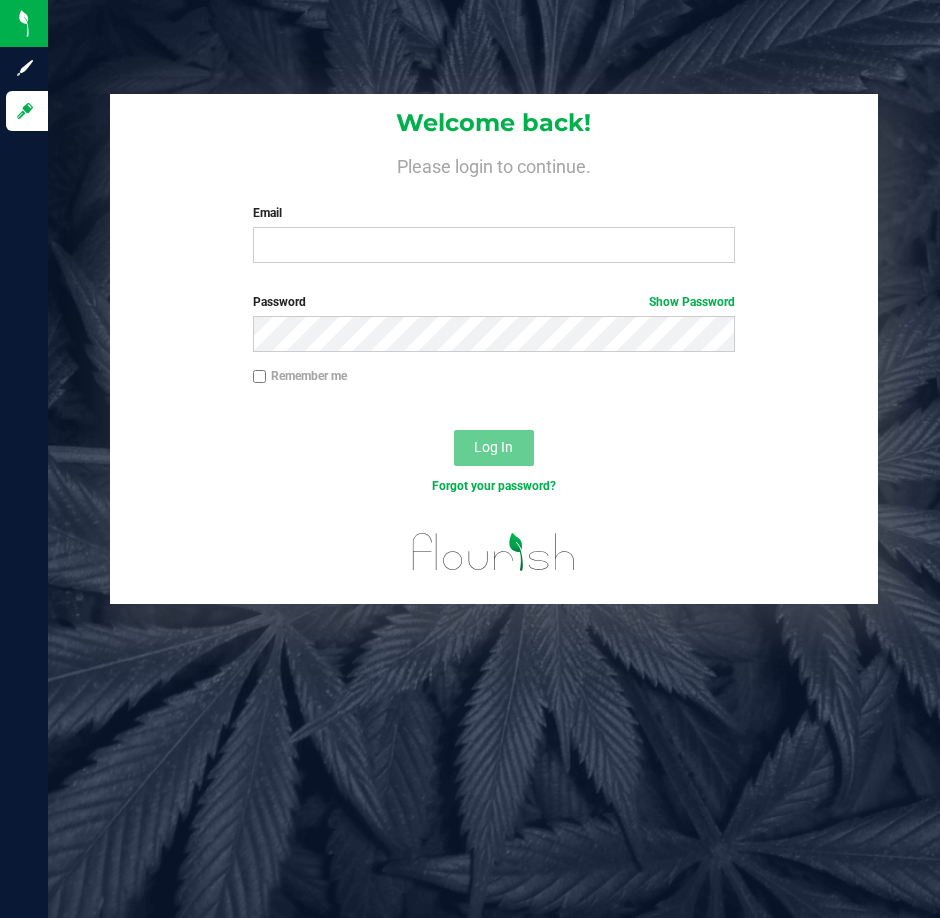 scroll, scrollTop: 0, scrollLeft: 0, axis: both 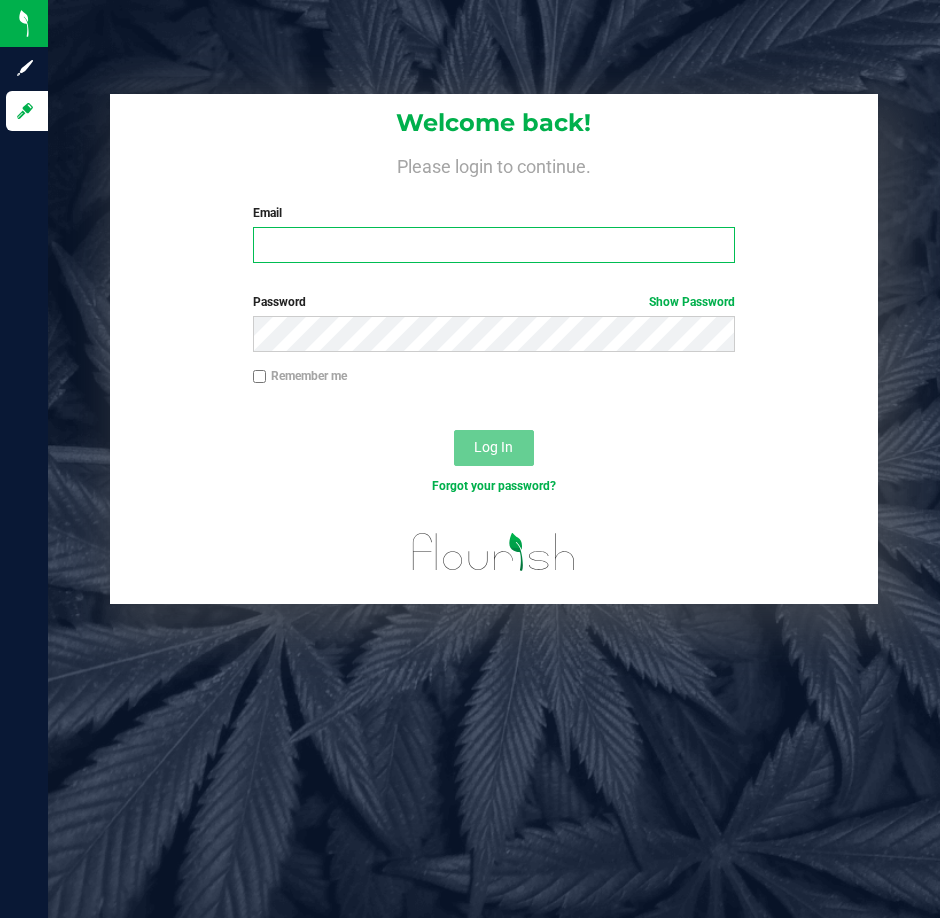 click on "Email" at bounding box center (494, 245) 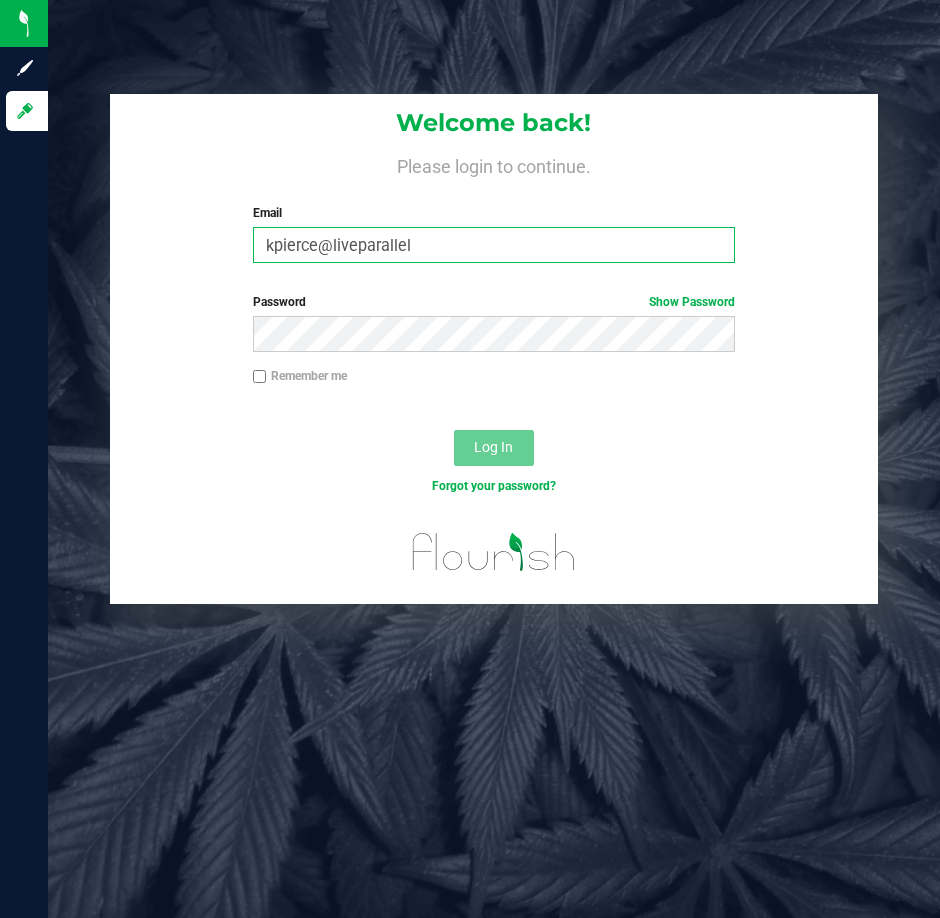 drag, startPoint x: 605, startPoint y: 236, endPoint x: 588, endPoint y: 235, distance: 17.029387 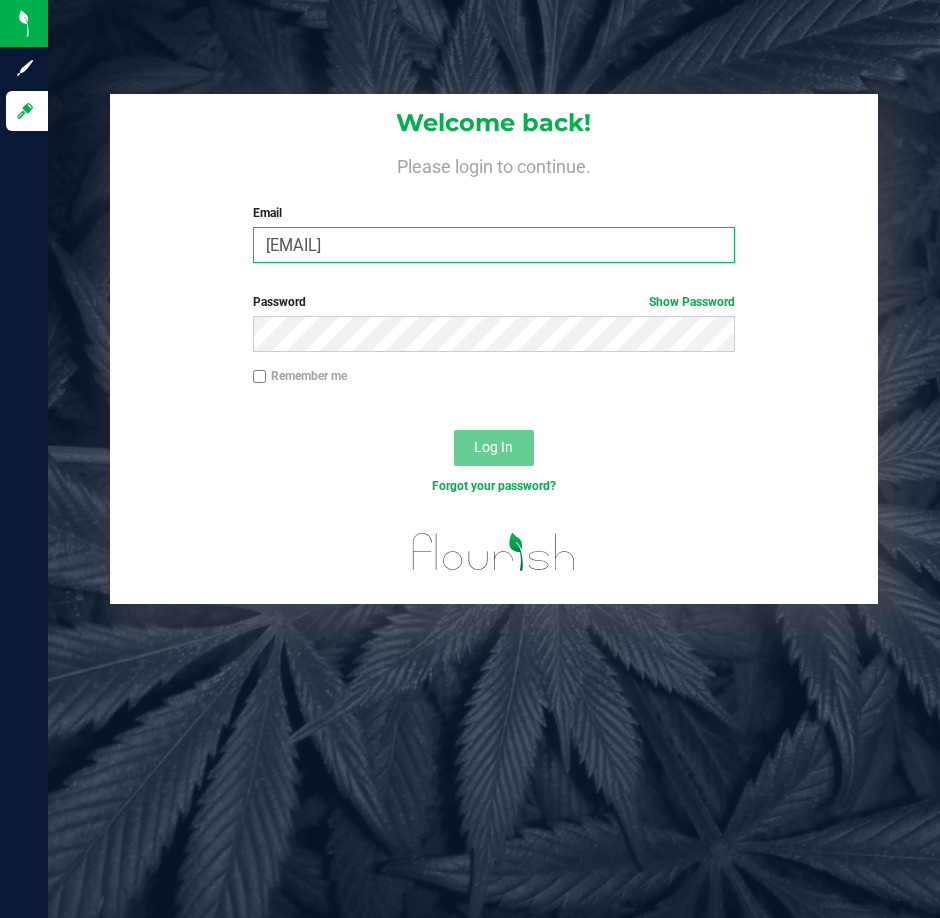 type on "kpierce@liveparallel.com" 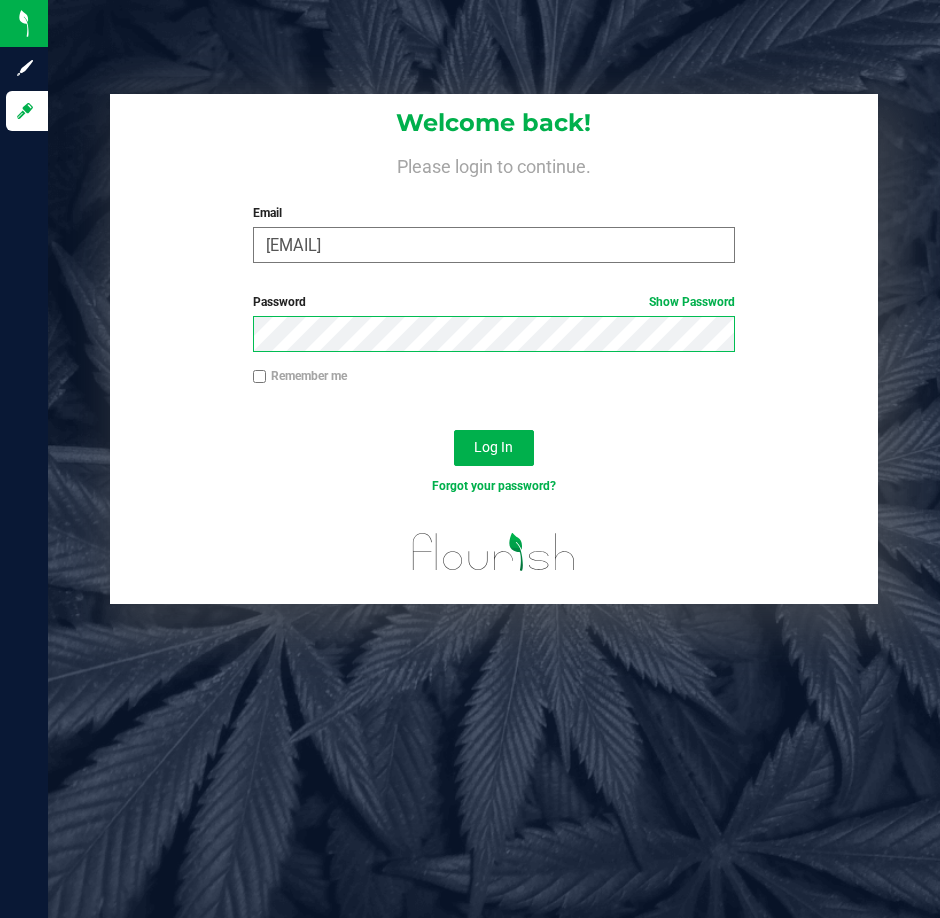 click on "Log In" at bounding box center [494, 448] 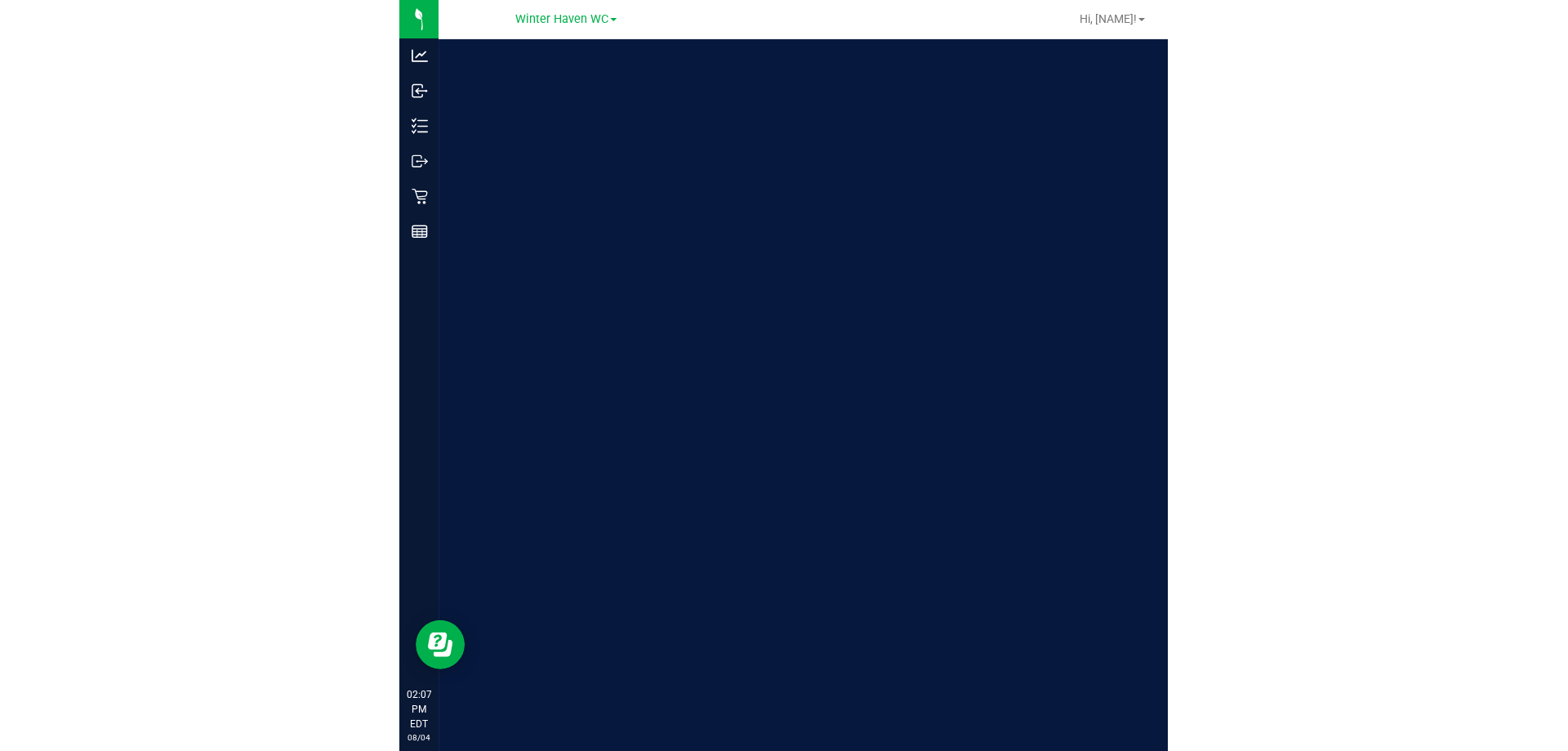 scroll, scrollTop: 0, scrollLeft: 0, axis: both 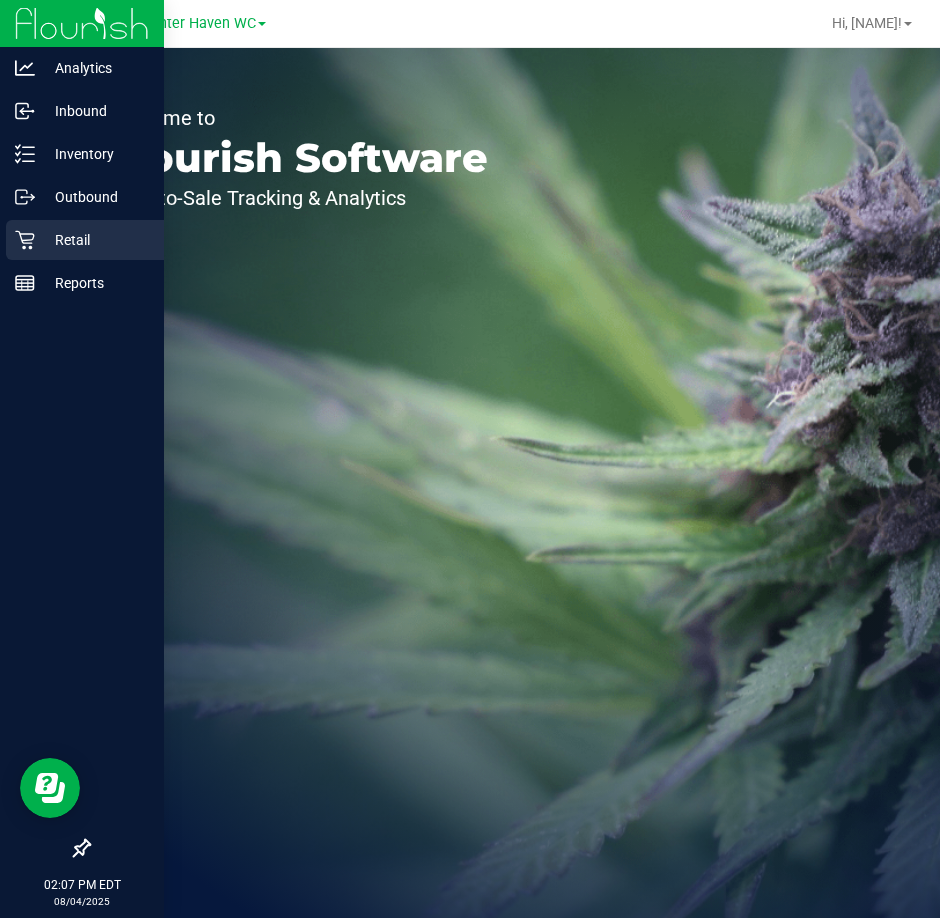 click 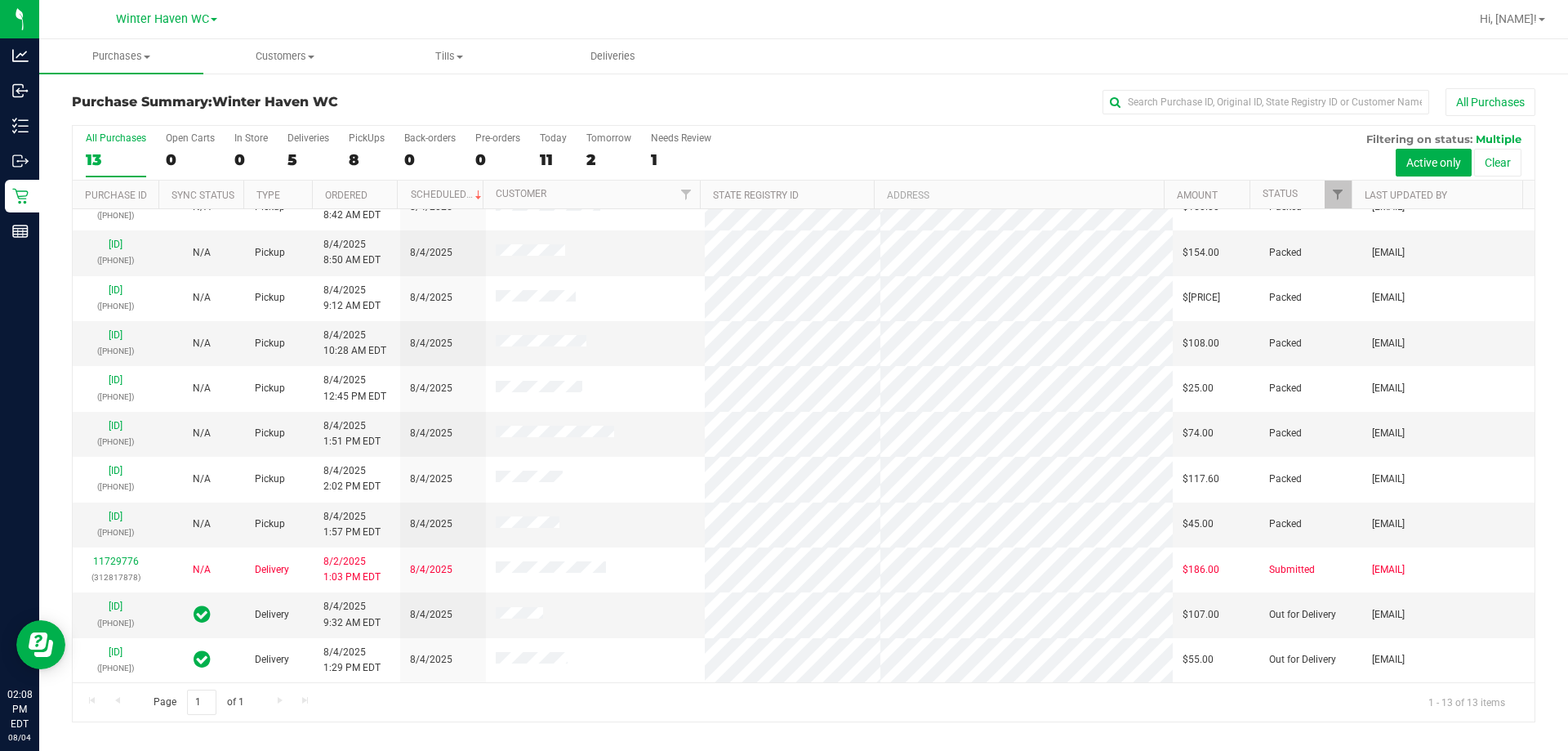 scroll, scrollTop: 0, scrollLeft: 0, axis: both 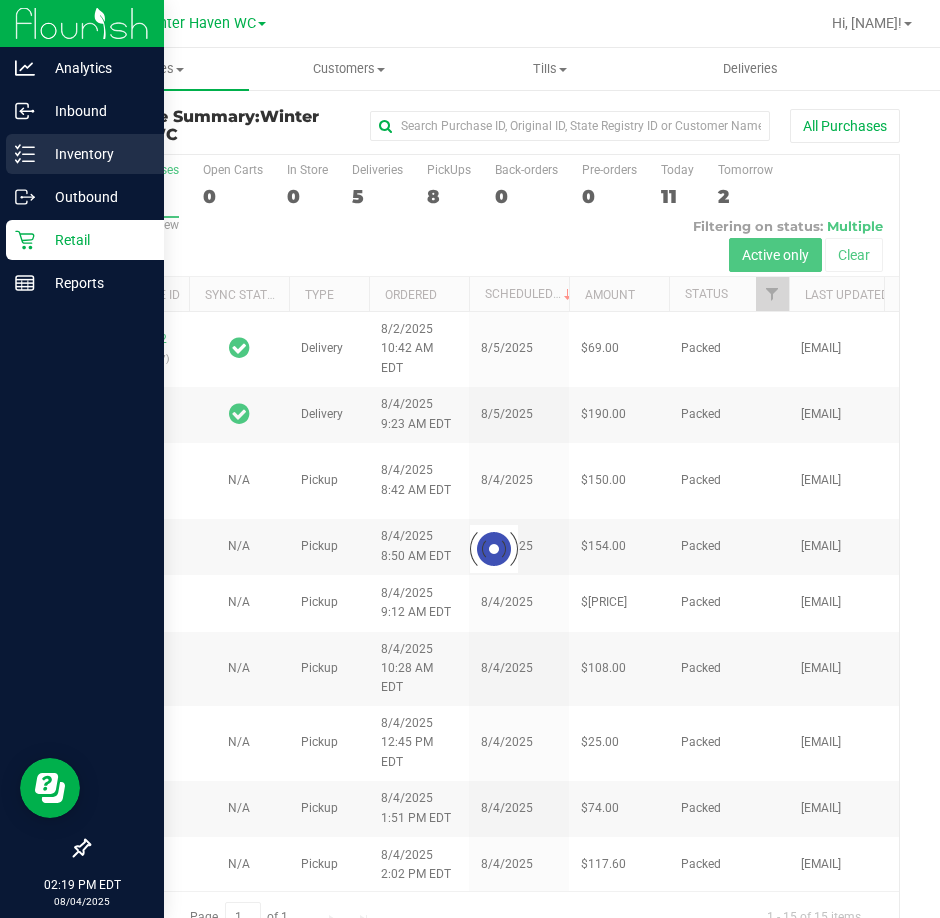 click on "Inventory" at bounding box center [85, 154] 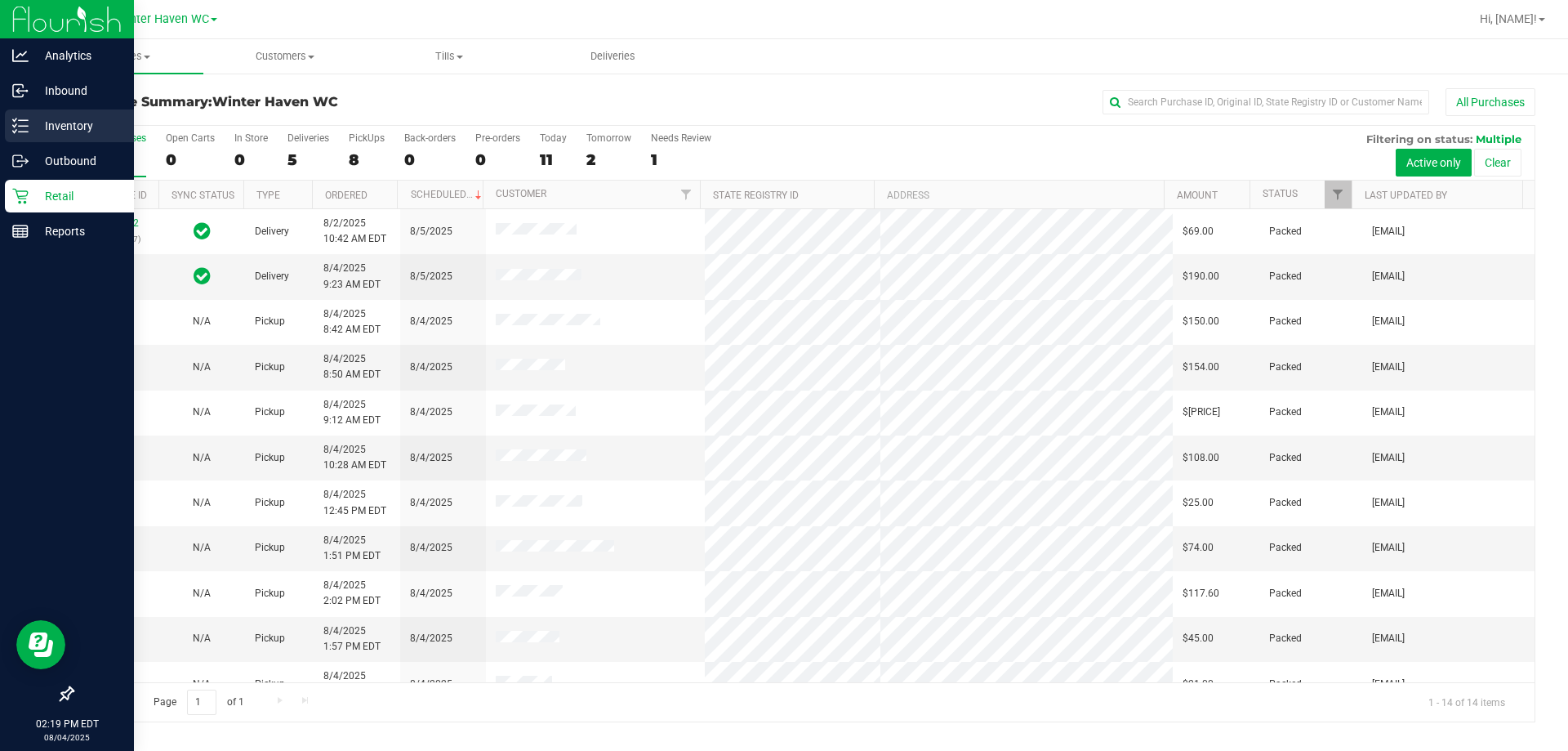 click on "Inventory" at bounding box center (78, 126) 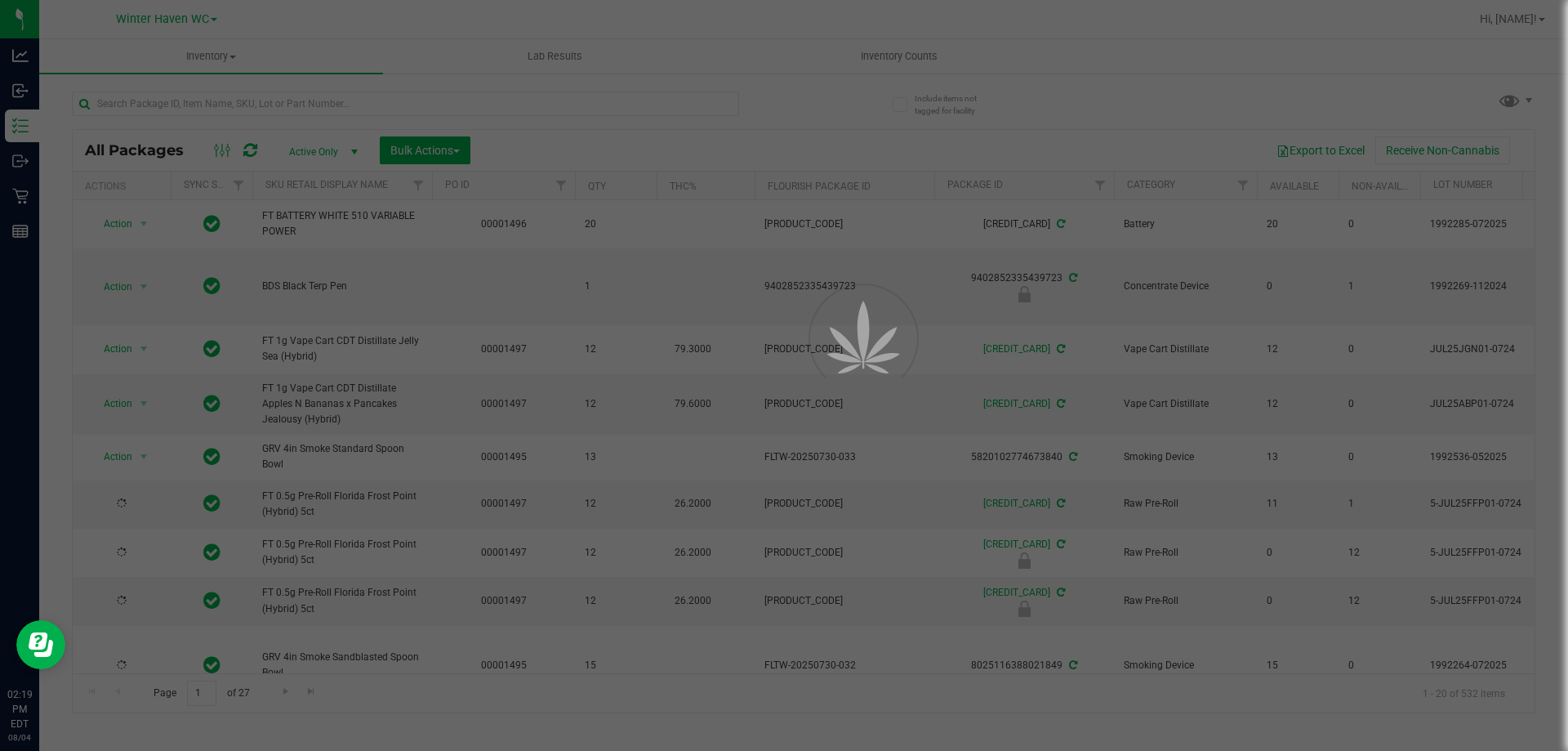 click at bounding box center [784, 375] 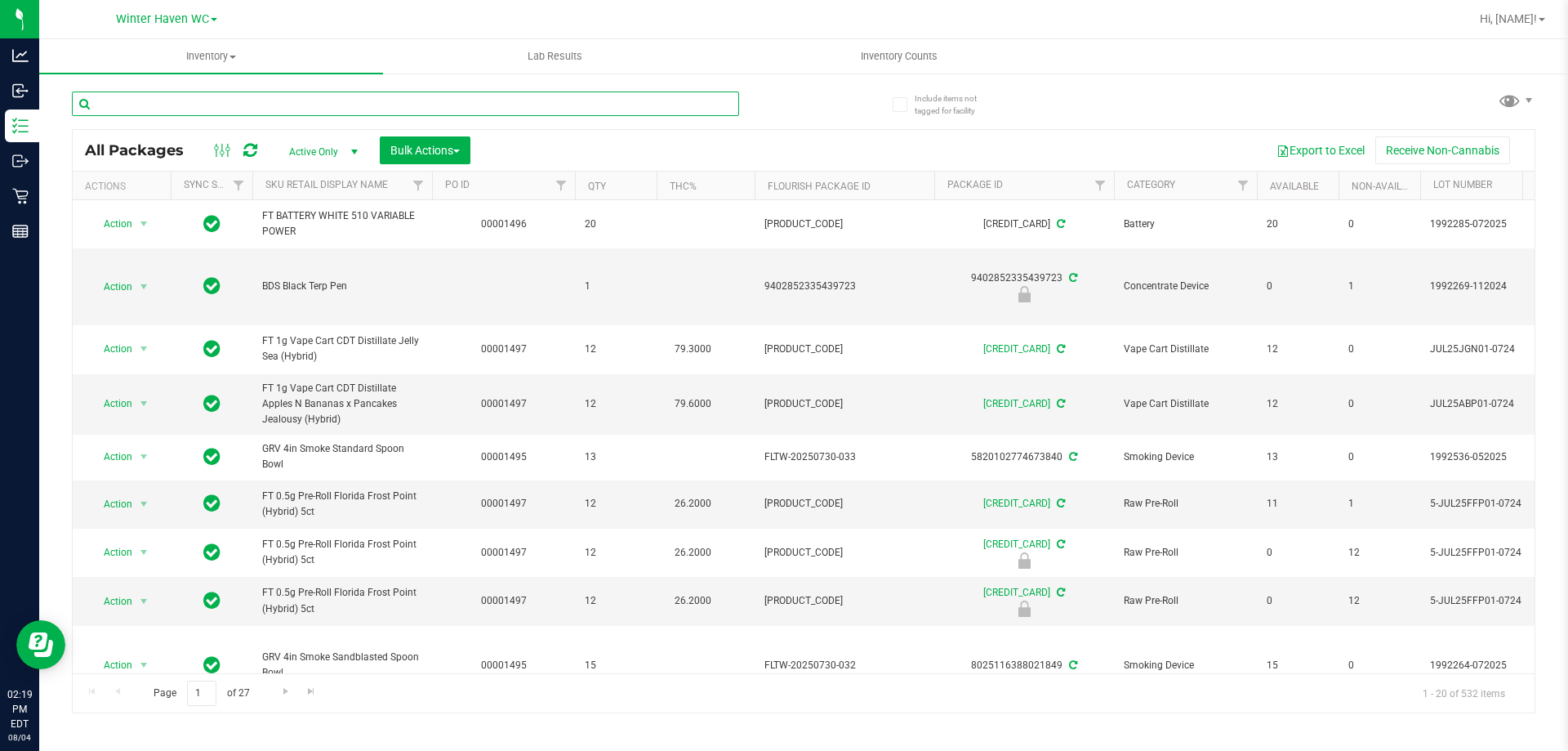 click at bounding box center (405, 104) 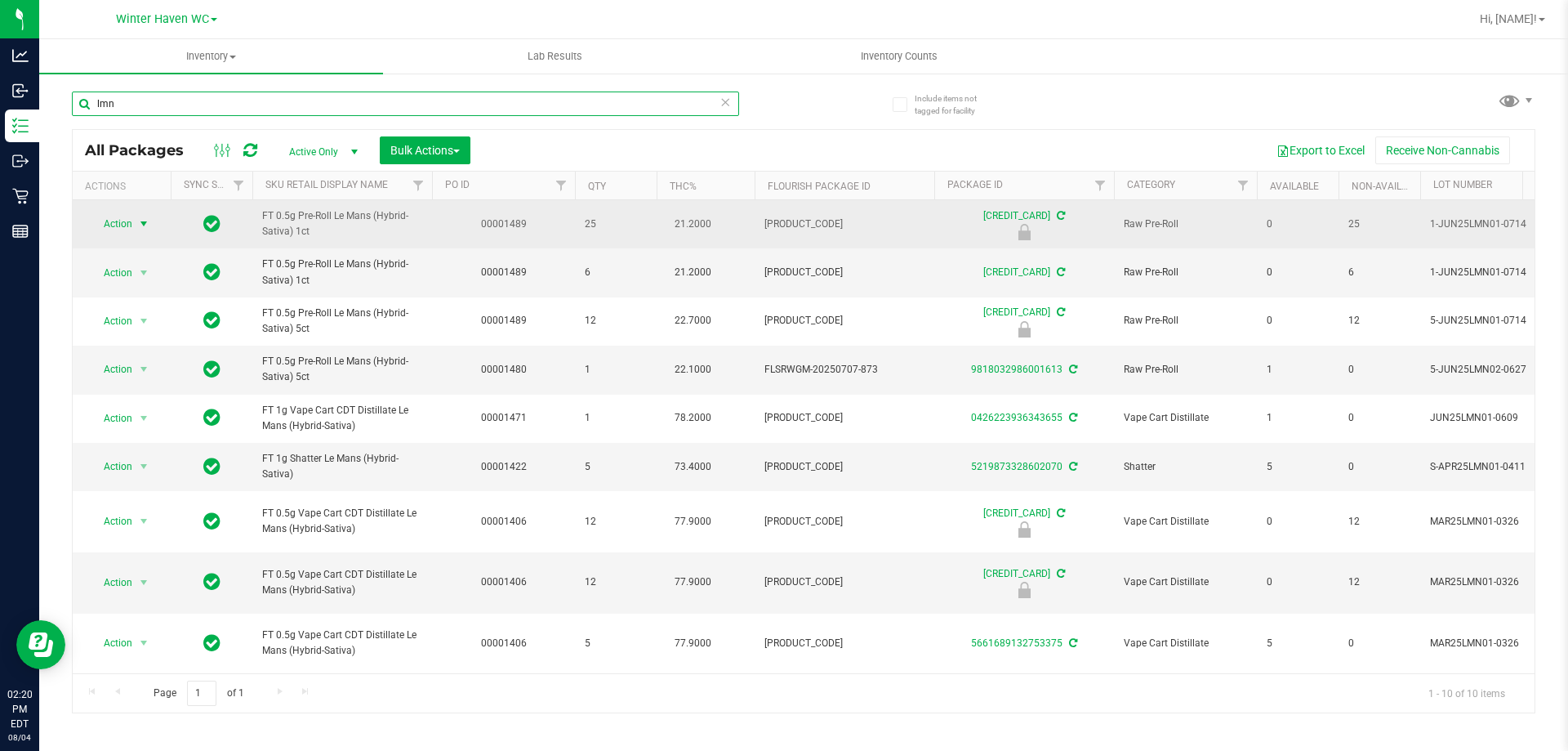 type on "lmn" 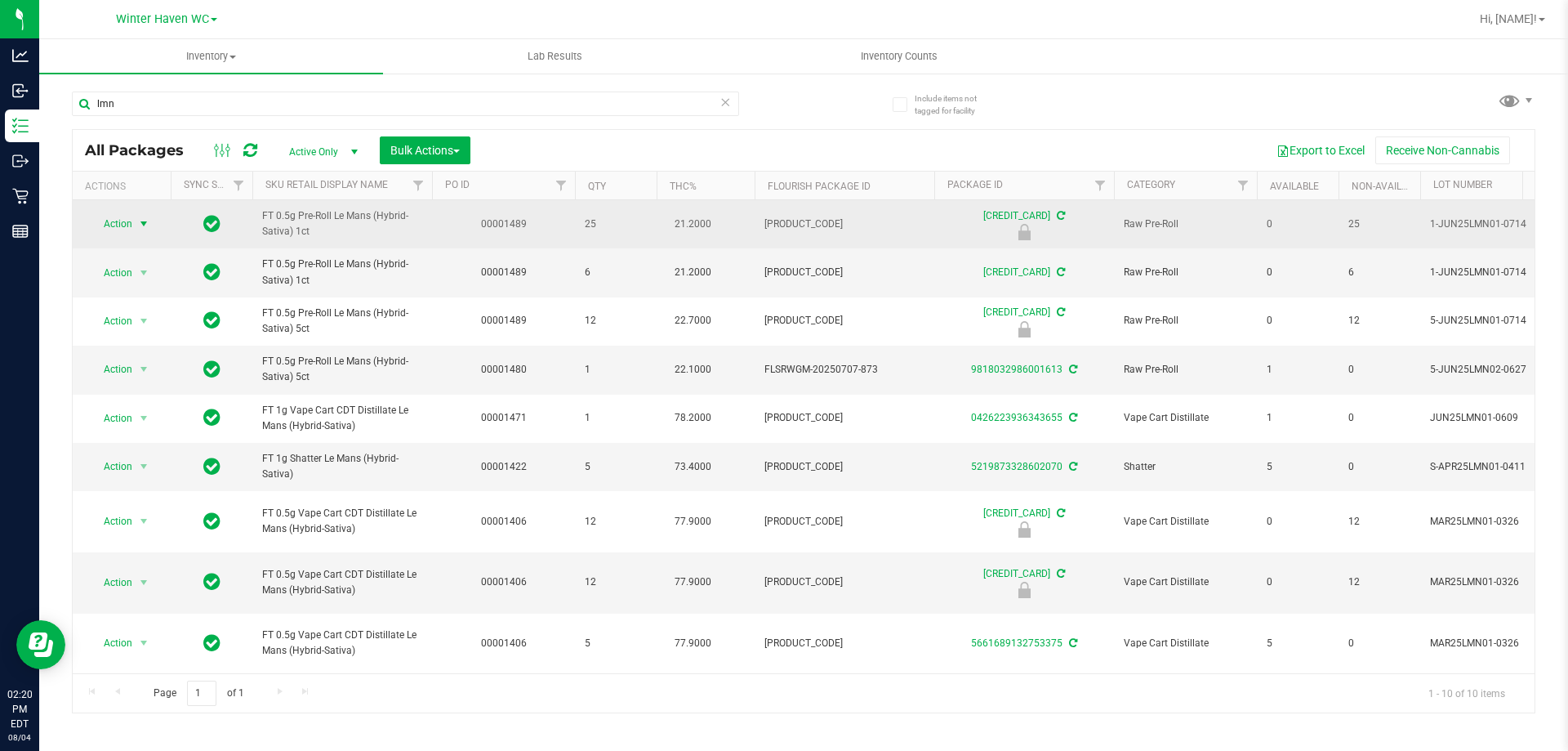 click on "Action" at bounding box center (111, 224) 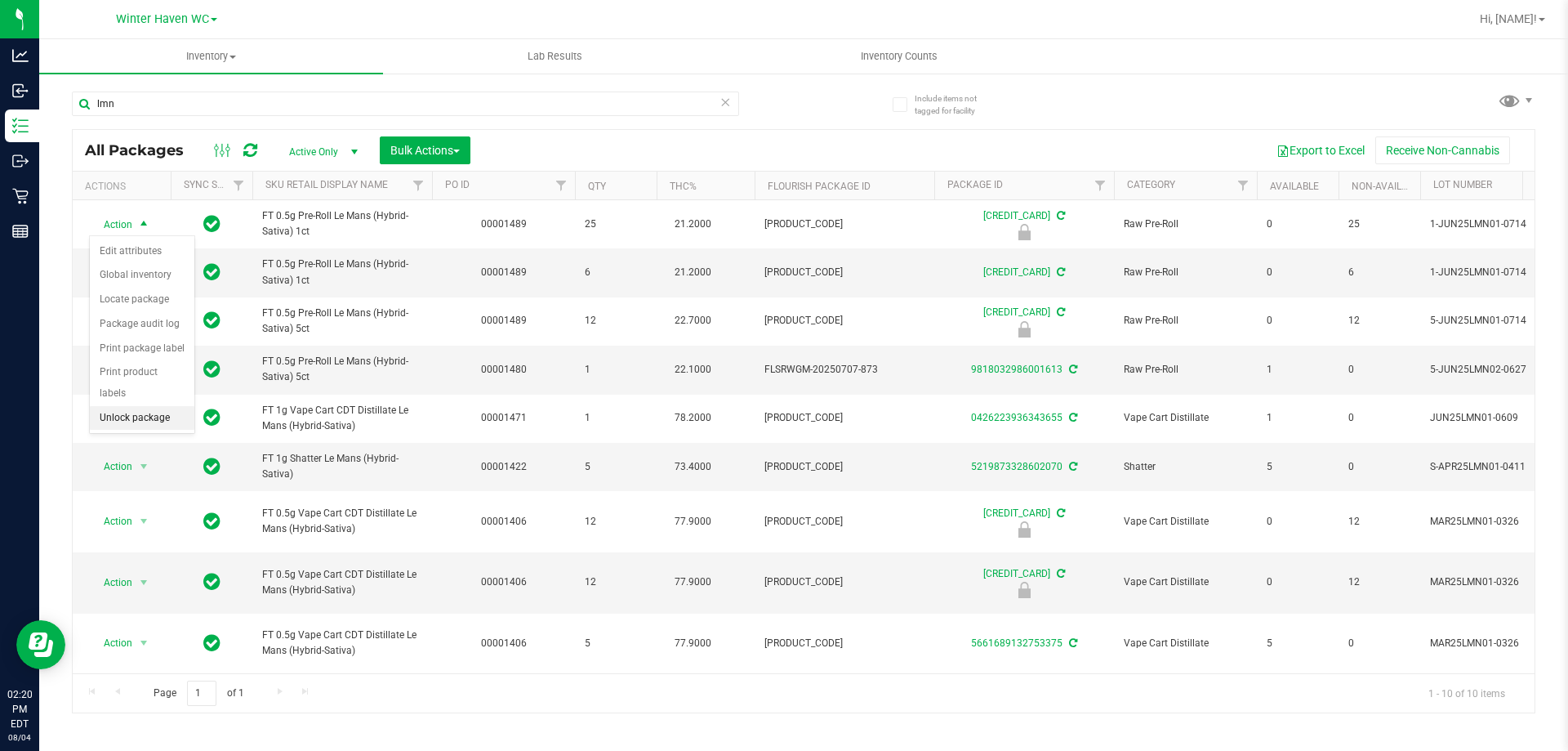 click on "Unlock package" at bounding box center (142, 418) 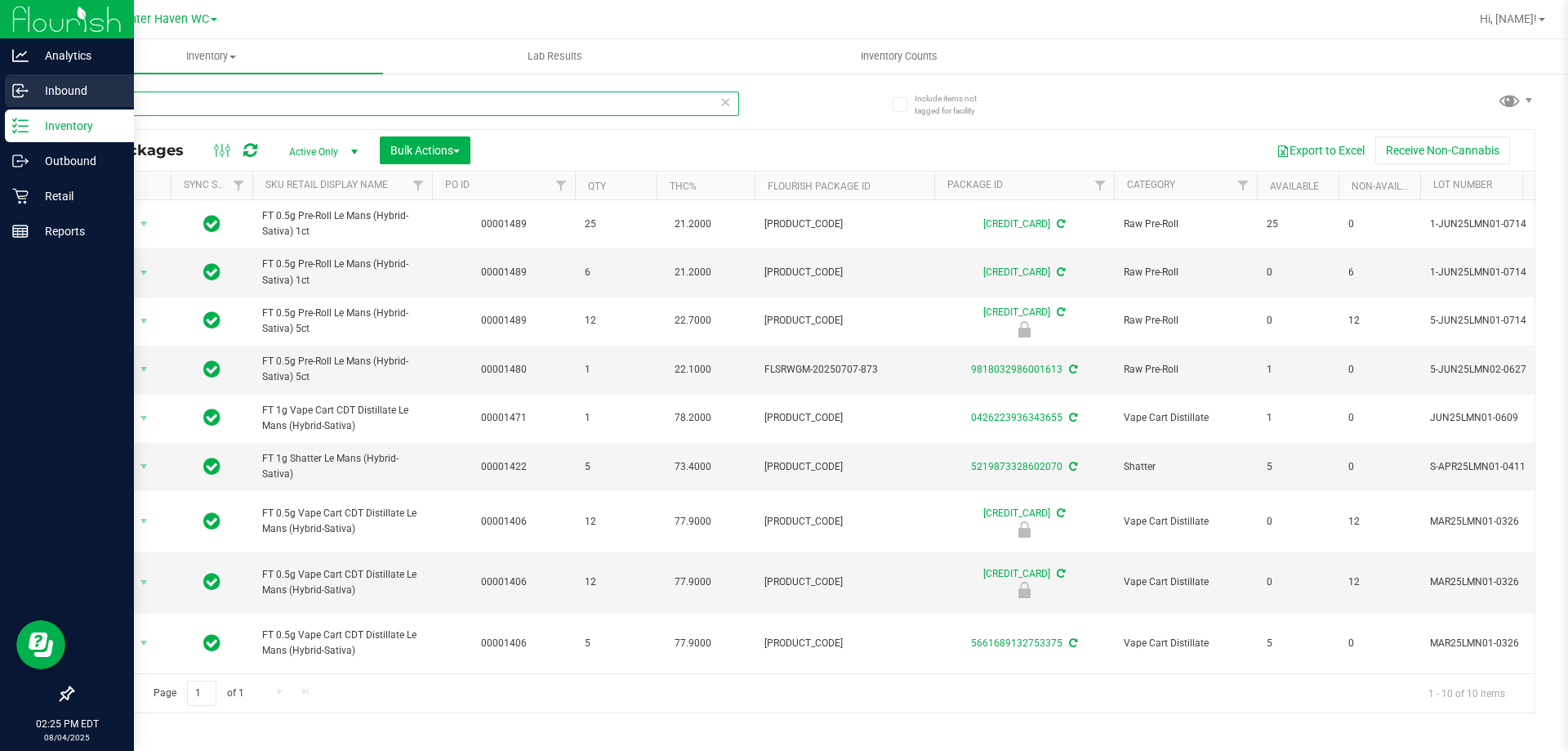 drag, startPoint x: 295, startPoint y: 96, endPoint x: 6, endPoint y: 76, distance: 289.69121 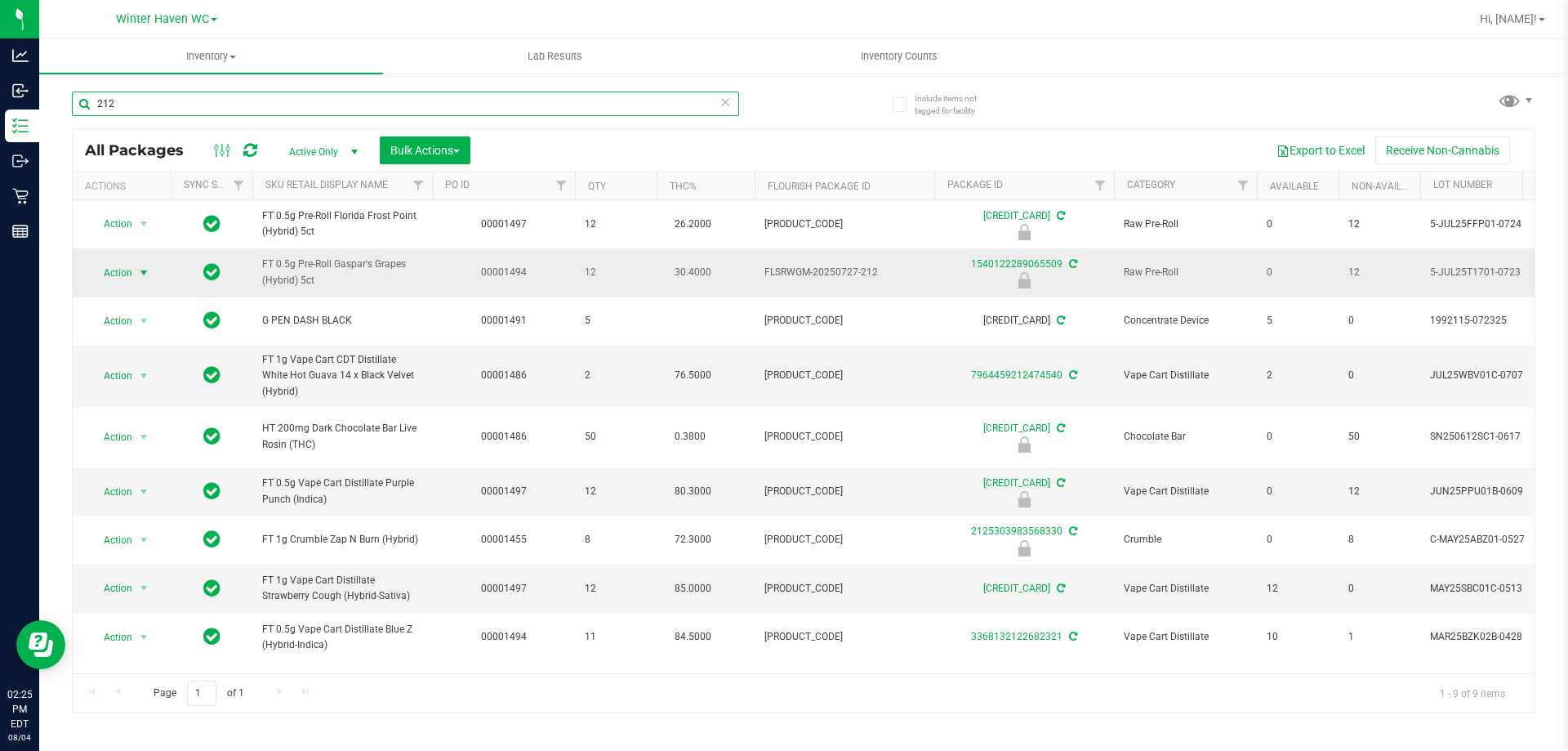 type on "212" 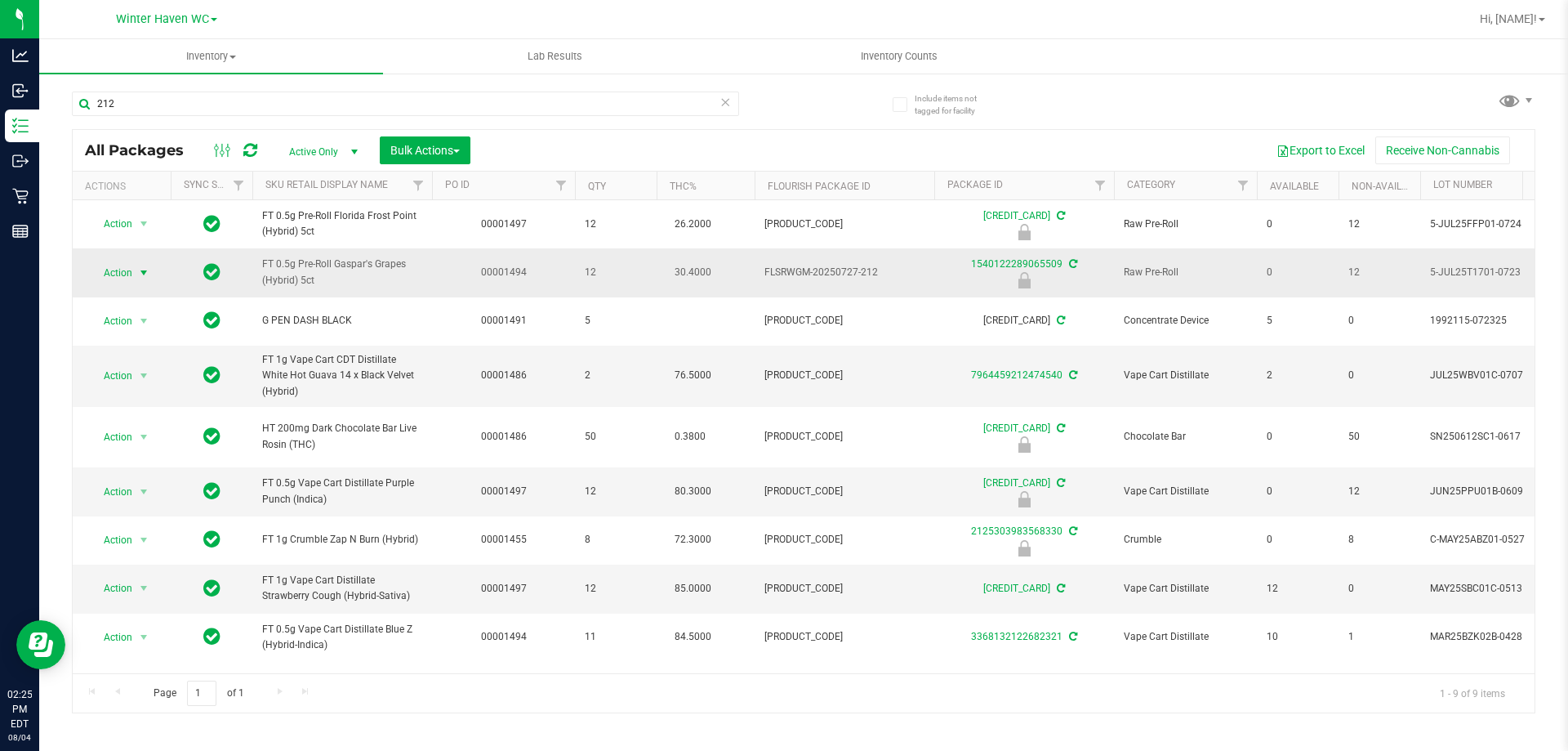 click at bounding box center [144, 273] 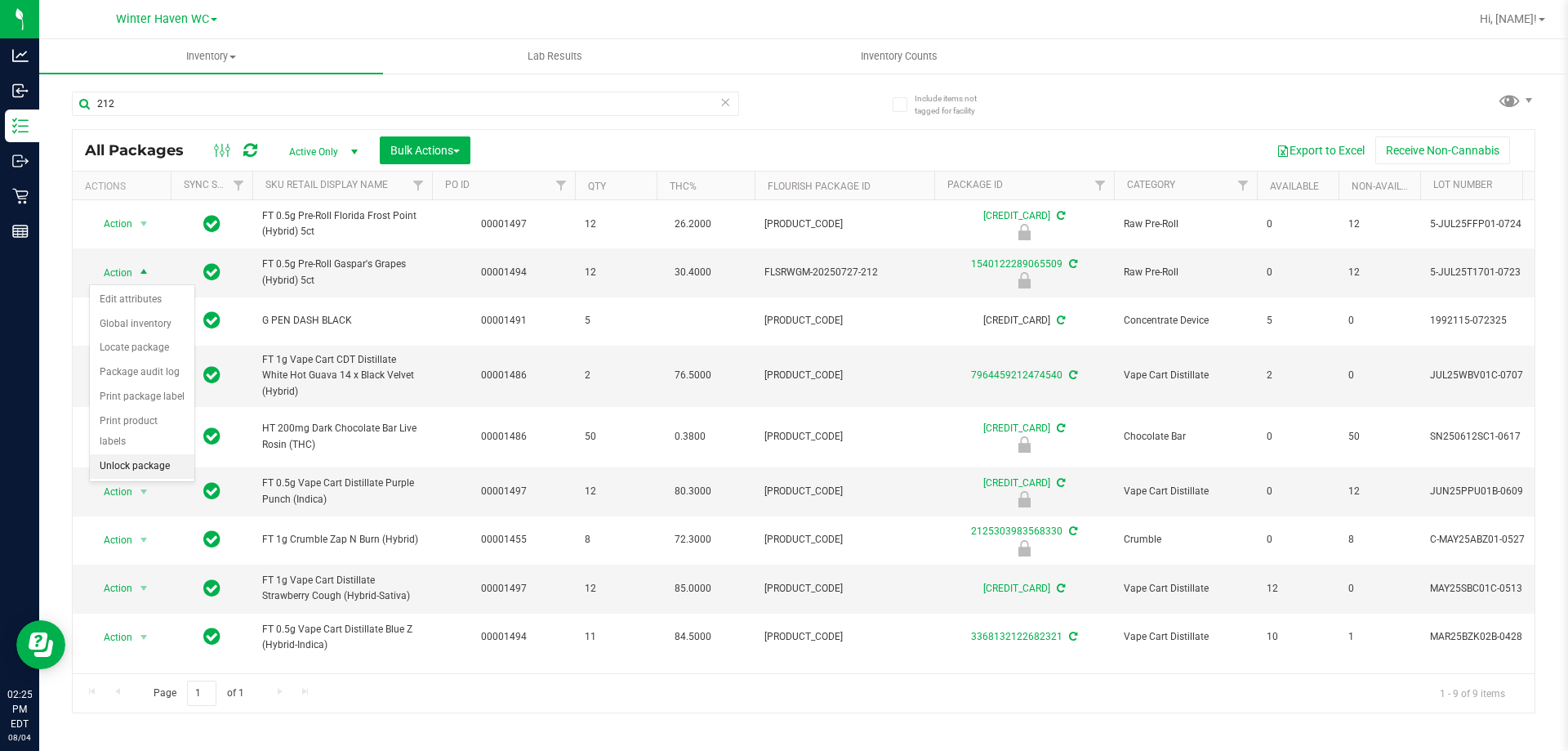 click on "Unlock package" at bounding box center [142, 467] 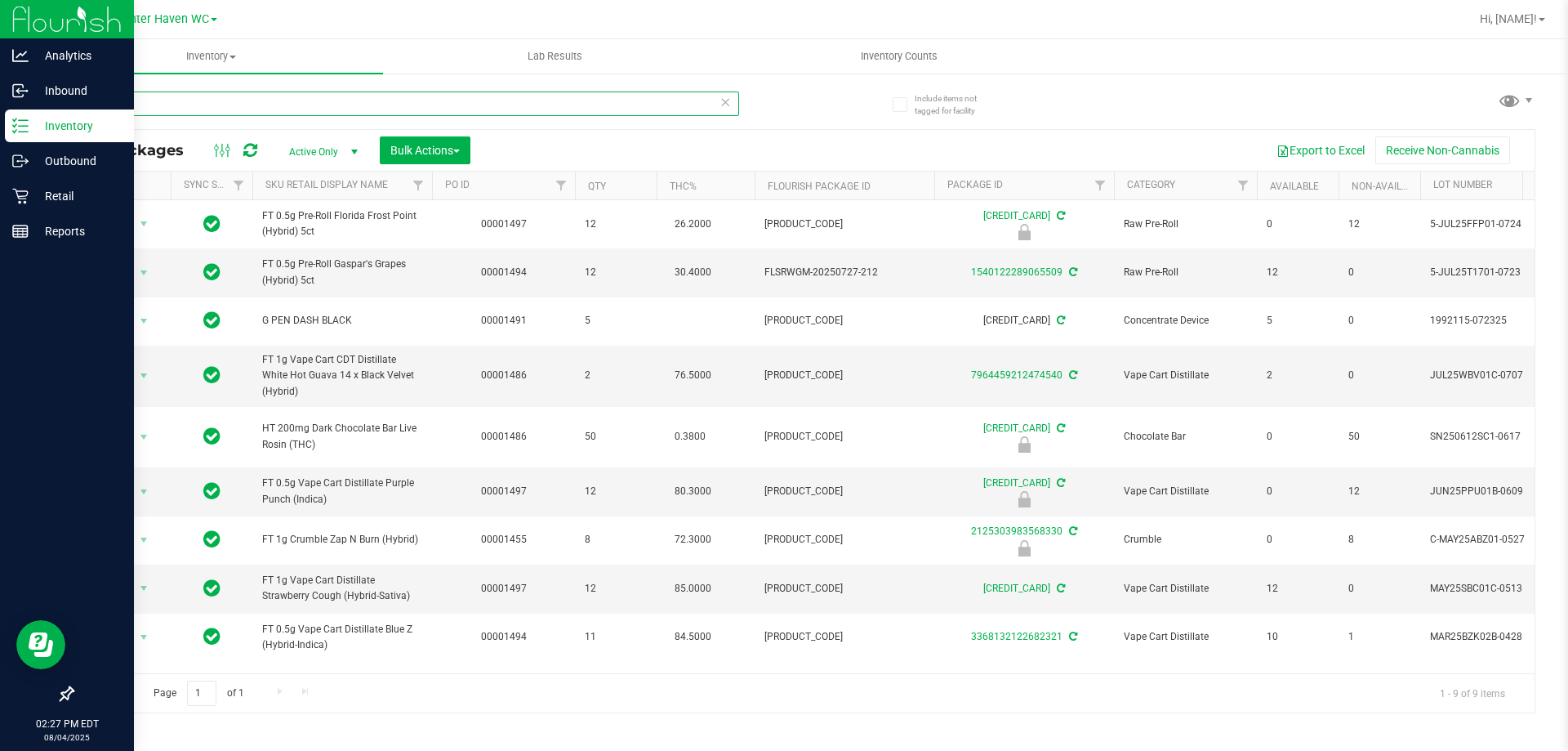 drag, startPoint x: 318, startPoint y: 99, endPoint x: 33, endPoint y: 111, distance: 285.2525 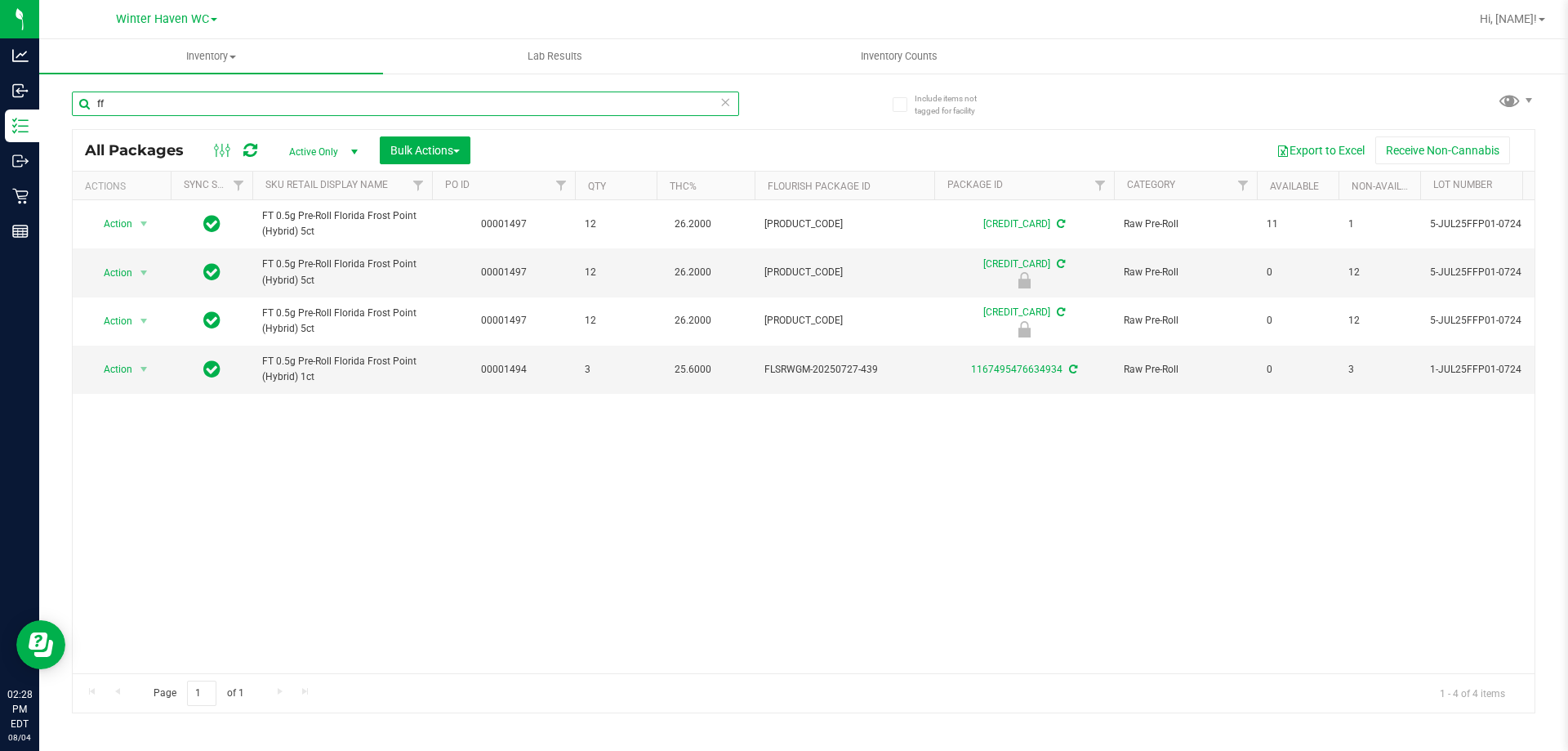 type on "f" 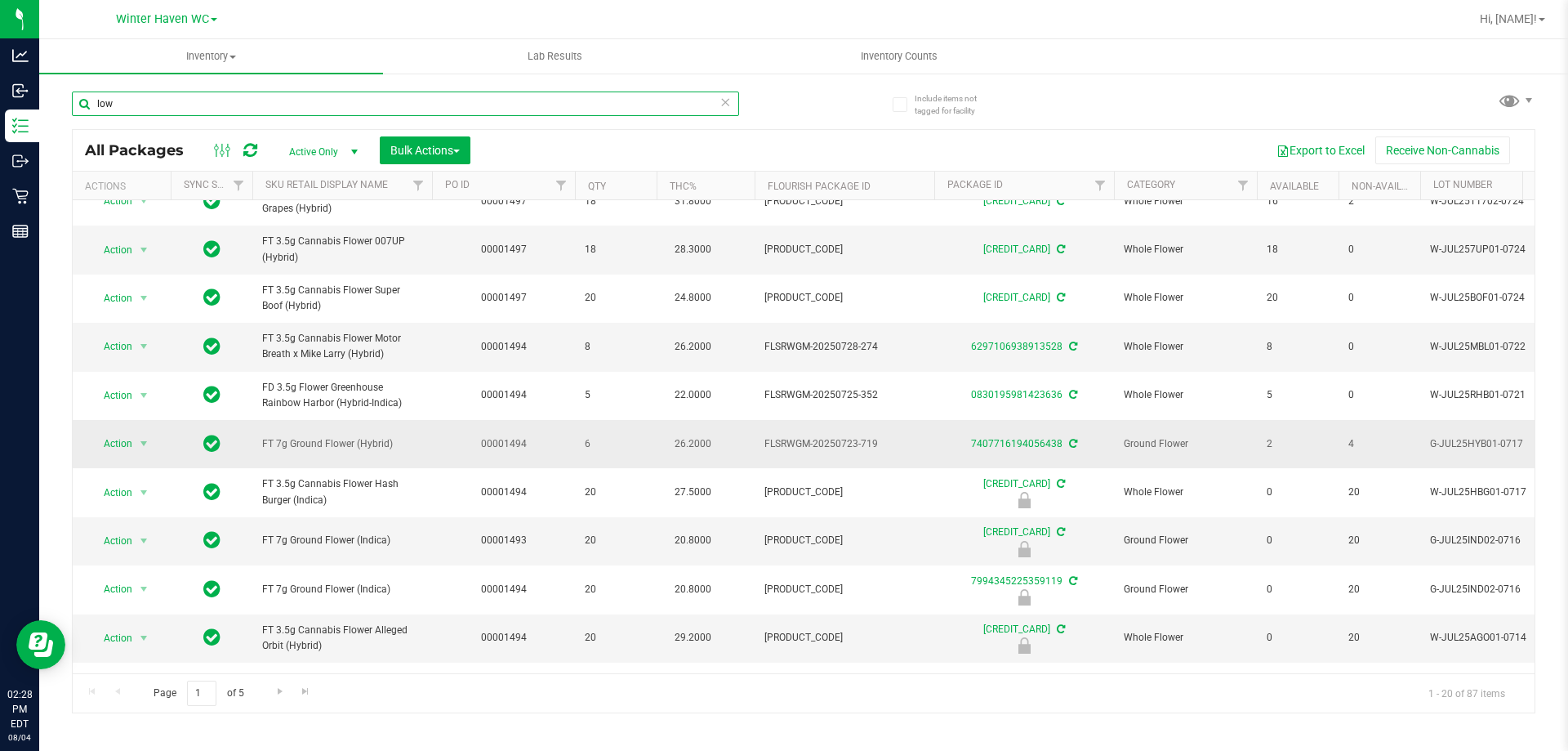 scroll, scrollTop: 0, scrollLeft: 0, axis: both 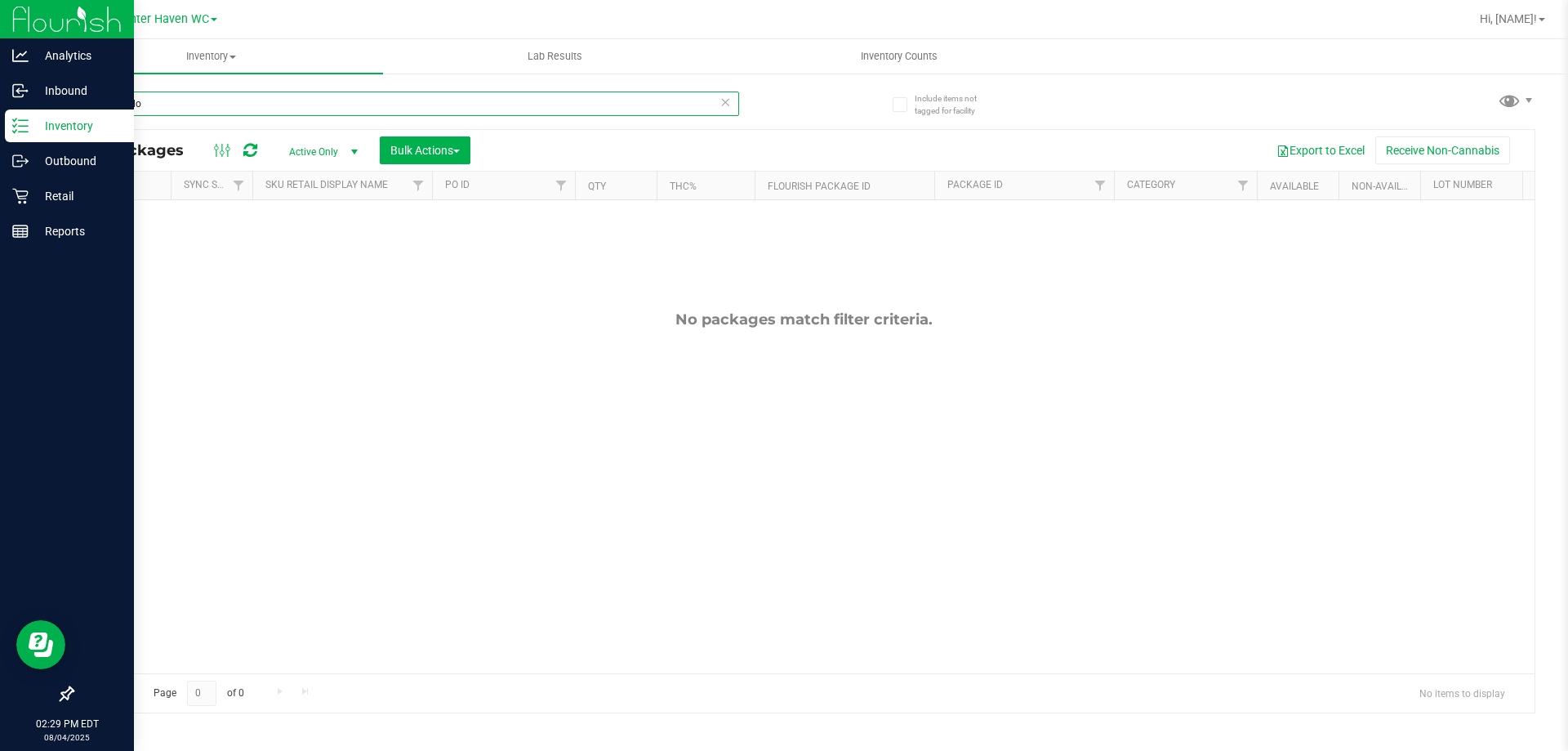 drag, startPoint x: 394, startPoint y: 105, endPoint x: 0, endPoint y: 355, distance: 466.6219 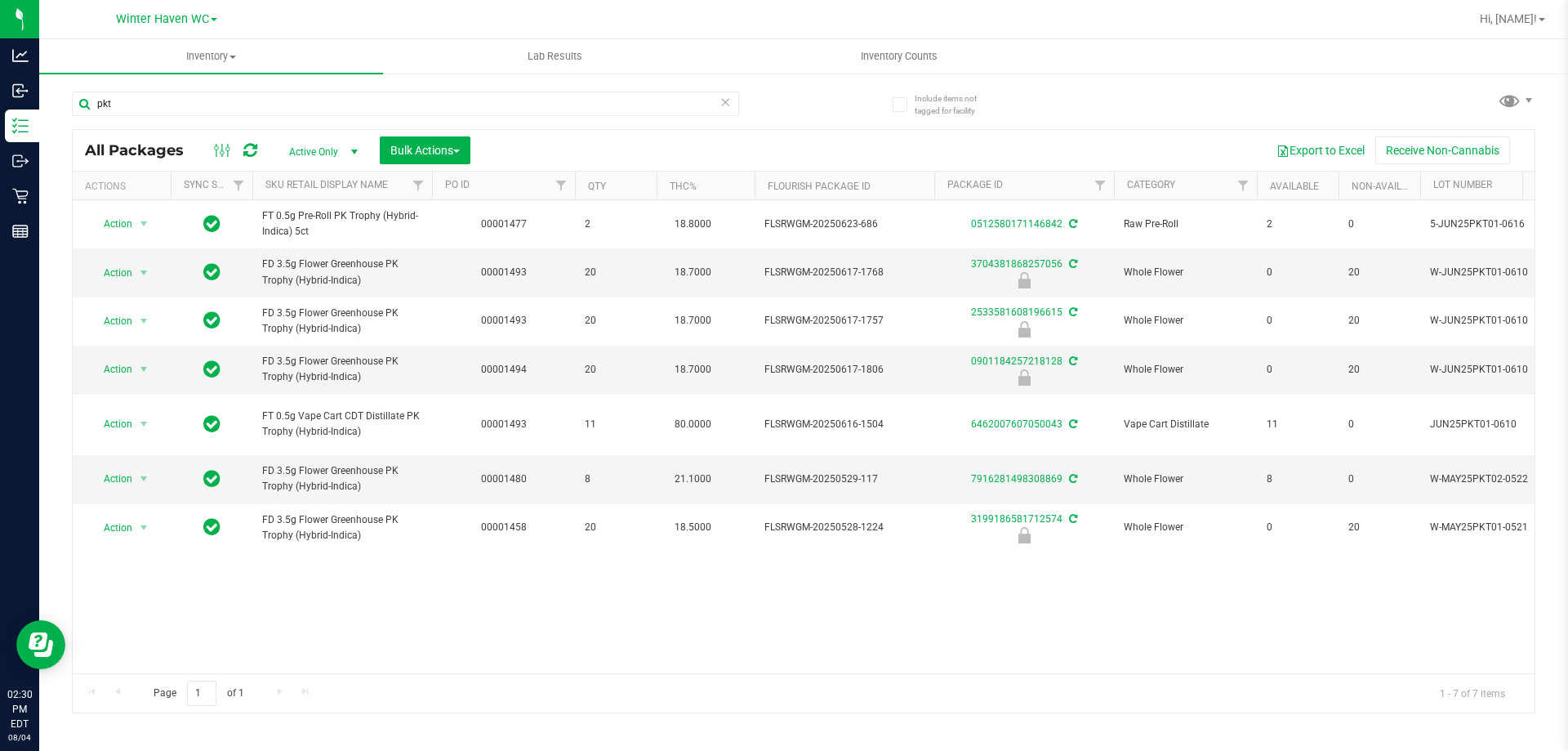 click on "pkt" at bounding box center (405, 110) 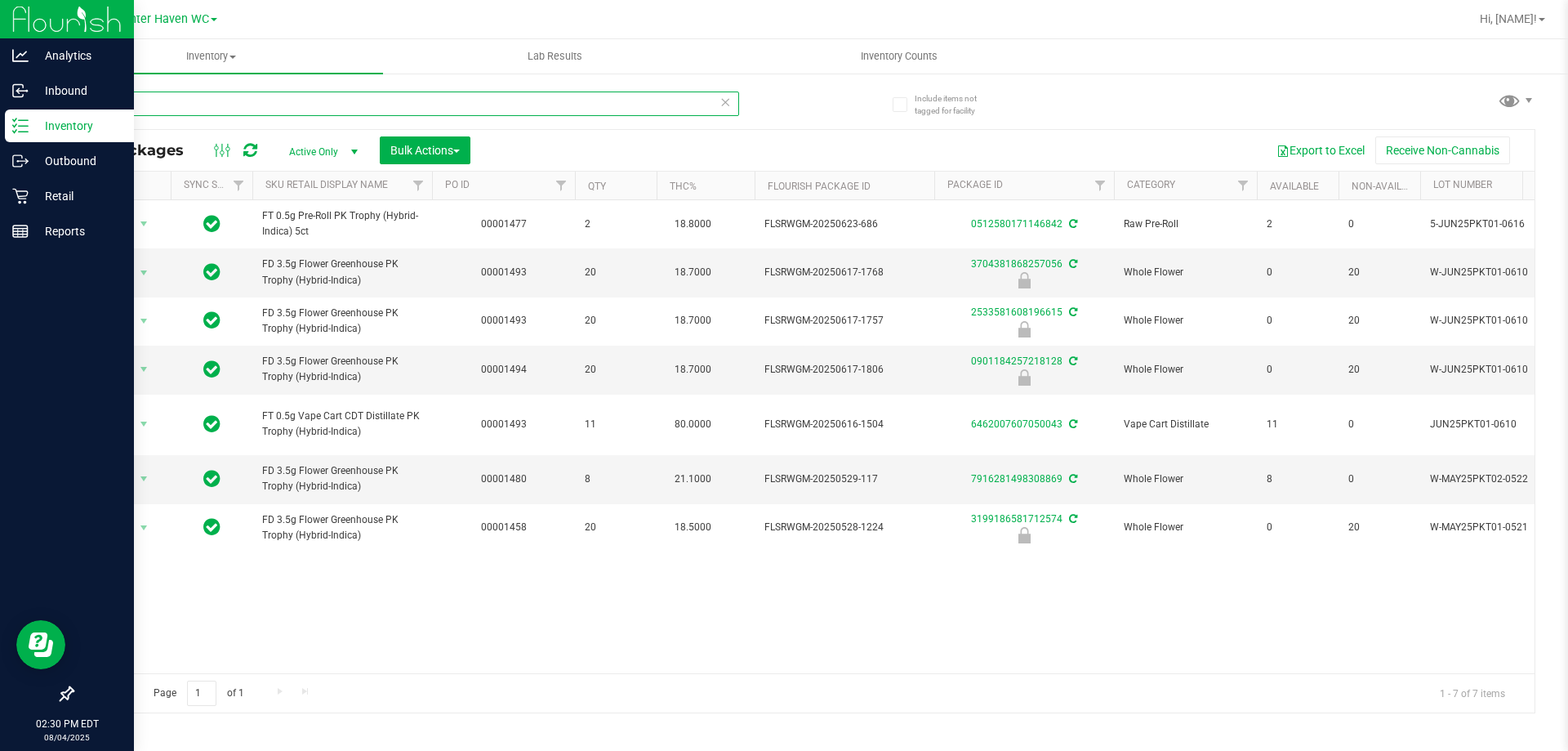 drag, startPoint x: 286, startPoint y: 105, endPoint x: 0, endPoint y: 118, distance: 286.2953 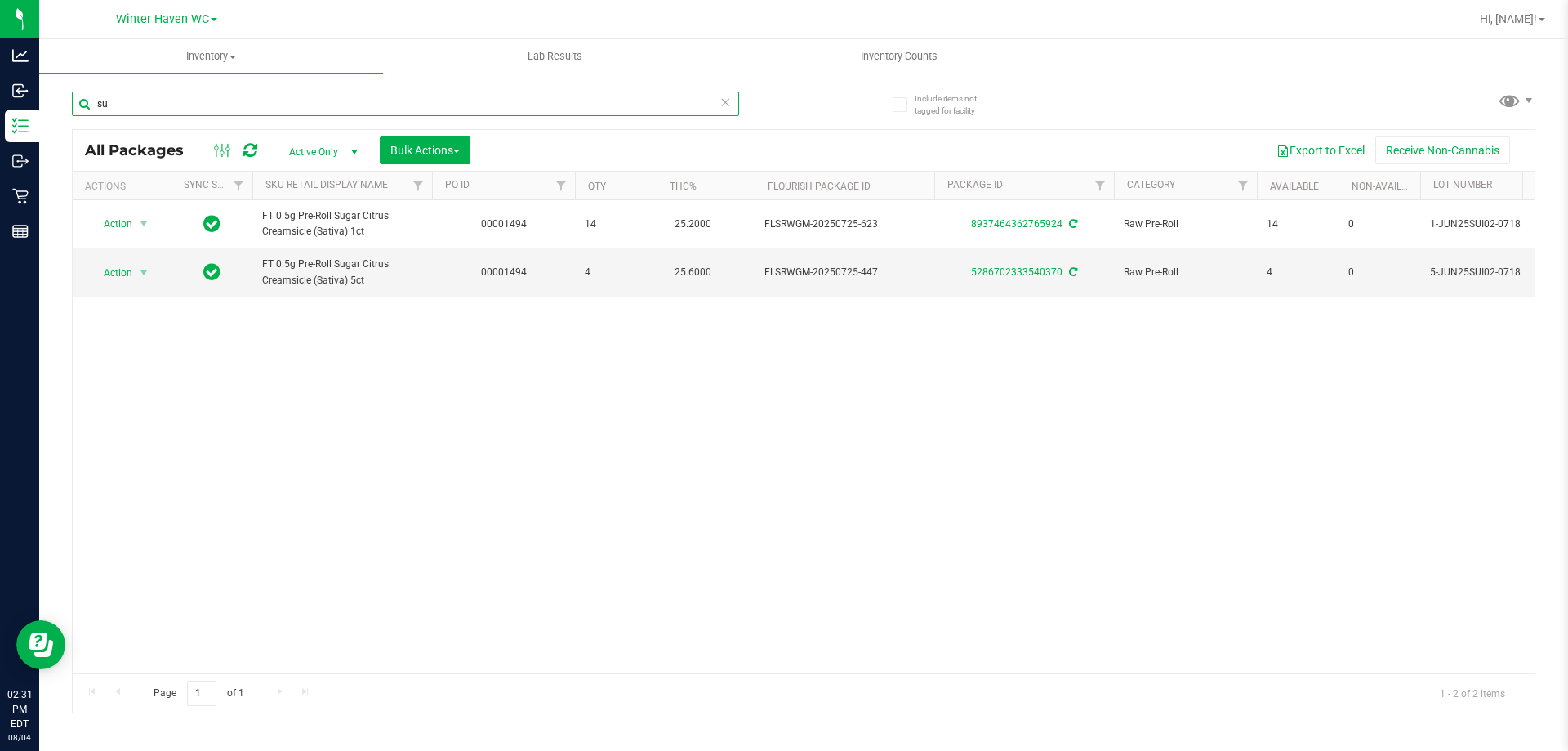 type on "s" 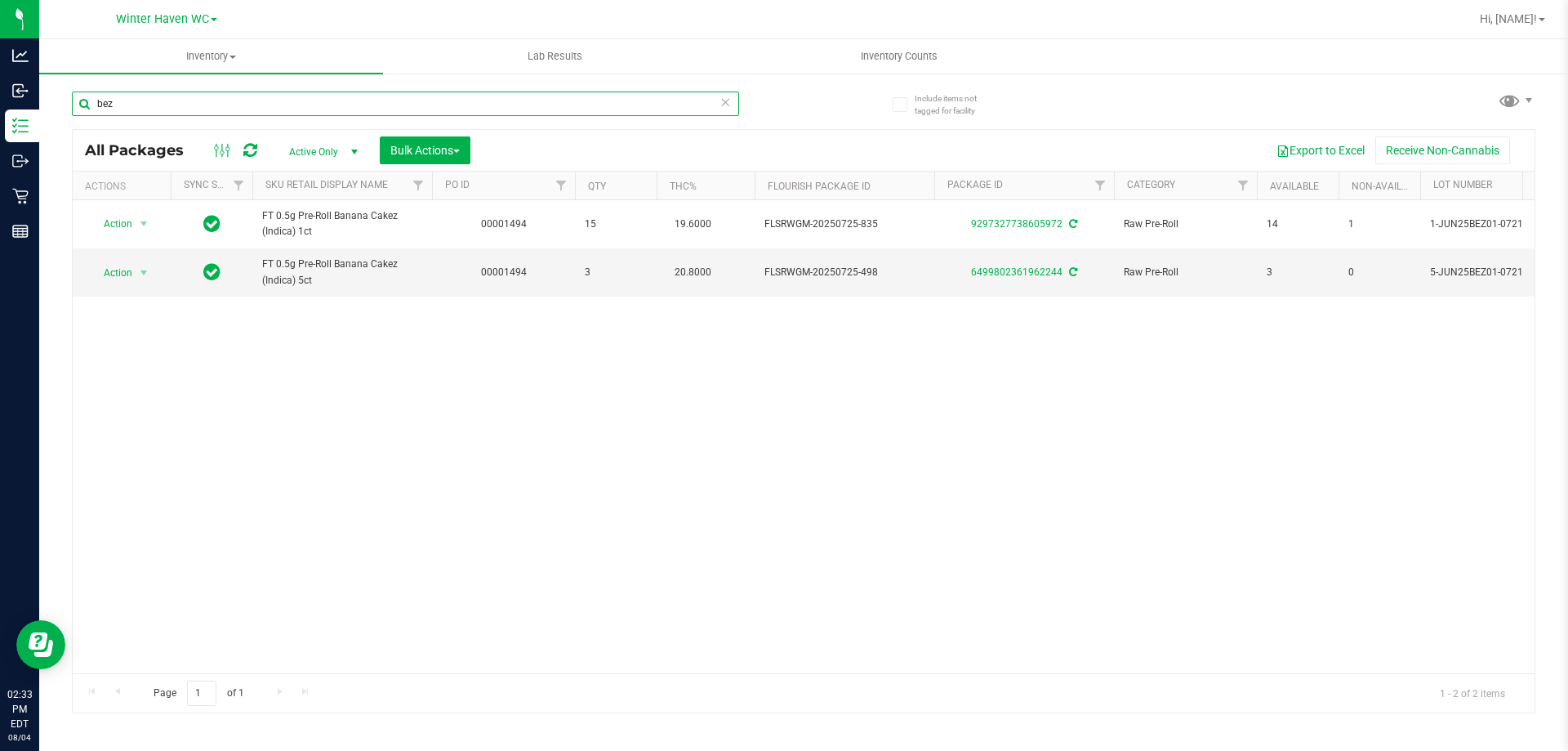 type on "bez" 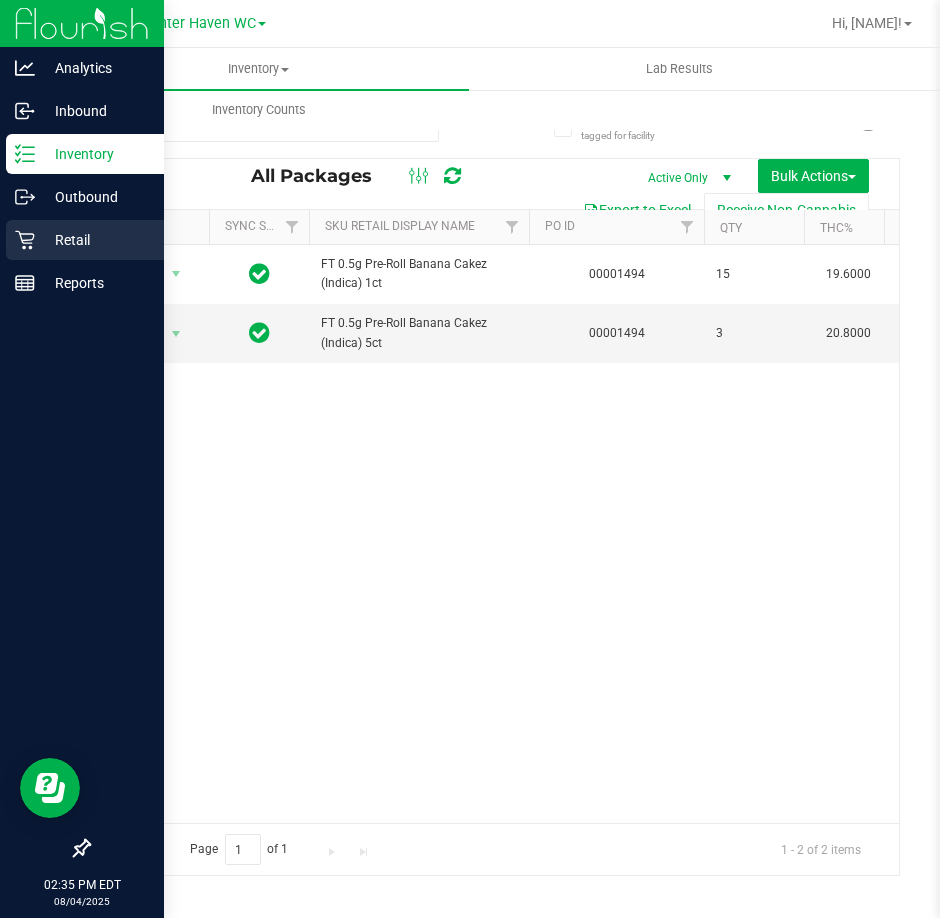click on "Retail" at bounding box center [85, 240] 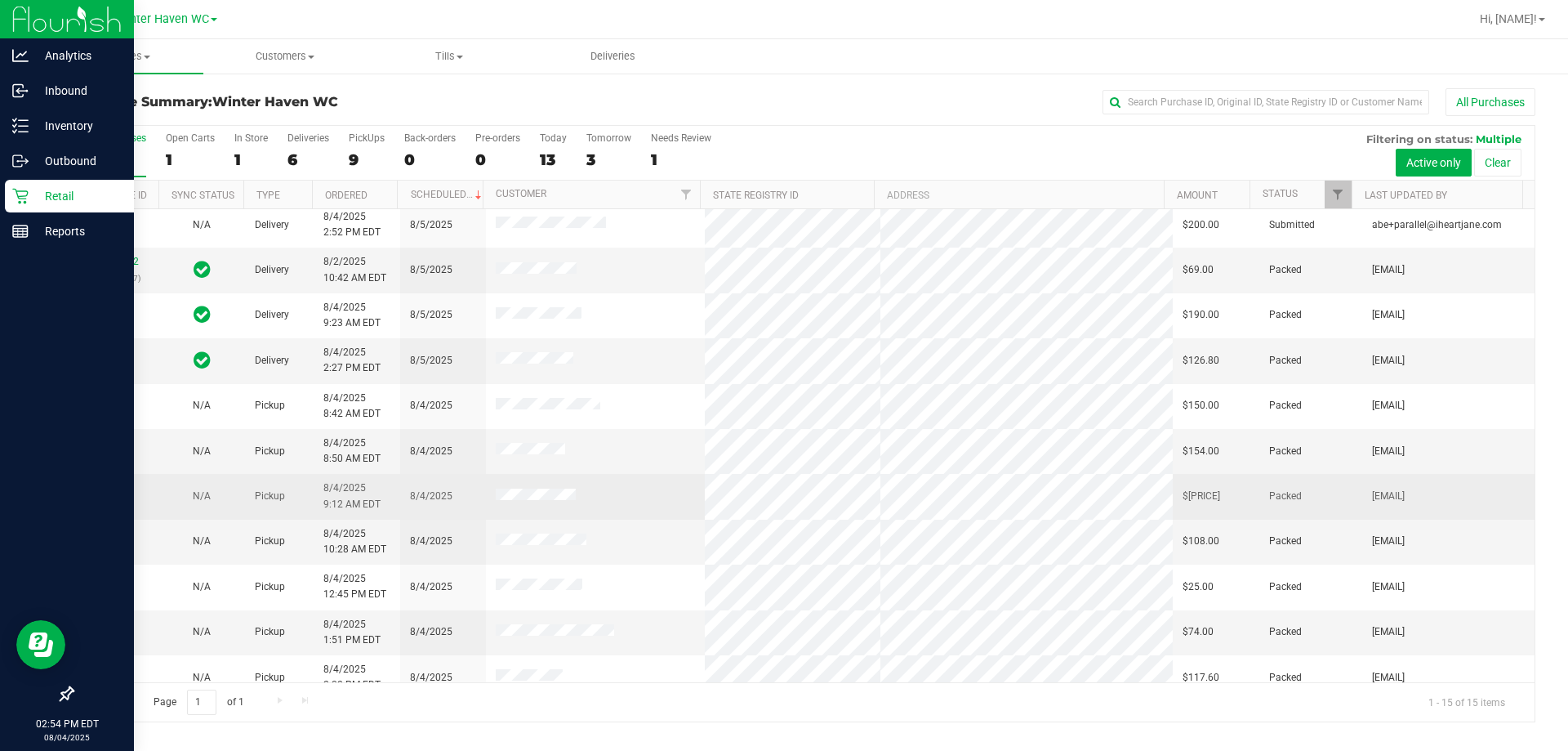 scroll, scrollTop: 0, scrollLeft: 0, axis: both 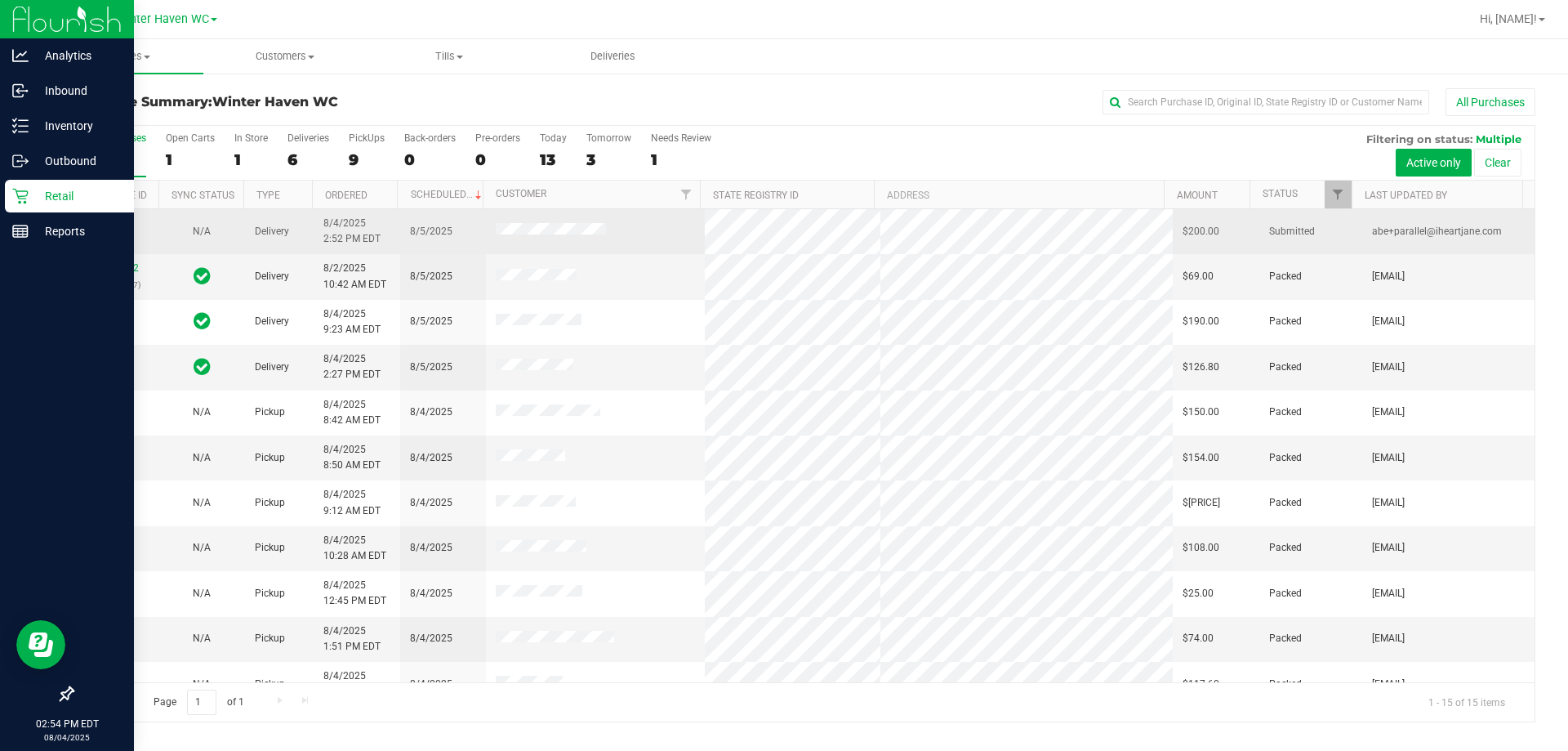 click on "11738712" at bounding box center (115, 223) 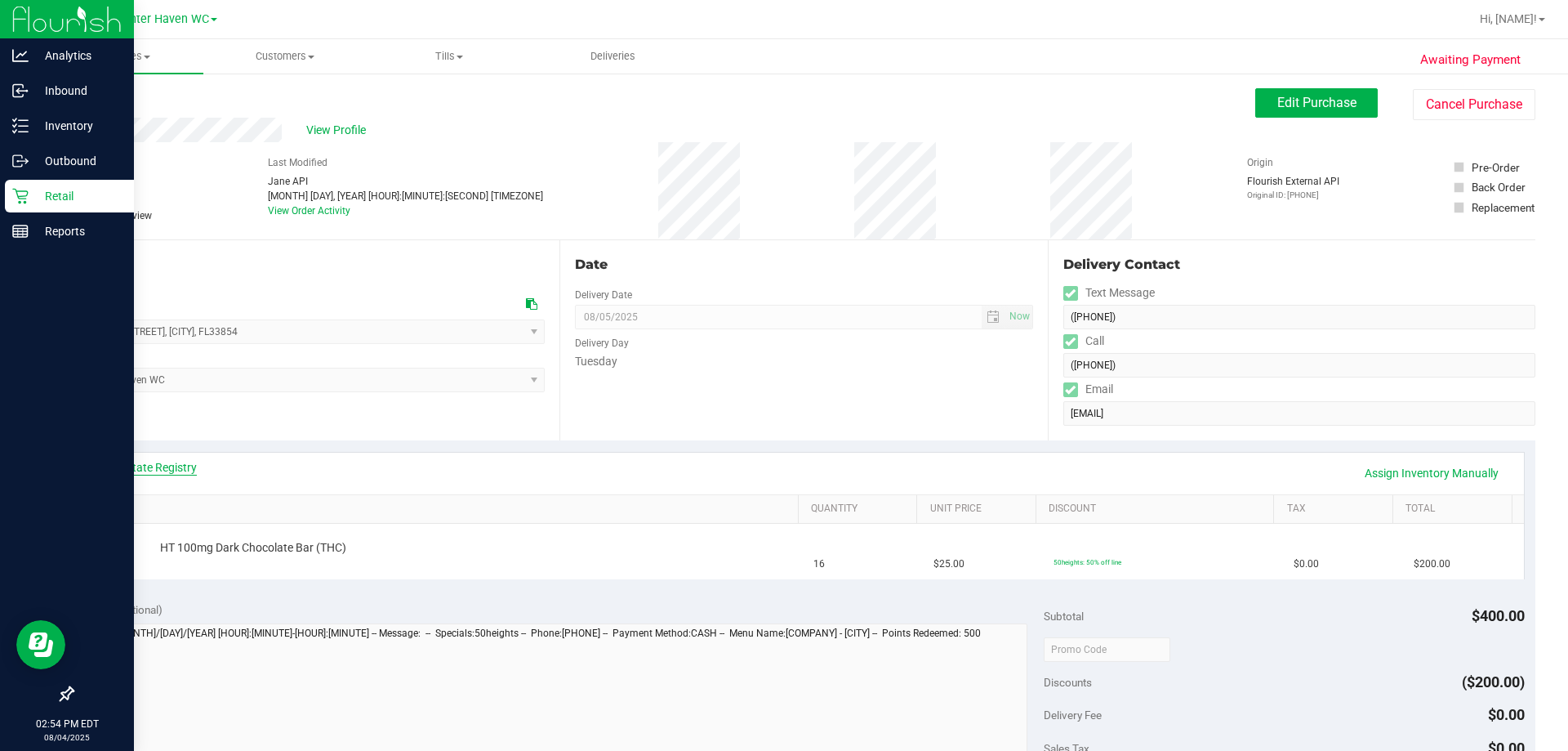 click on "View State Registry" at bounding box center [148, 467] 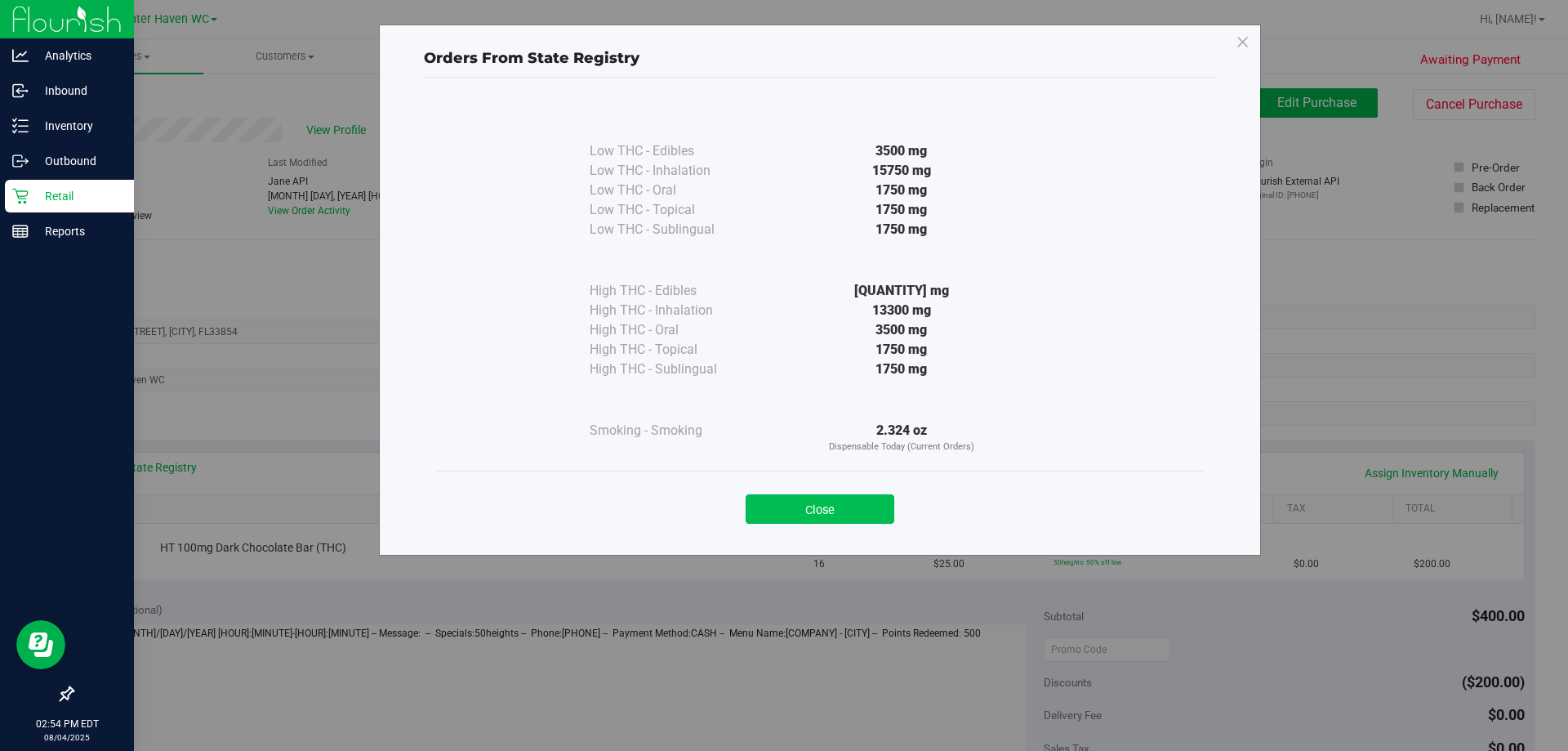 click on "Close" at bounding box center (820, 509) 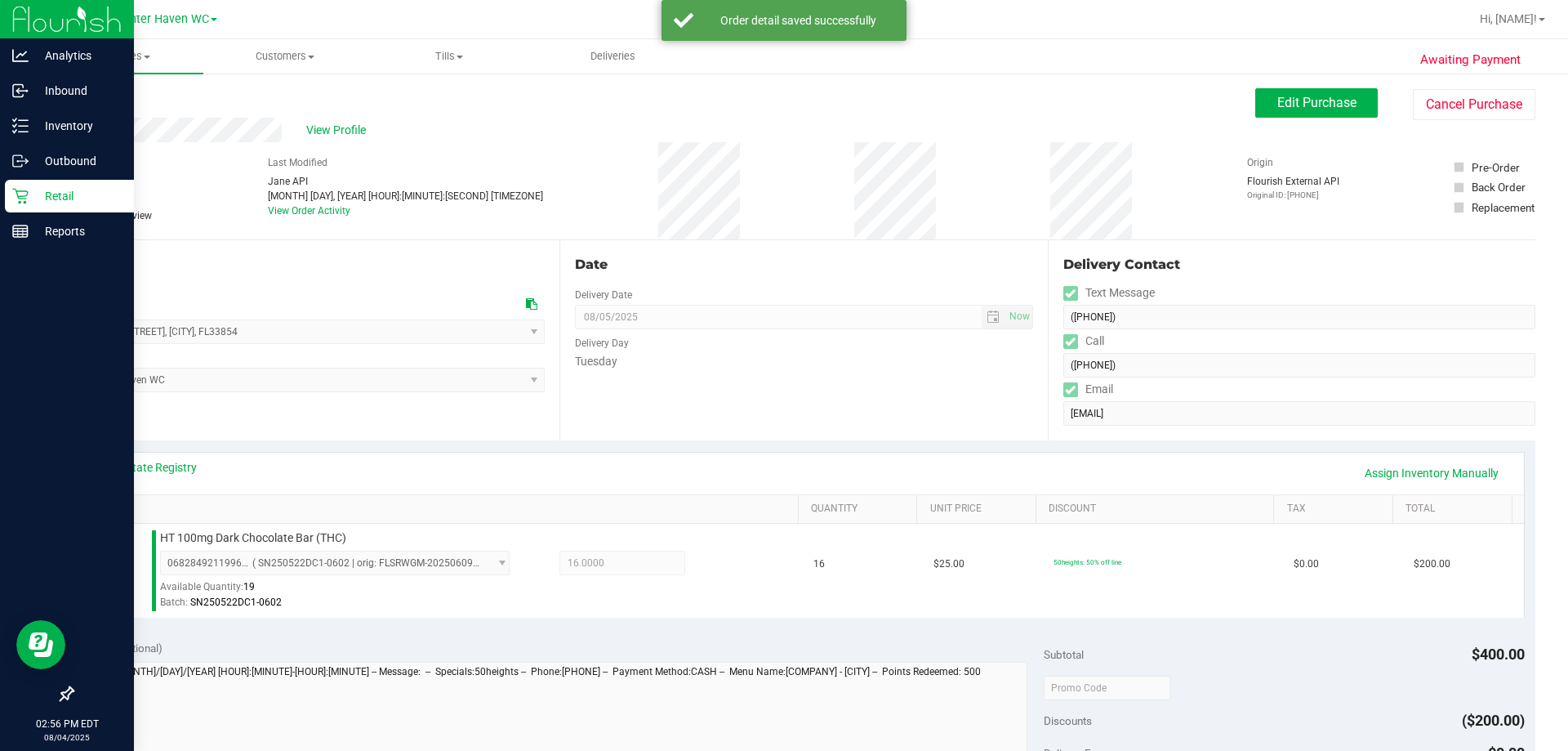 scroll, scrollTop: 490, scrollLeft: 0, axis: vertical 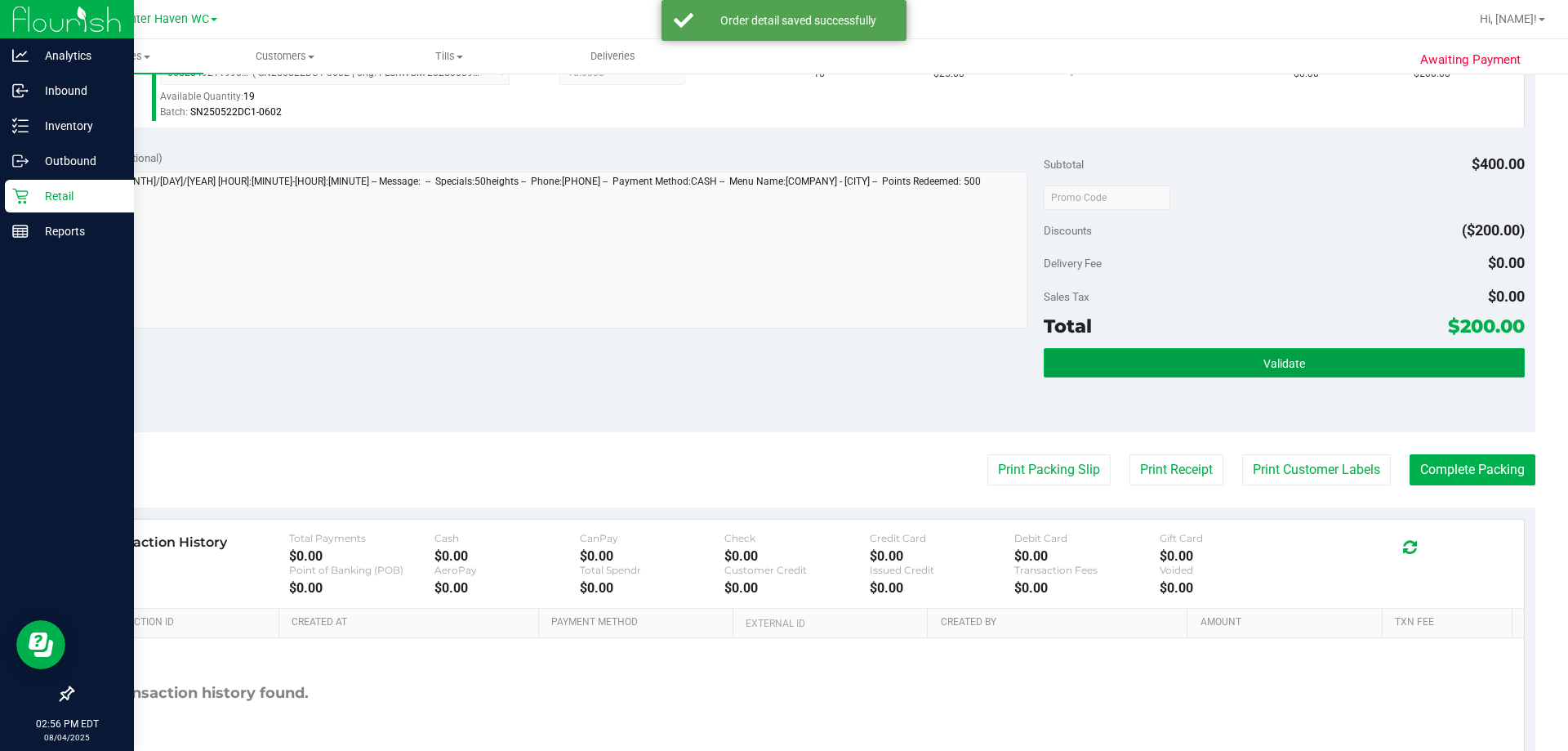 click on "Validate" at bounding box center [1284, 363] 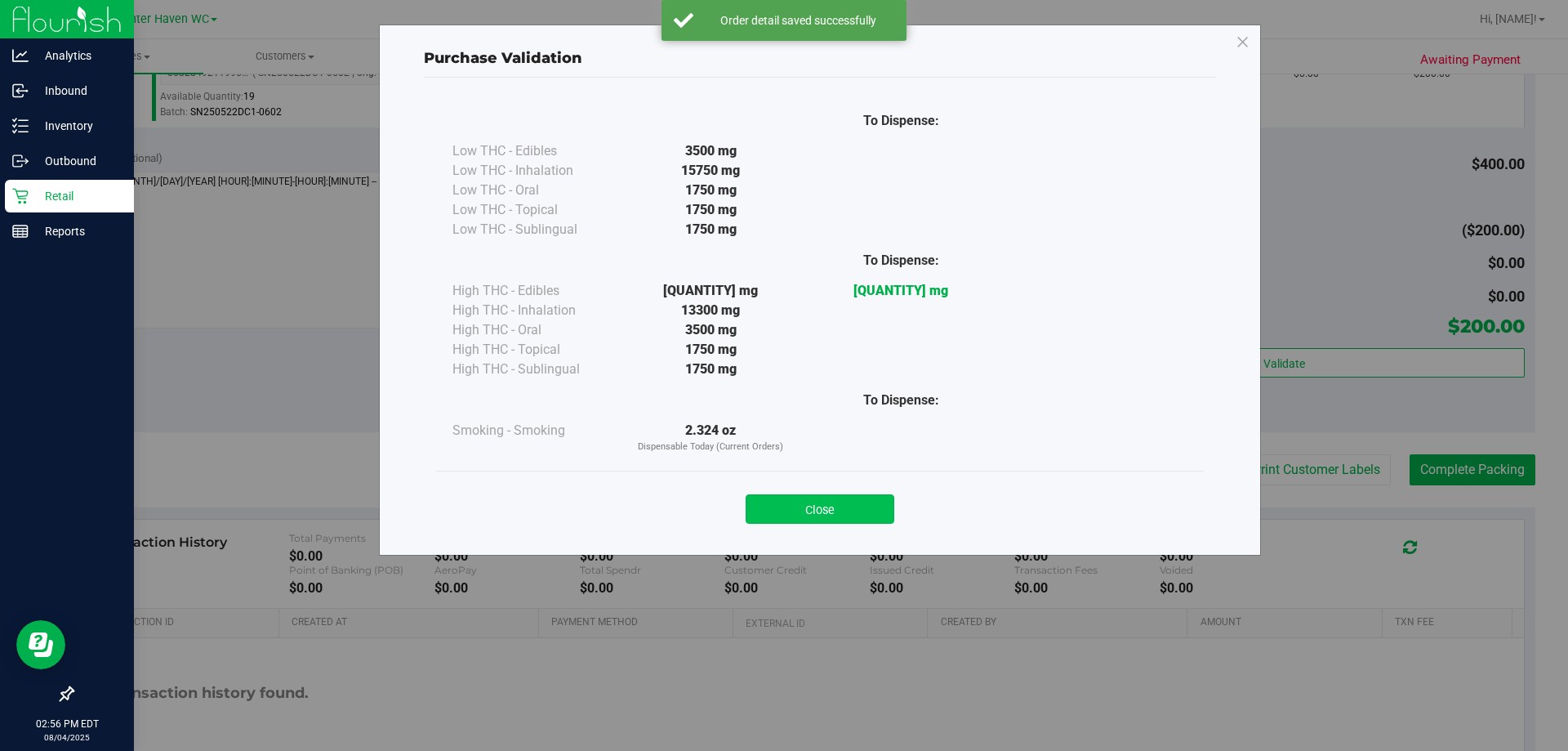 click on "Close" at bounding box center (820, 509) 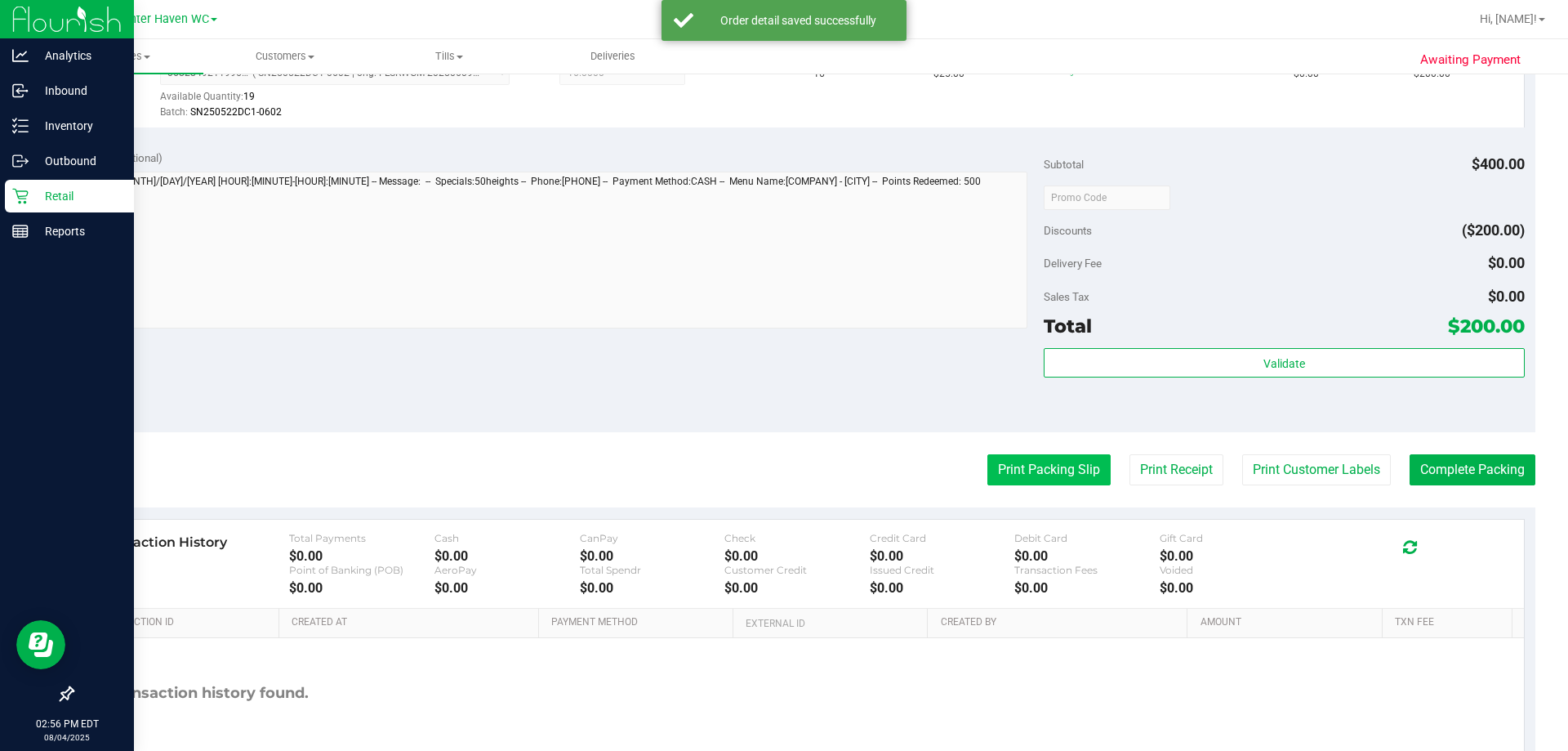 click on "Print Packing Slip" at bounding box center (1049, 470) 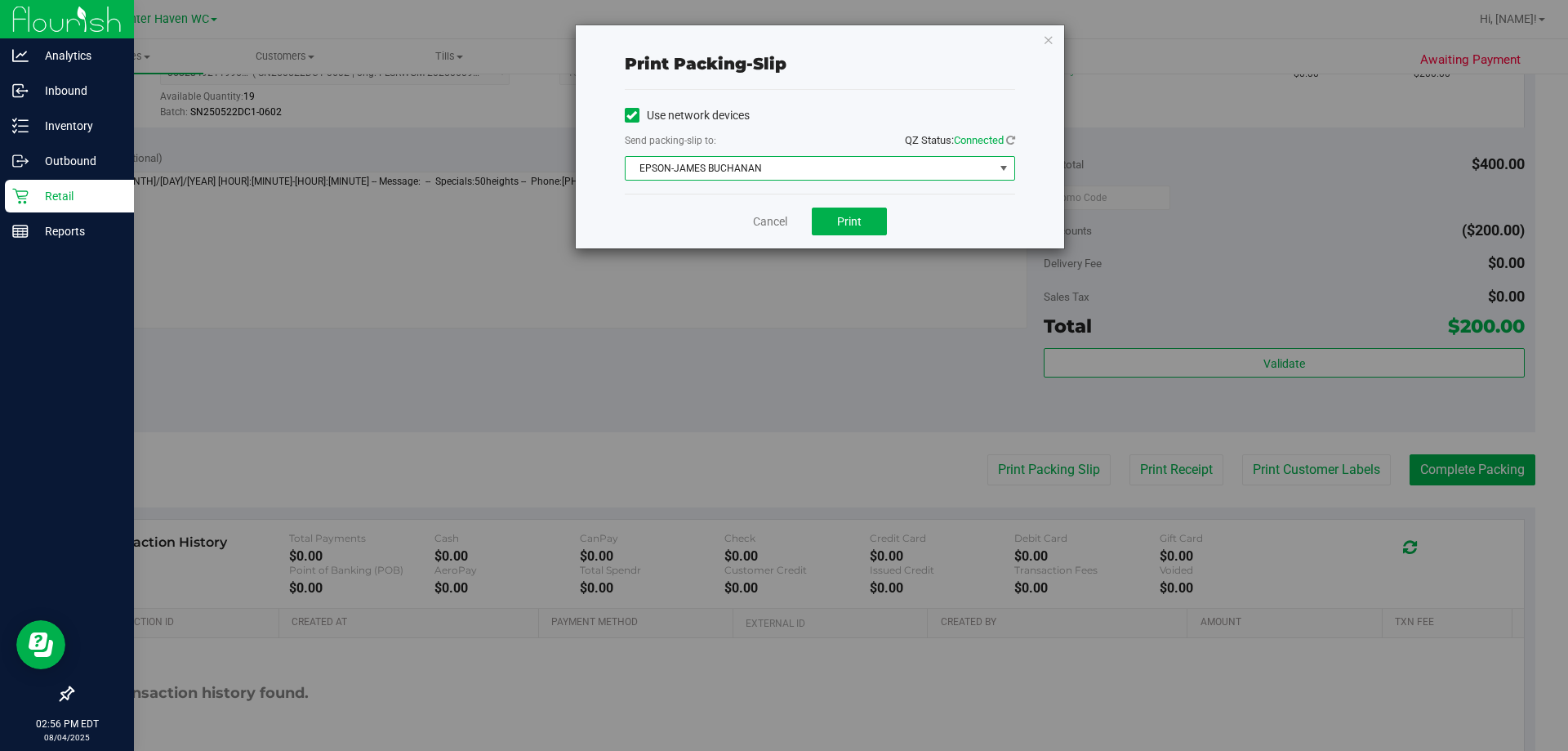 click on "EPSON-JAMES BUCHANAN" at bounding box center (809, 168) 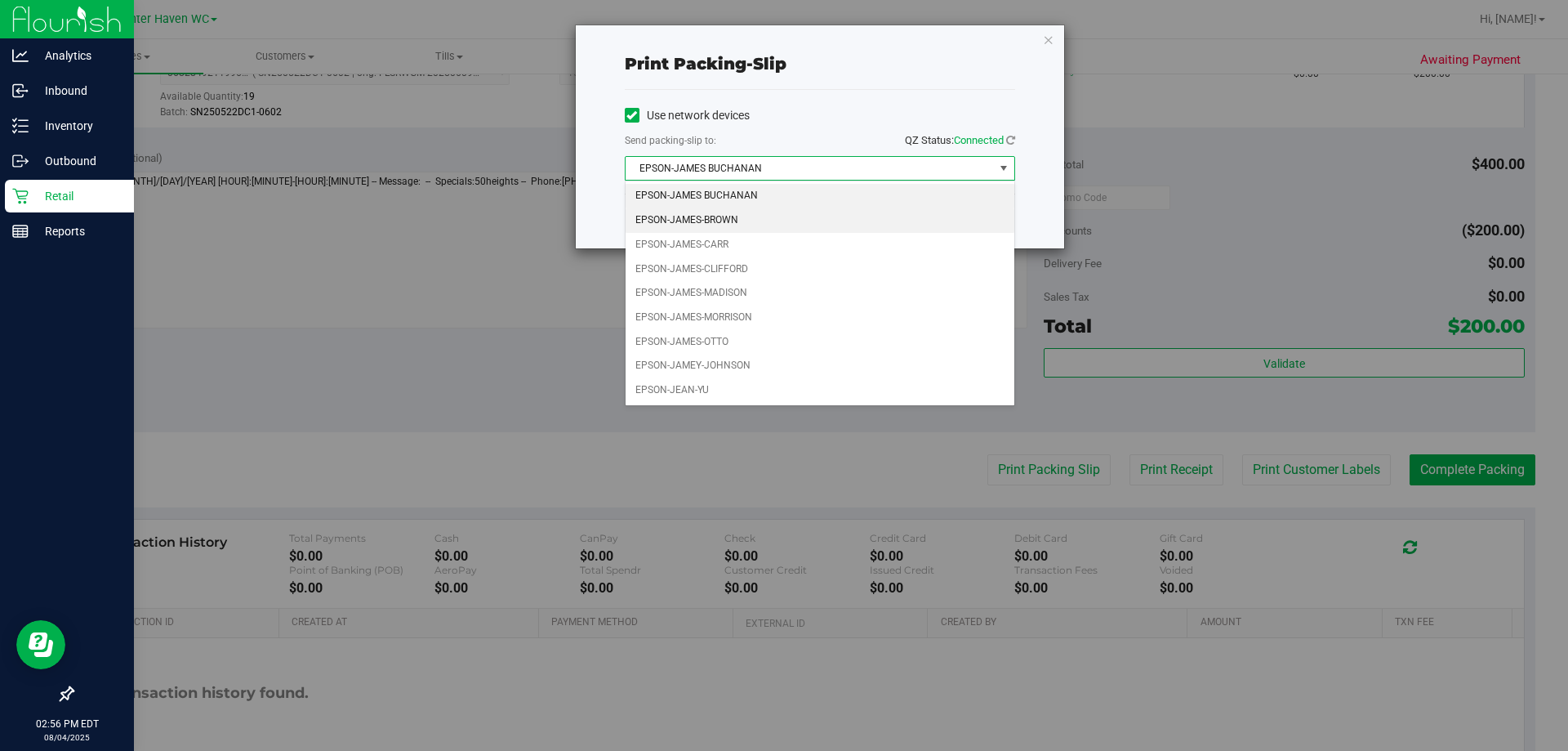 click on "EPSON-JAMES-BROWN" at bounding box center (820, 221) 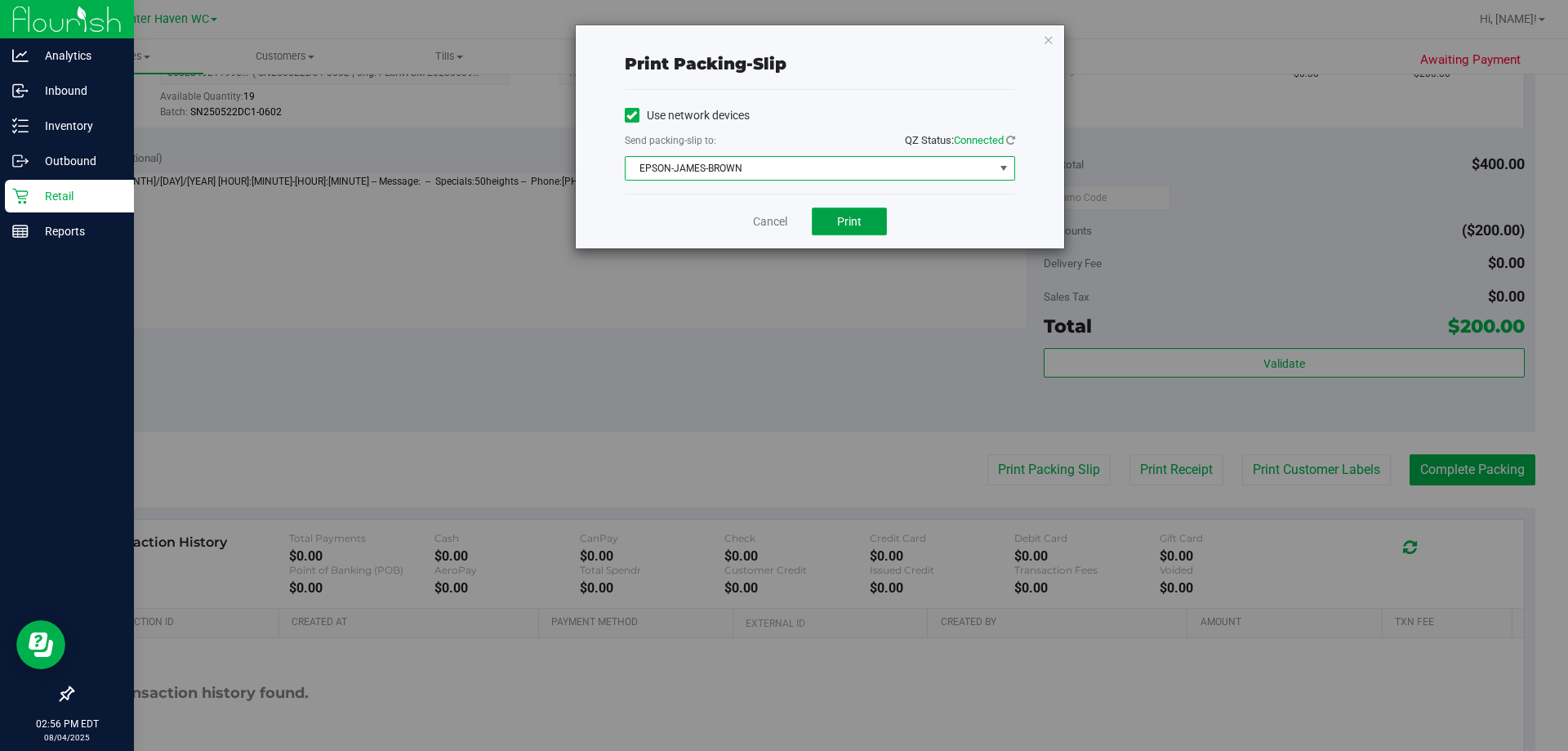 click on "Print" at bounding box center (849, 221) 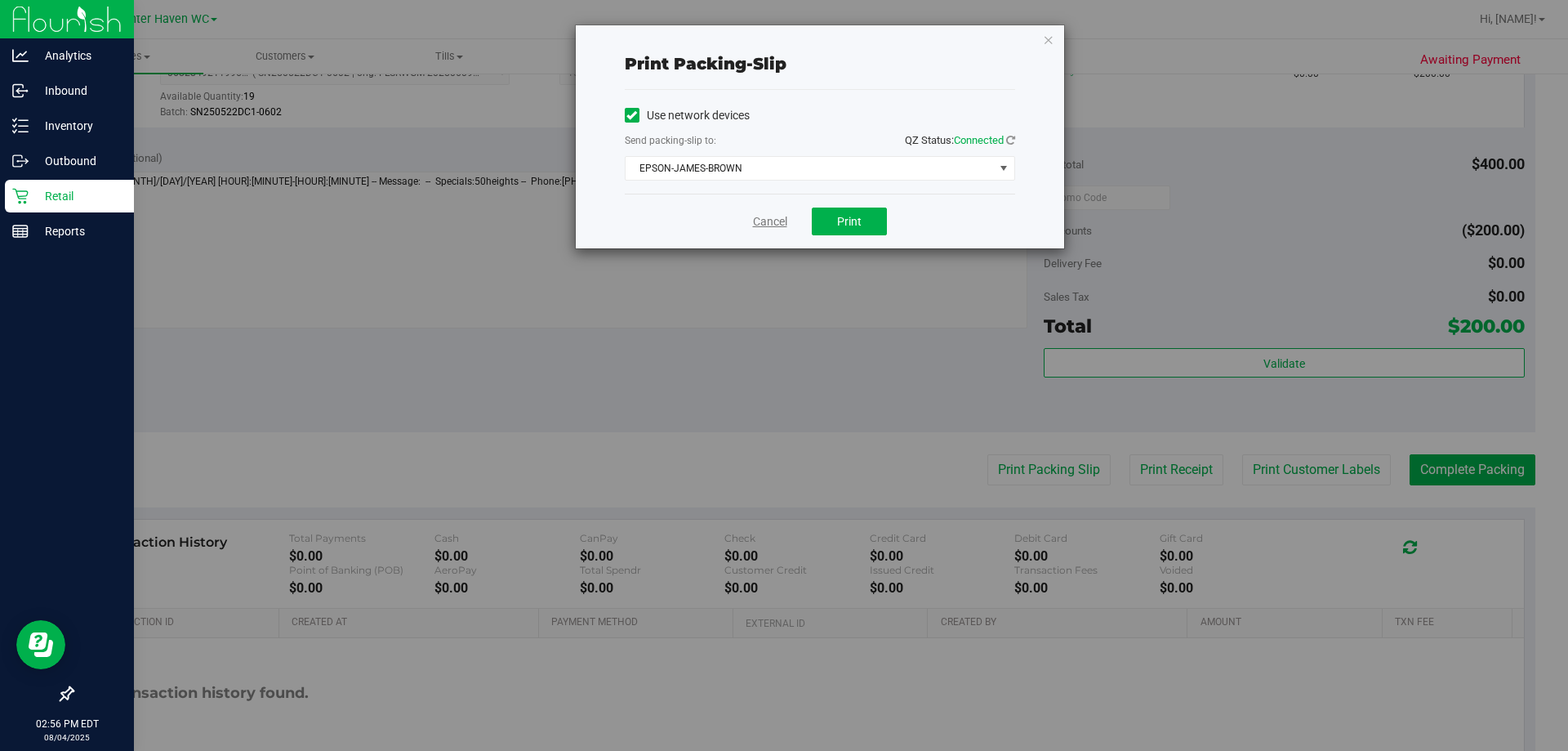 click on "Cancel" at bounding box center [770, 221] 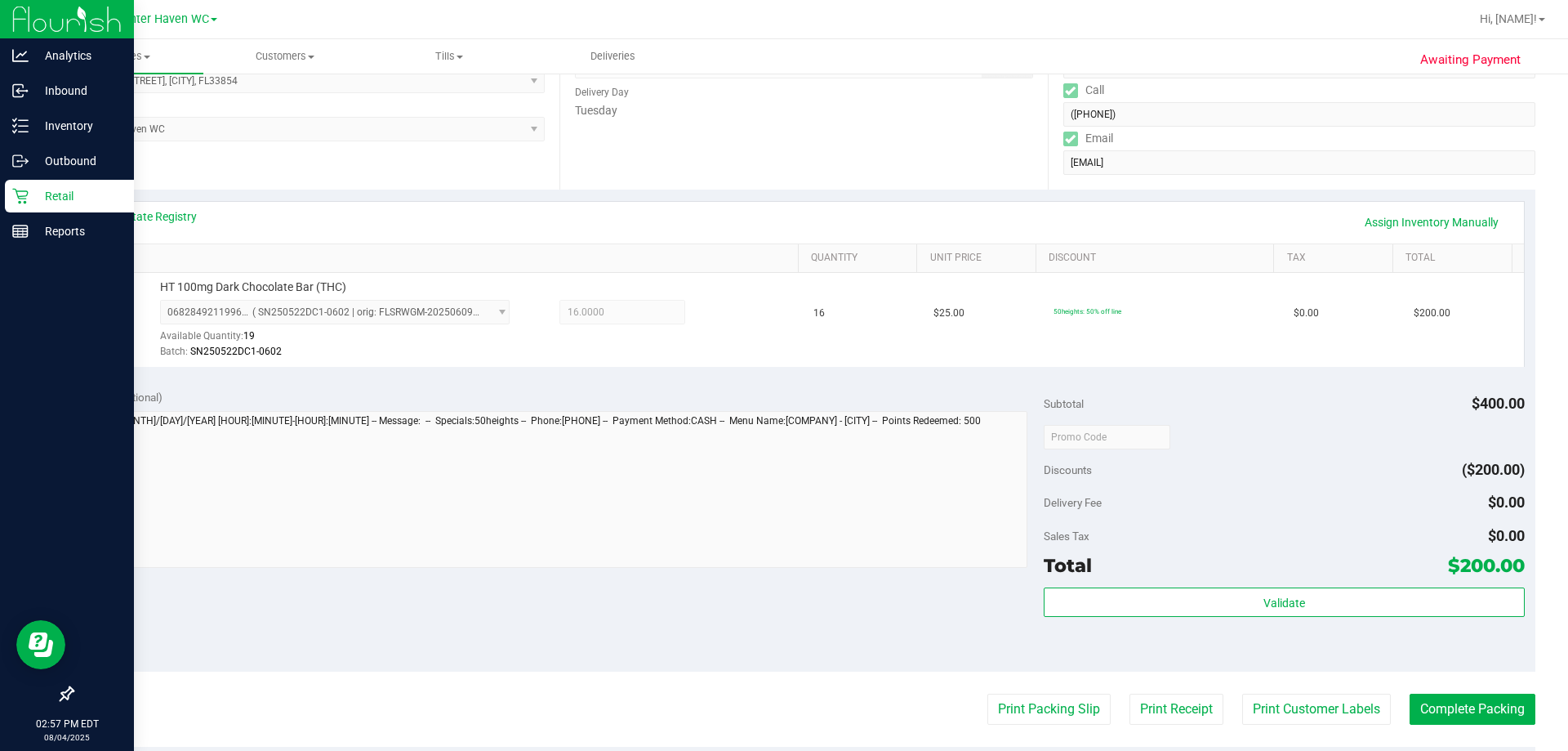 scroll, scrollTop: 0, scrollLeft: 0, axis: both 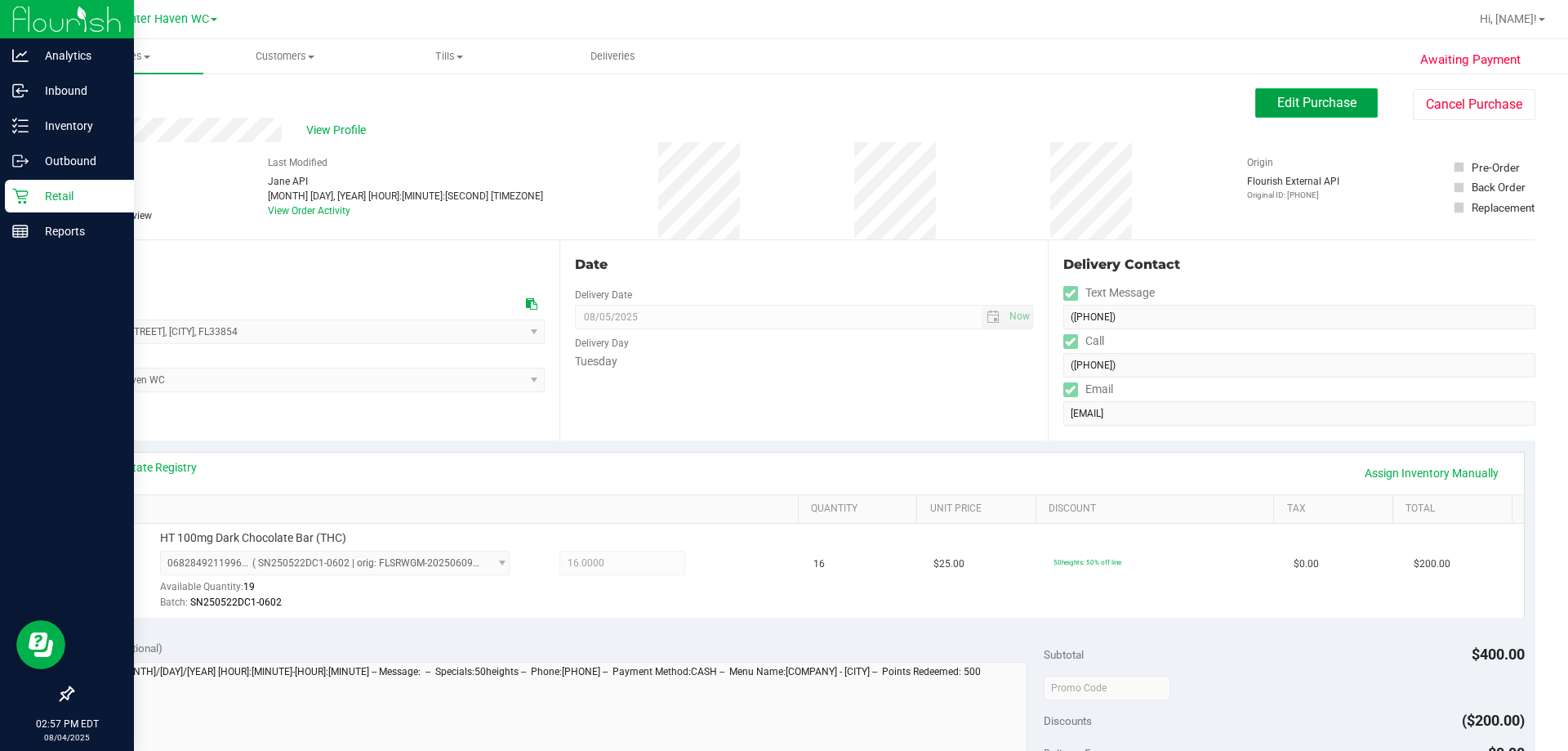 click on "Edit Purchase" at bounding box center (1316, 103) 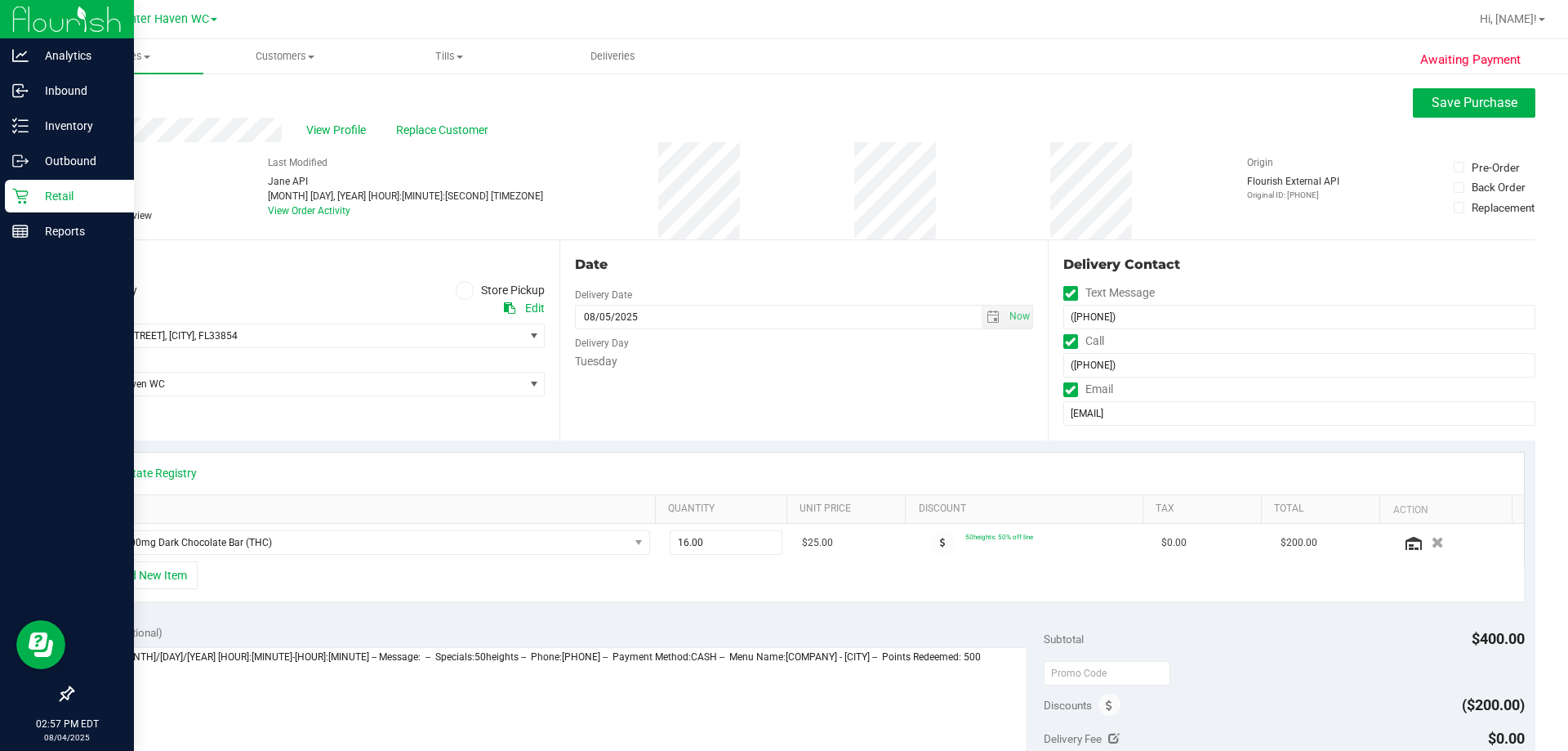 scroll, scrollTop: 409, scrollLeft: 0, axis: vertical 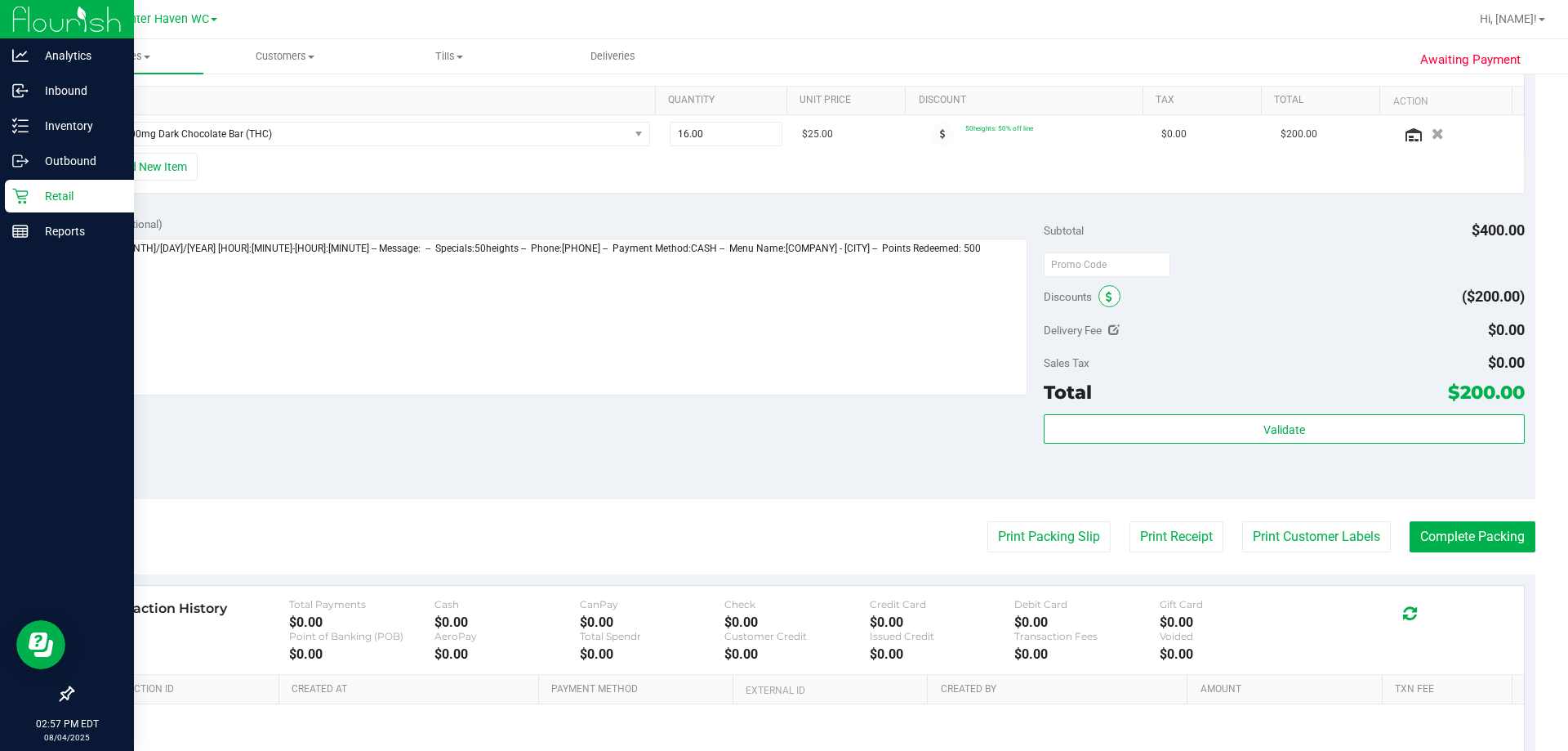 click at bounding box center (1109, 296) 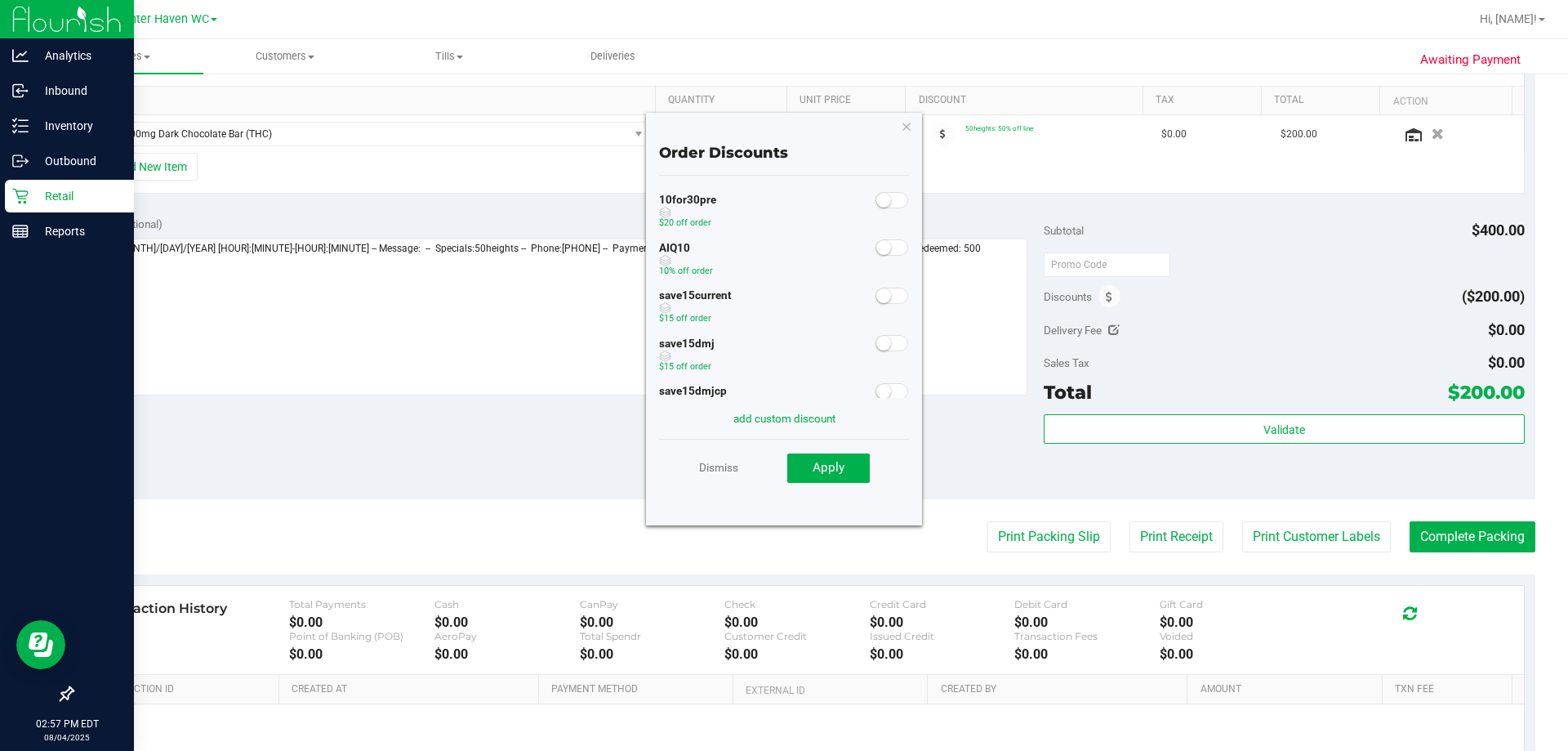 click at bounding box center [884, 248] 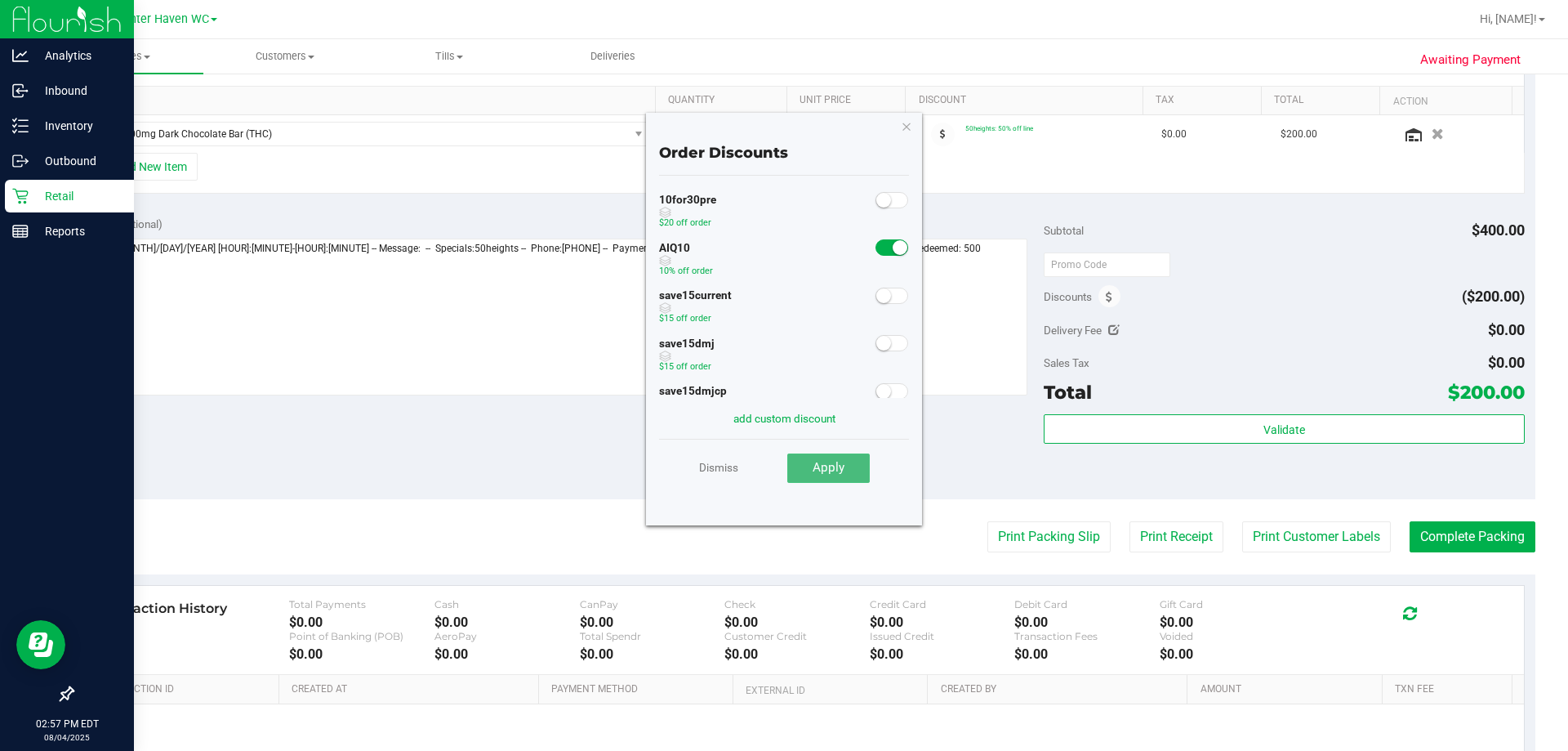 drag, startPoint x: 850, startPoint y: 463, endPoint x: 1012, endPoint y: 482, distance: 163.11039 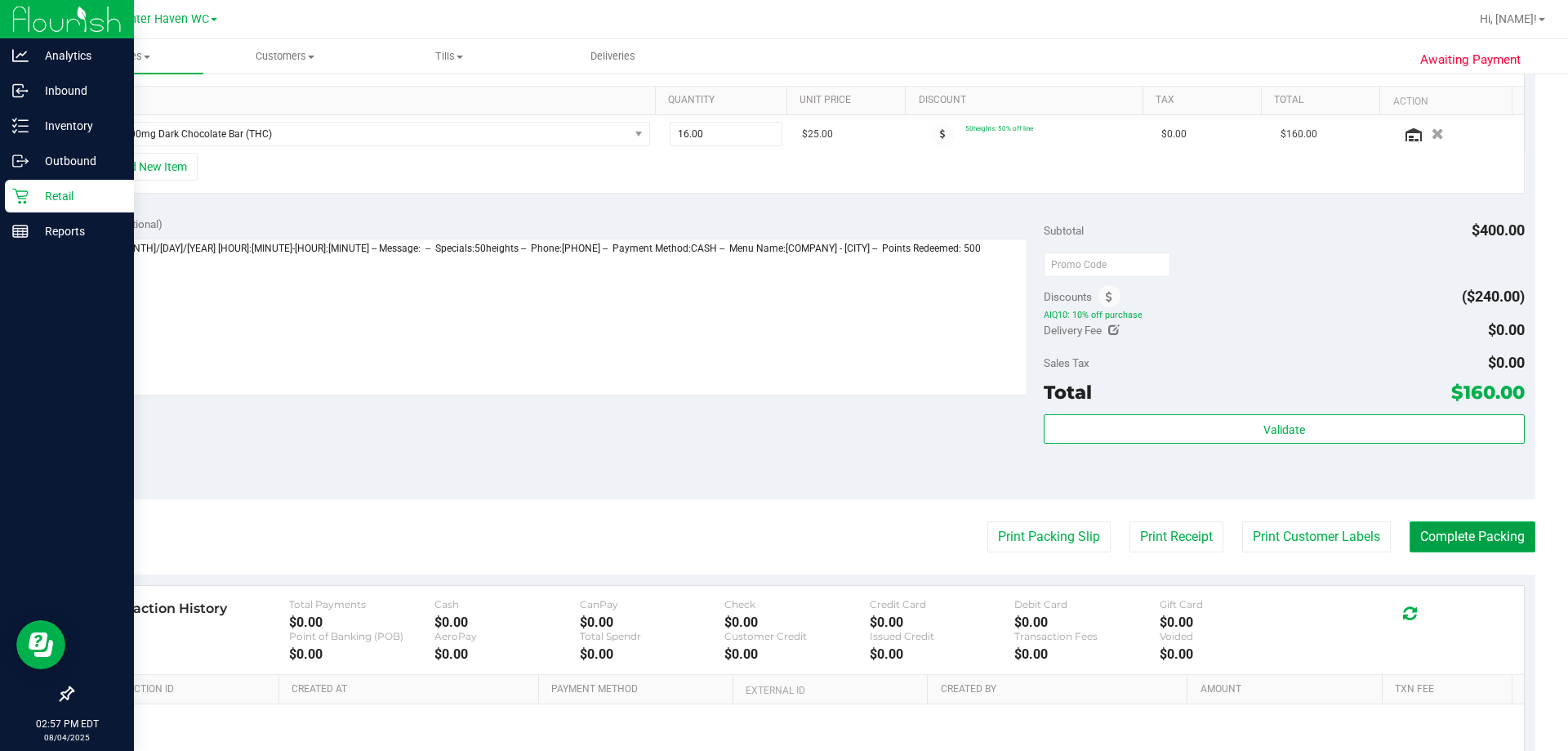 click on "Complete Packing" at bounding box center [1472, 537] 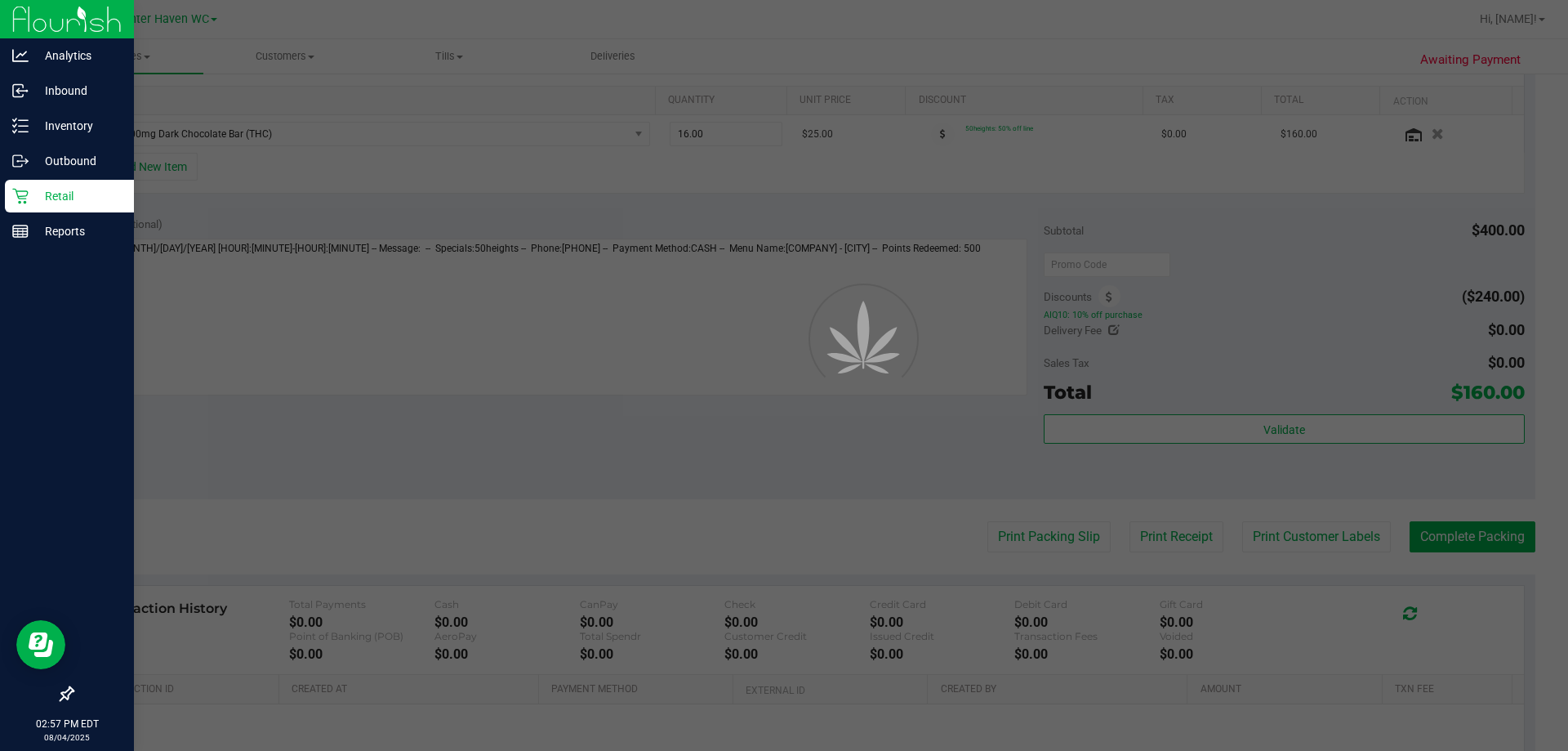 scroll, scrollTop: 0, scrollLeft: 0, axis: both 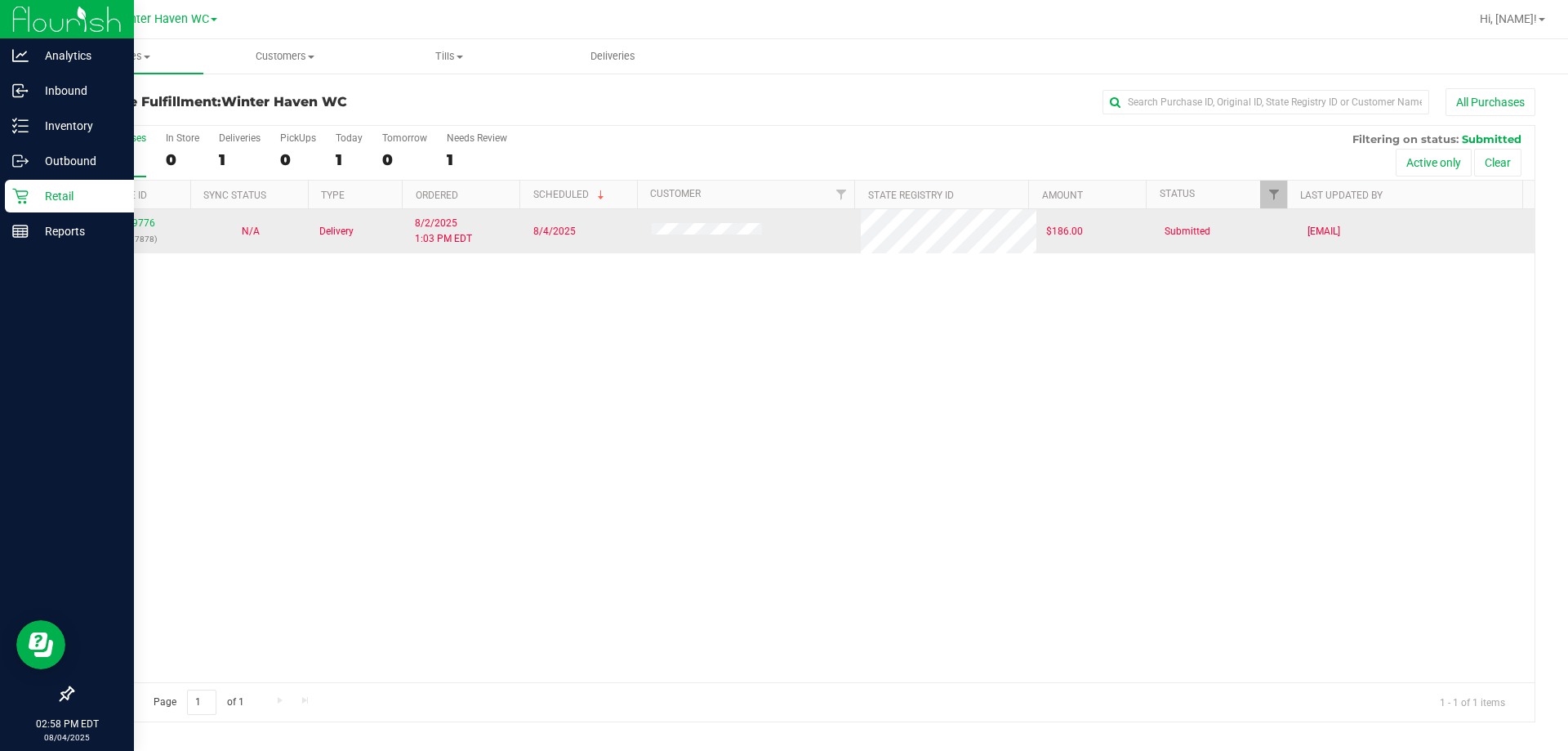 click on "11729776
(312817878)" at bounding box center [131, 231] 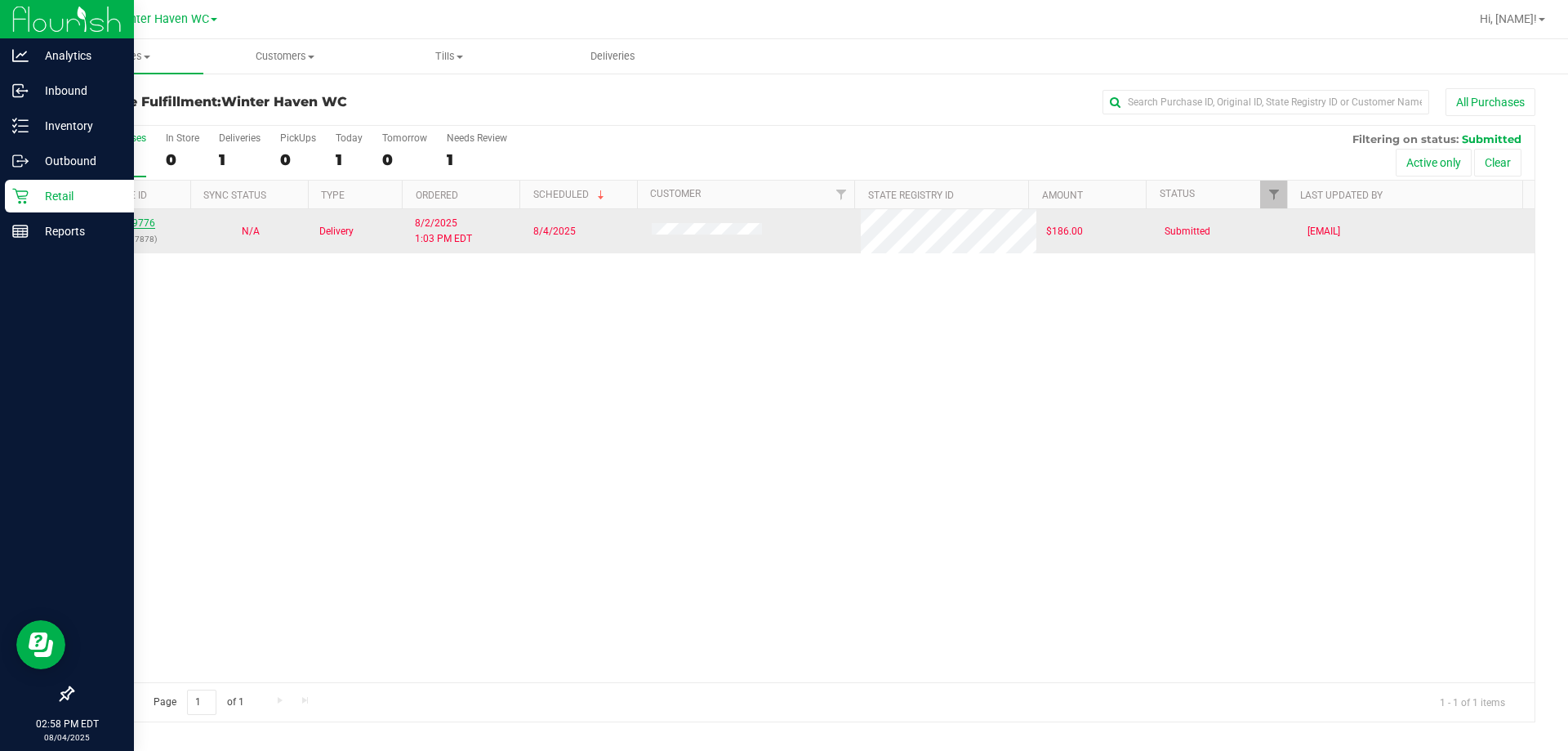 click on "11729776" at bounding box center (132, 223) 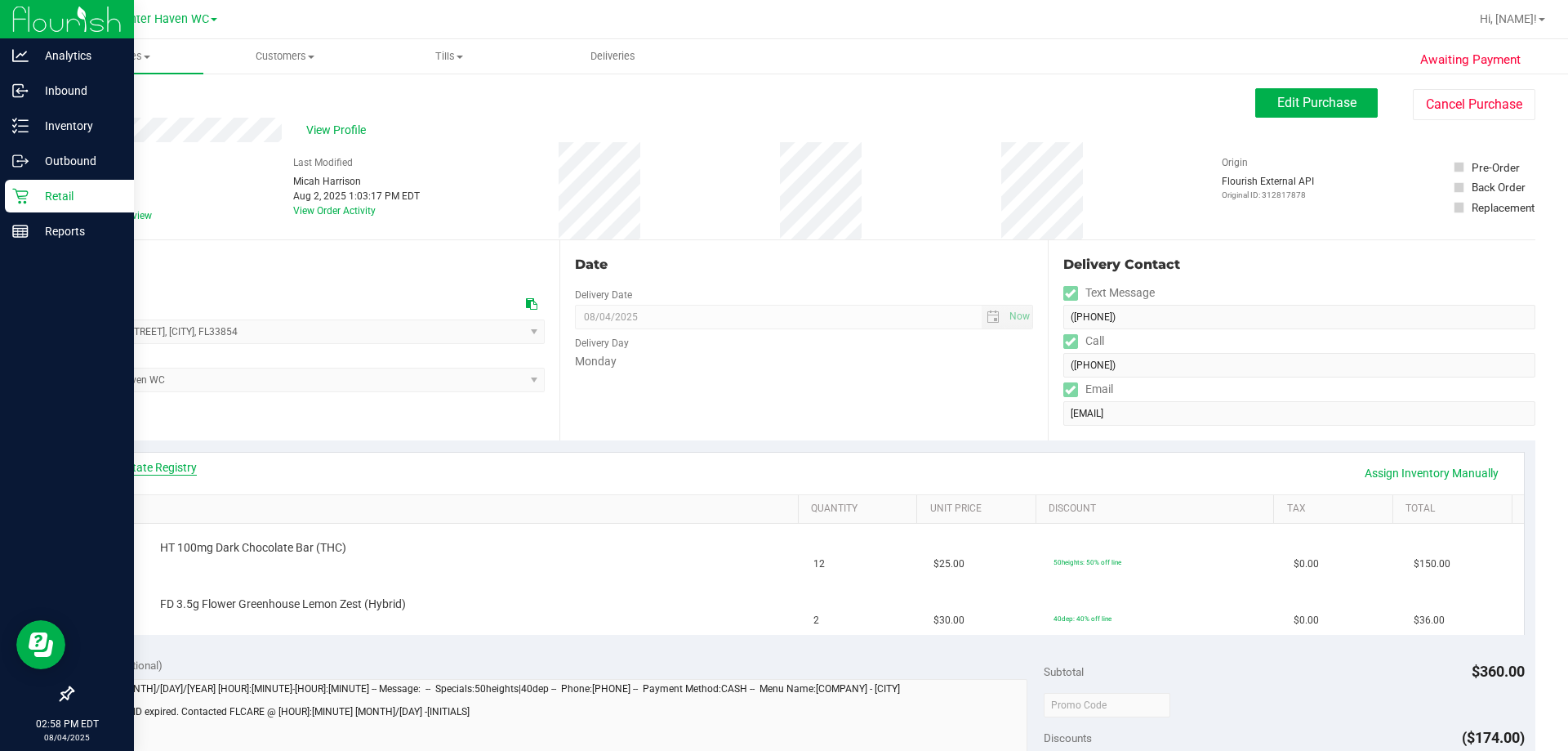 click on "View State Registry" at bounding box center [148, 467] 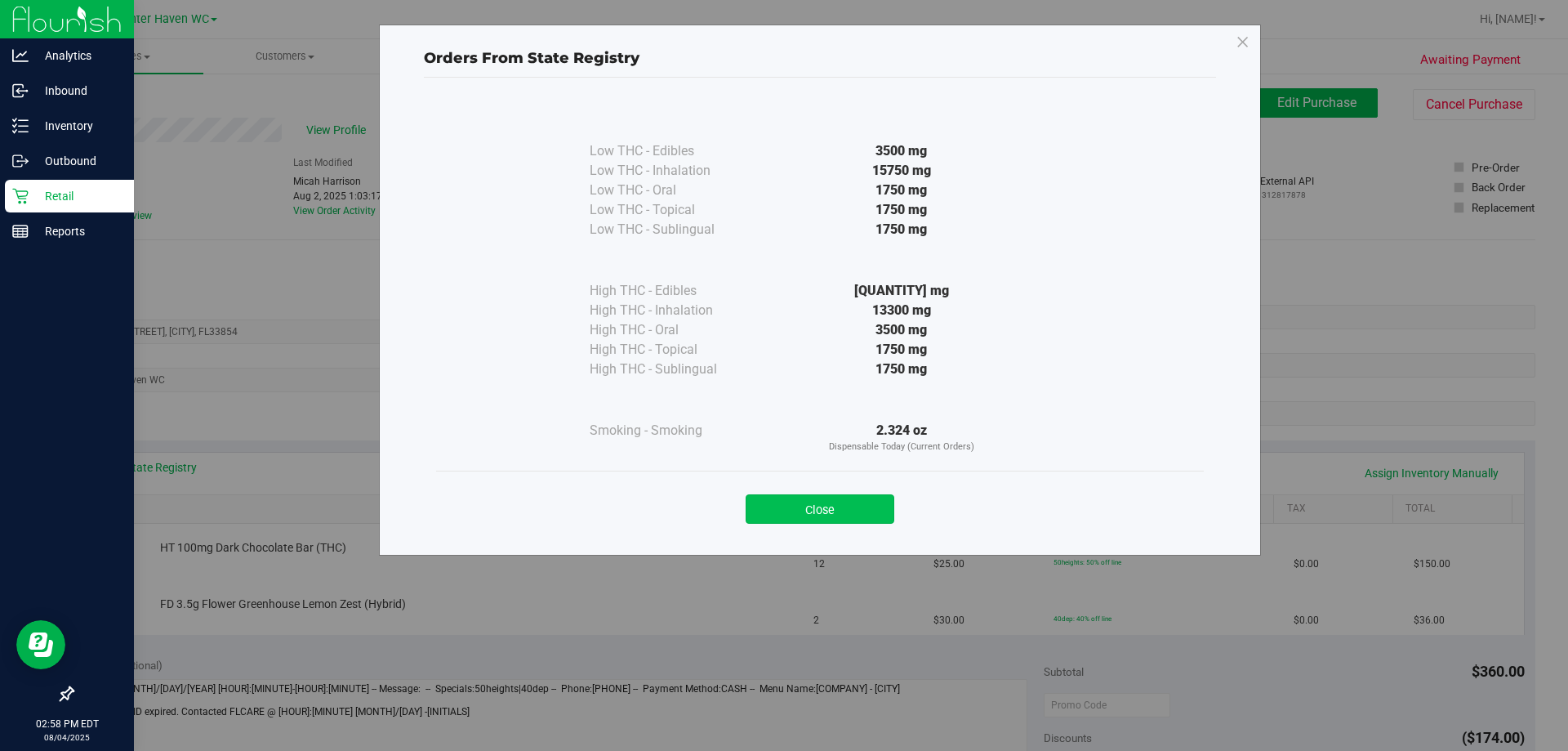 click on "Close" at bounding box center (820, 509) 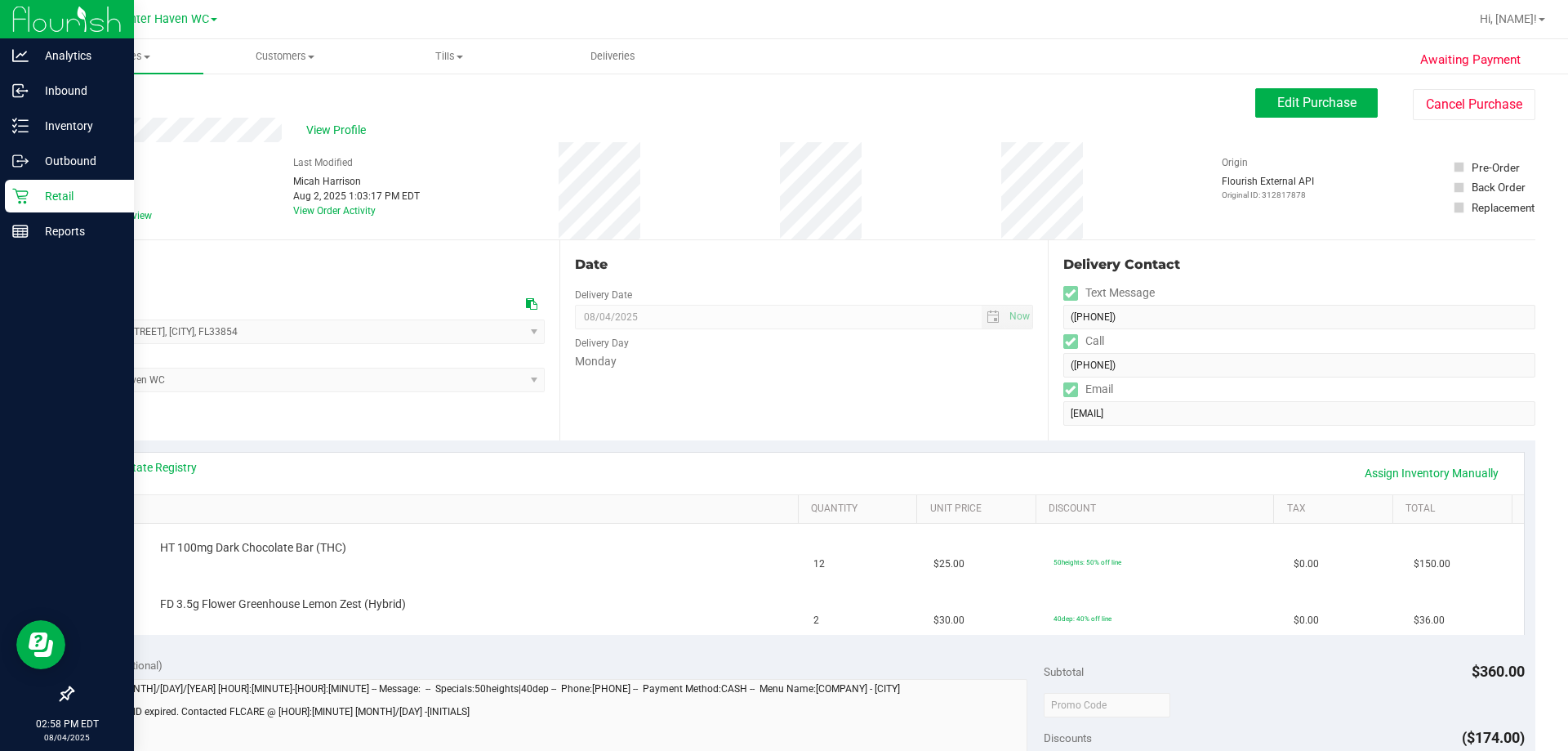 click on "Retail" at bounding box center [69, 196] 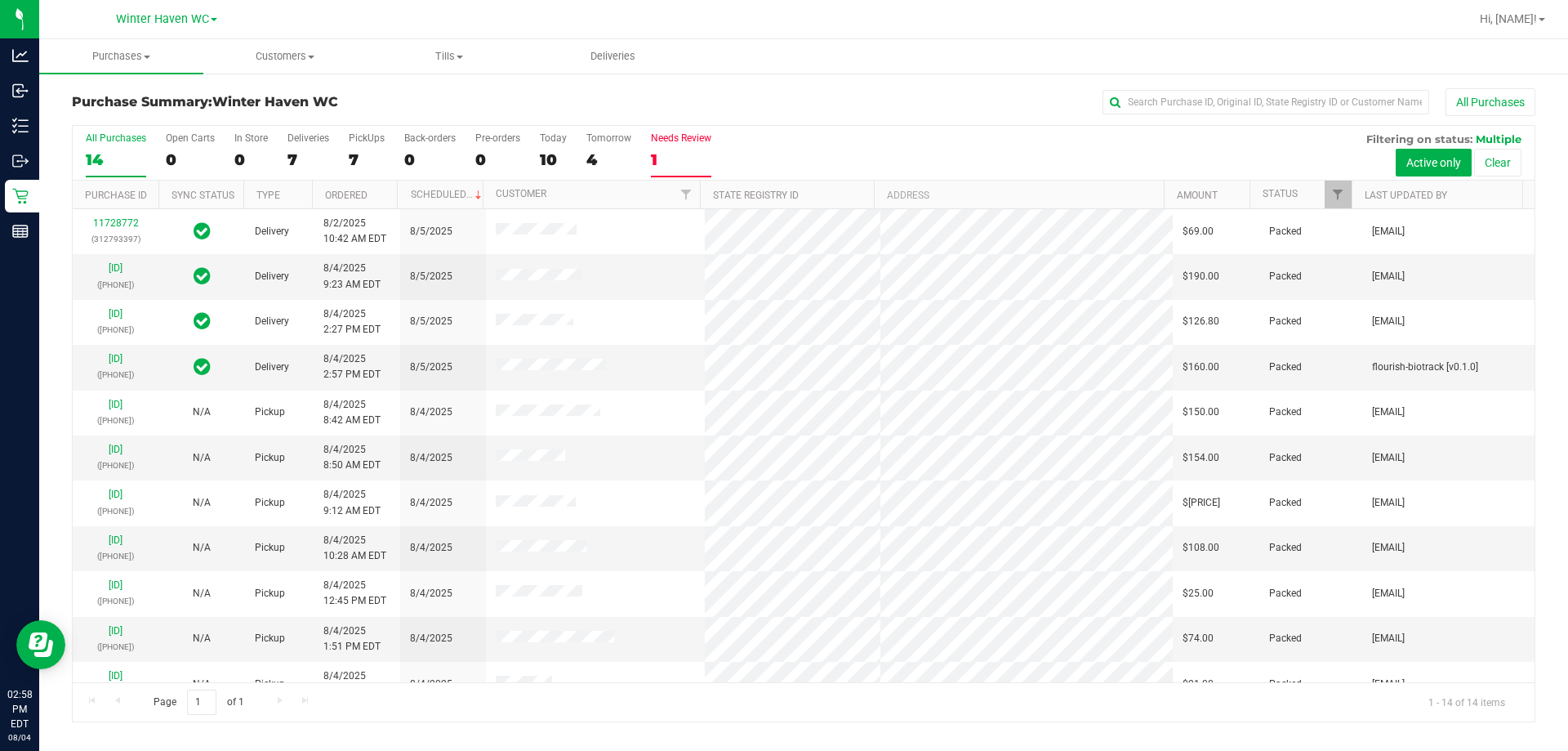 click on "1" at bounding box center [681, 159] 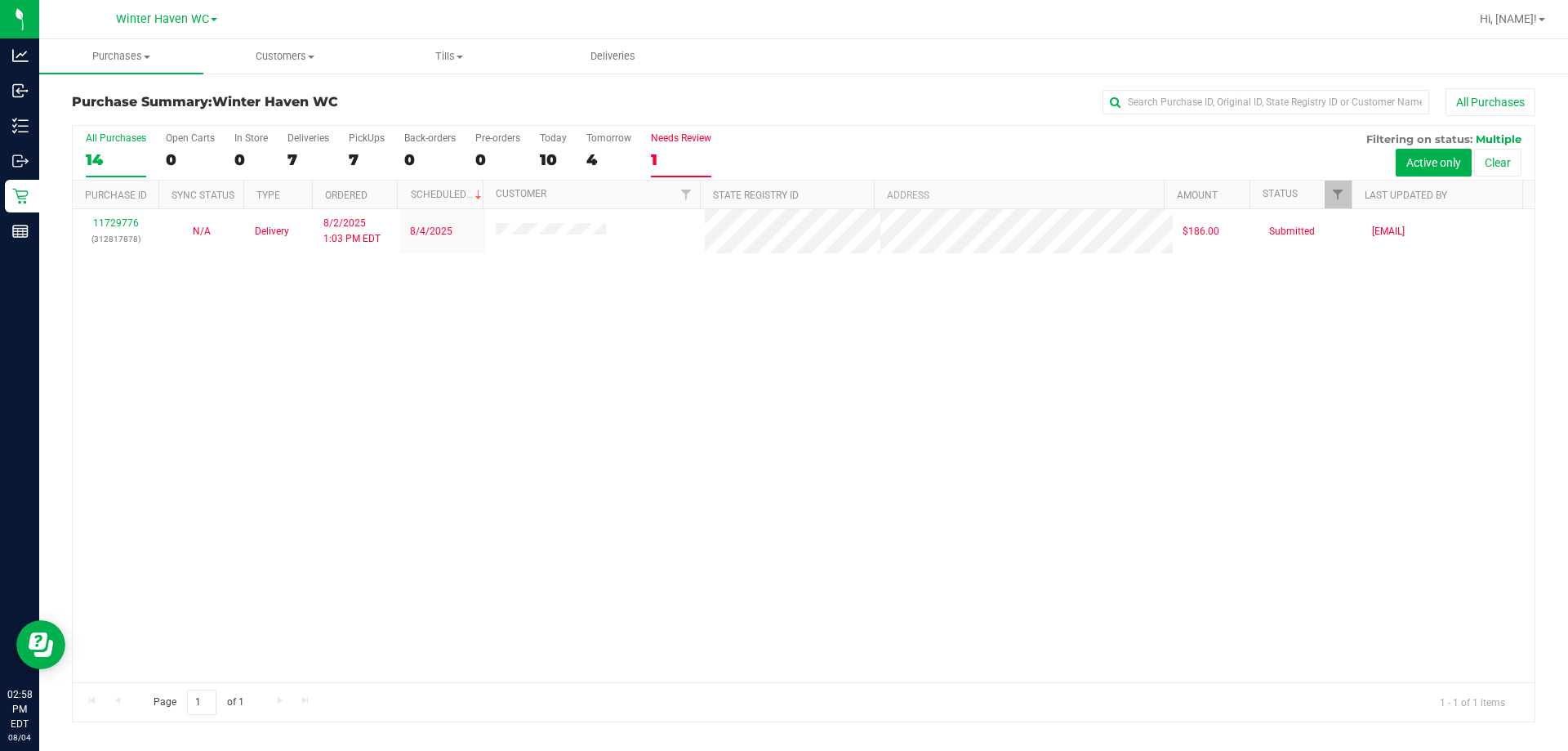 click on "14" at bounding box center (116, 159) 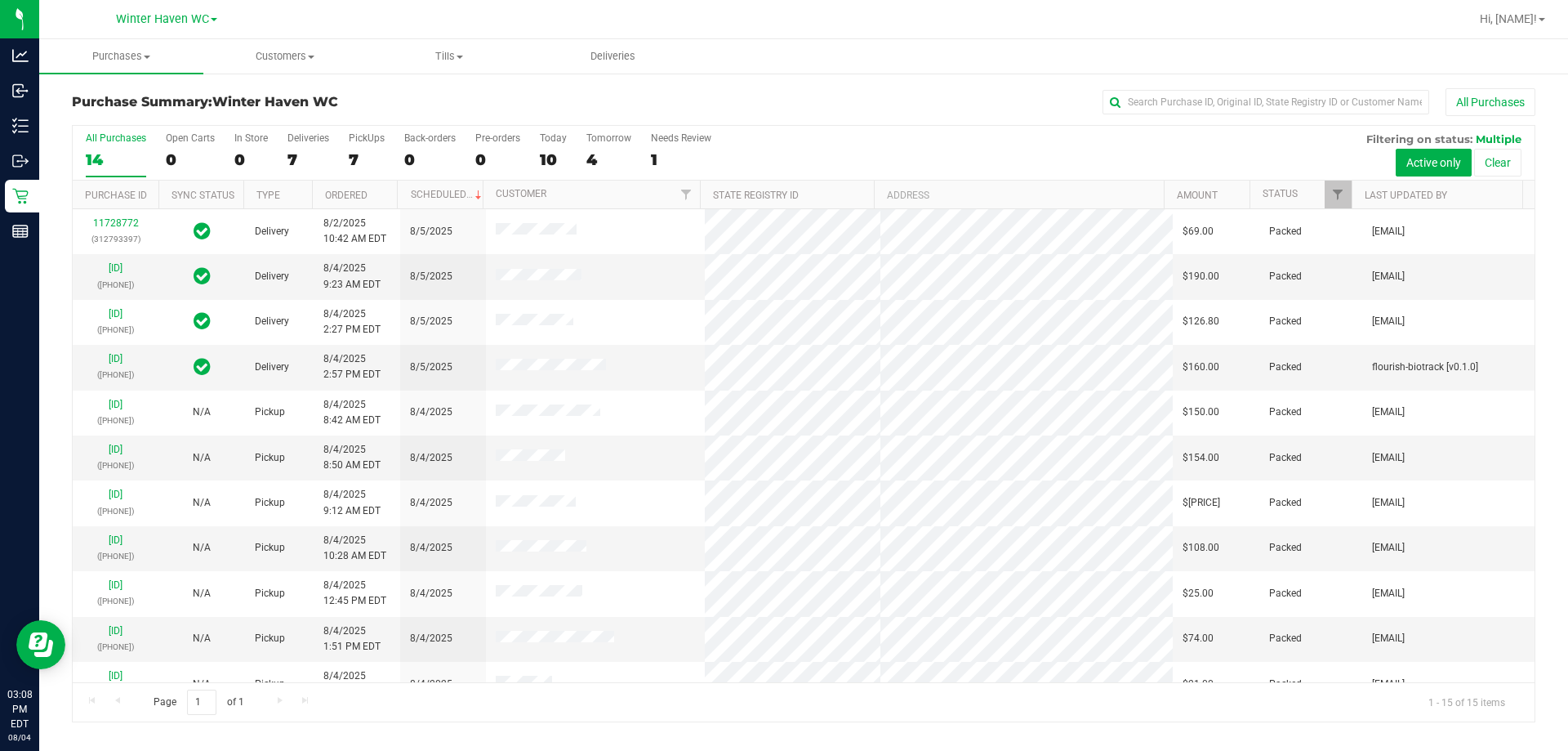 scroll, scrollTop: 205, scrollLeft: 0, axis: vertical 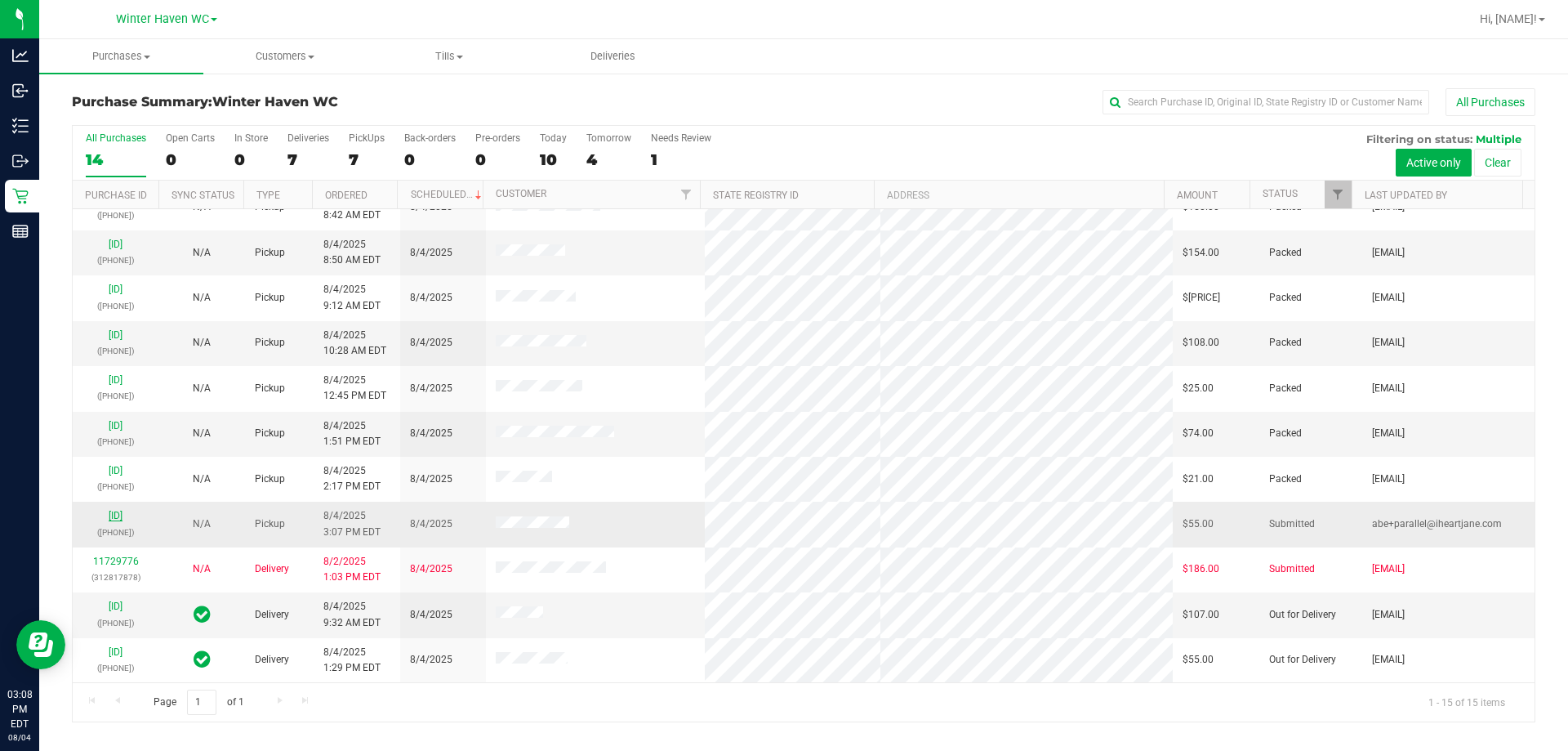 click on "11738821" at bounding box center [115, 516] 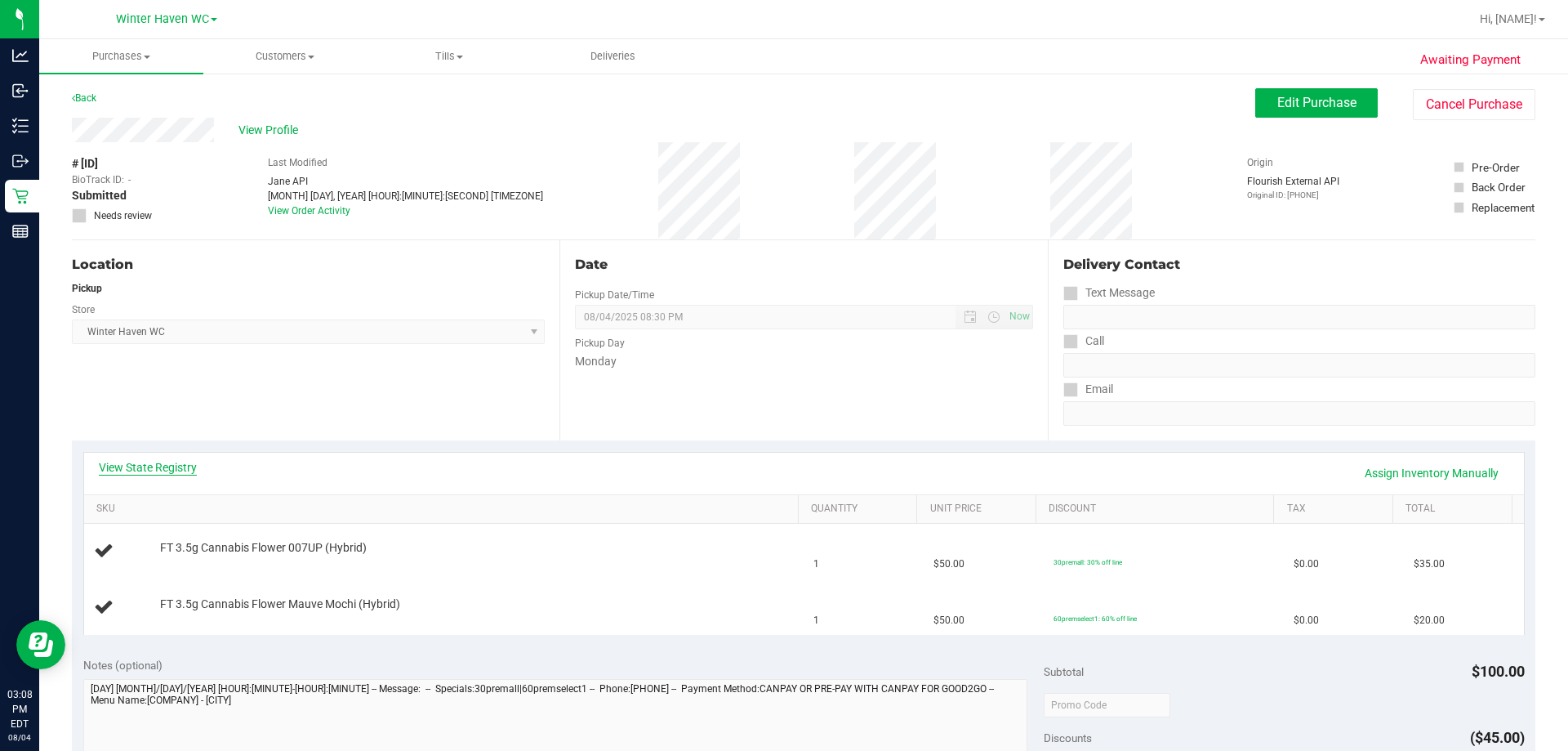 click on "View State Registry" at bounding box center [148, 467] 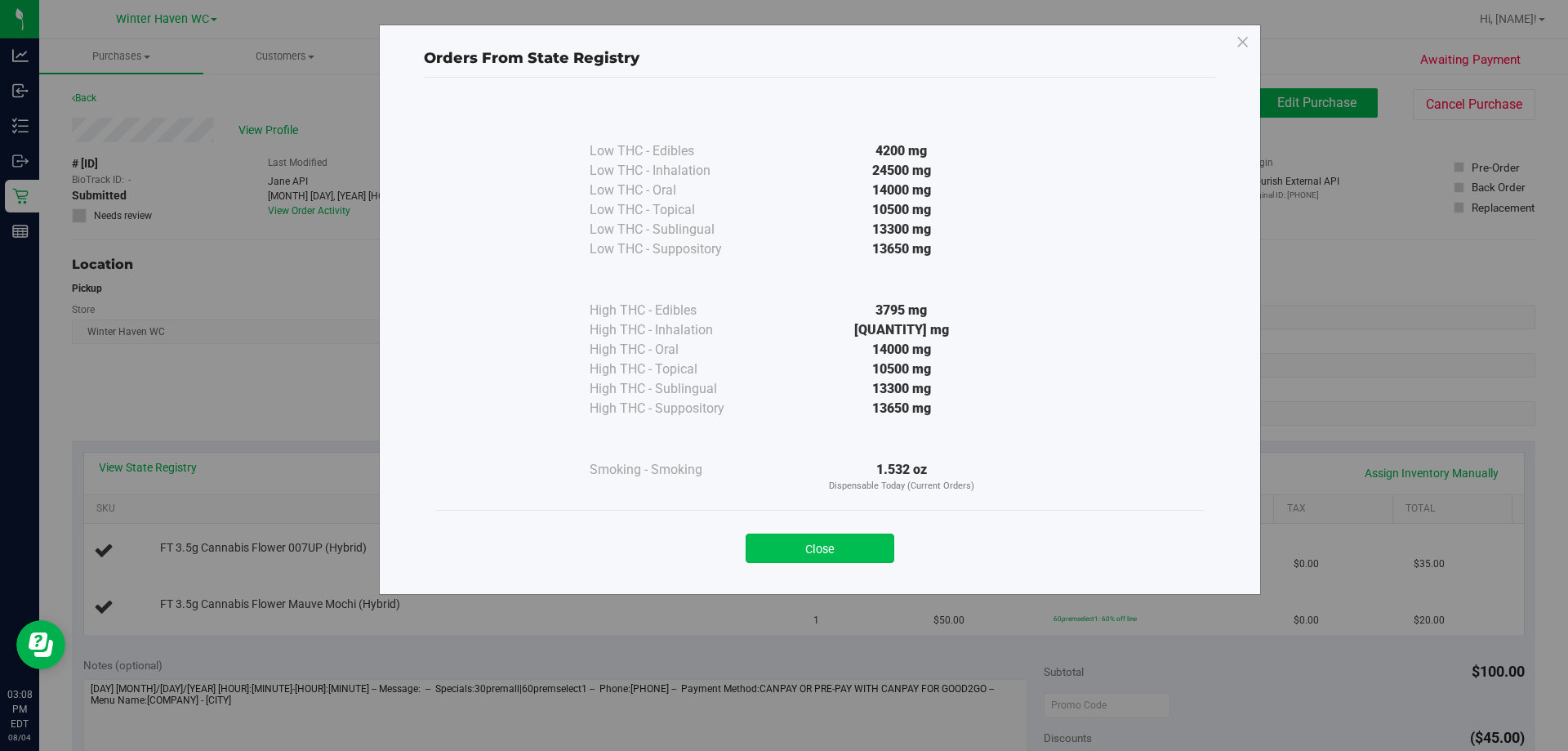 click on "Close" at bounding box center (820, 548) 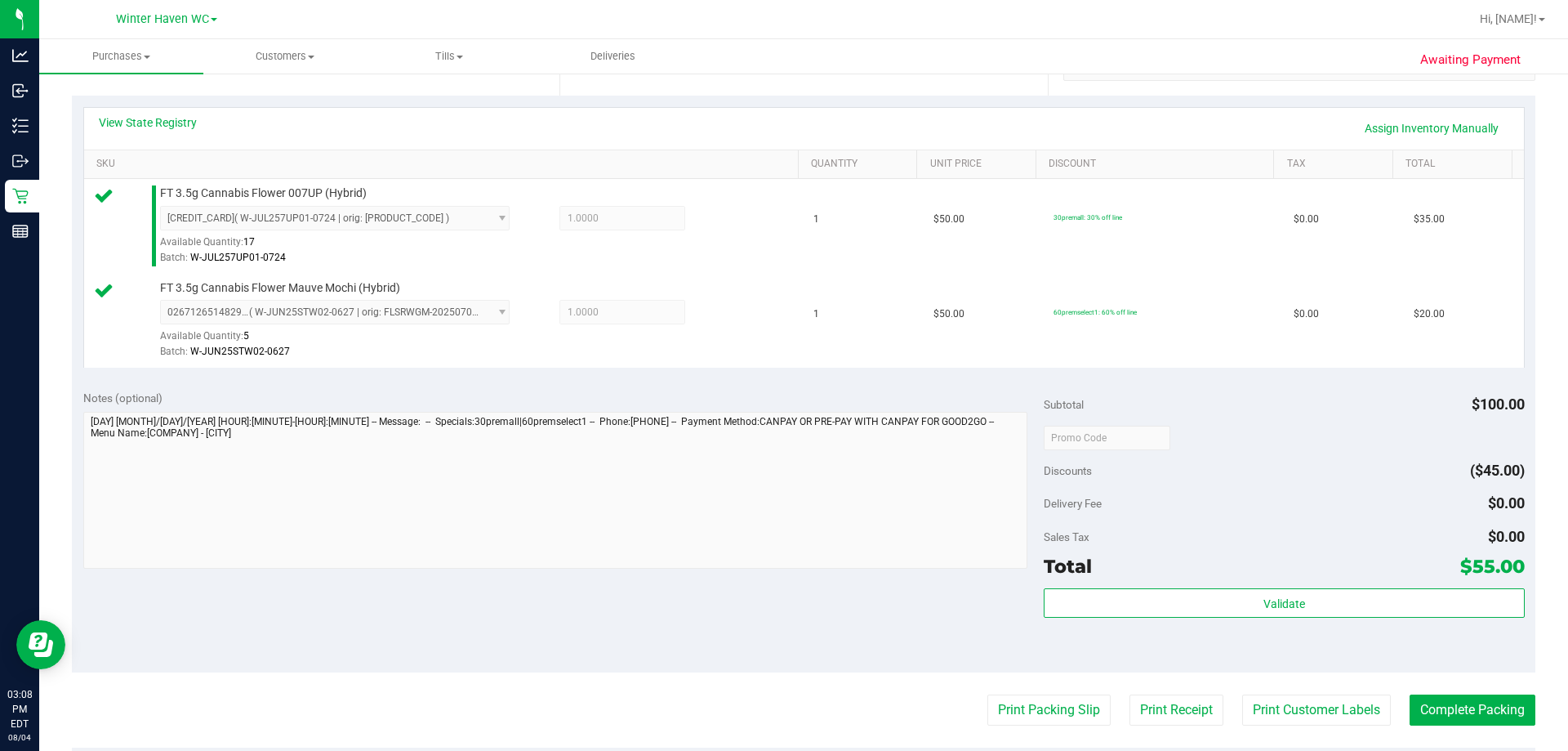 scroll, scrollTop: 490, scrollLeft: 0, axis: vertical 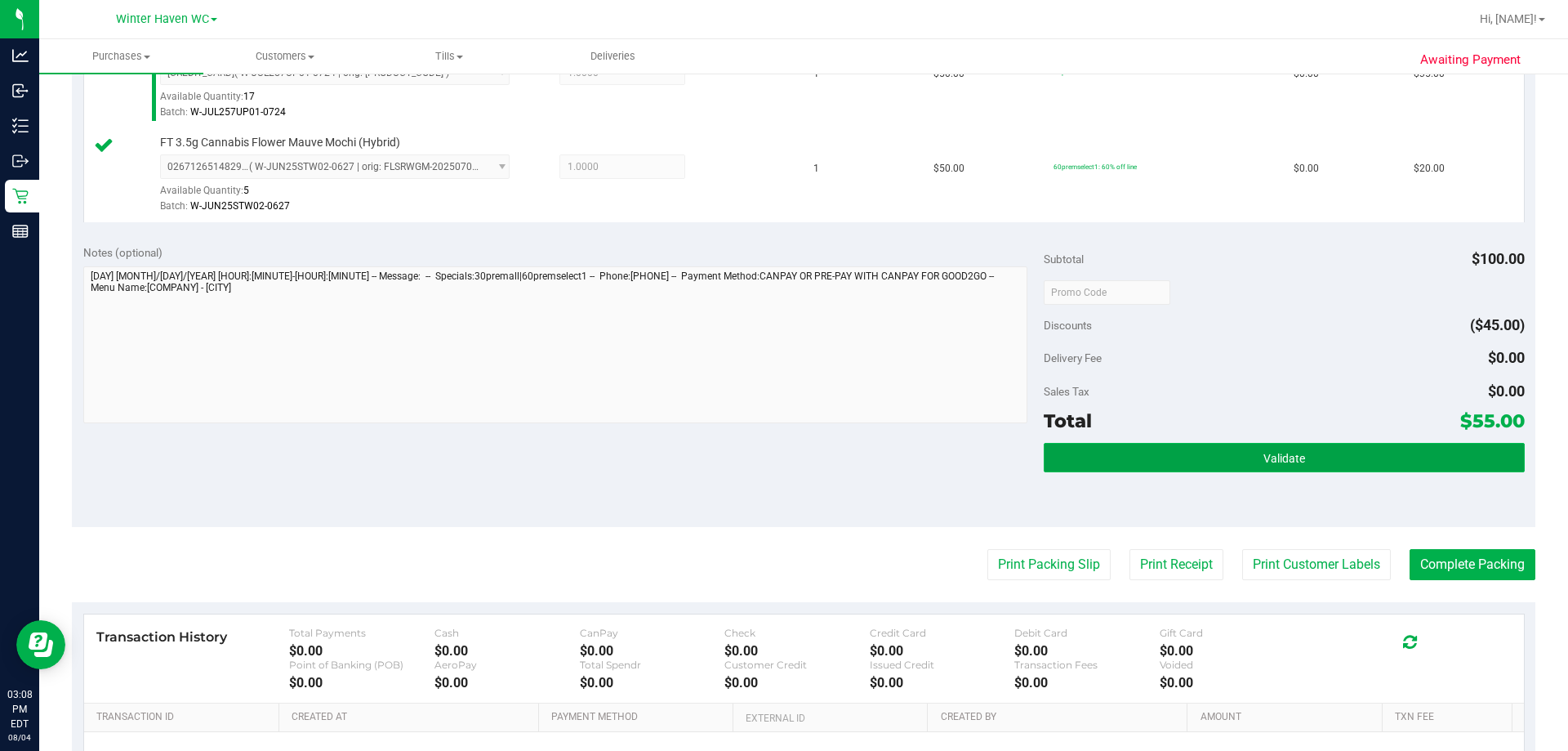 click on "Validate" at bounding box center (1284, 458) 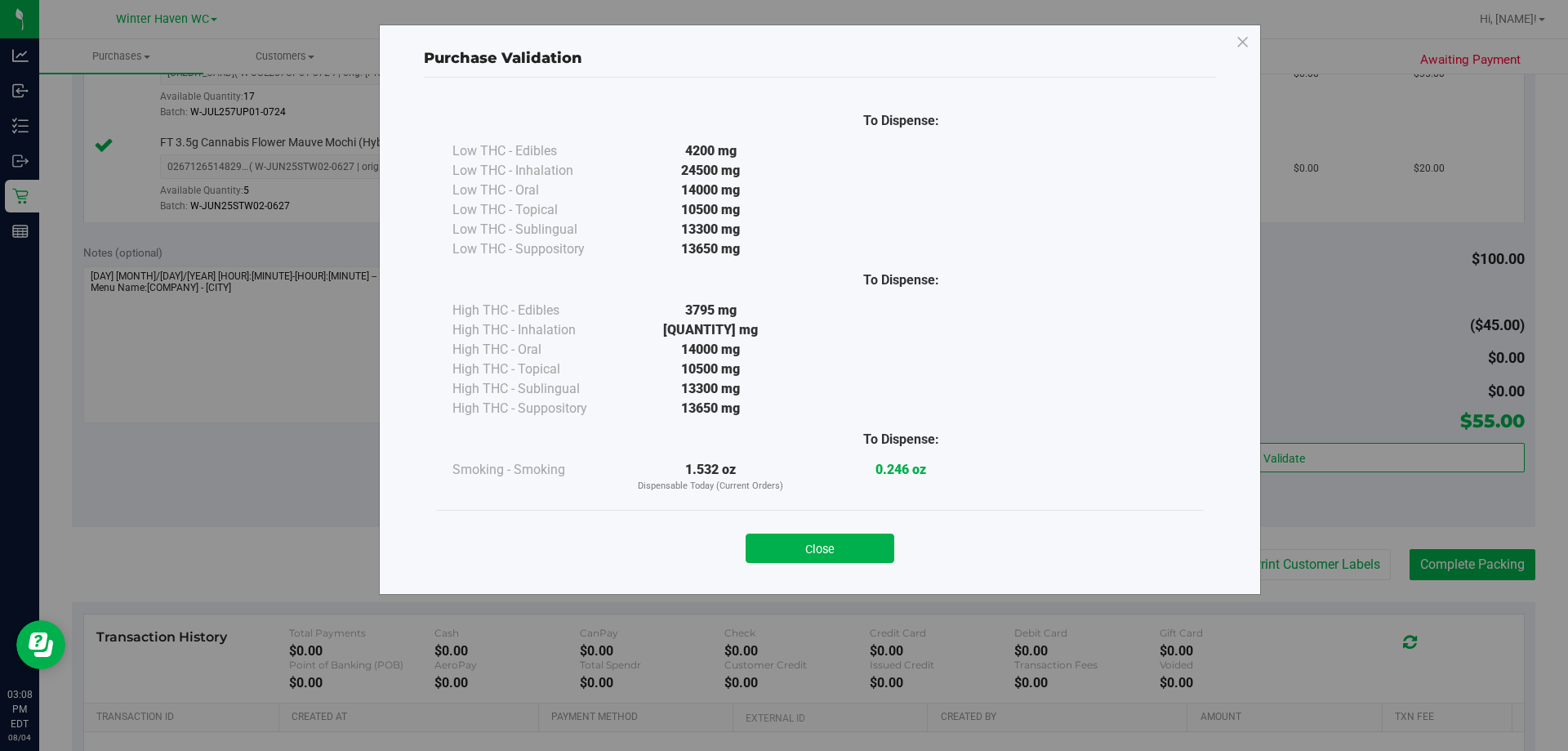 click on "Close" at bounding box center [820, 543] 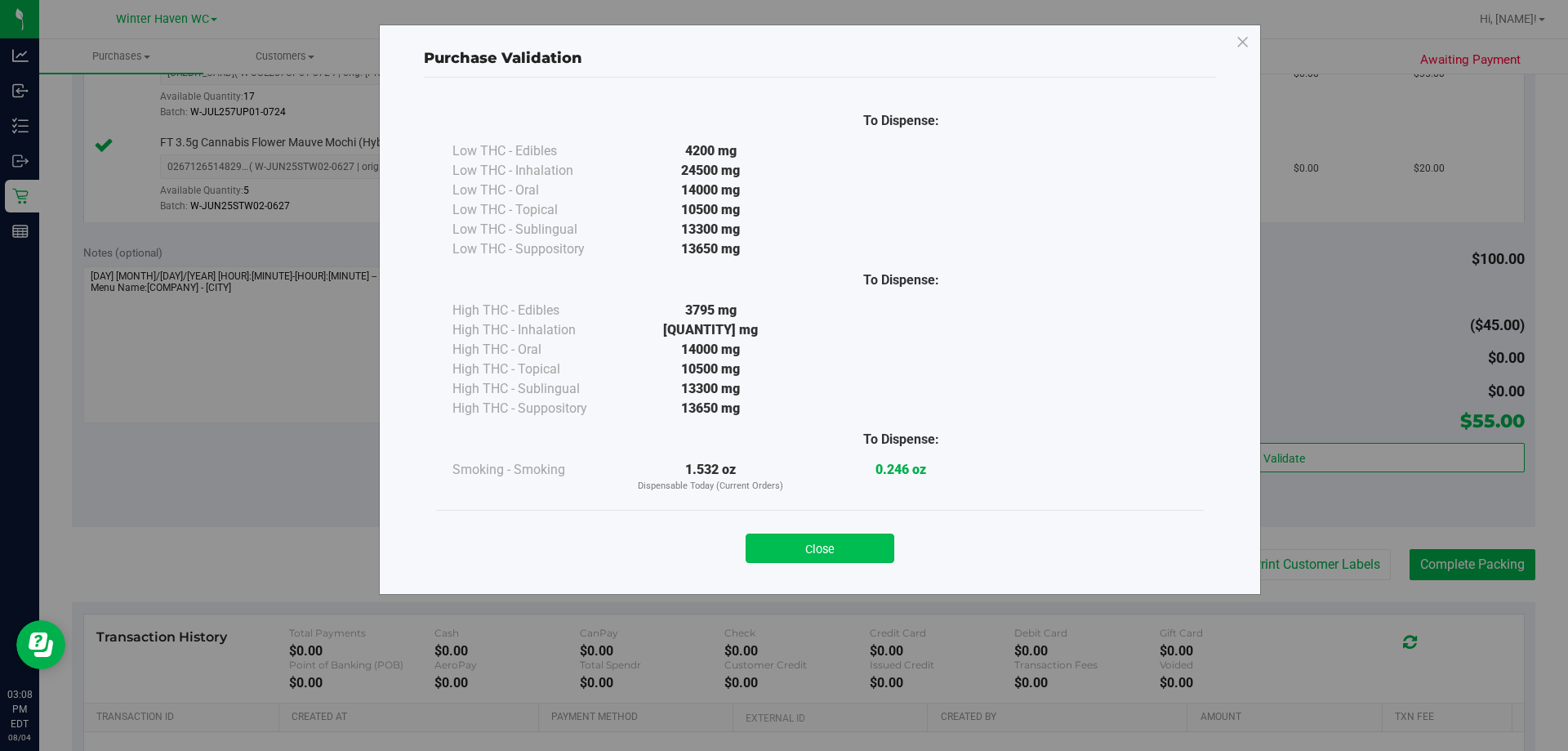 click on "Close" at bounding box center [820, 548] 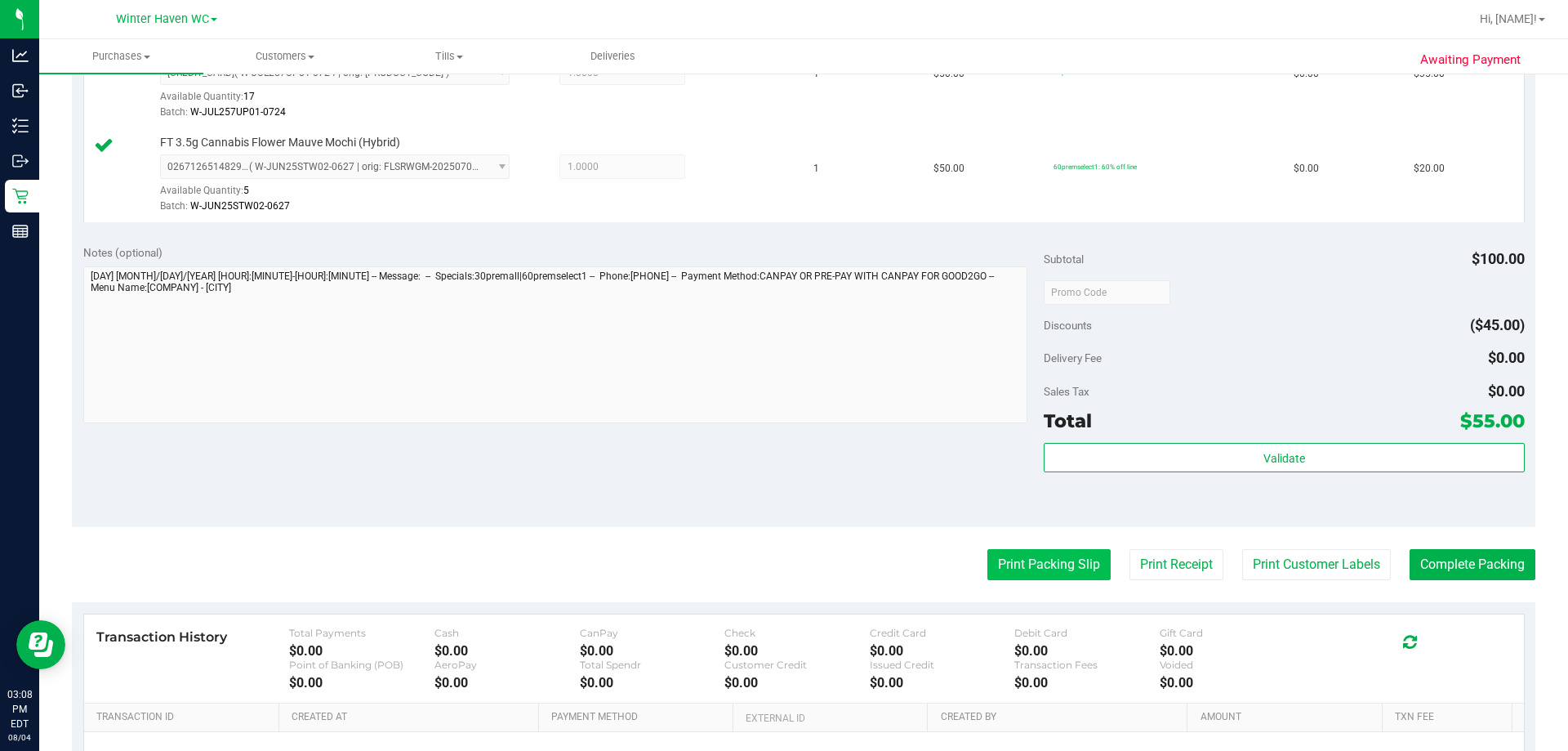 click on "Print Packing Slip" at bounding box center [1049, 565] 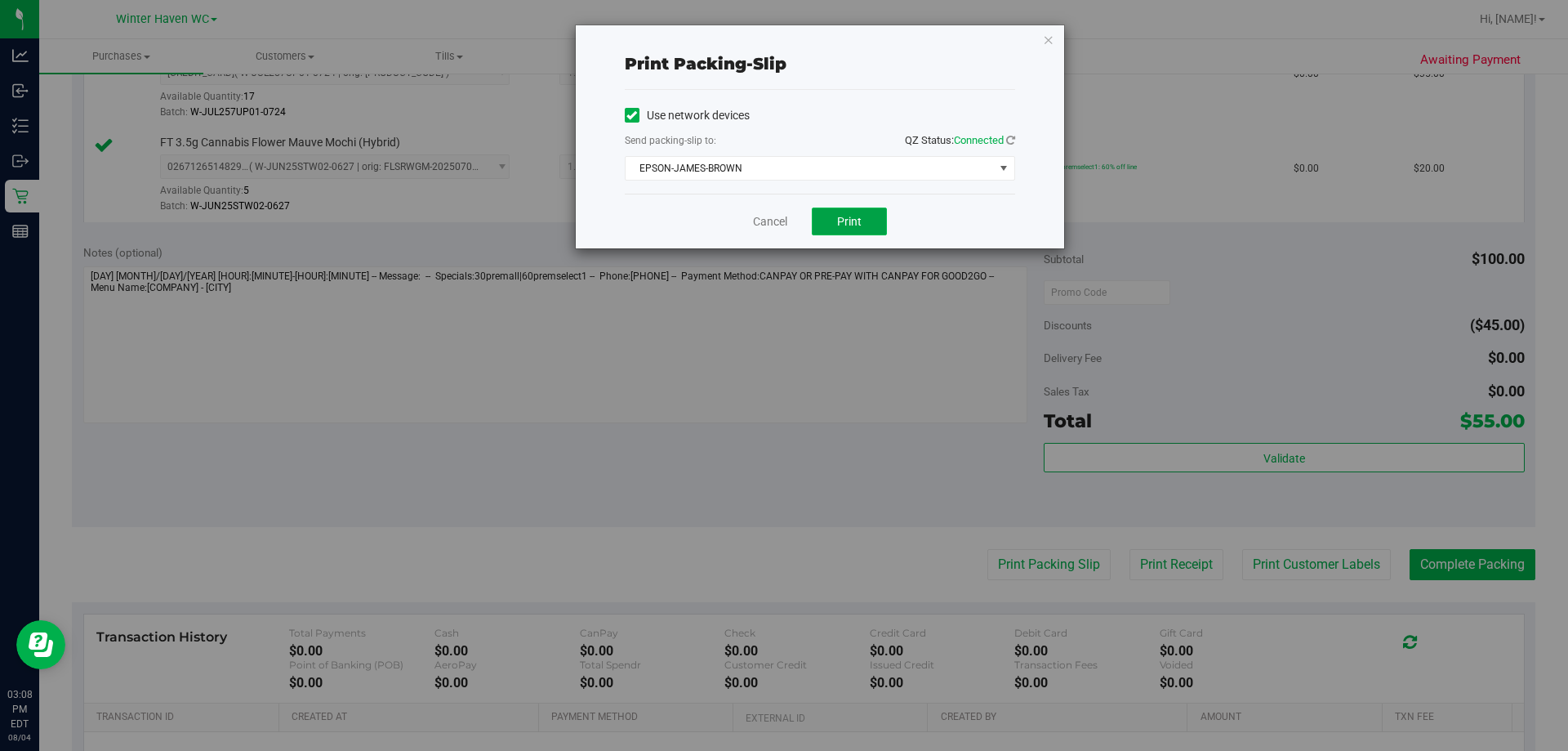click on "Print" at bounding box center [849, 221] 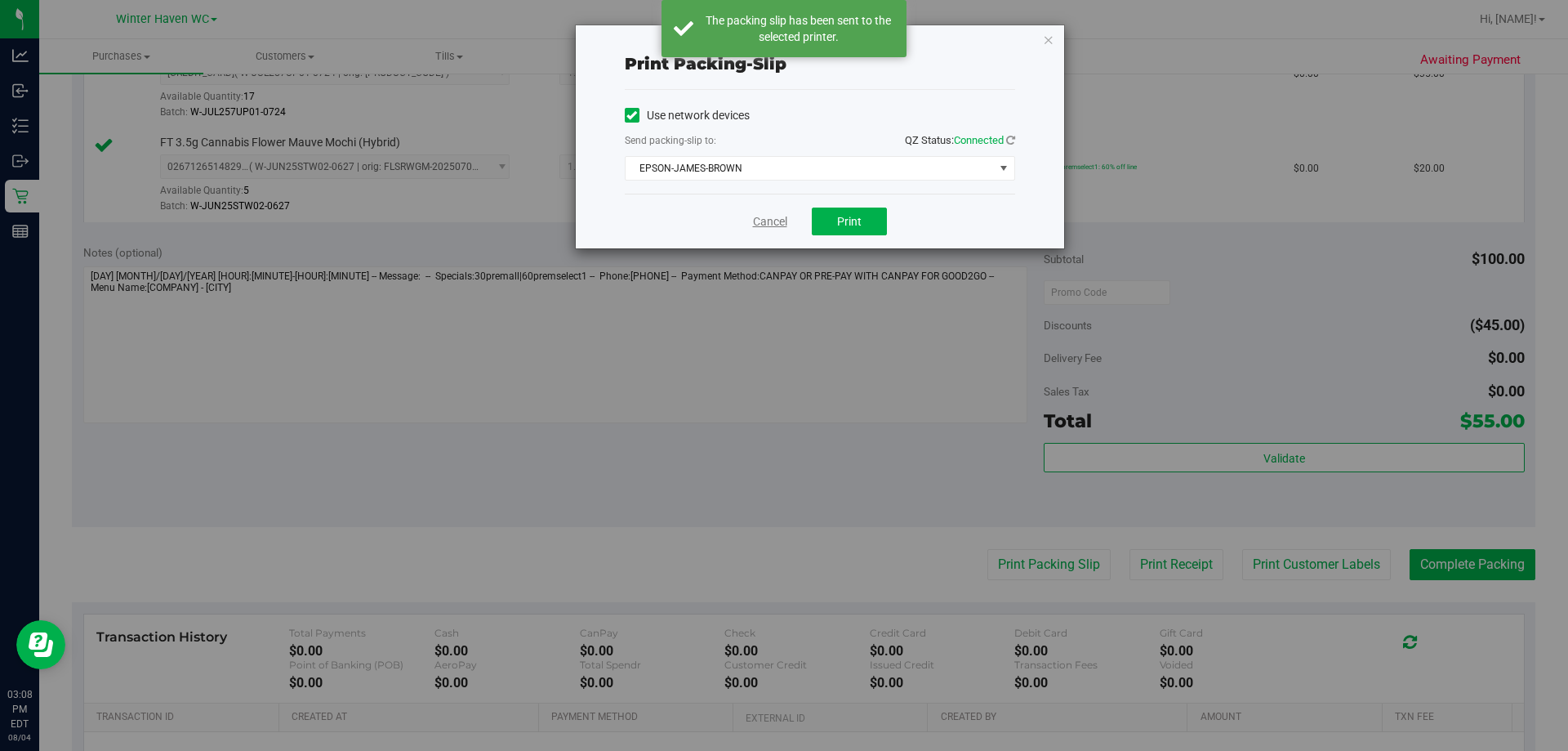 click on "Cancel" at bounding box center (770, 221) 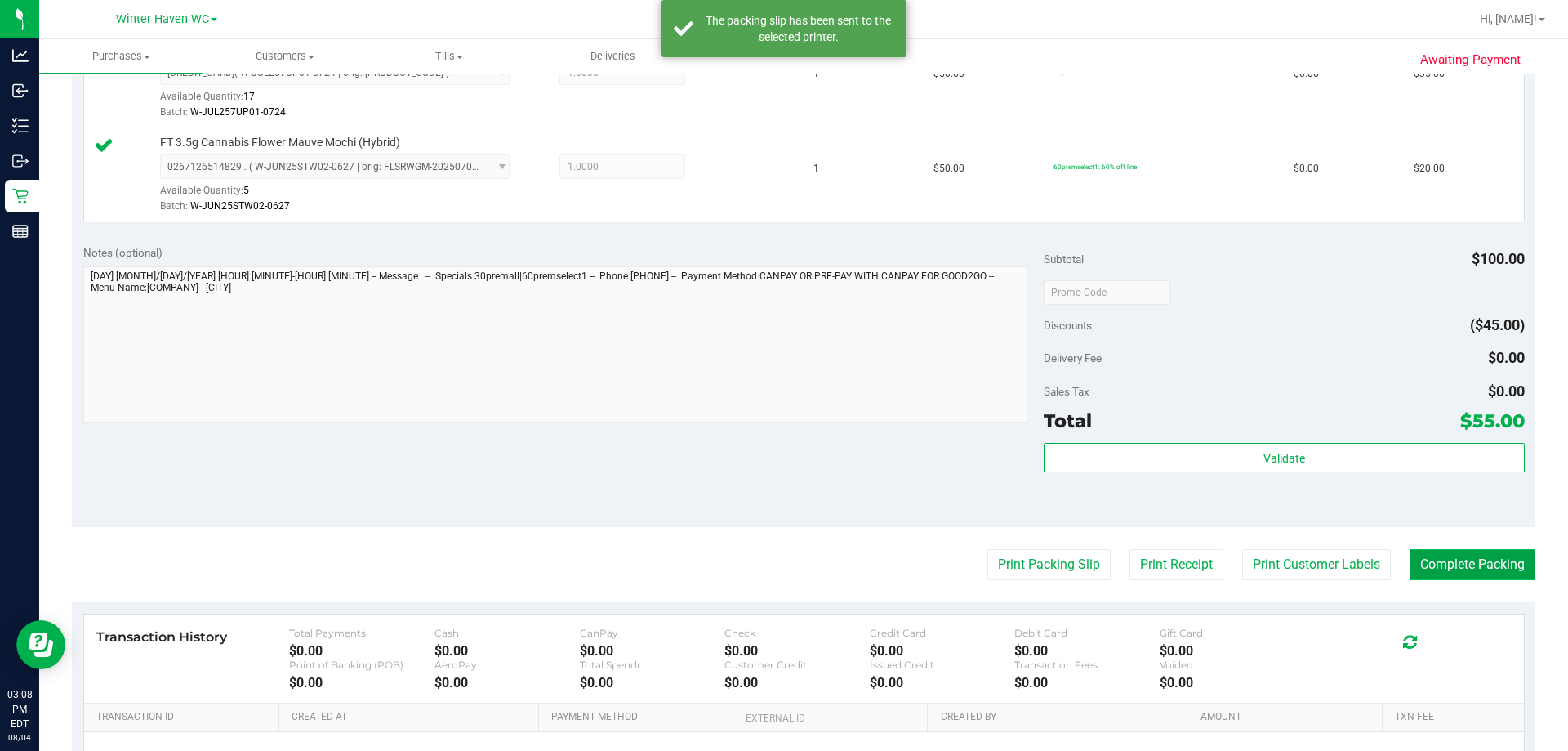 click on "Complete Packing" at bounding box center (1472, 565) 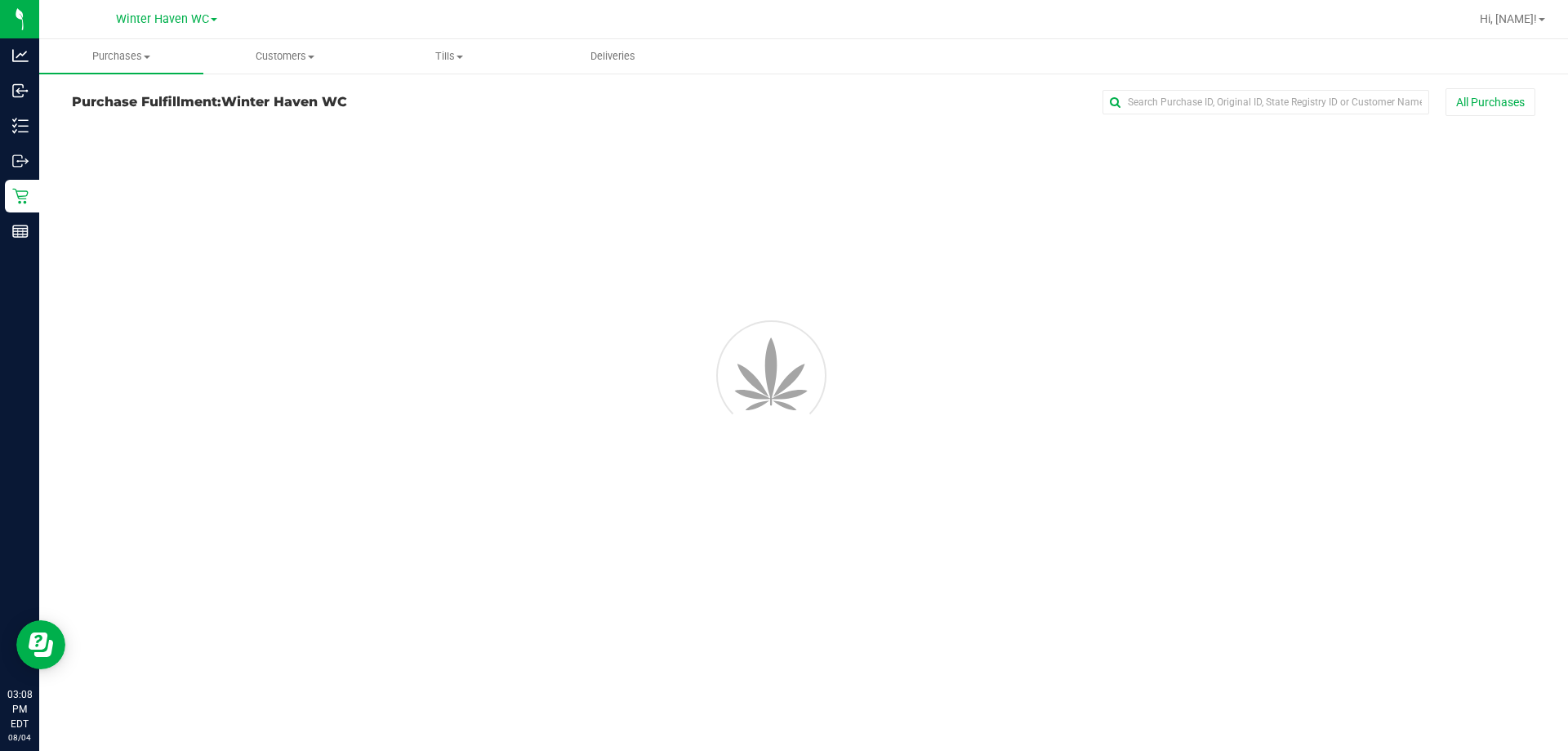 scroll, scrollTop: 0, scrollLeft: 0, axis: both 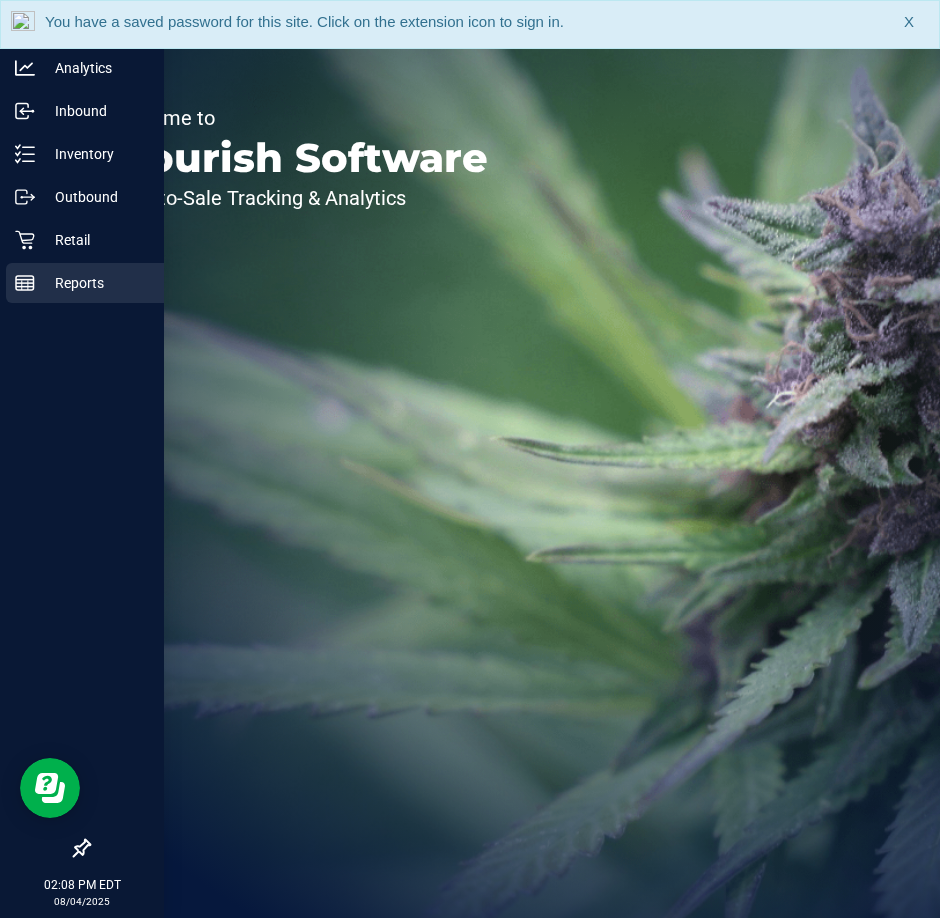 click 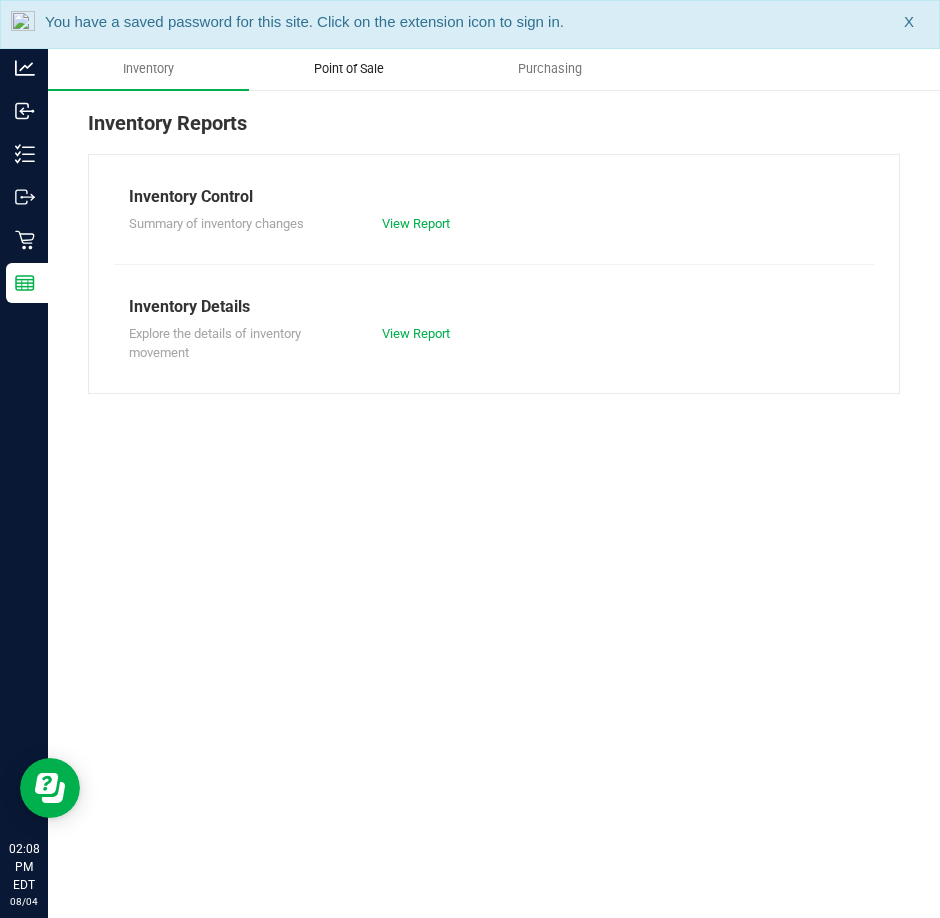 click on "Point of Sale" at bounding box center [349, 69] 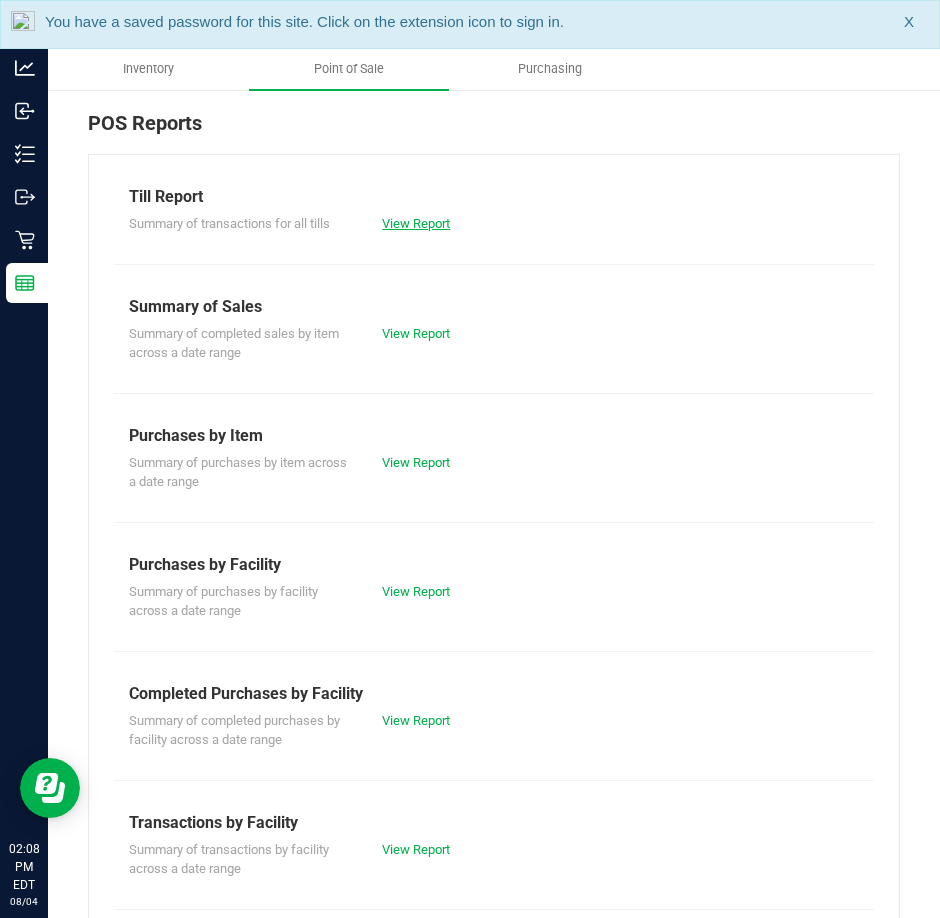 click on "View Report" at bounding box center [416, 223] 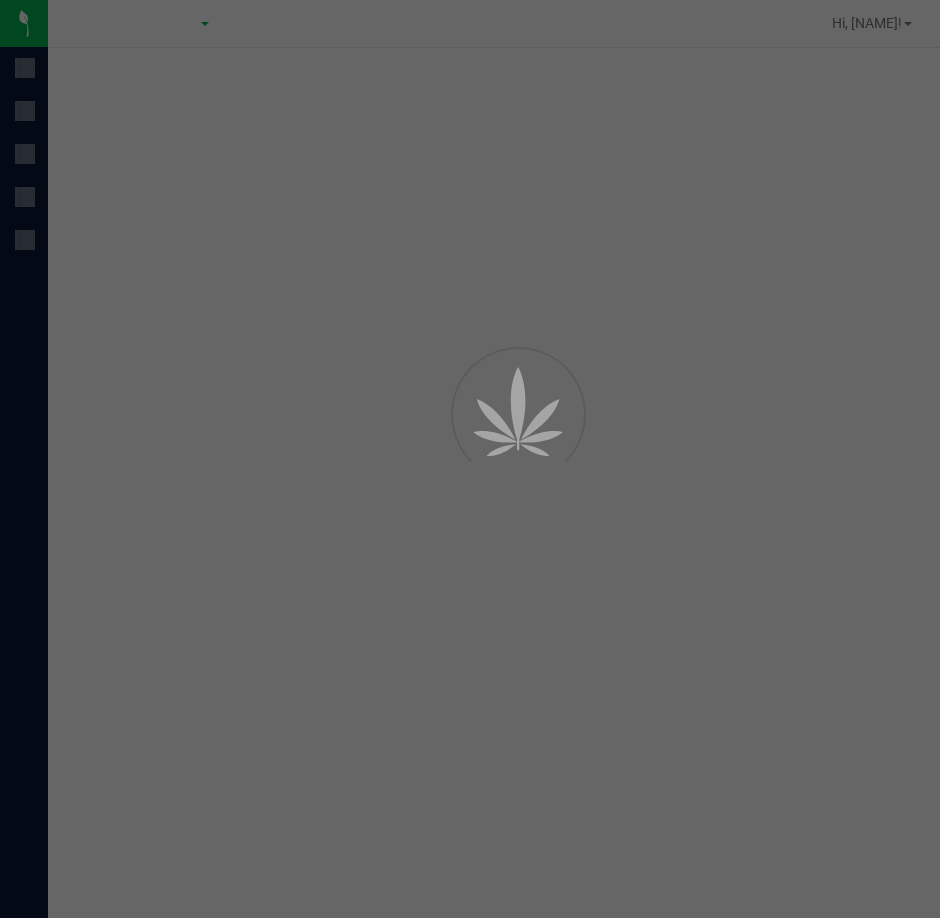 scroll, scrollTop: 0, scrollLeft: 0, axis: both 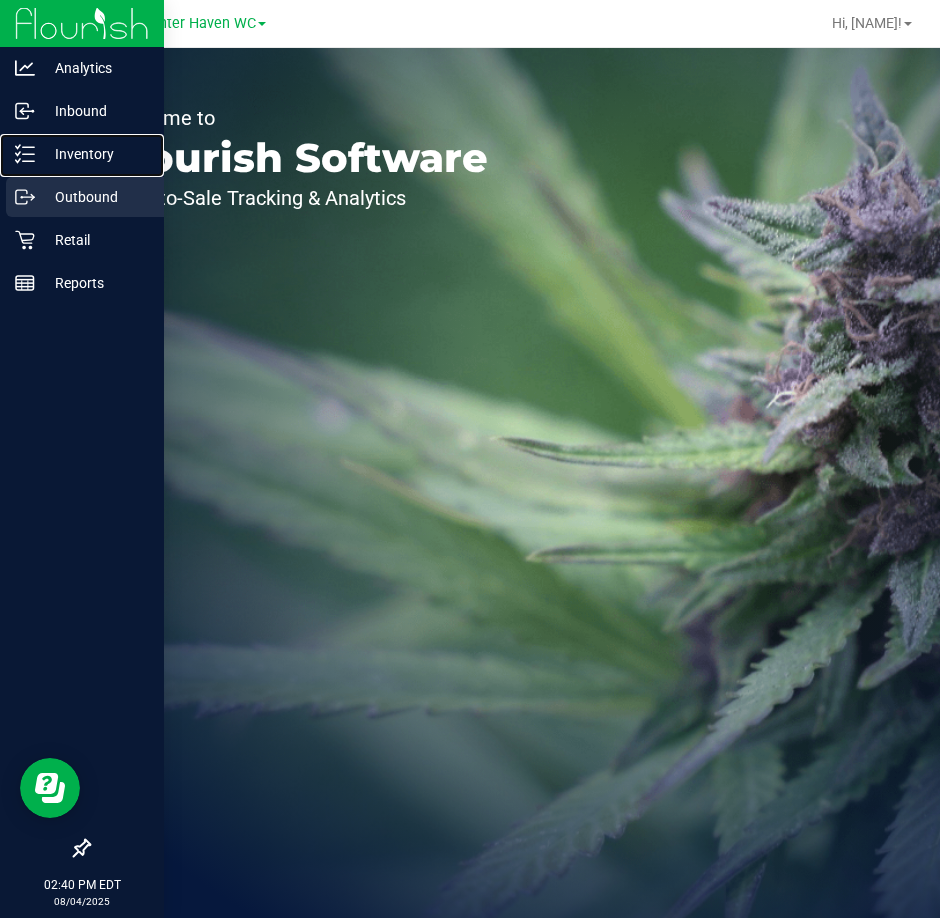 drag, startPoint x: 43, startPoint y: 157, endPoint x: 123, endPoint y: 190, distance: 86.53901 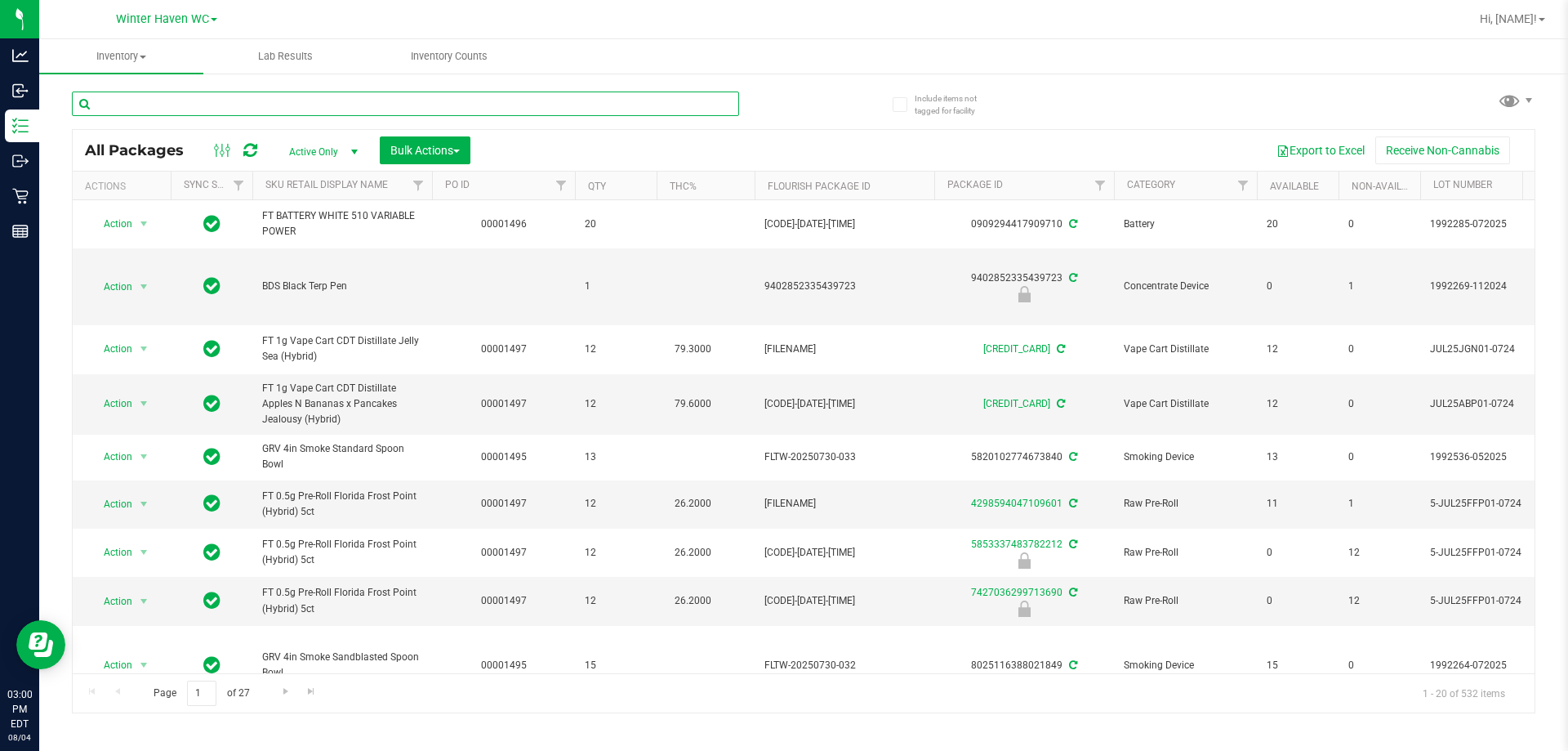 click at bounding box center (405, 104) 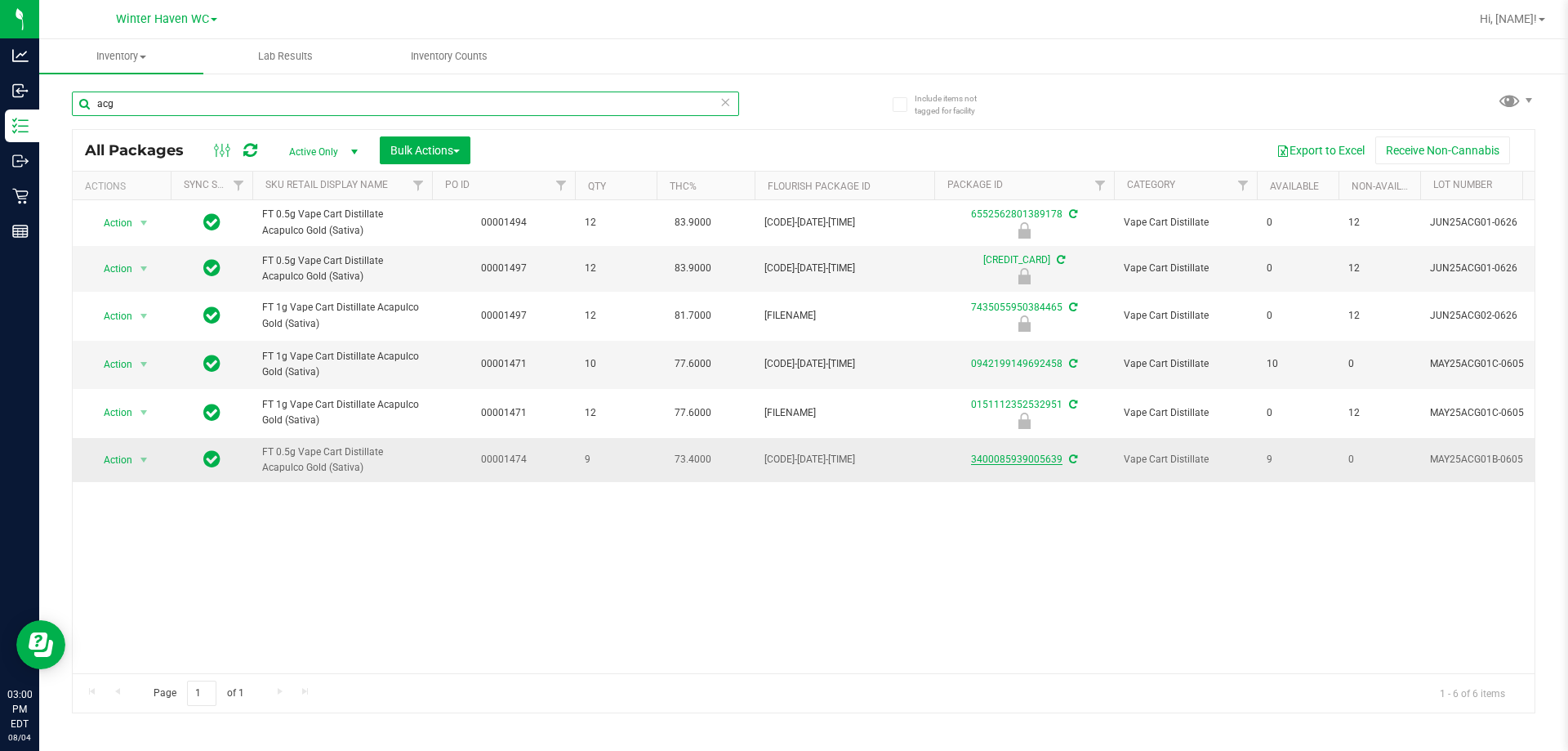 type on "acg" 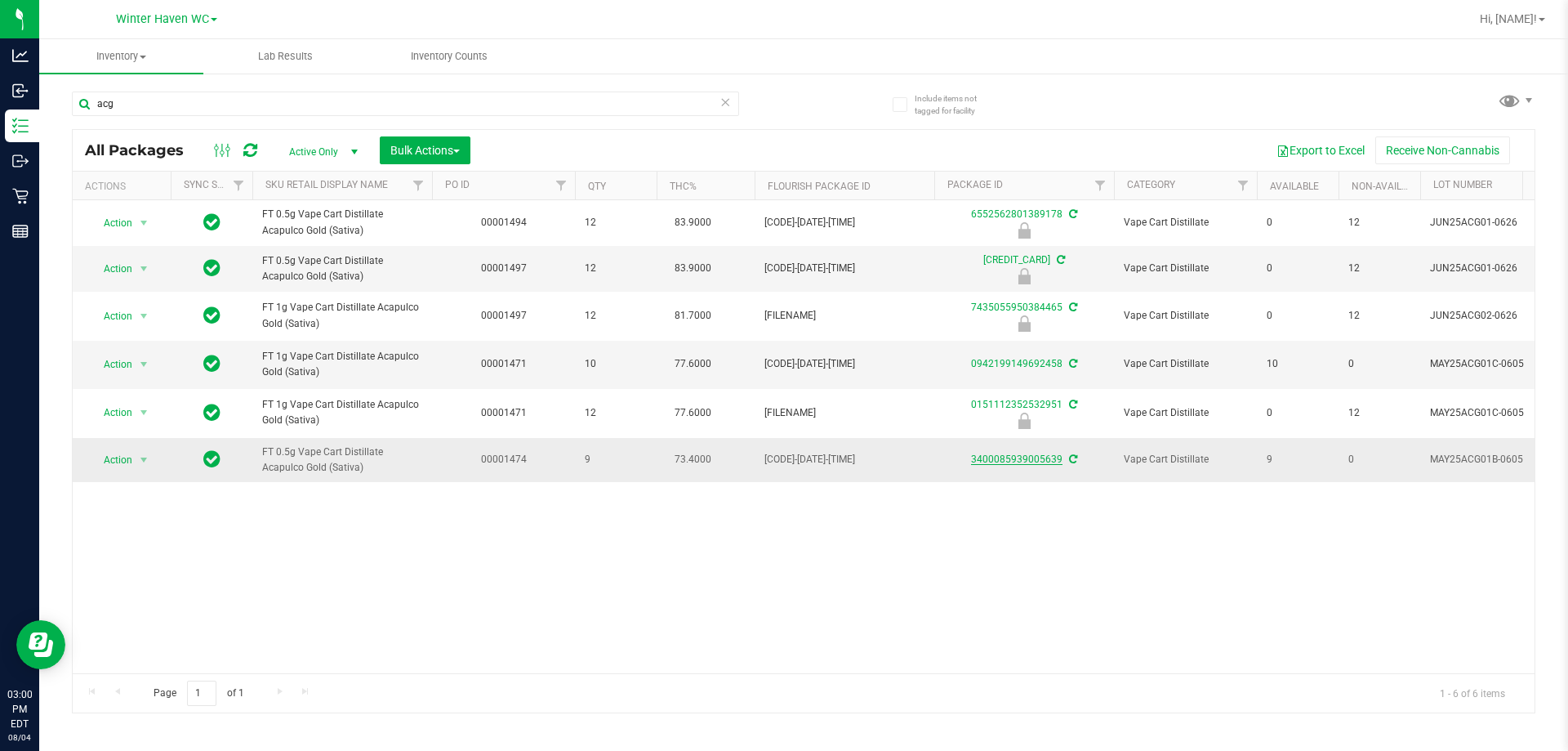 click on "3400085939005639" at bounding box center (1017, 459) 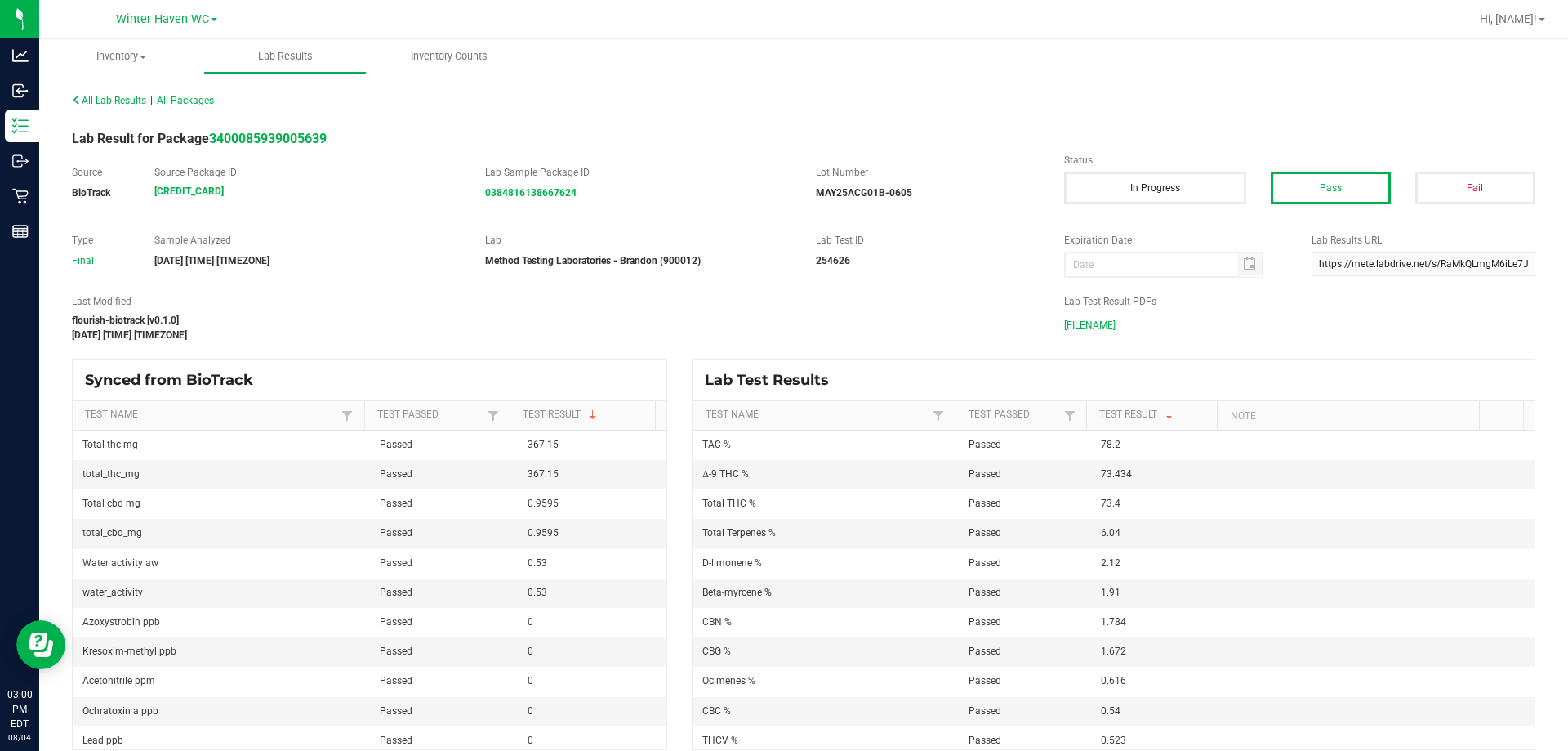 click on "MAY25ACG01B-0605.pdf" at bounding box center (1089, 325) 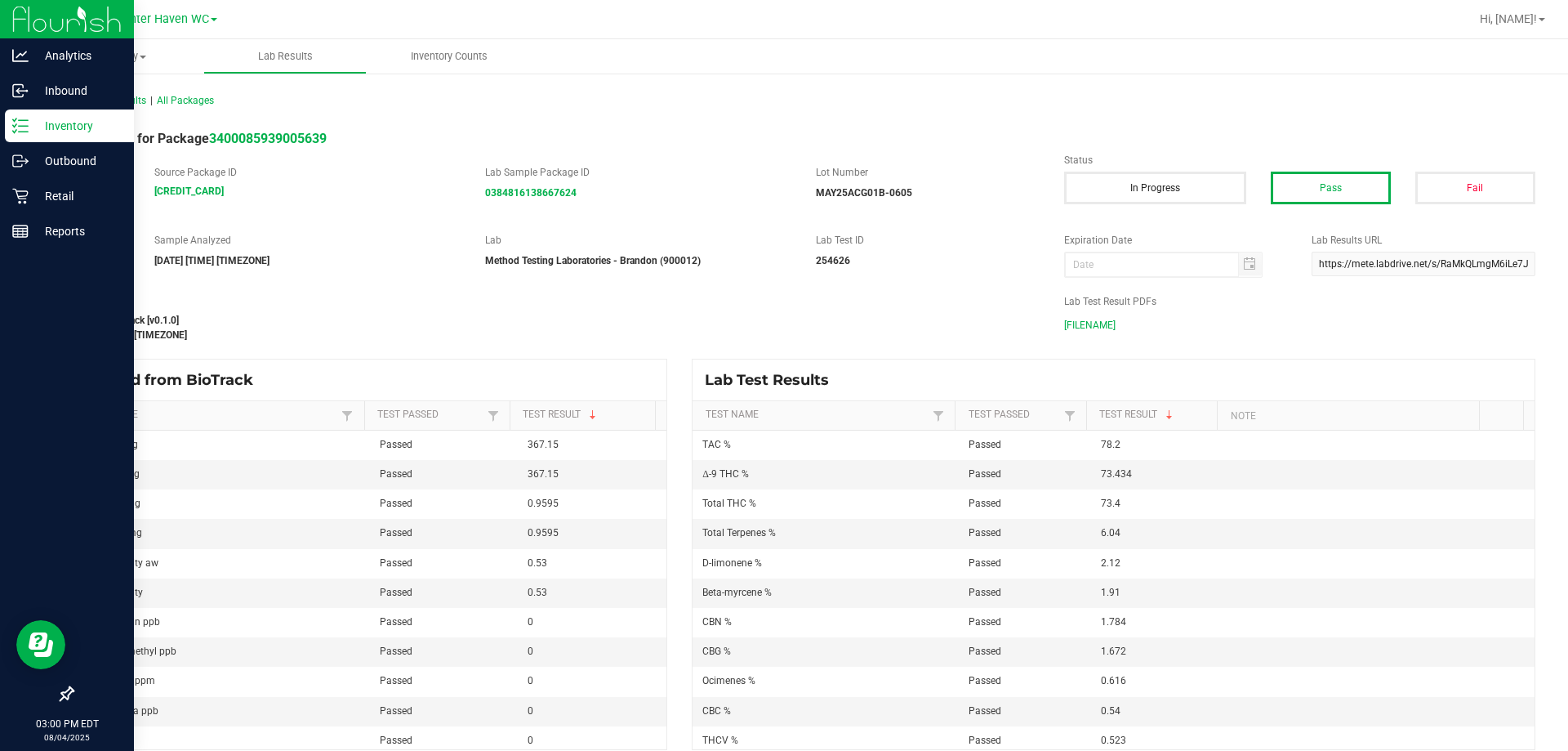 click 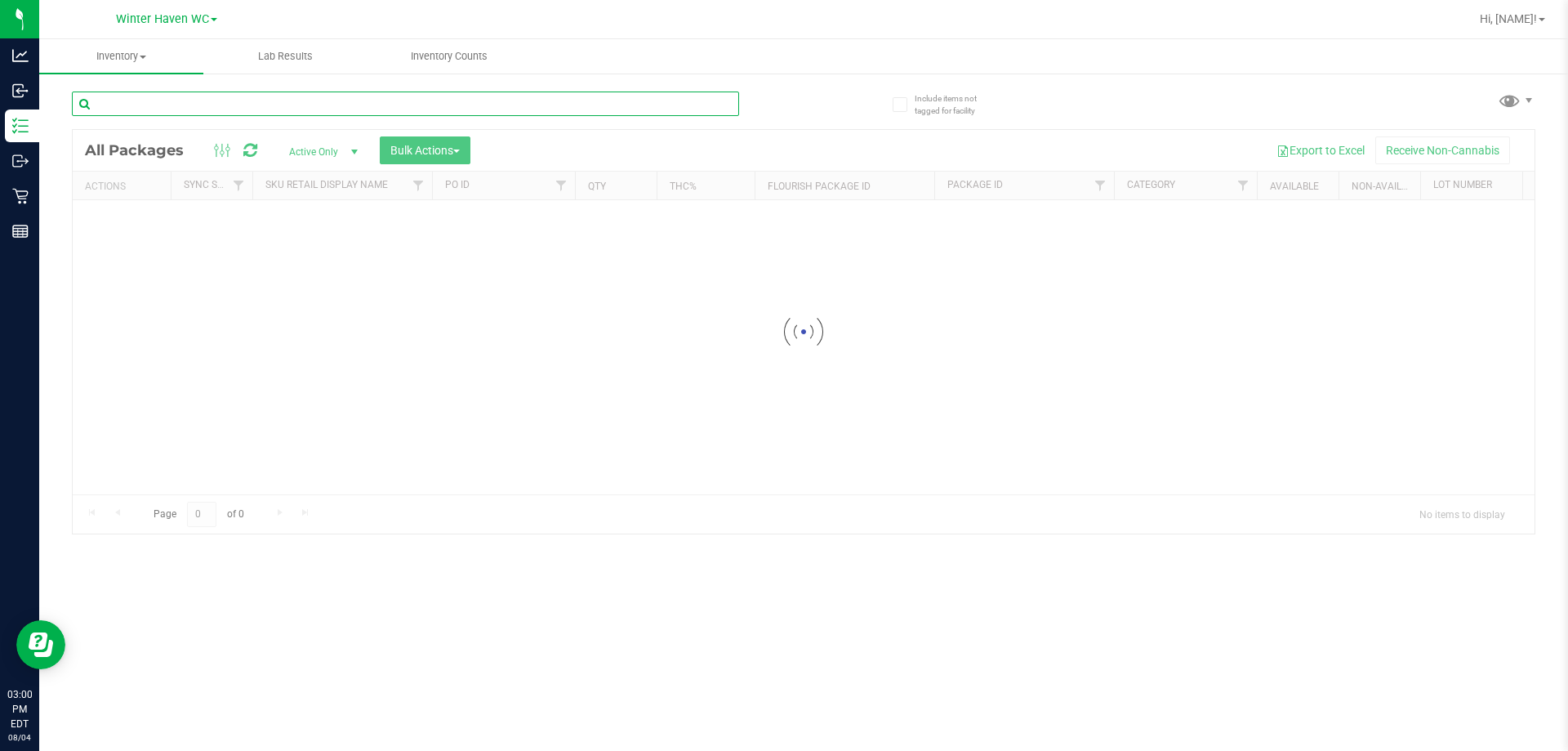 click at bounding box center (405, 104) 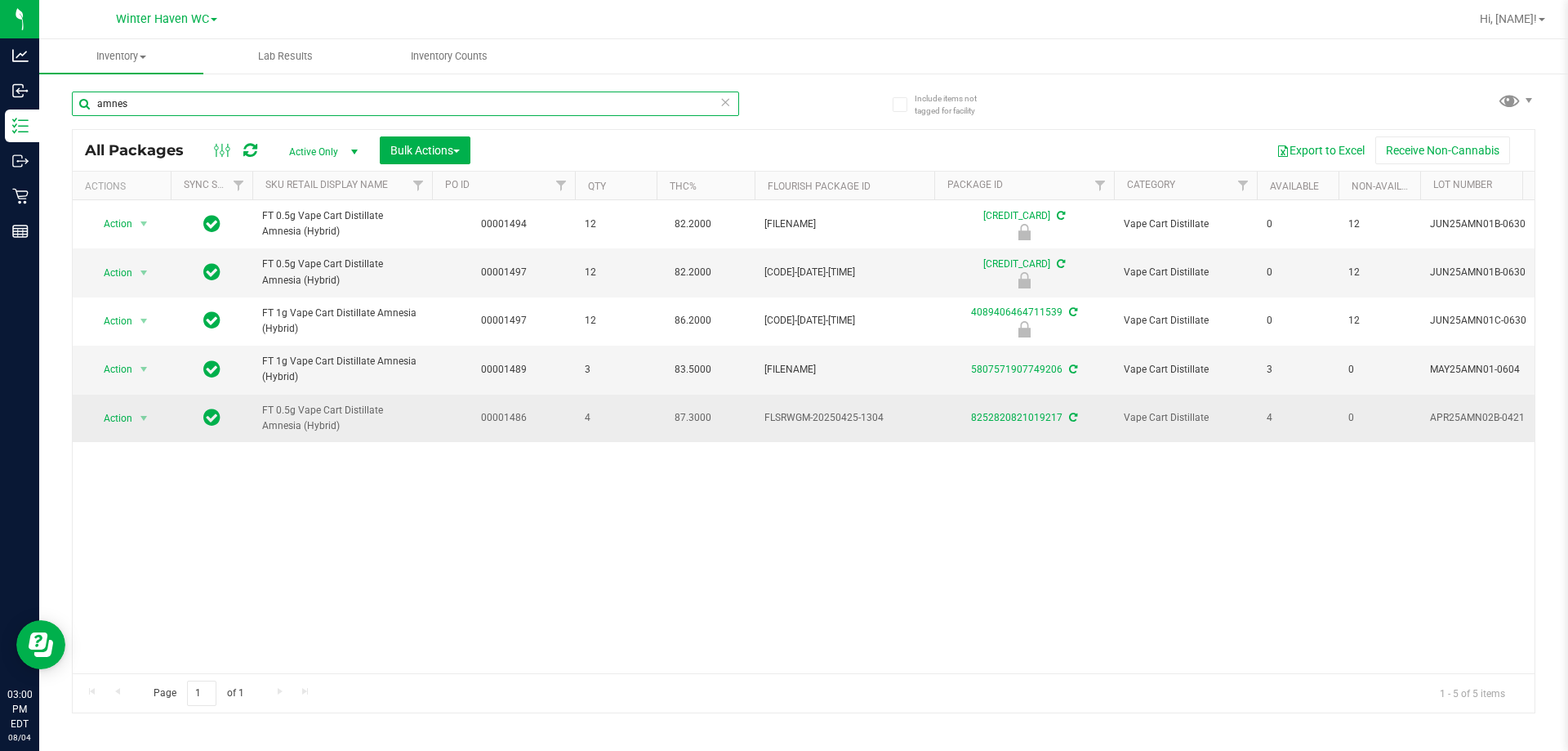 type on "amnes" 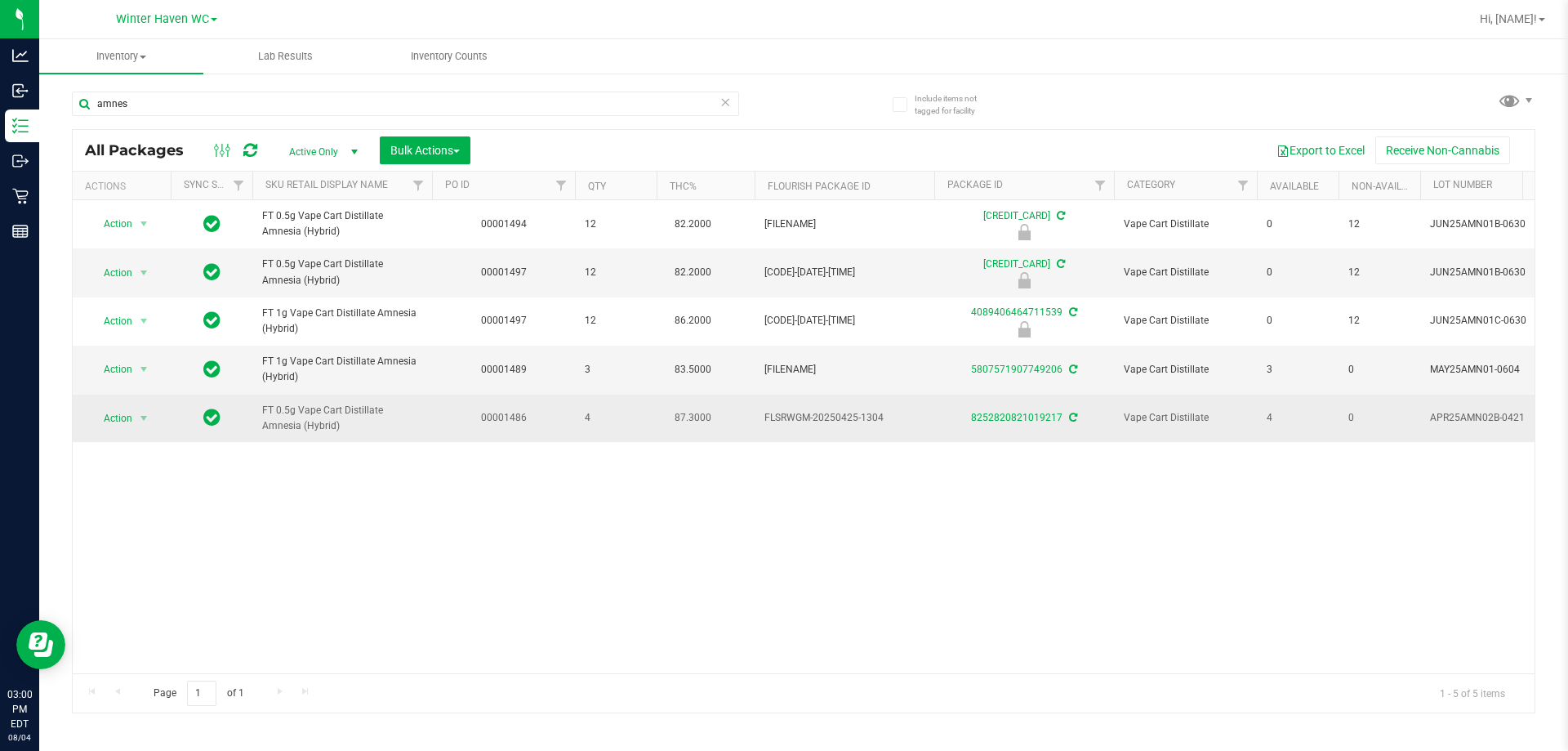 click on "8252820821019217" at bounding box center (1024, 418) 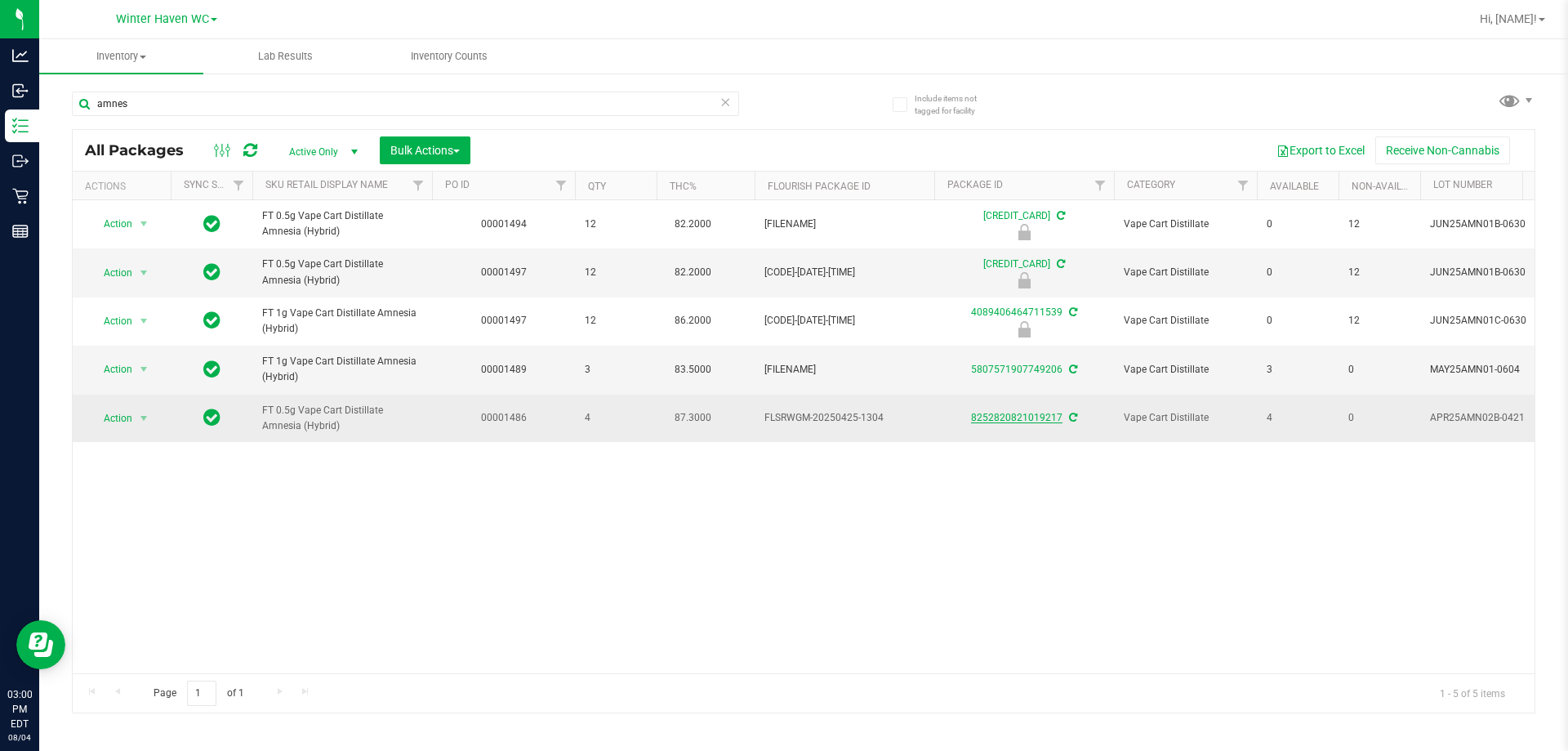 click on "8252820821019217" at bounding box center (1017, 418) 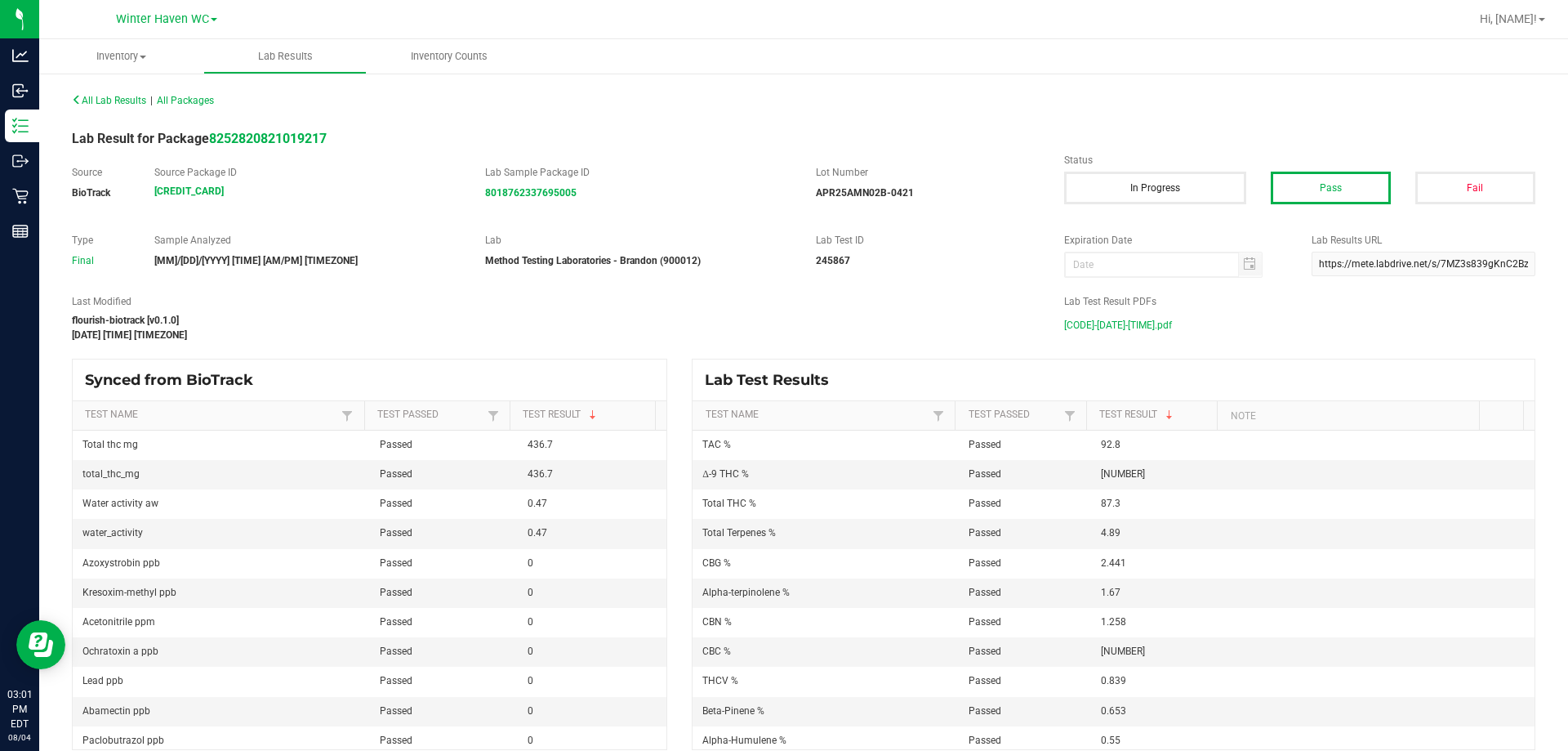 click on "APR25AMN02B-0421.pdf" at bounding box center (1118, 325) 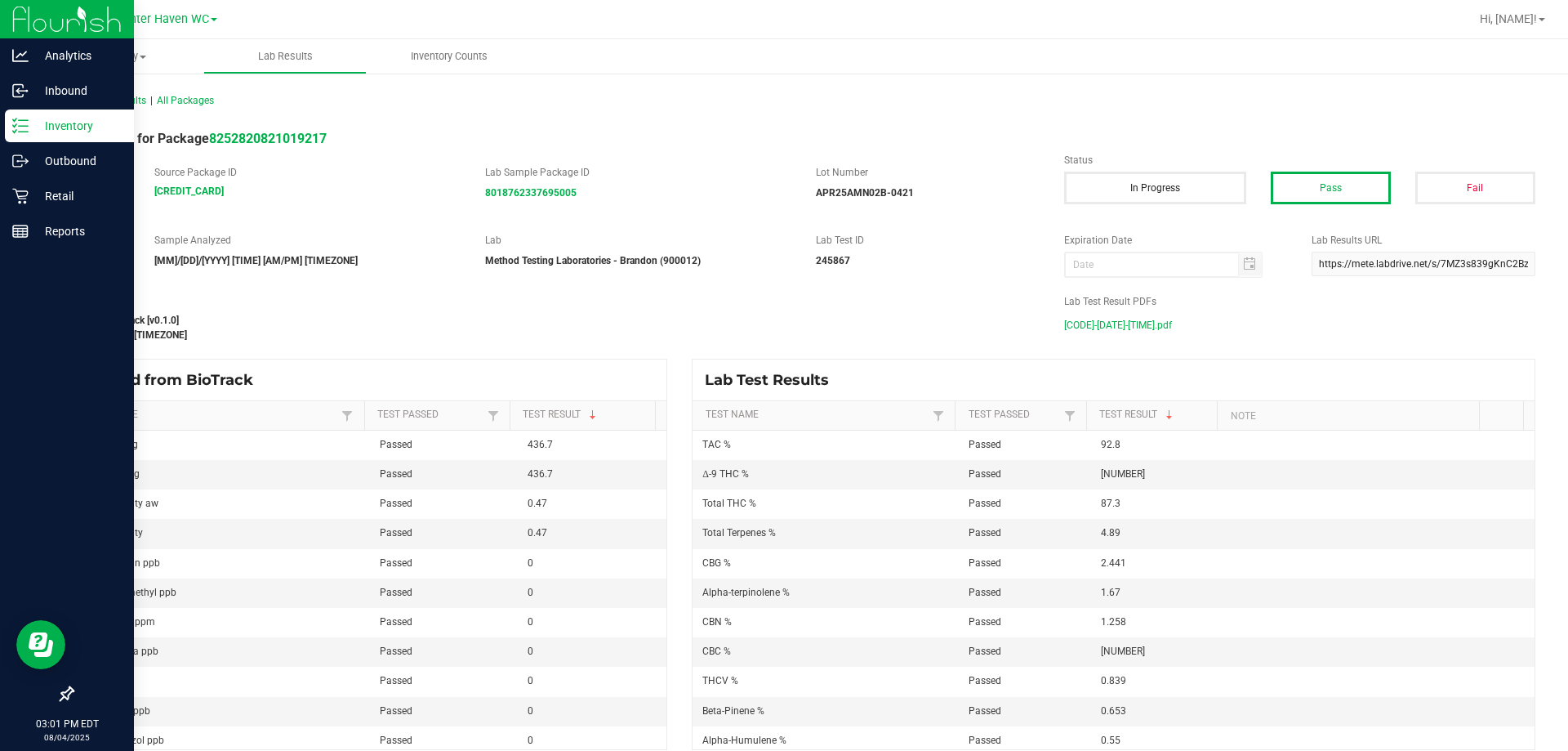 click 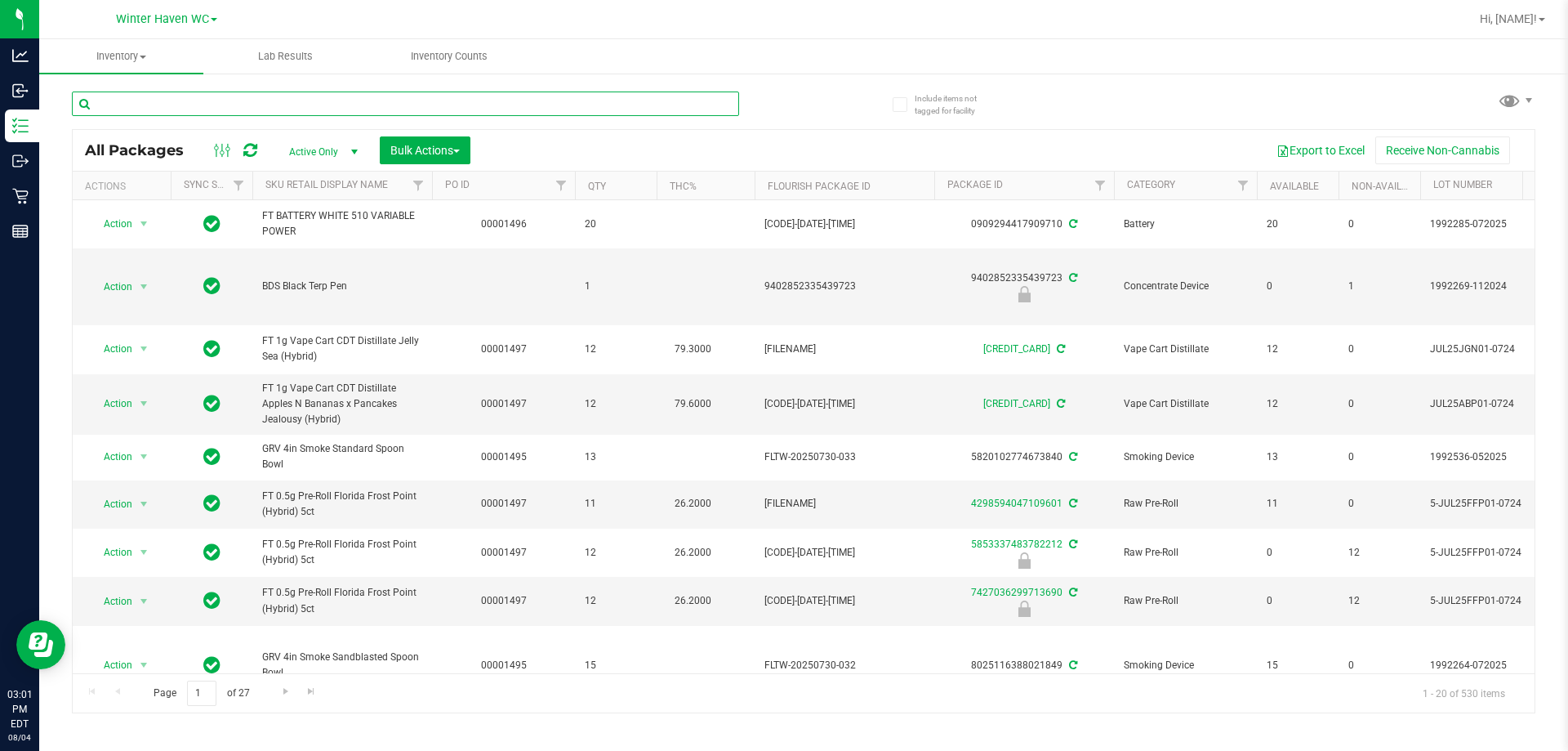 click at bounding box center [405, 104] 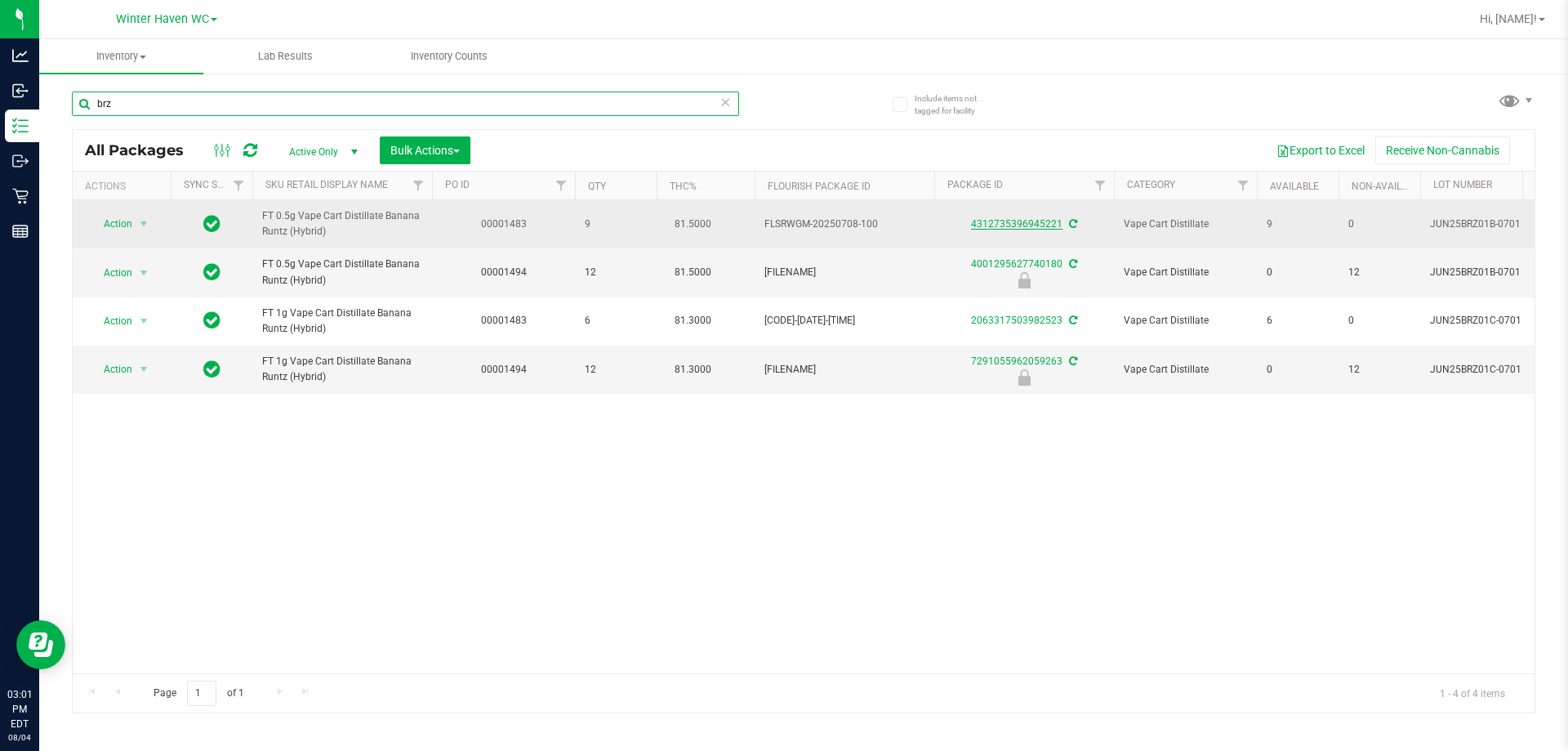 type on "brz" 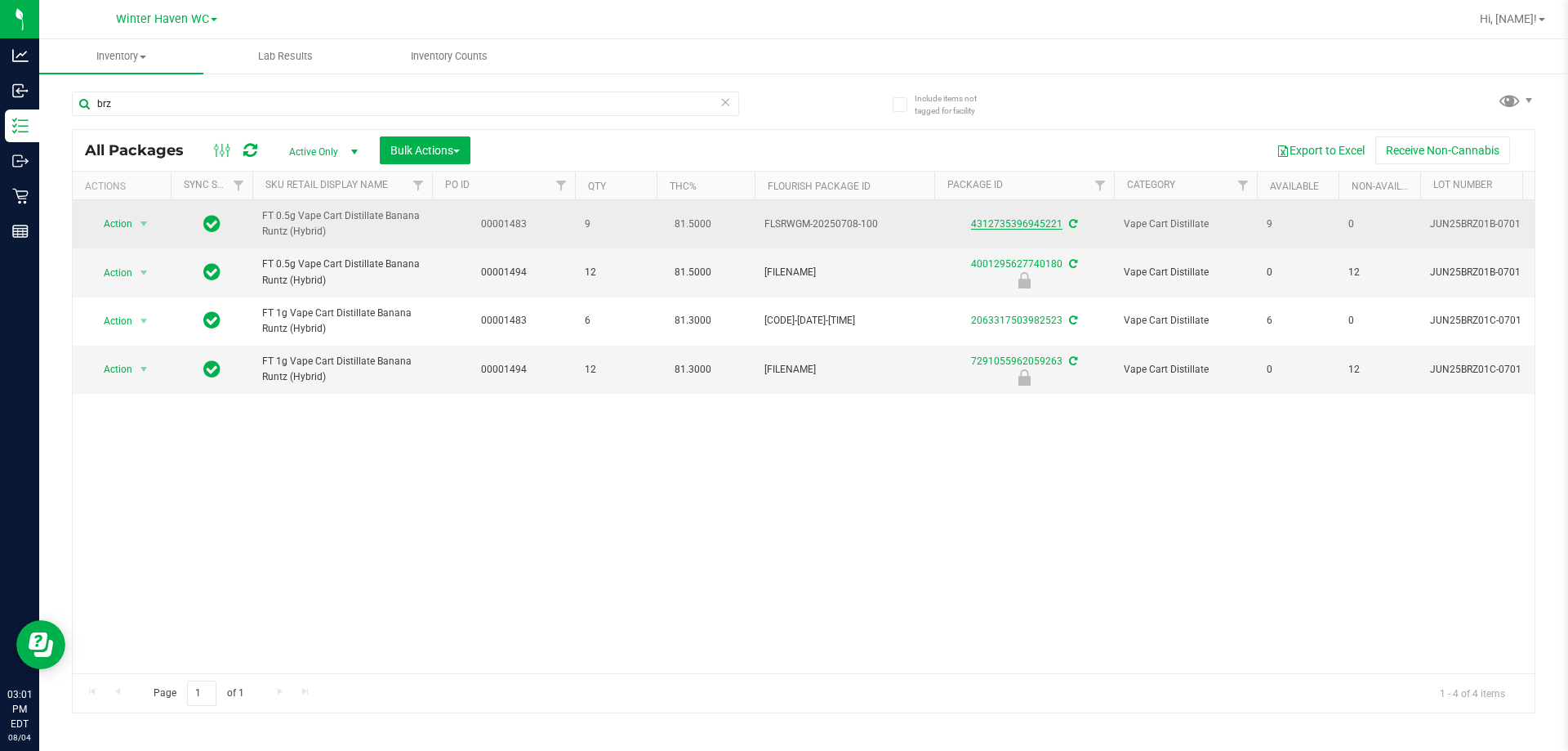 click on "4312735396945221" at bounding box center (1017, 224) 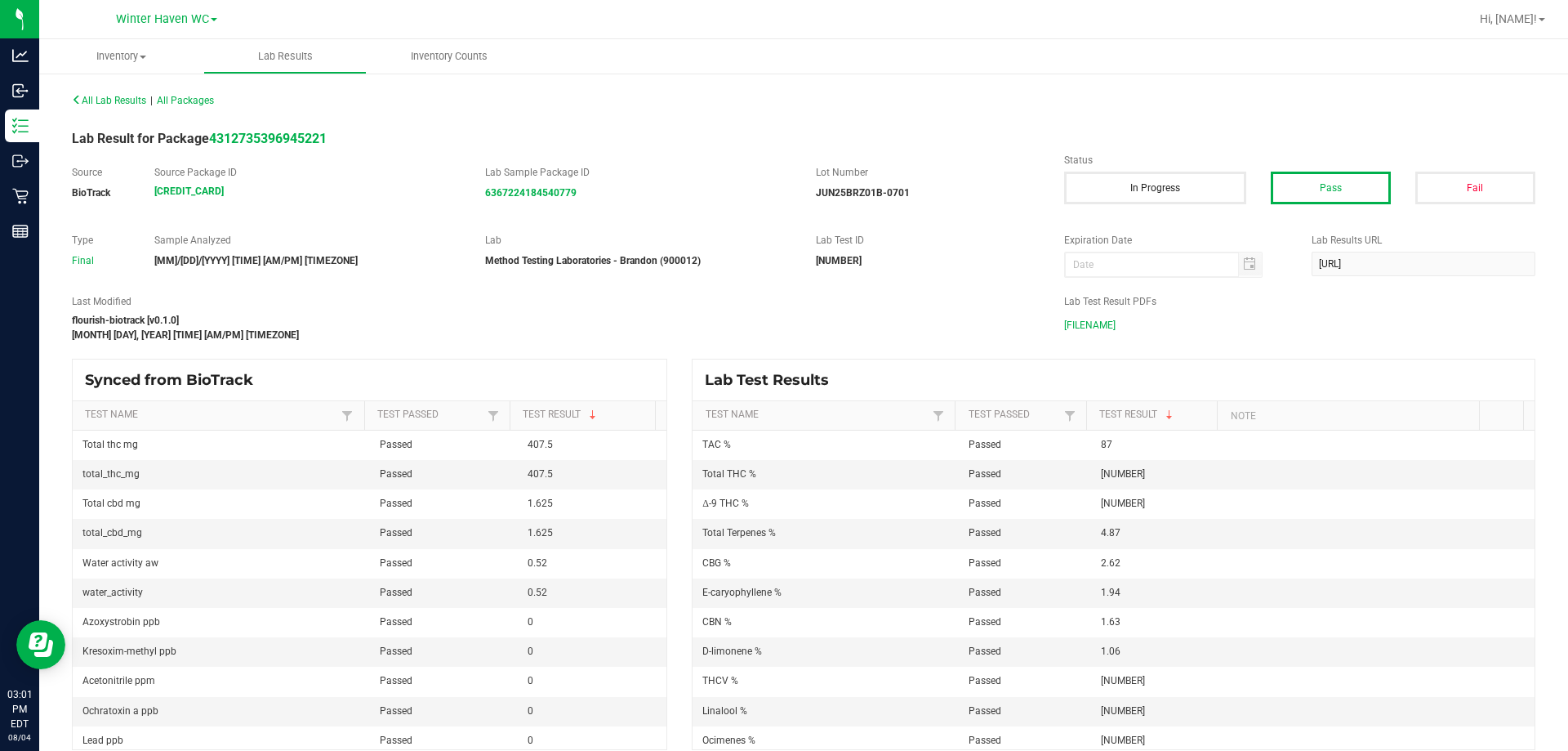 click on "JUN25BRZ01B-0701.pdf" at bounding box center [1089, 325] 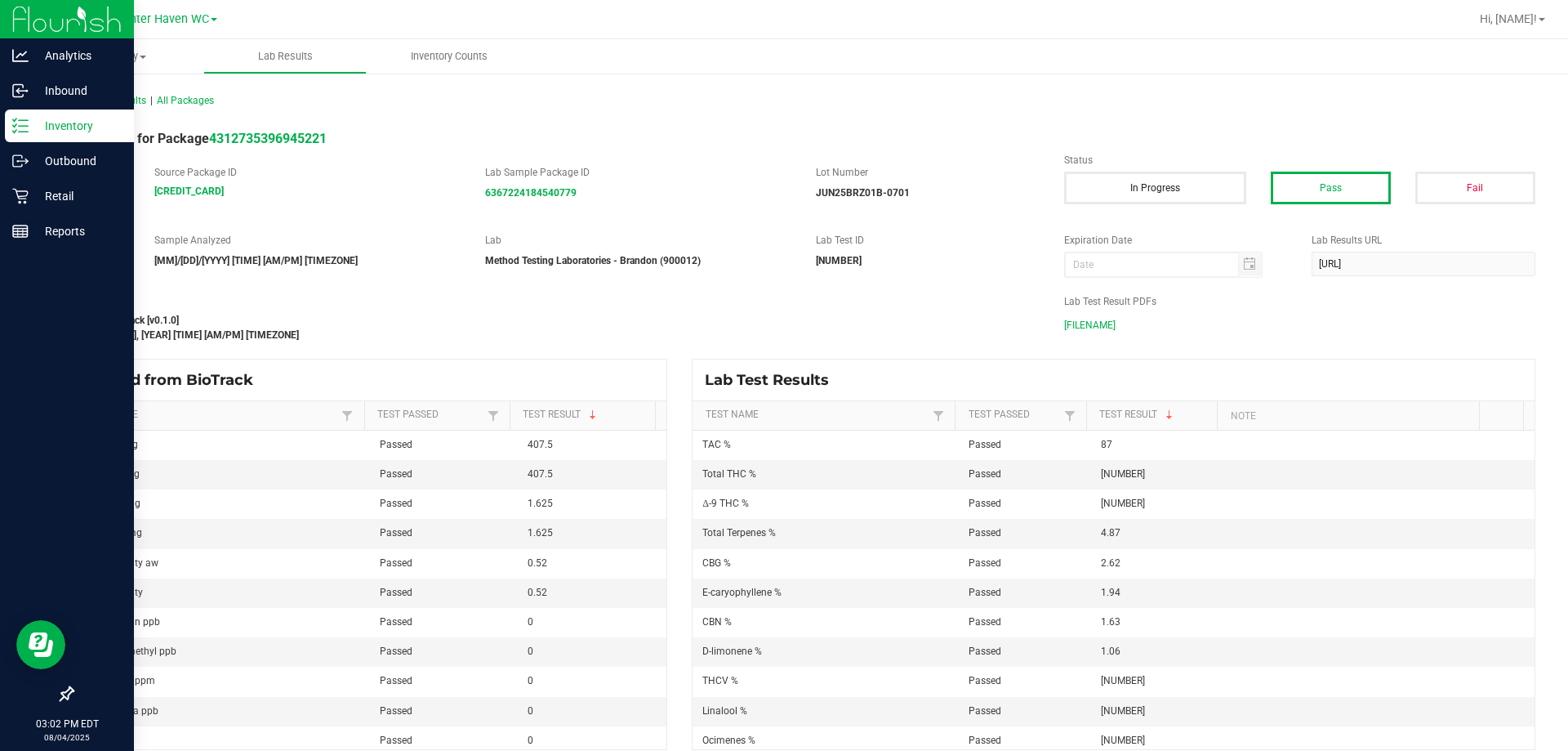 click 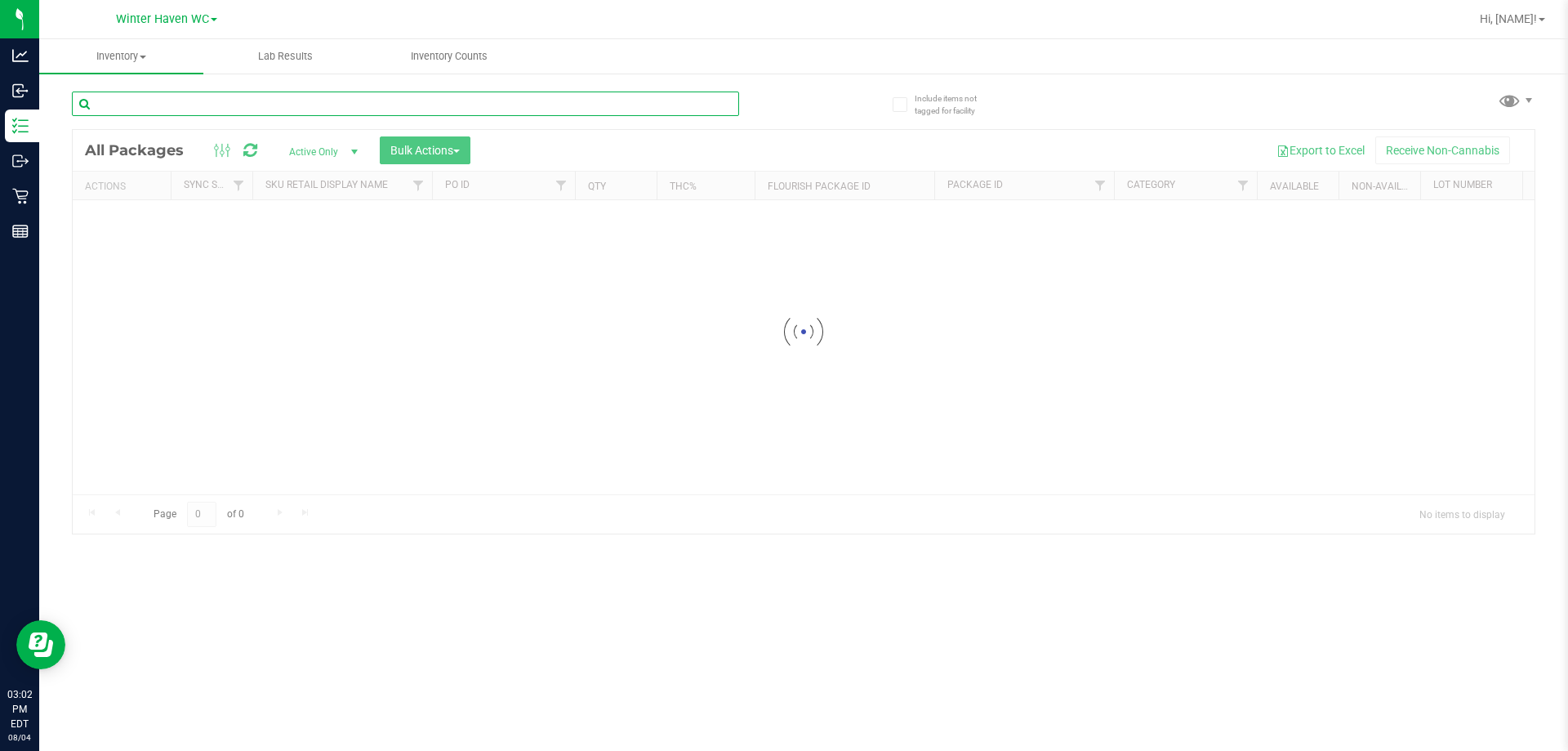 click on "Inventory
All packages
All inventory
Waste log
Create inventory
Lab Results
Inventory Counts" at bounding box center [804, 395] 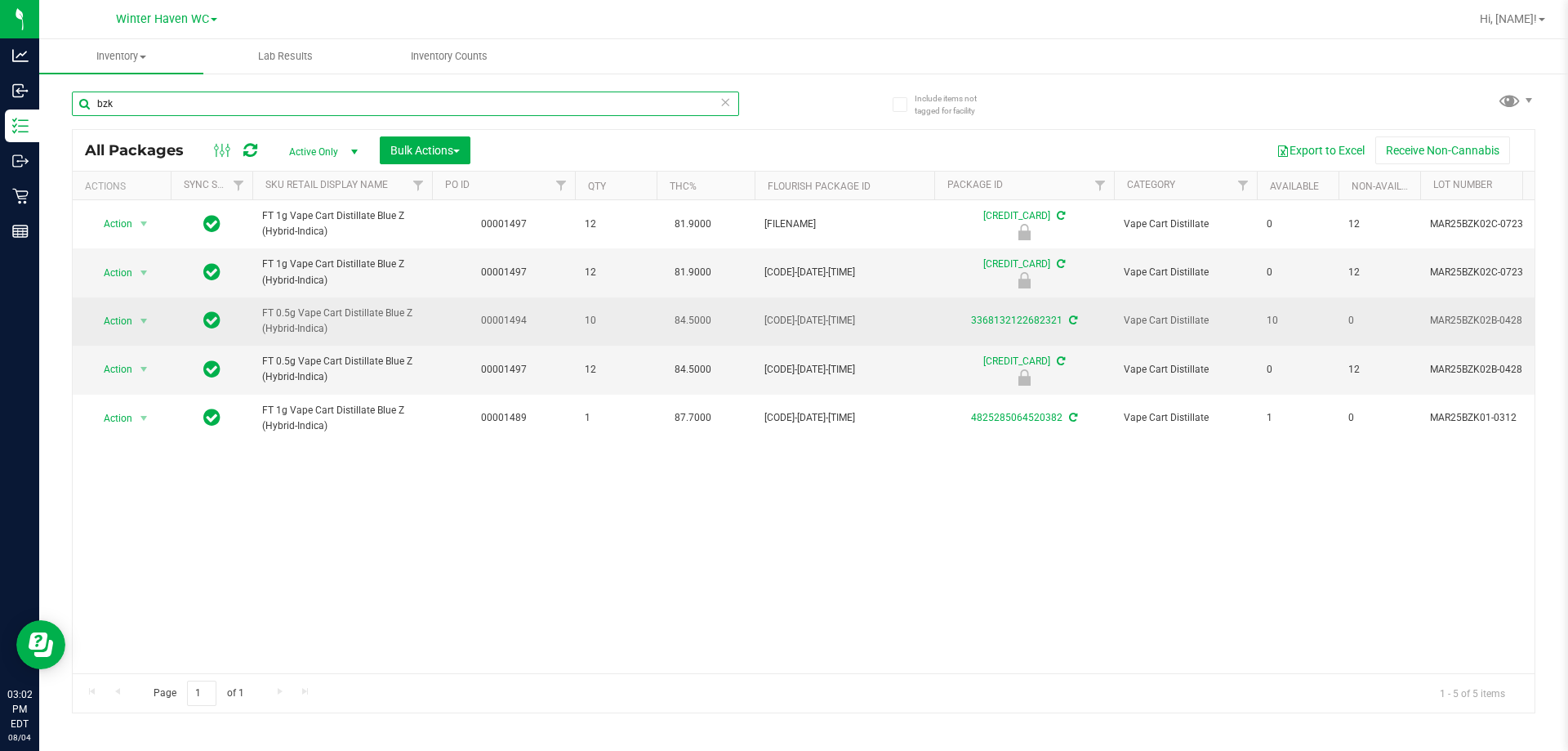 type on "bzk" 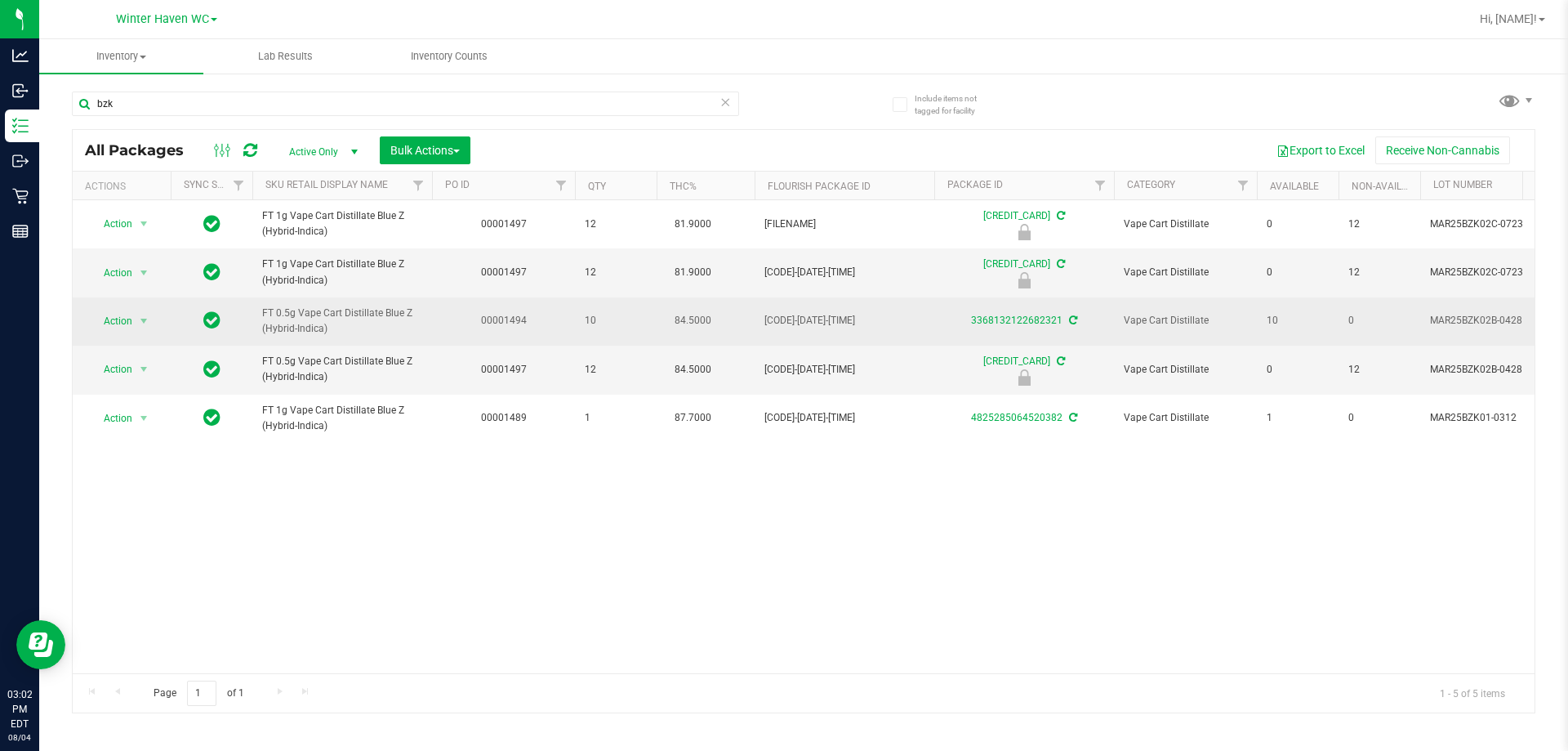 click on "3368132122682321" at bounding box center [1024, 320] 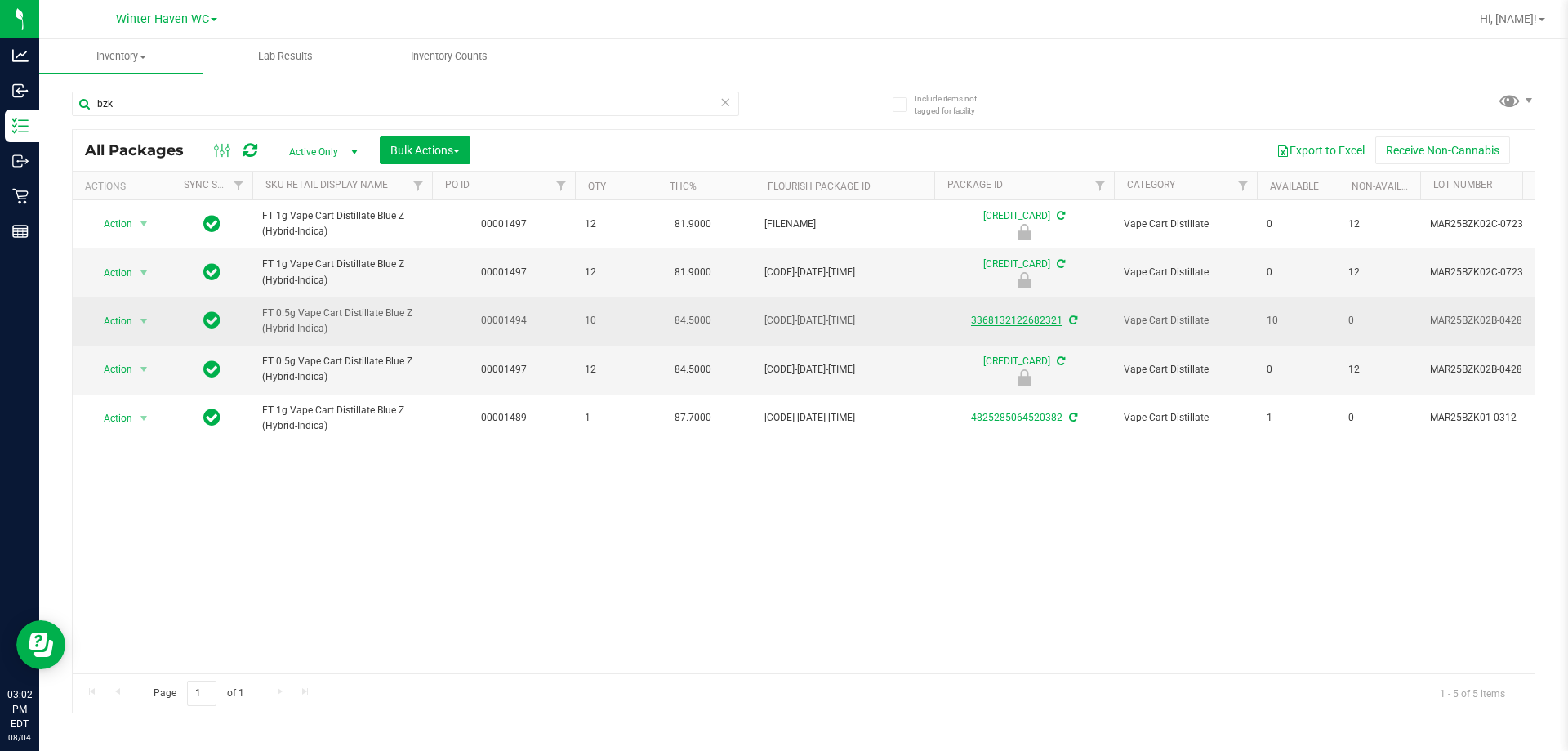 click on "3368132122682321" at bounding box center [1017, 320] 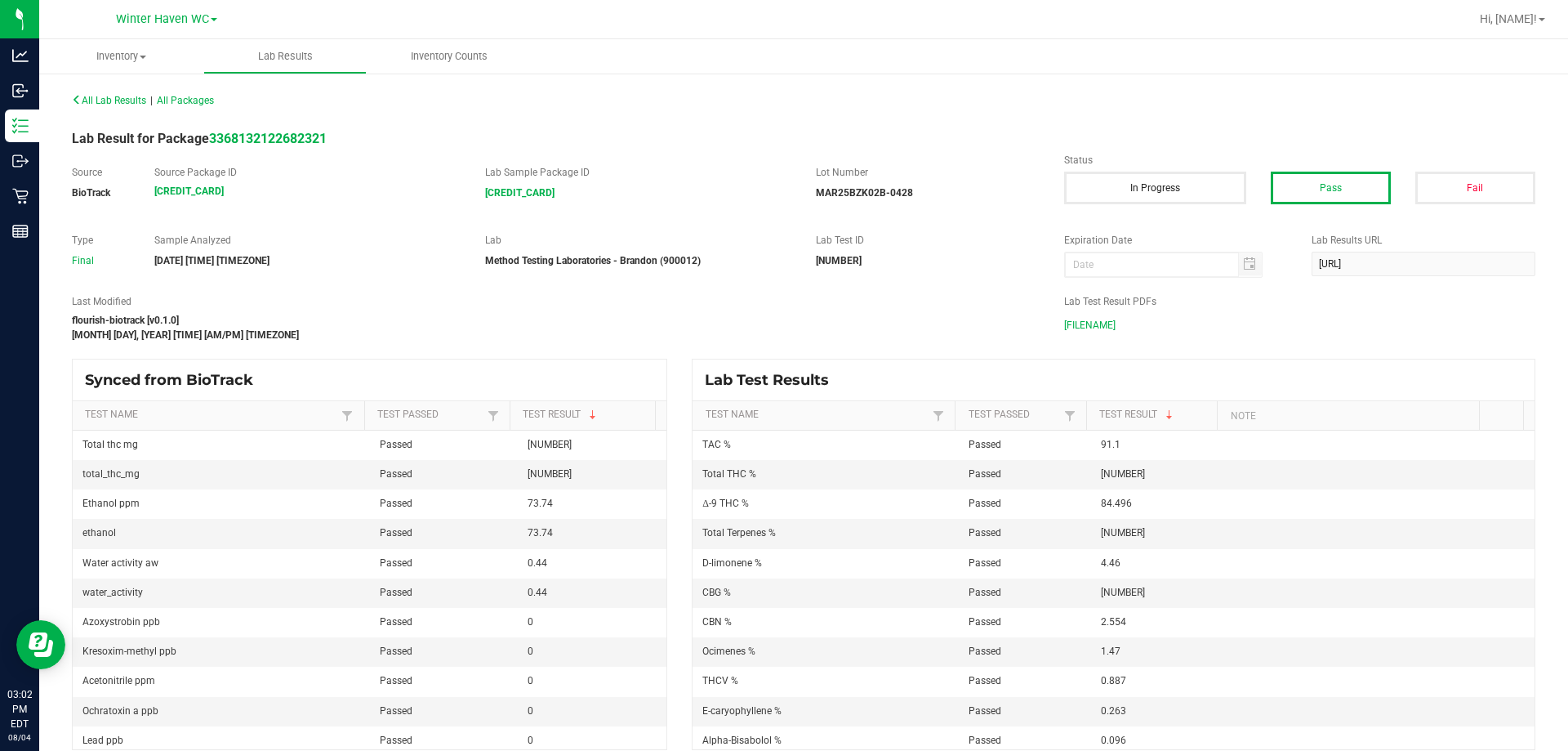 click on "MAR25BZK02B-0428.pdf" at bounding box center (1089, 325) 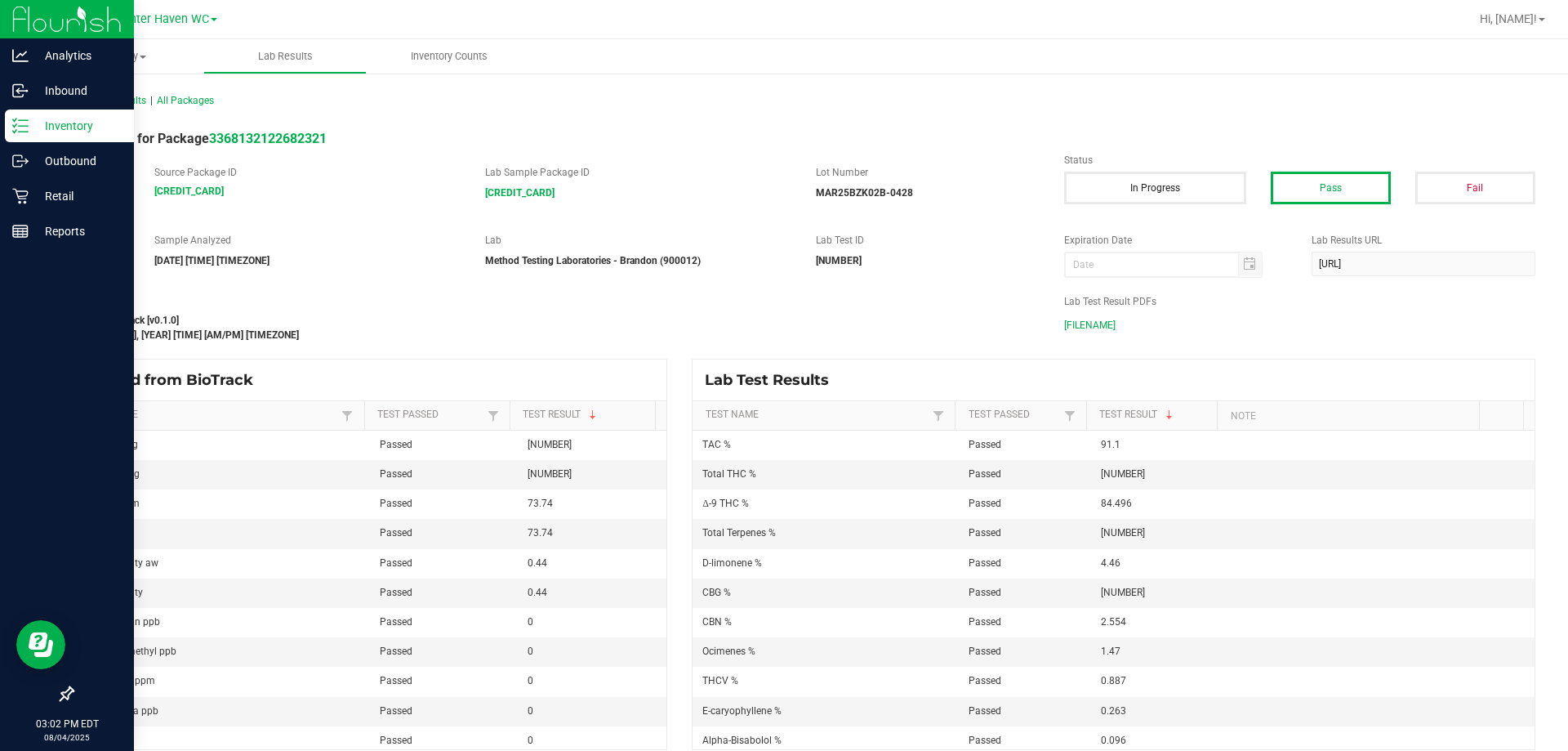 click on "Inventory" at bounding box center [67, 127] 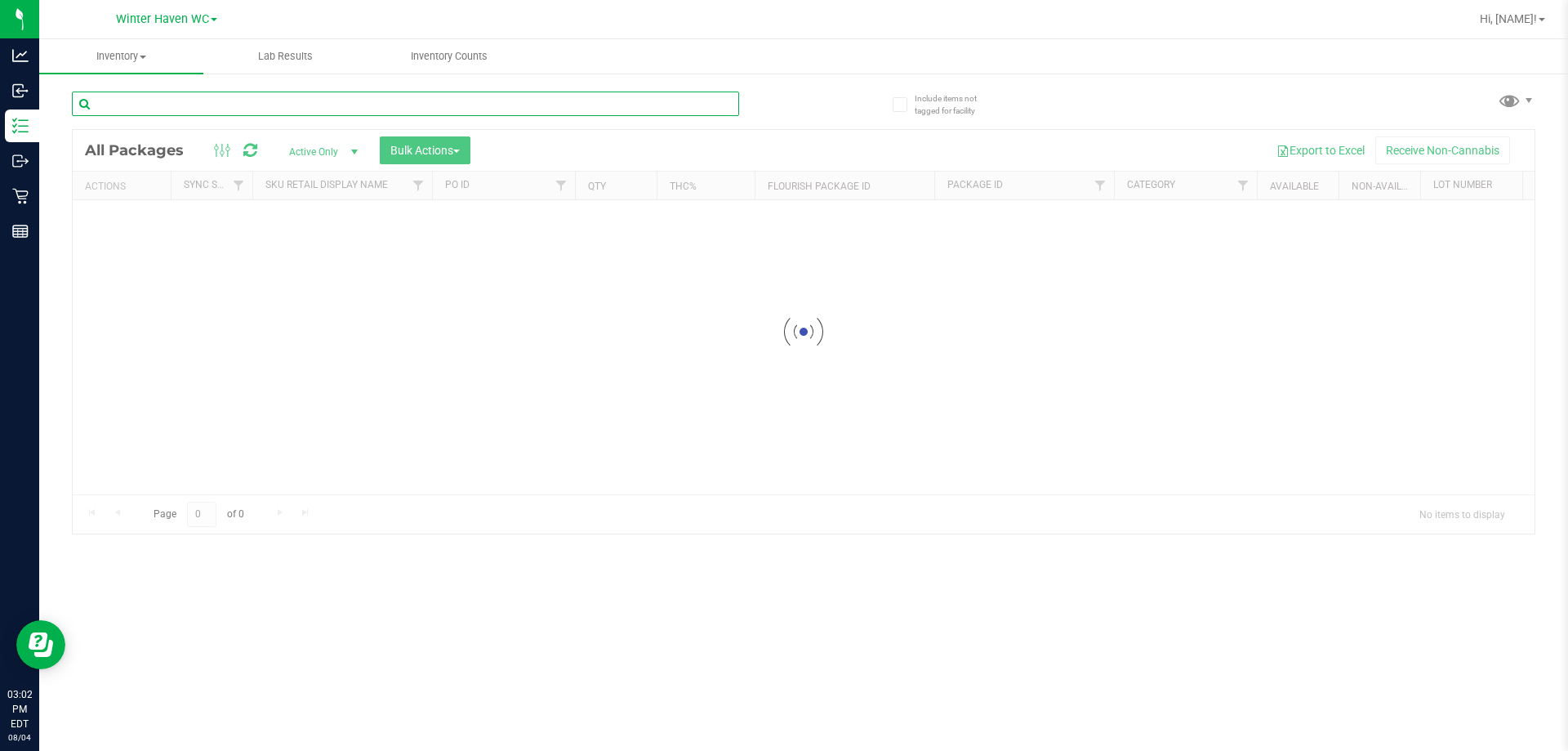 click at bounding box center (405, 104) 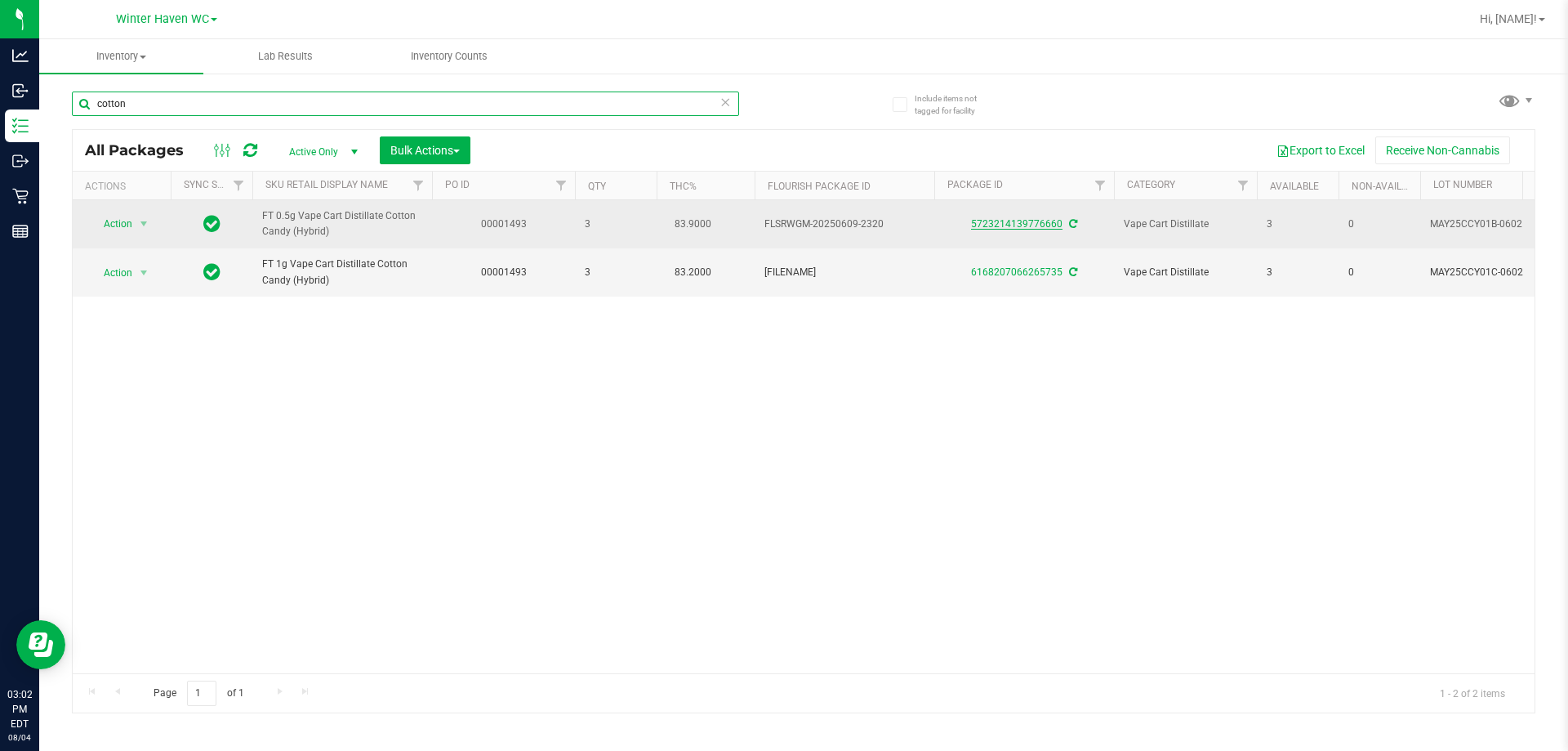type on "cotton" 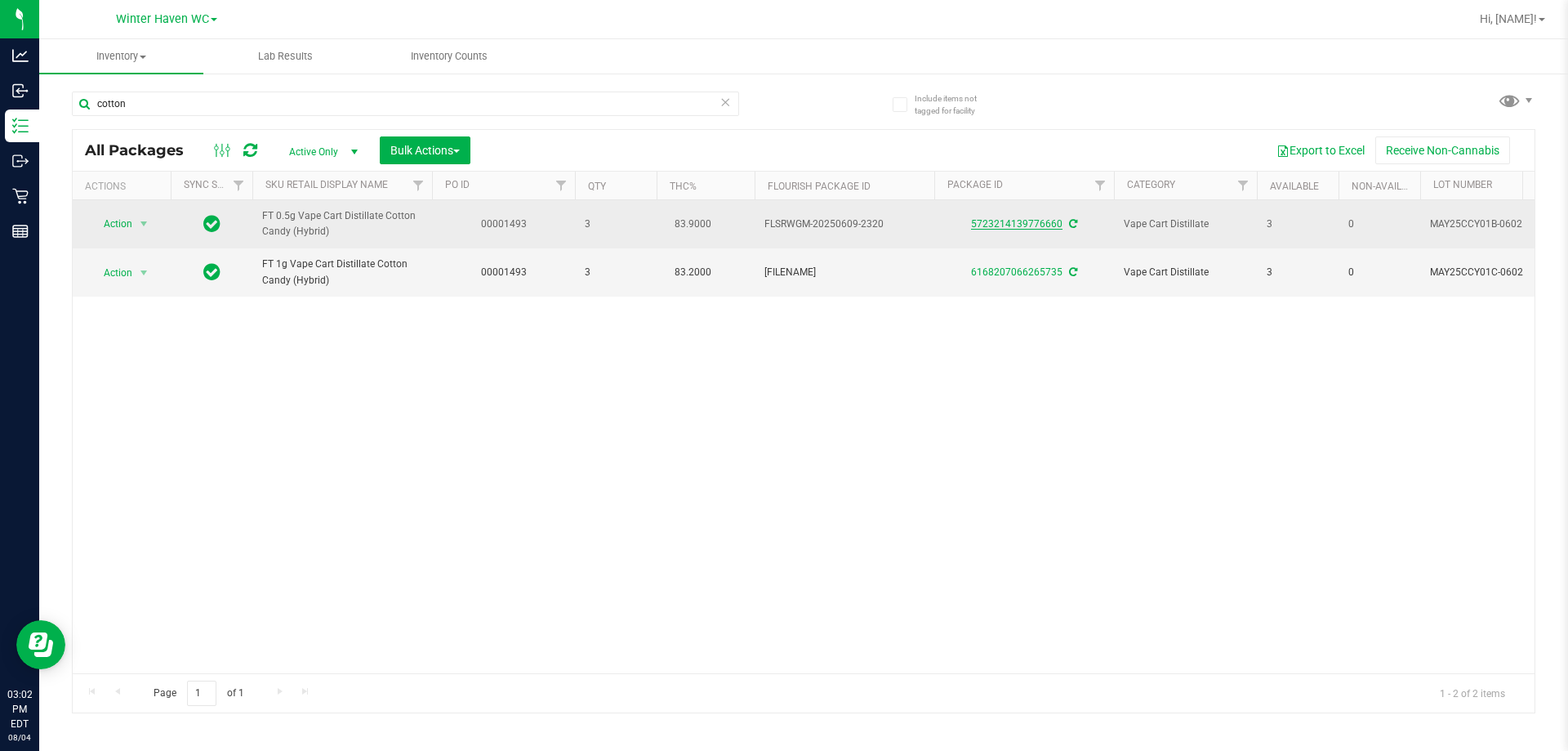 click on "5723214139776660" at bounding box center (1017, 224) 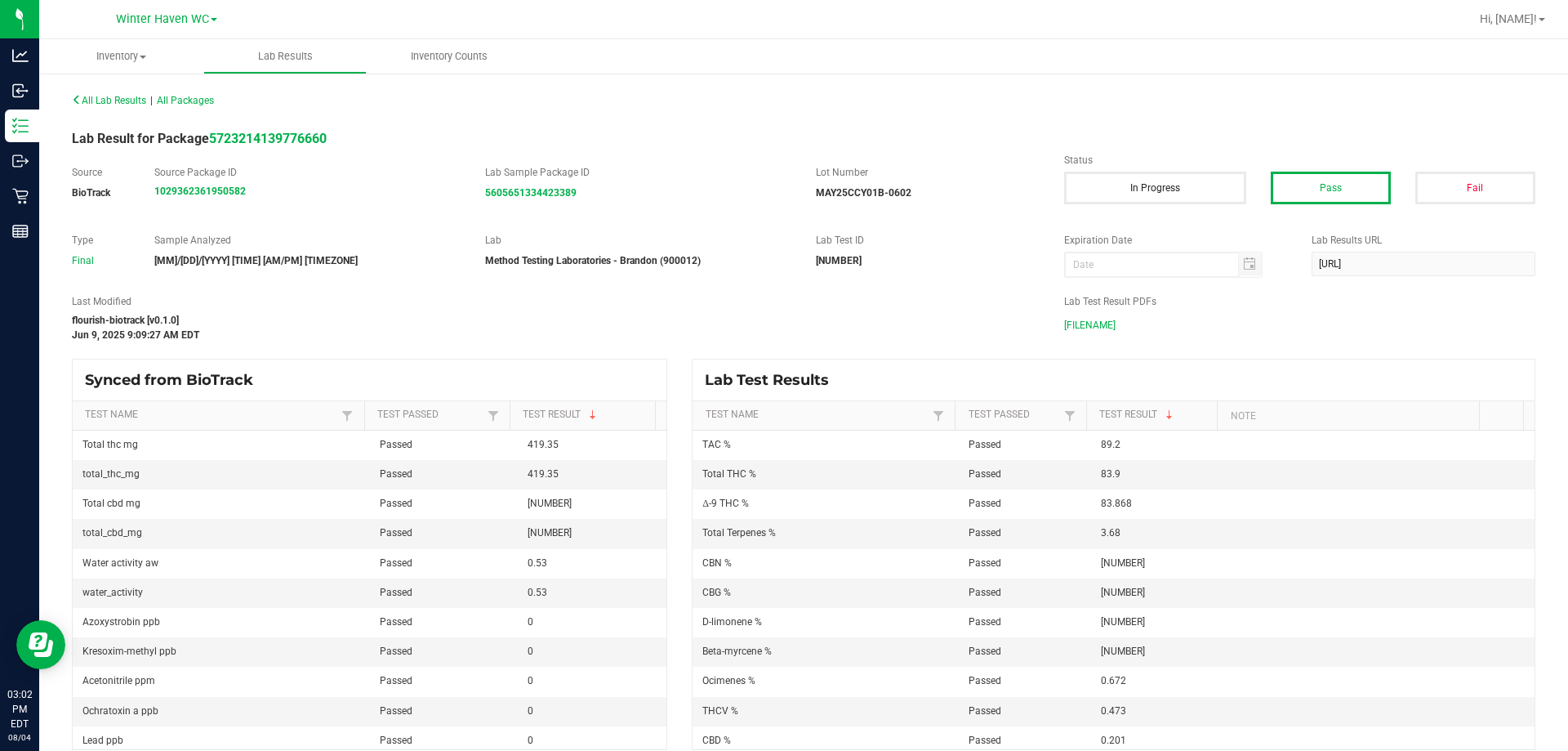 click on "MAY25CCY01B-0602.pdf" at bounding box center (1089, 325) 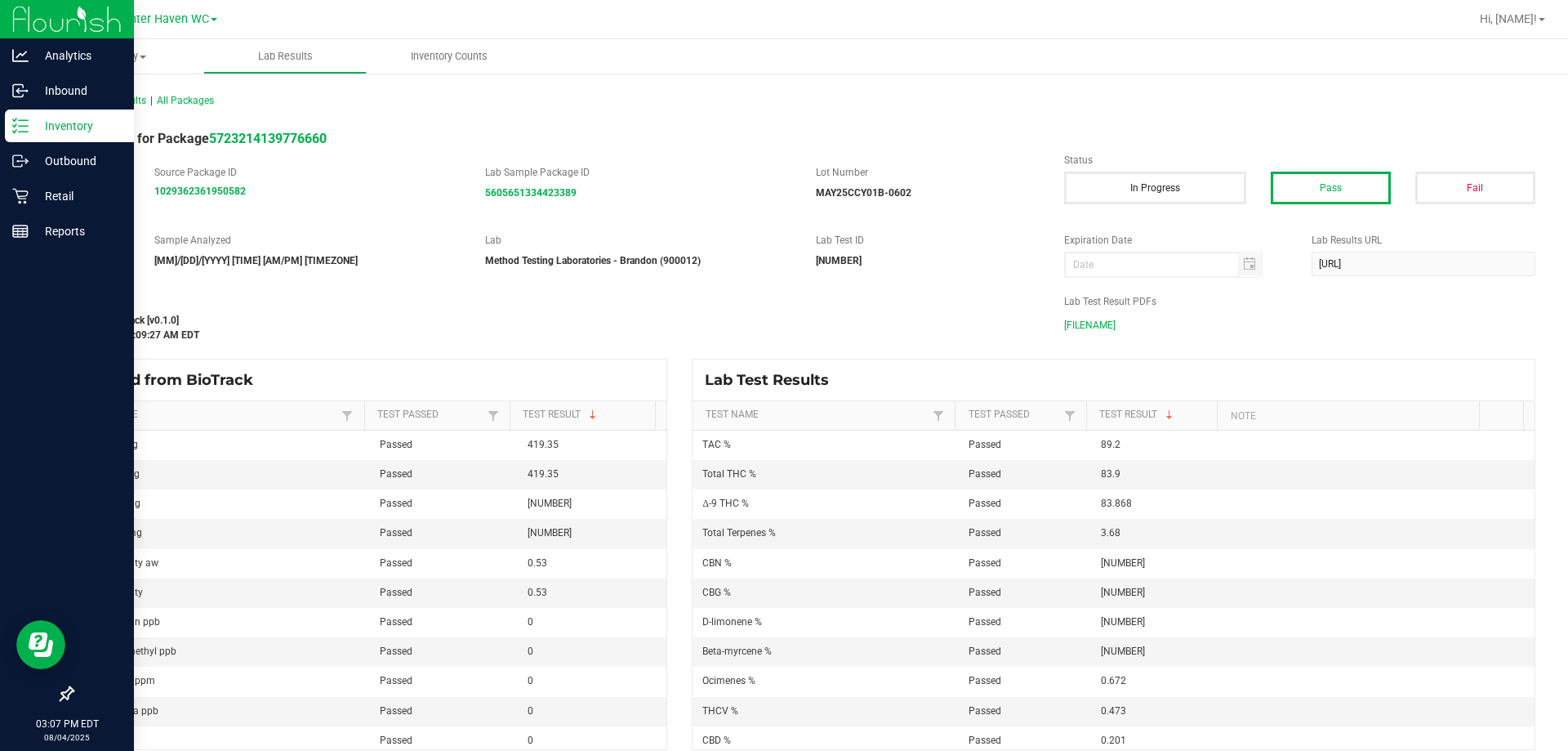 click on "Inventory" at bounding box center [78, 126] 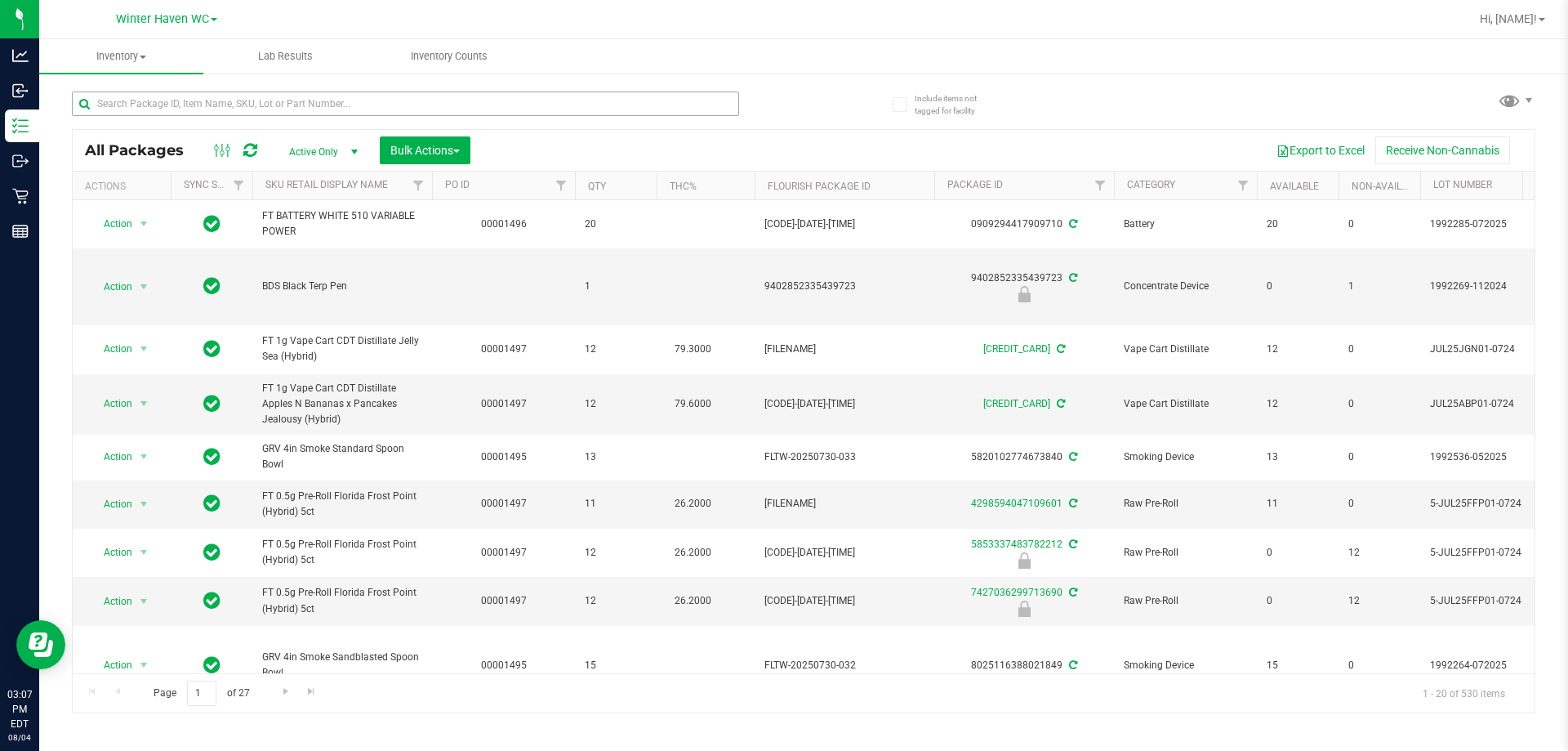 click at bounding box center (405, 110) 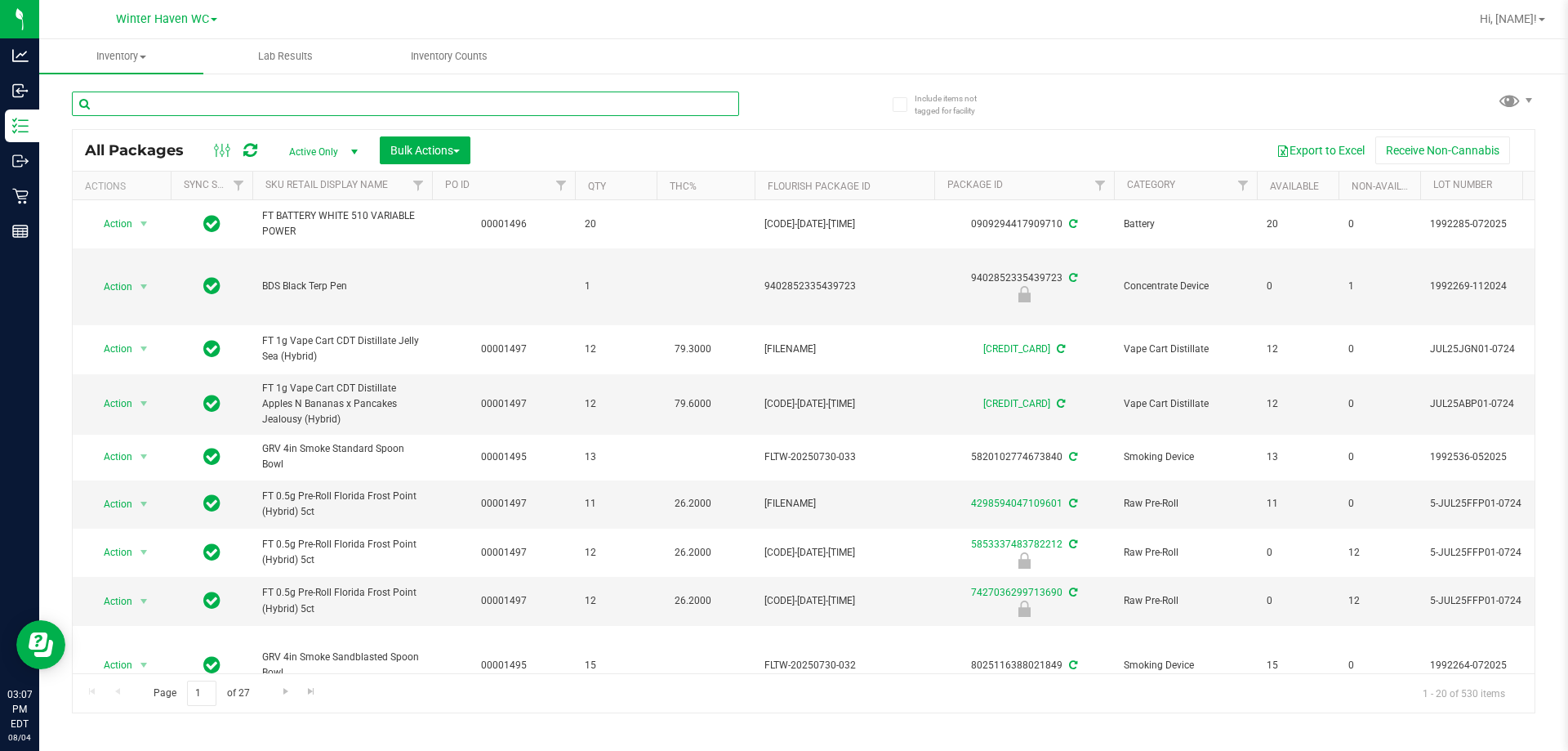 click at bounding box center [405, 104] 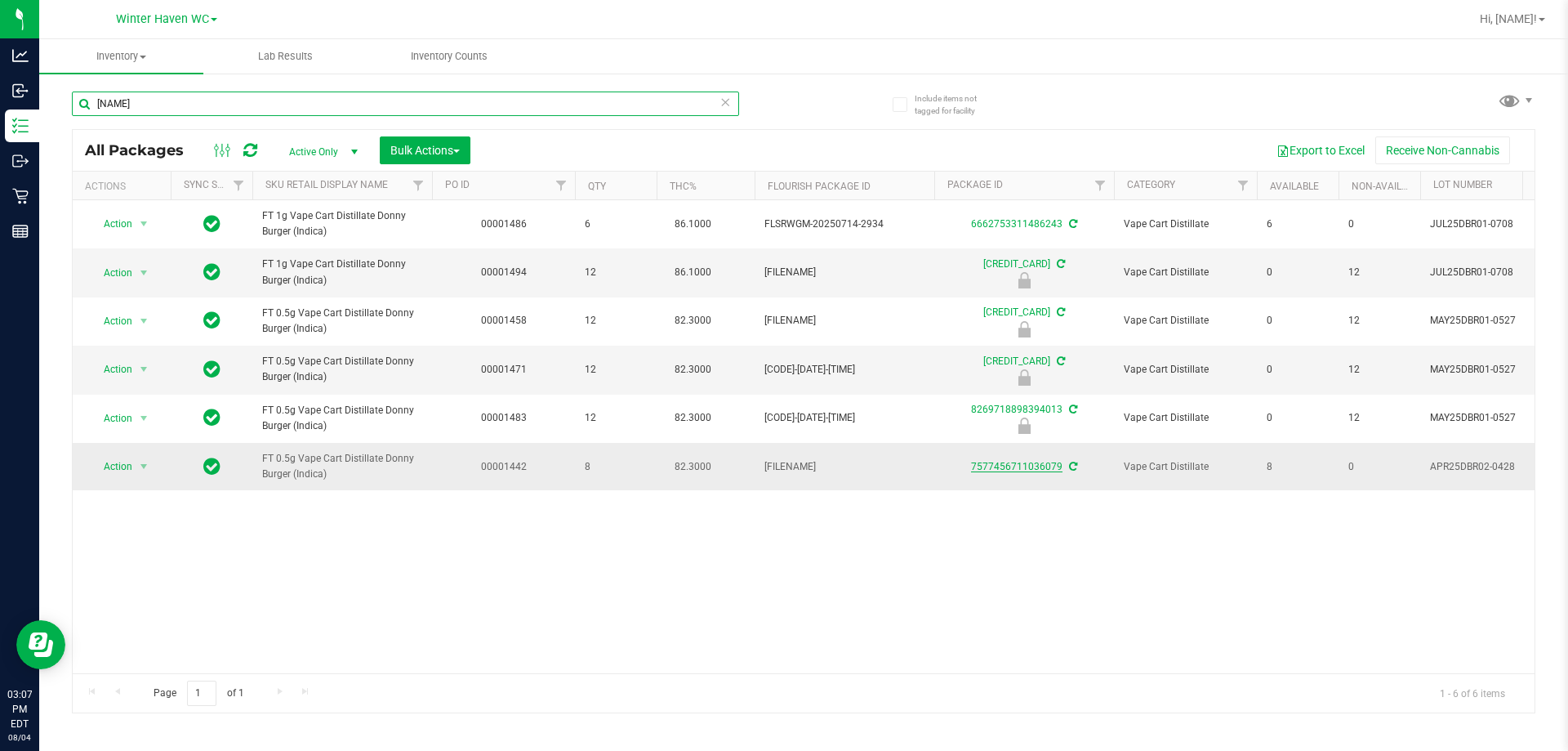 type on "donny" 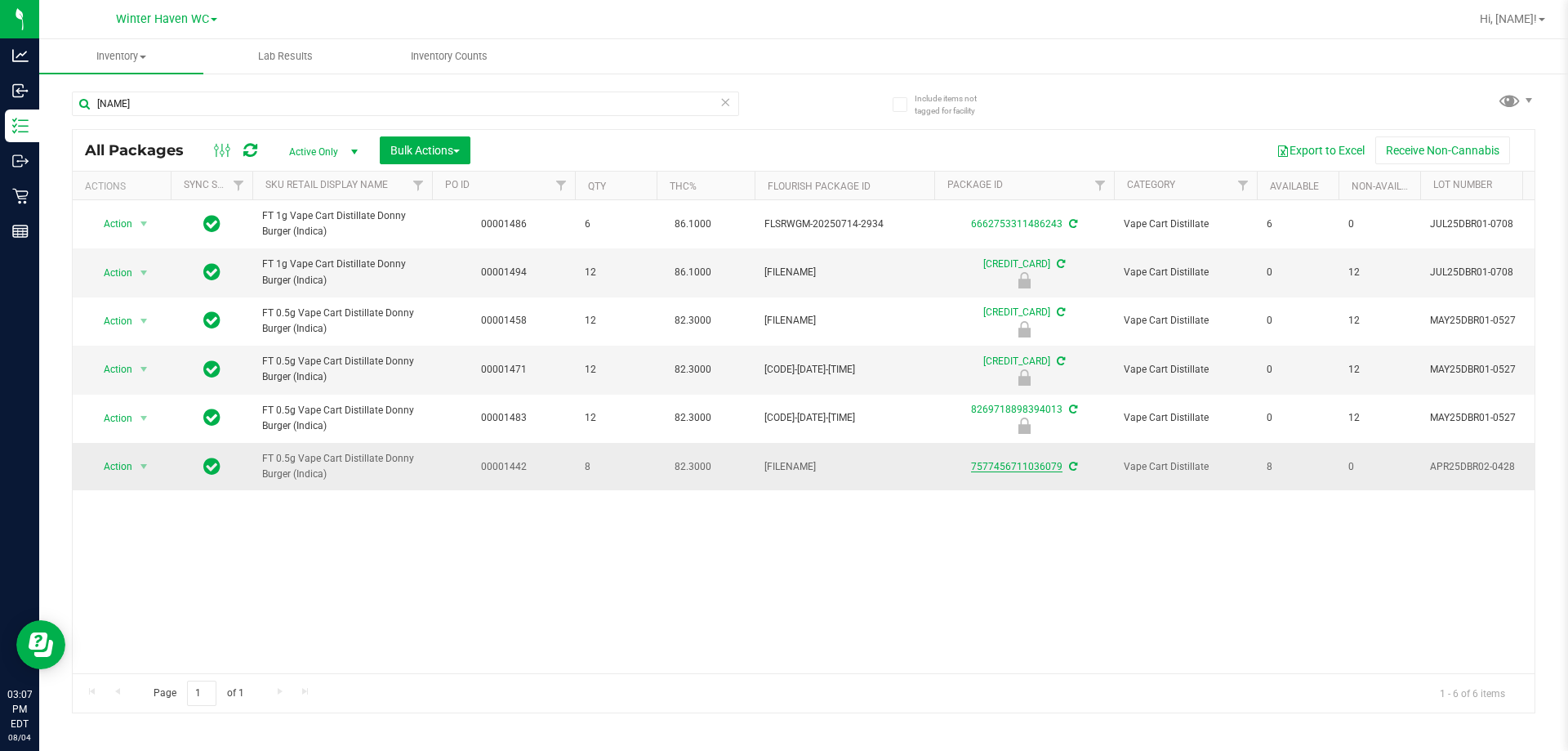 click on "7577456711036079" at bounding box center (1017, 467) 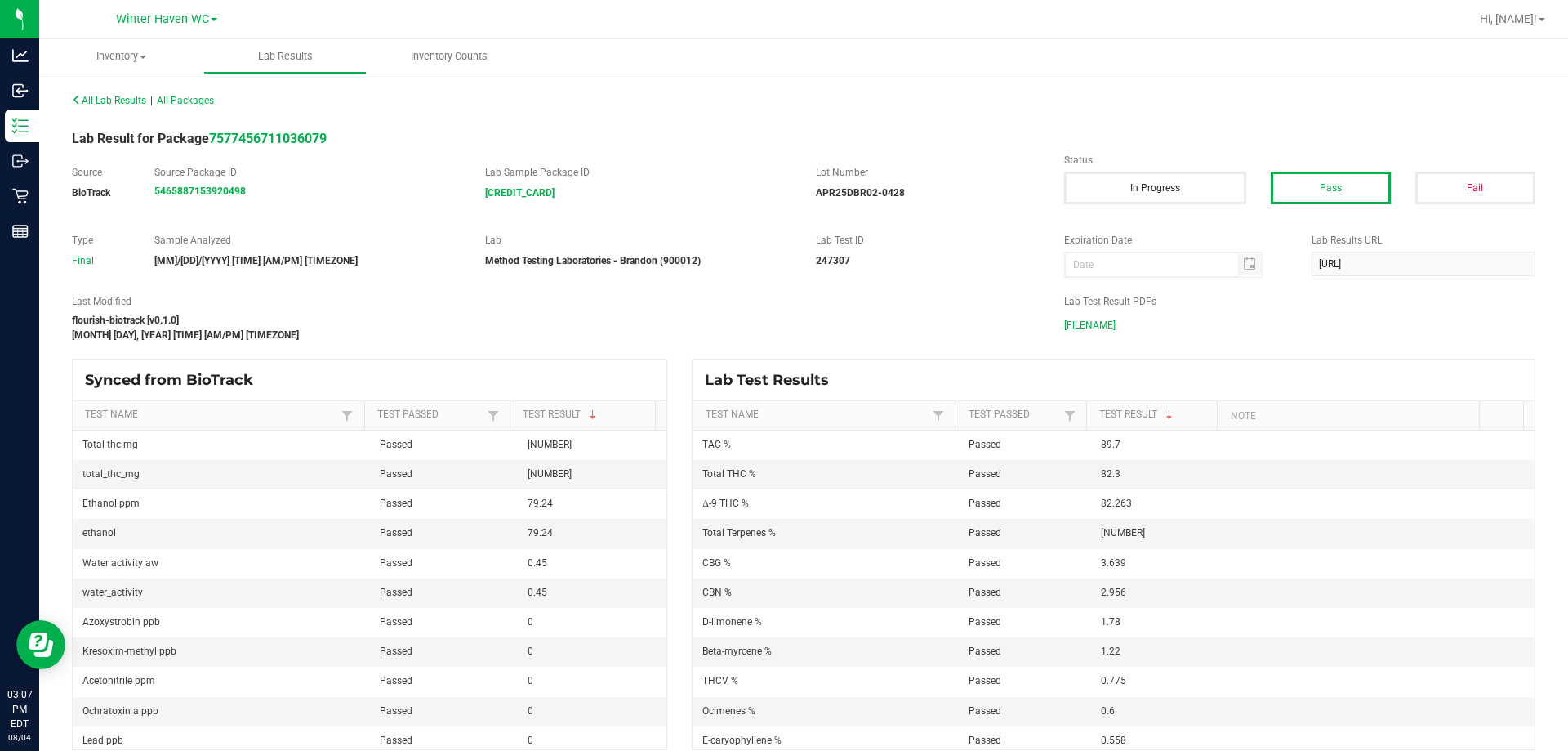 click on "APR25DBR02-0428.pdf" at bounding box center [1089, 325] 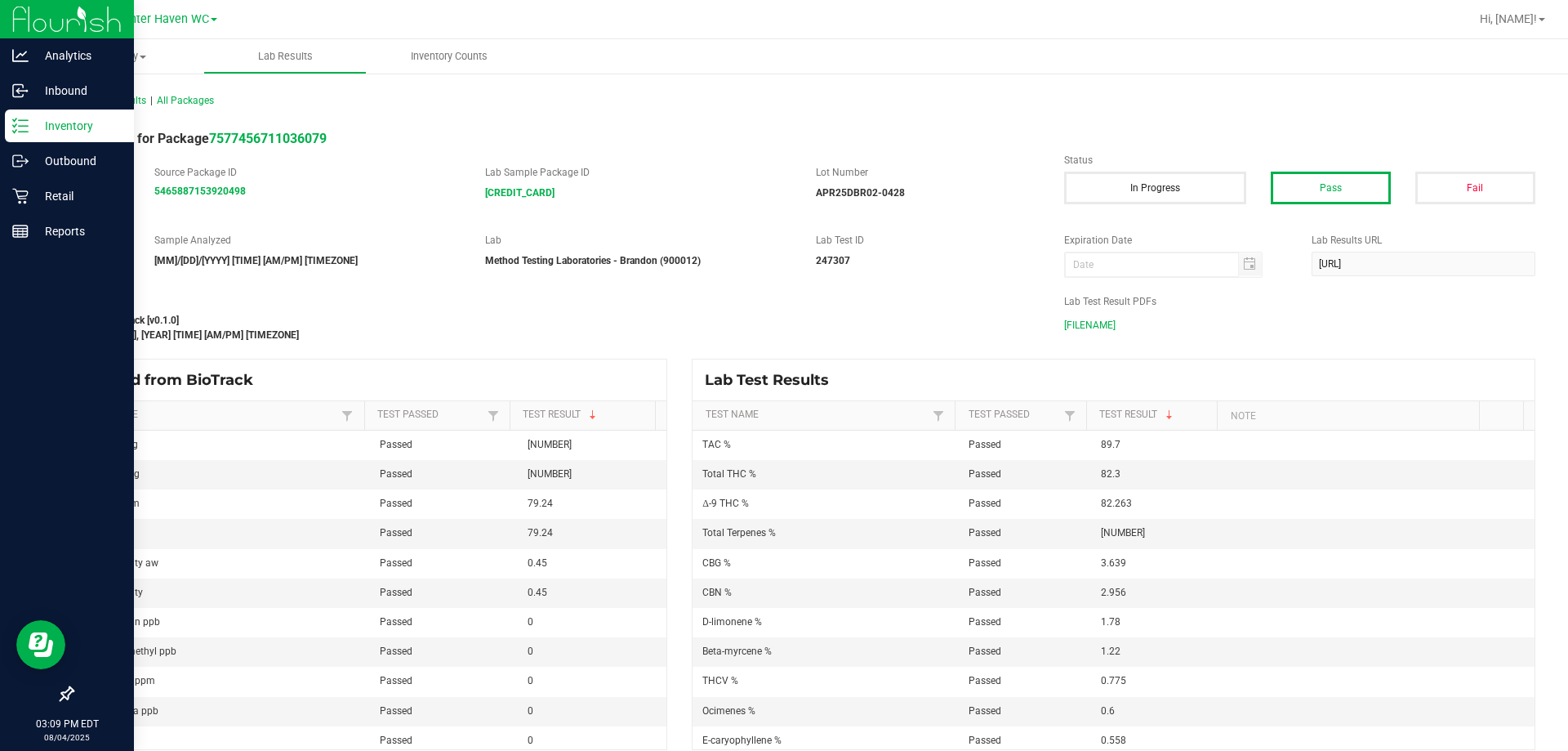 click on "Inventory" at bounding box center [67, 127] 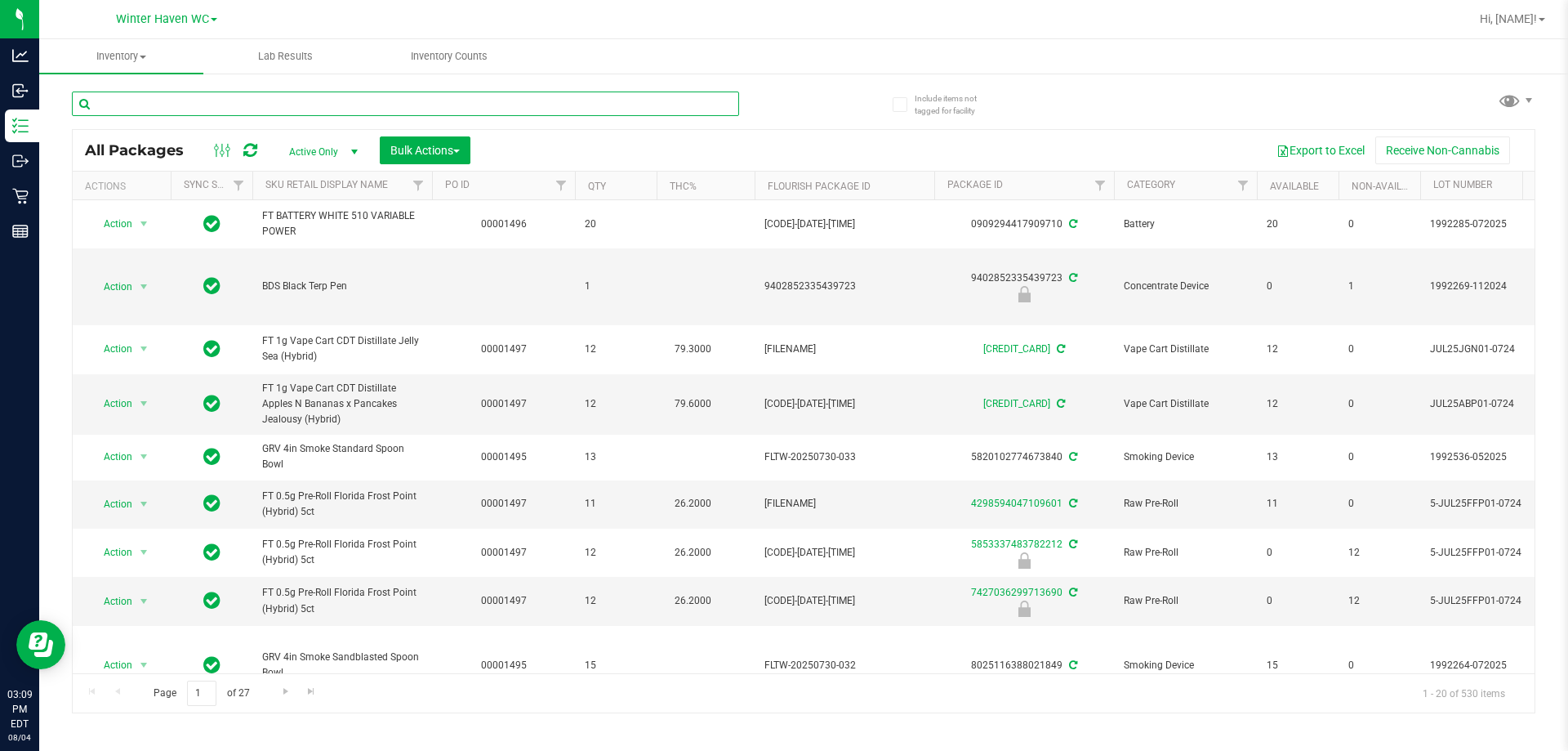 click at bounding box center (405, 104) 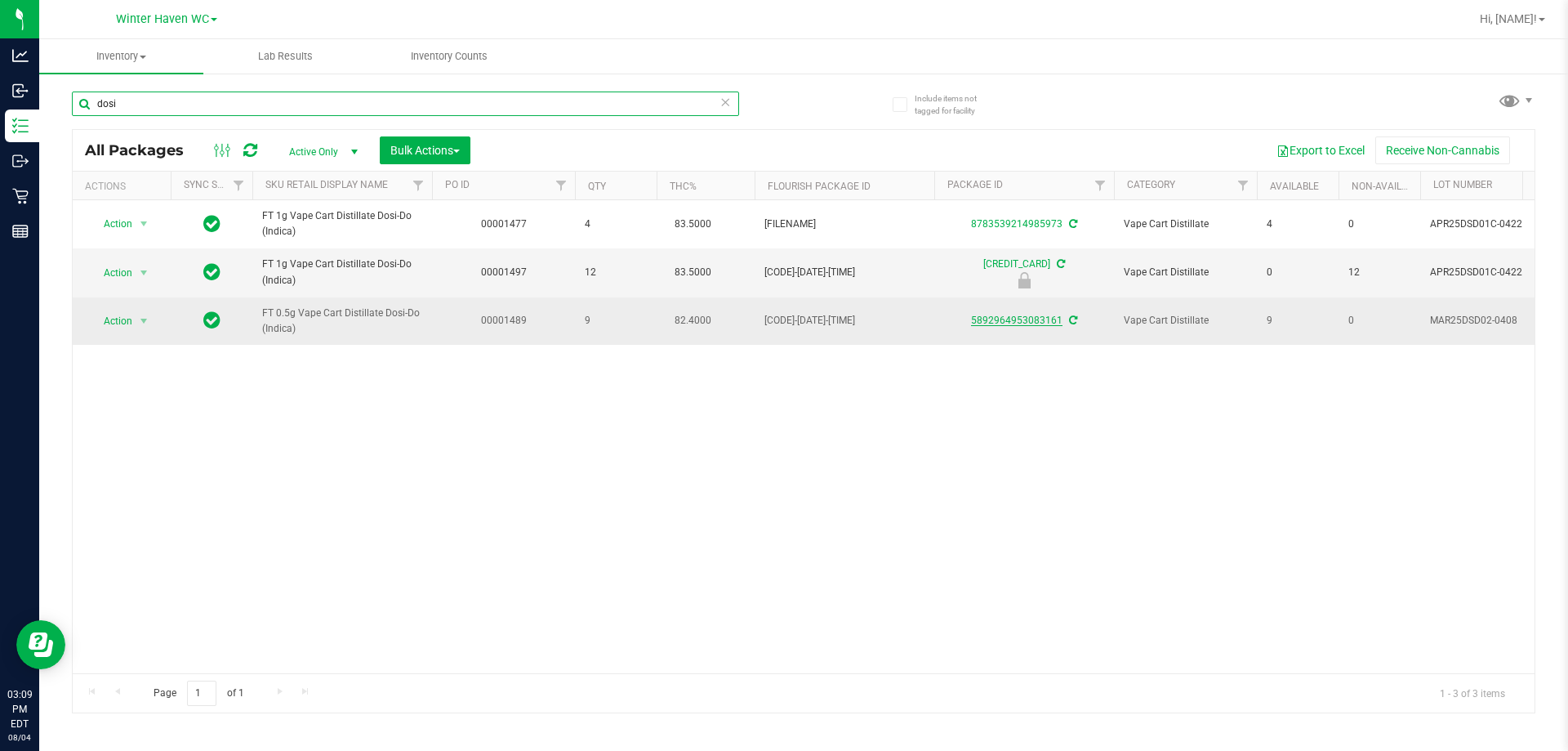 type on "dosi" 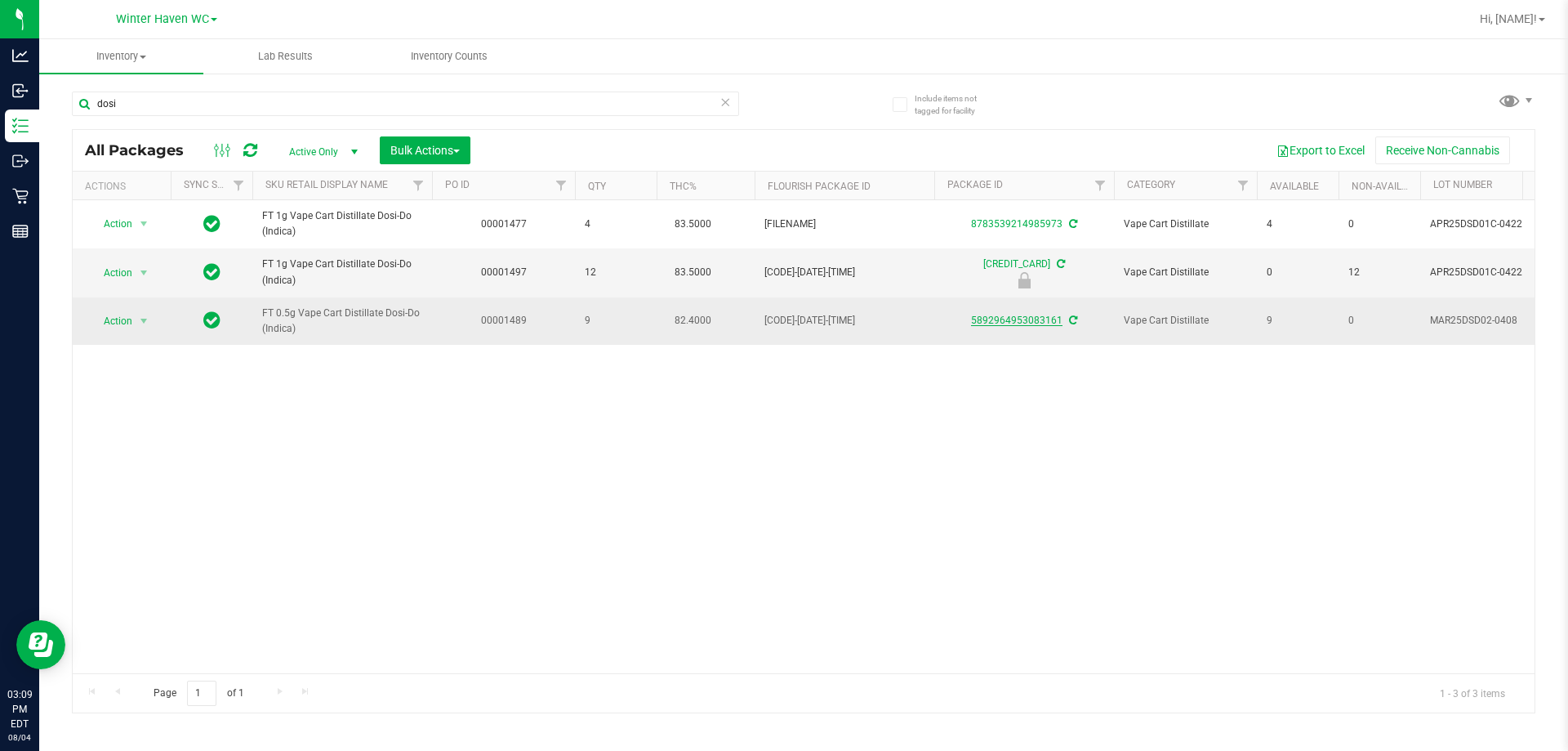 click on "5892964953083161" at bounding box center (1017, 320) 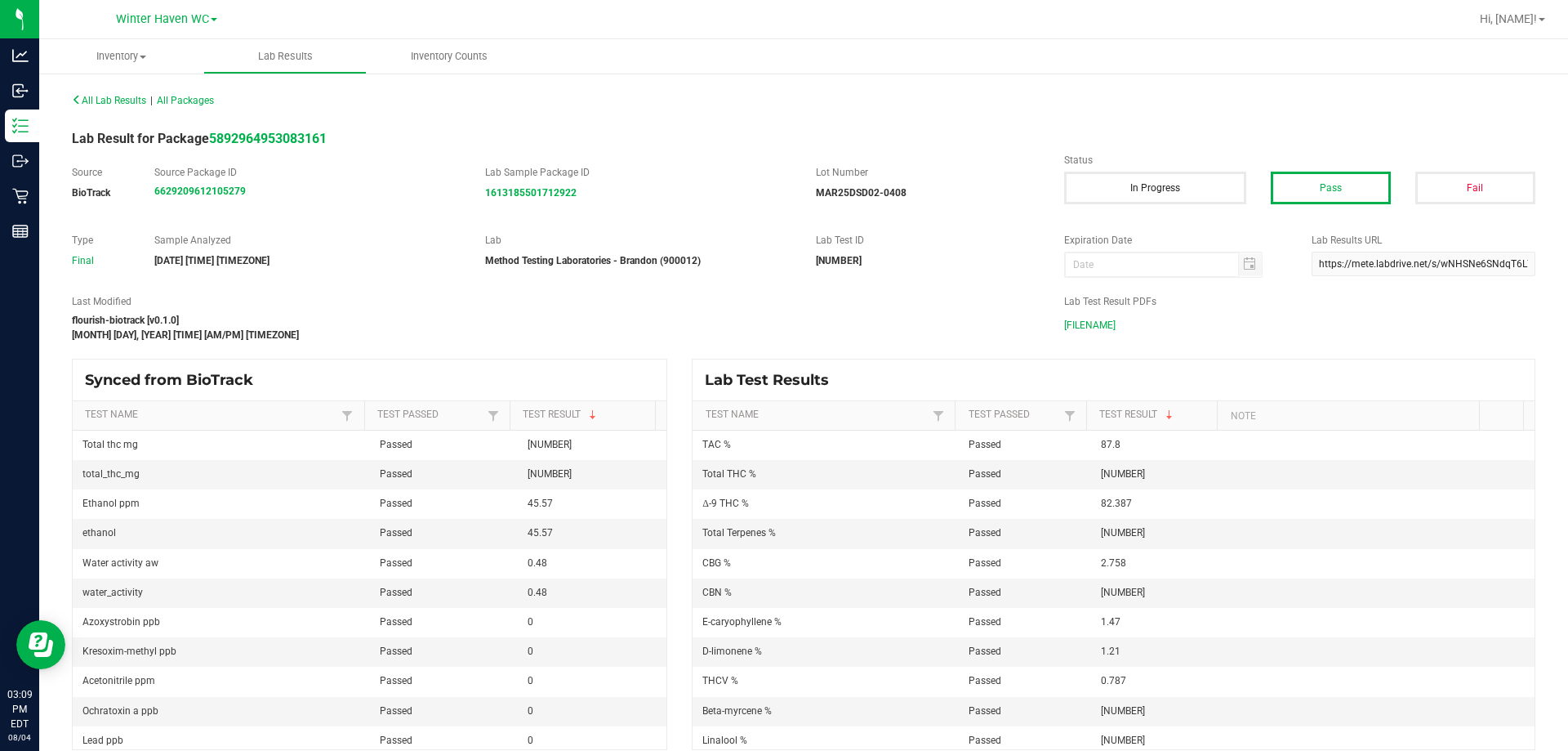 click on "MAR25DSD02-0408.pdf" at bounding box center [1089, 325] 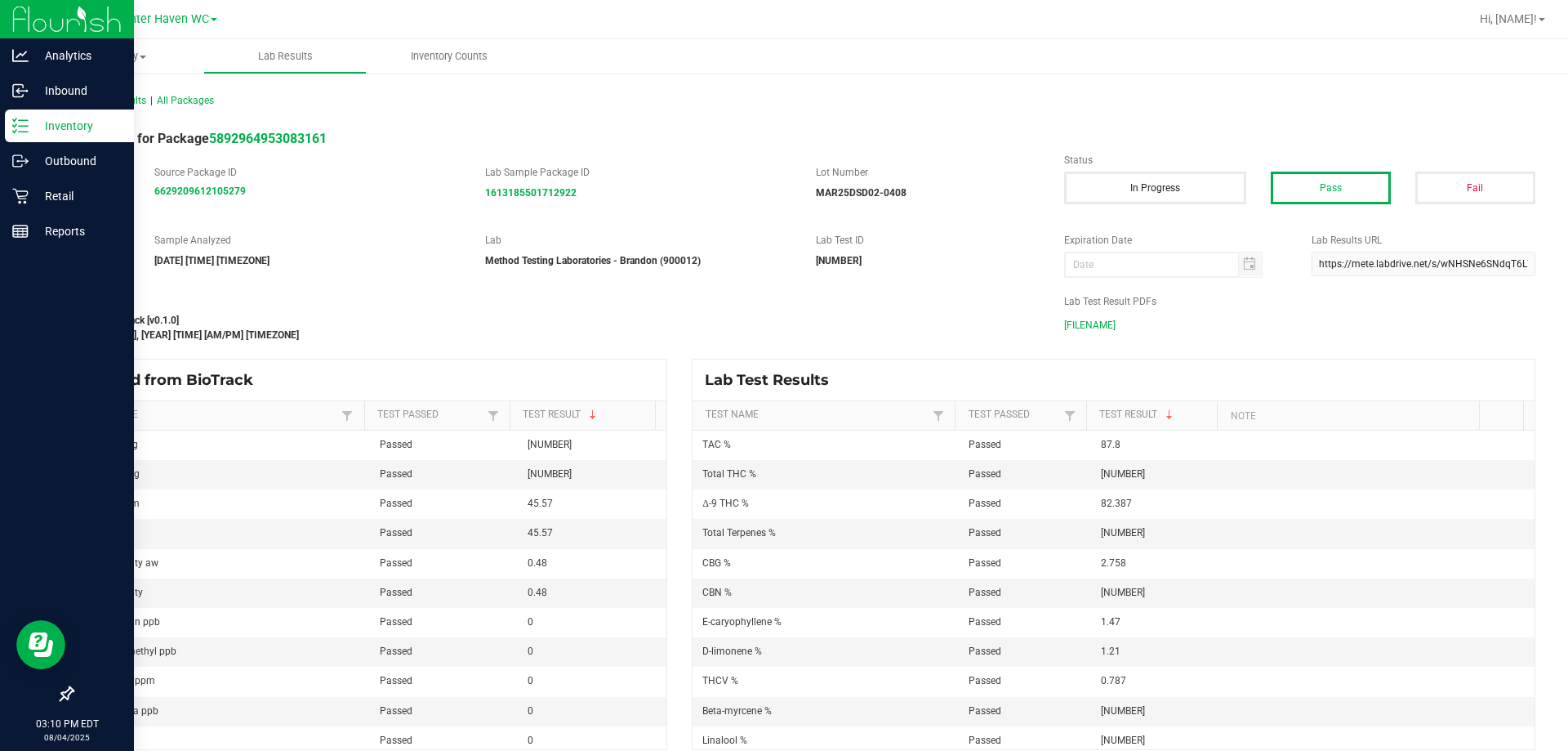 click on "Inventory" at bounding box center (78, 126) 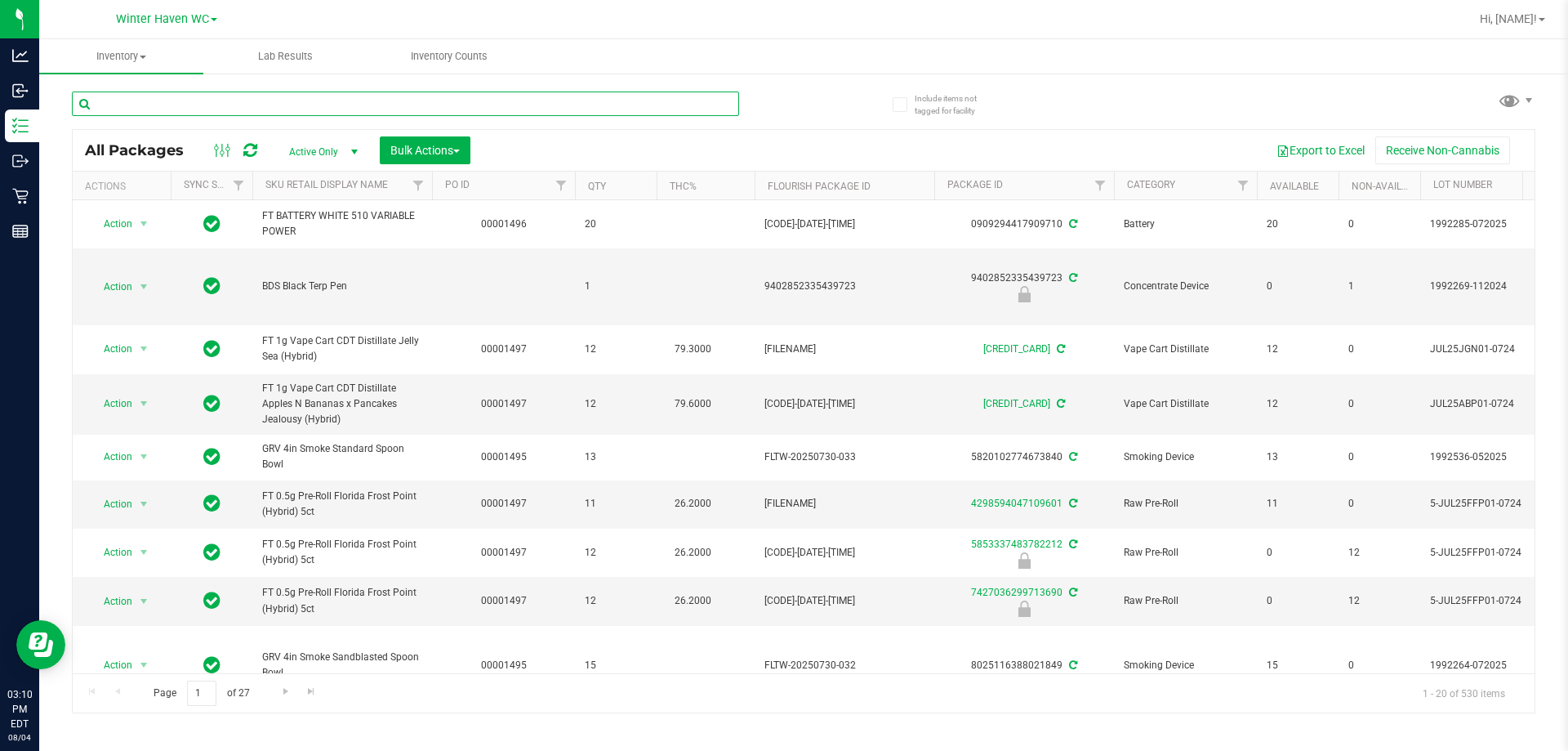 click at bounding box center (405, 104) 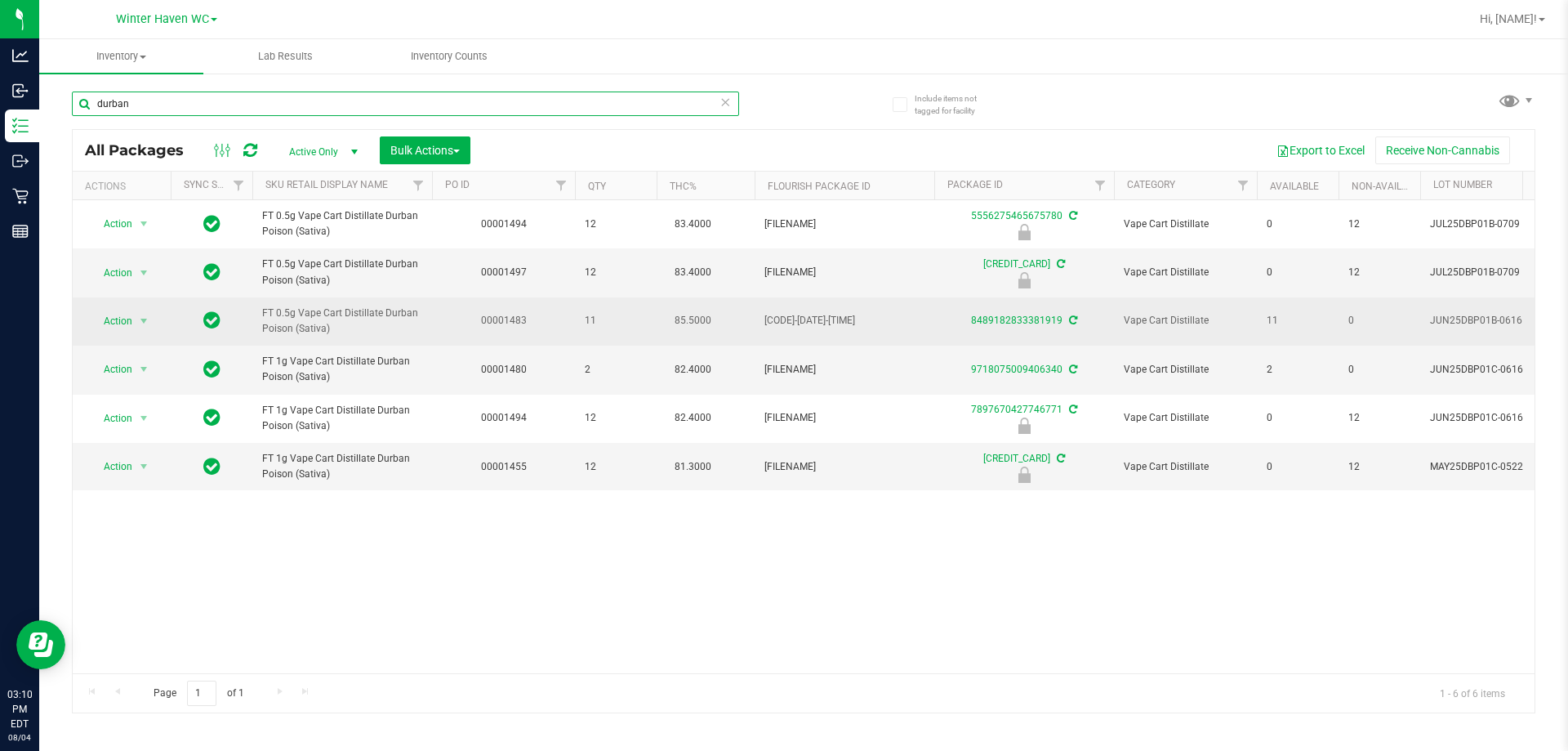 type on "durban" 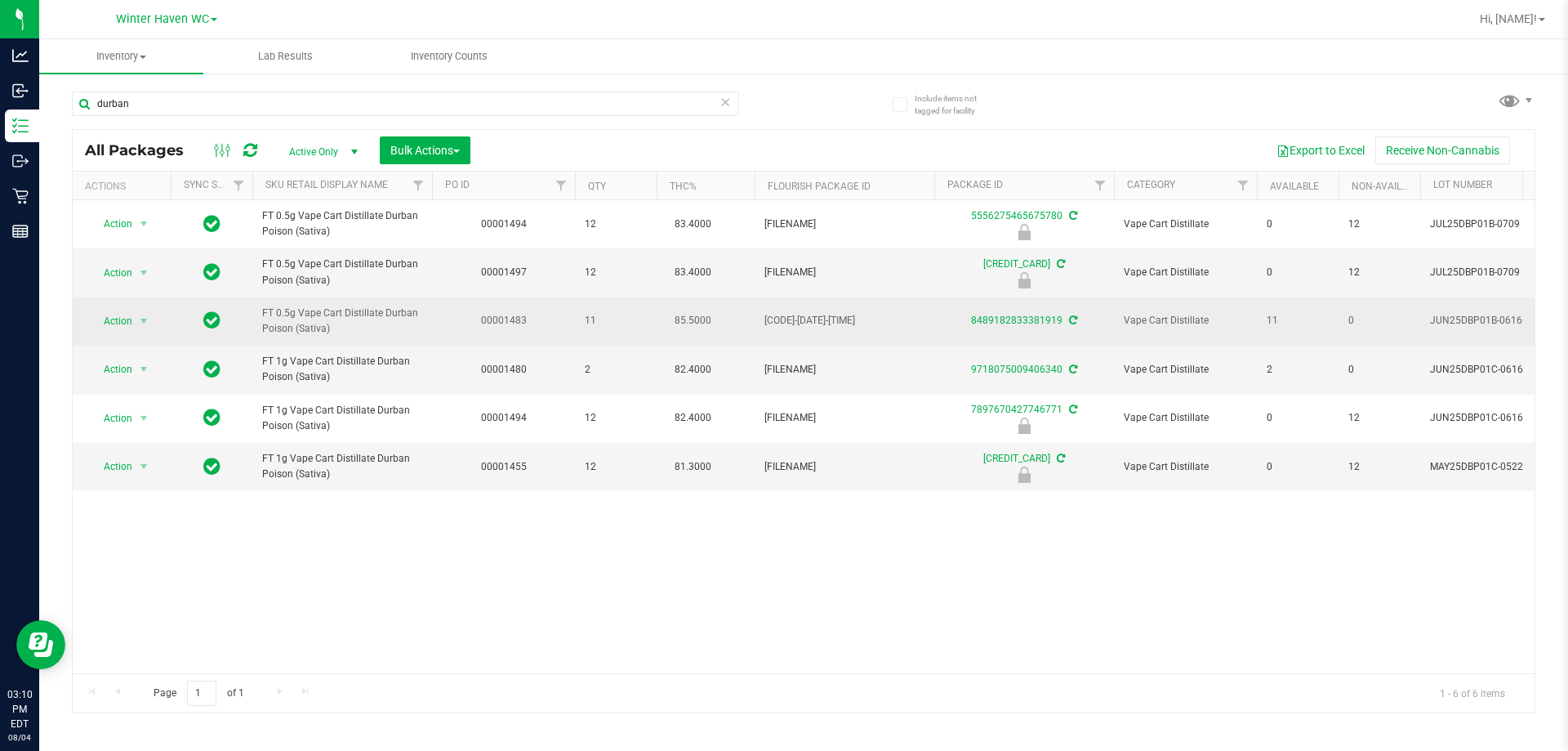 click on "8489182833381919" at bounding box center [1024, 320] 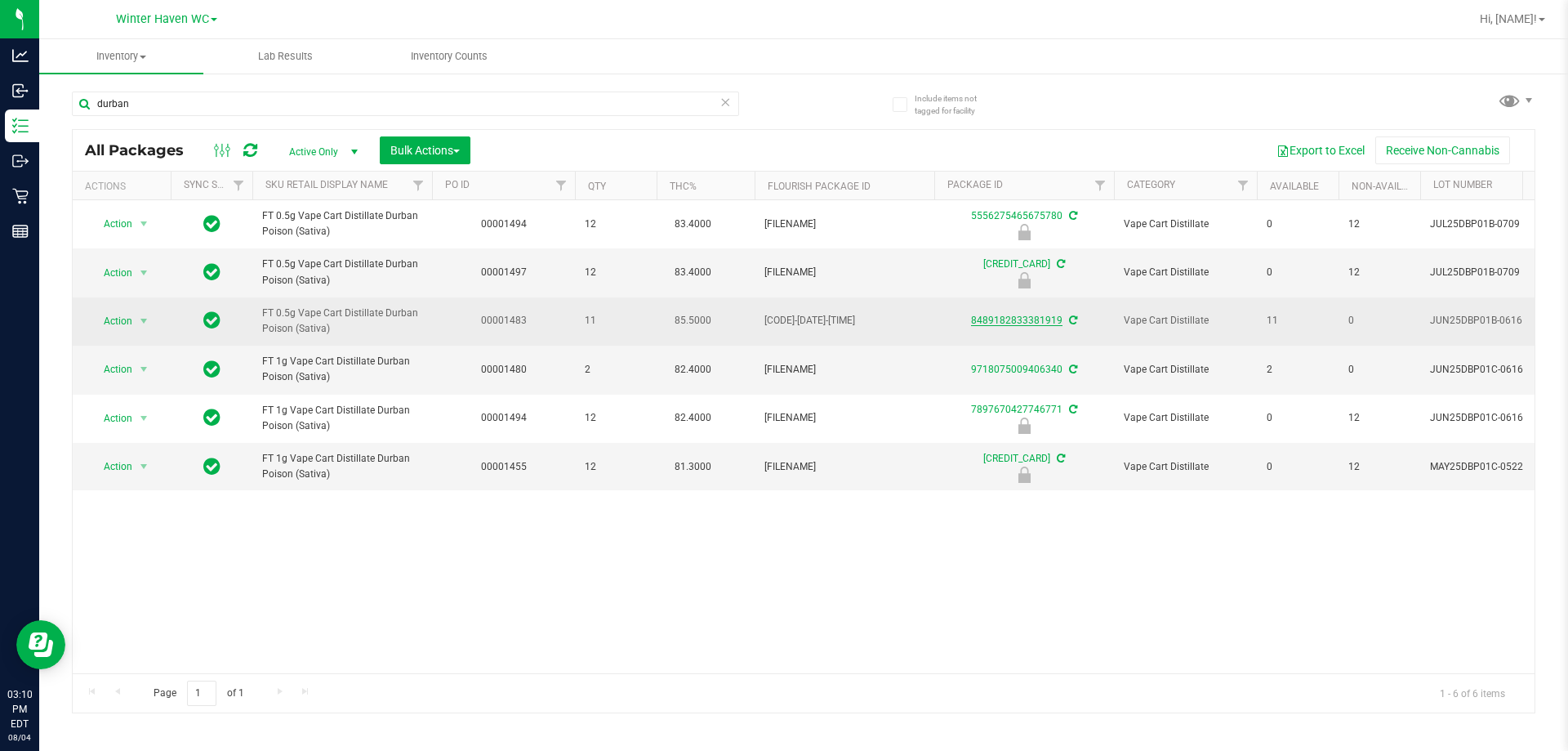 click on "8489182833381919" at bounding box center [1017, 320] 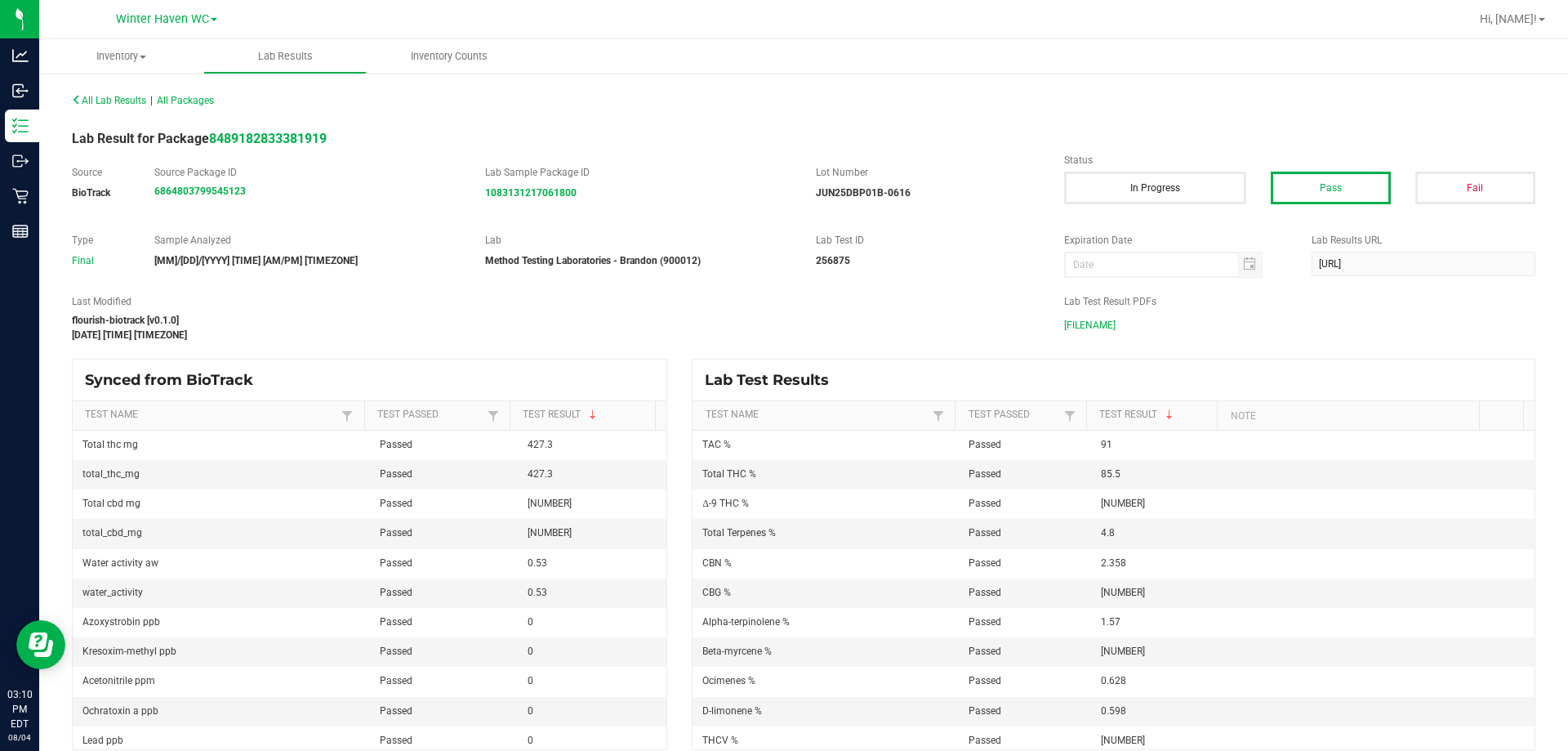 click on "JUN25DBP01B-0616.pdf" at bounding box center [1089, 325] 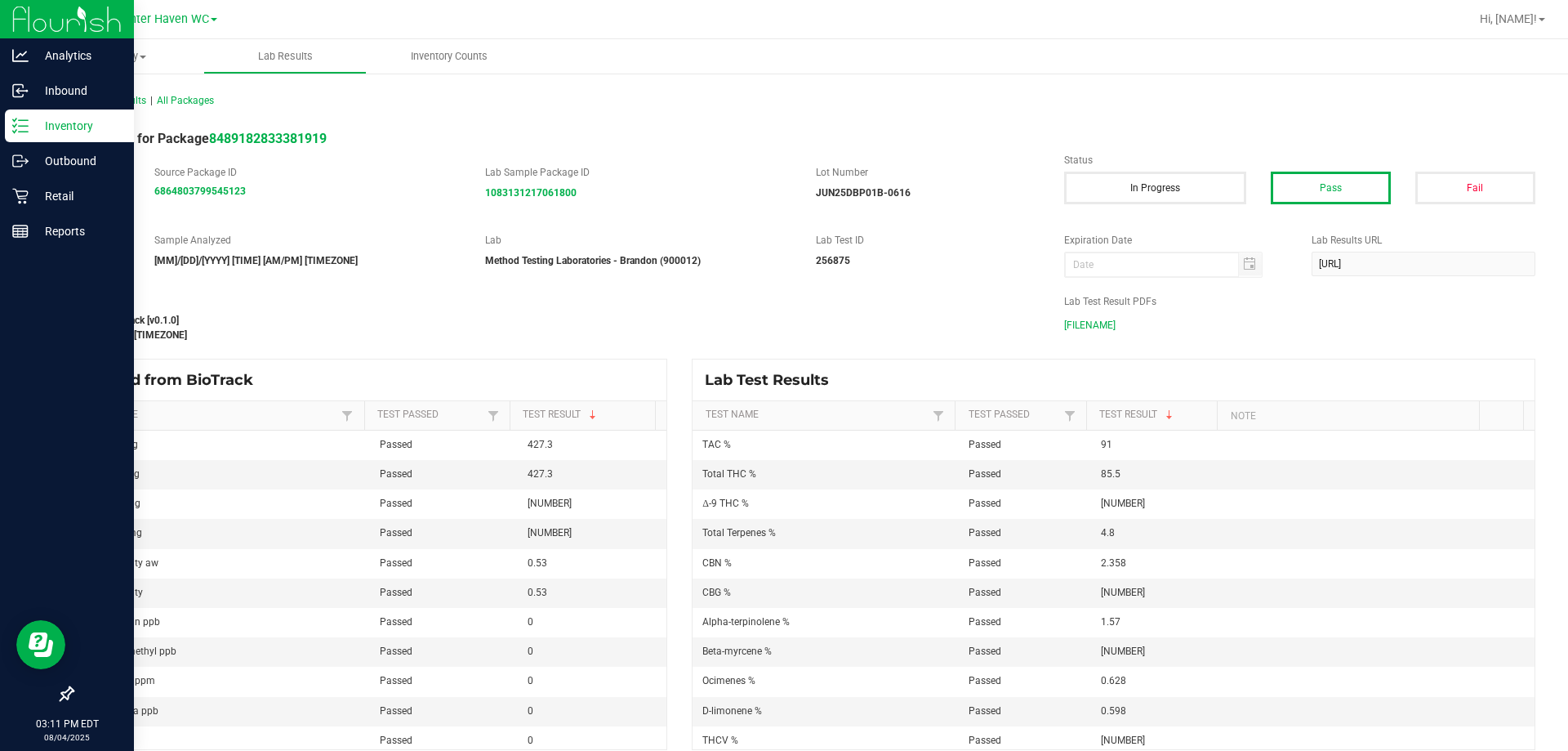 click on "Inventory" at bounding box center (69, 126) 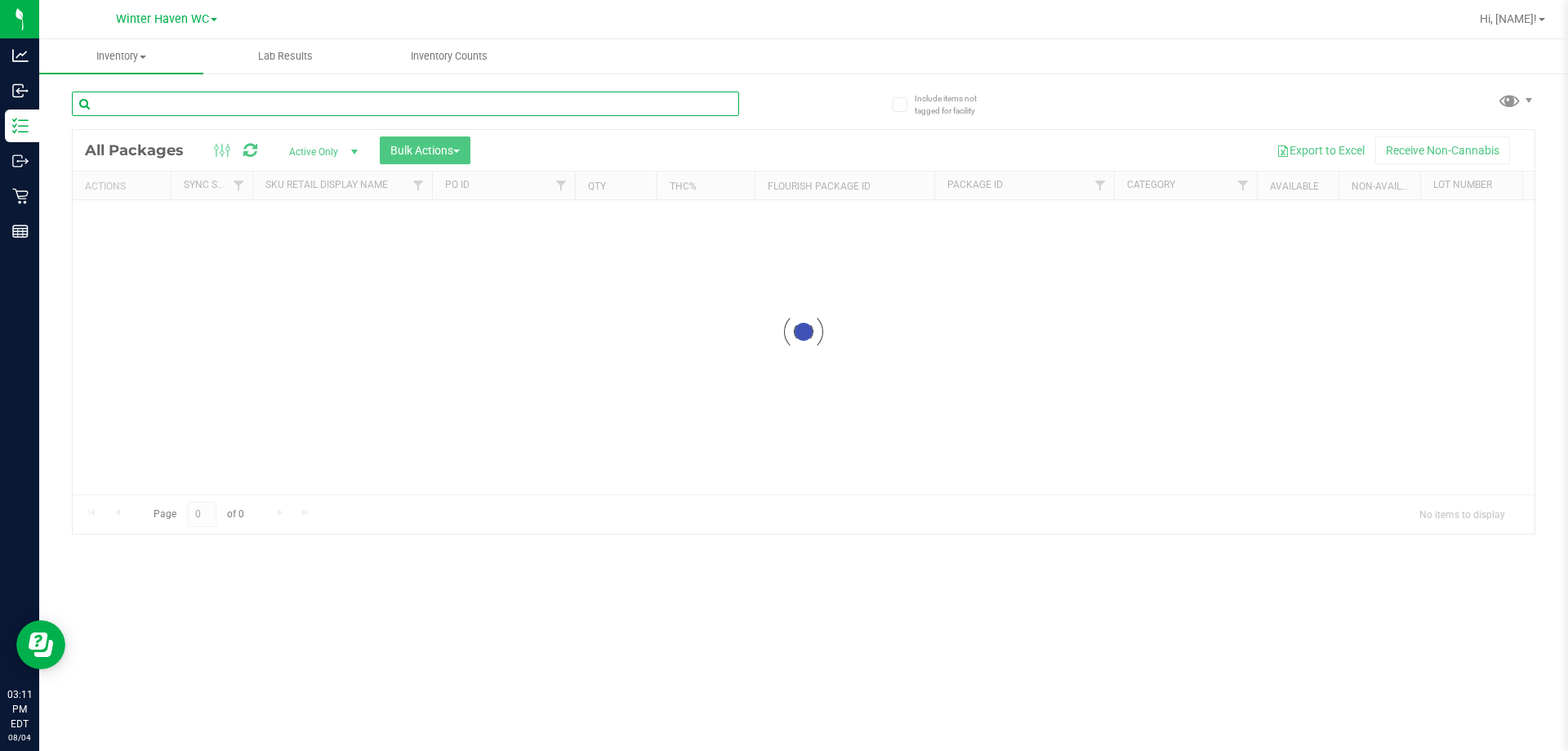 click at bounding box center [405, 104] 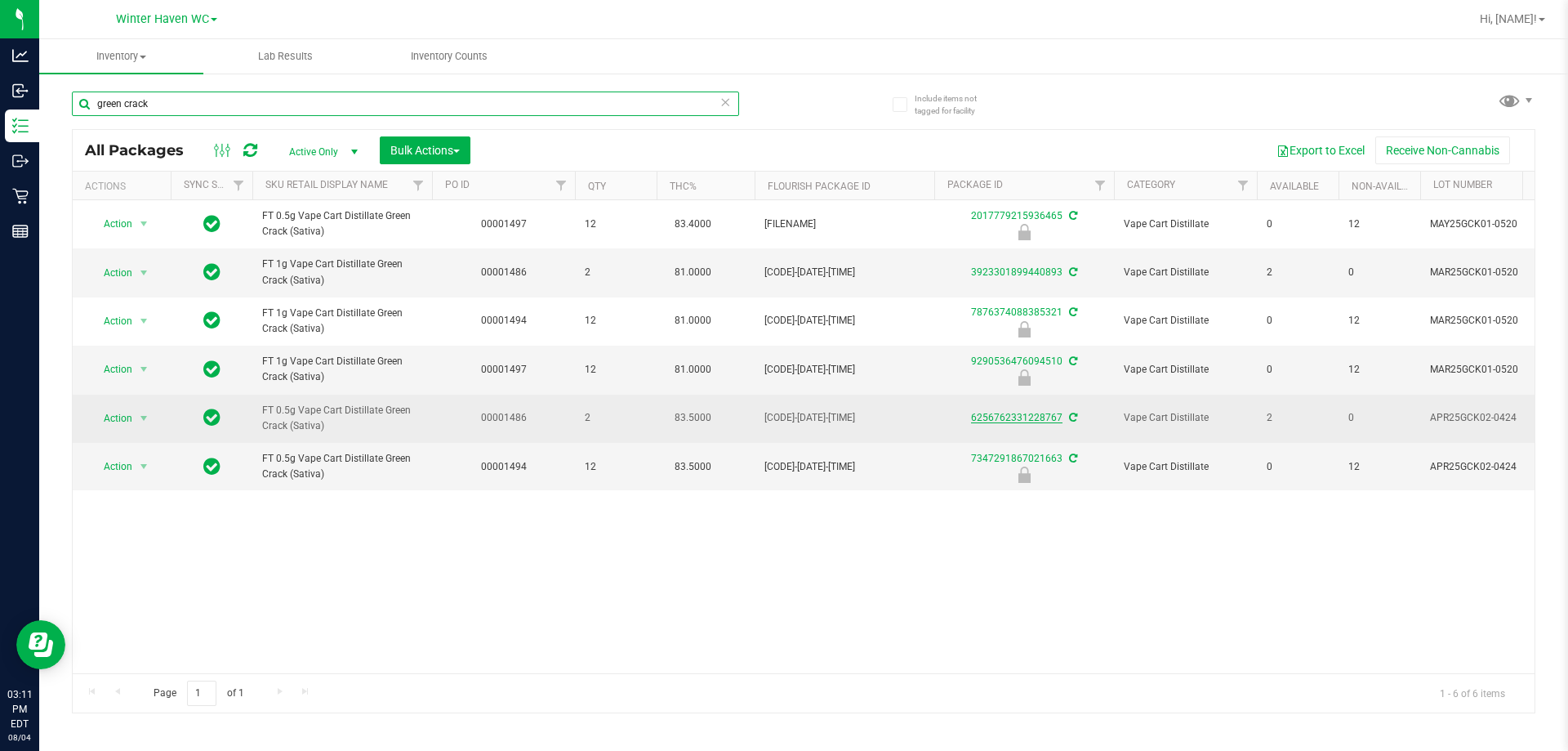 type on "green crack" 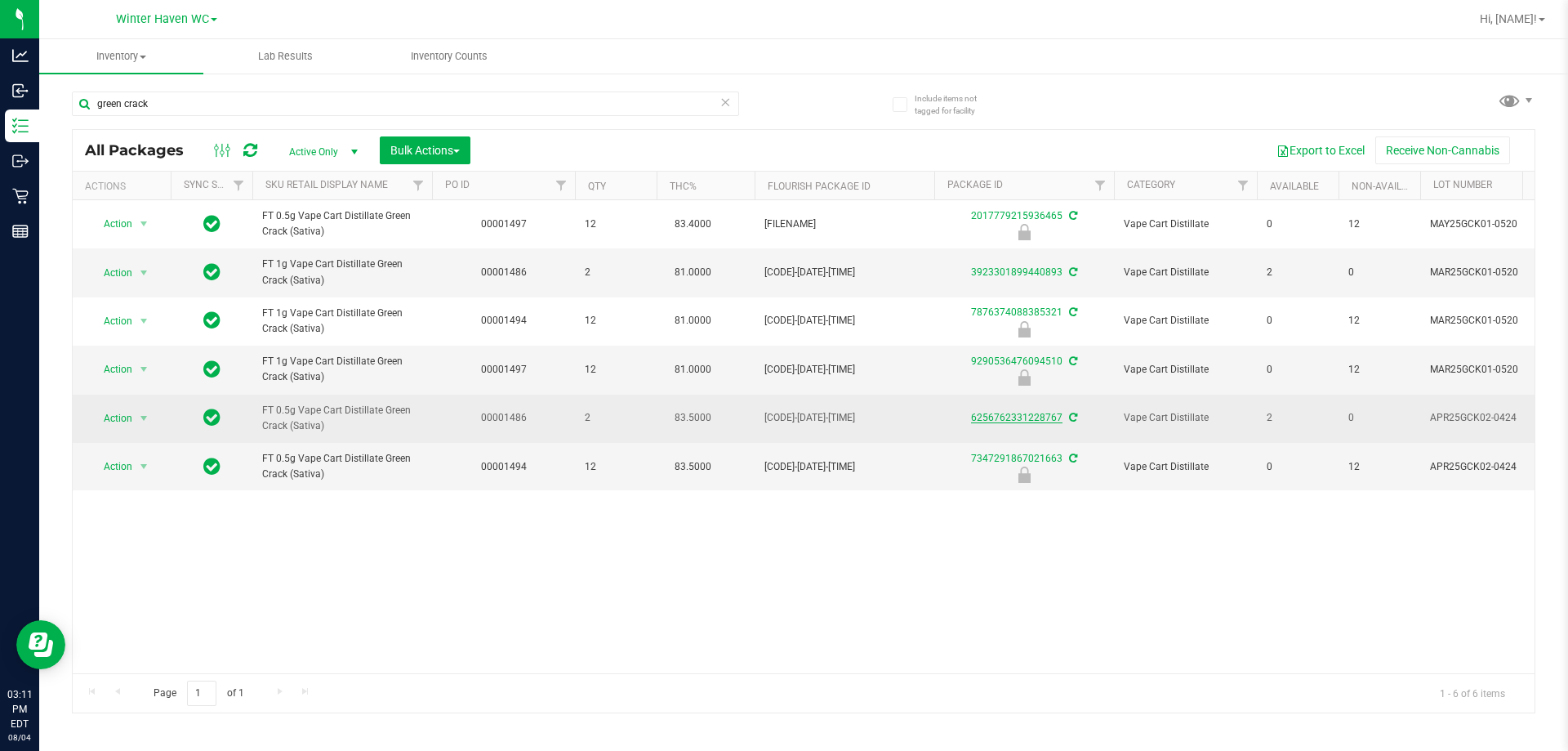 click on "6256762331228767" at bounding box center [1017, 418] 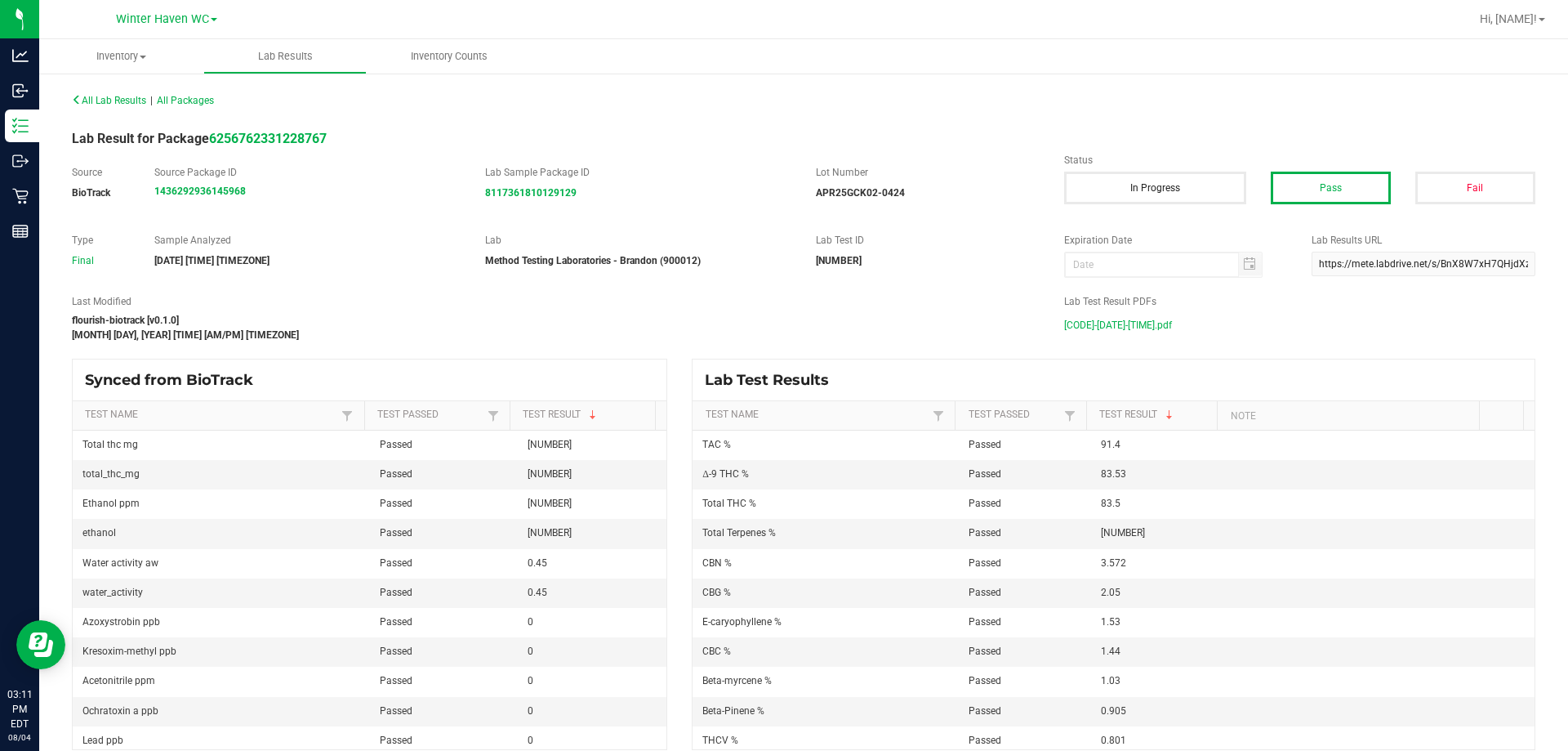 click on "APR25GCK02-0424.pdf" at bounding box center (1118, 325) 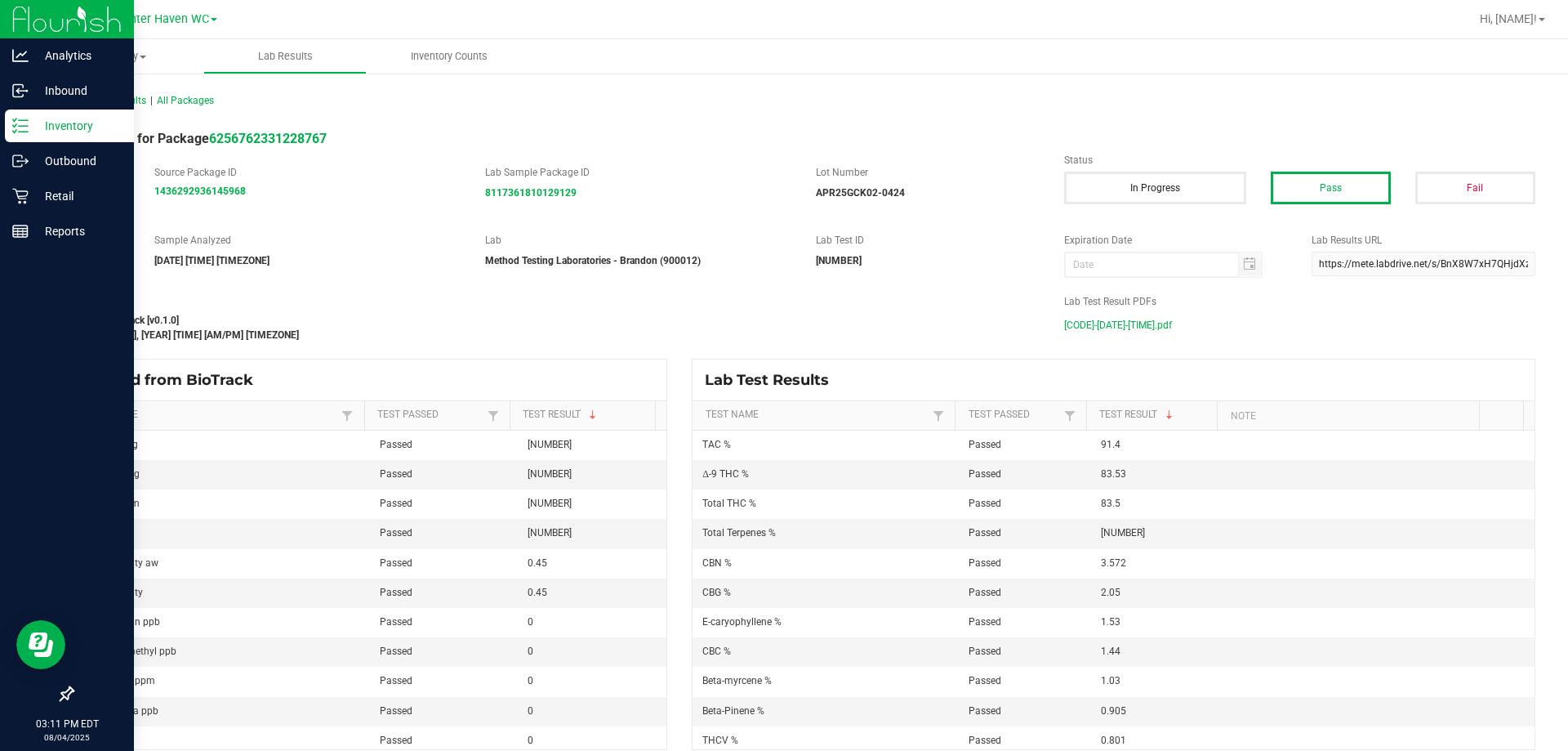click on "Inventory" at bounding box center (69, 126) 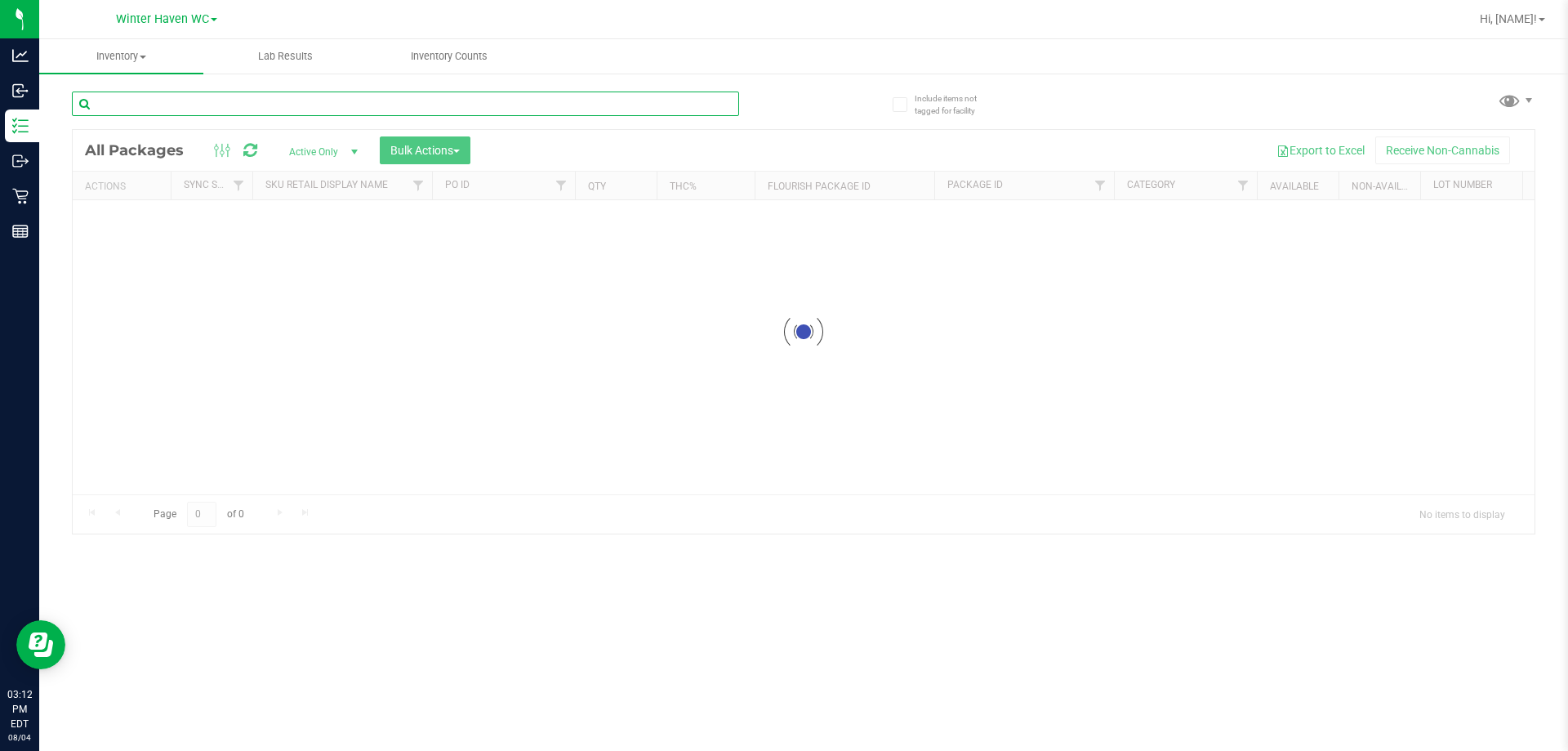 click on "Inventory
All packages
All inventory
Waste log
Create inventory
Lab Results
Inventory Counts" at bounding box center [804, 395] 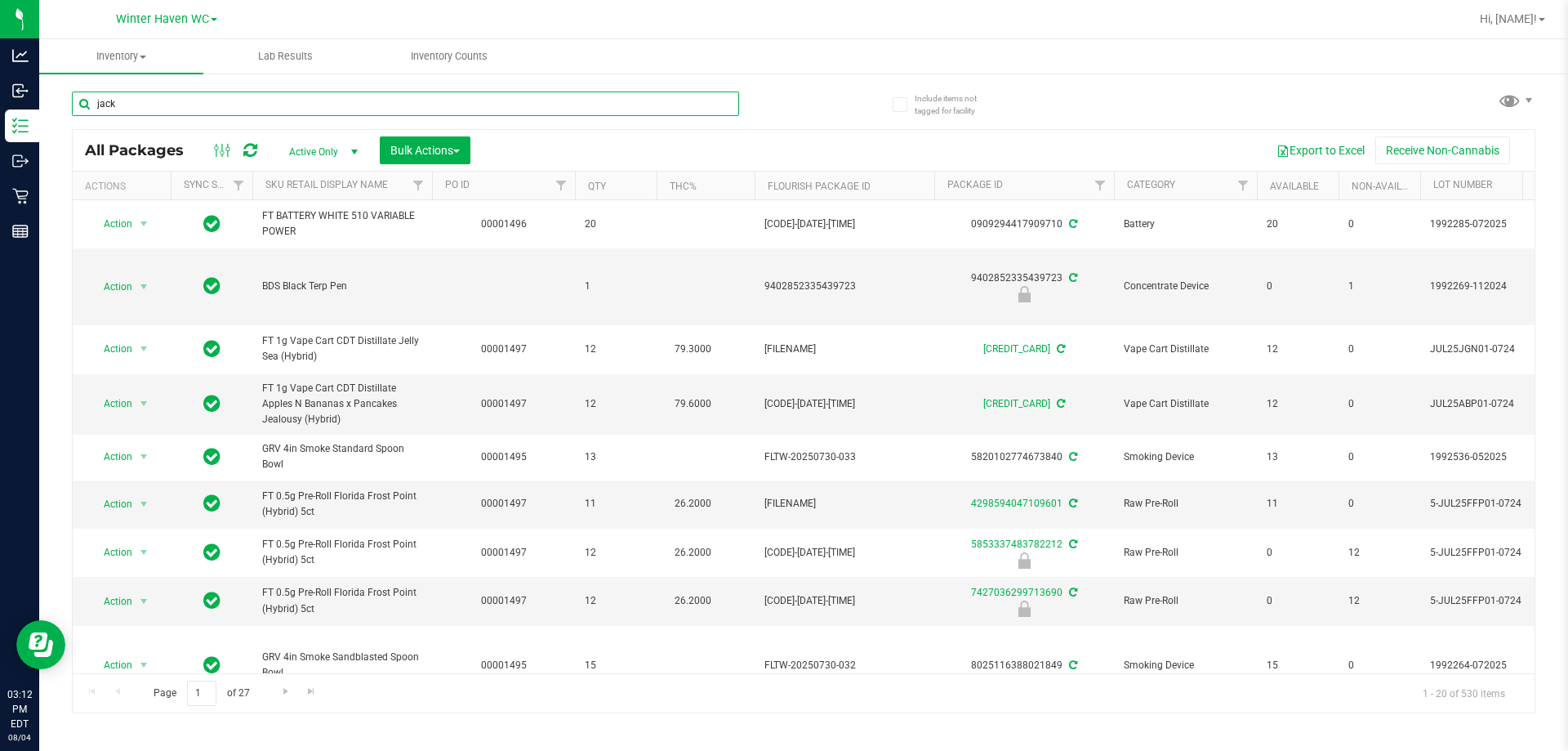 type on "jack" 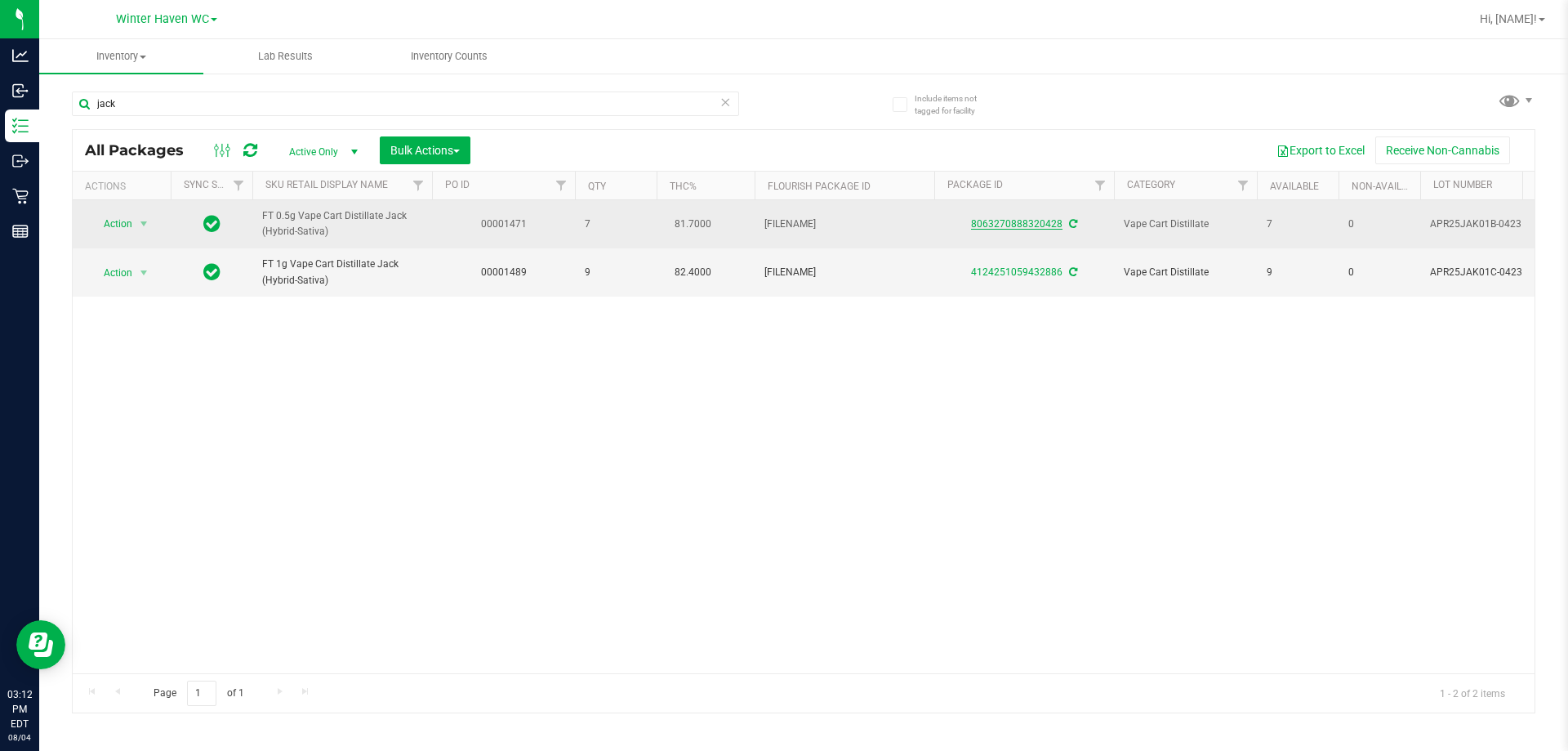click on "8063270888320428" at bounding box center [1017, 224] 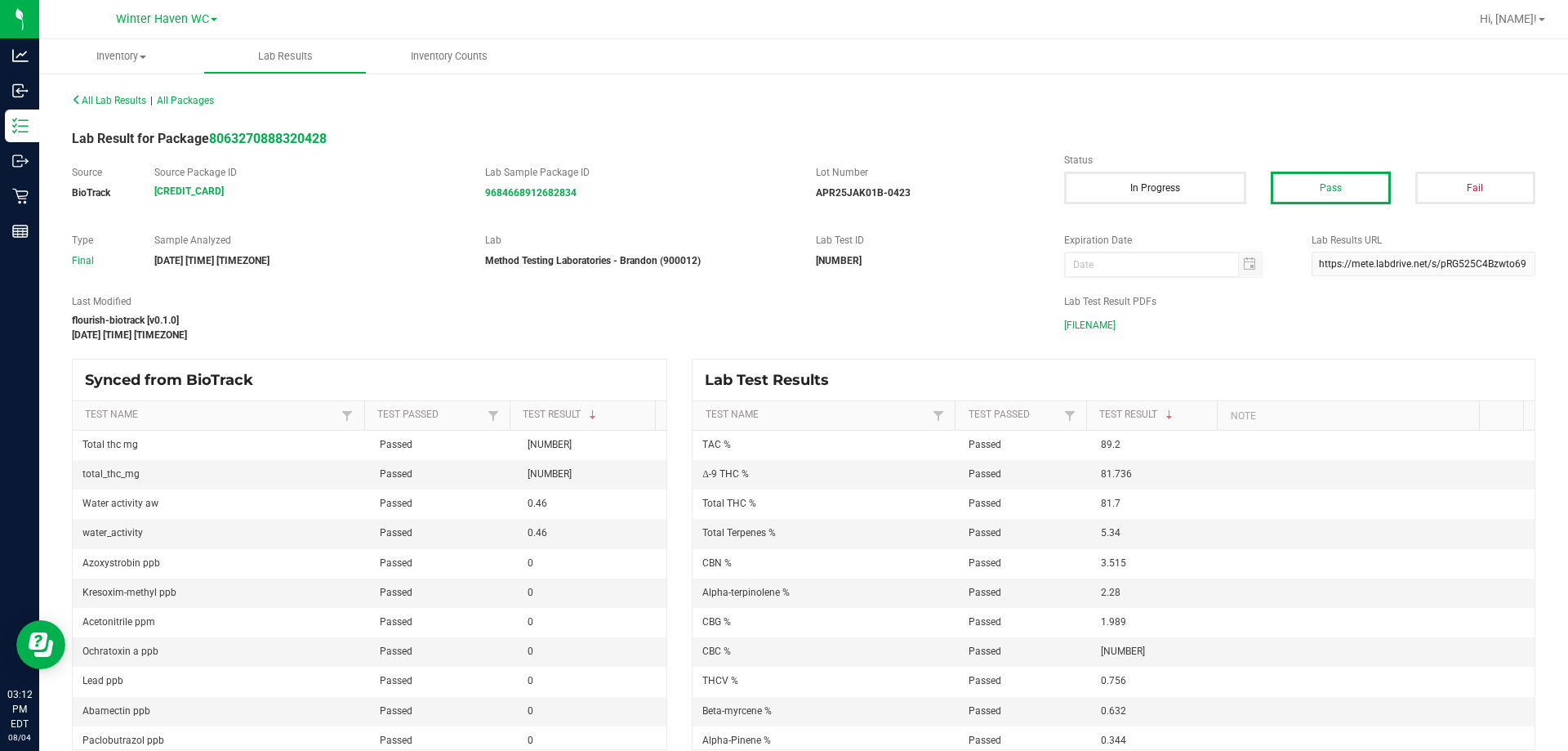 click on "APR25JAK01B-0423.pdf" at bounding box center [1089, 325] 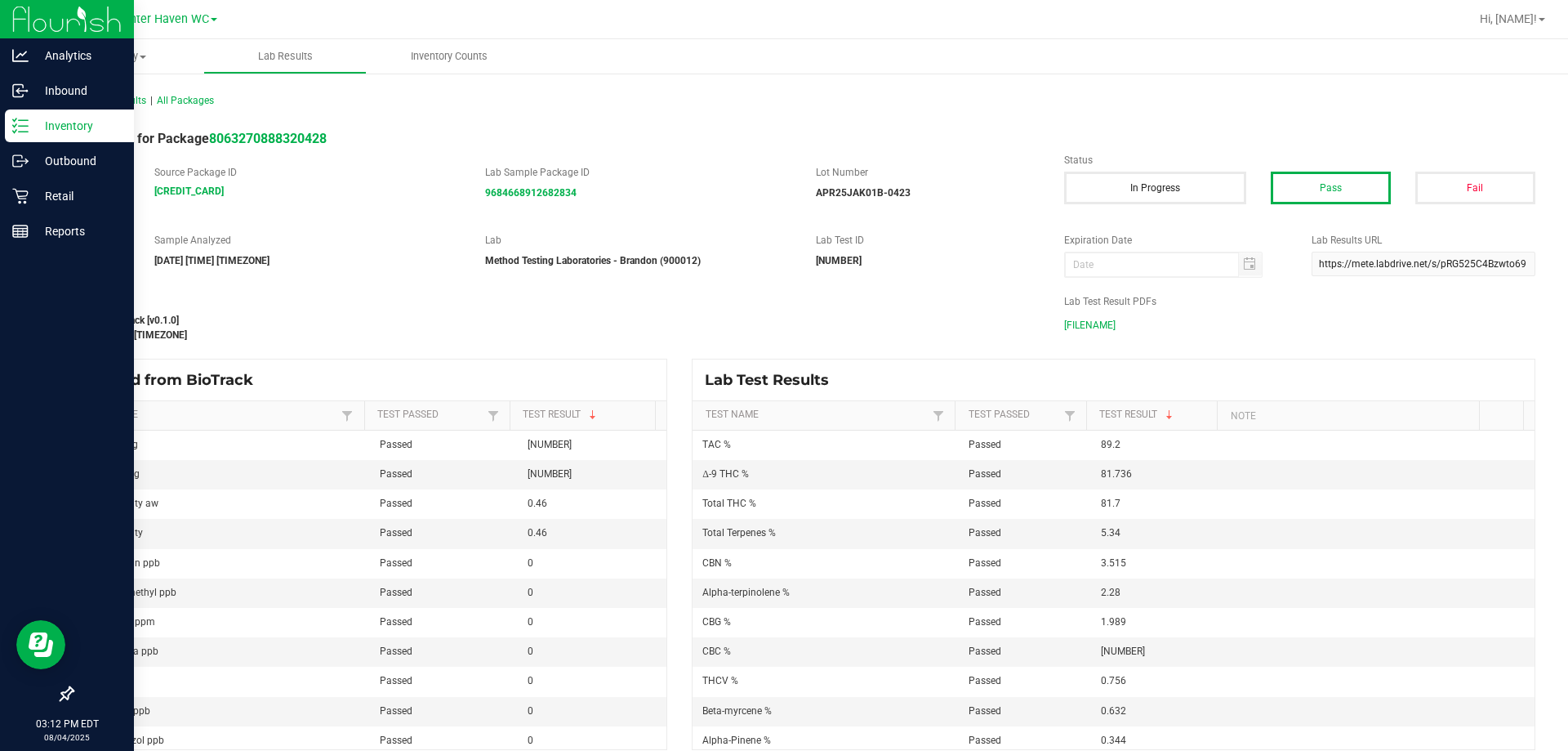 click on "Inventory" at bounding box center [78, 126] 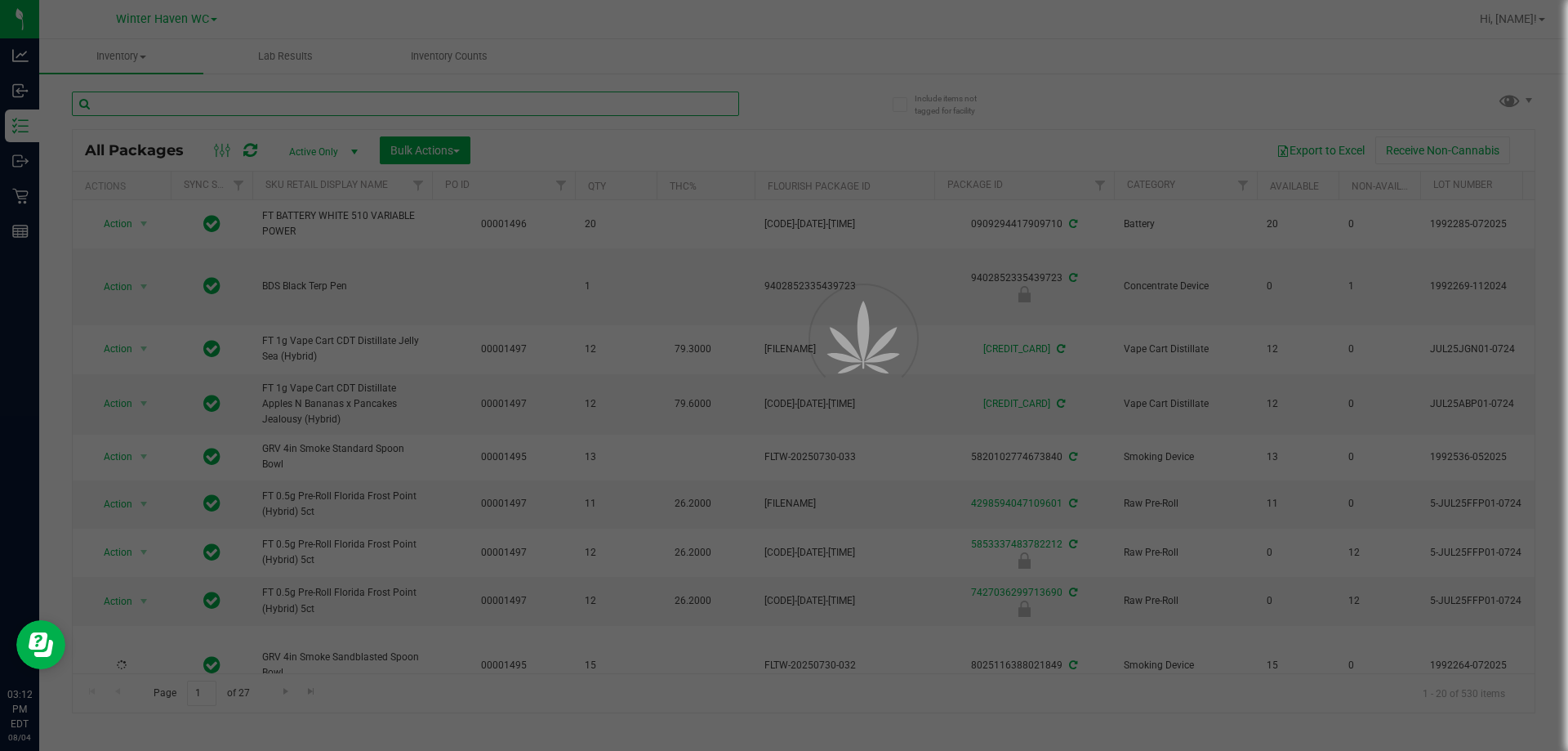 click at bounding box center [405, 104] 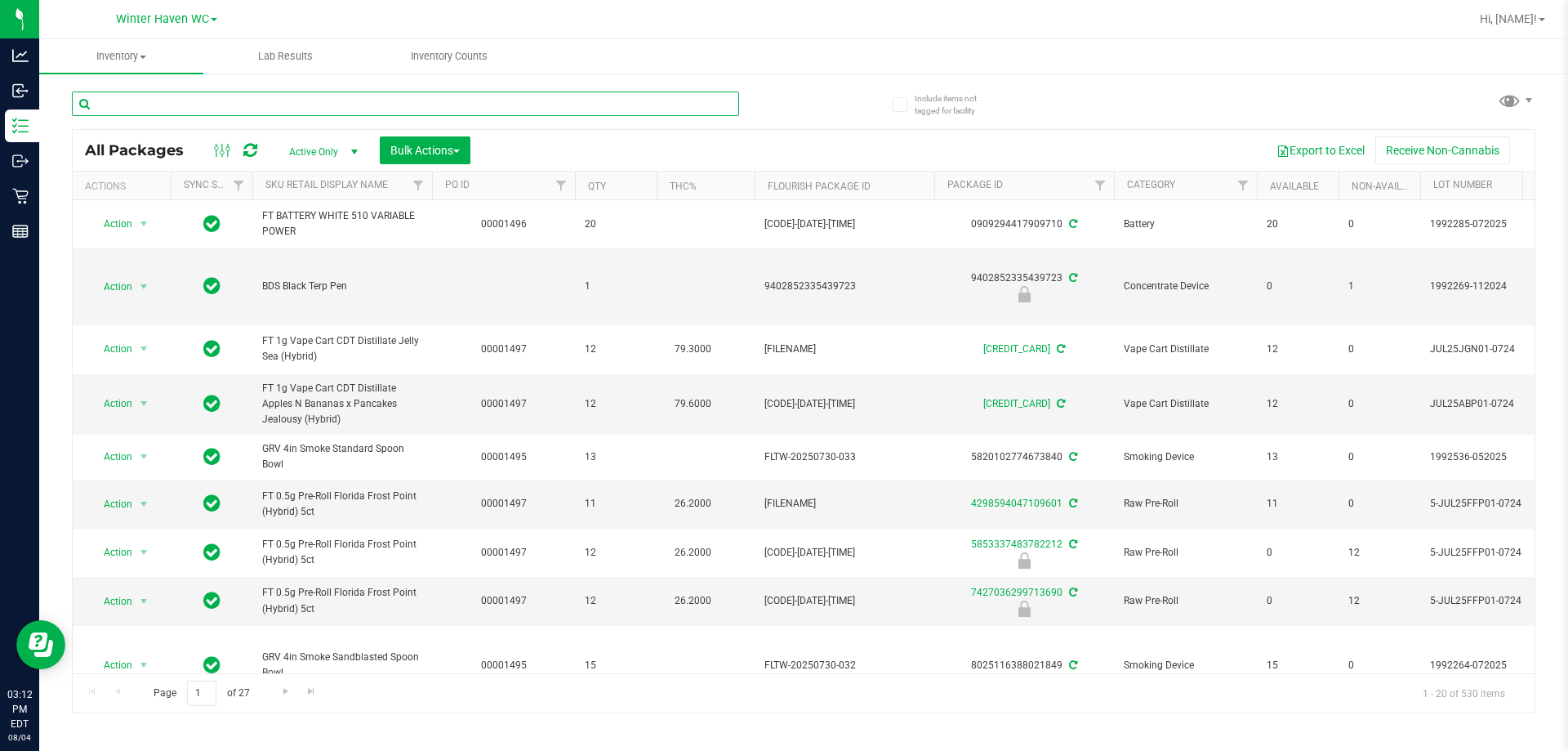 click at bounding box center [405, 104] 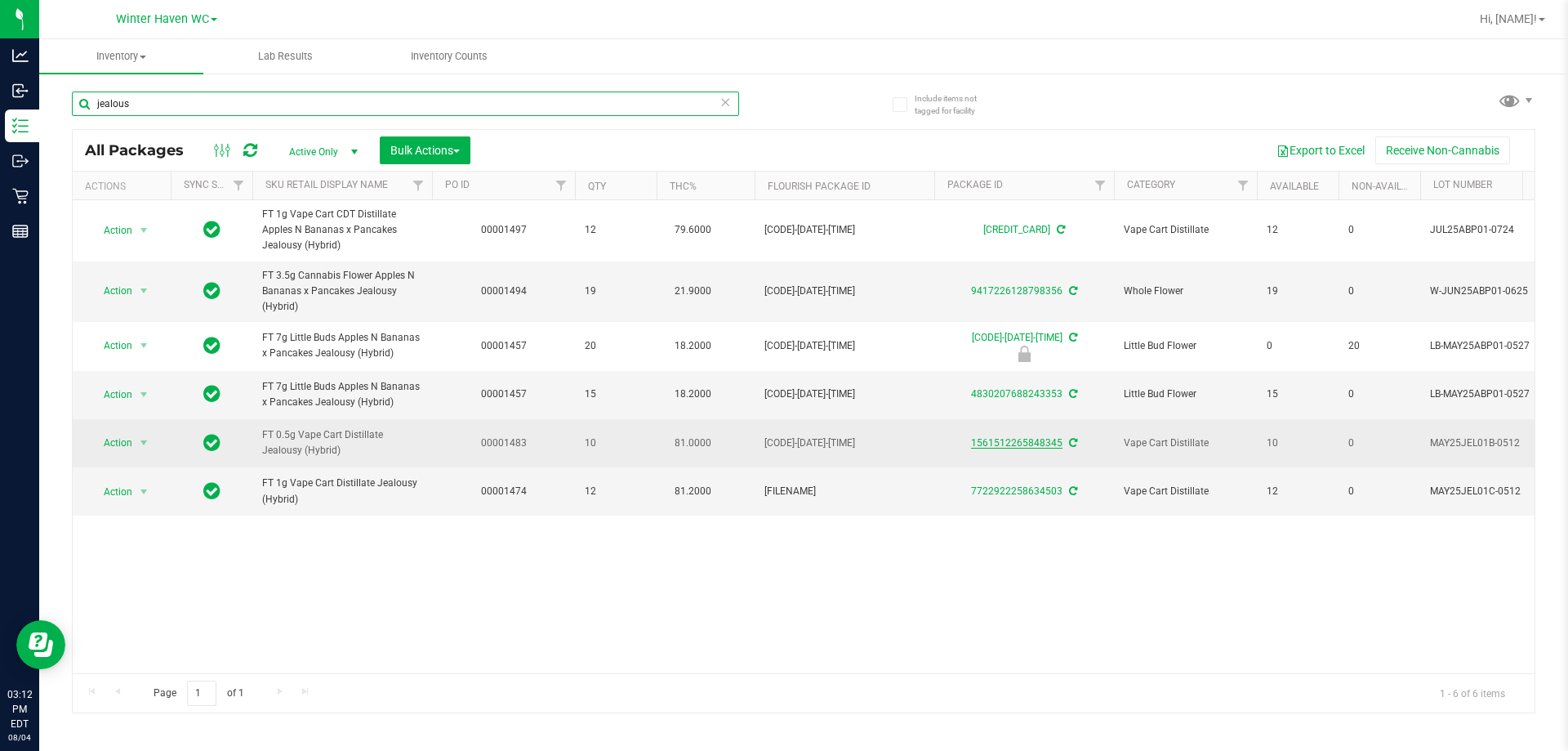 type on "jealous" 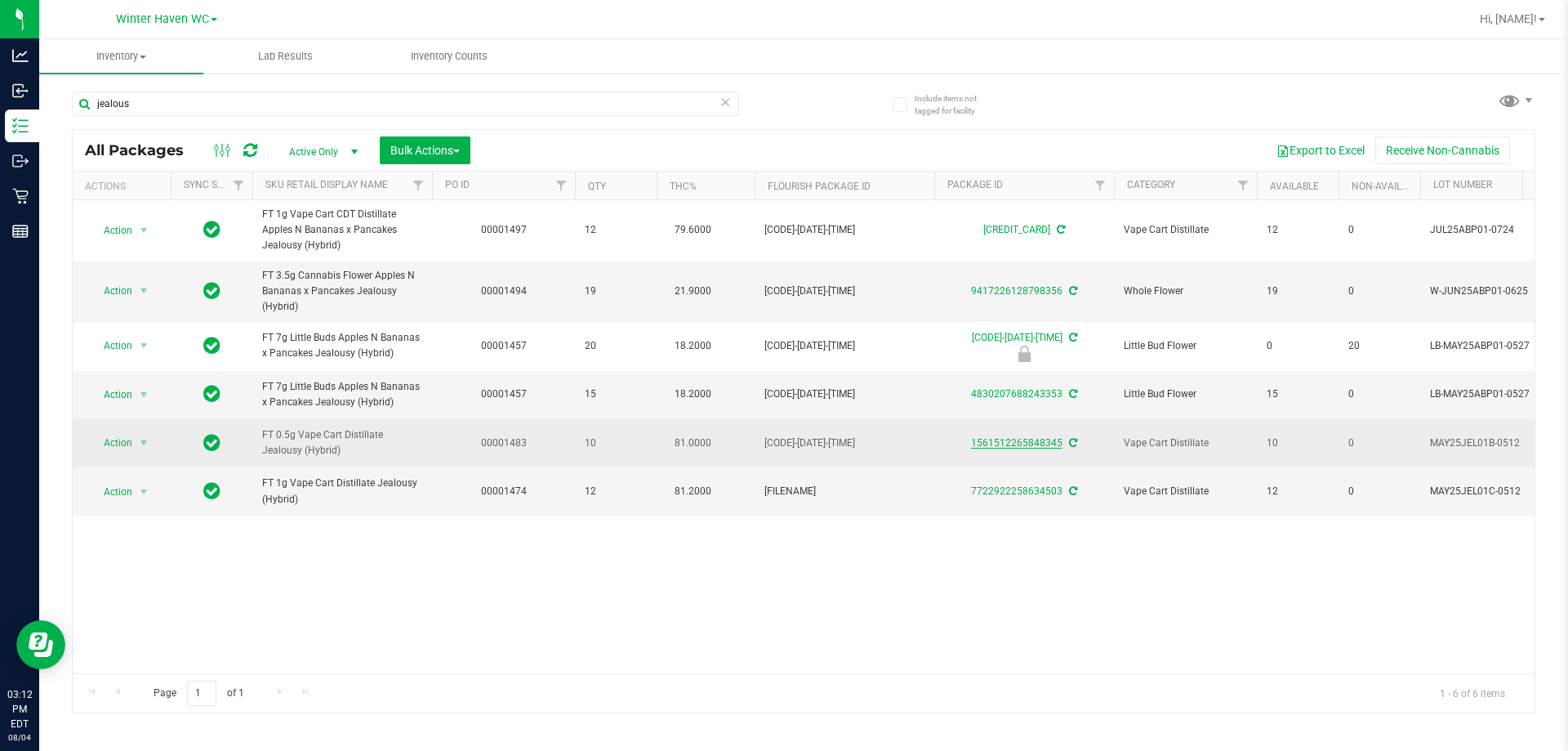 click on "1561512265848345" at bounding box center (1017, 443) 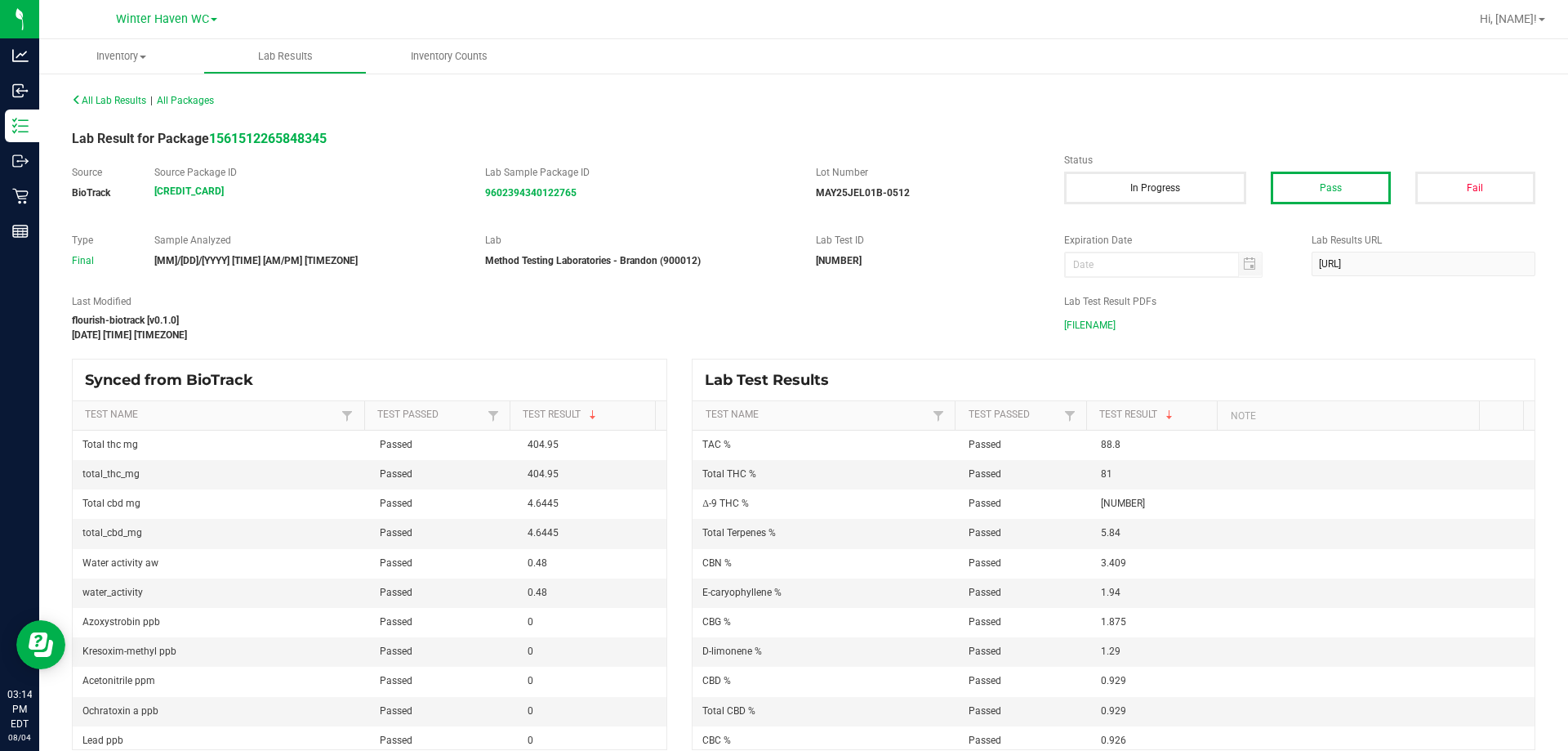 click on "MAY25JEL01B-0512.pdf" at bounding box center (1089, 325) 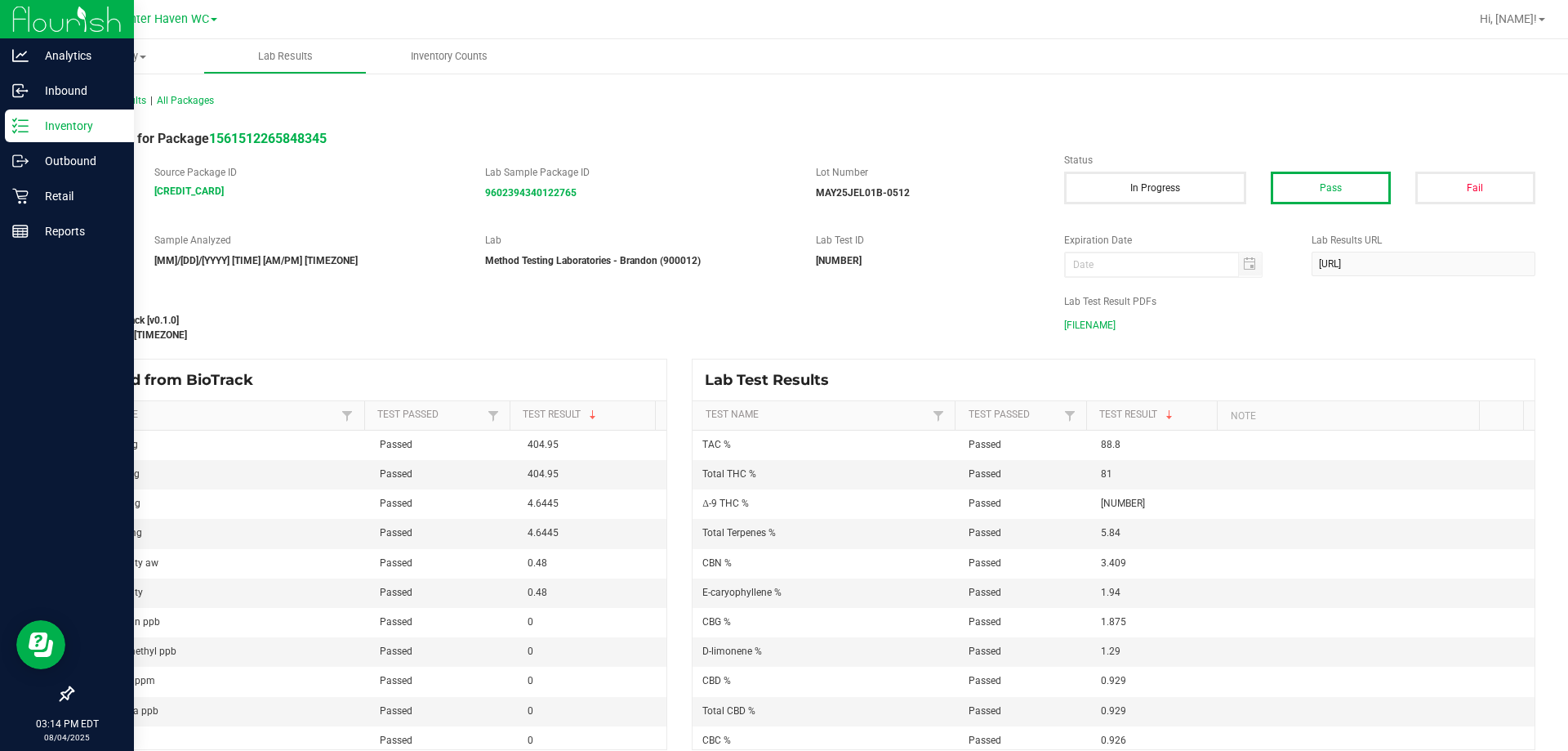 click on "Inventory" at bounding box center (69, 126) 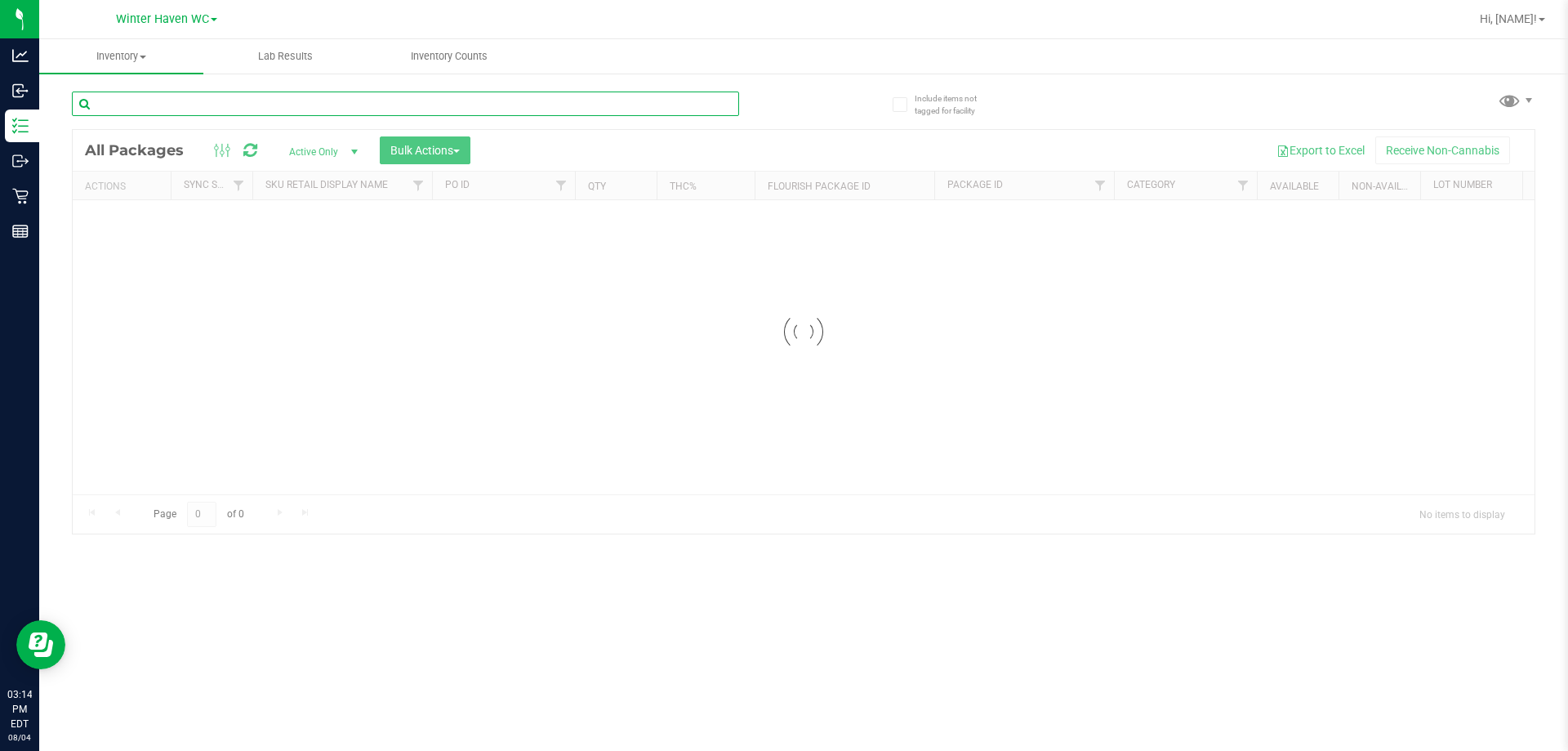 click on "Inventory
All packages
All inventory
Waste log
Create inventory
Lab Results
Inventory Counts" at bounding box center [804, 395] 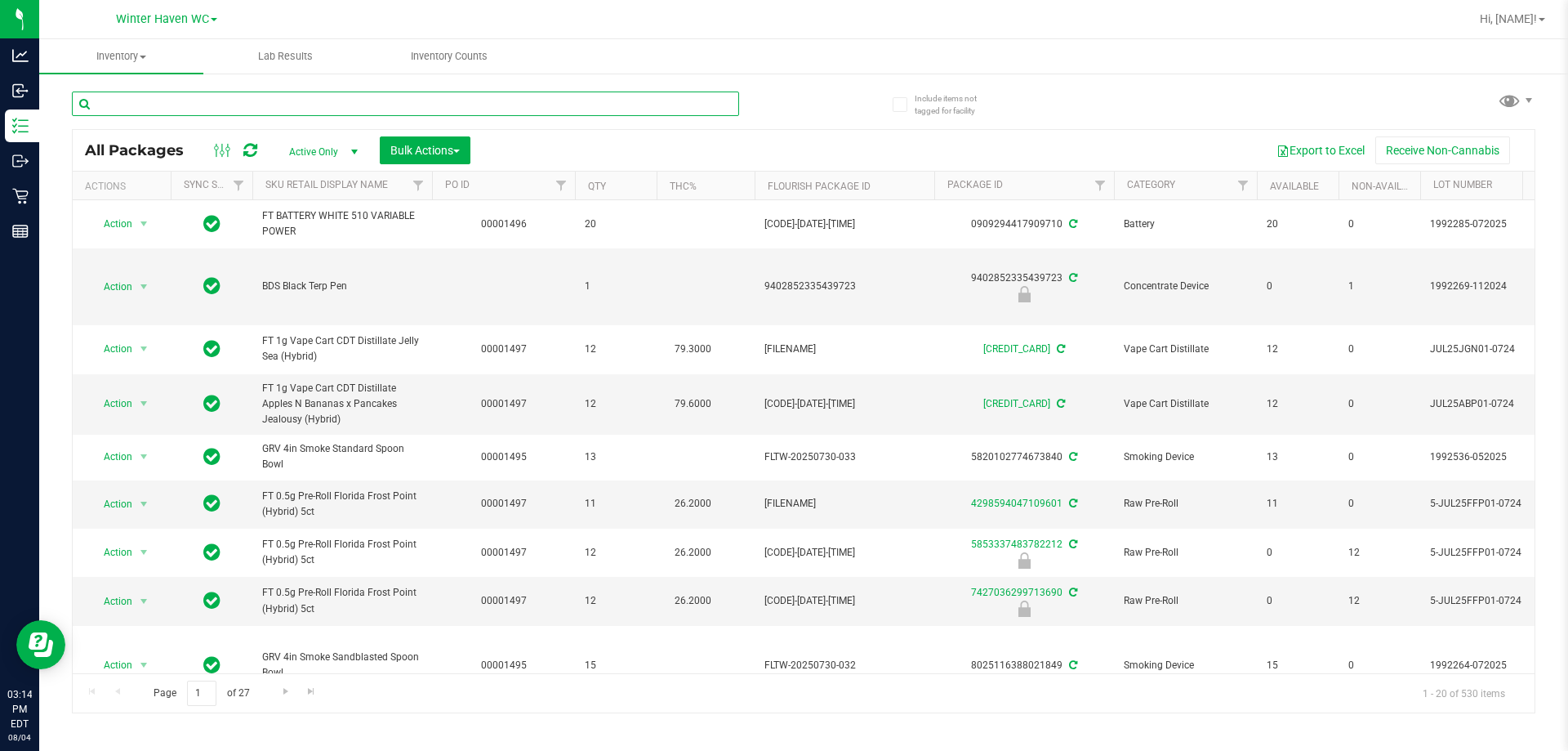 click at bounding box center [405, 104] 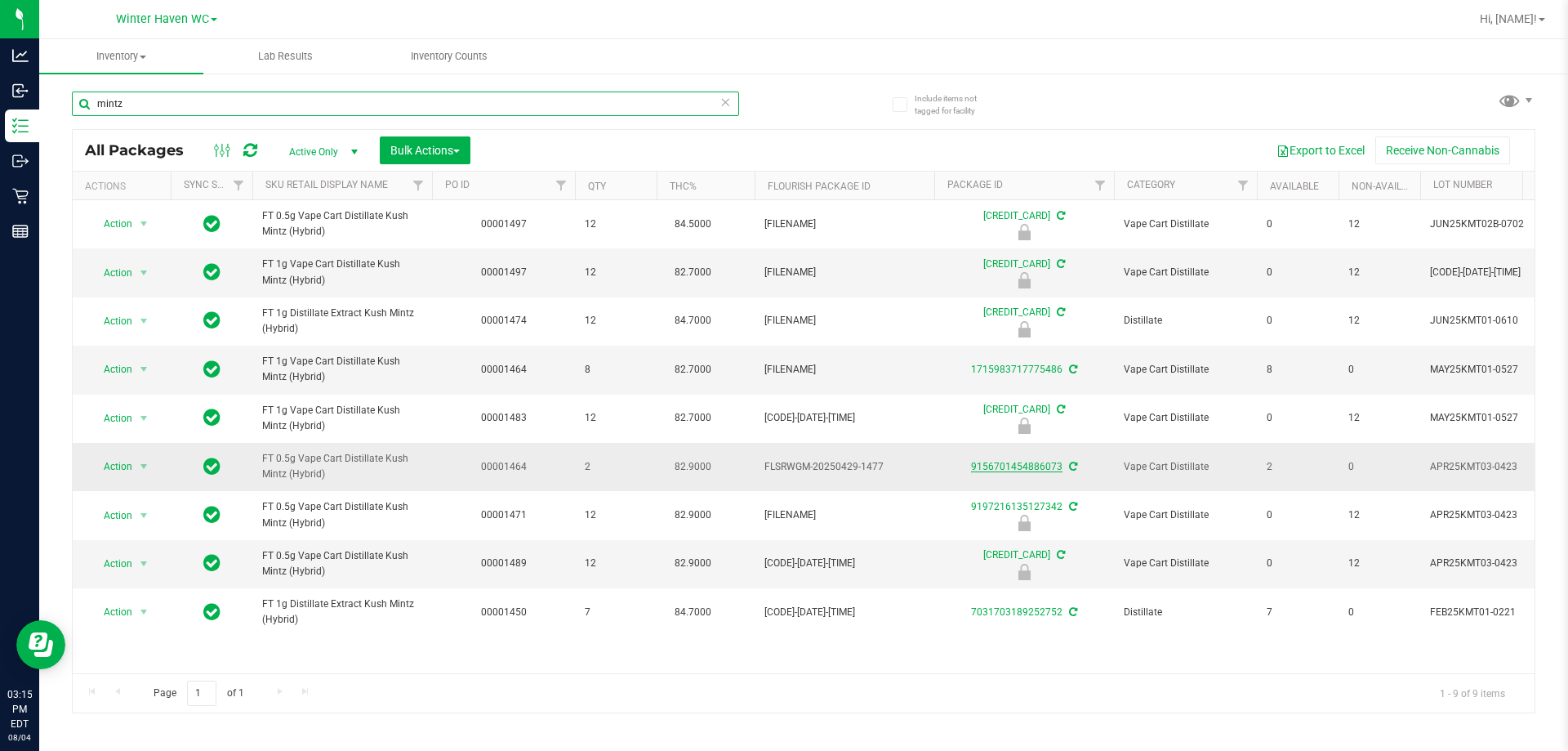 type on "mintz" 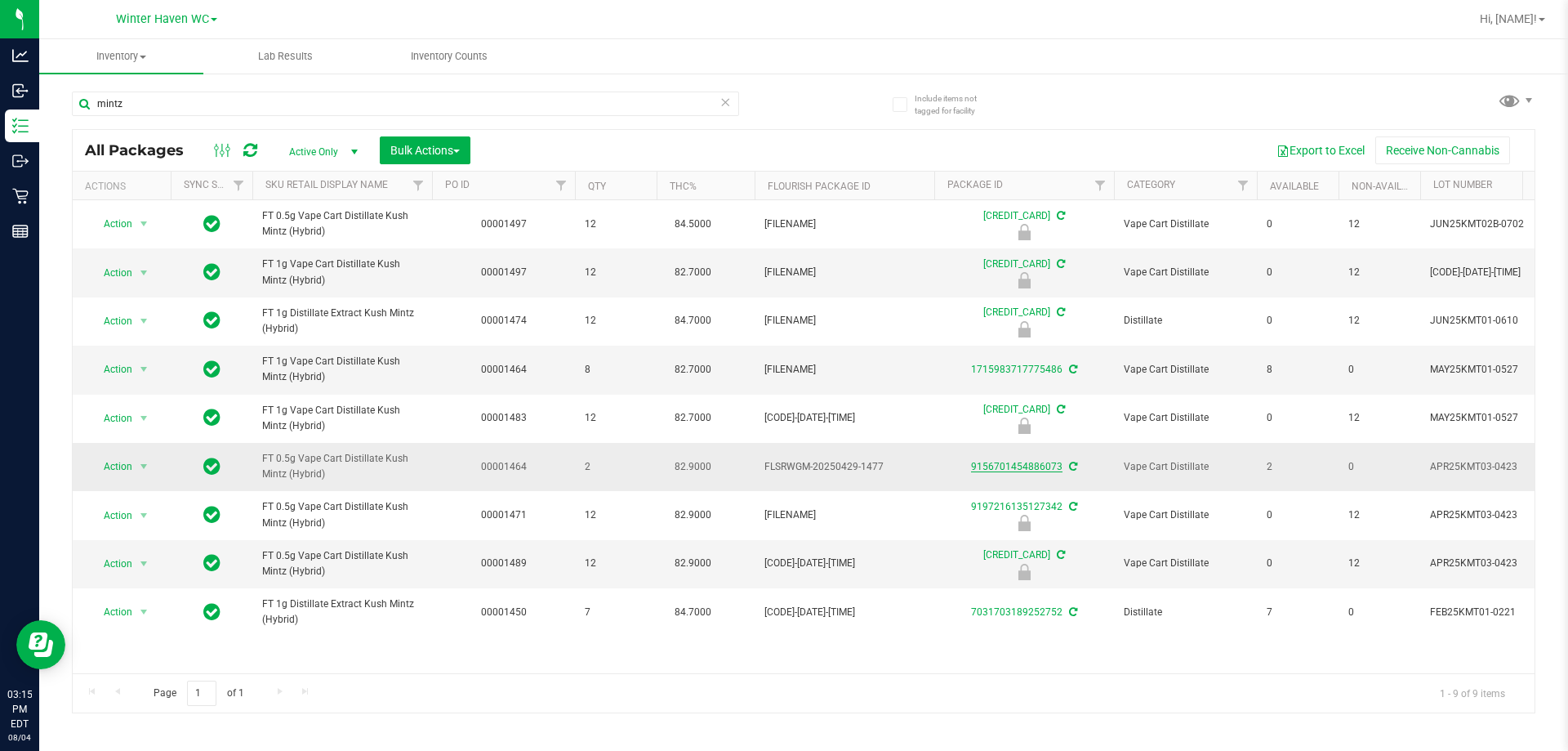 click on "9156701454886073" at bounding box center [1017, 467] 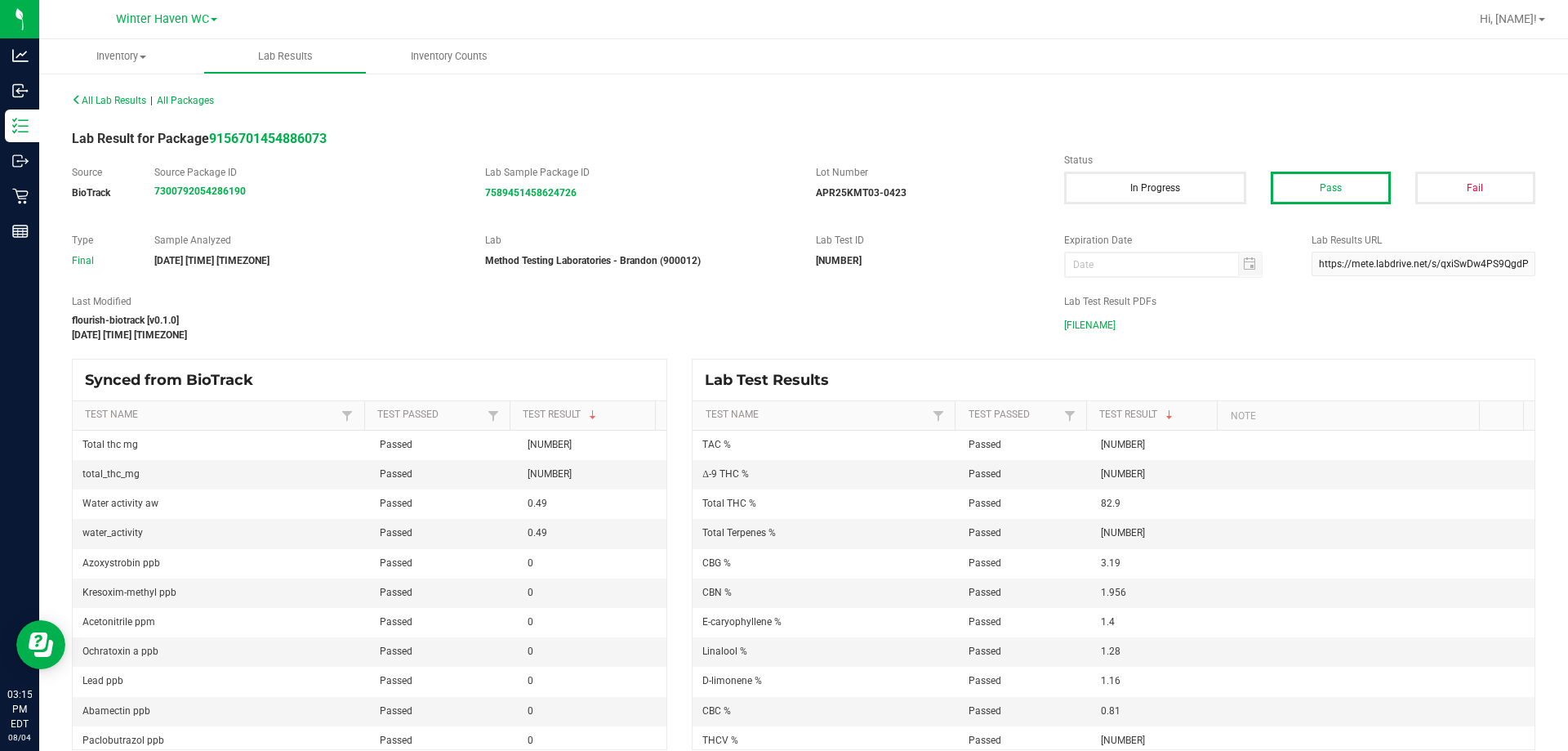 click on "APR25KMT03-0423.pdf" at bounding box center [1089, 325] 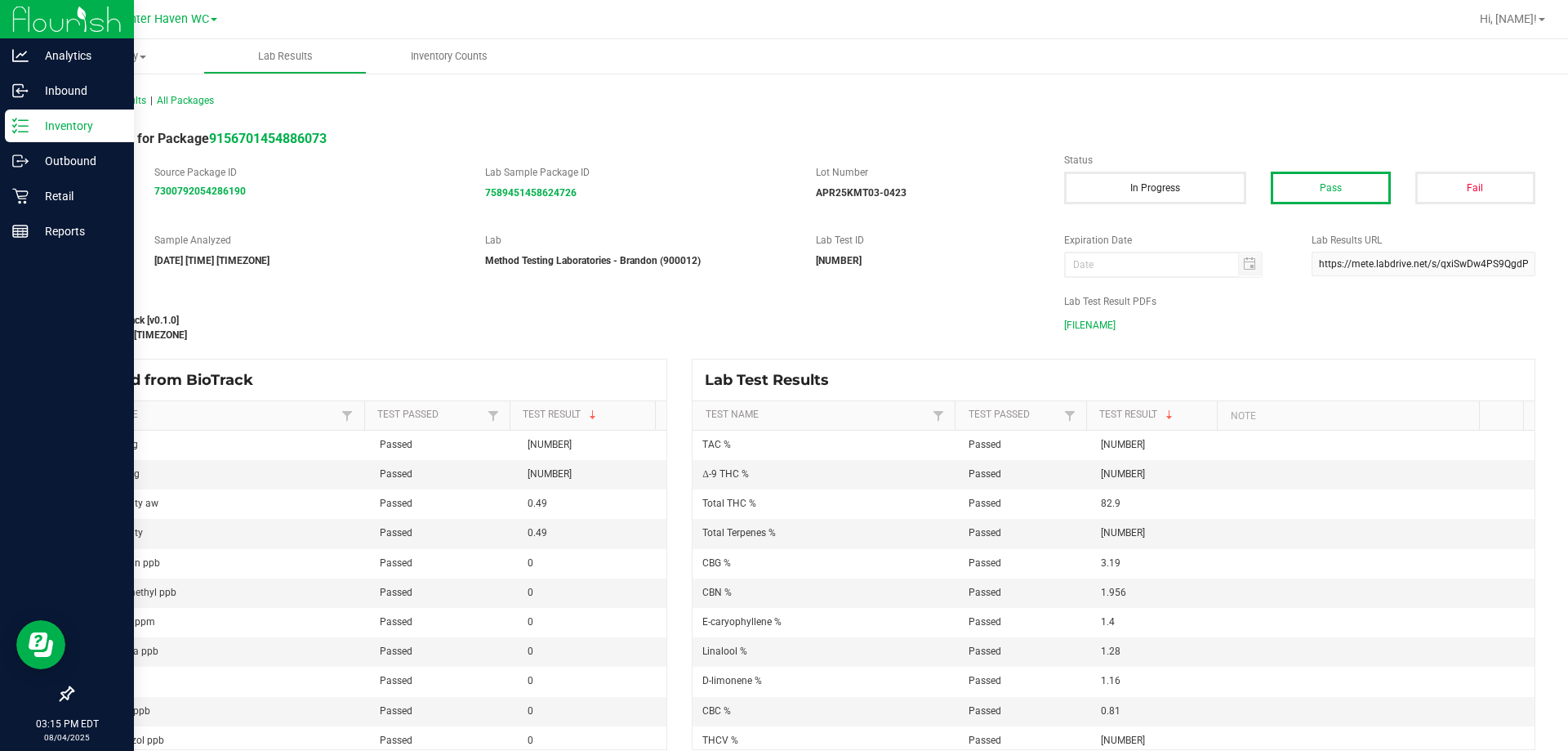 click on "Inventory" at bounding box center (78, 126) 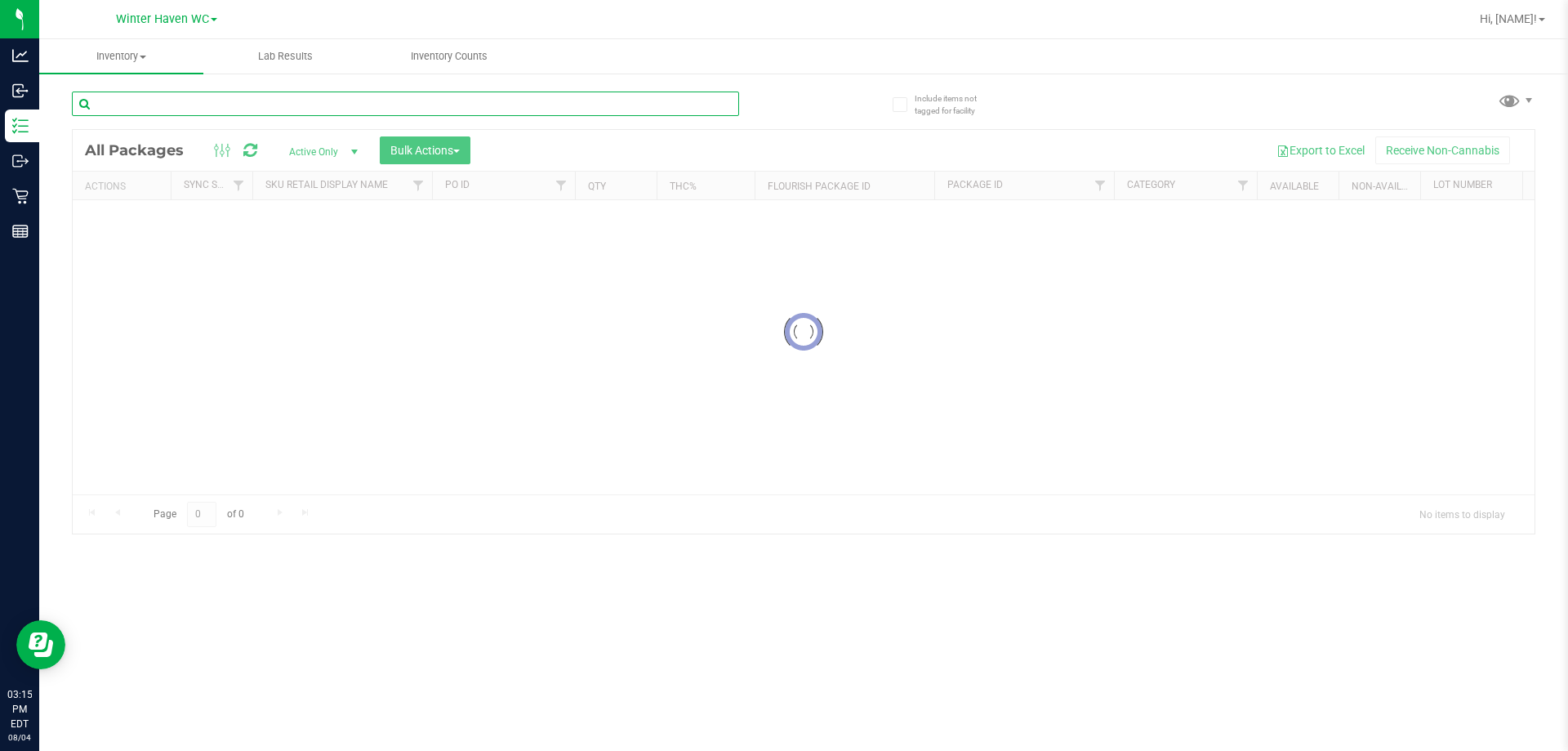 click at bounding box center [405, 104] 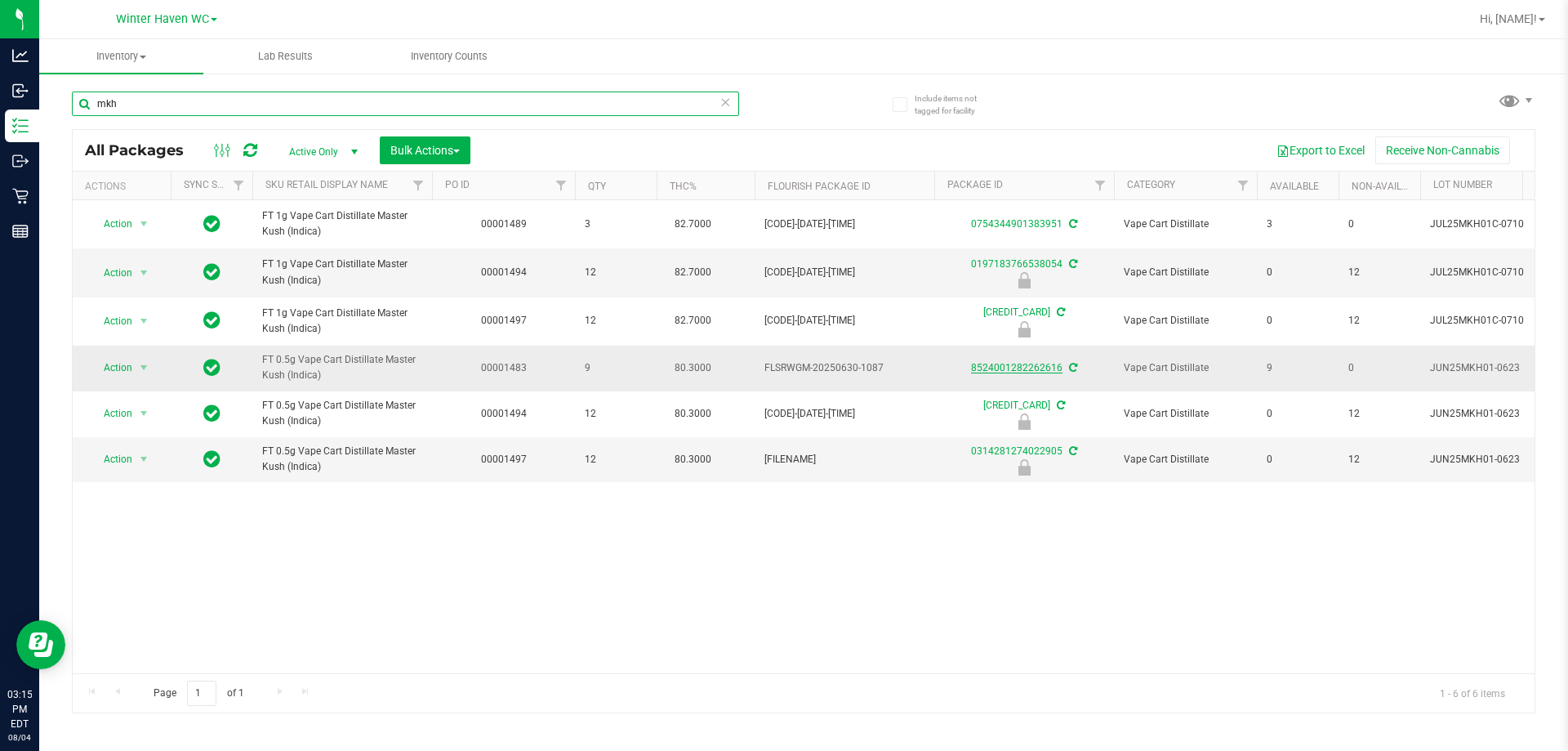 type on "mkh" 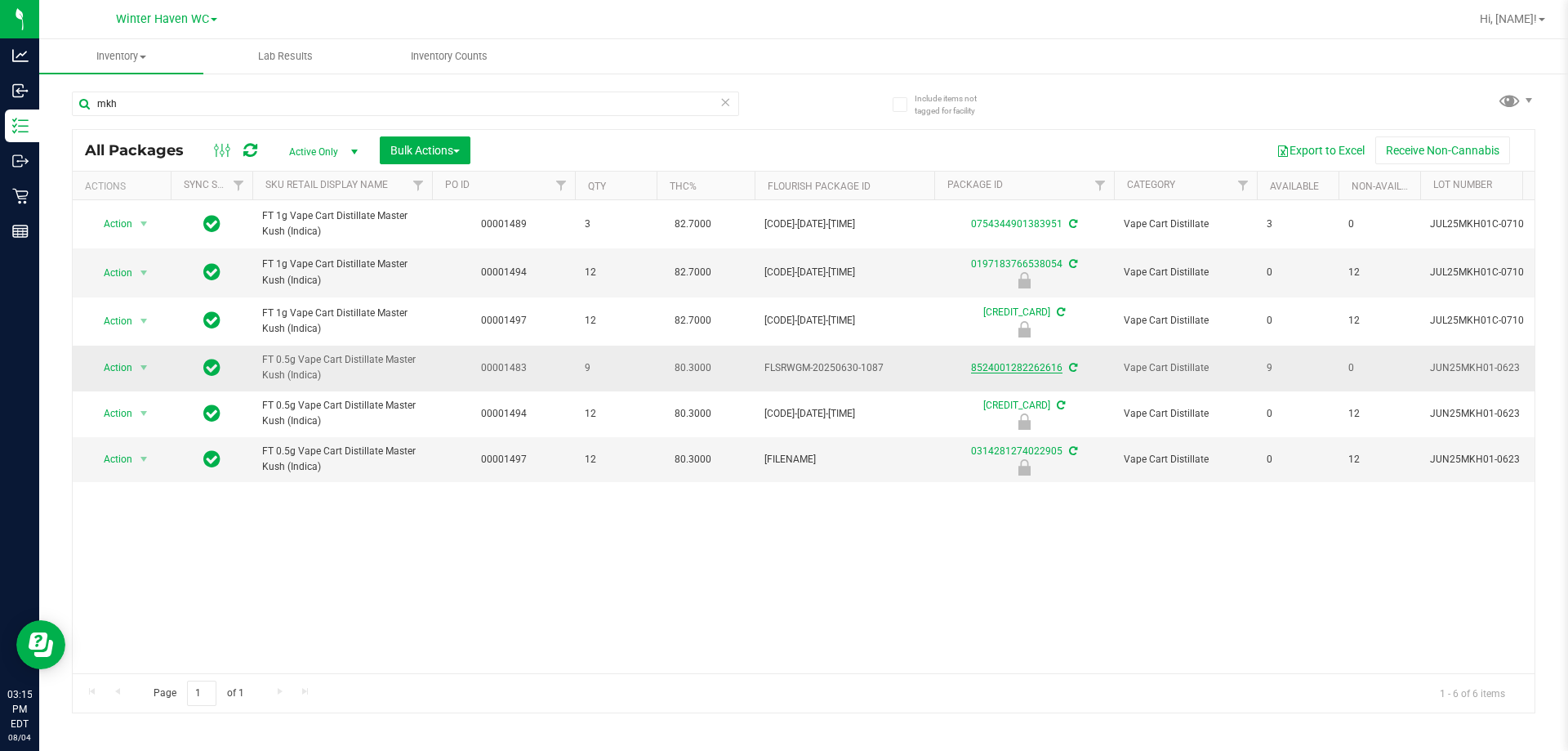 click on "8524001282262616" at bounding box center (1017, 368) 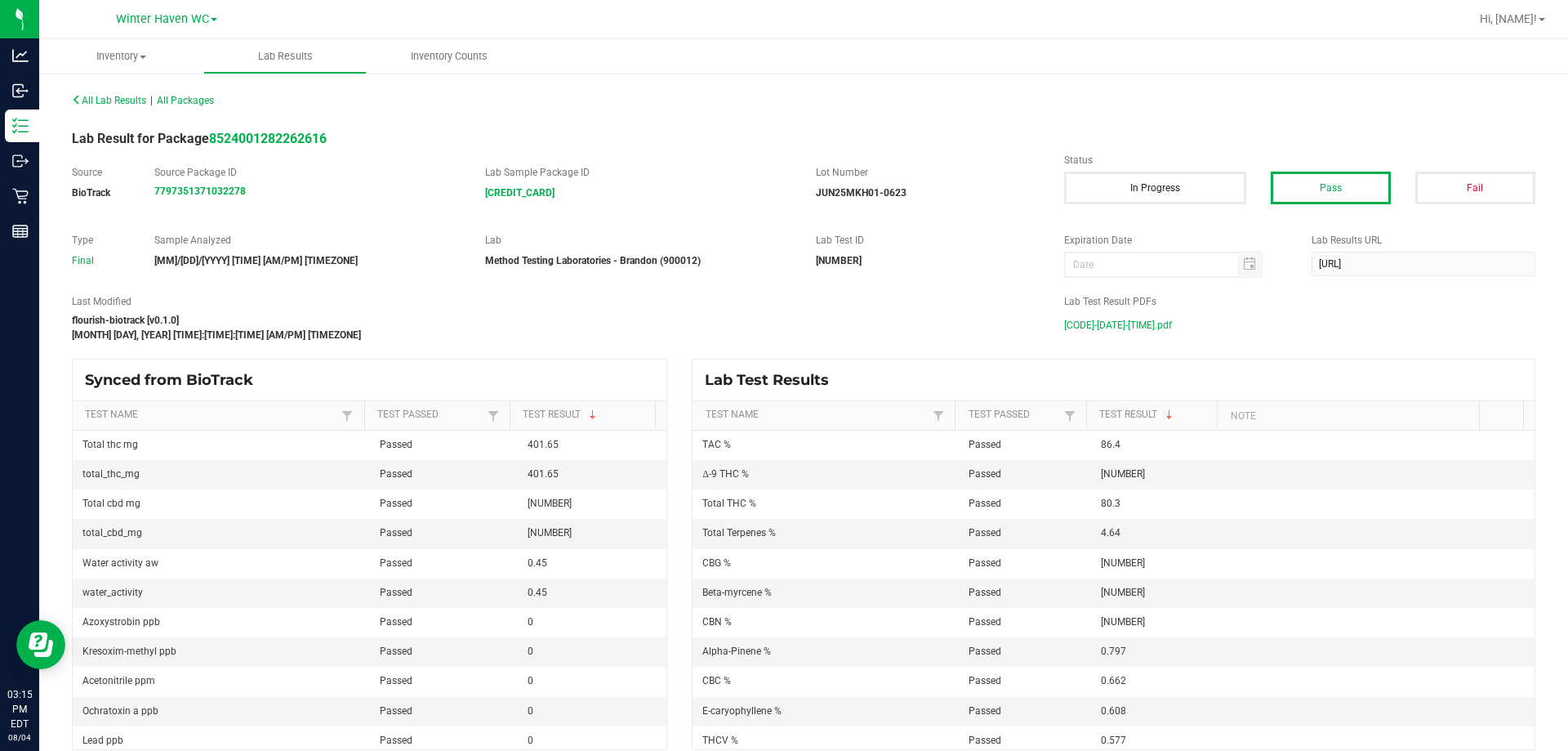 click on "JUN25MKH01-0623.pdf" at bounding box center (1118, 325) 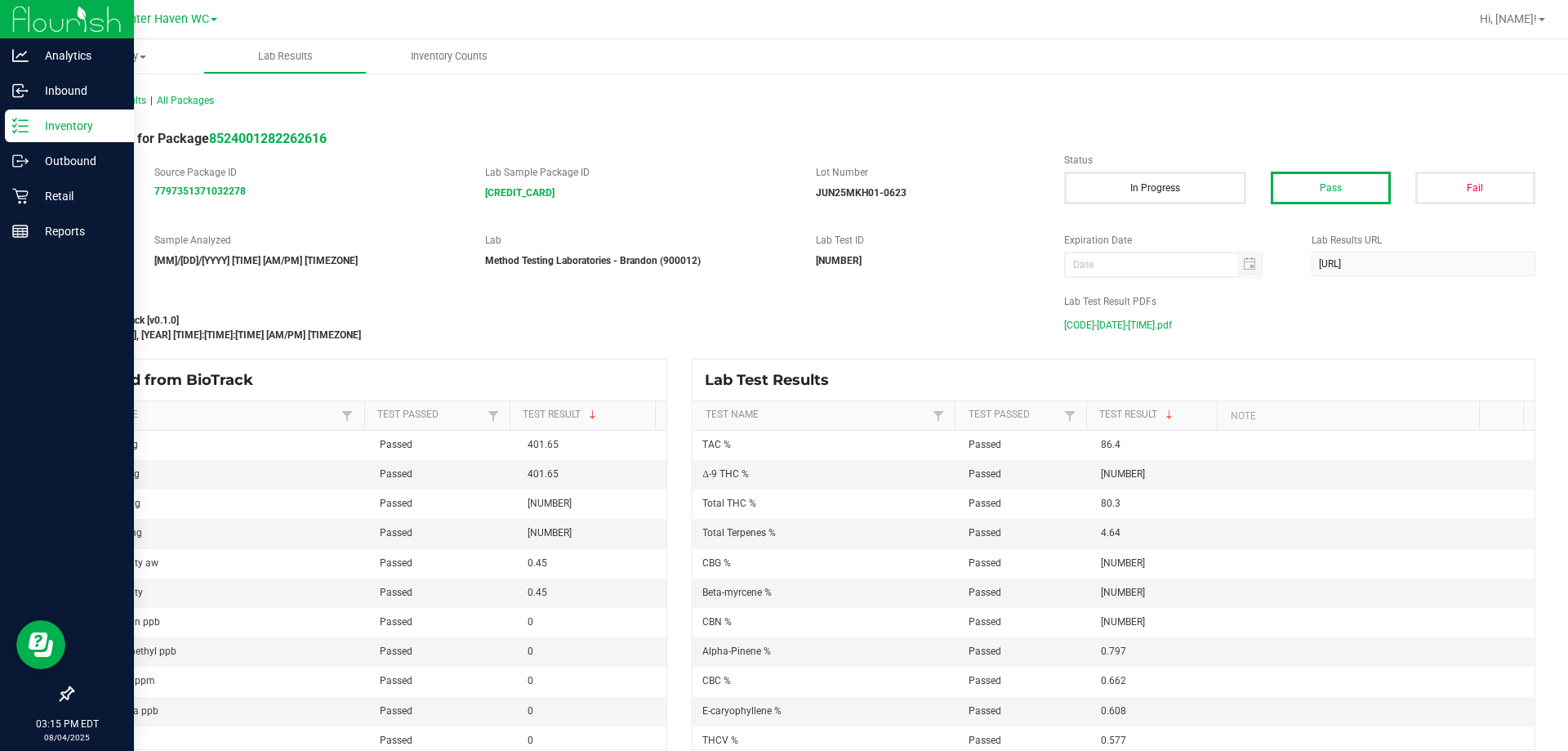 click 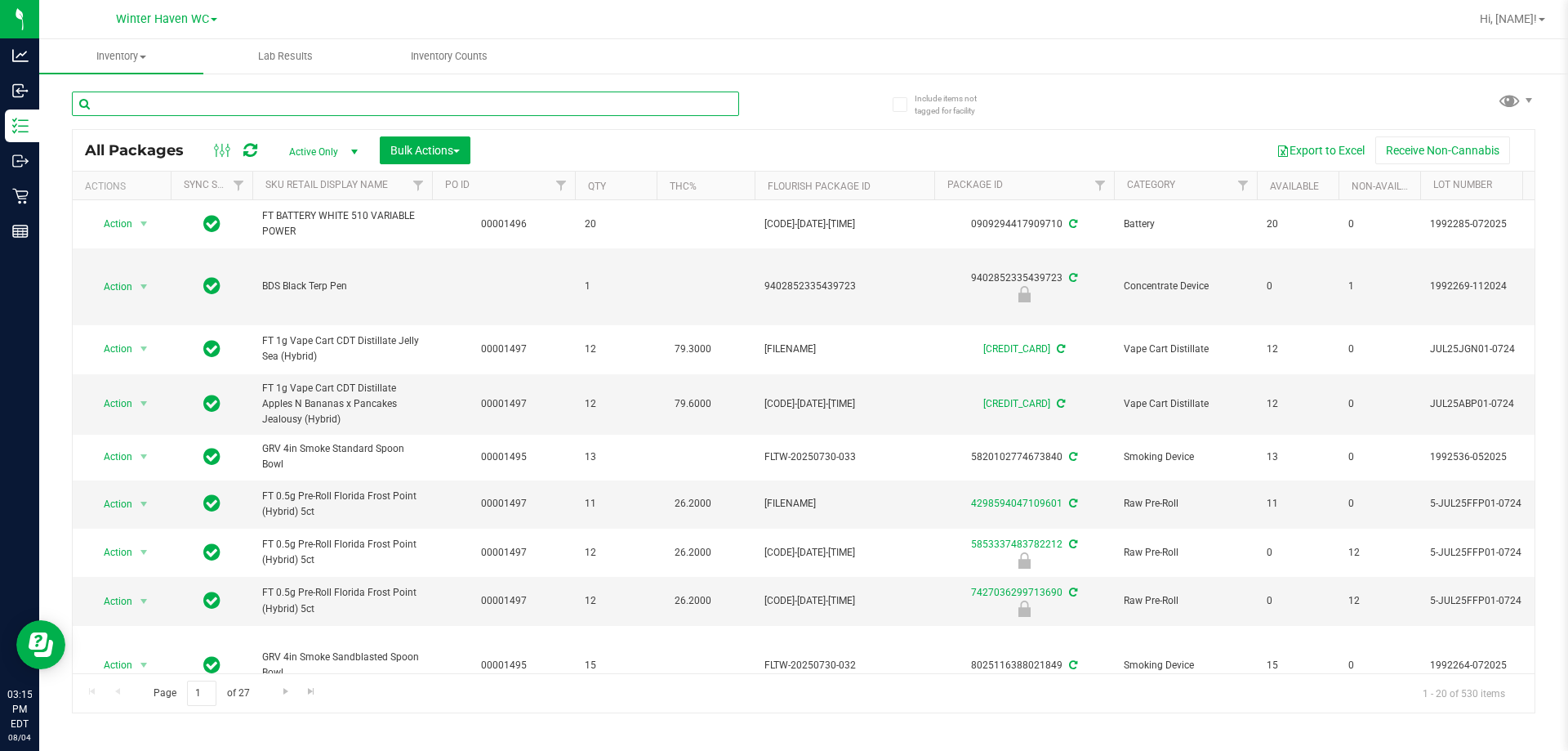 click at bounding box center [405, 104] 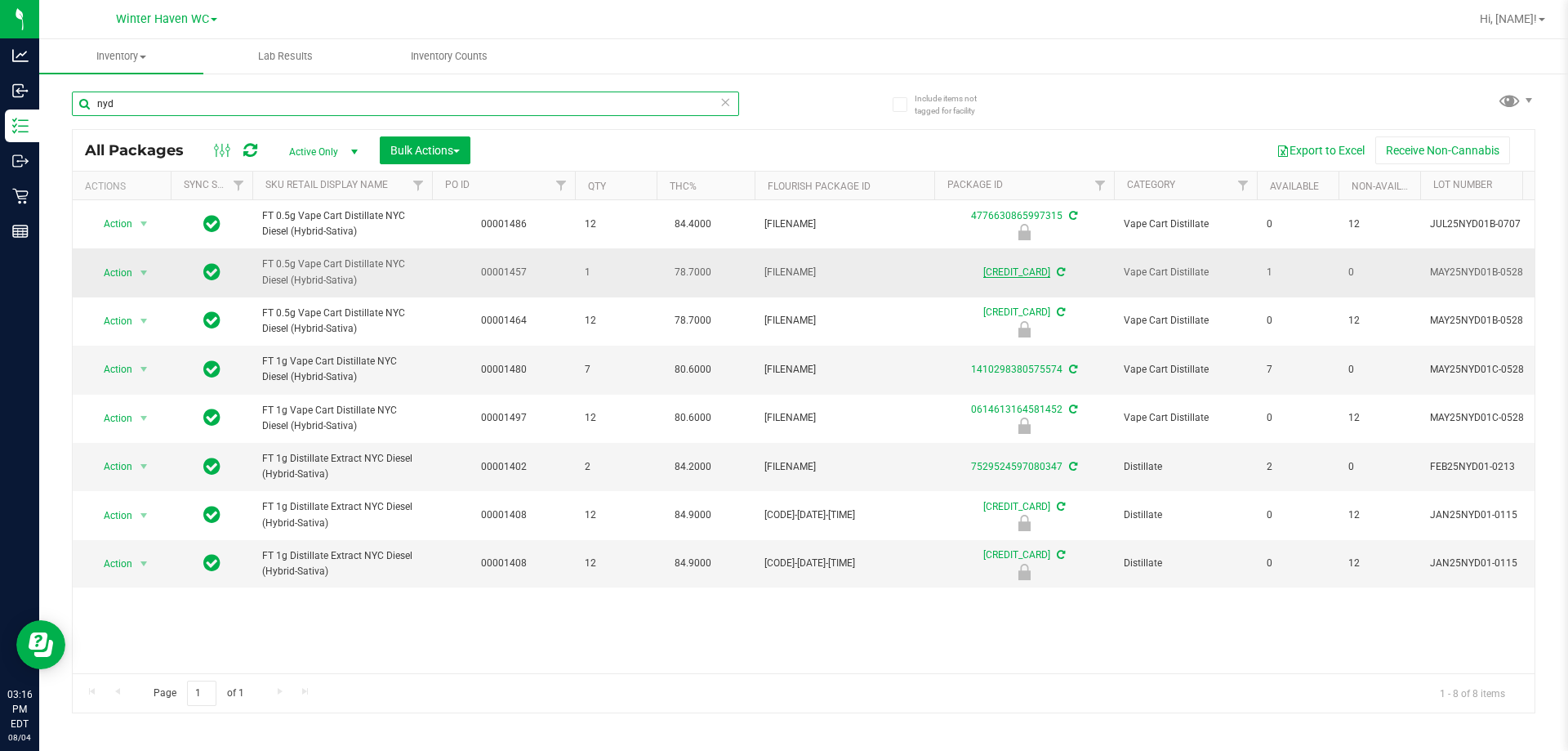 type on "nyd" 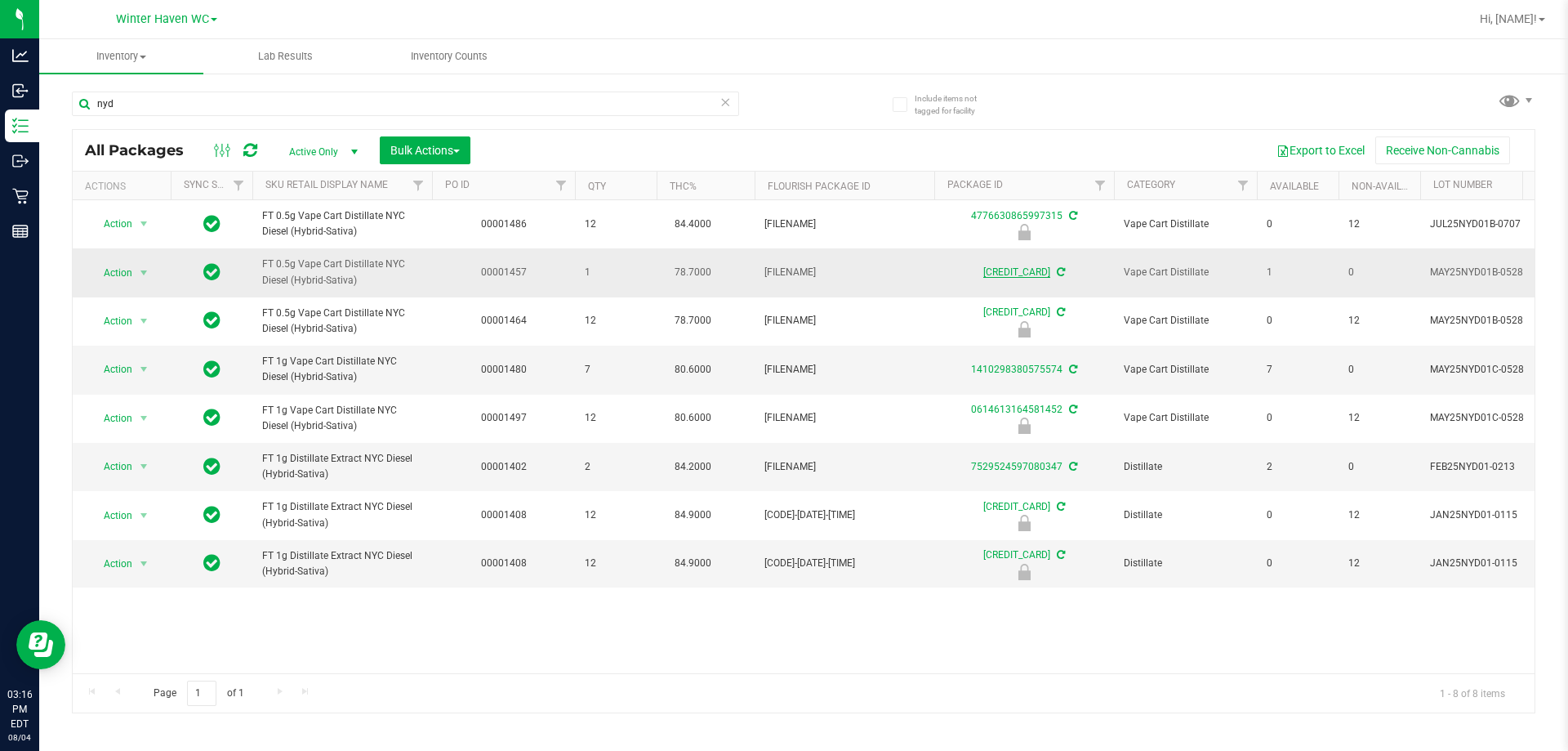 click on "[CREDIT_CARD]" at bounding box center [1017, 272] 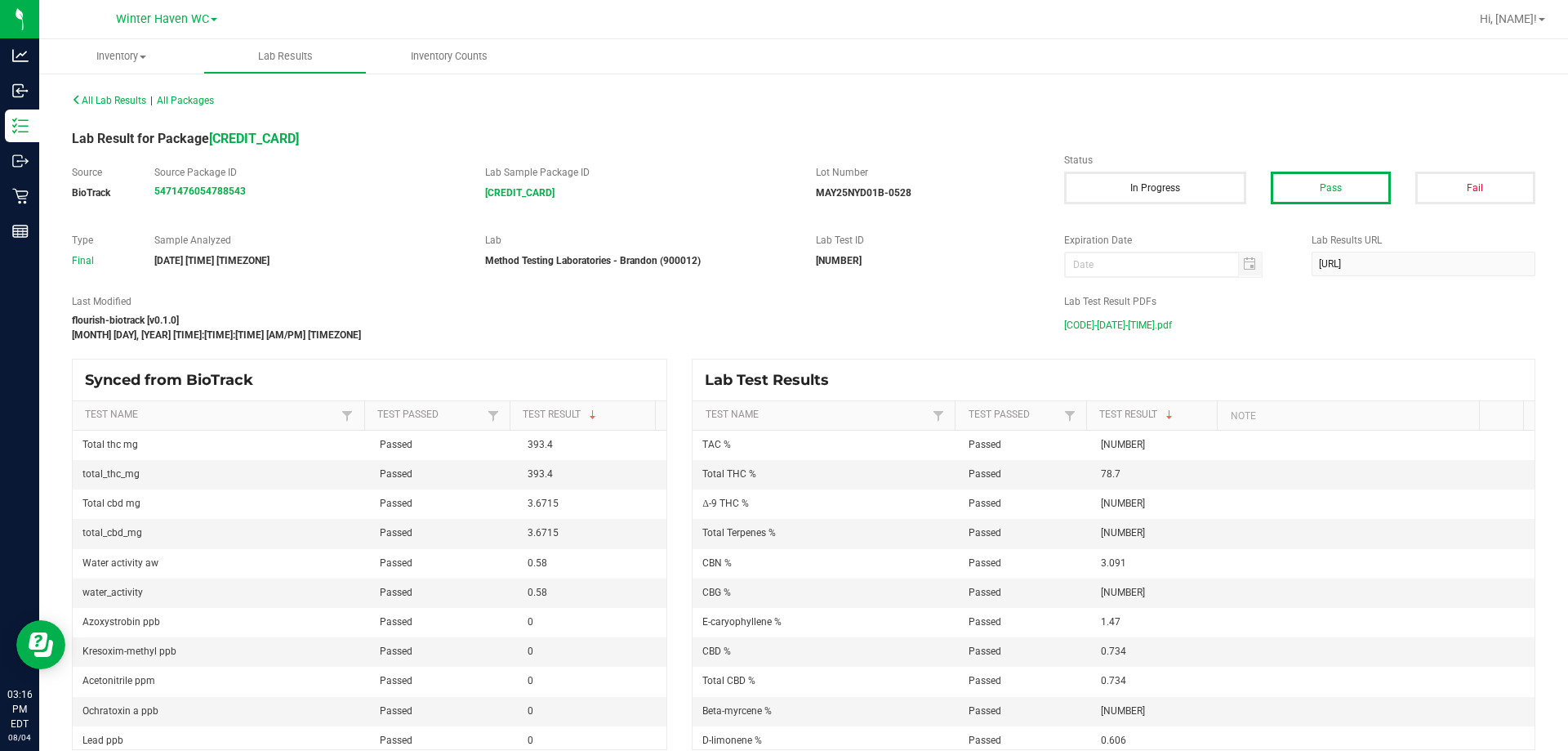 click on "MAY25NYD01B-0528.pdf" at bounding box center (1118, 325) 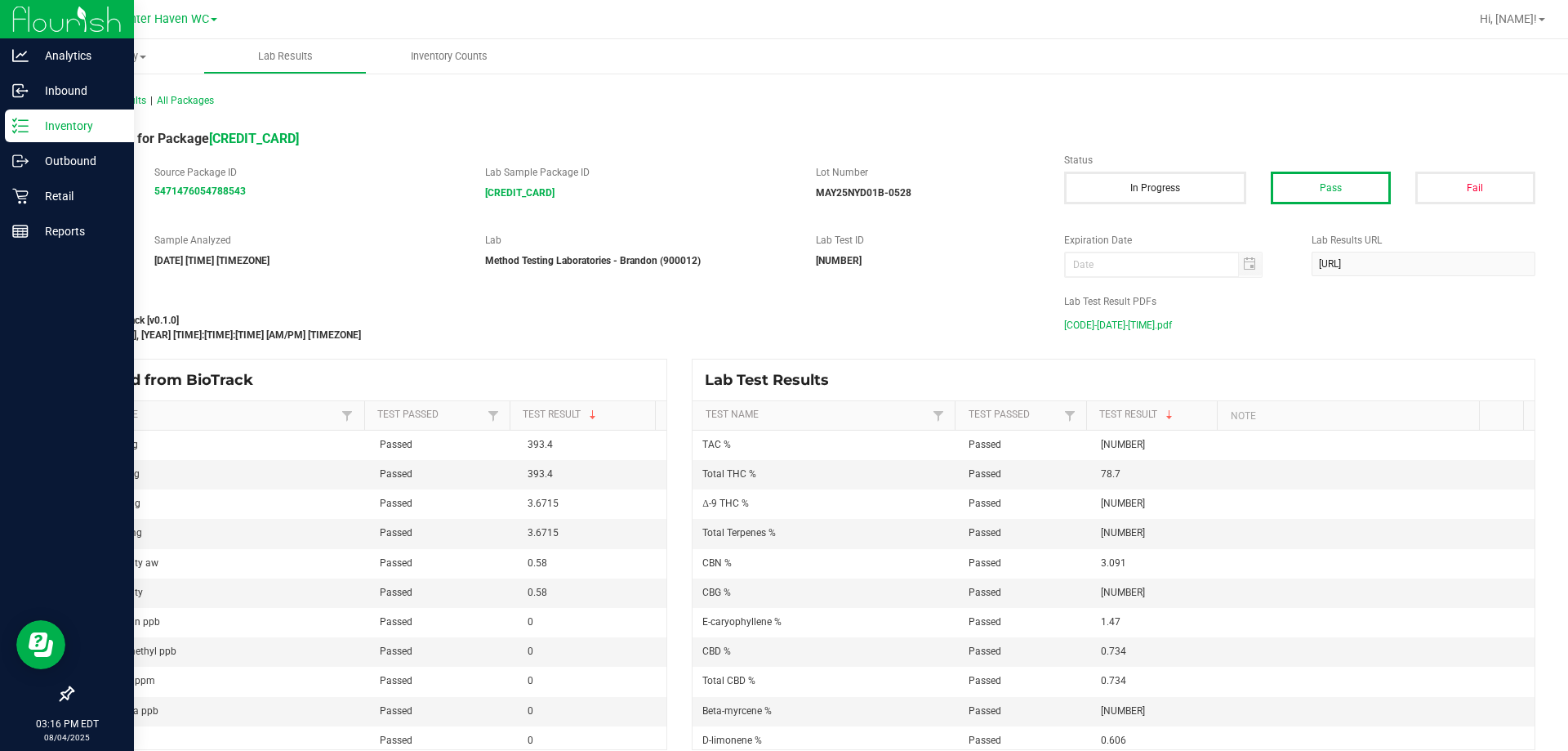 click on "Inventory" at bounding box center [69, 126] 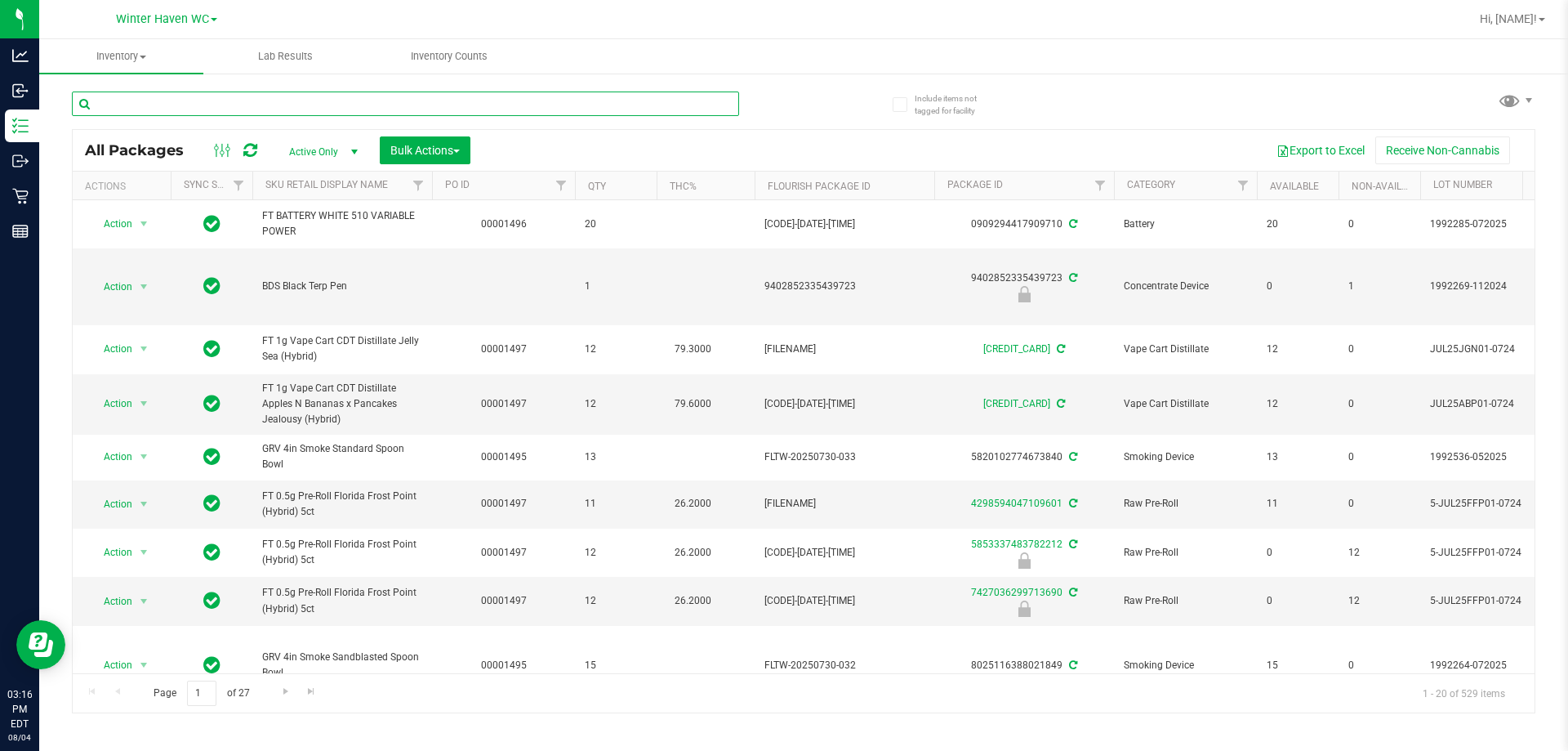 click at bounding box center (405, 104) 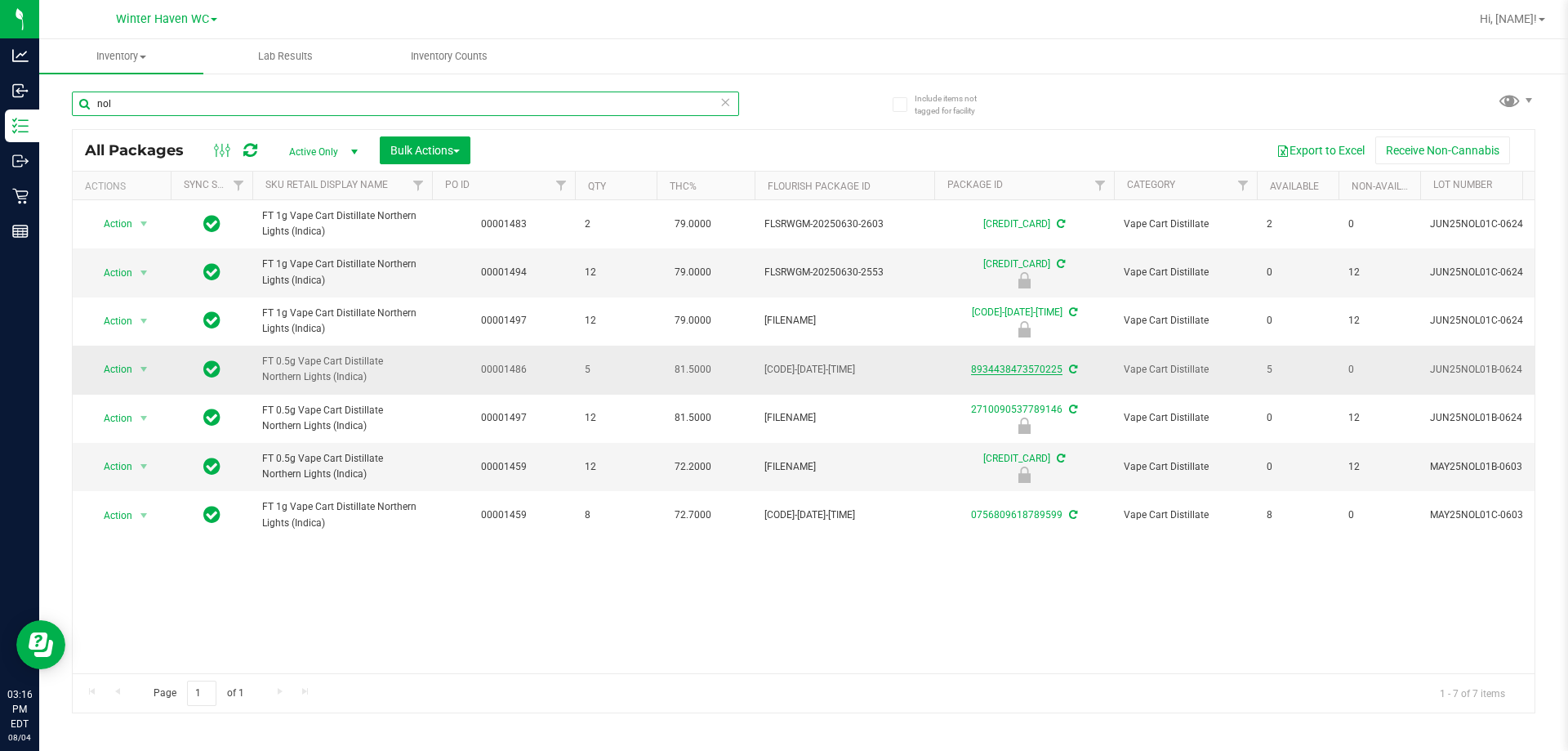 type on "nol" 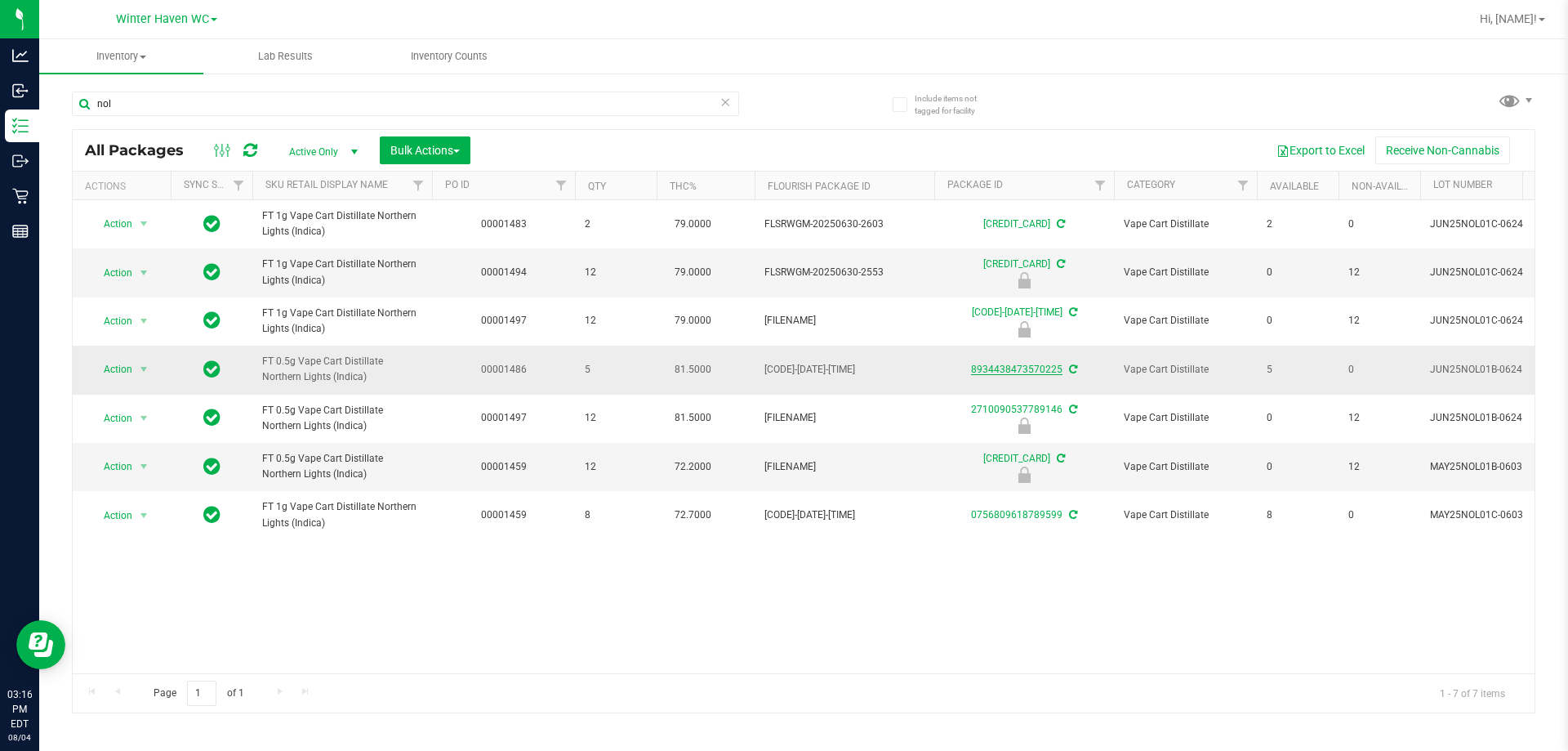 click on "8934438473570225" at bounding box center (1017, 369) 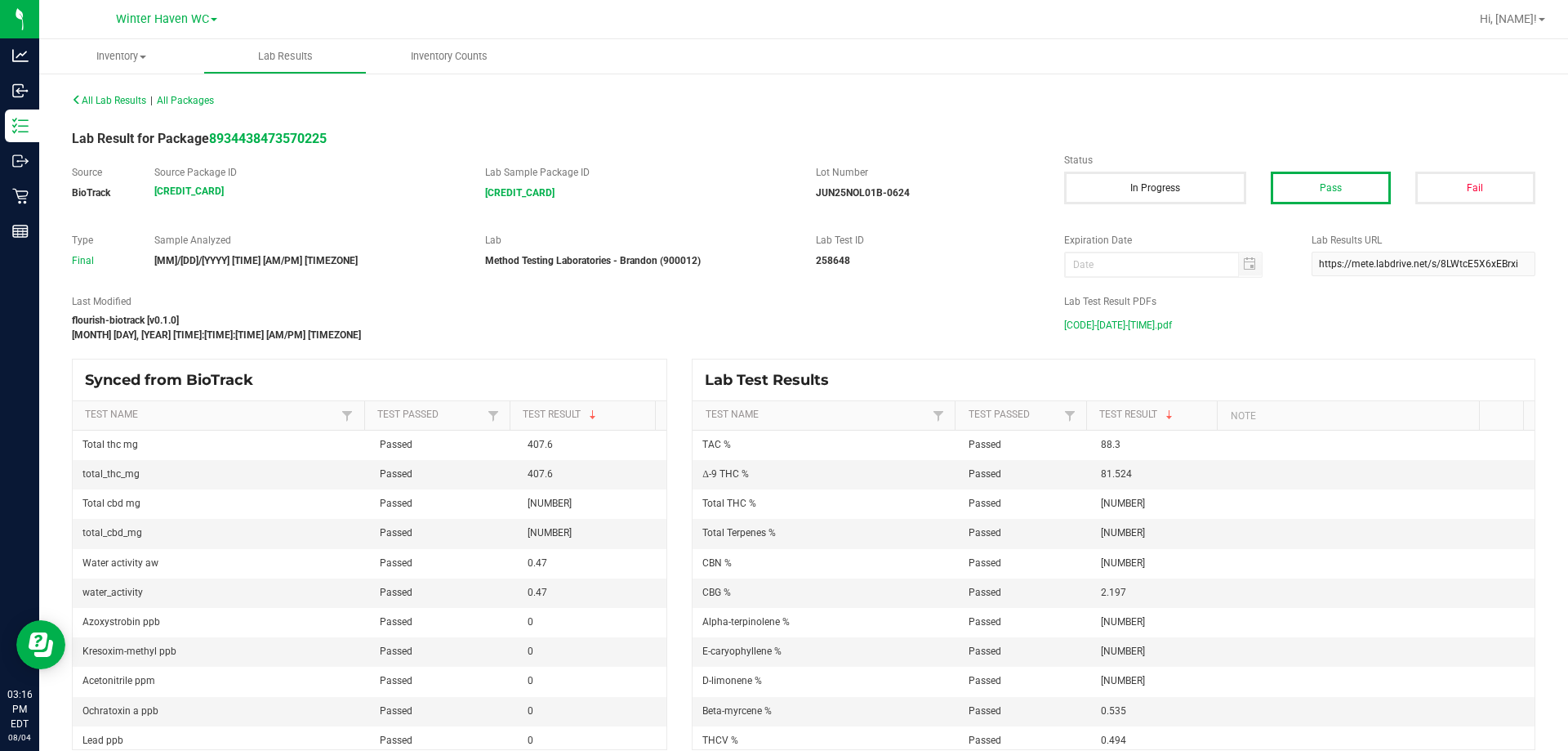 click on "JUN25NOL01B-0624.pdf" at bounding box center (1118, 325) 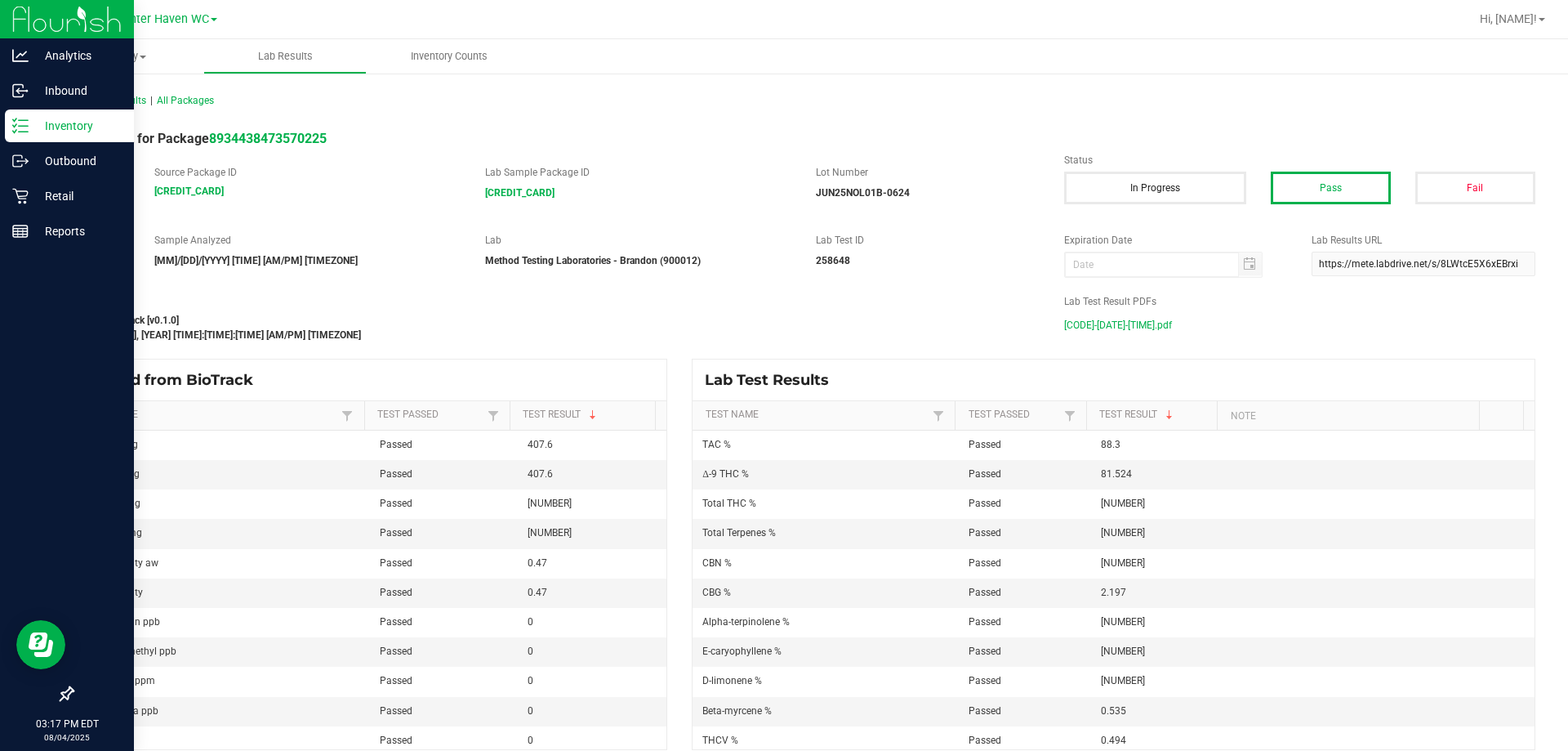 click 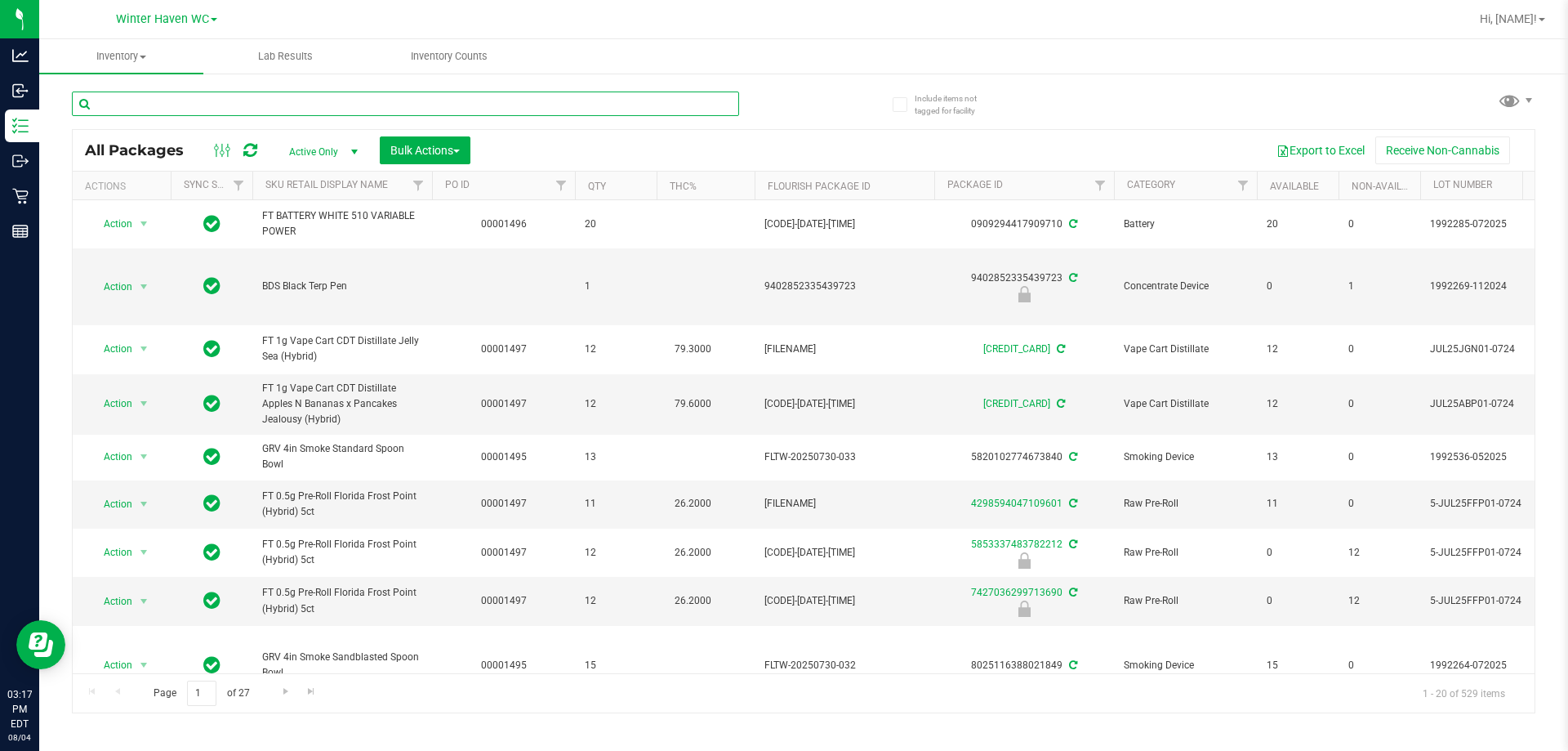 click at bounding box center [405, 104] 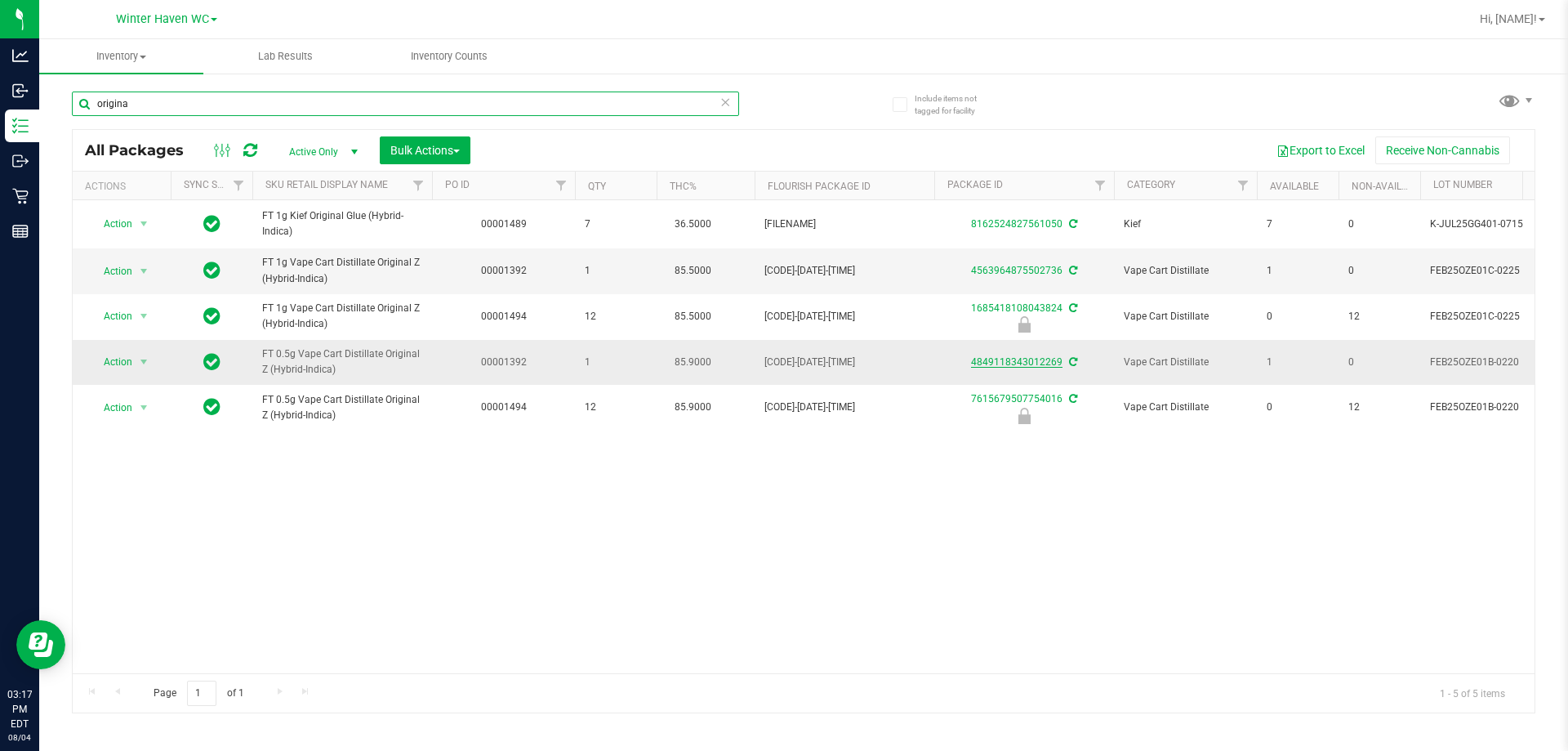 type on "origina" 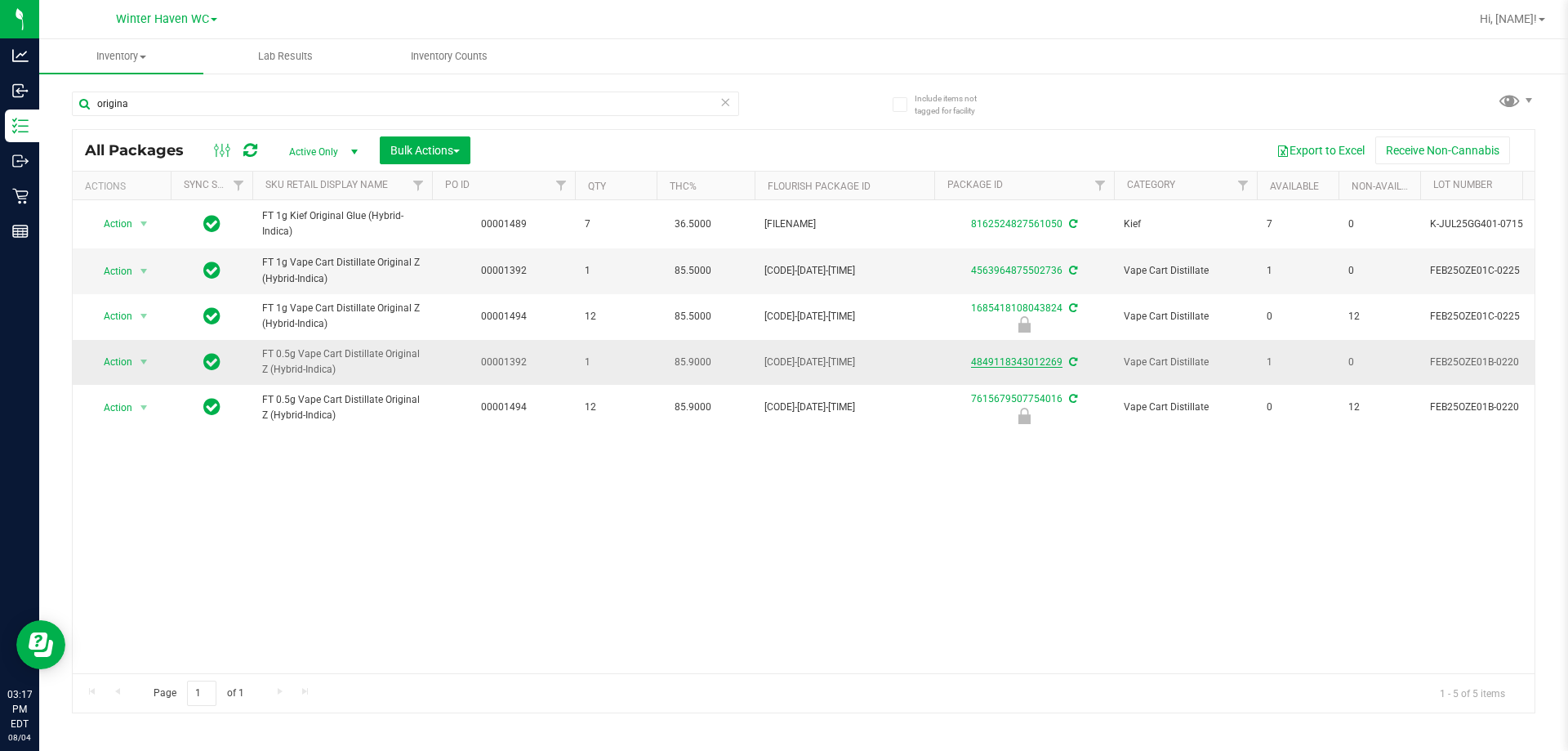 click on "4849118343012269" at bounding box center [1017, 362] 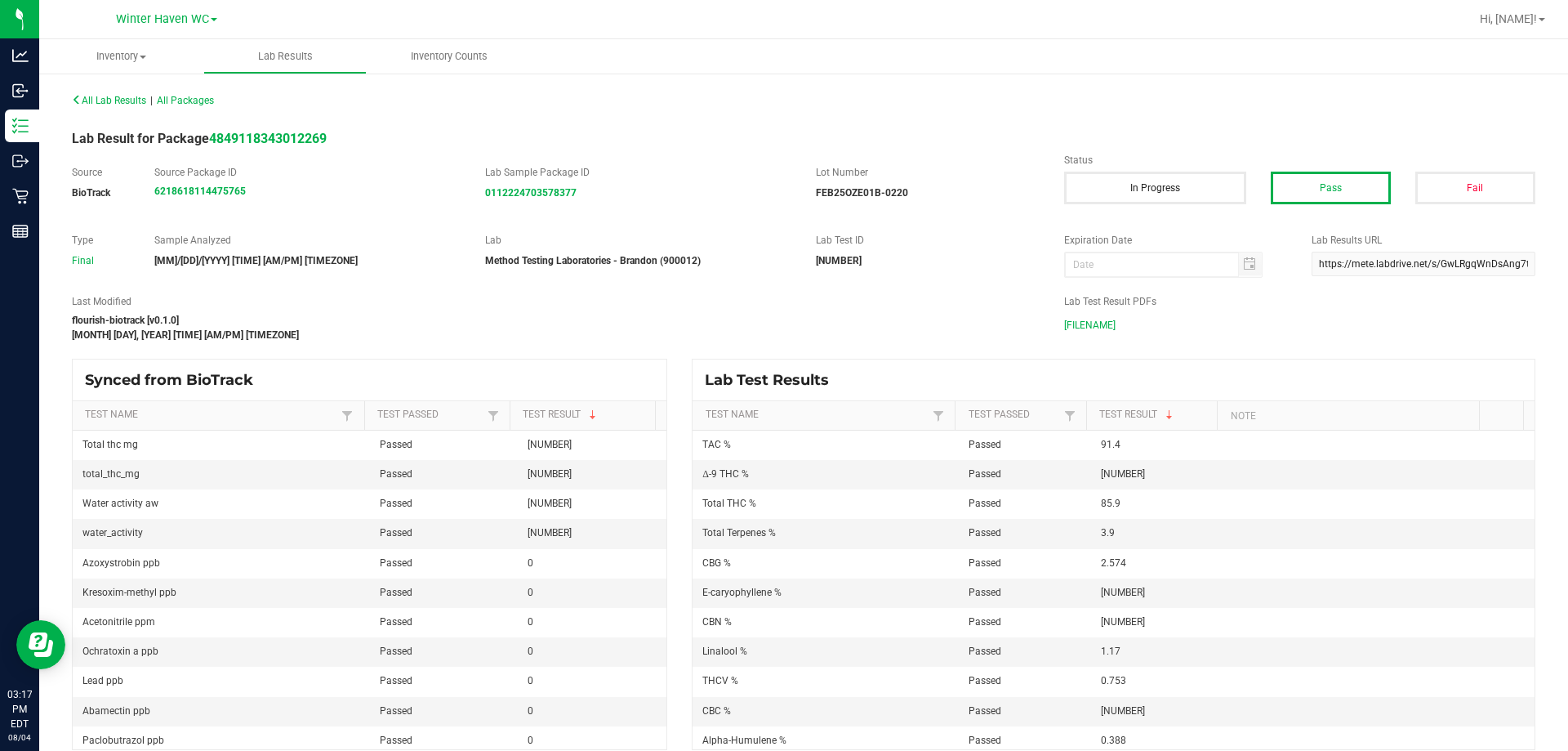 click on "FEB25OZE01B-0220.pdf" at bounding box center (1089, 325) 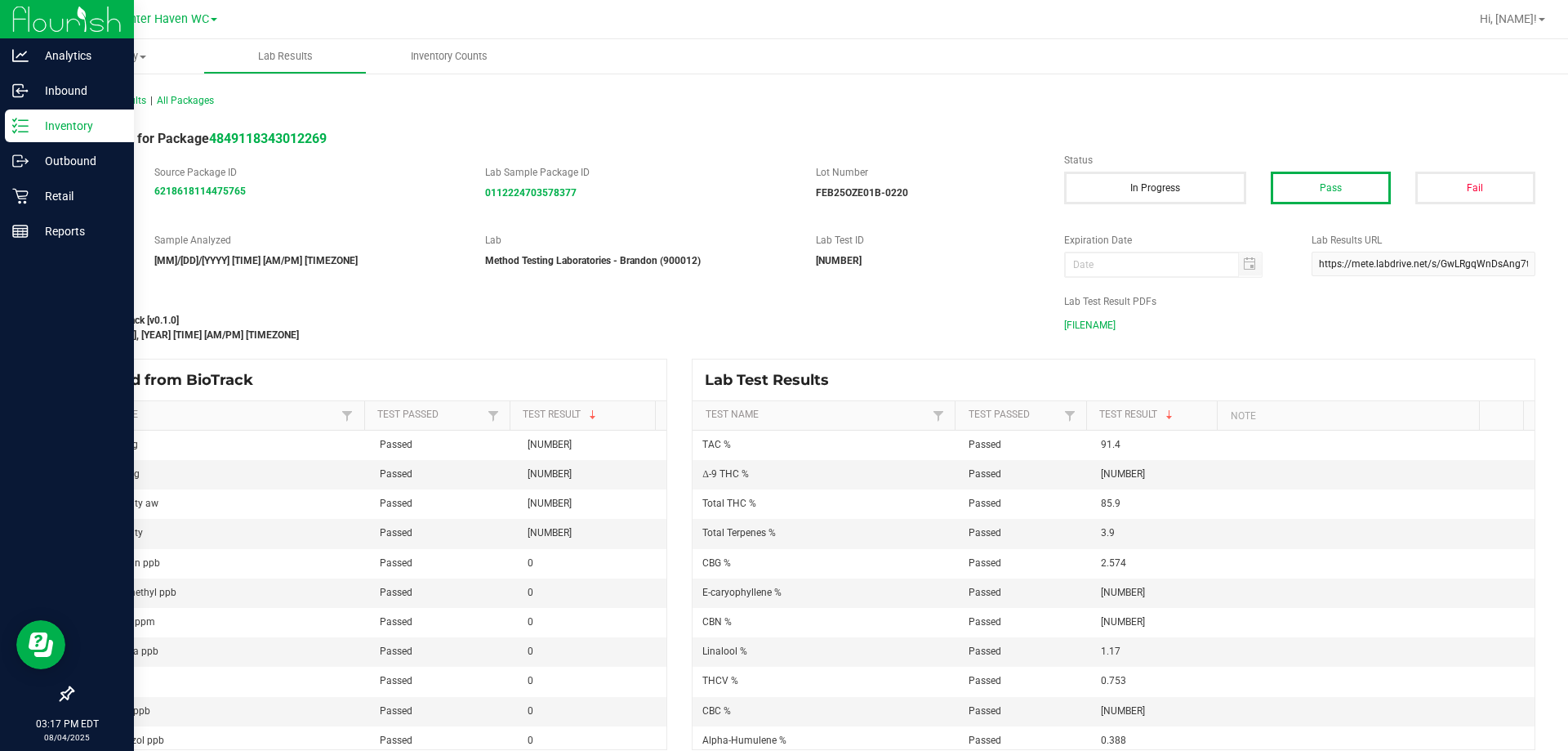 click on "Inventory" at bounding box center (69, 126) 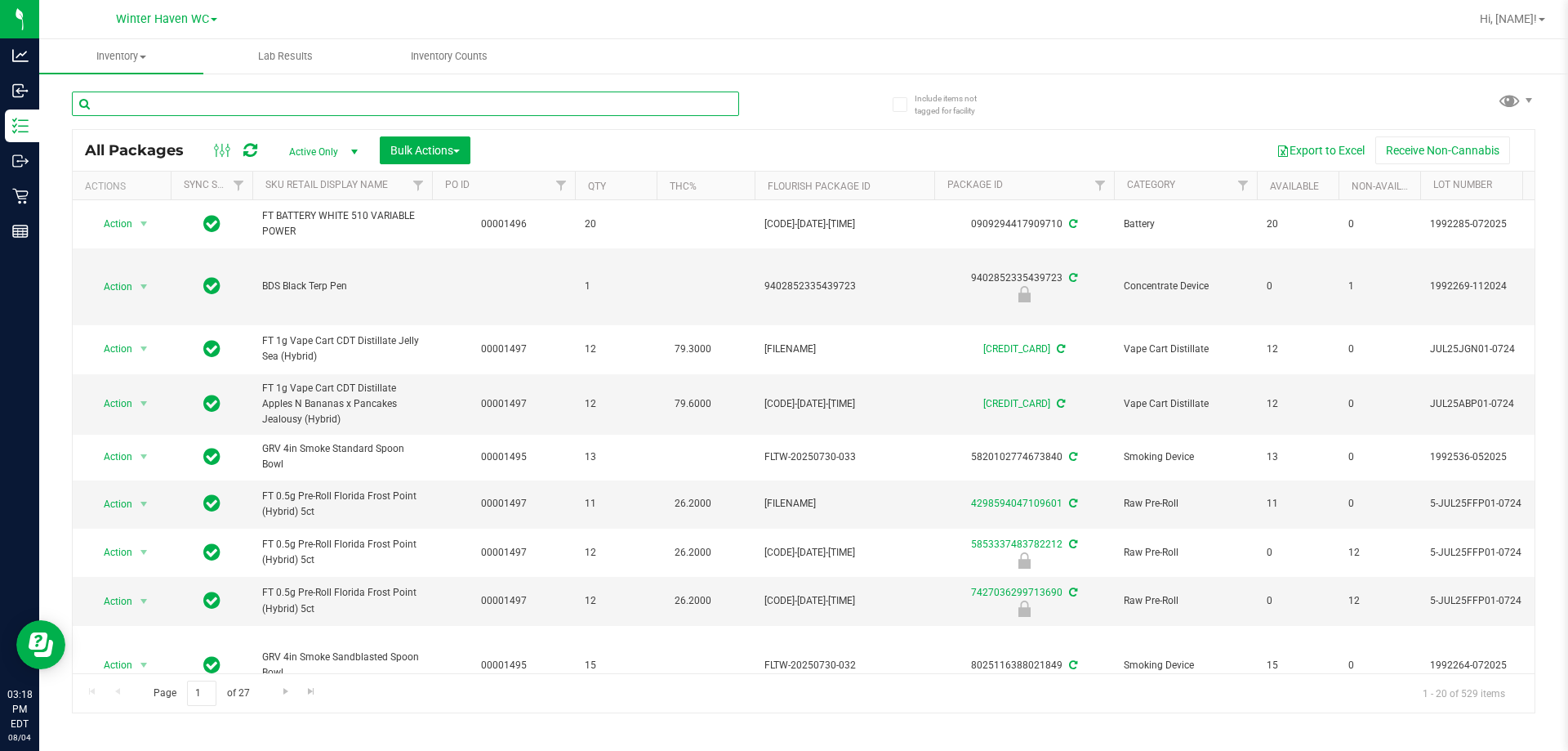 click at bounding box center [405, 104] 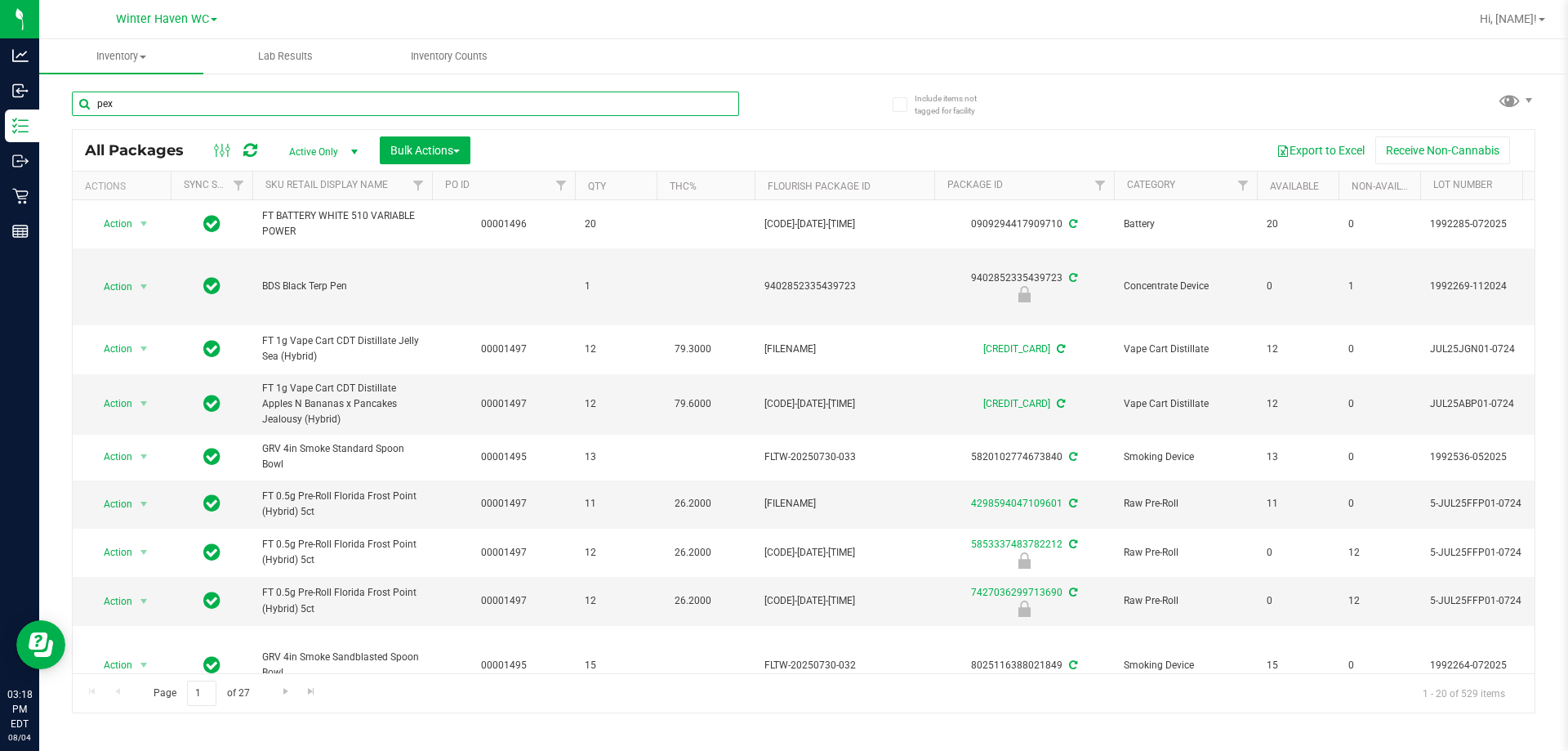 type on "pex" 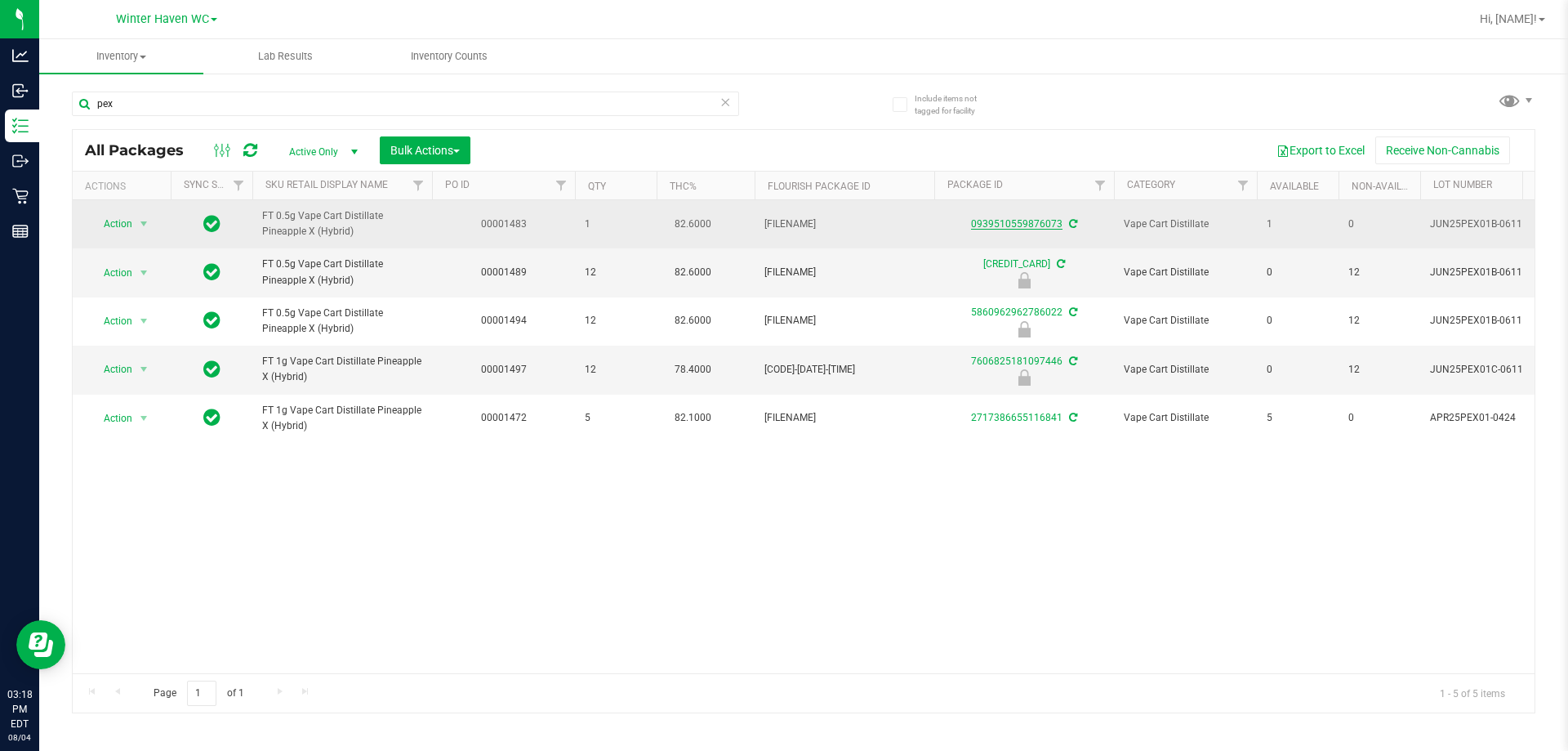 click on "0939510559876073" at bounding box center [1017, 224] 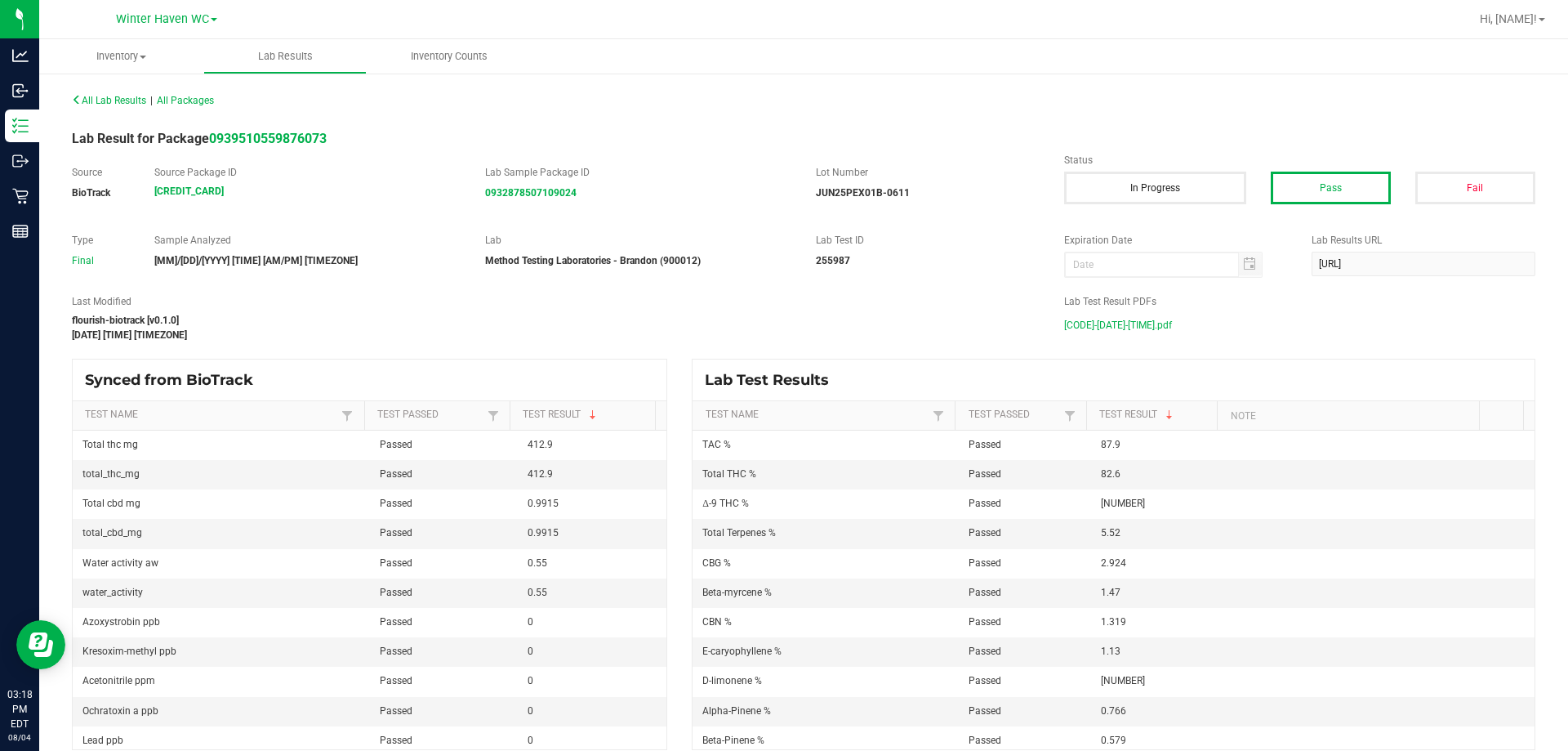 click on "JUN25PEX01B-0611.pdf" at bounding box center [1118, 325] 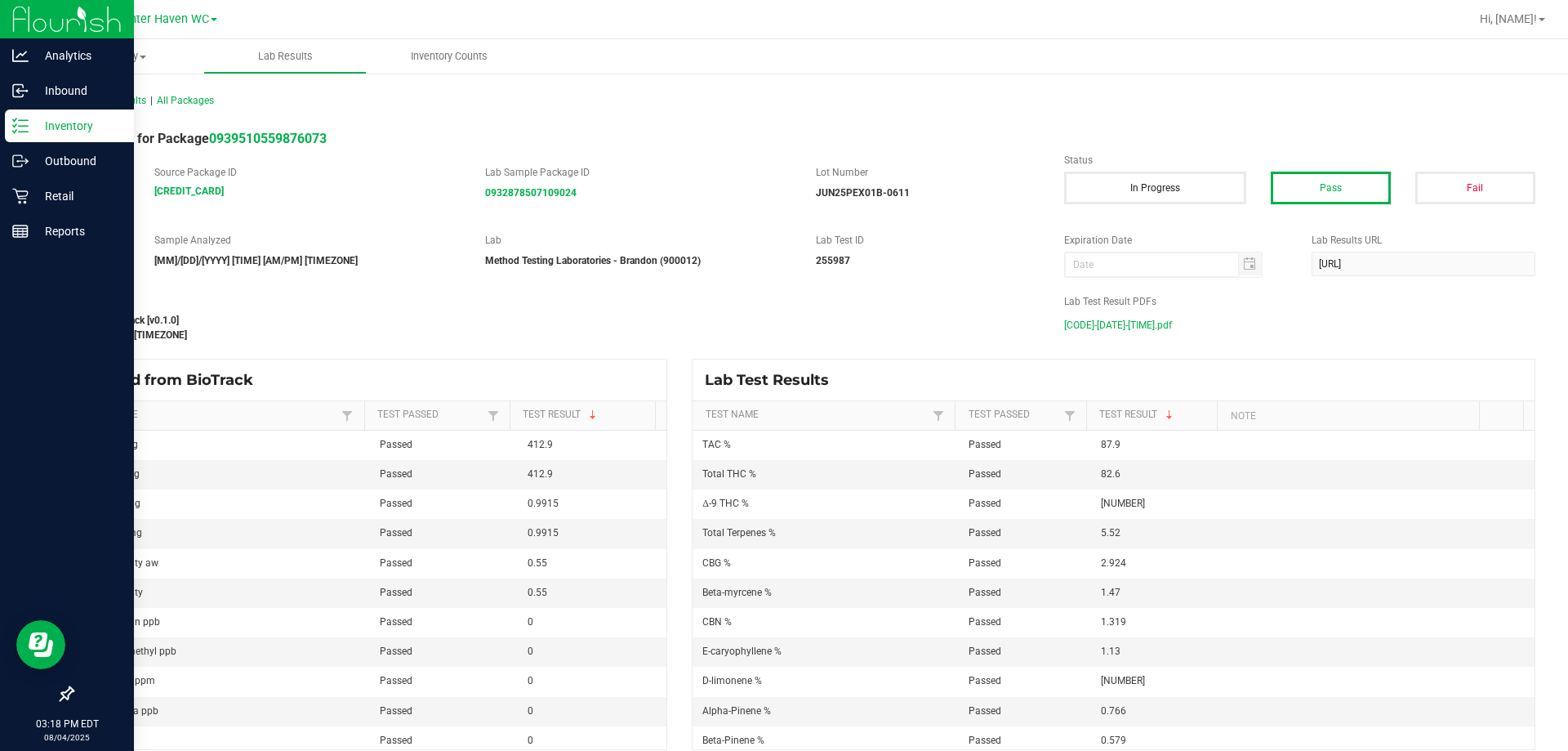 click 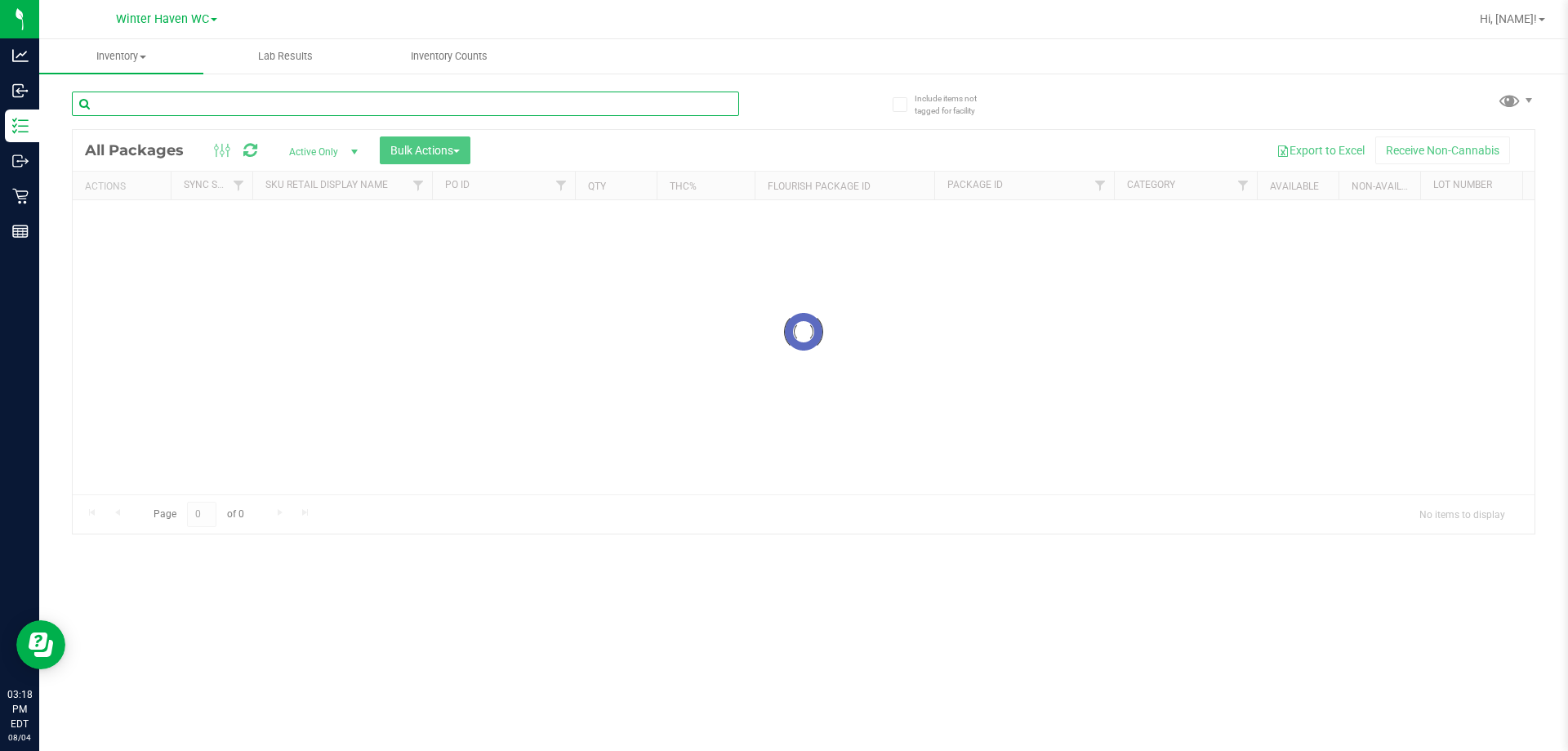 click at bounding box center [405, 104] 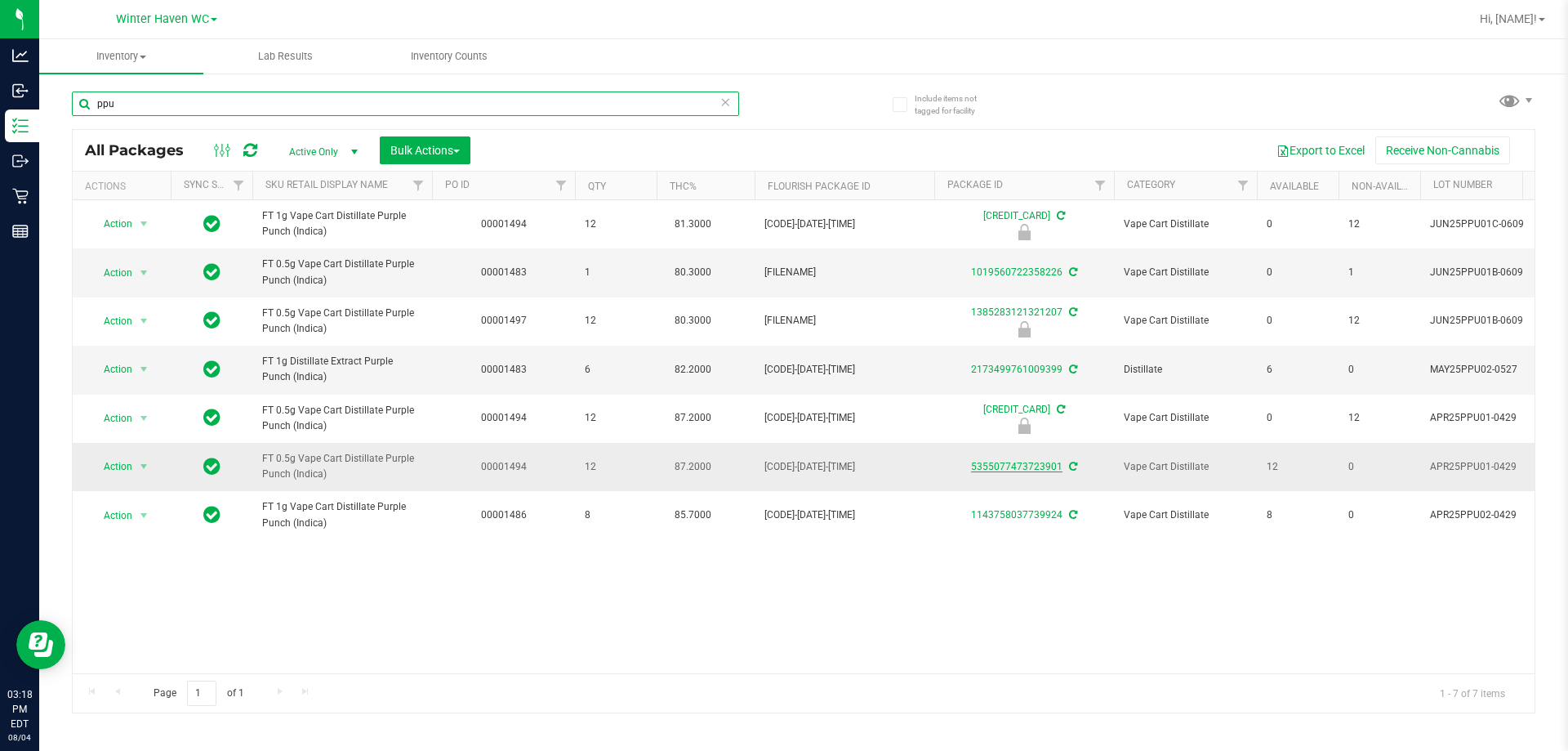 type on "ppu" 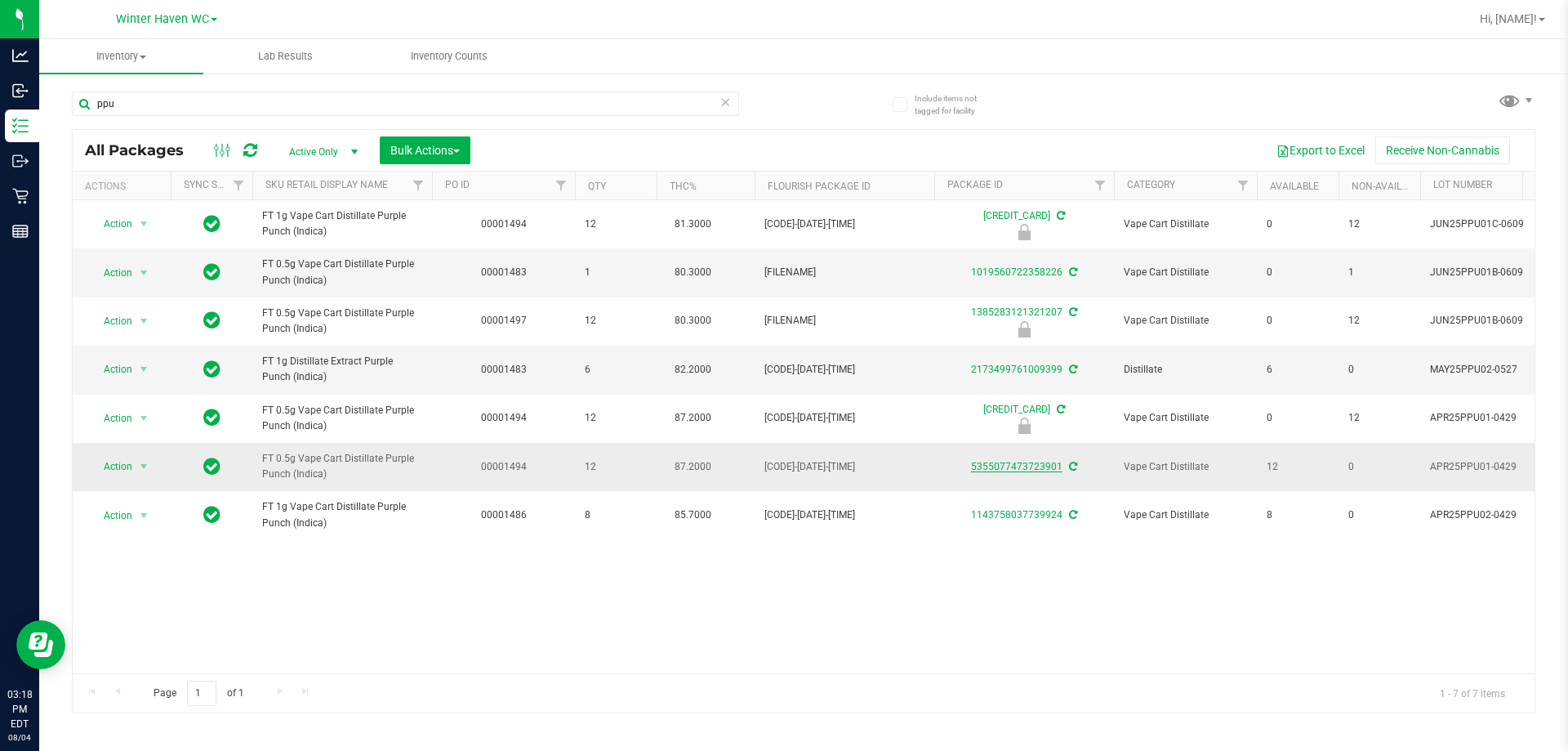 click on "5355077473723901" at bounding box center [1017, 467] 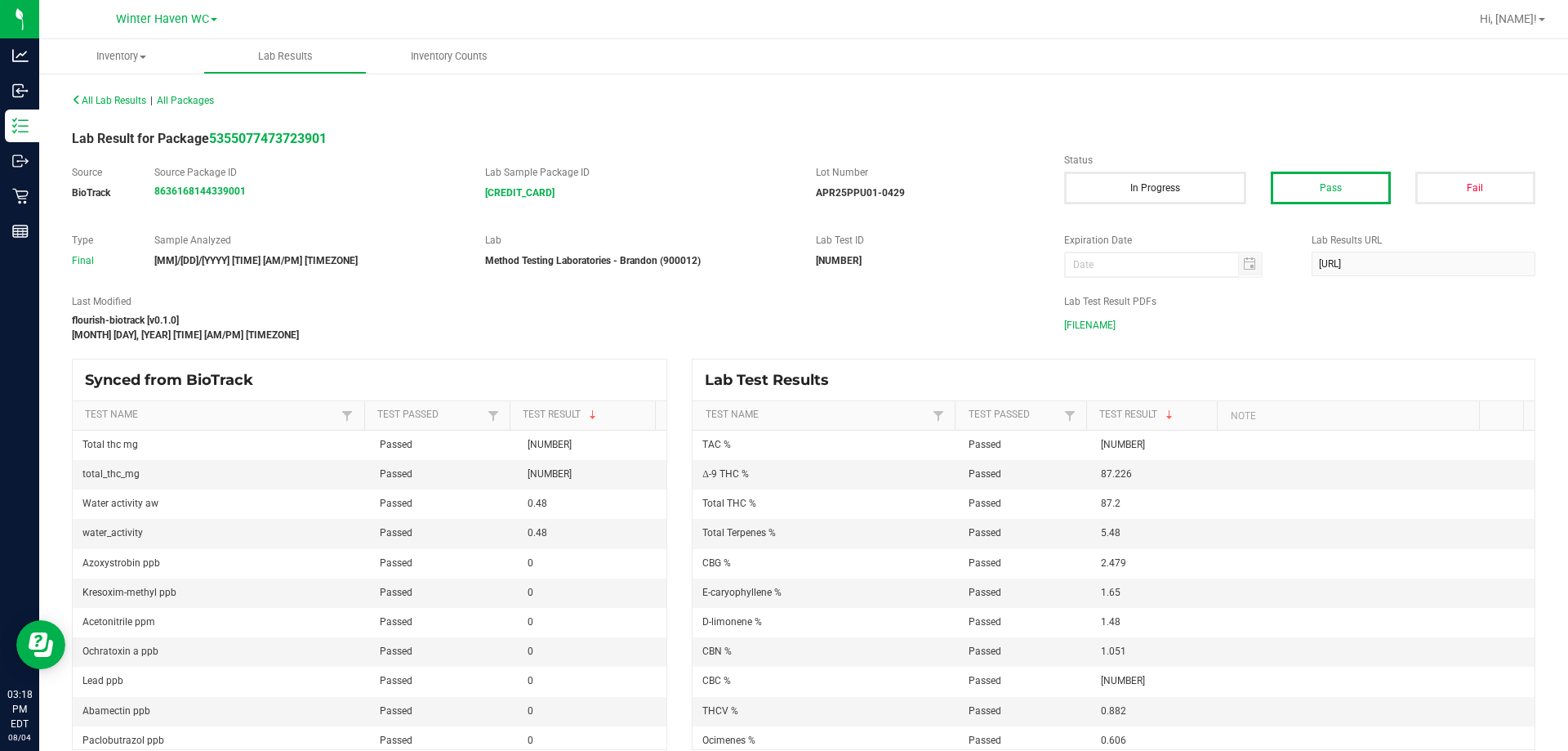 click on "APR25PPU01-0429.pdf" at bounding box center [1089, 325] 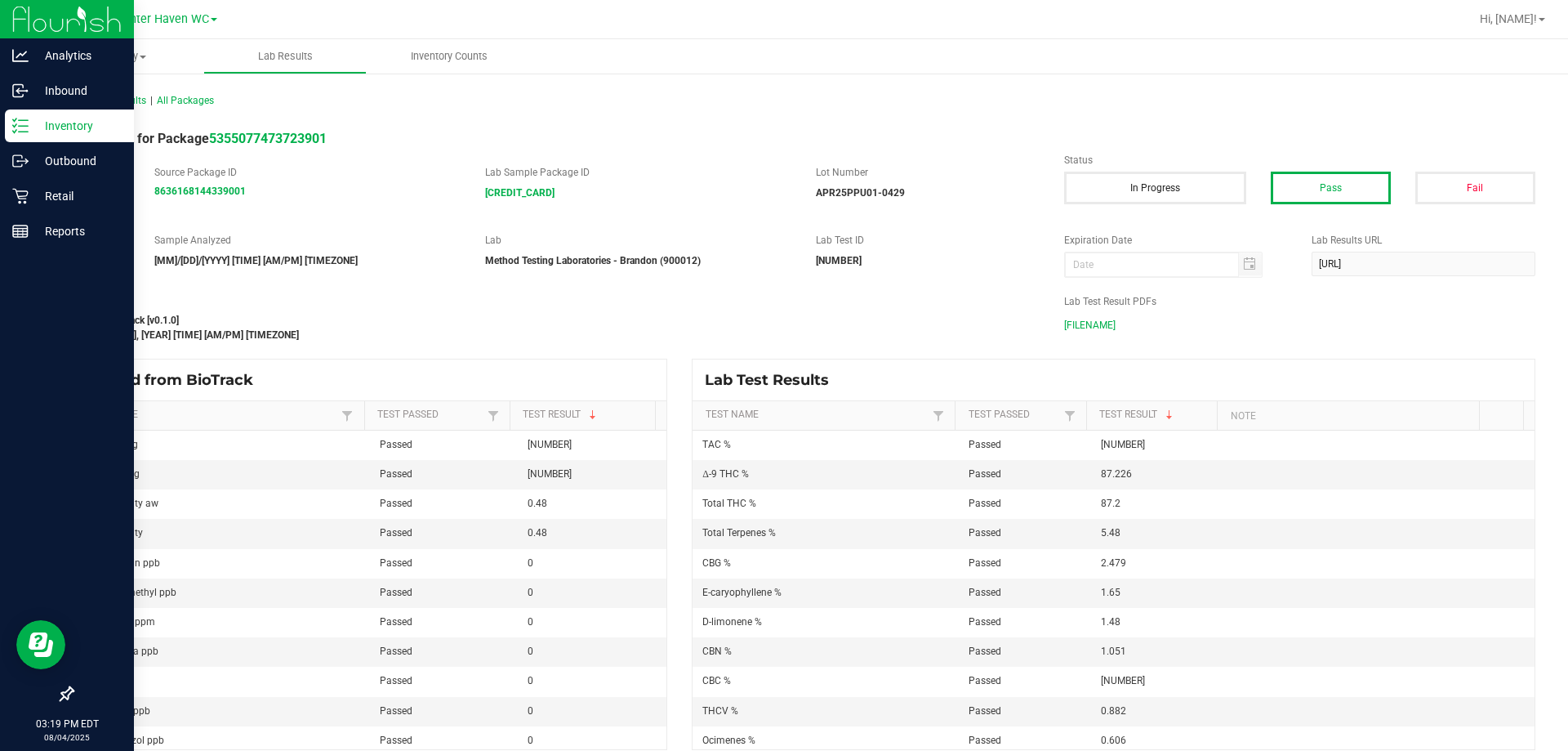 click on "Inventory" at bounding box center (69, 126) 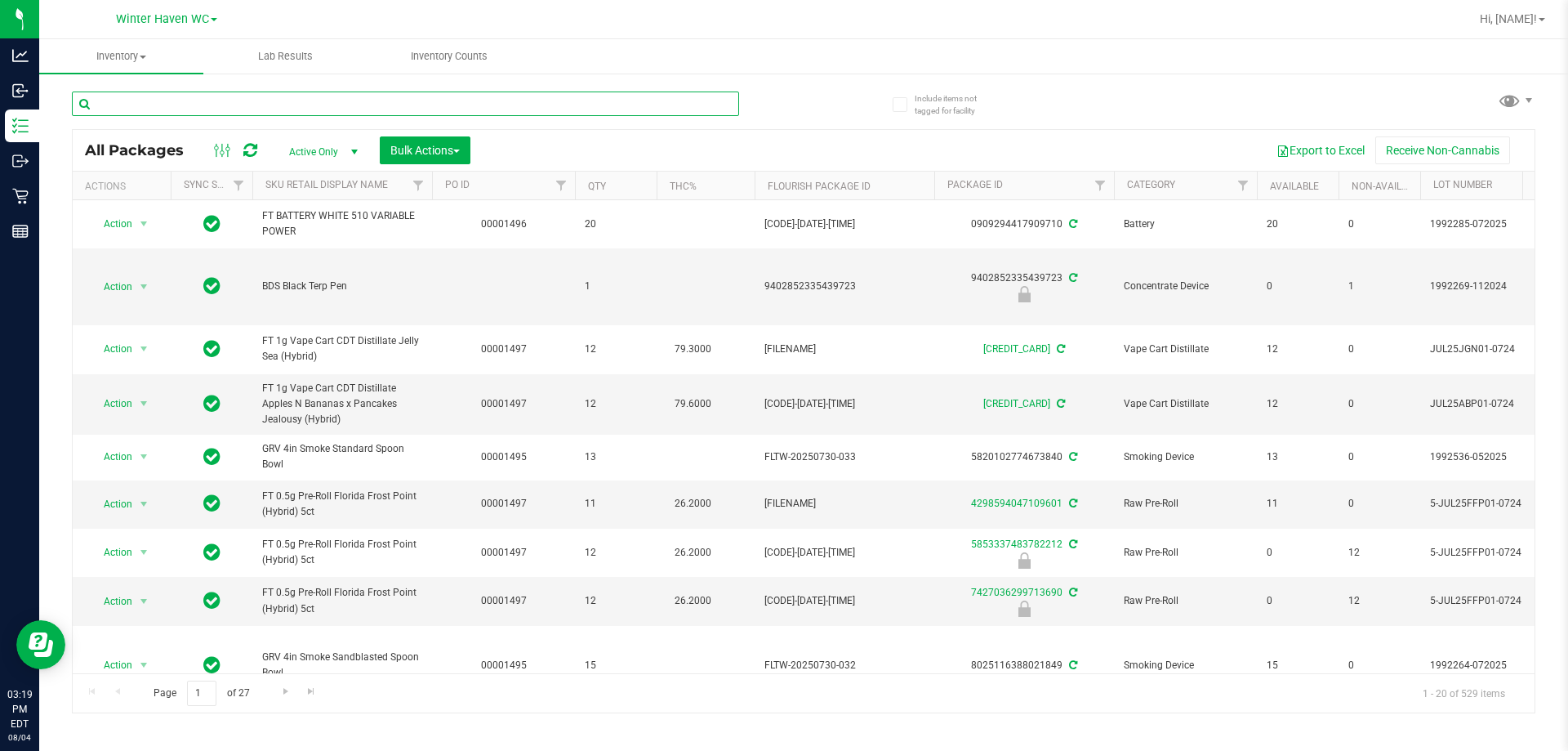 click at bounding box center [405, 104] 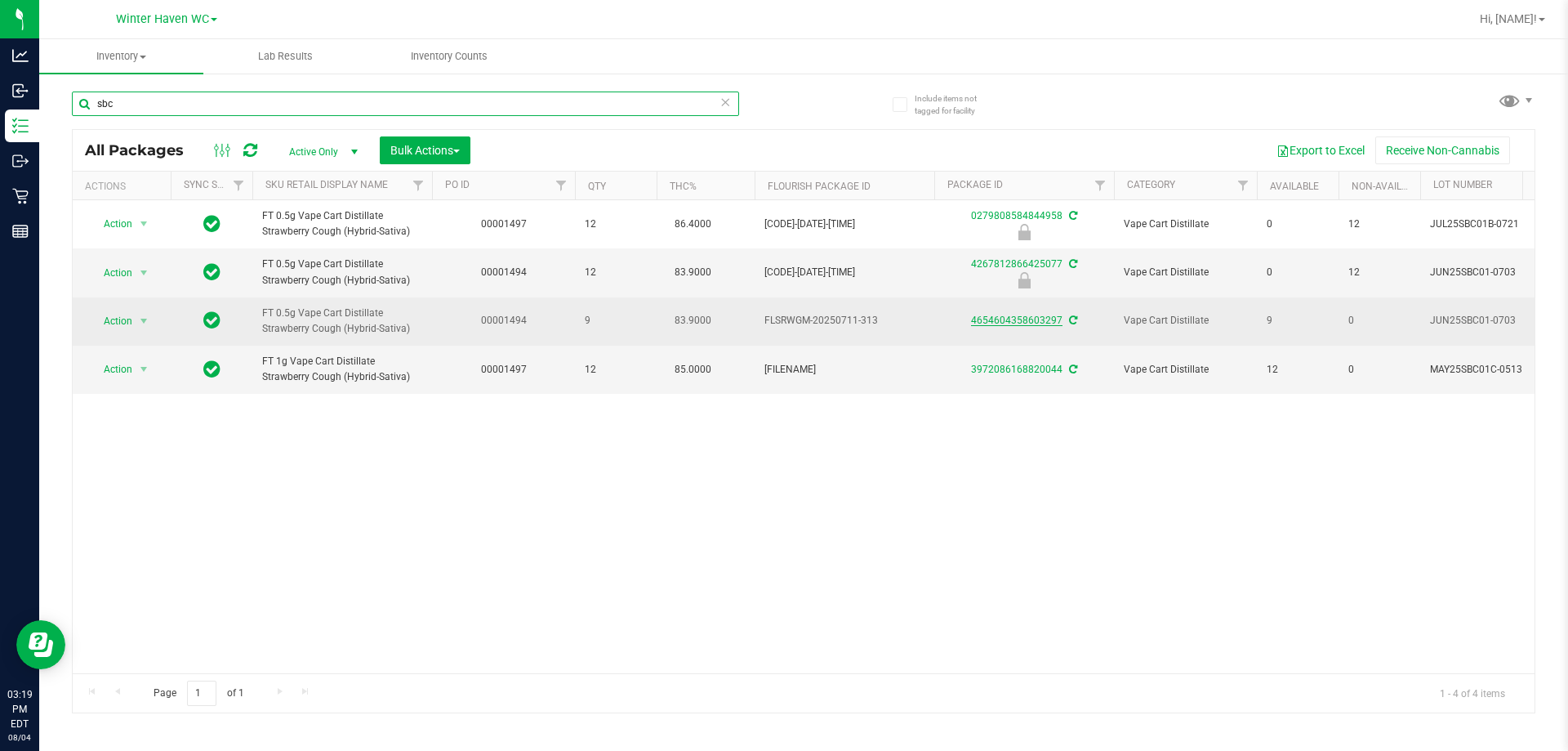type on "sbc" 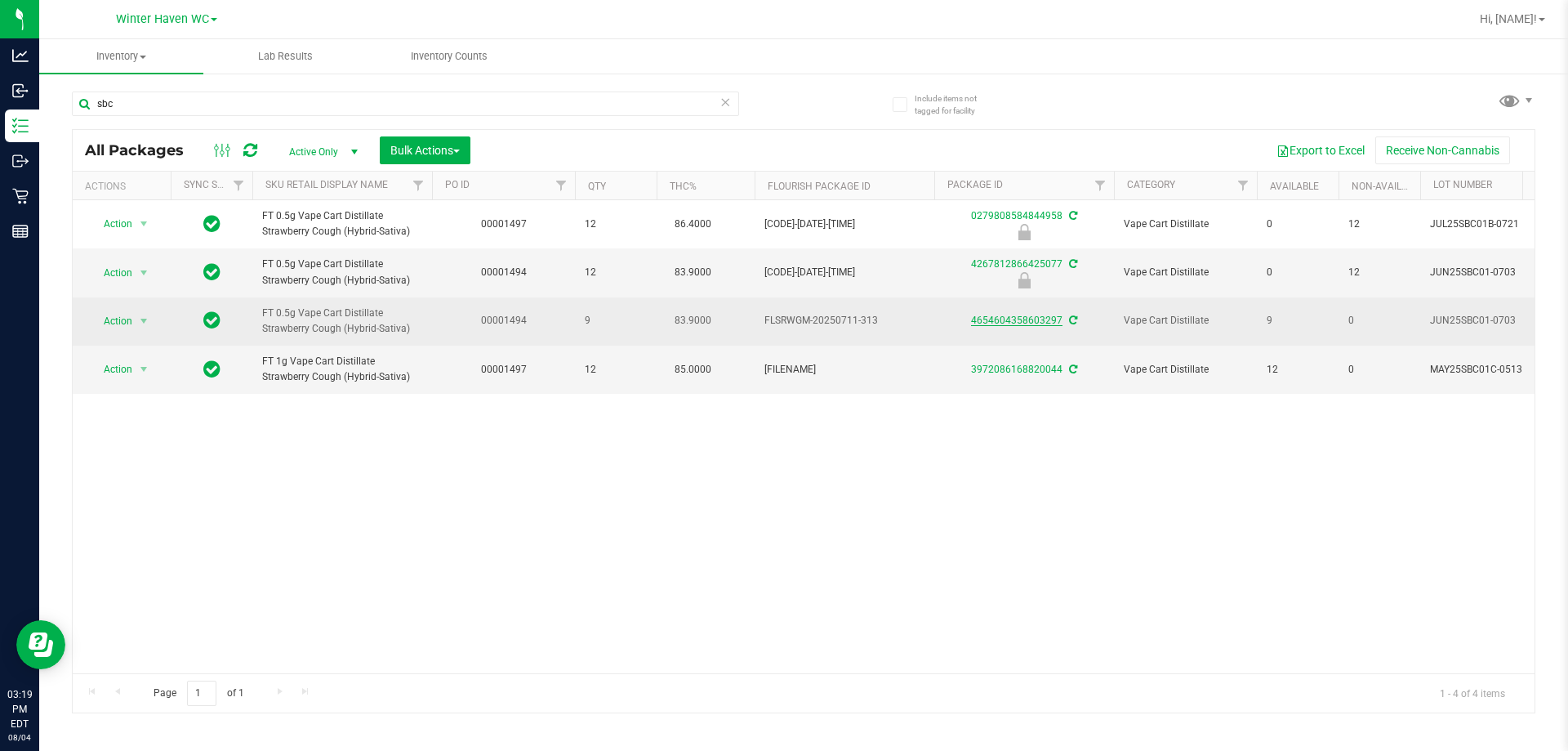 click on "4654604358603297" at bounding box center (1017, 320) 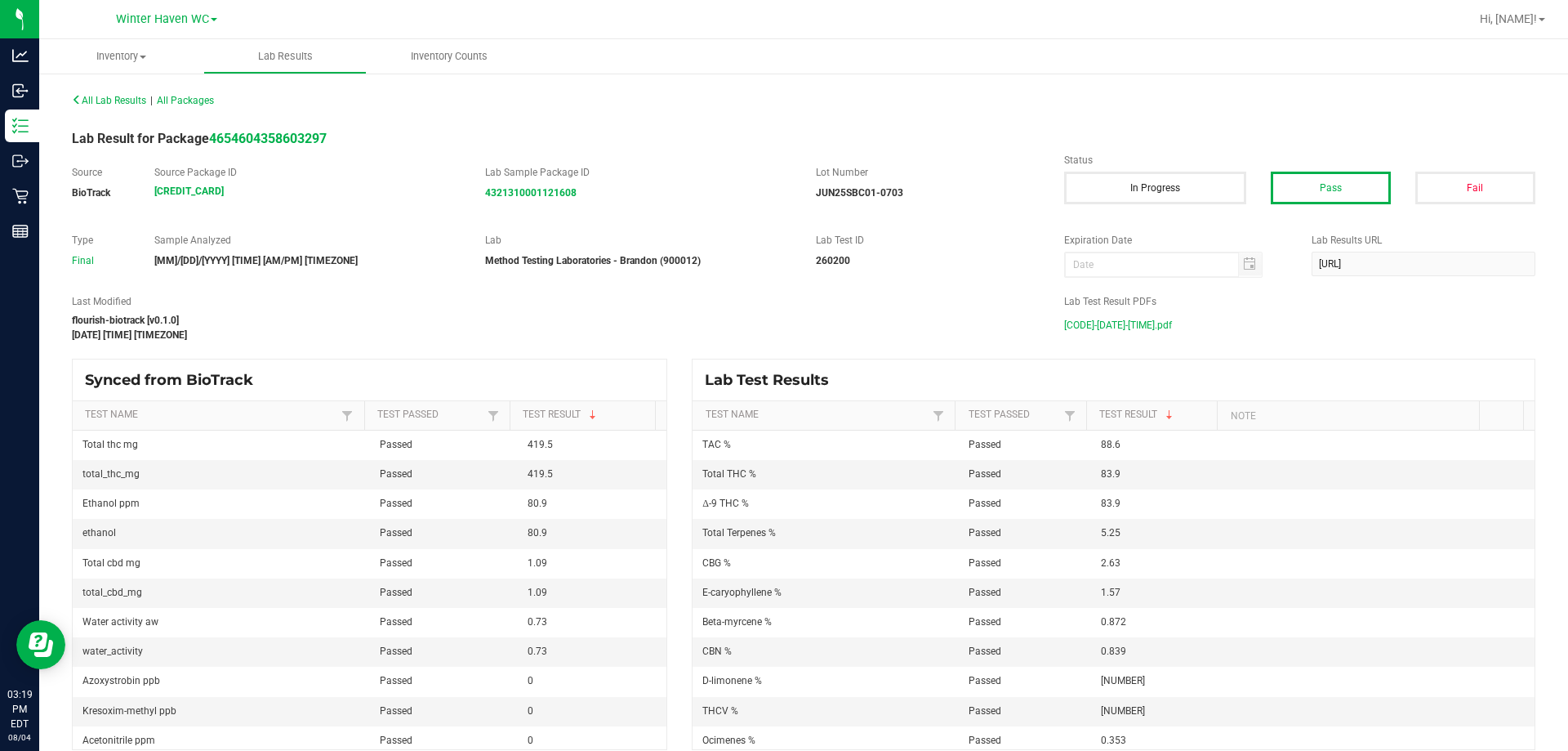 click on "JUN25SBC01-0703.pdf" at bounding box center (1118, 325) 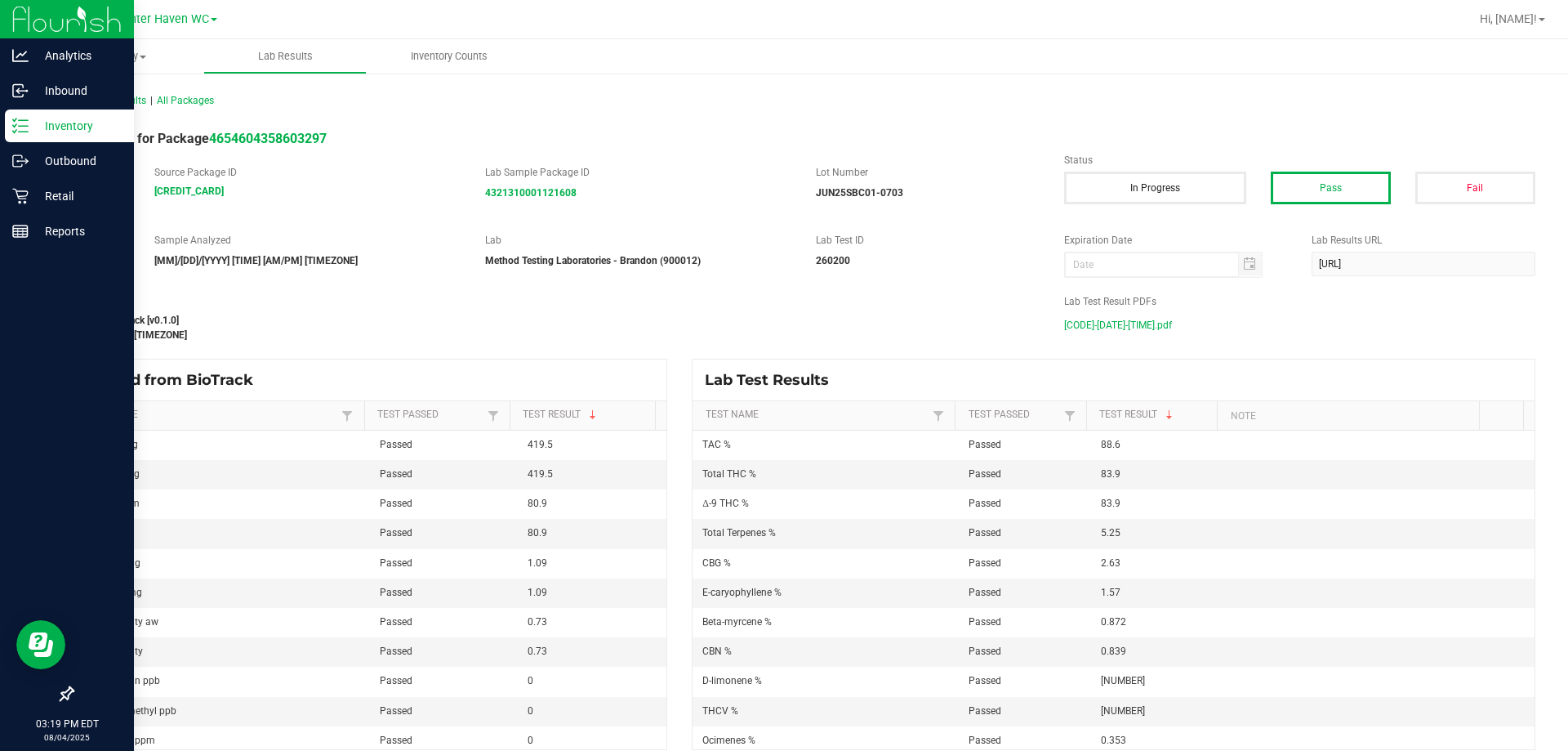 click on "Inventory" at bounding box center [69, 126] 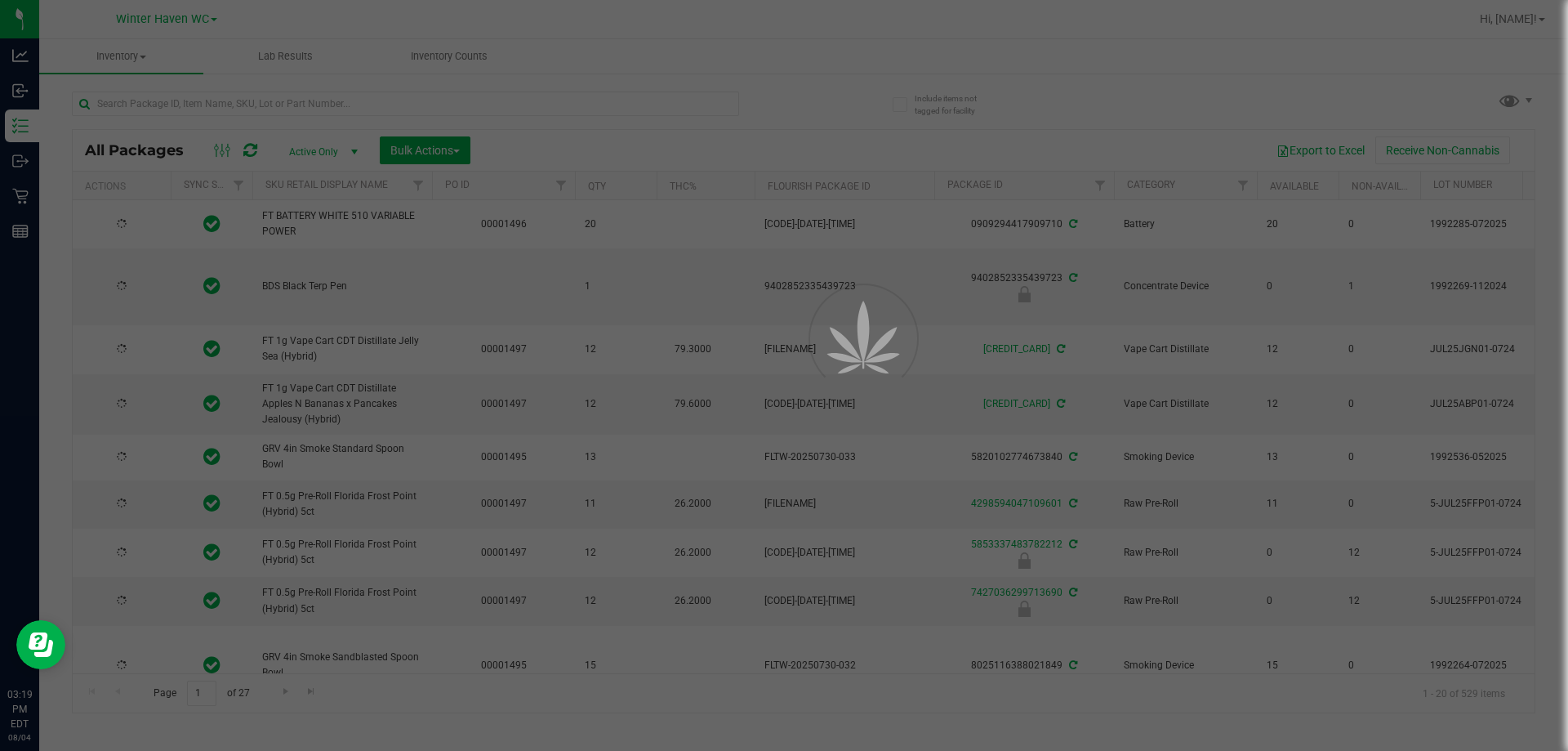 click at bounding box center [784, 375] 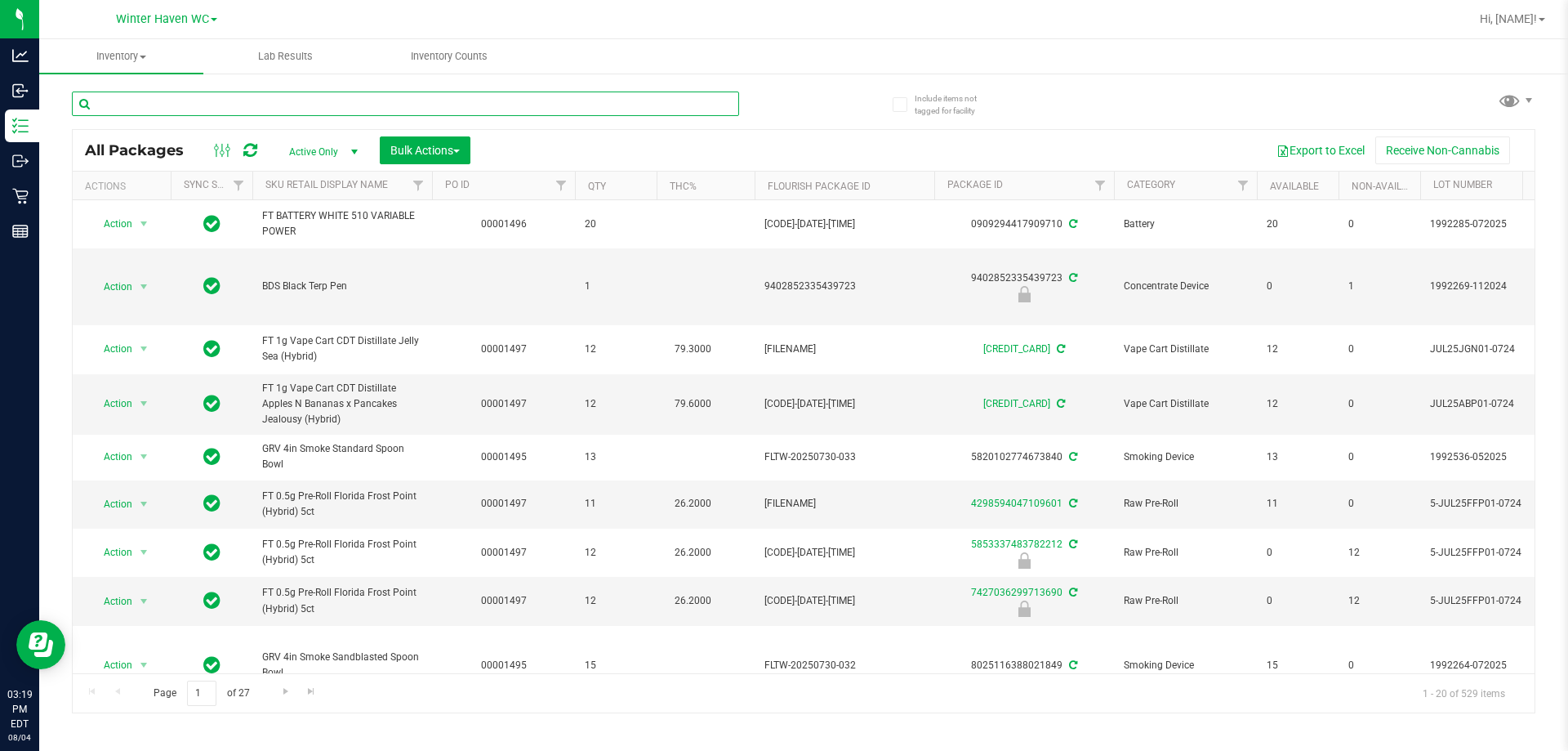 click at bounding box center [405, 104] 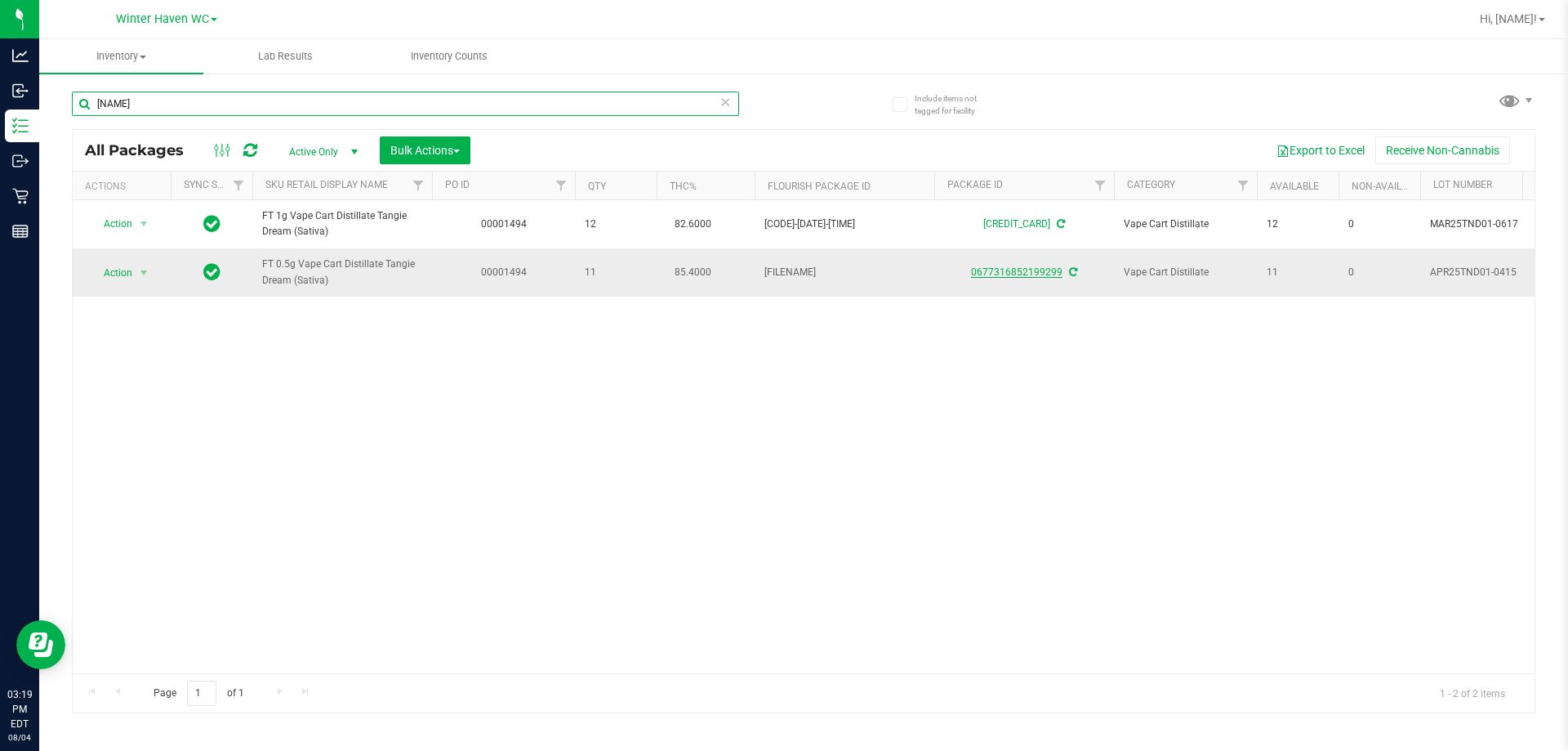 type on "tangie" 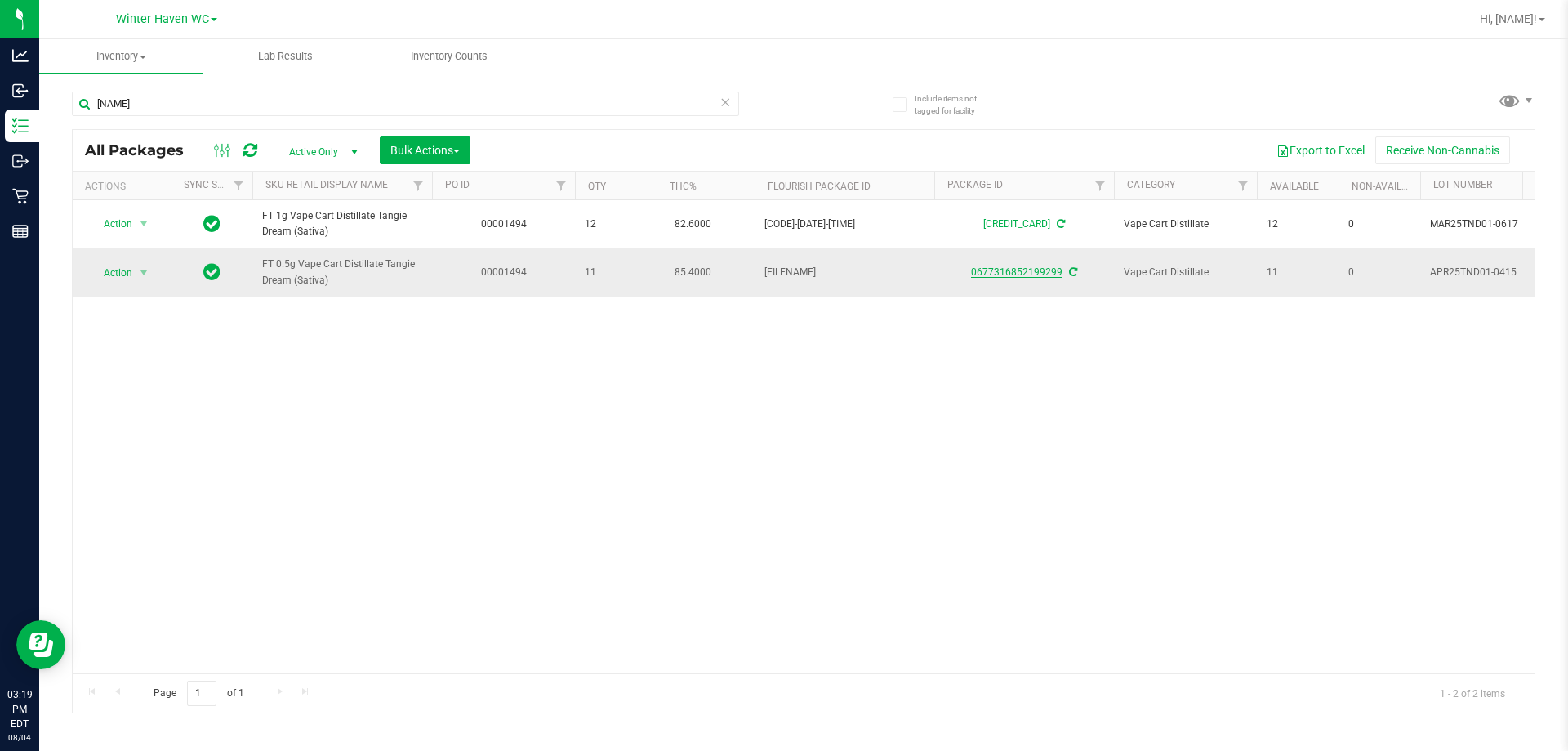 click on "0677316852199299" at bounding box center [1017, 272] 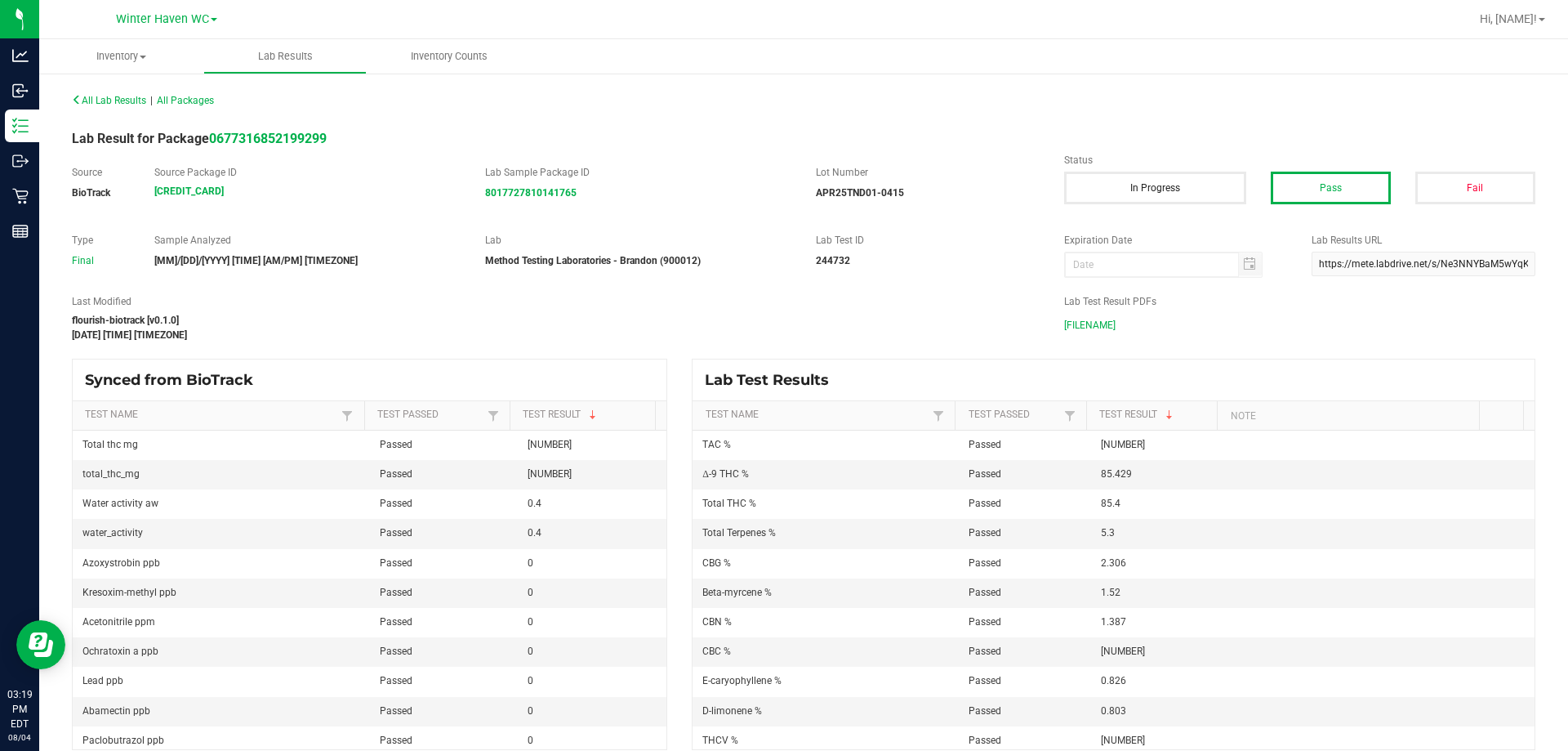 click on "APR25TND01-0415.pdf" at bounding box center (1089, 325) 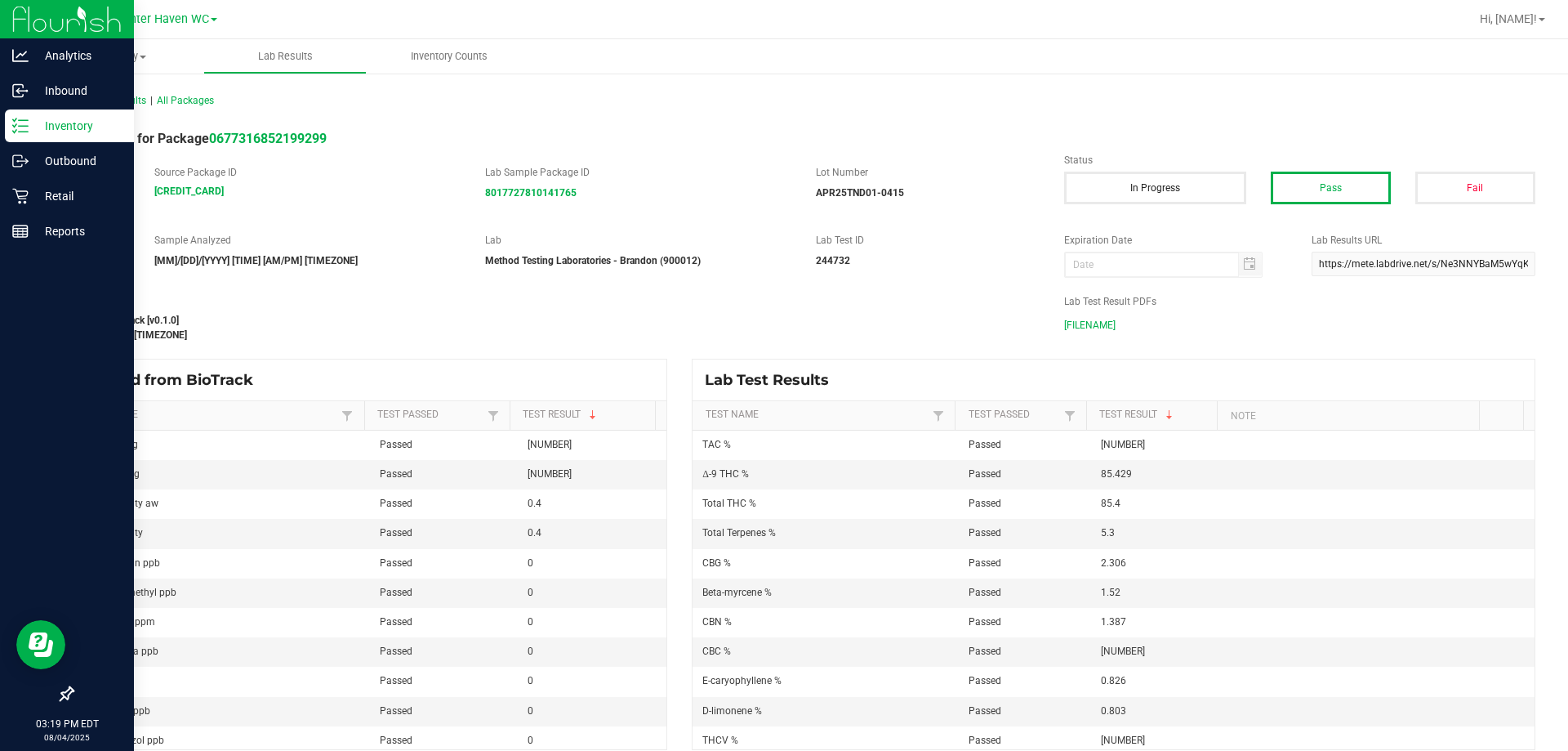 click on "Inventory" at bounding box center [69, 126] 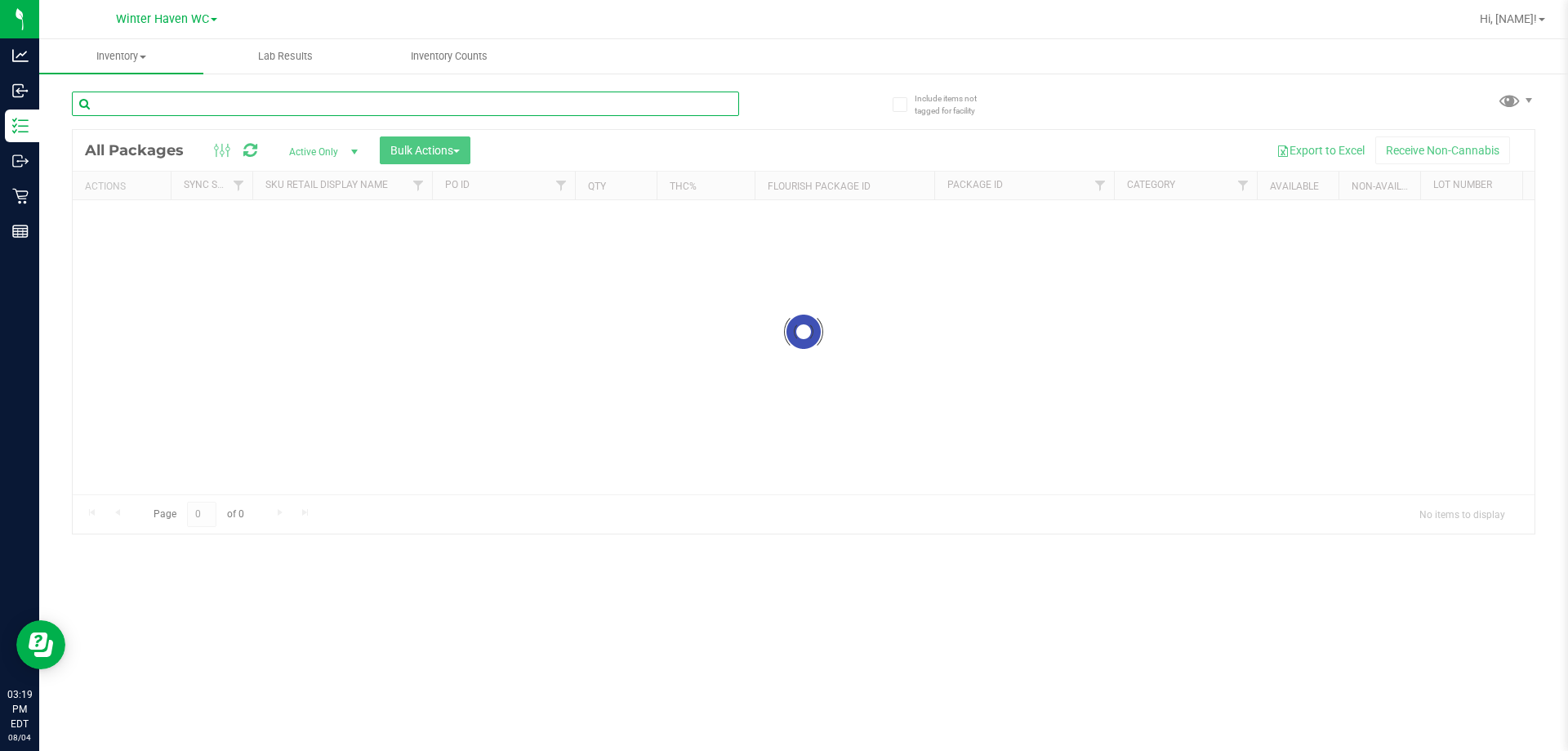 click at bounding box center (405, 104) 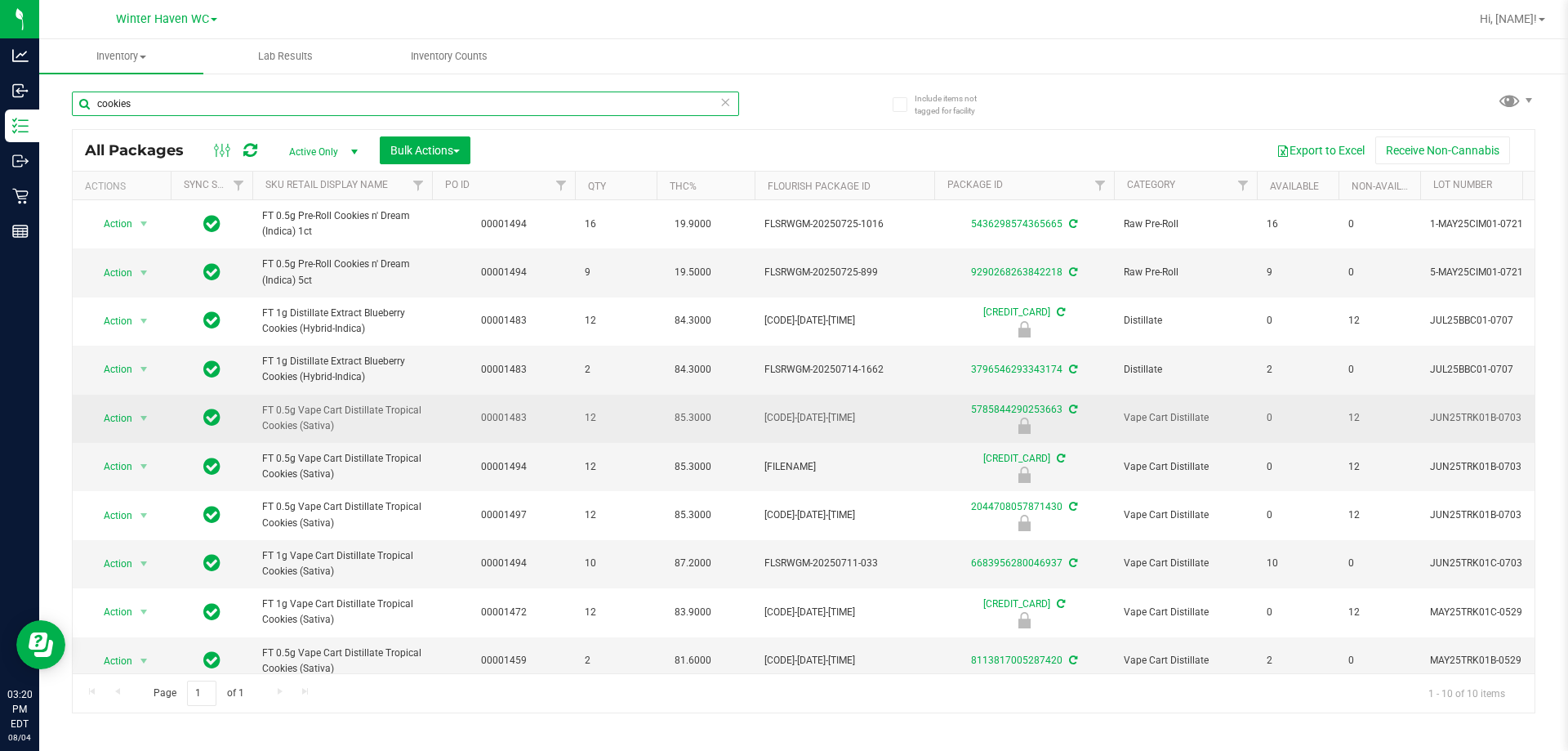 scroll, scrollTop: 24, scrollLeft: 0, axis: vertical 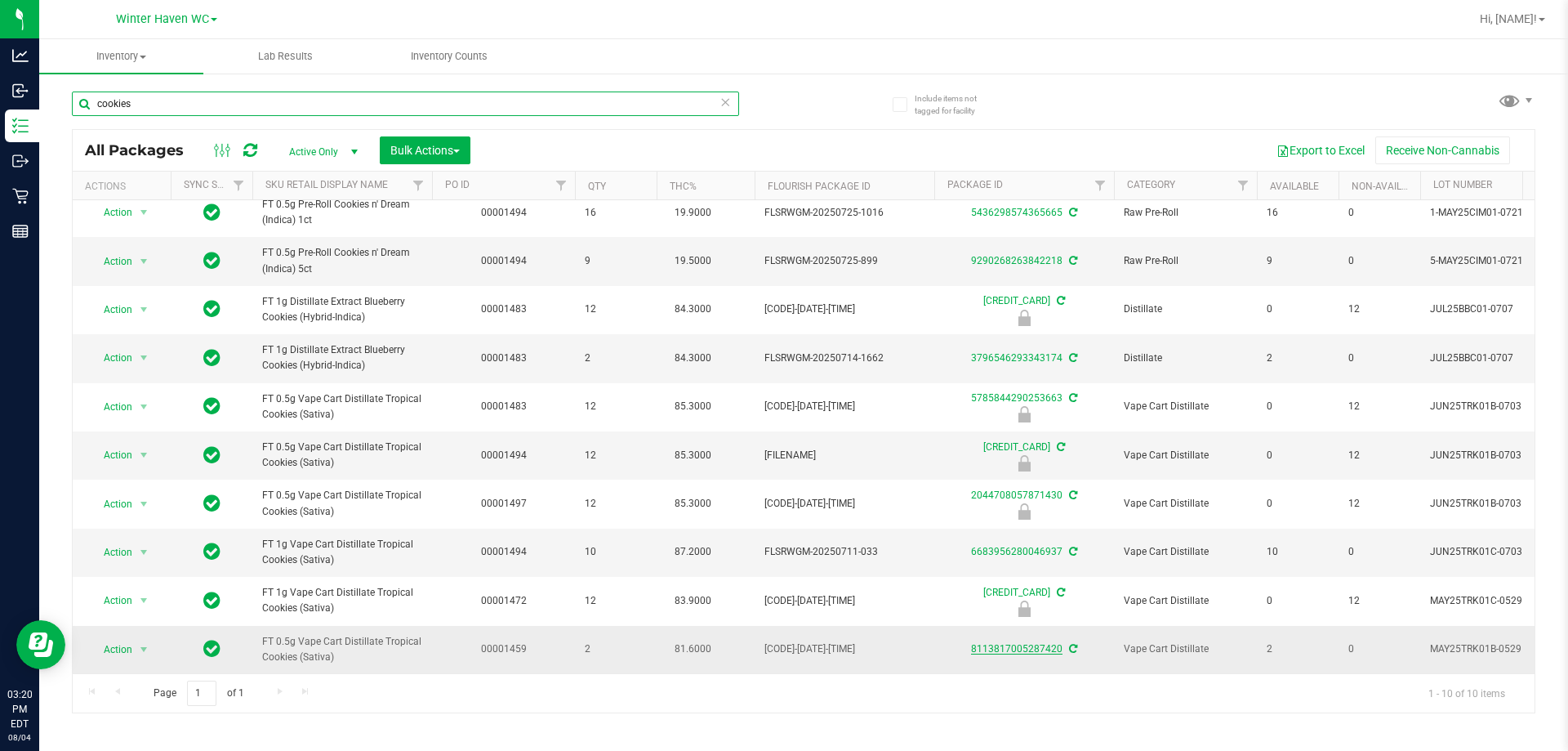 type on "cookies" 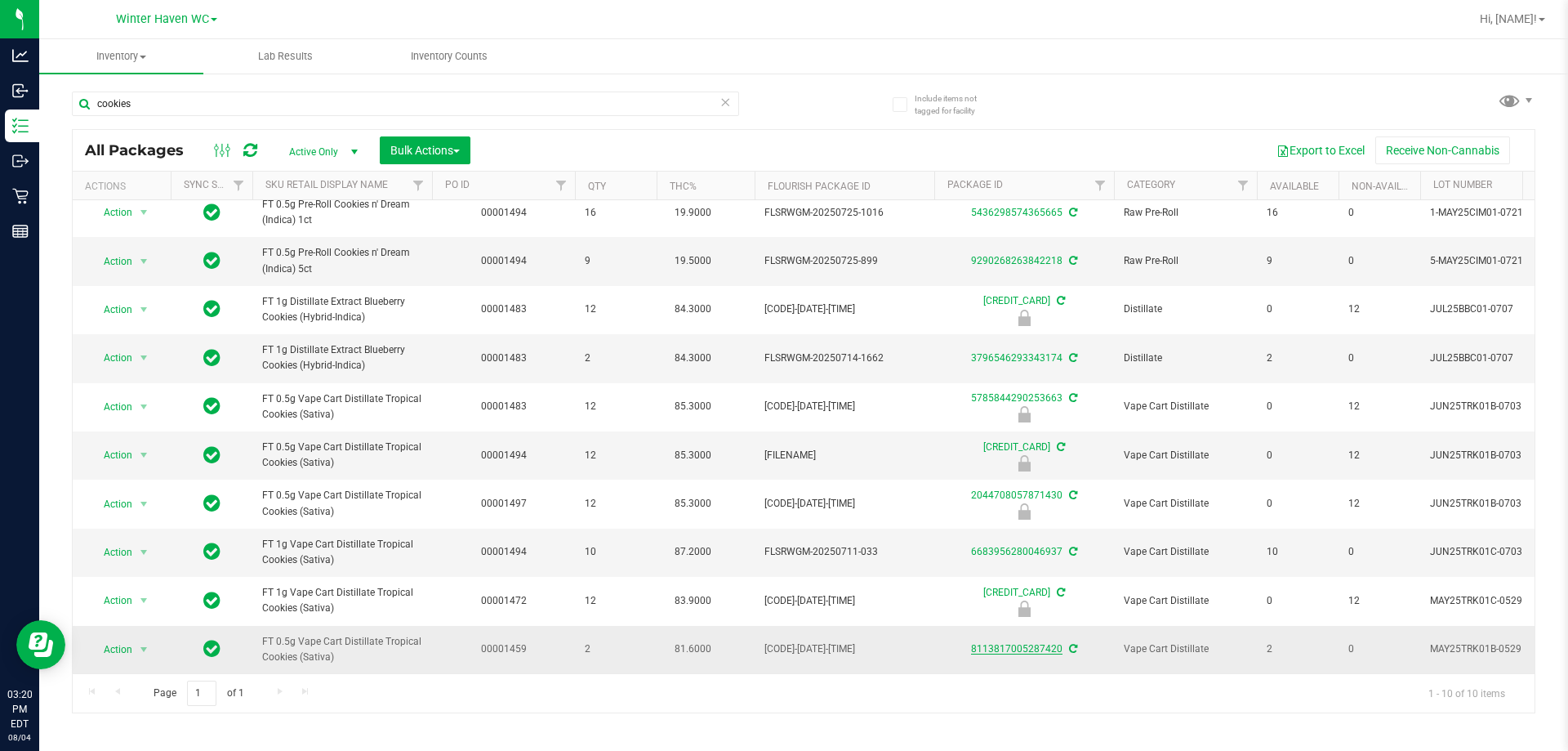 click on "8113817005287420" at bounding box center (1017, 649) 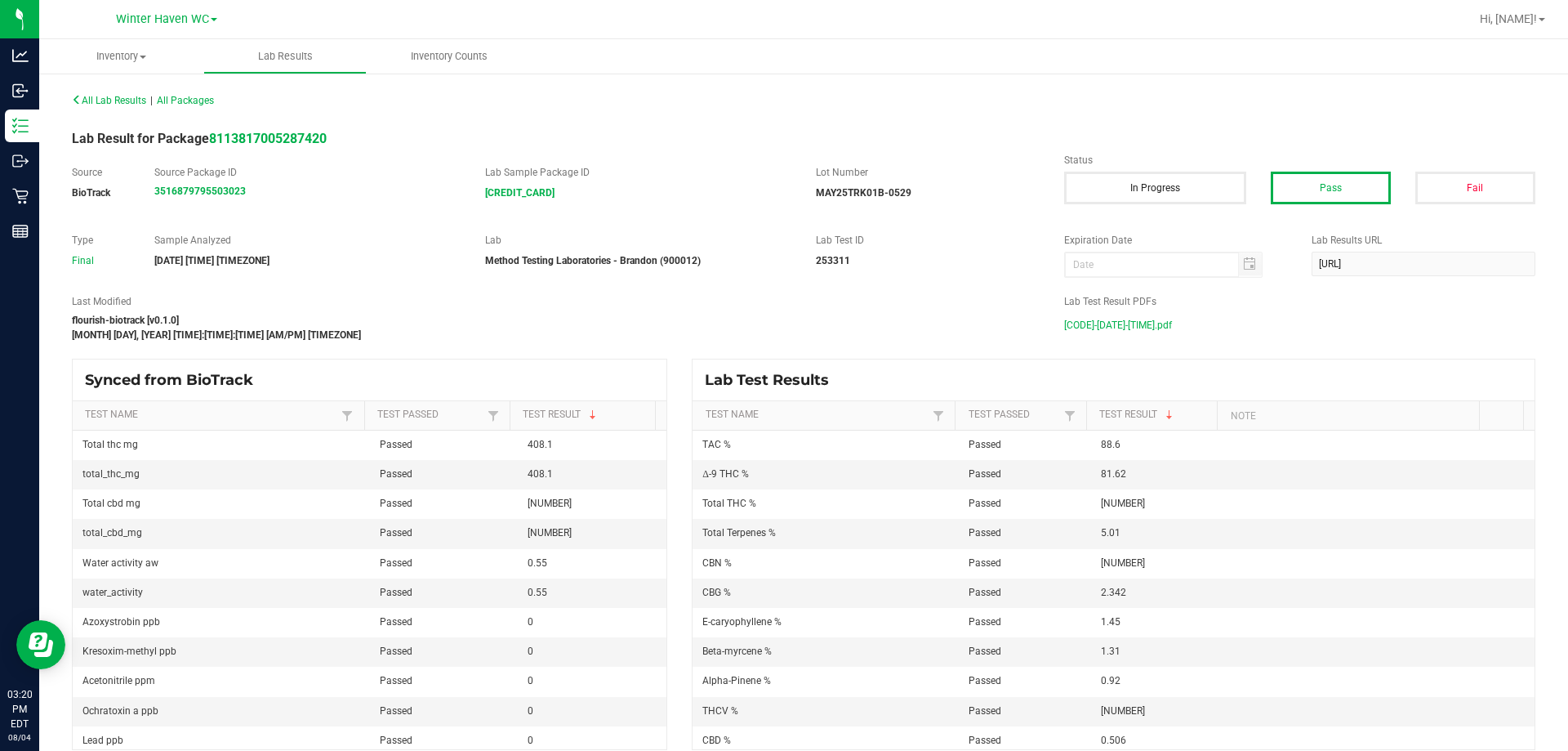 click on "MAY25TRK01B-0529.pdf" at bounding box center (1118, 325) 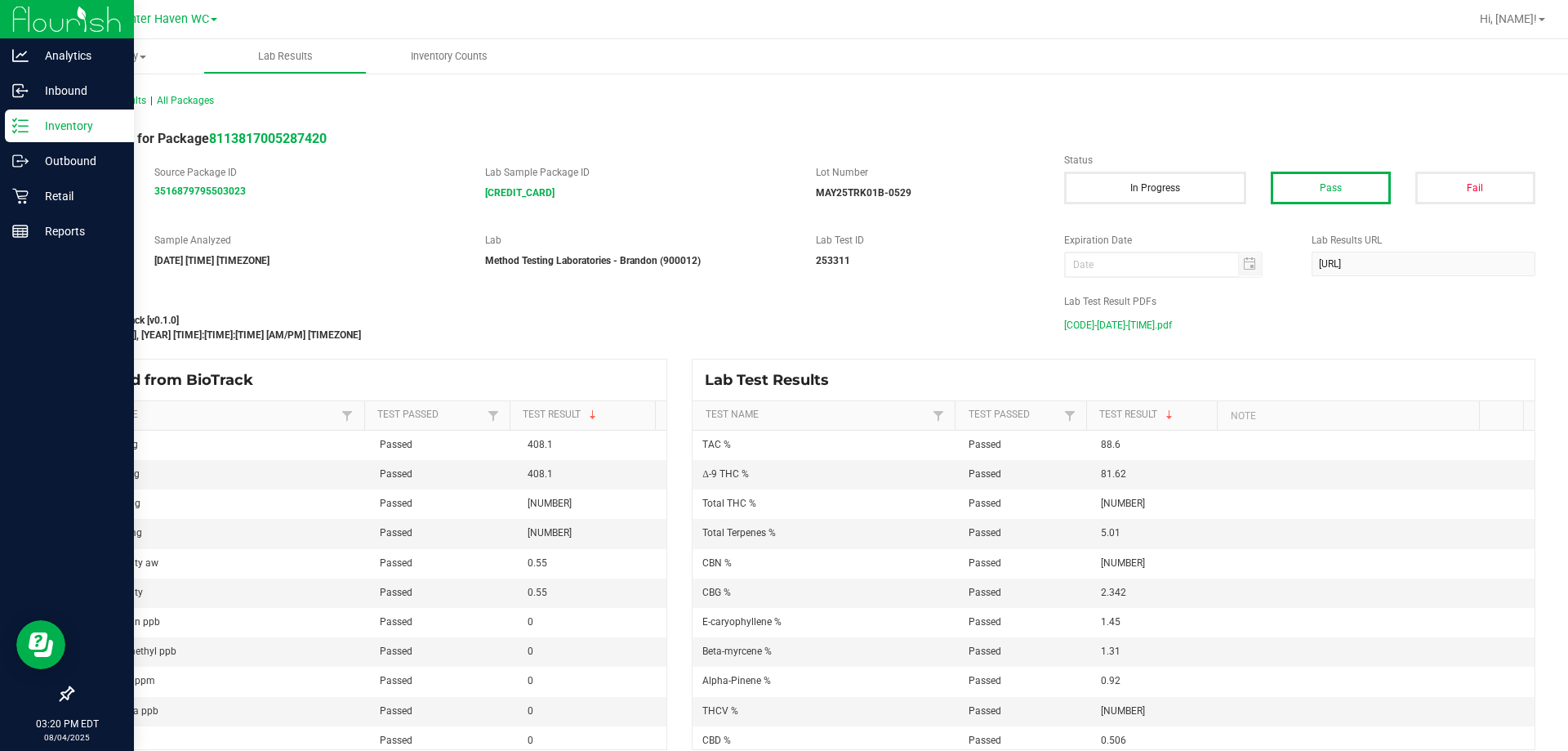 click on "Inventory" at bounding box center (69, 126) 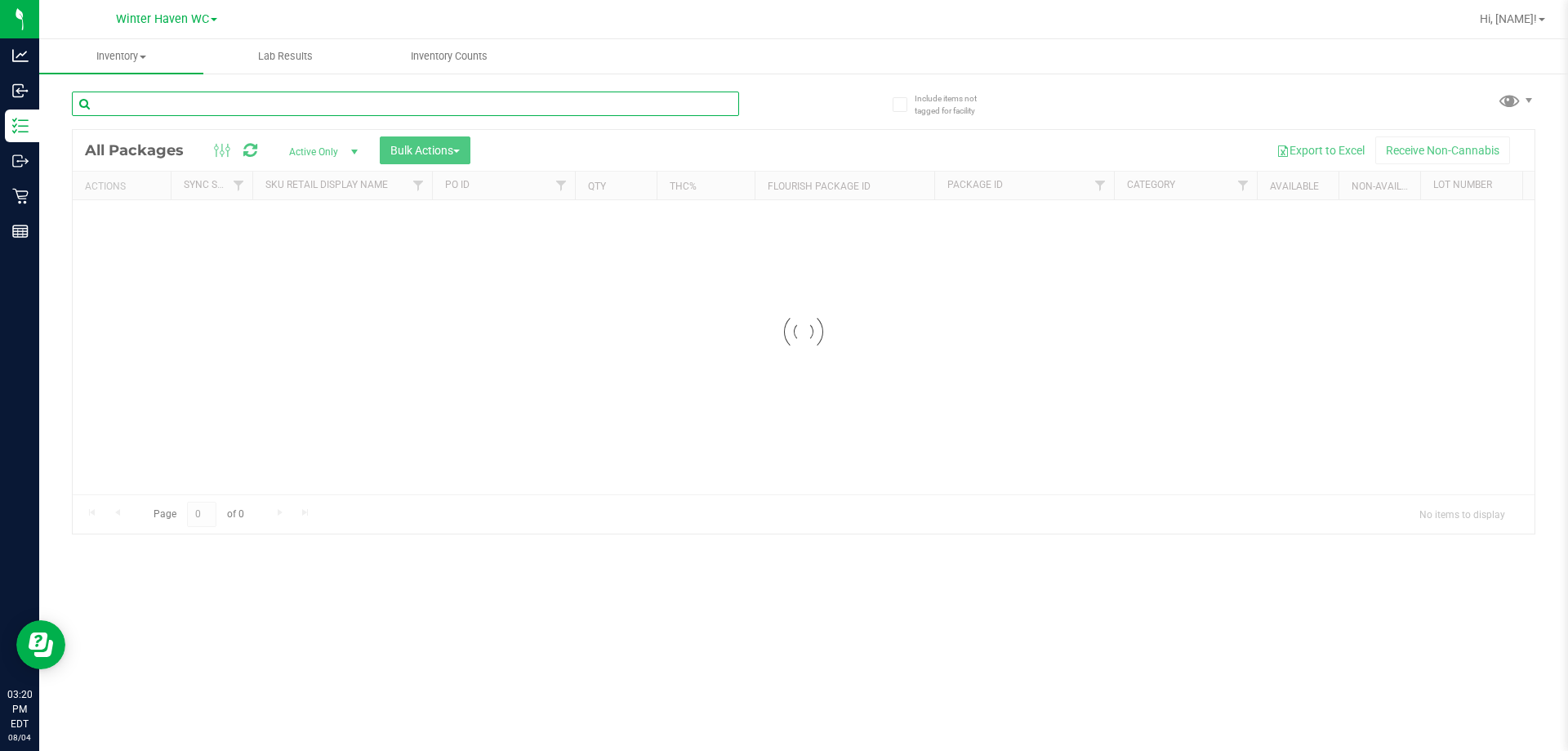 click on "Inventory
All packages
All inventory
Waste log
Create inventory
Lab Results
Inventory Counts" at bounding box center [804, 395] 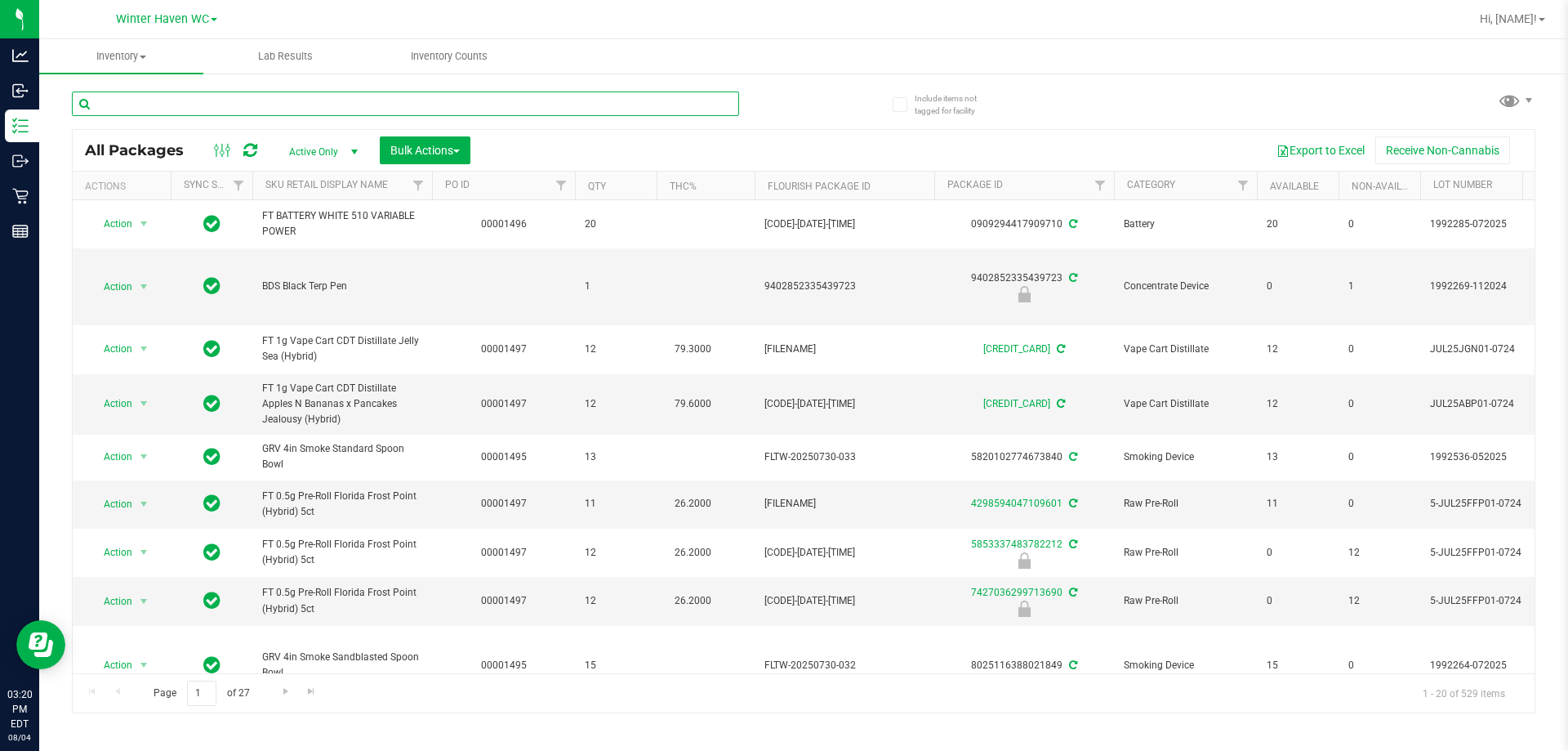 type on "z" 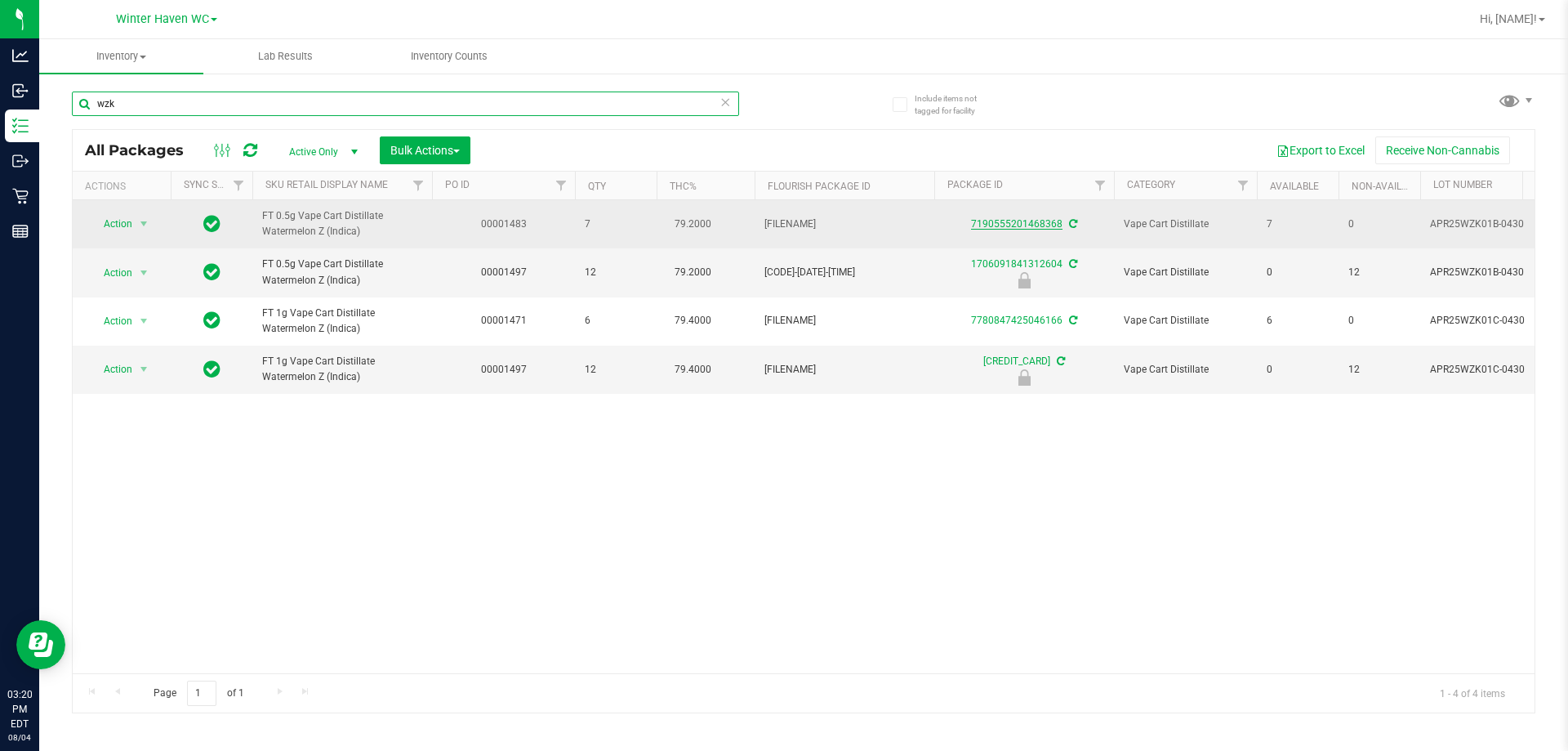type on "wzk" 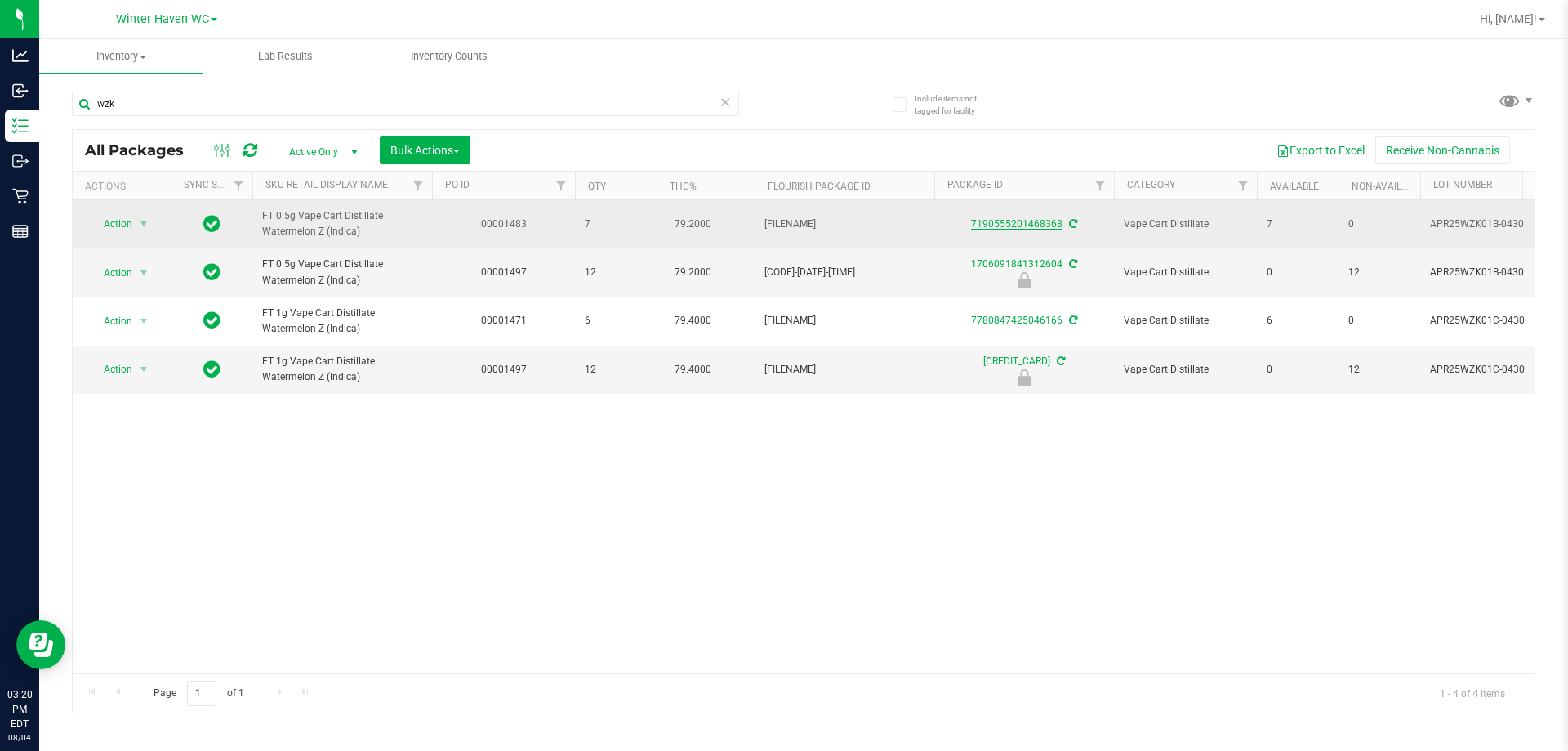 click on "7190555201468368" at bounding box center [1017, 224] 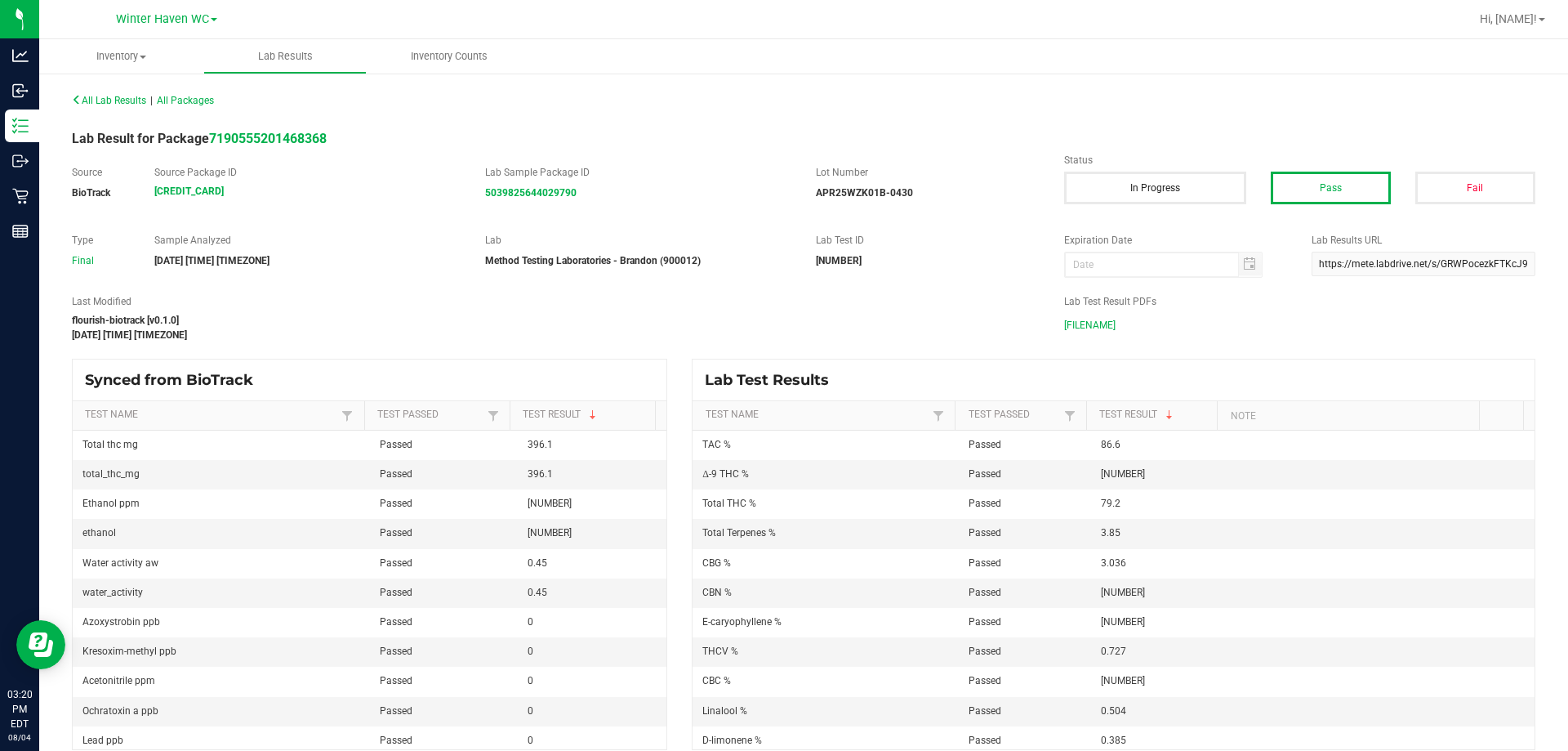 click on "APR25WZK01B-0430.pdf" at bounding box center [1089, 325] 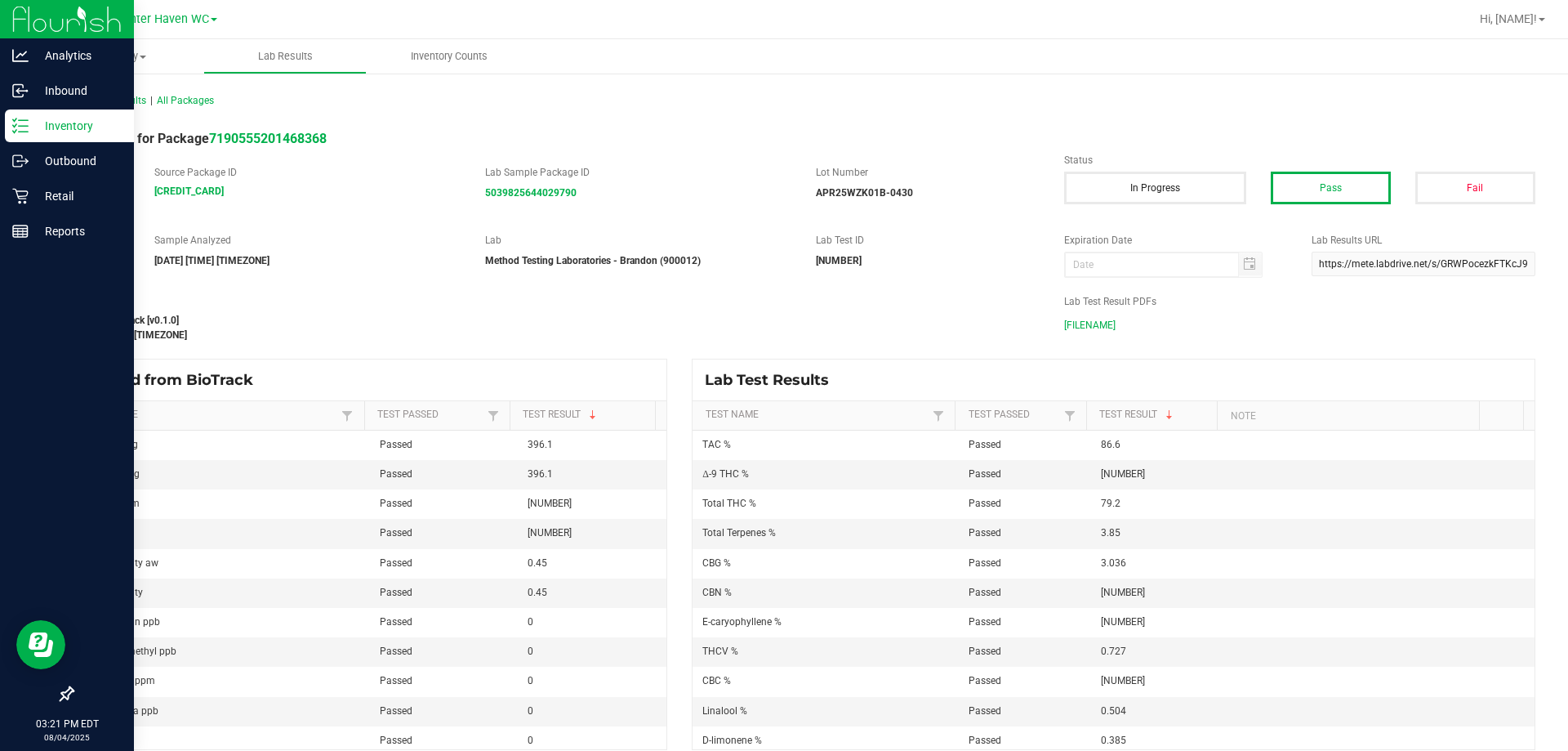 click on "Inventory" at bounding box center (67, 127) 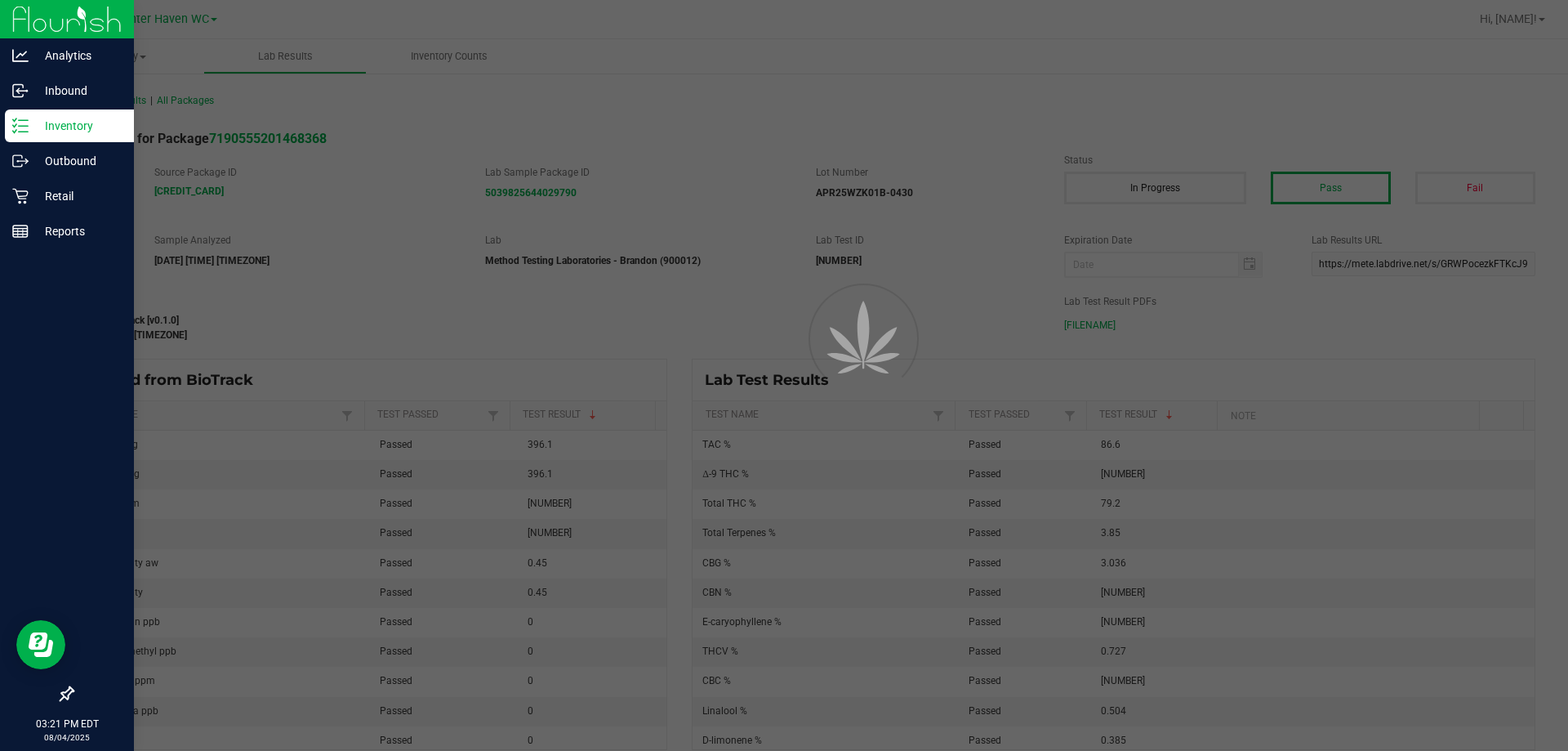 click 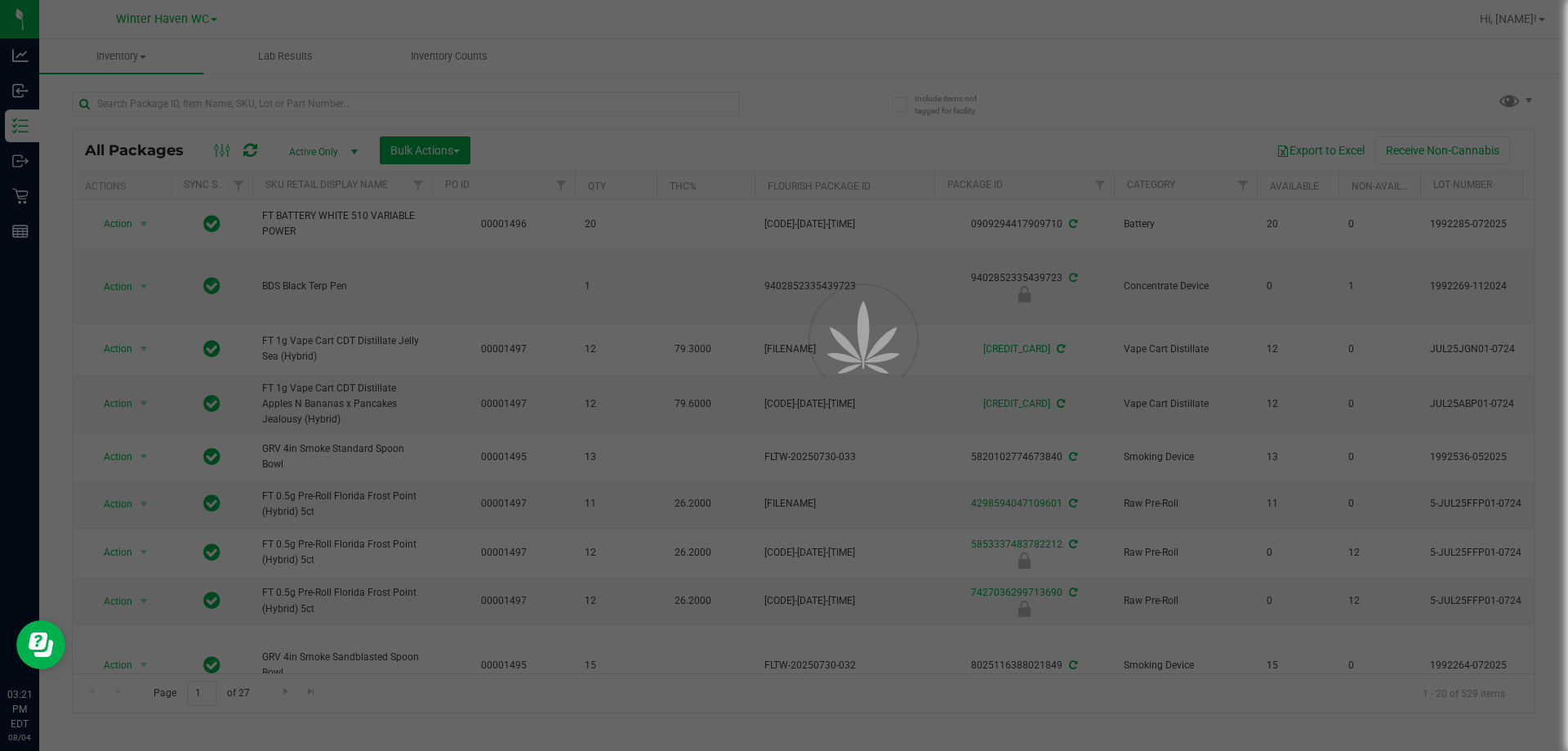 click at bounding box center [784, 375] 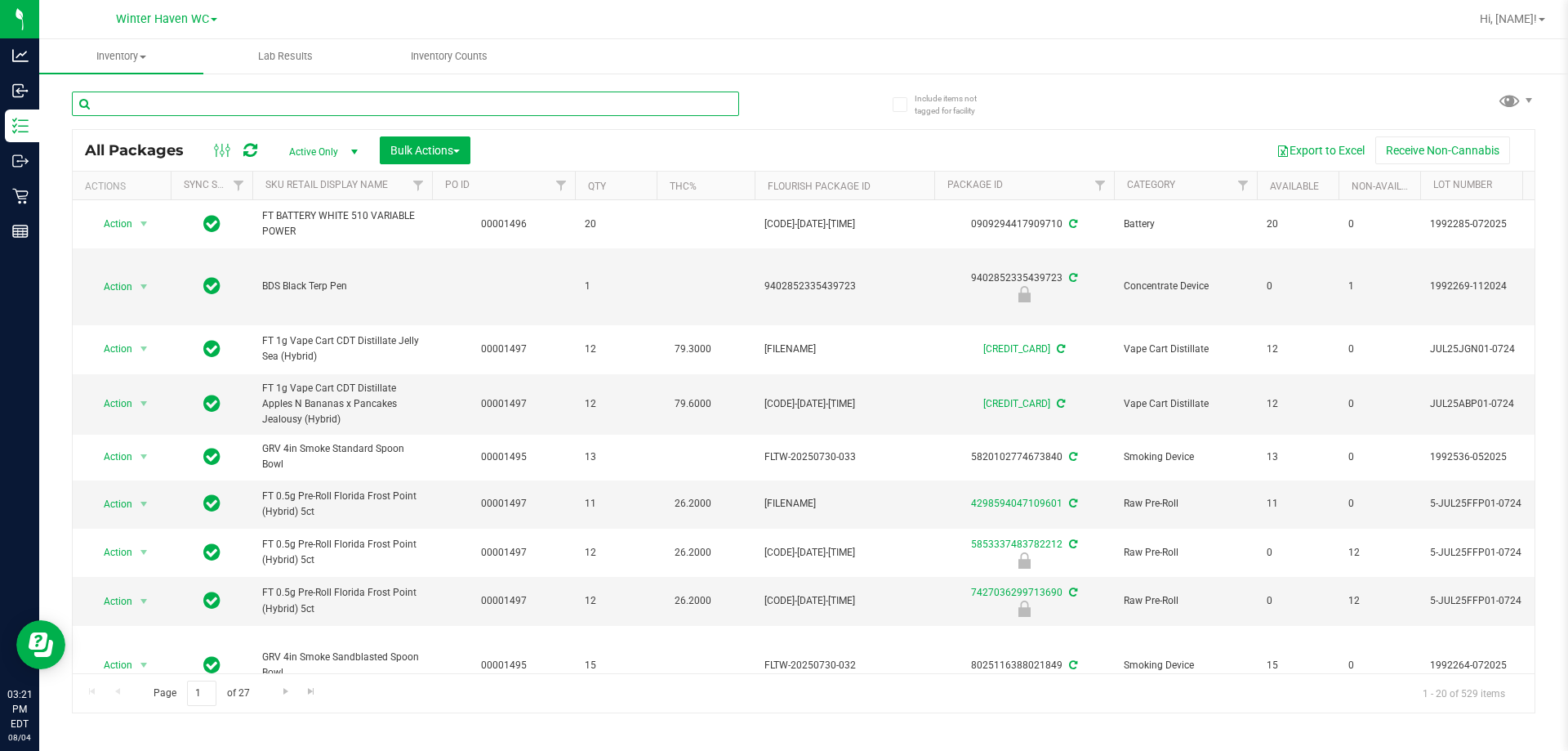 click at bounding box center (405, 104) 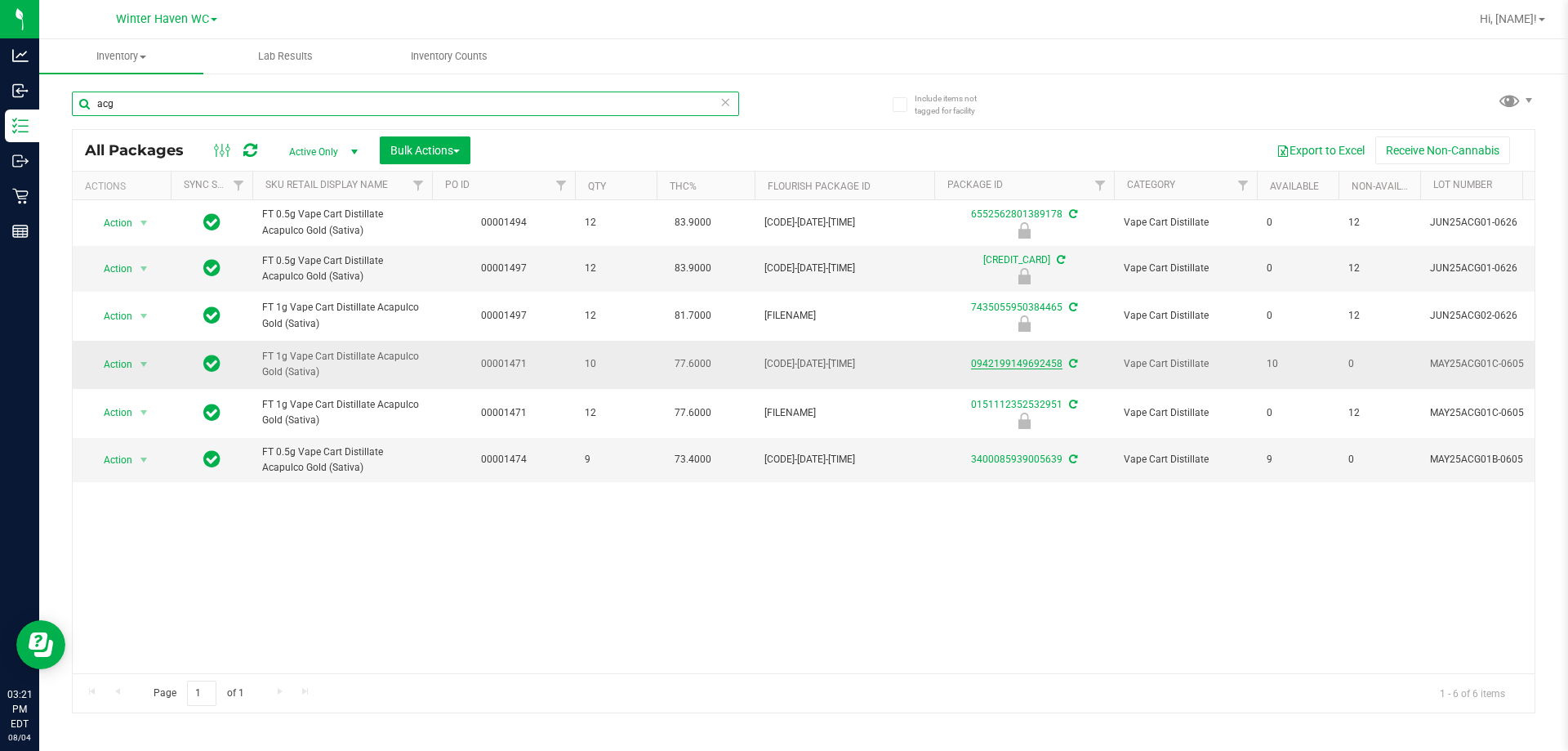 type on "acg" 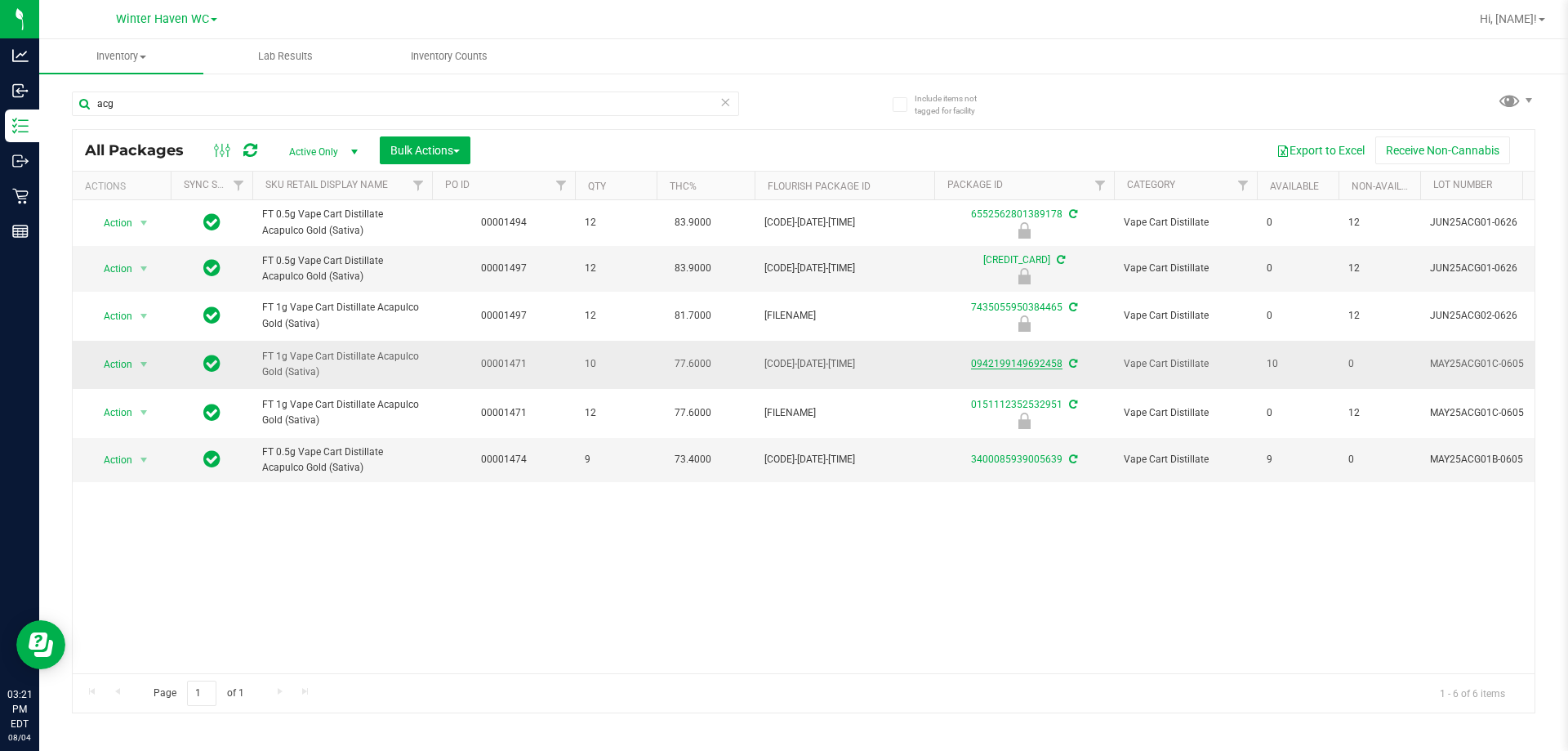 click on "0942199149692458" at bounding box center [1017, 364] 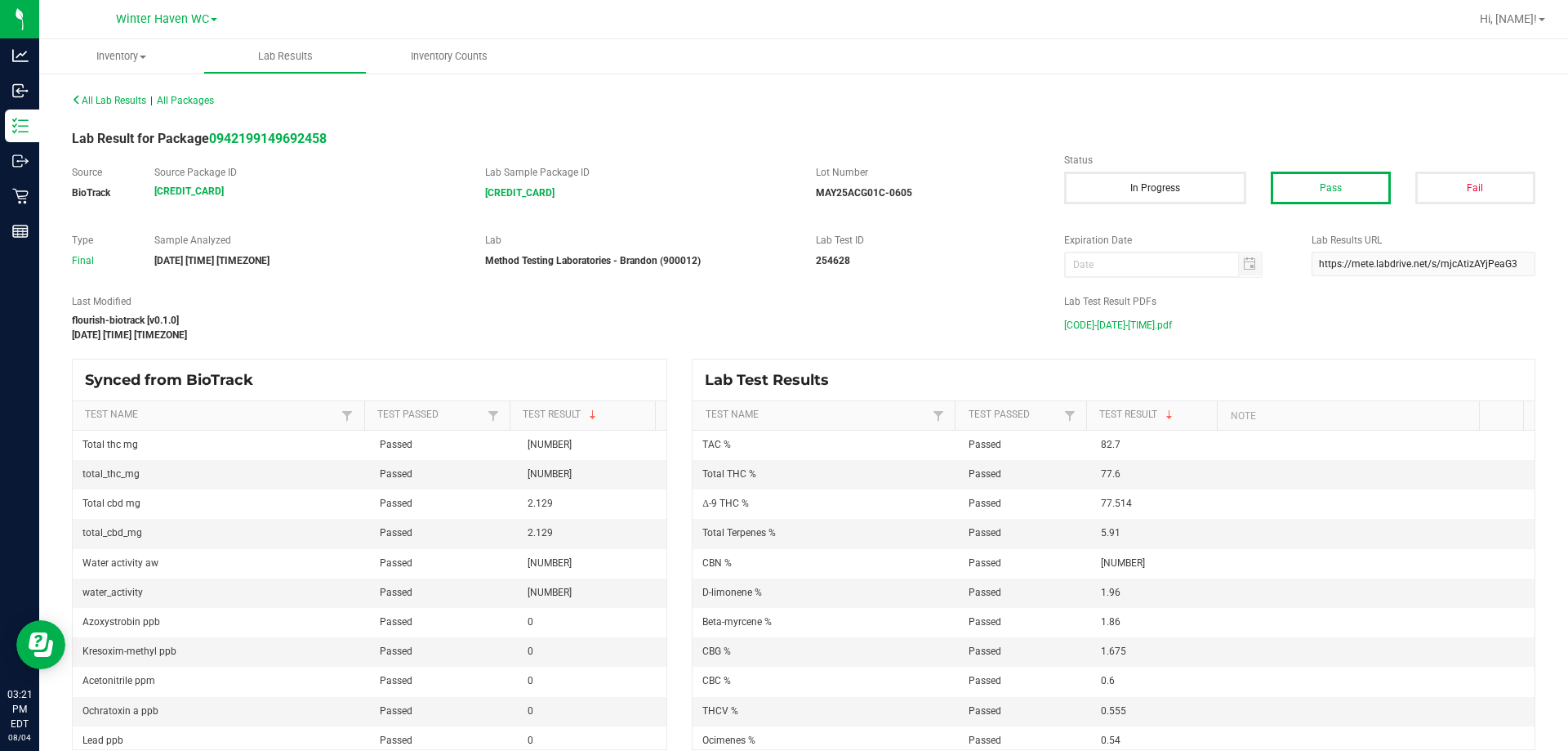 click on "MAY25ACG01C-0605.pdf" at bounding box center [1118, 325] 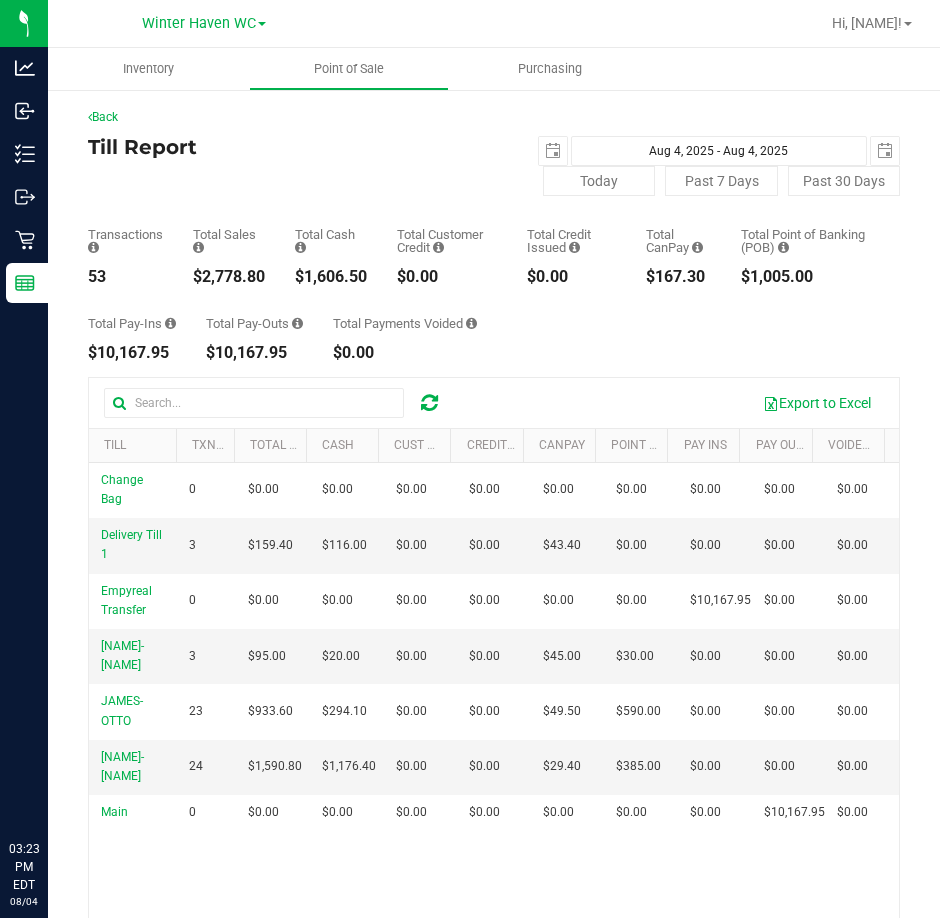 scroll, scrollTop: 0, scrollLeft: 0, axis: both 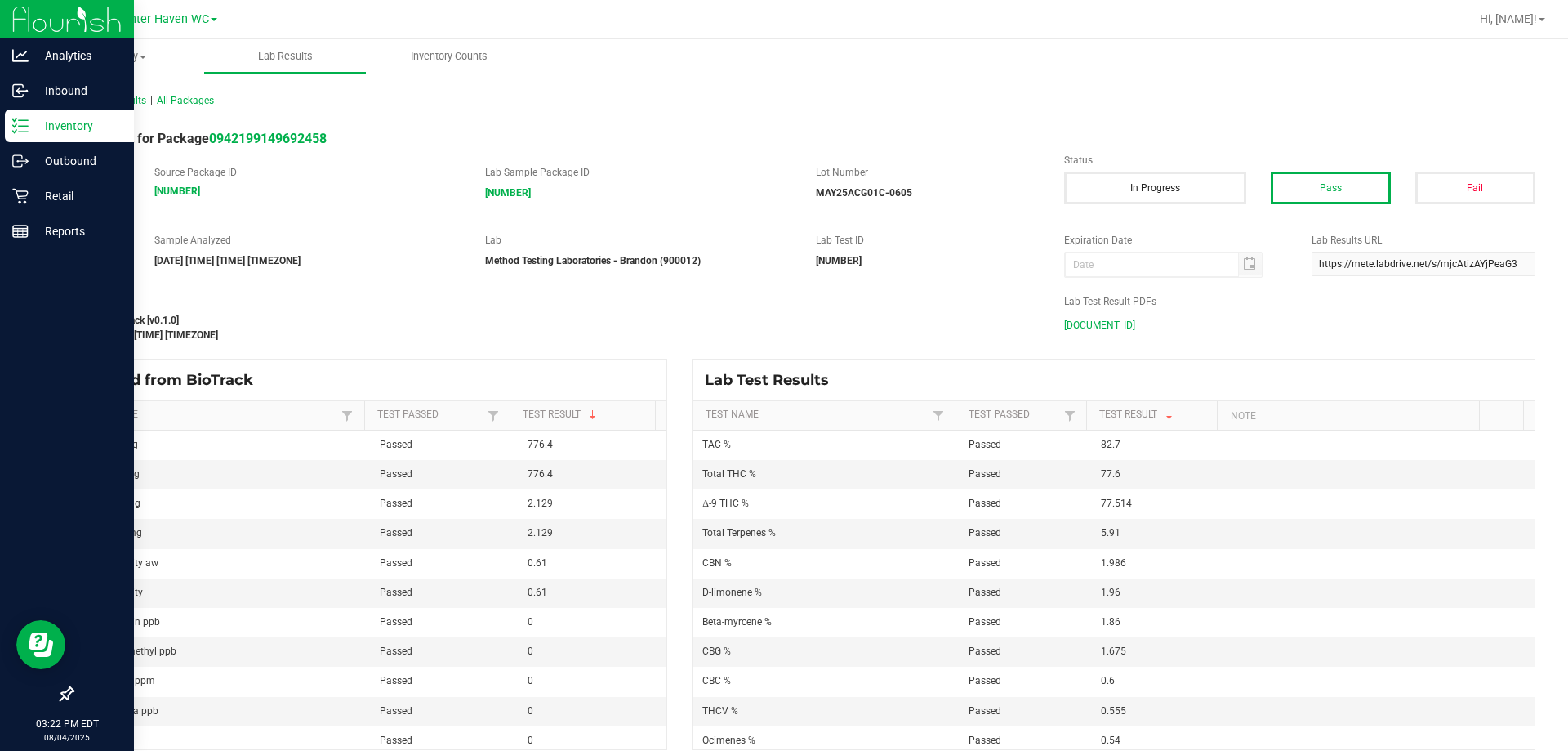 click on "Inventory" at bounding box center [69, 126] 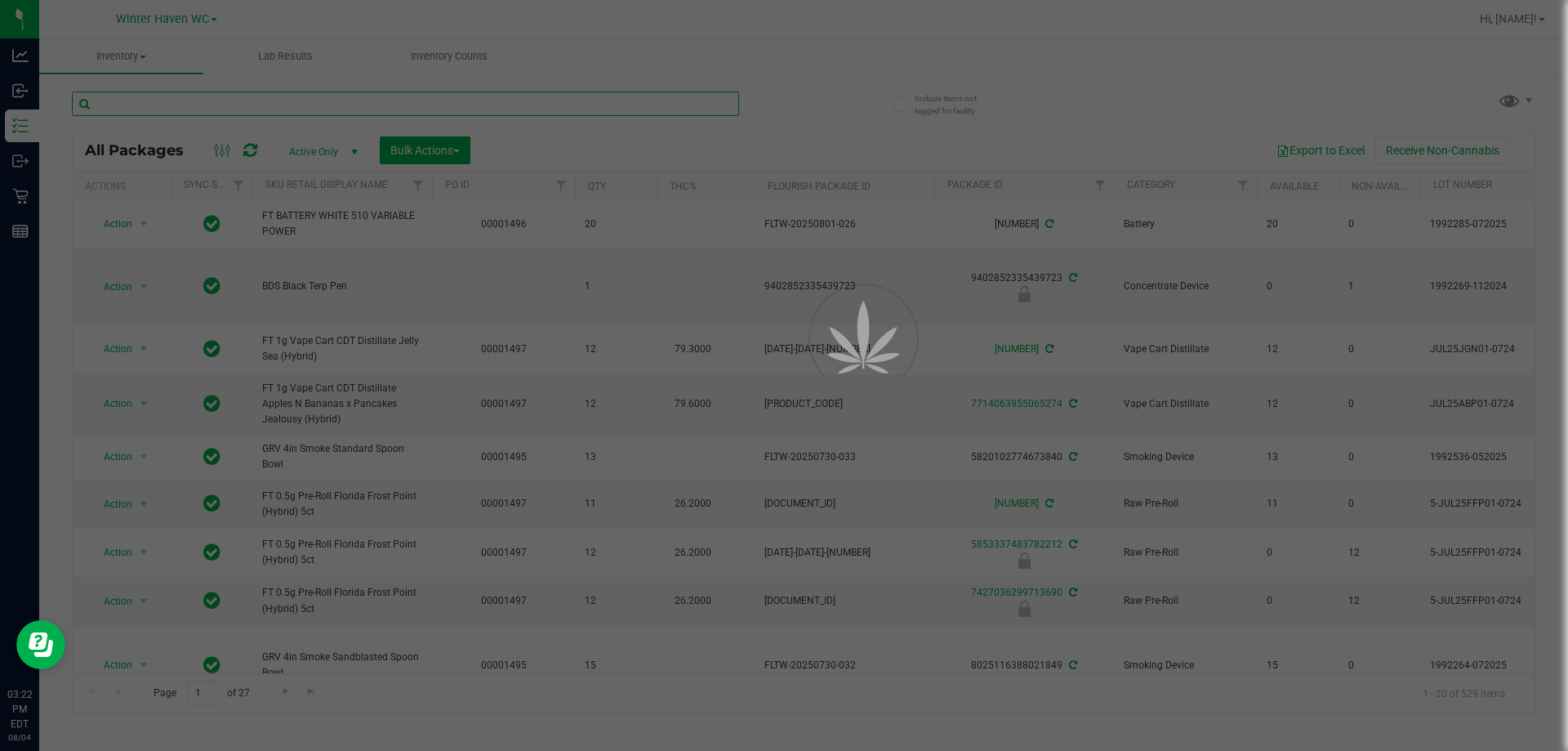 click at bounding box center (405, 104) 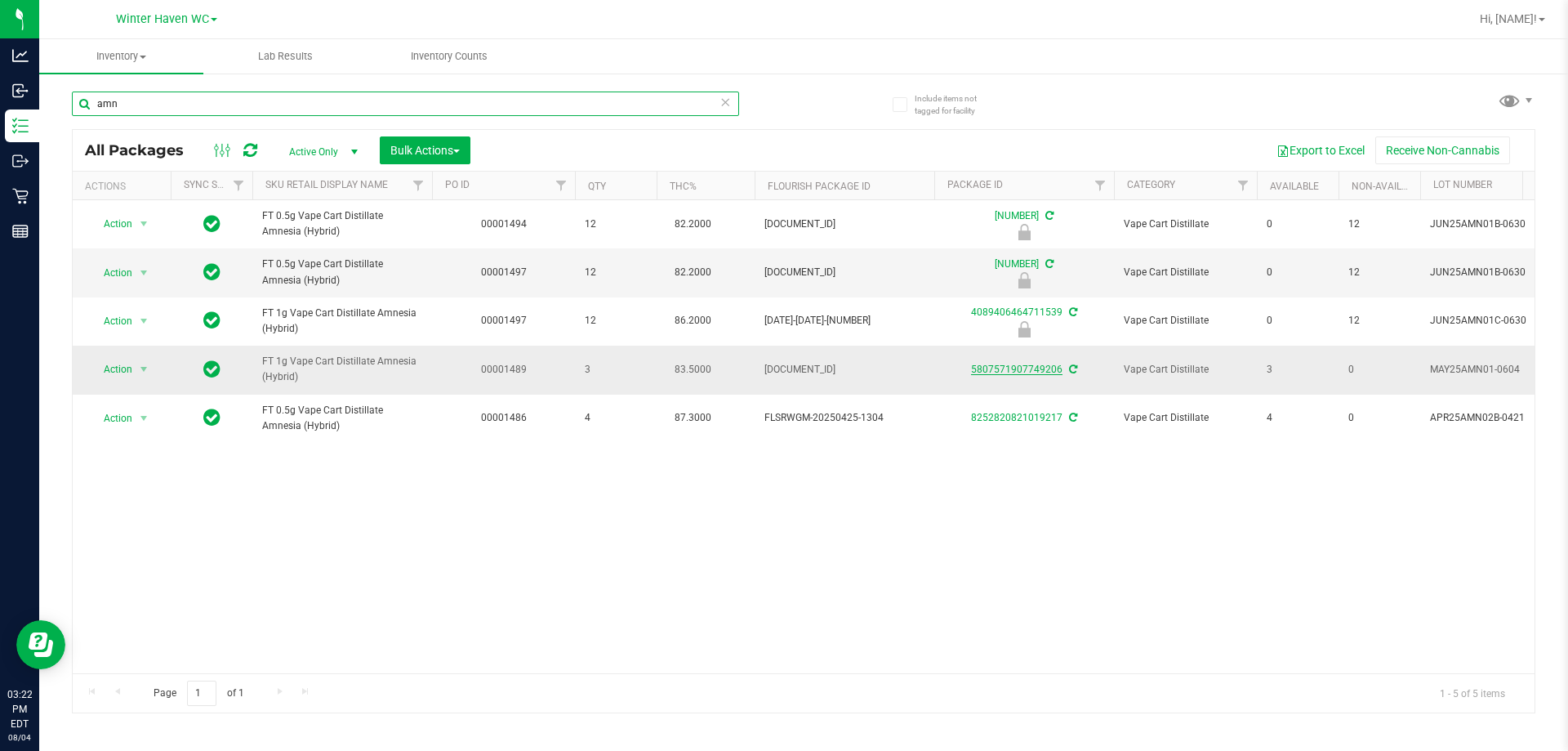 type on "amn" 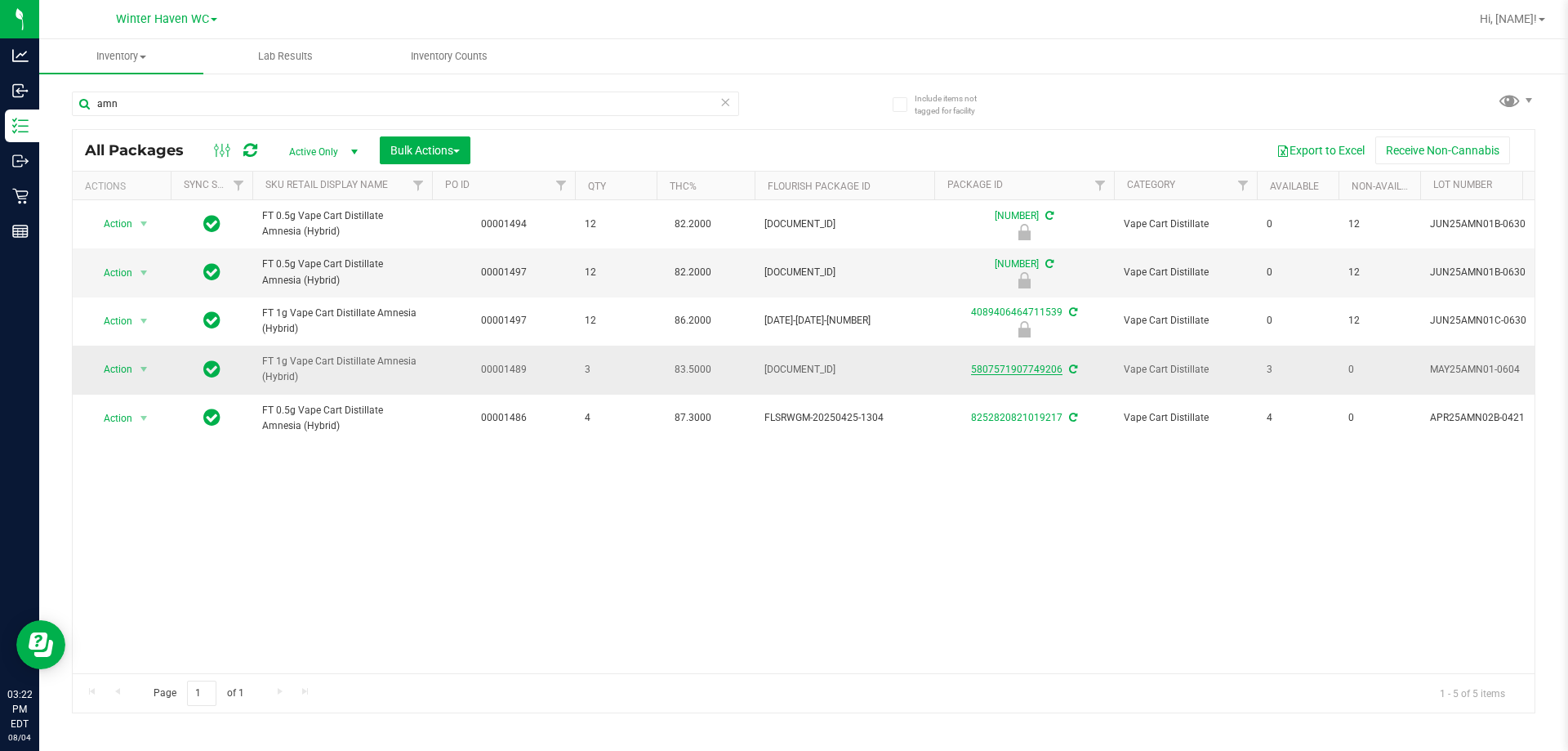 click on "5807571907749206" at bounding box center [1017, 369] 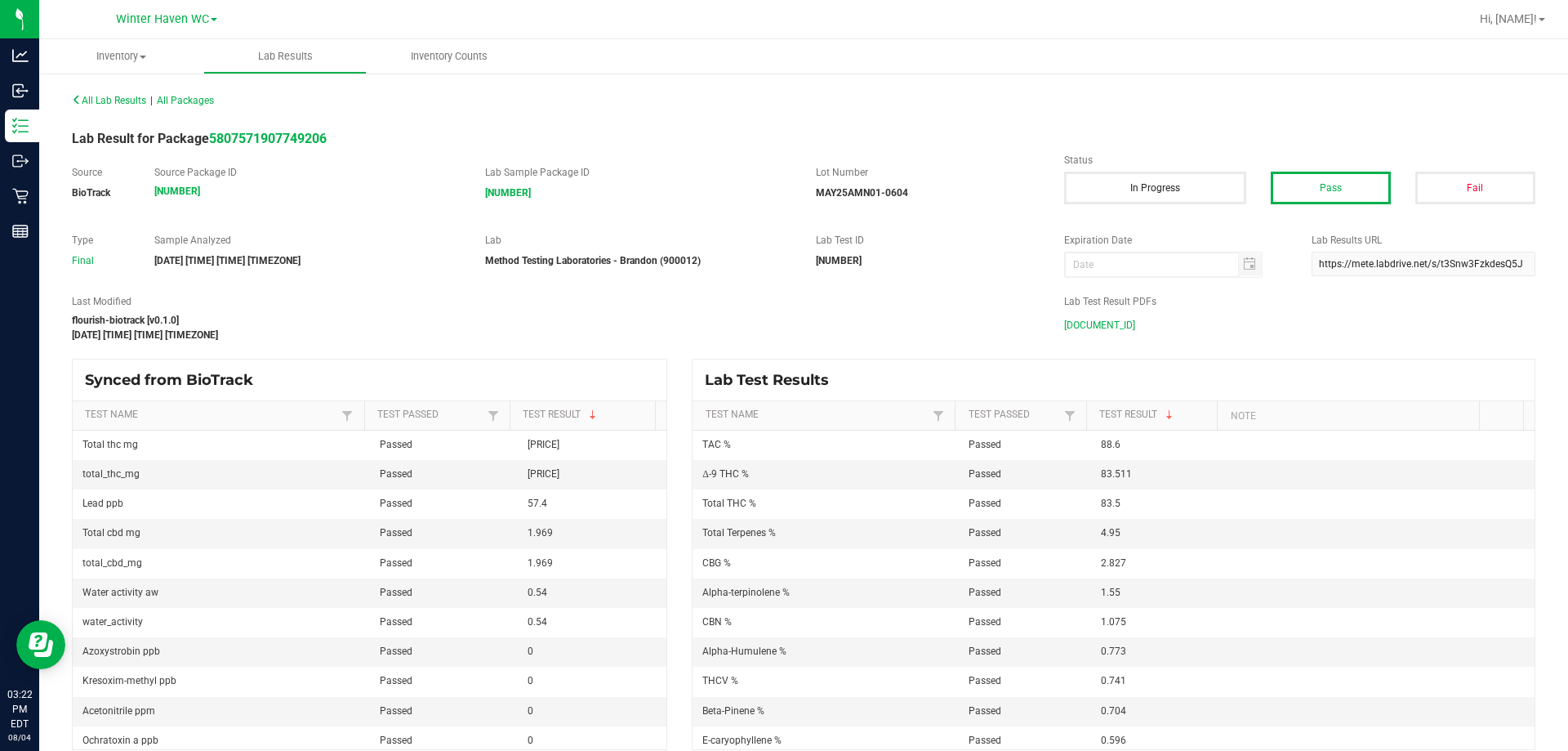 click on "[DOCUMENT_ID]" at bounding box center (1099, 325) 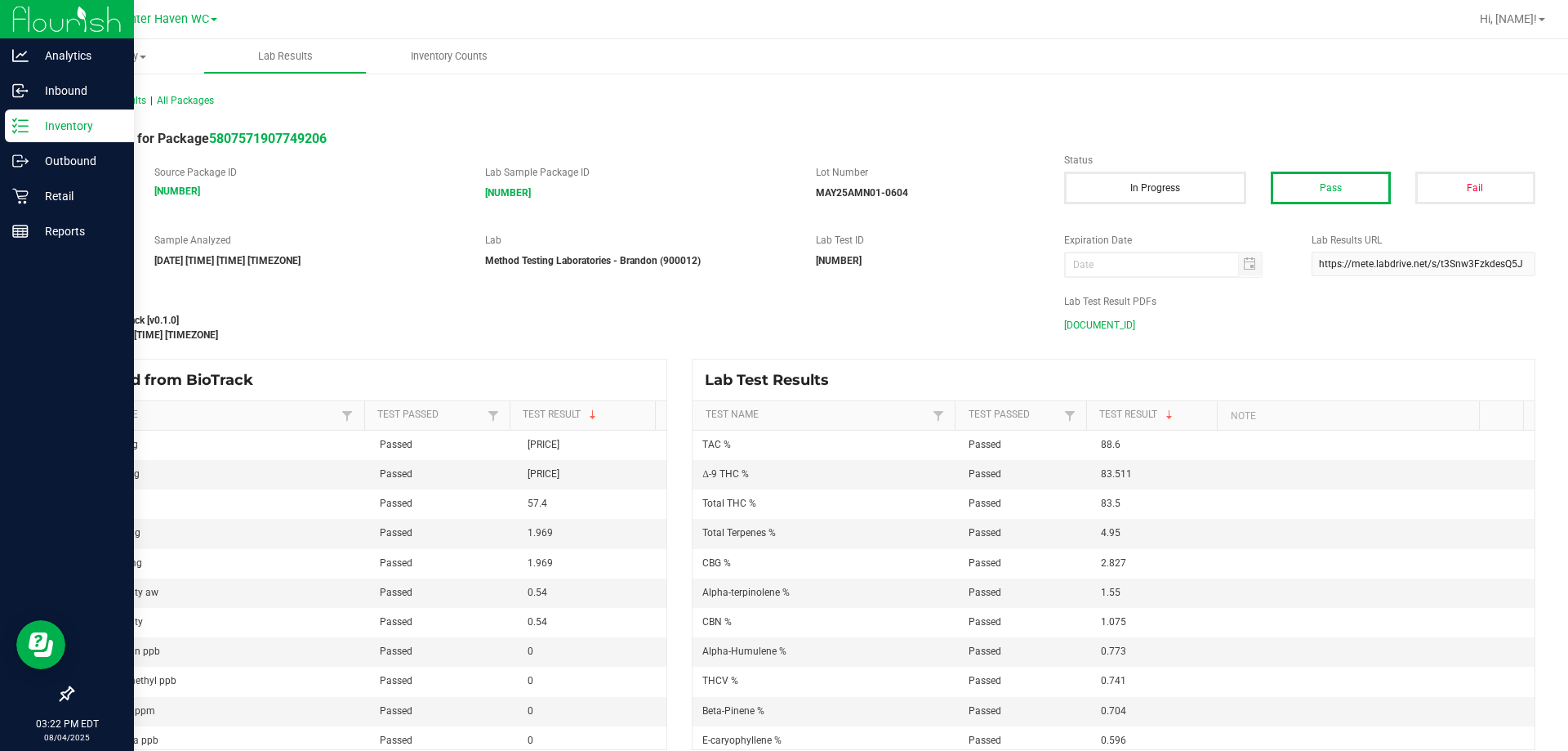 click 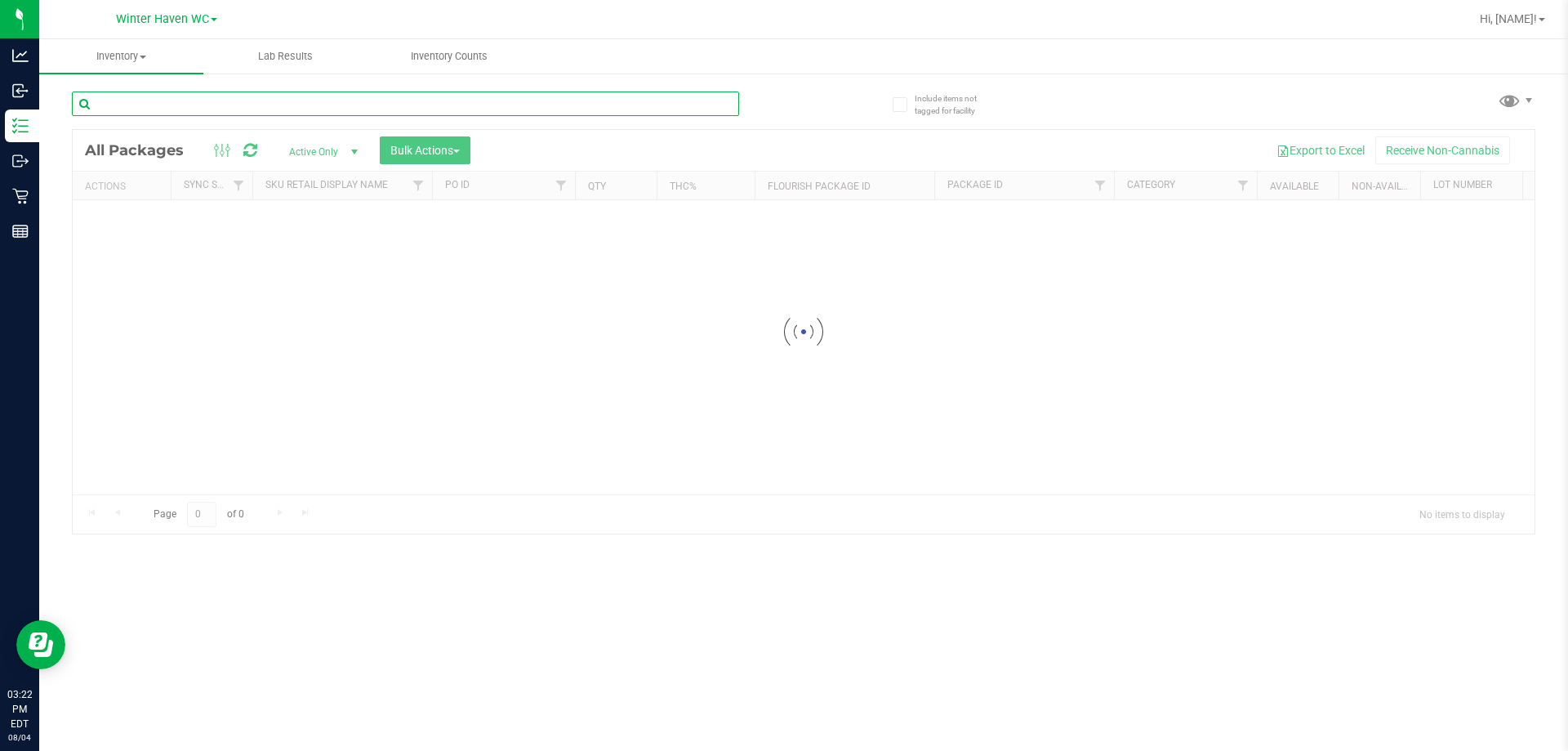 click at bounding box center (405, 104) 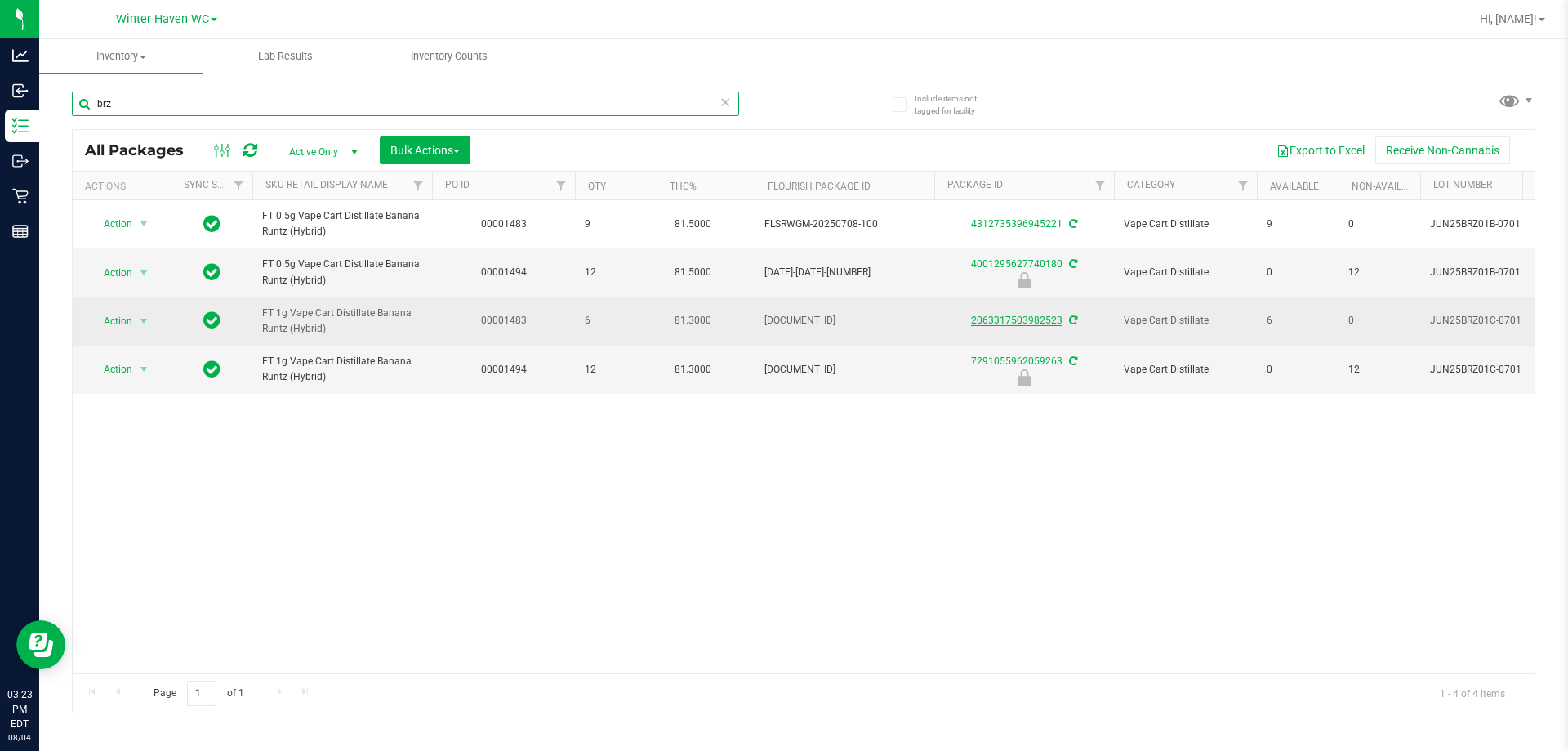 type on "brz" 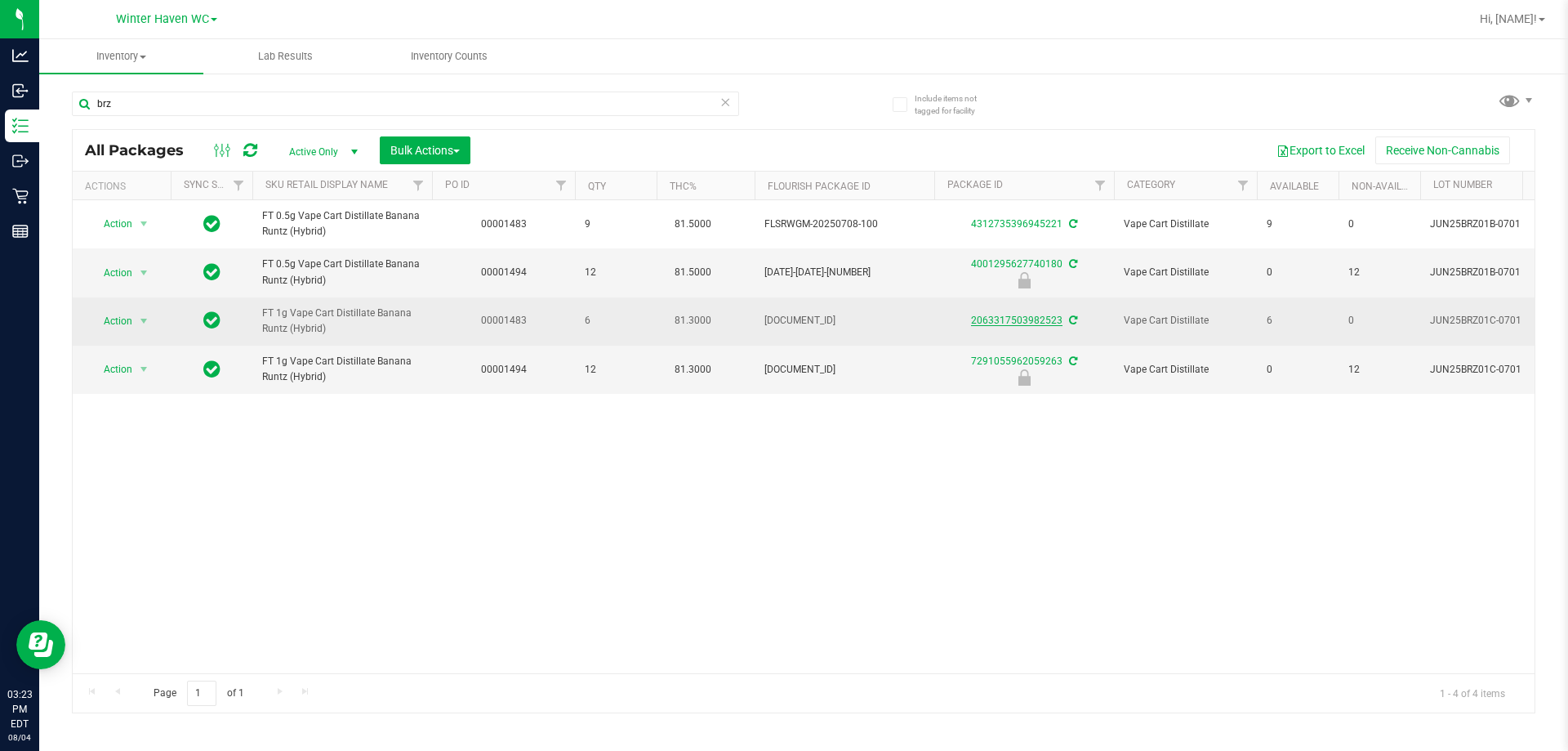 click on "2063317503982523" at bounding box center [1017, 320] 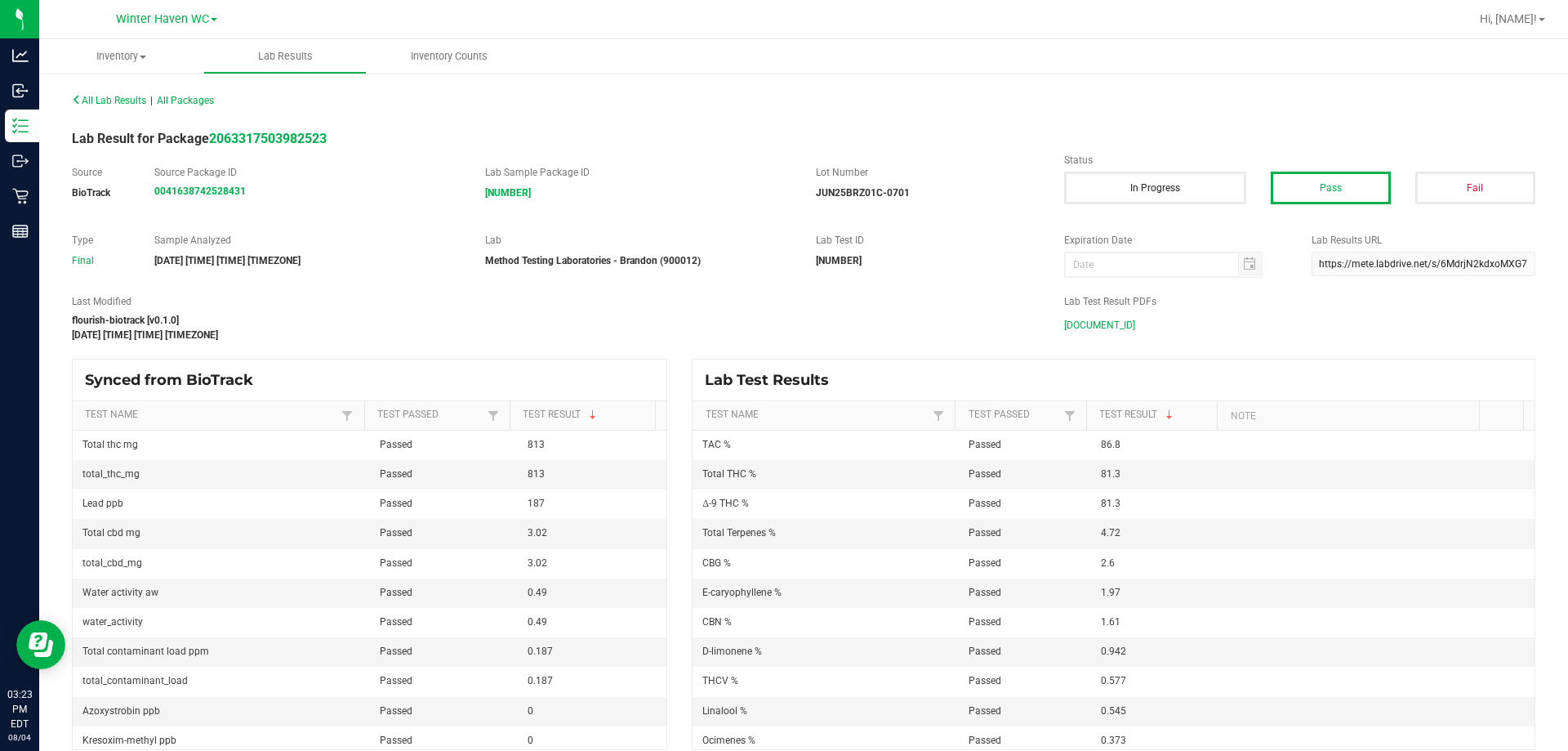 click on "[DOCUMENT_ID]" at bounding box center (1099, 325) 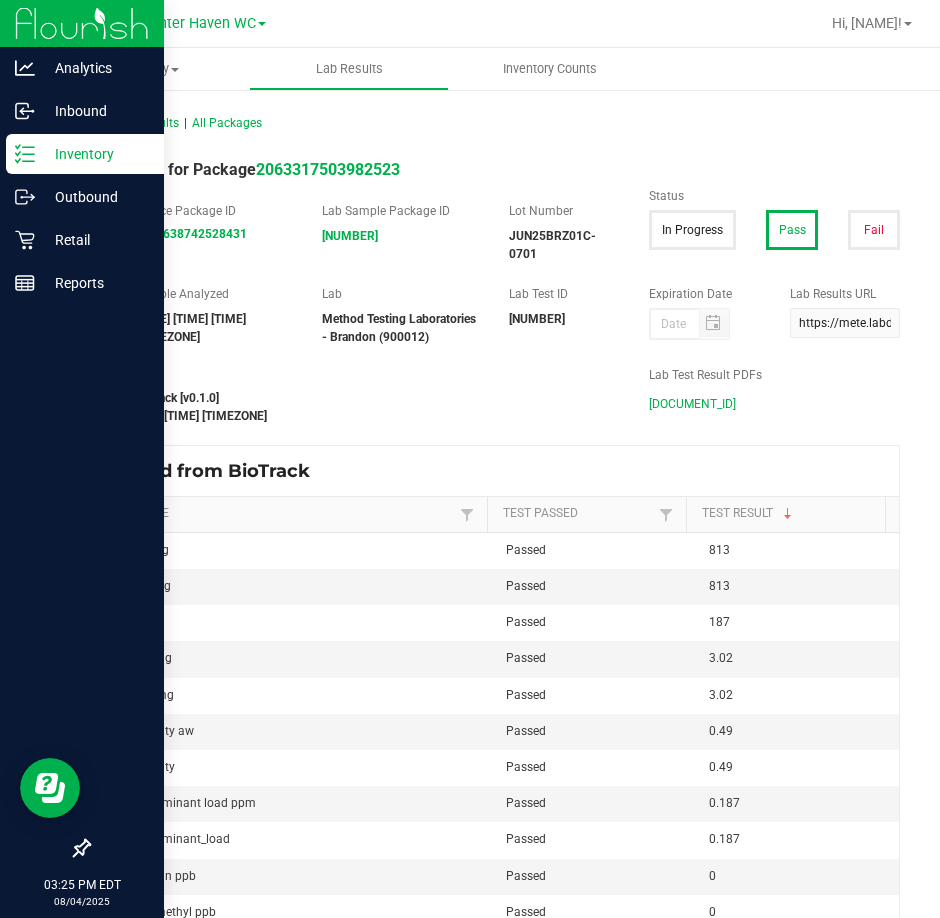 click 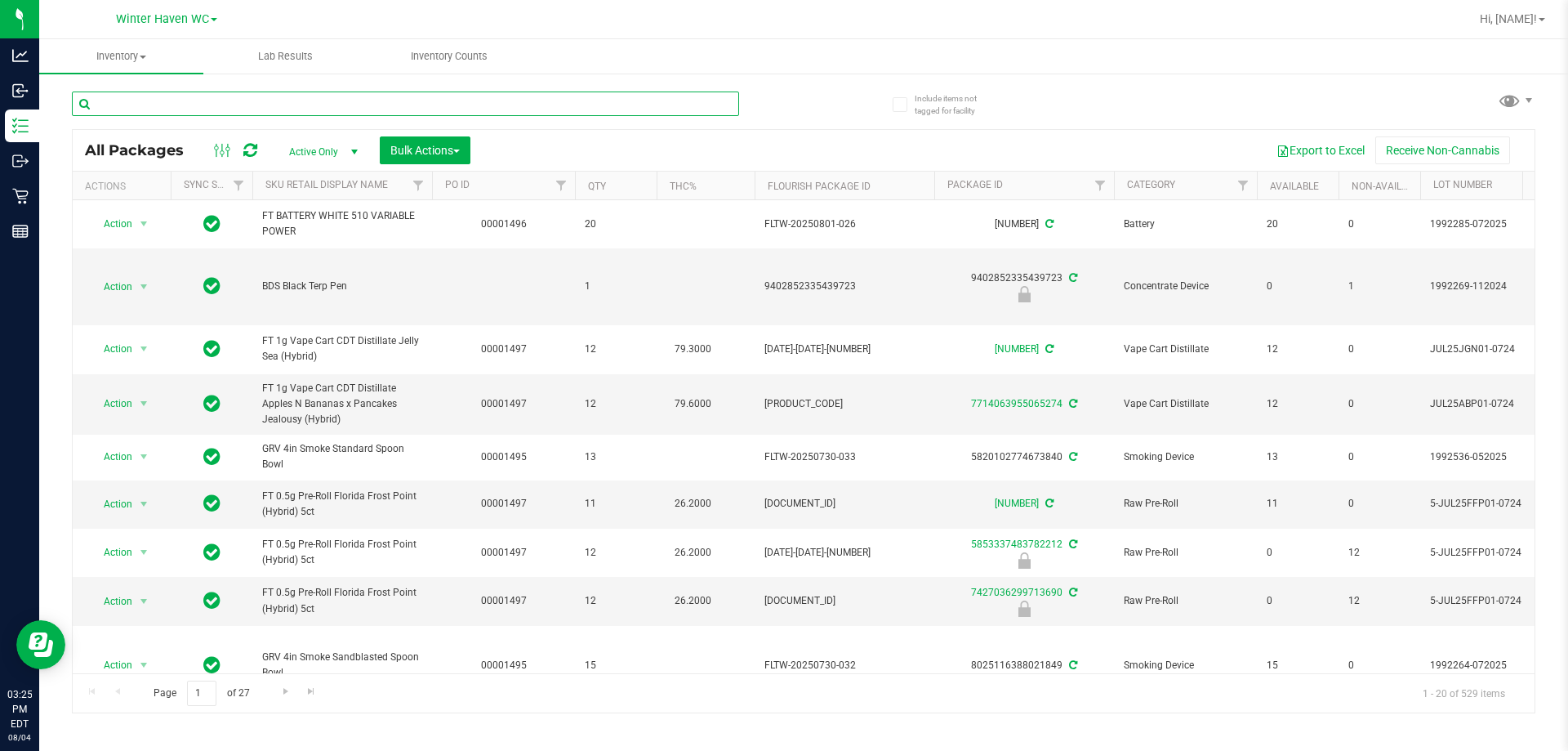 click at bounding box center (405, 104) 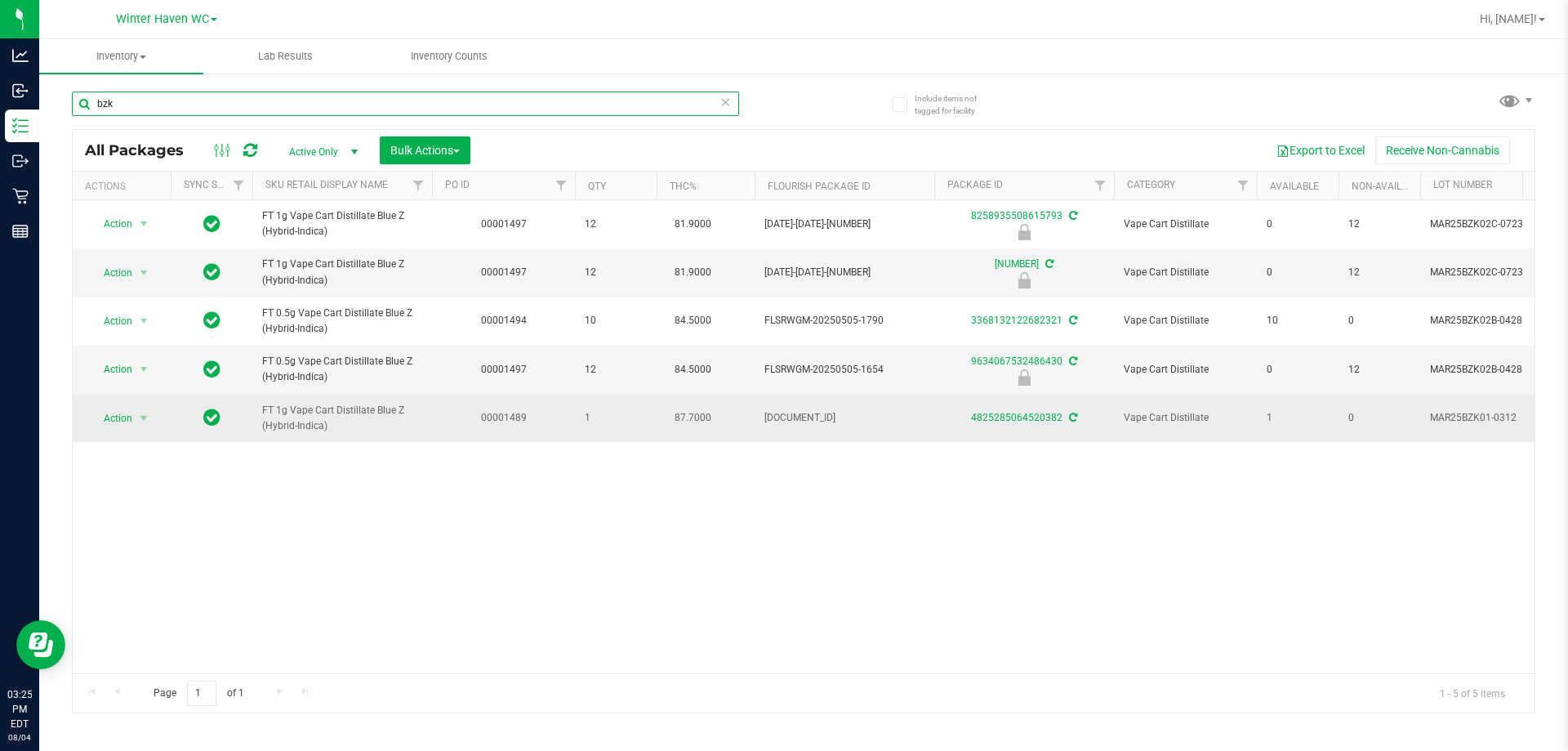 type on "bzk" 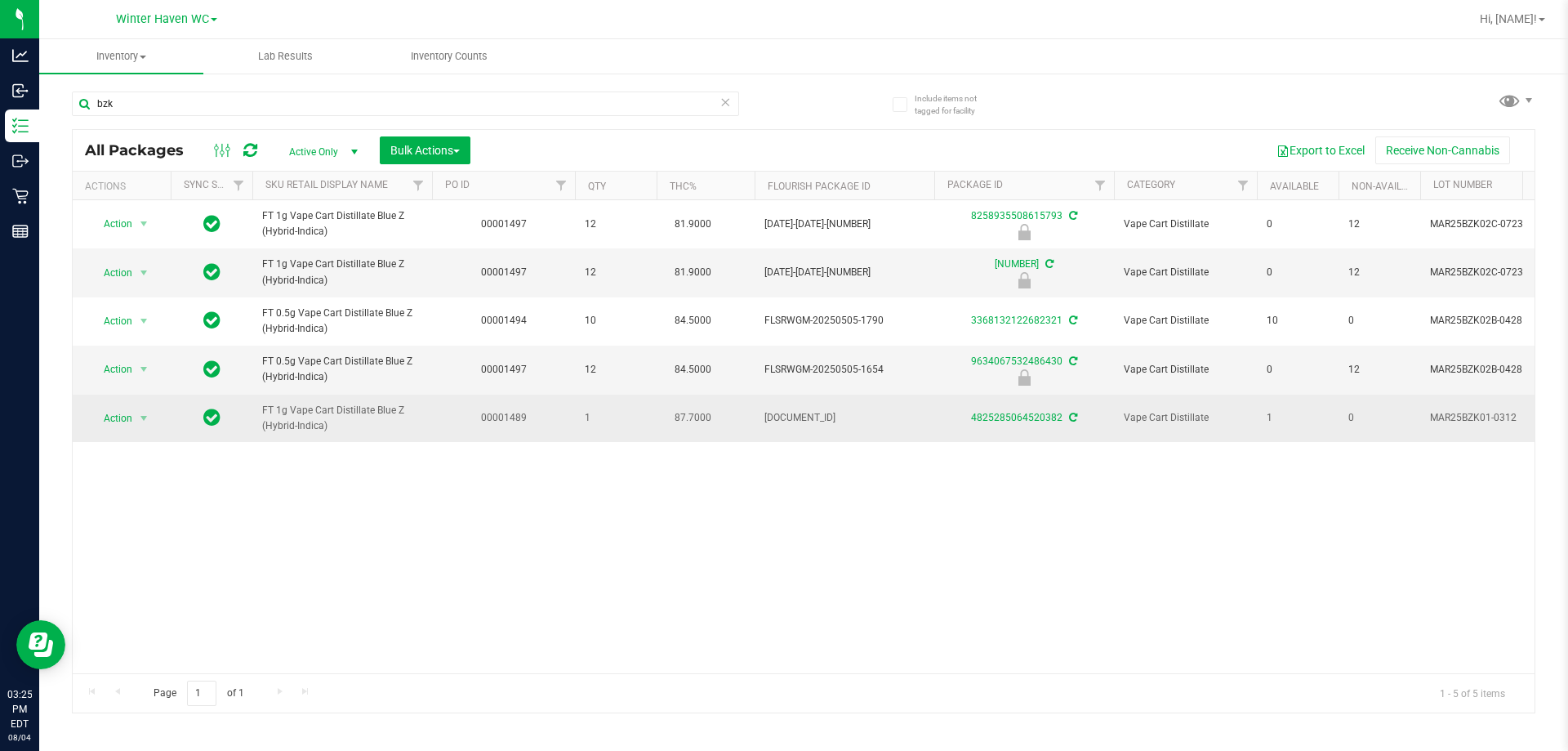 click on "4825285064520382" at bounding box center [1024, 418] 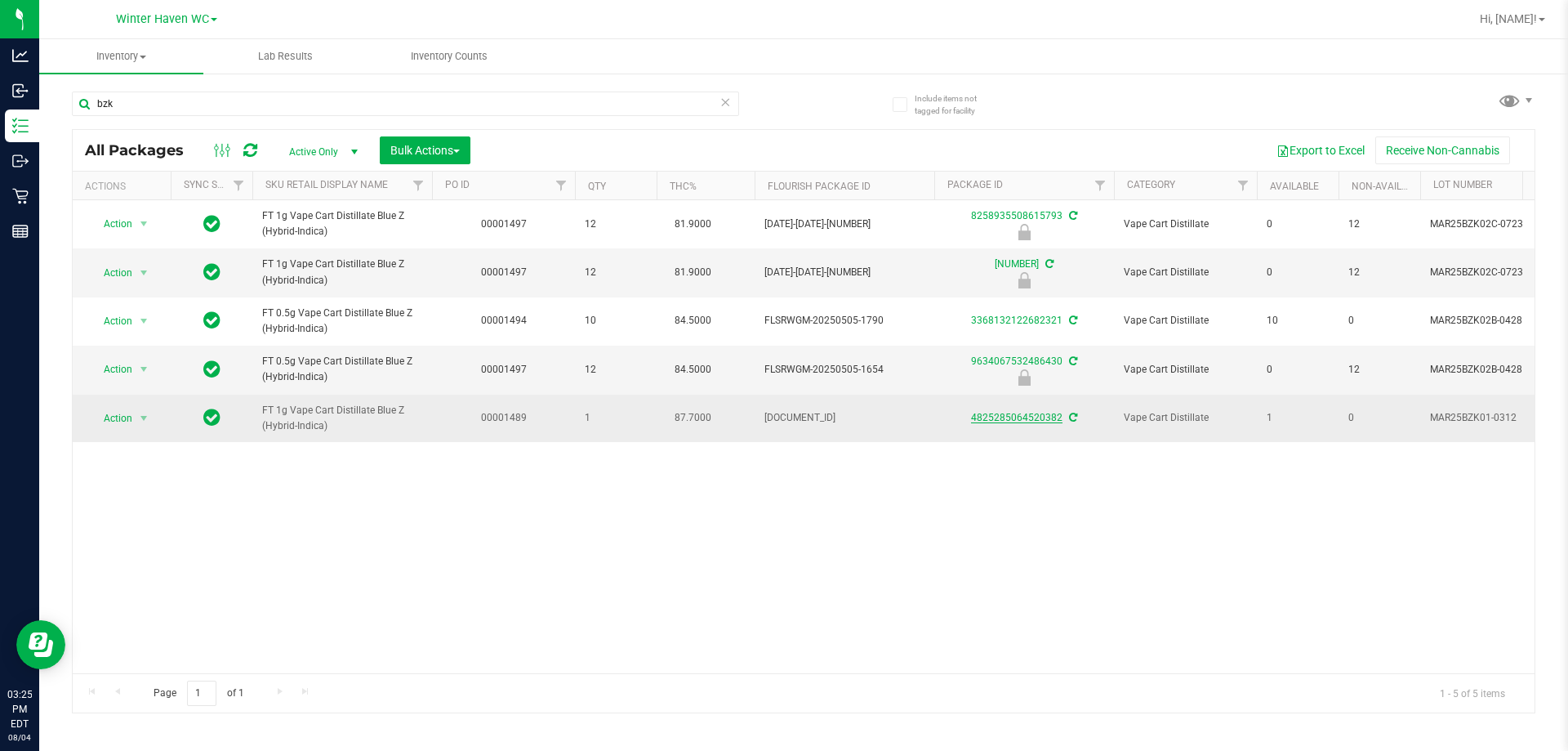 click on "4825285064520382" at bounding box center [1017, 418] 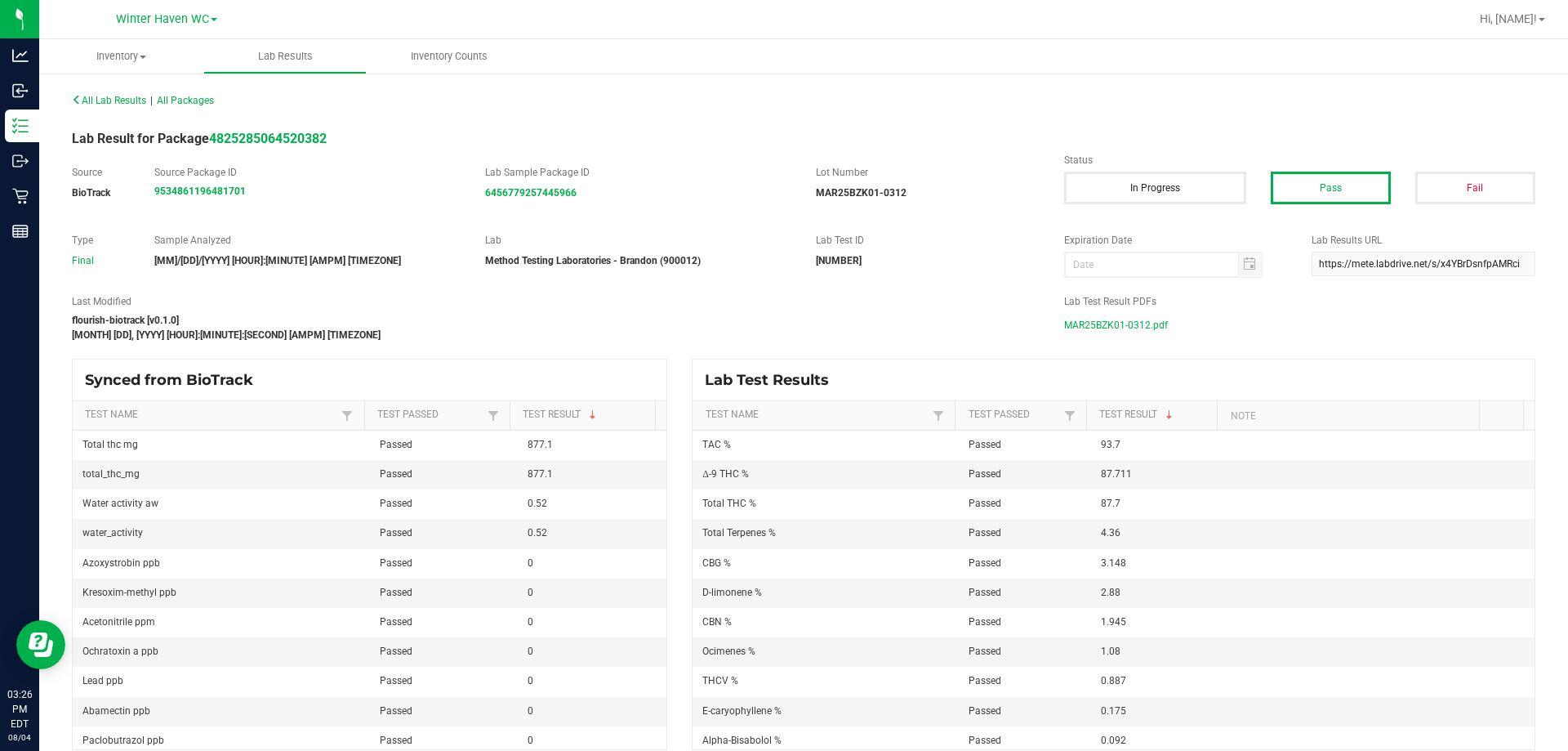 click on "MAR25BZK01-0312.pdf" at bounding box center [1116, 325] 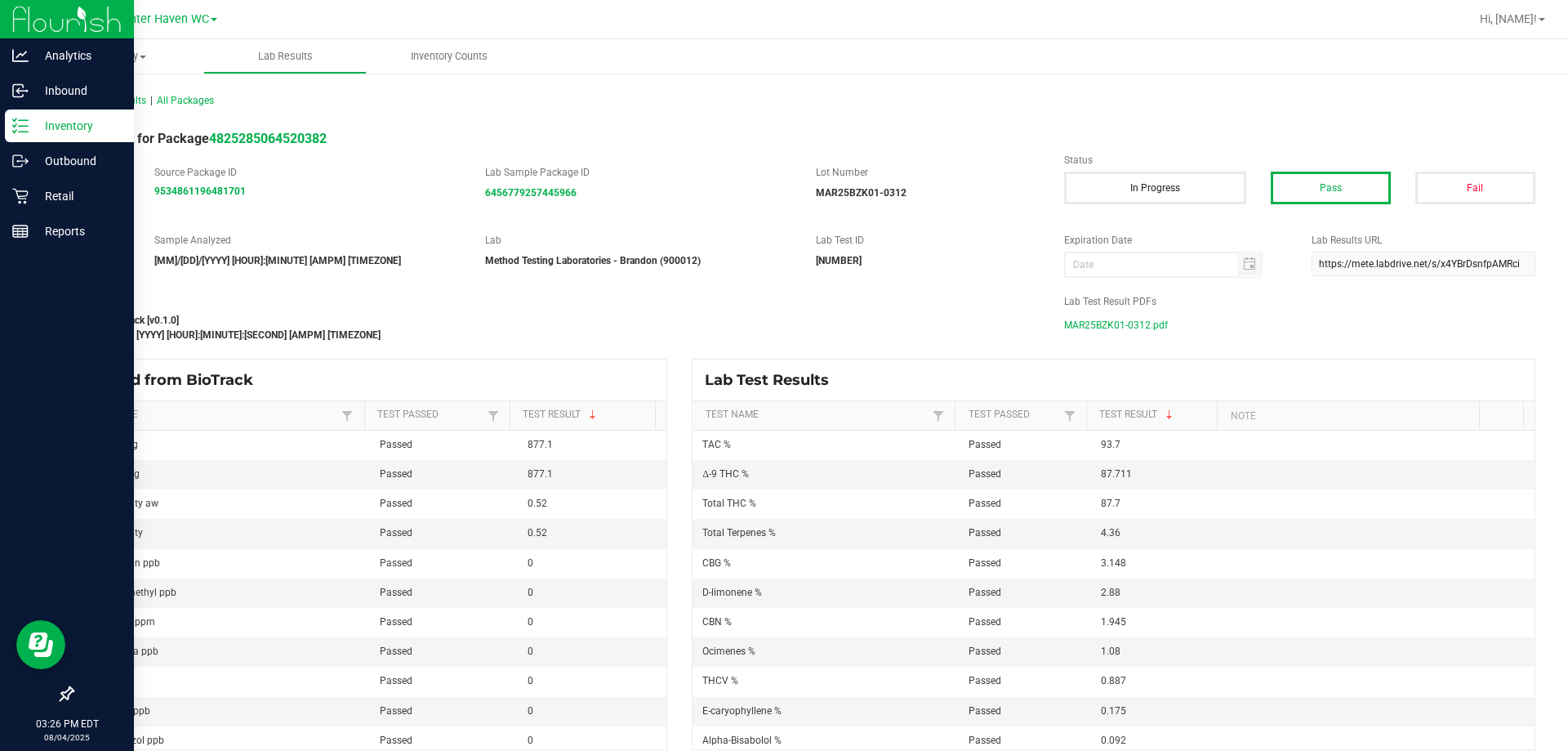 click on "Inventory" at bounding box center (69, 126) 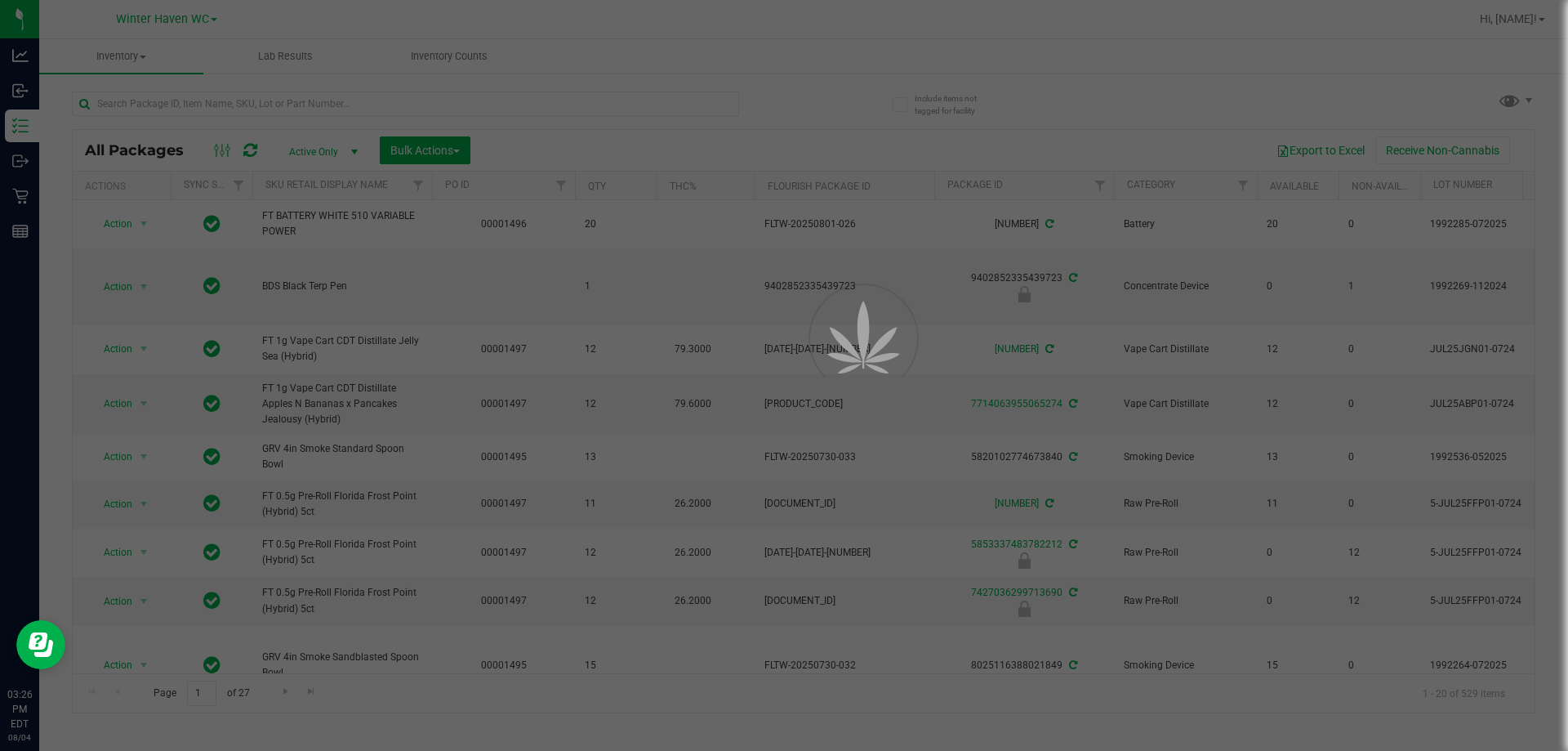 click at bounding box center (784, 375) 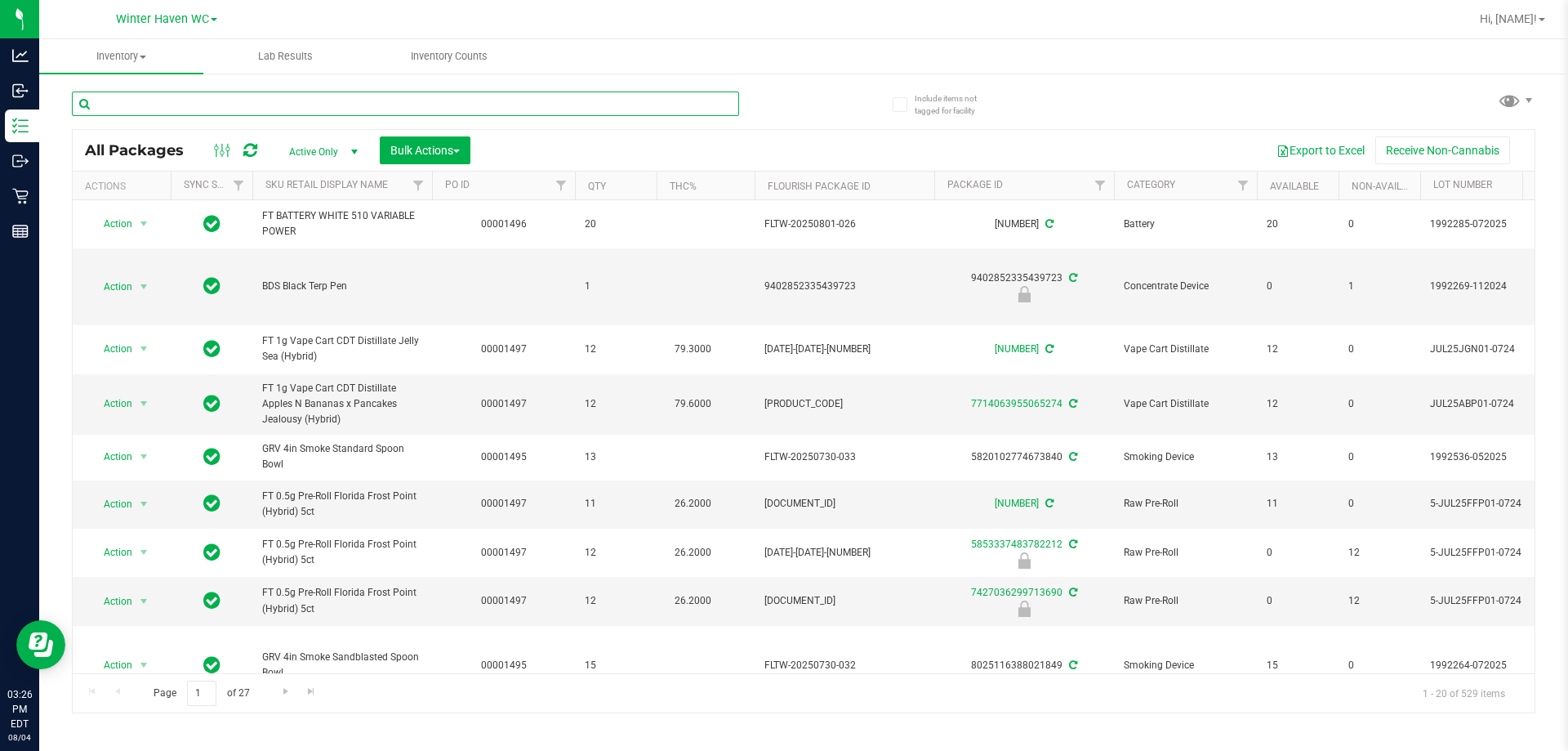 click at bounding box center [405, 104] 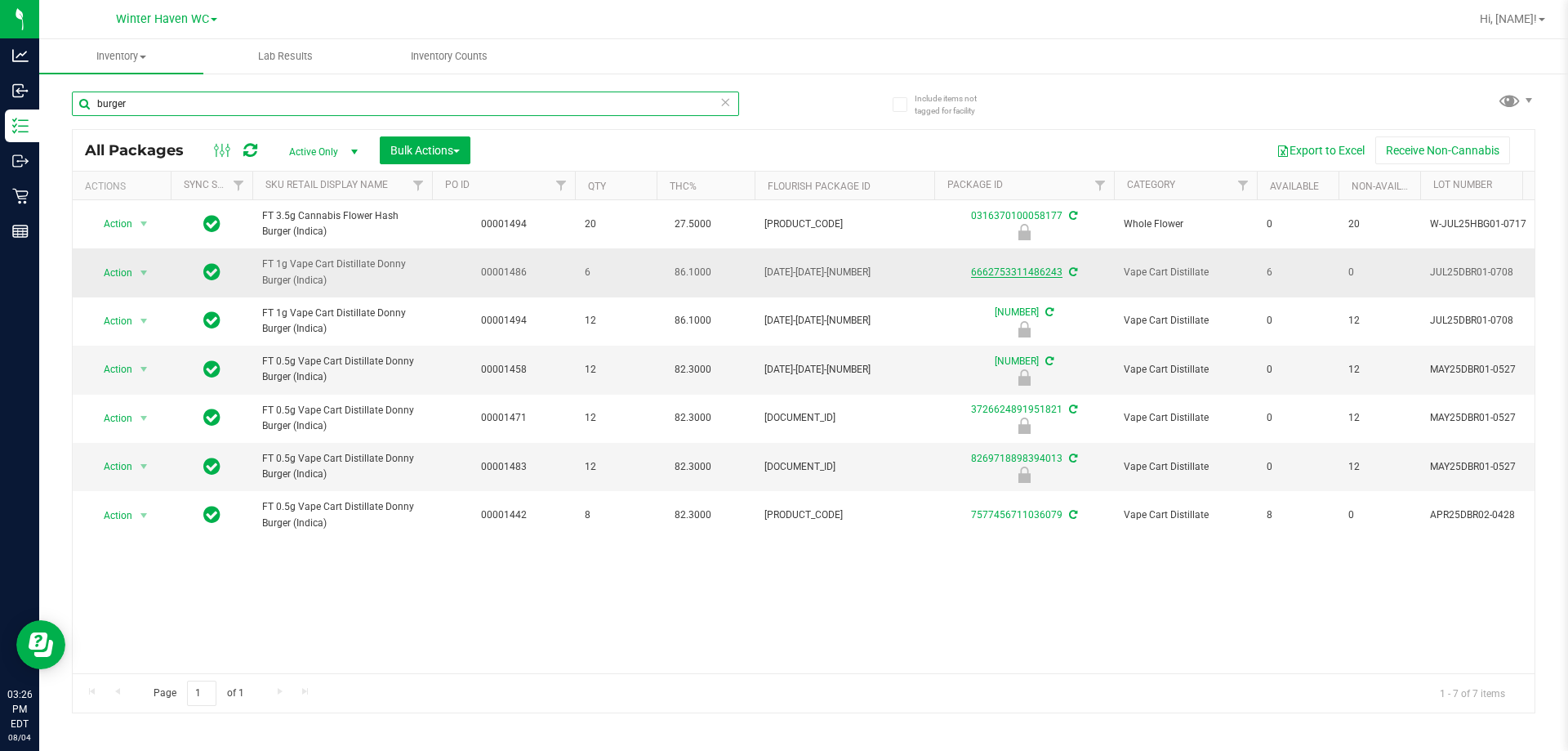 type on "burger" 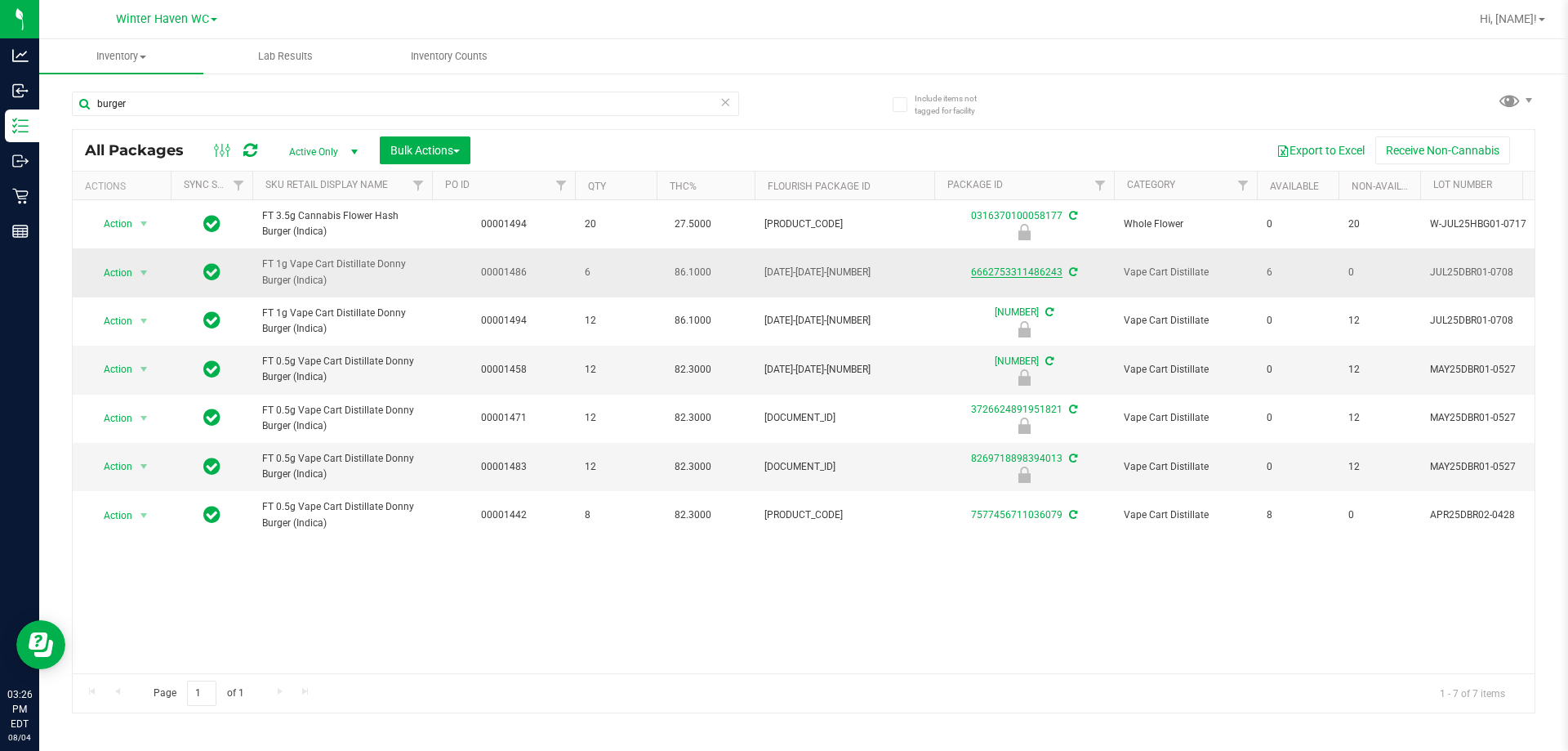 click on "6662753311486243" at bounding box center [1017, 272] 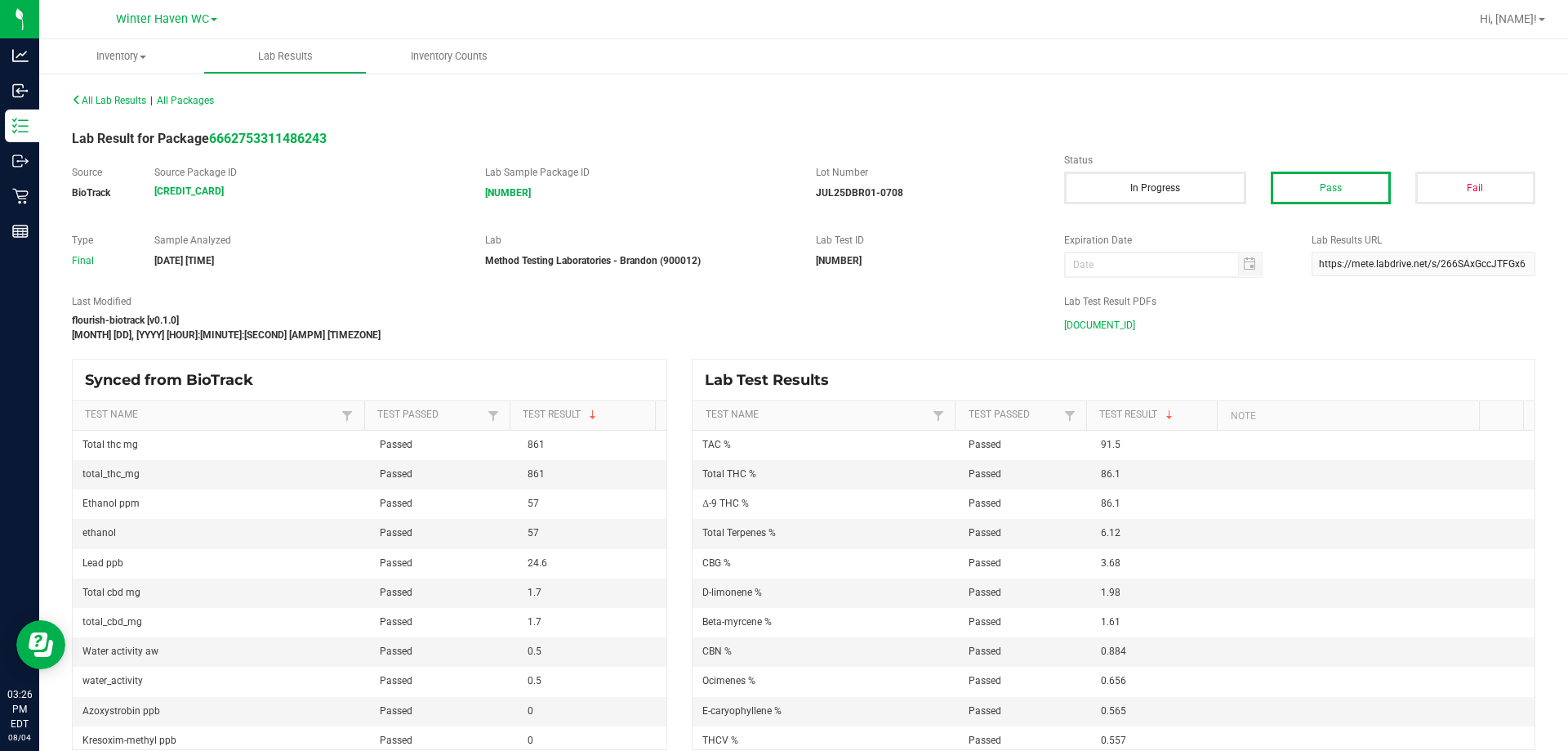 click on "[DOCUMENT_ID]" at bounding box center [1099, 325] 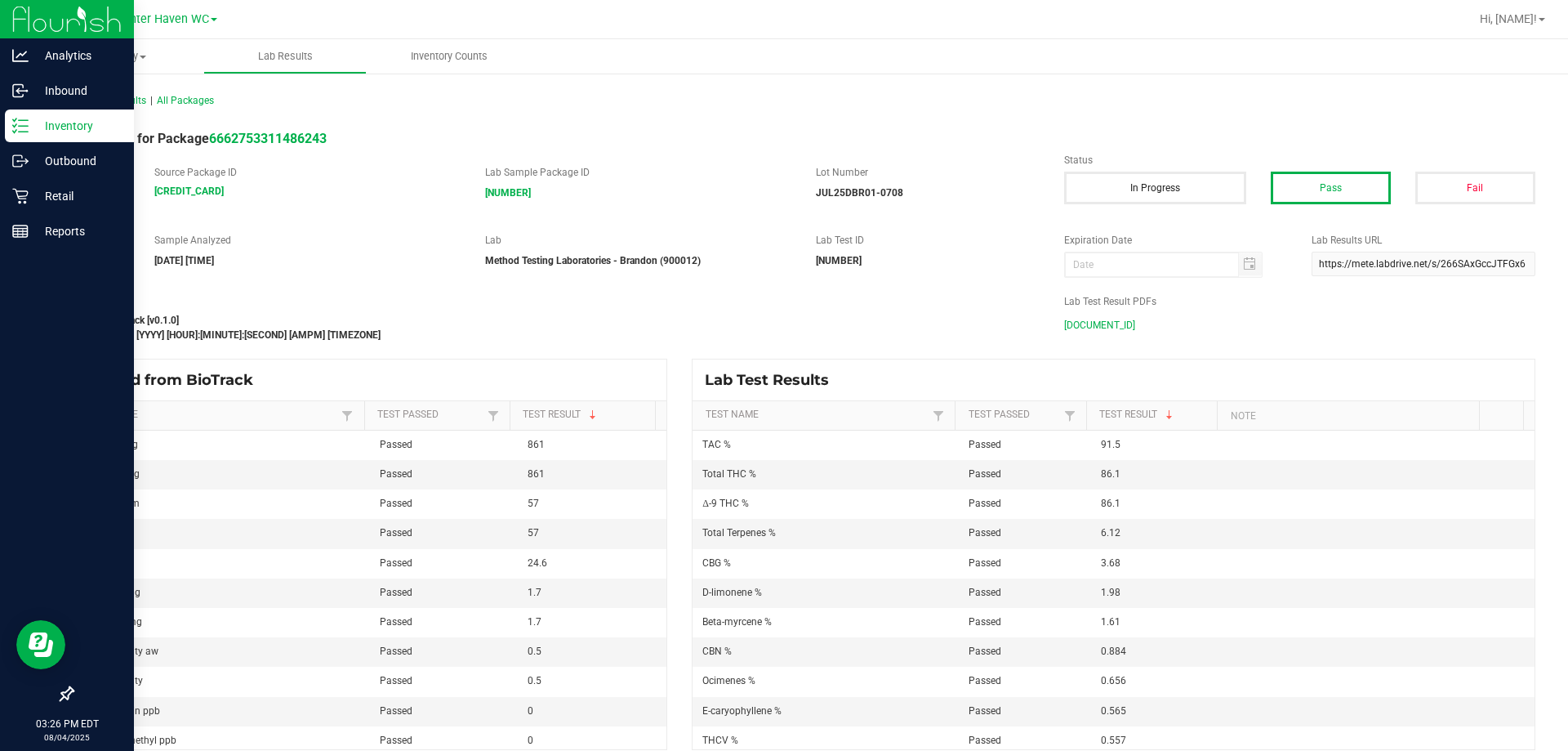 click on "Inventory" at bounding box center [69, 126] 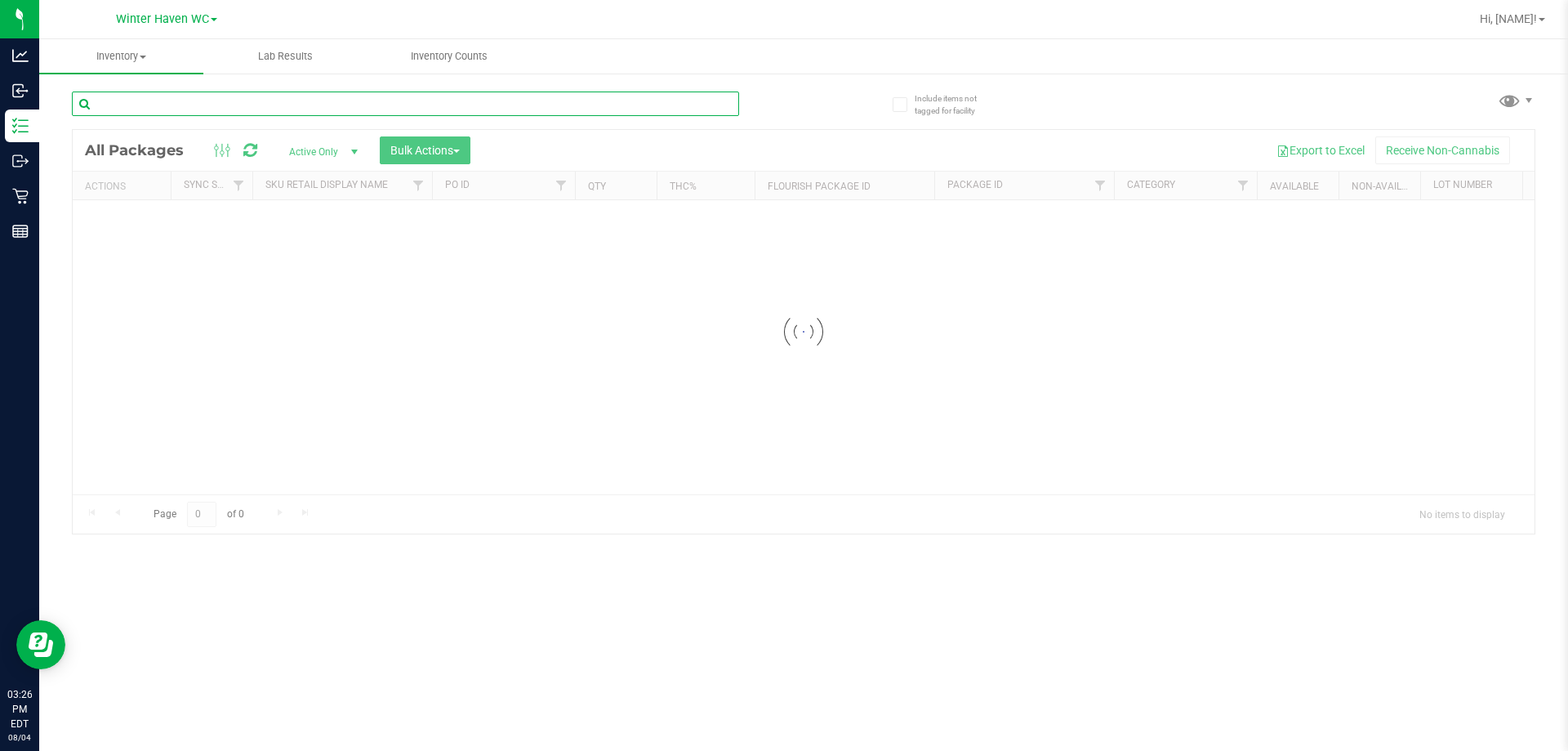 click on "Inventory
All packages
All inventory
Waste log
Create inventory
Lab Results
Inventory Counts" at bounding box center (804, 395) 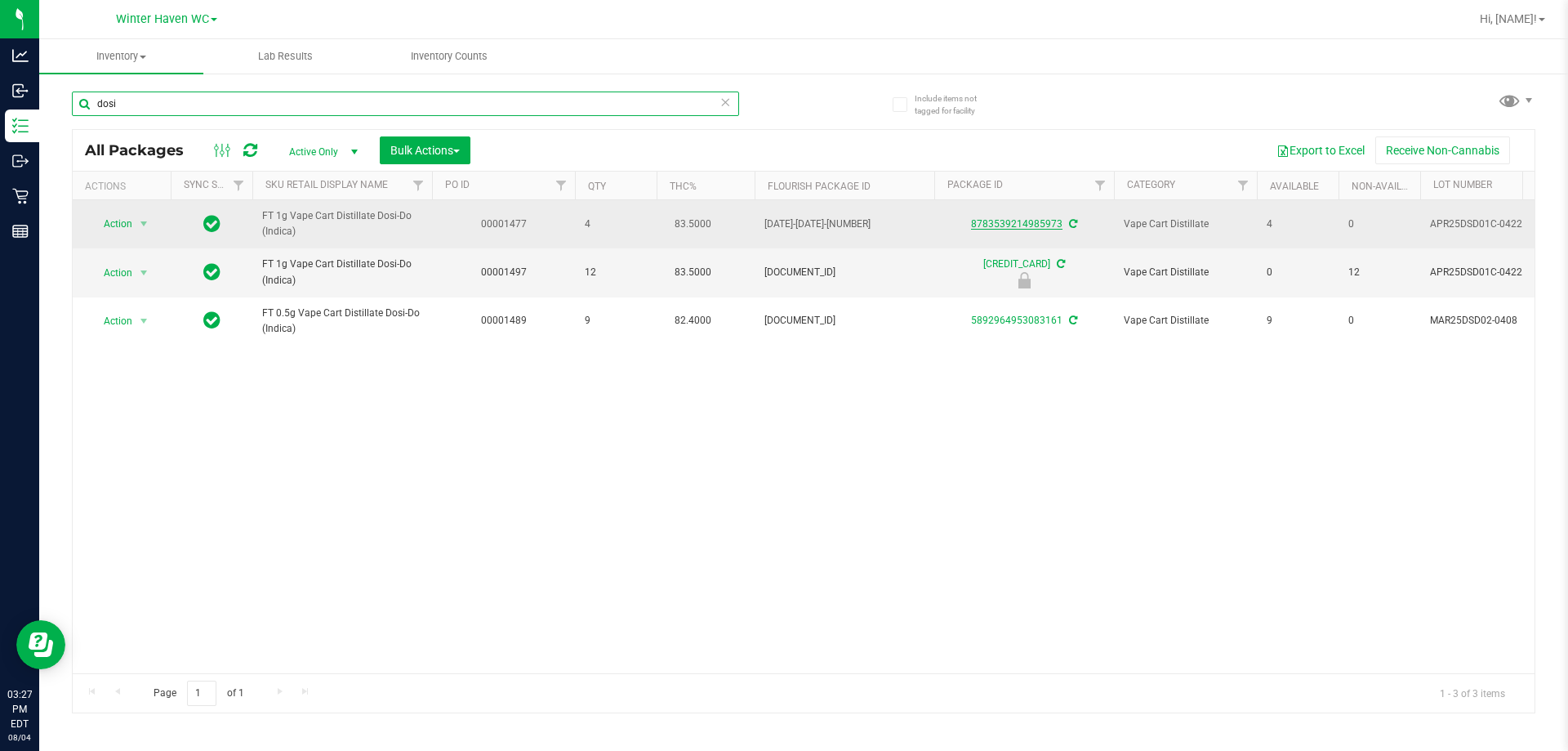 type on "dosi" 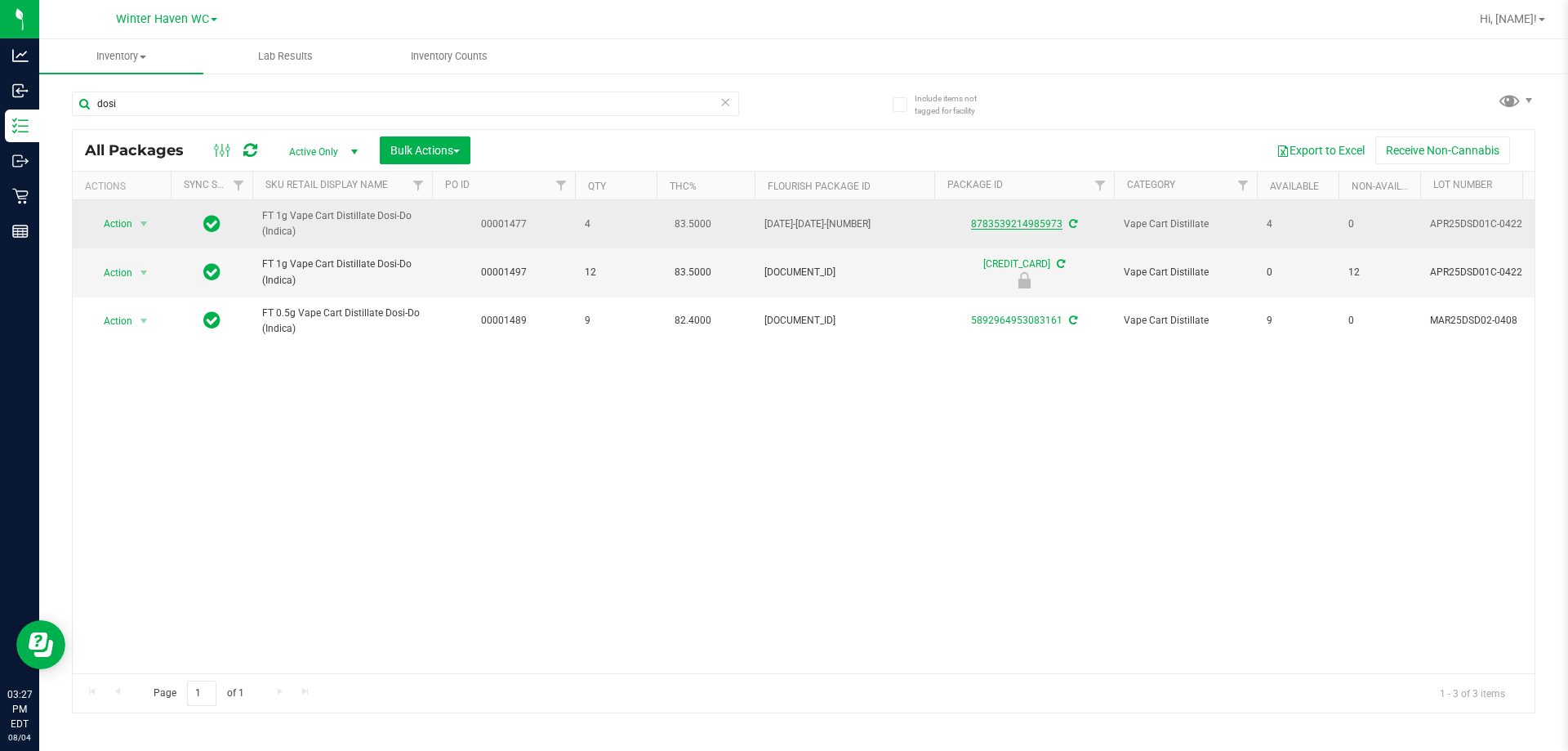click on "8783539214985973" at bounding box center [1017, 224] 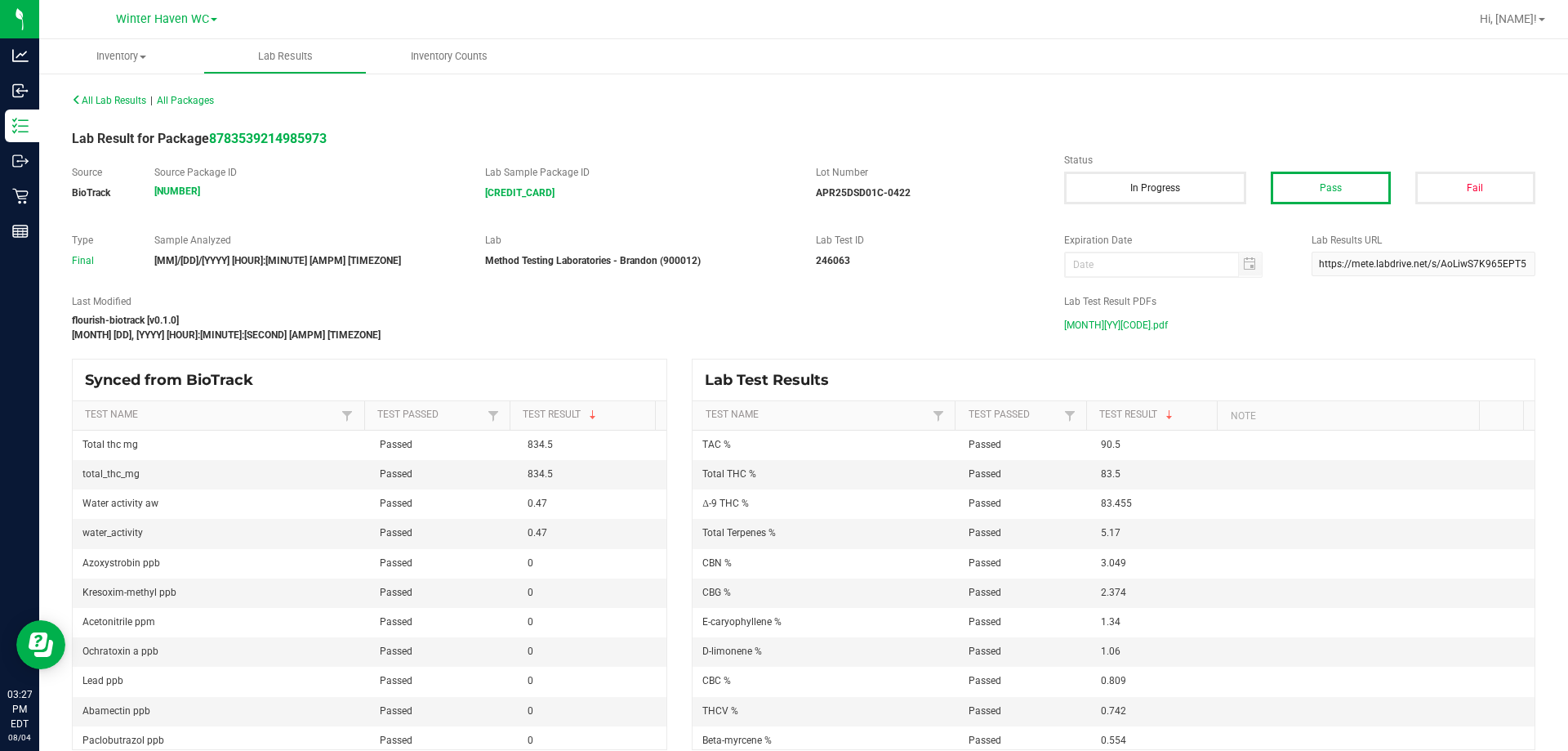 click on "APR25DSD01C-0422.pdf" at bounding box center [1116, 325] 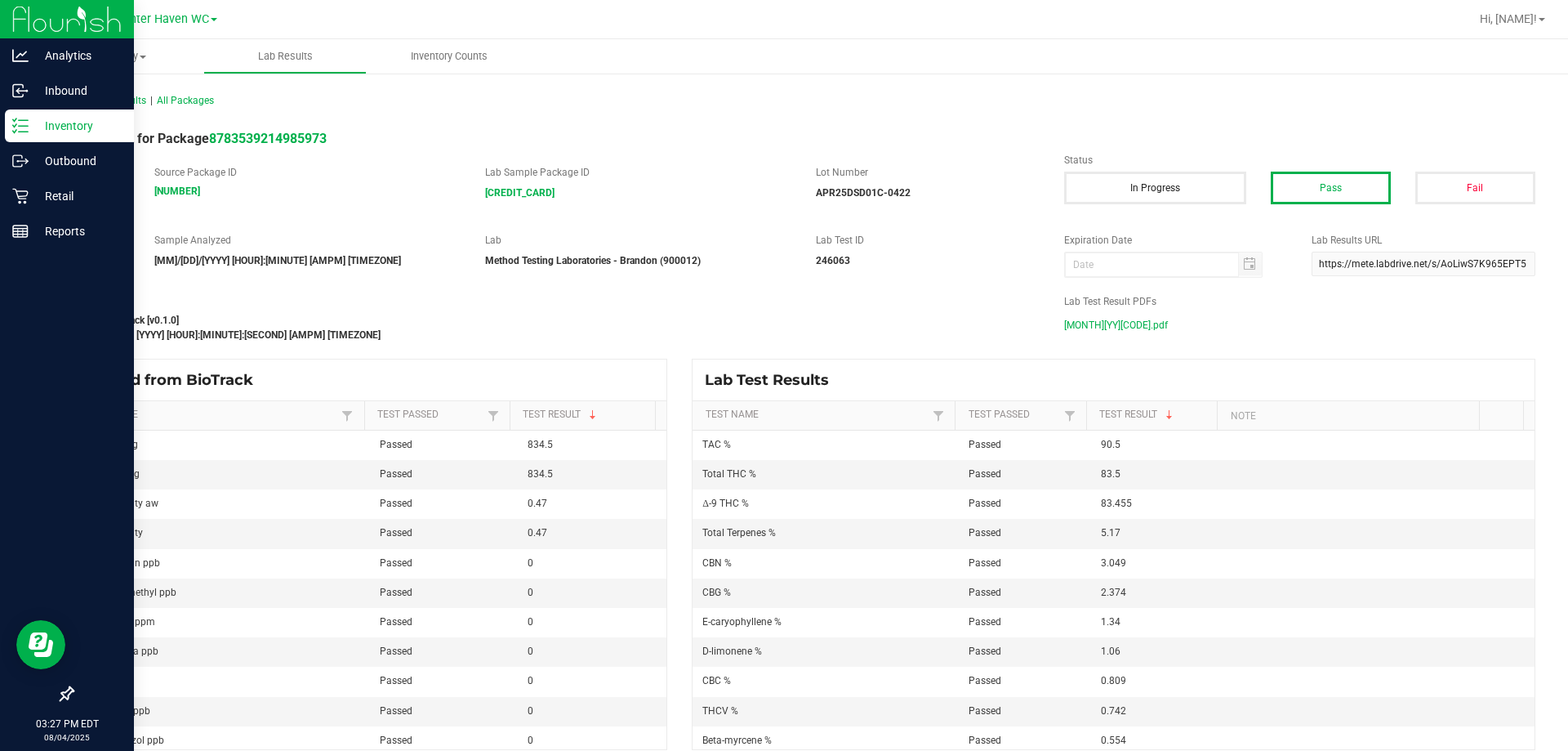 click 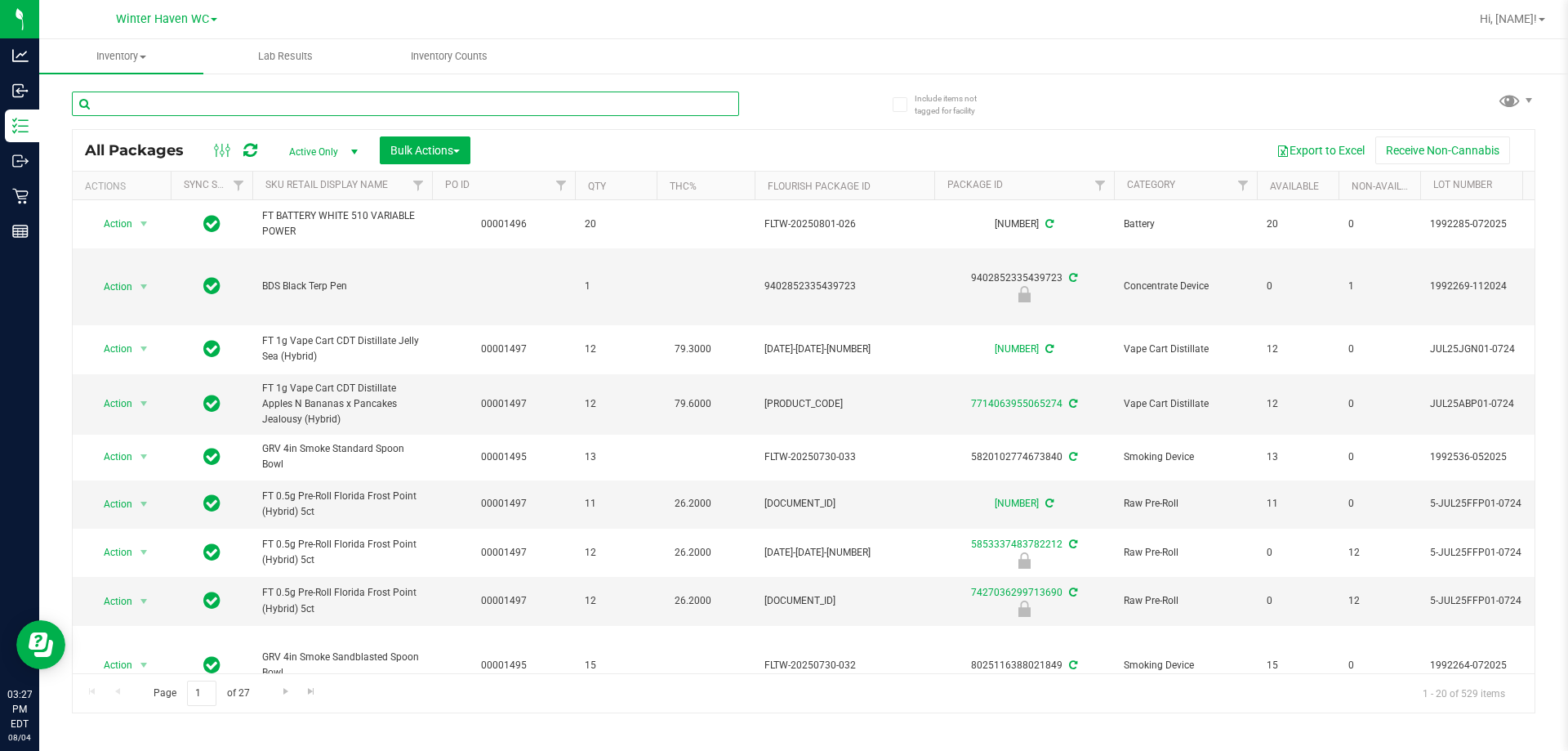 click at bounding box center [405, 104] 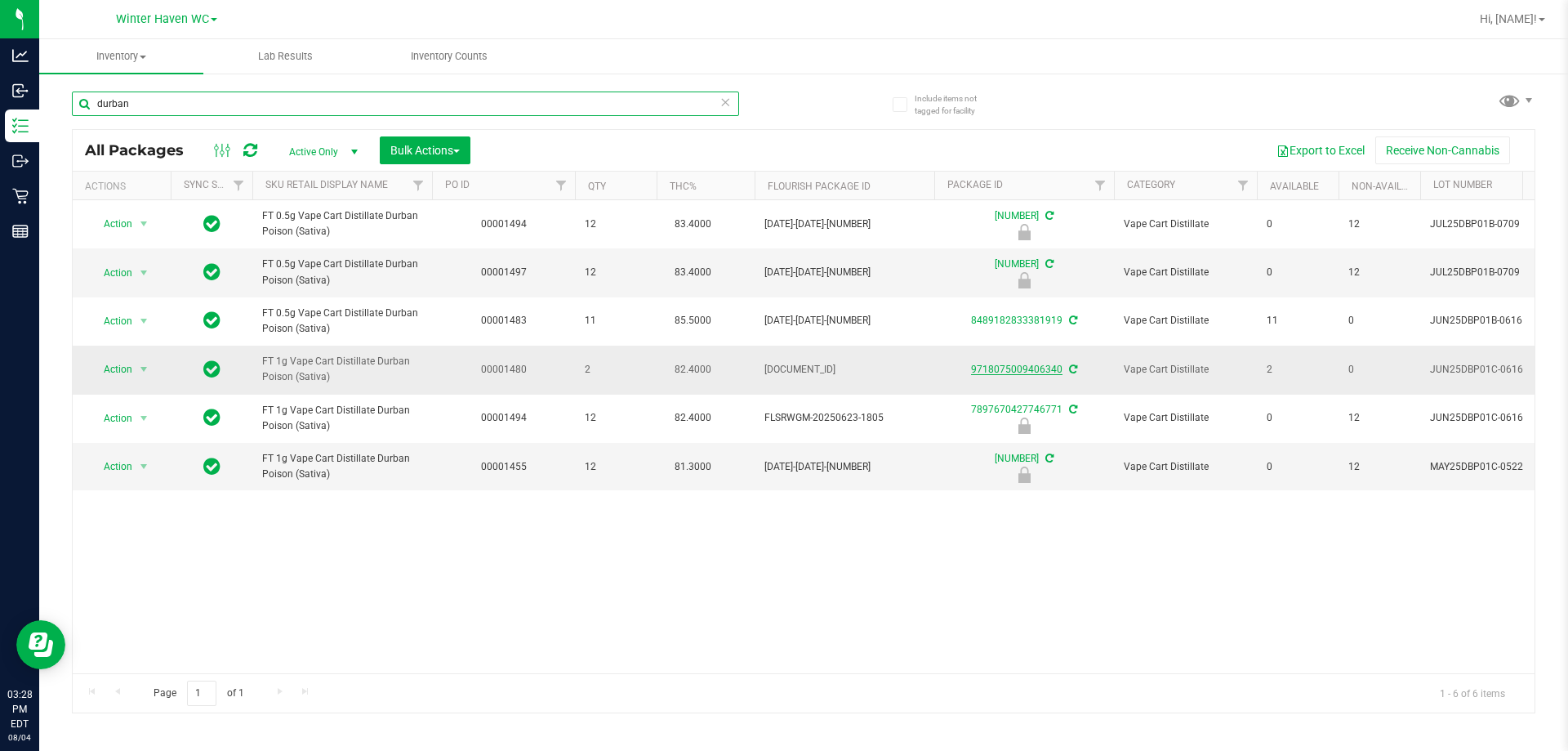 type on "durban" 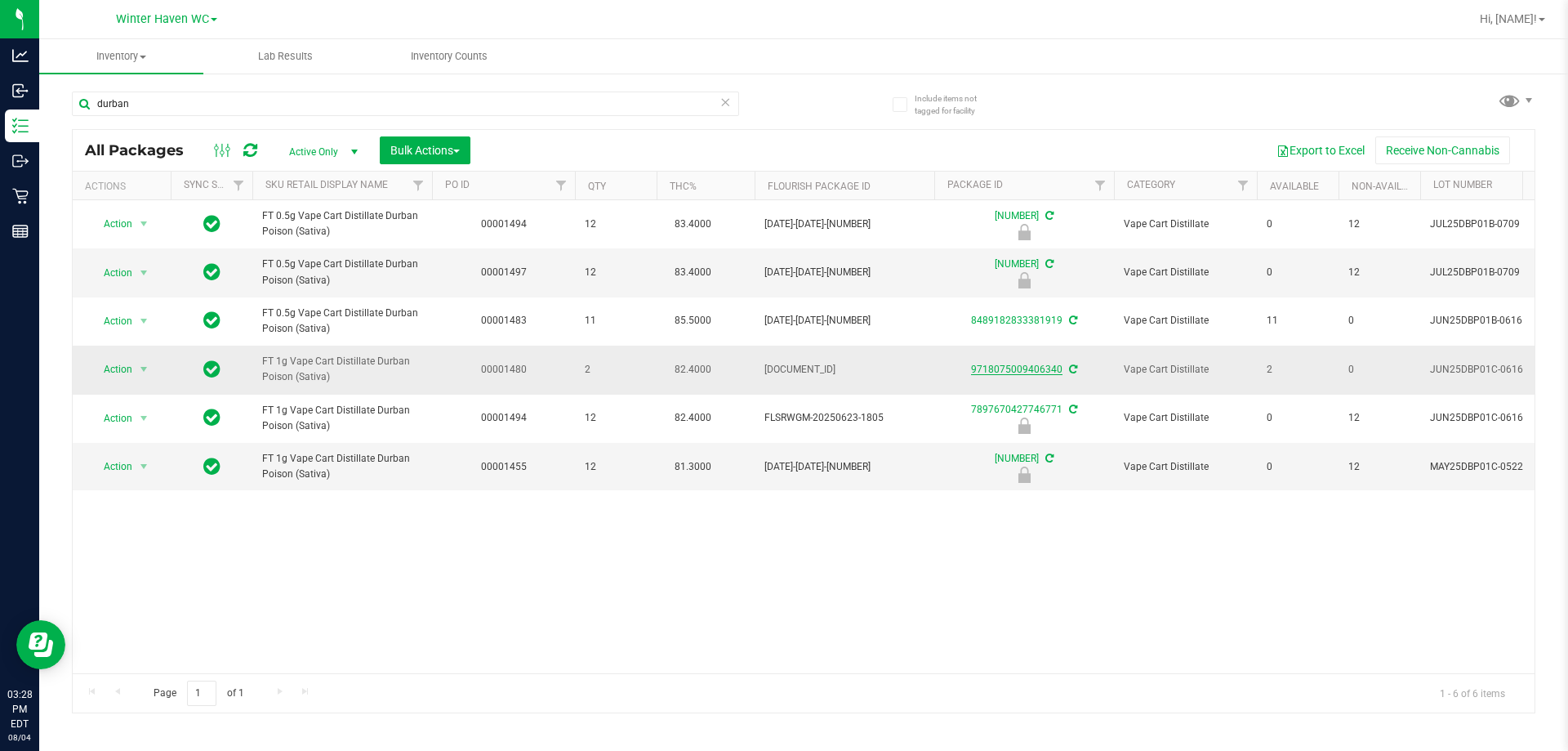 click on "9718075009406340" at bounding box center (1017, 369) 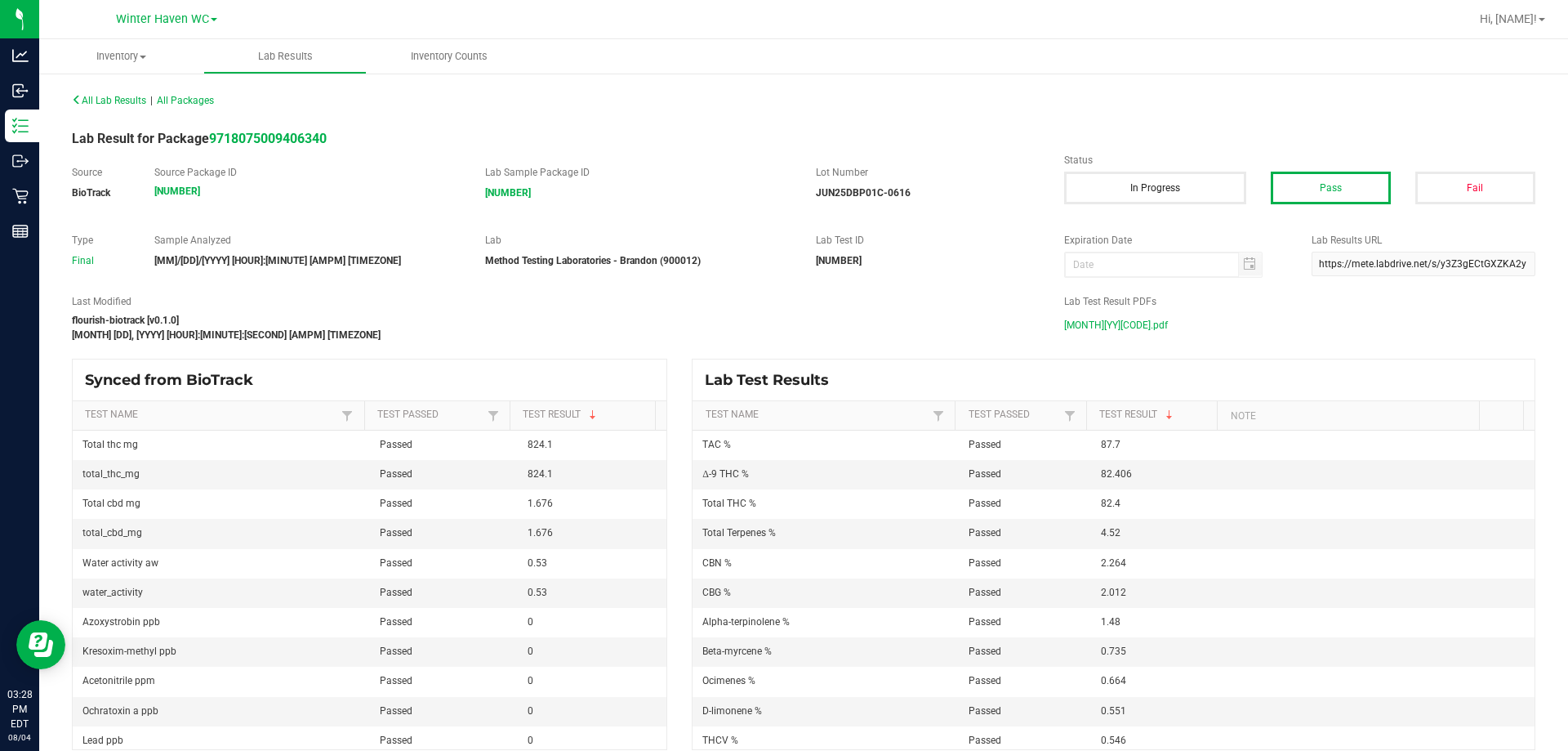 click on "JUN25DBP01C-0616.pdf" at bounding box center [1116, 325] 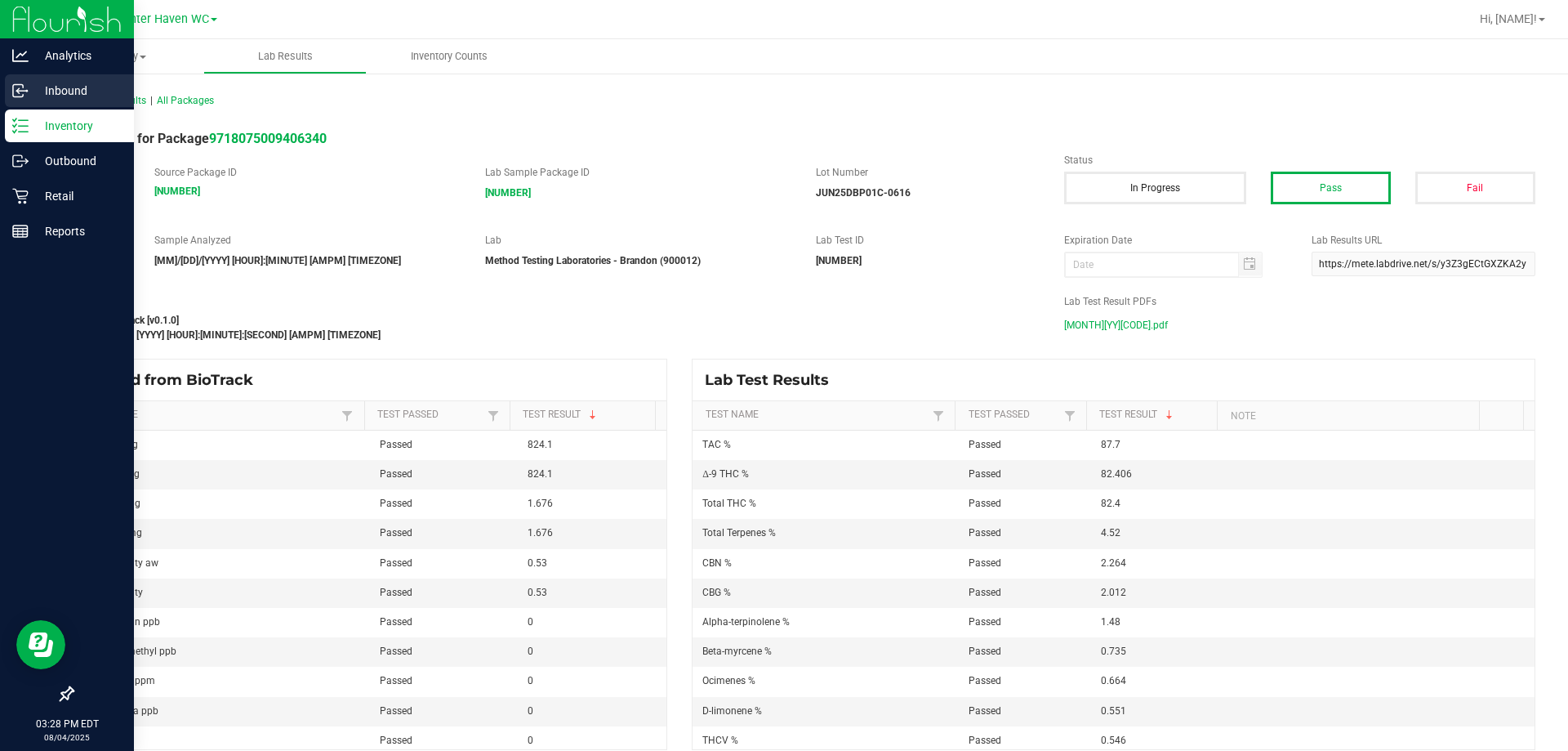click on "Inbound" at bounding box center [67, 92] 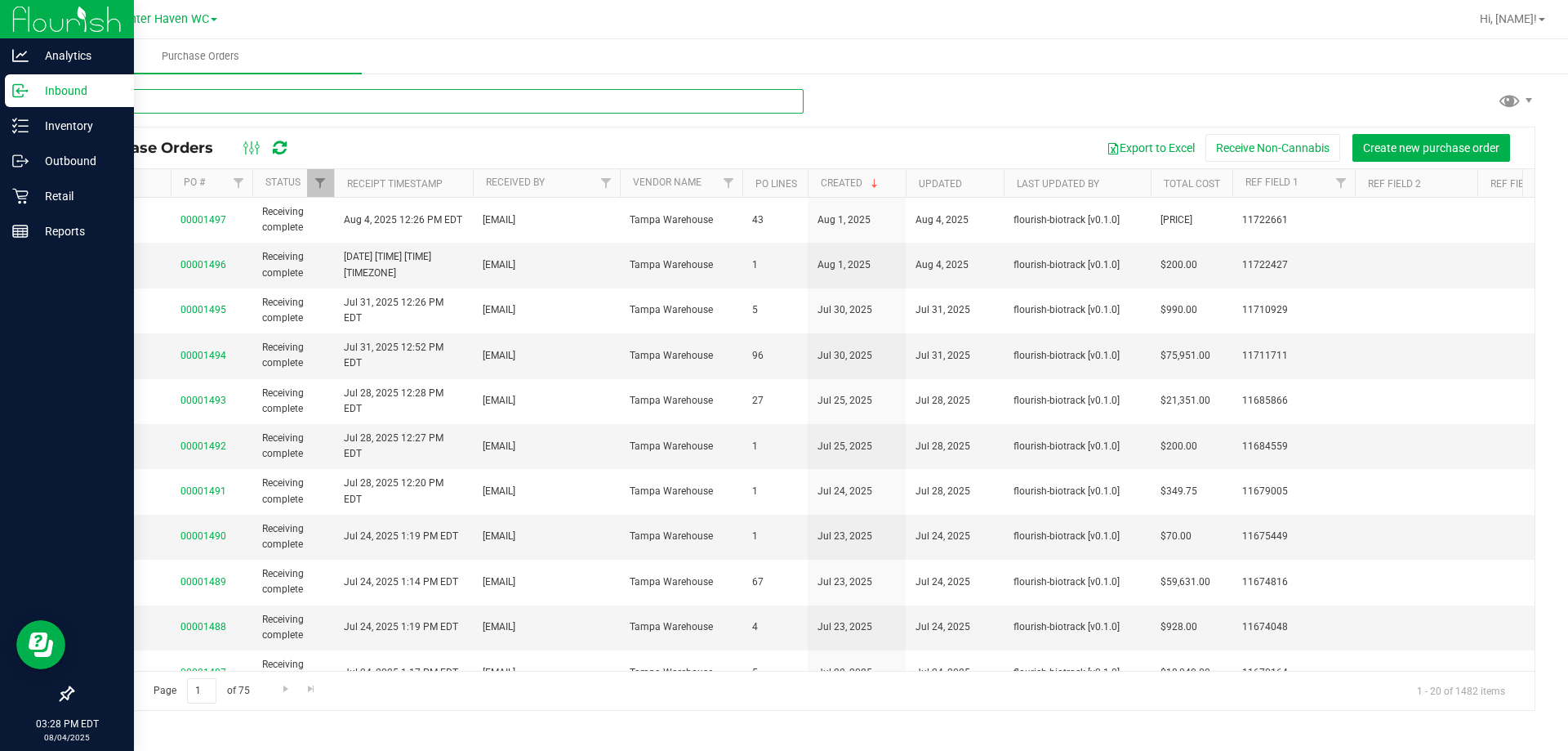 click at bounding box center [438, 101] 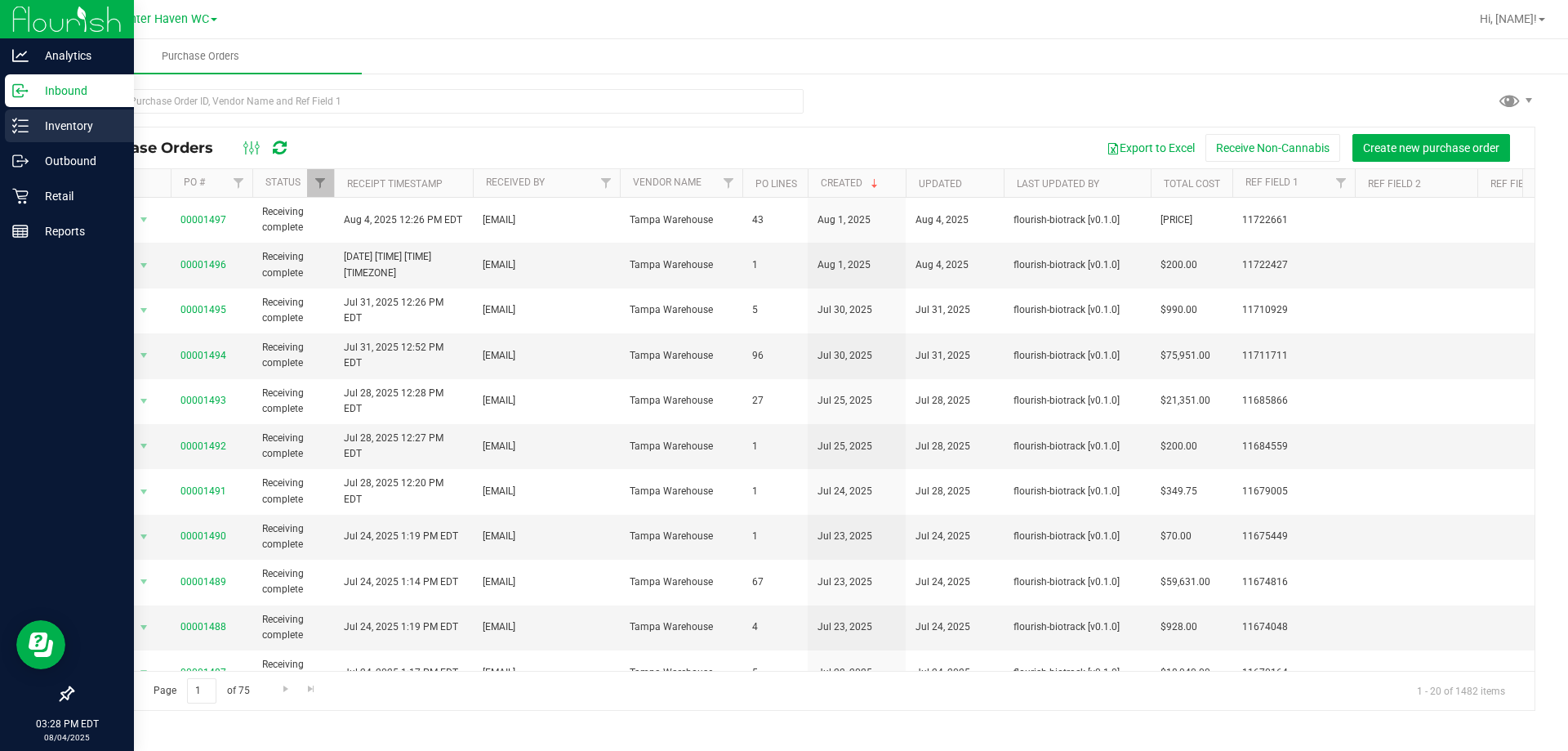 click on "Inventory" at bounding box center (69, 126) 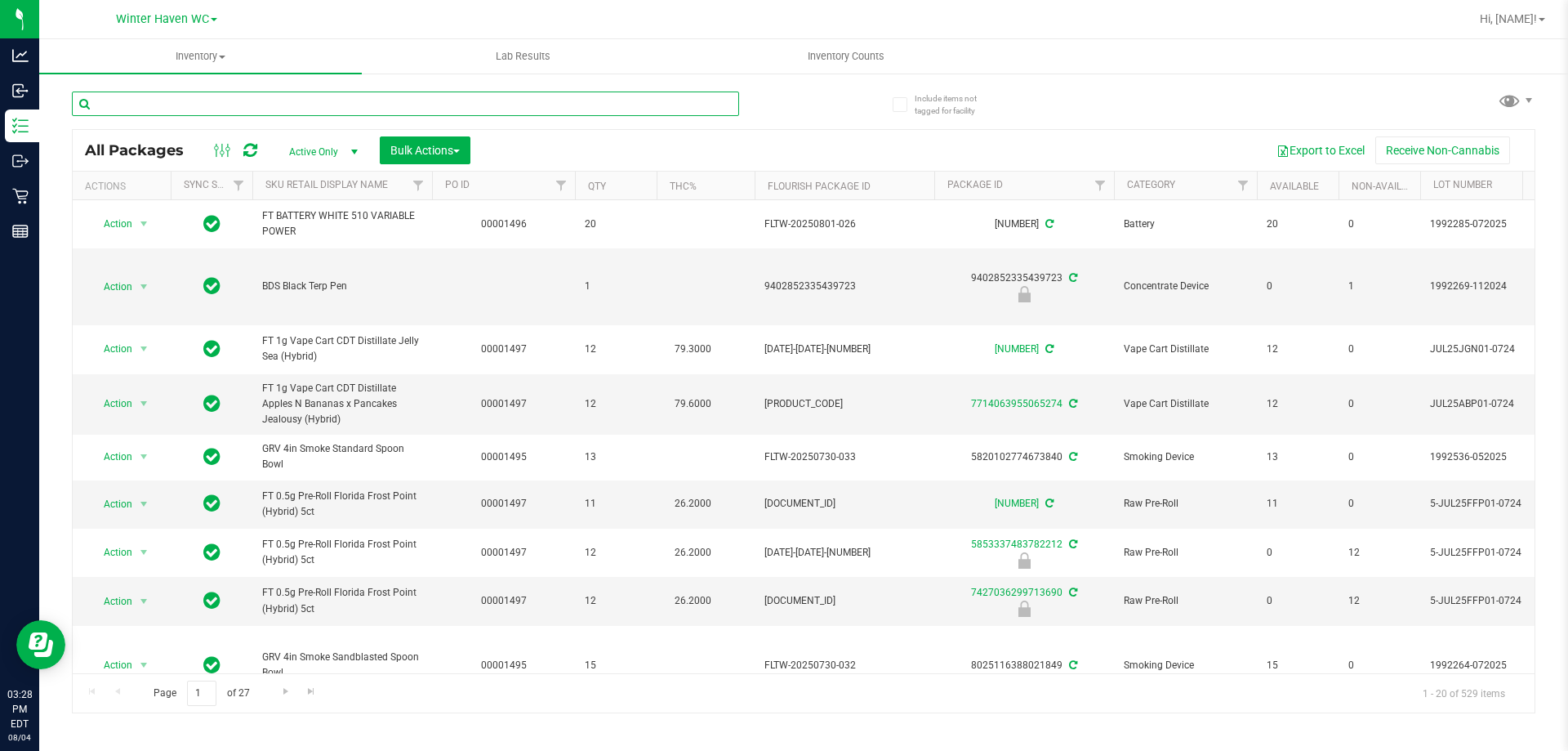 click at bounding box center (405, 104) 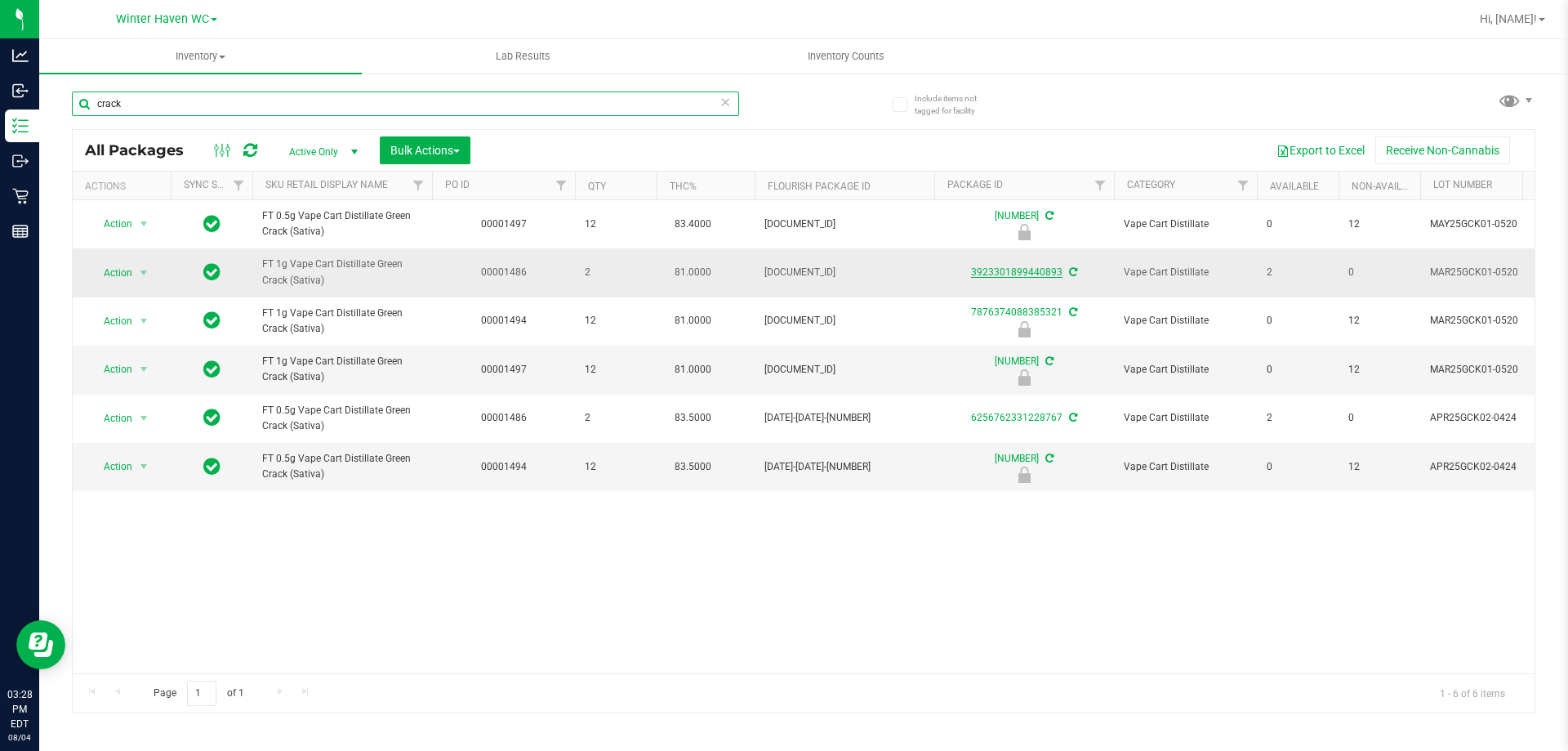type on "crack" 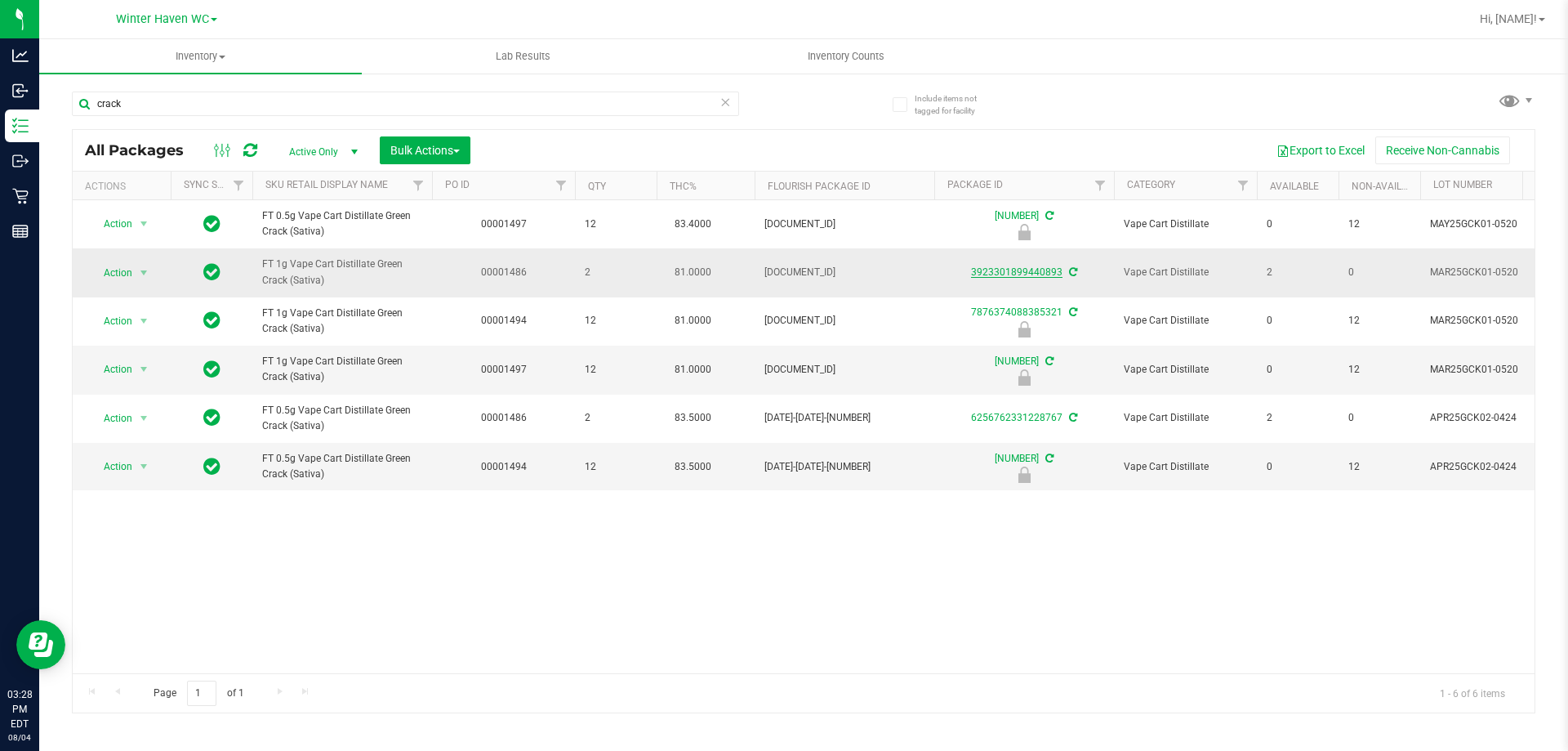 click on "3923301899440893" at bounding box center [1017, 272] 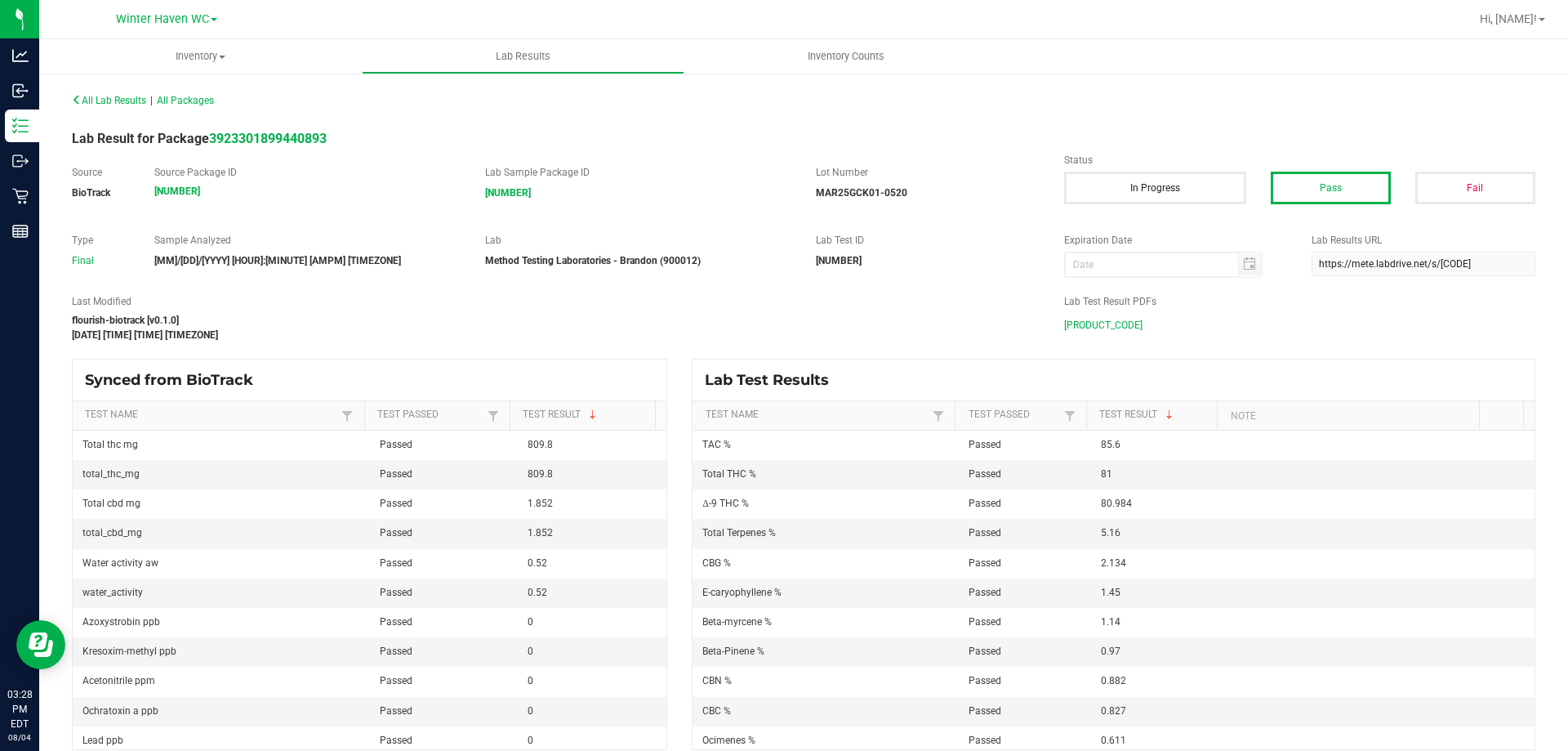 click on "MAR25GCK01-0520.pdf" at bounding box center (1103, 325) 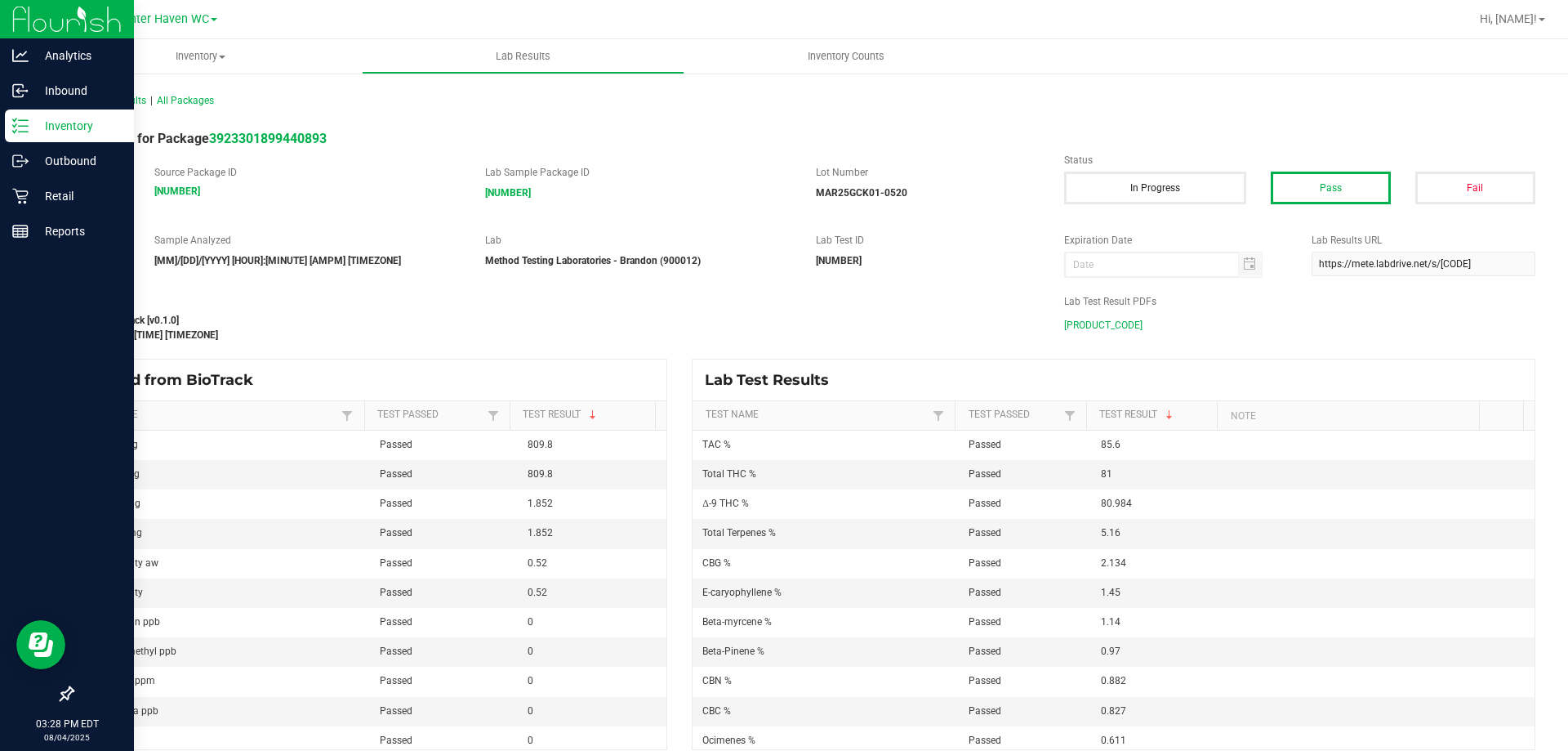 click 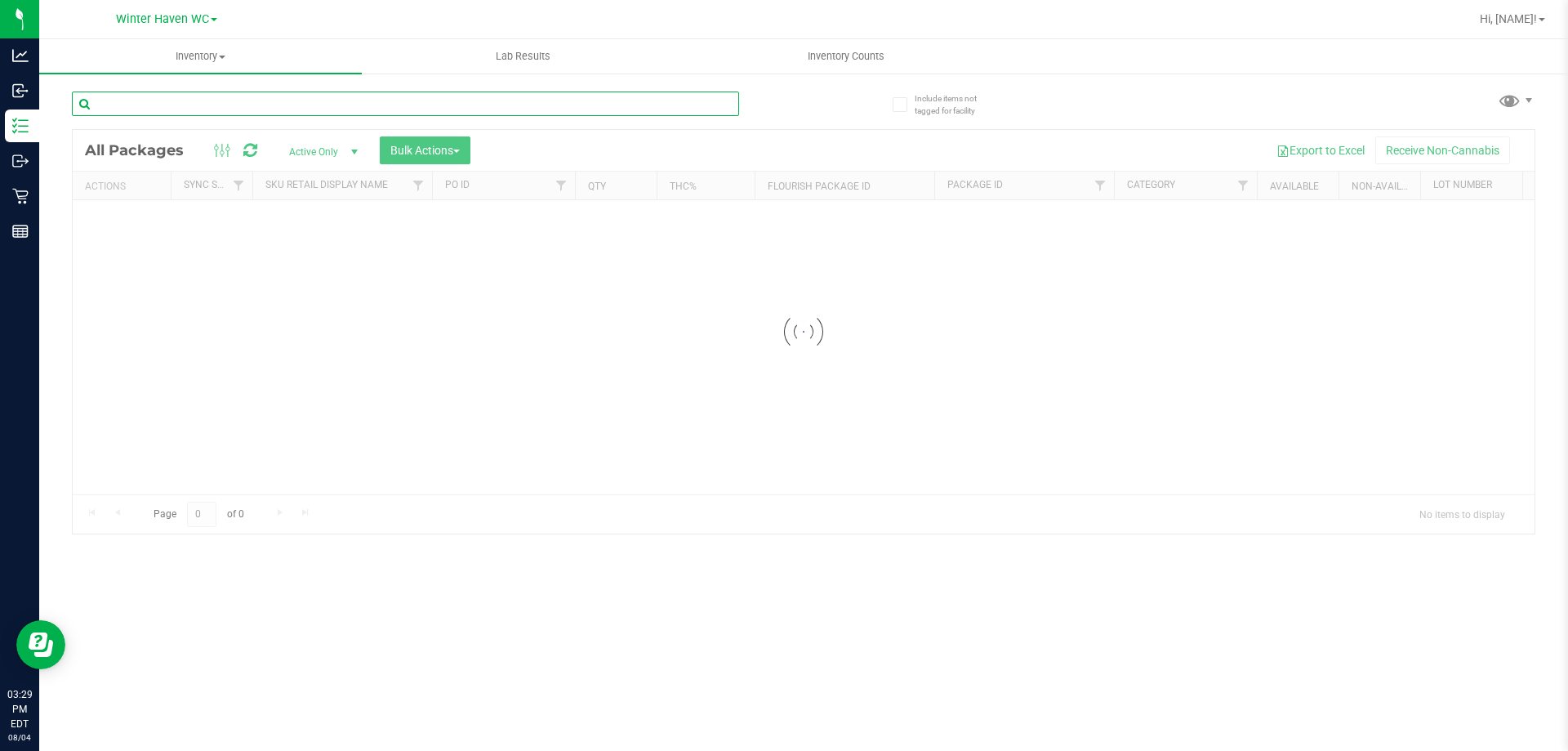 click at bounding box center (405, 104) 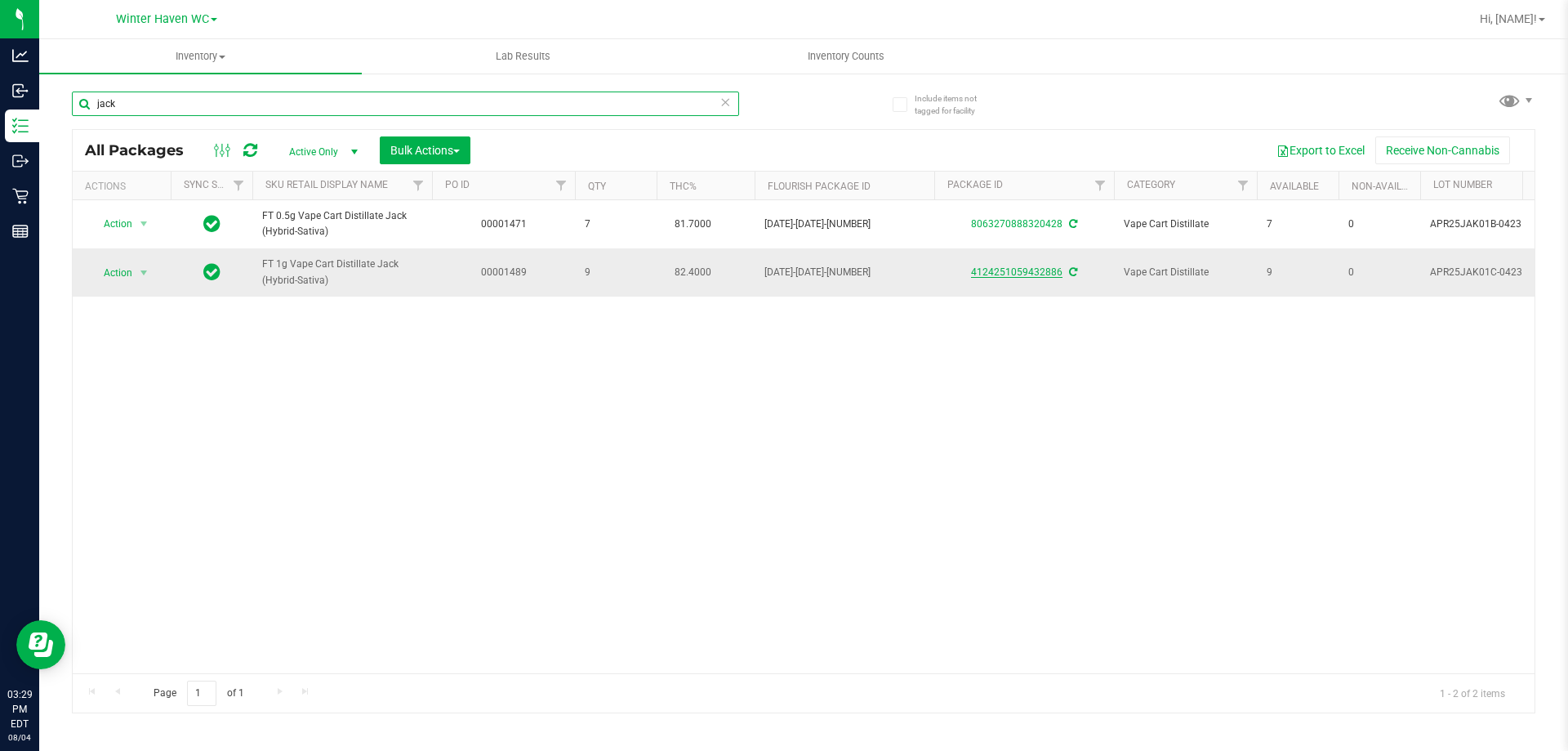 type on "jack" 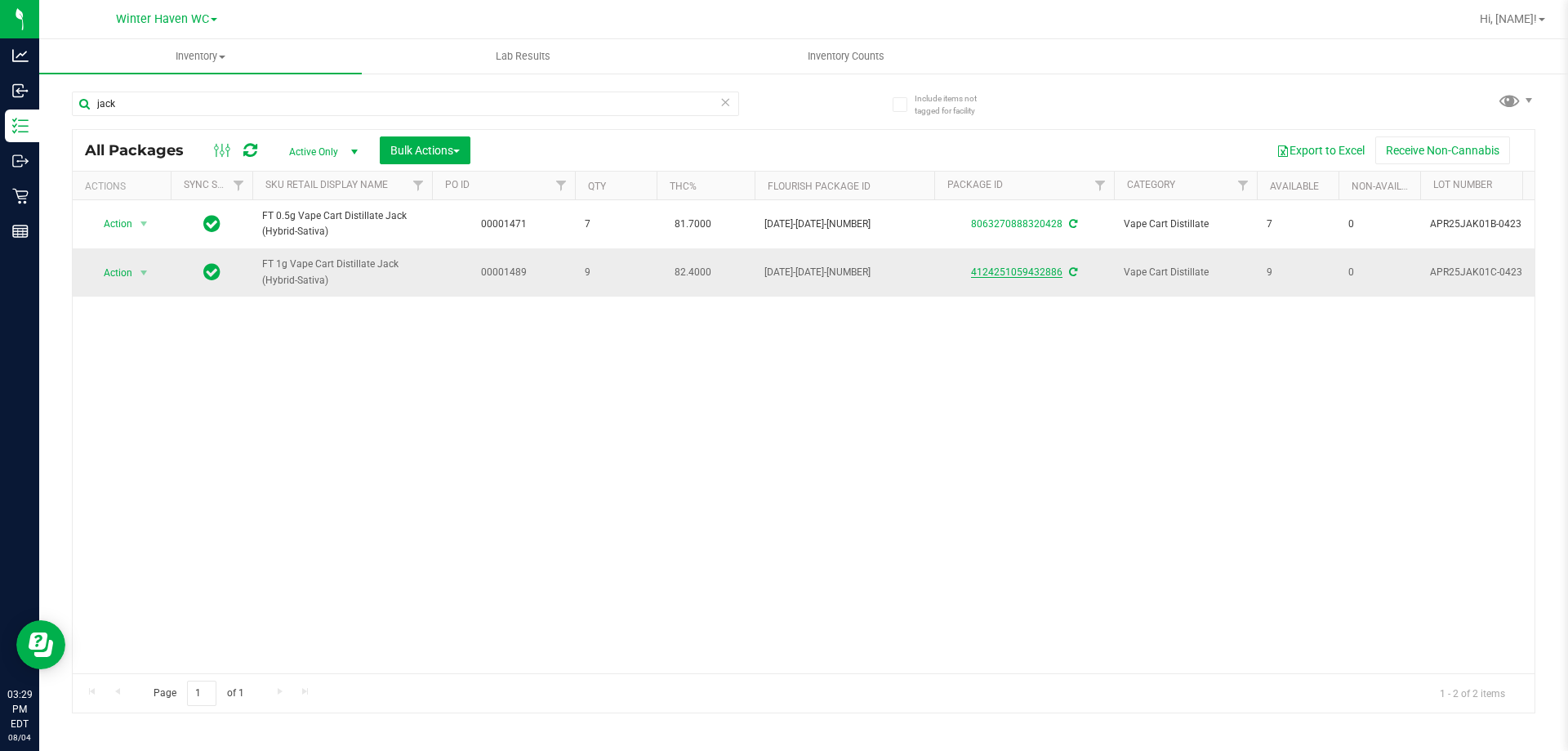 click on "4124251059432886" at bounding box center (1017, 272) 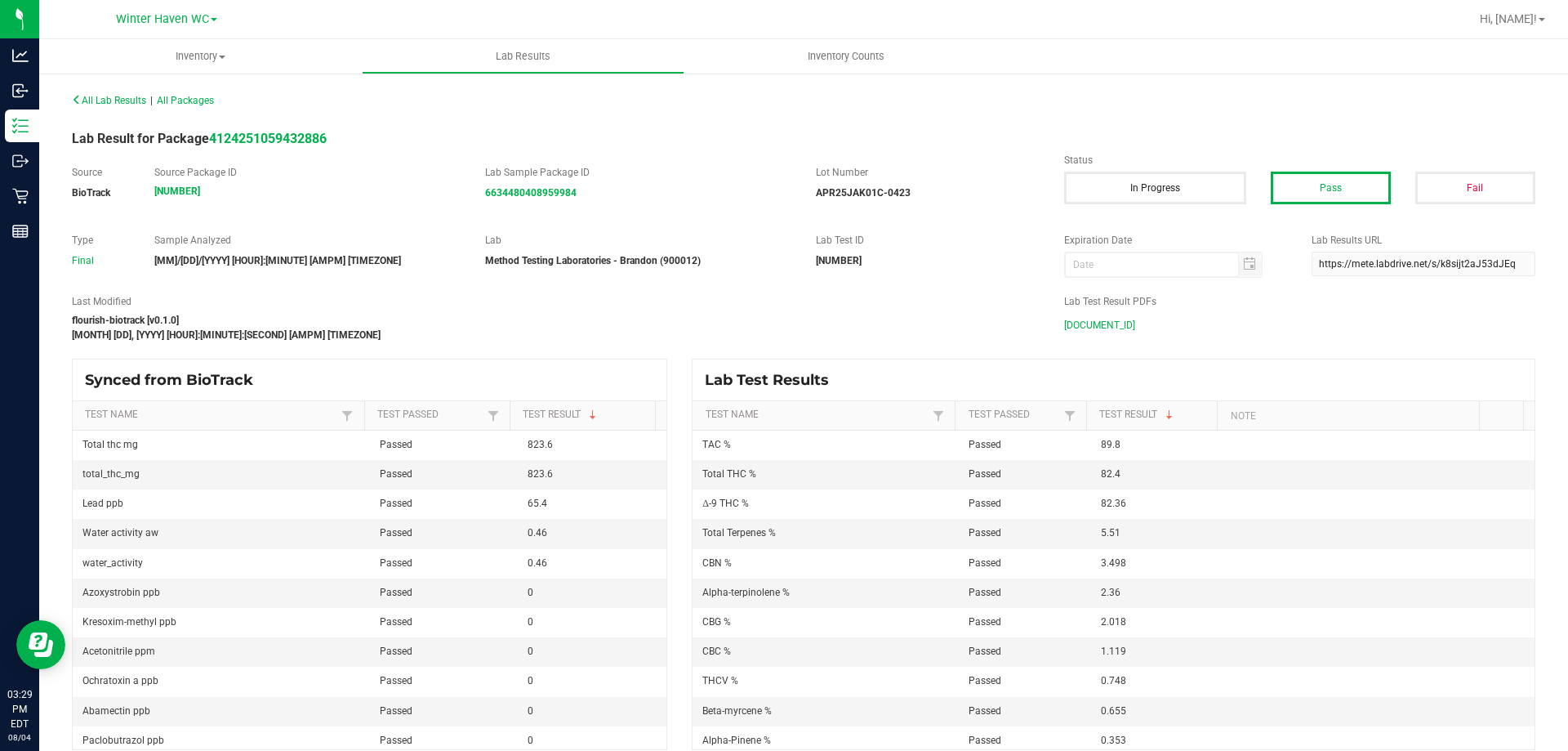 click on "APR25JAK01C-0423.pdf" at bounding box center [1099, 325] 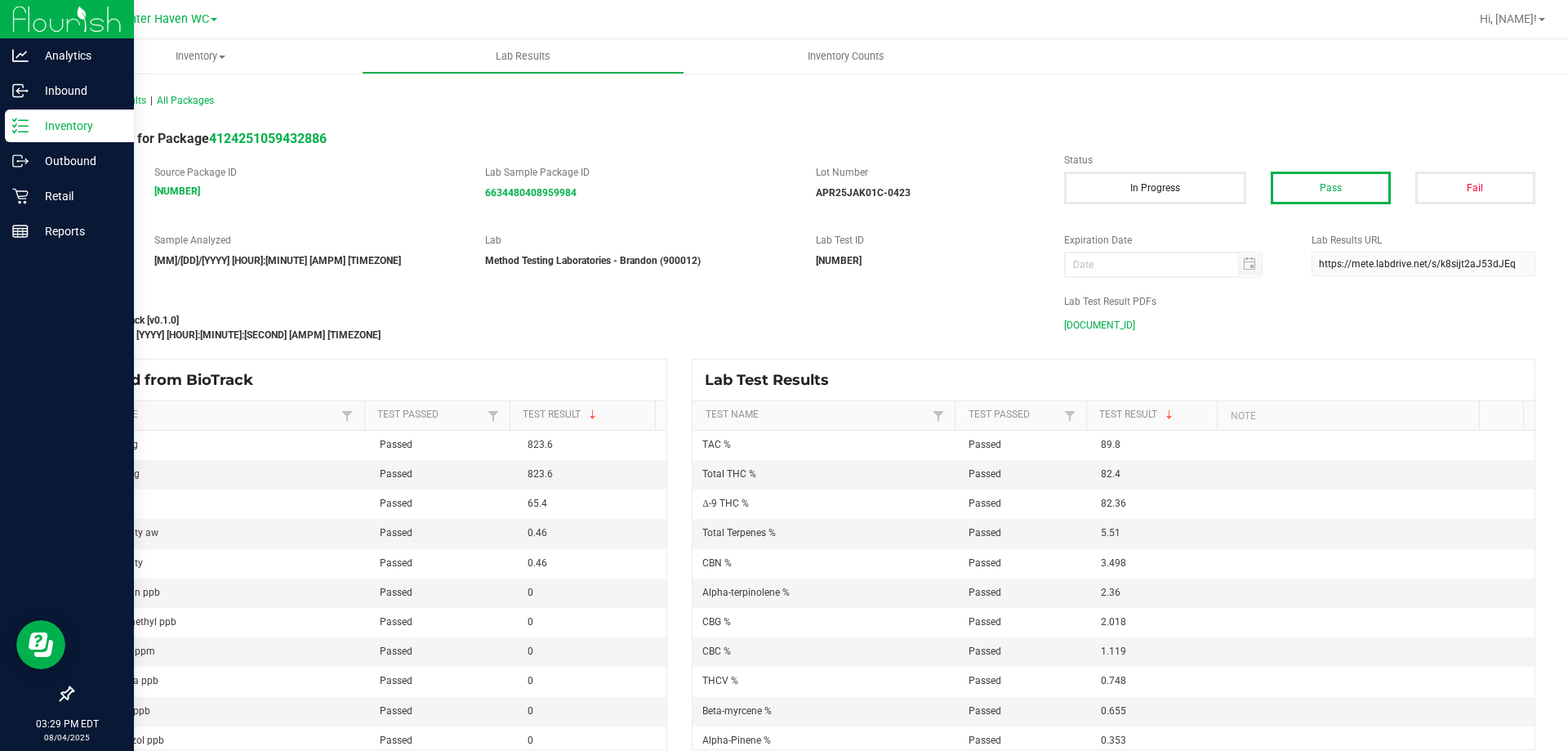 click on "Inventory" at bounding box center (69, 126) 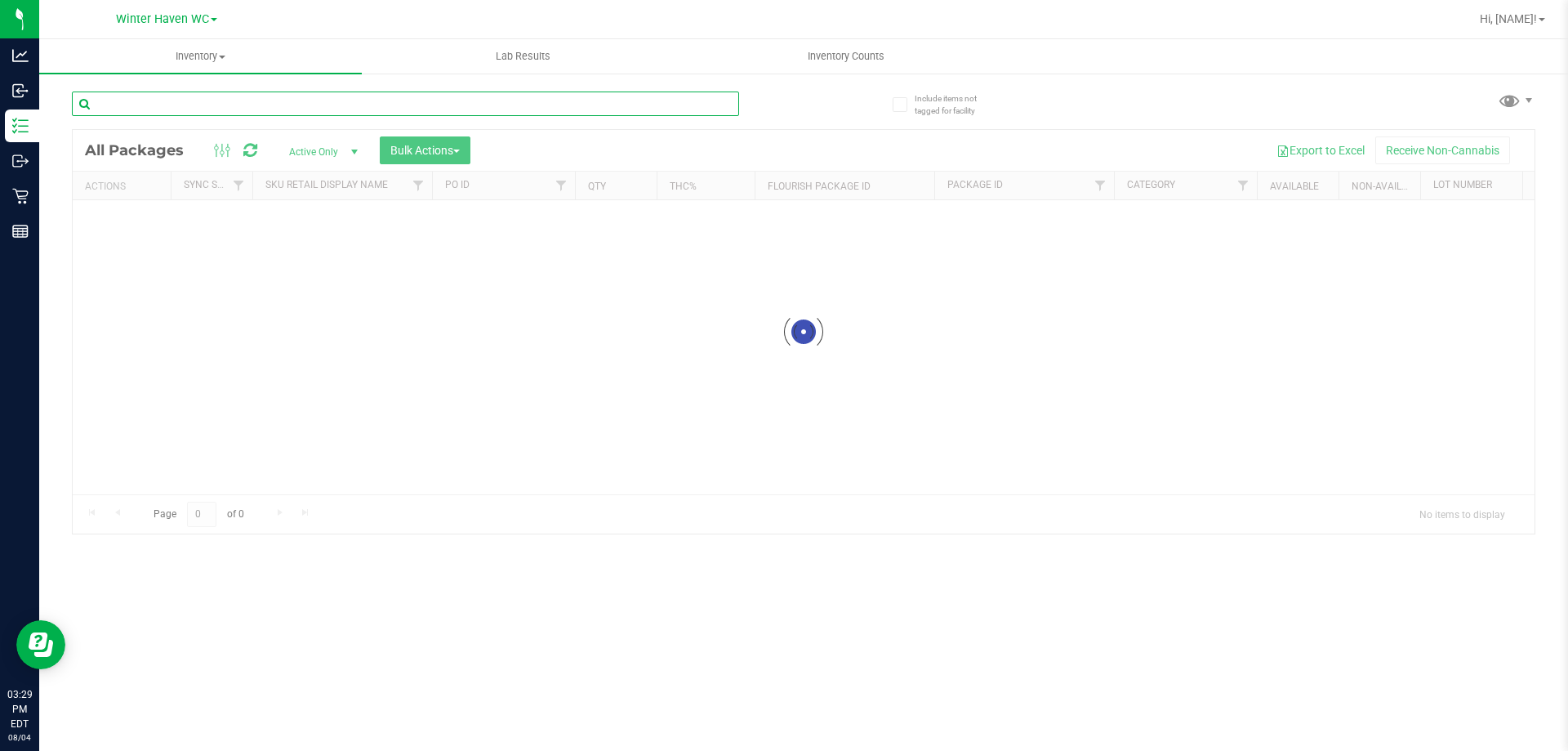 drag, startPoint x: 133, startPoint y: 115, endPoint x: 217, endPoint y: 110, distance: 84.14868 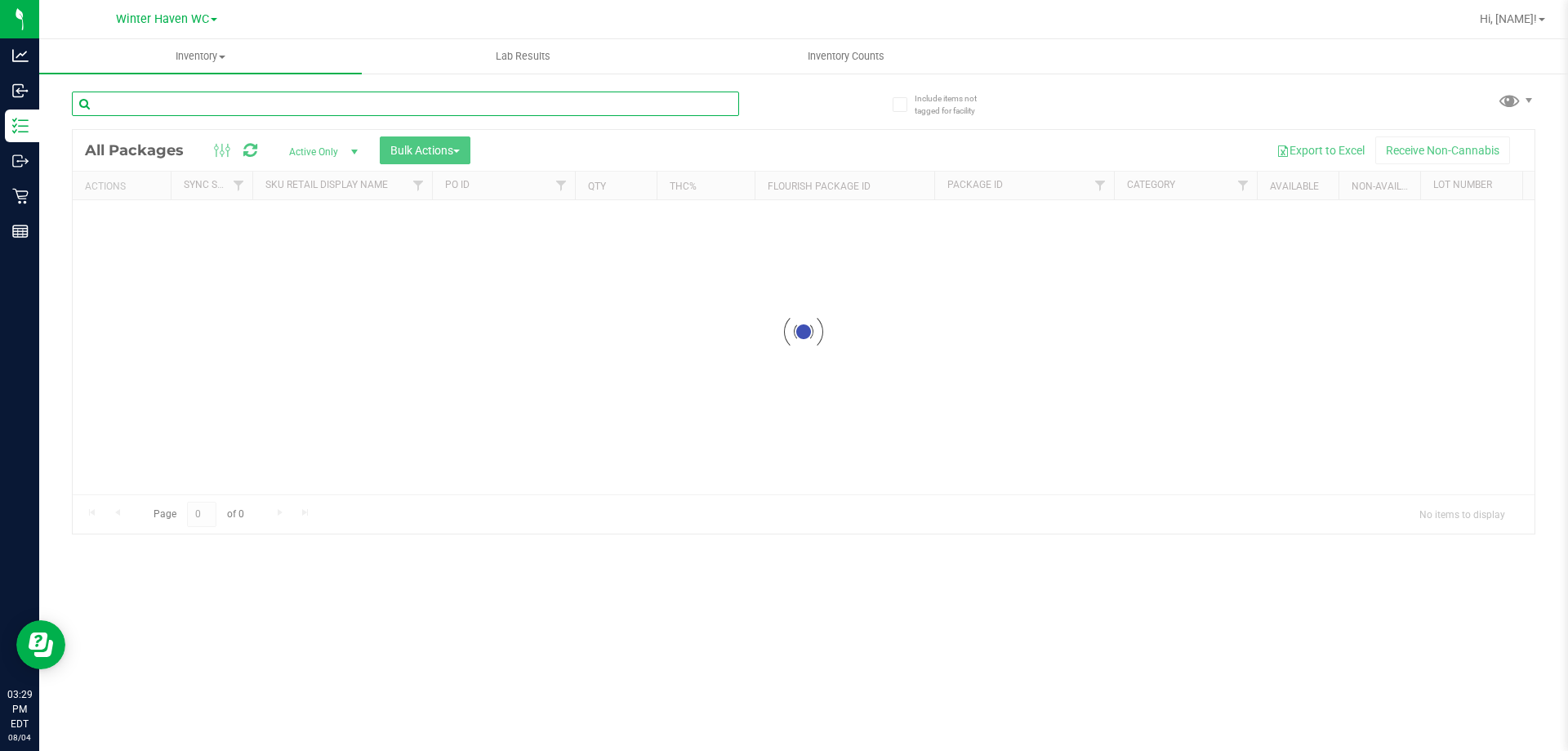 click at bounding box center (405, 104) 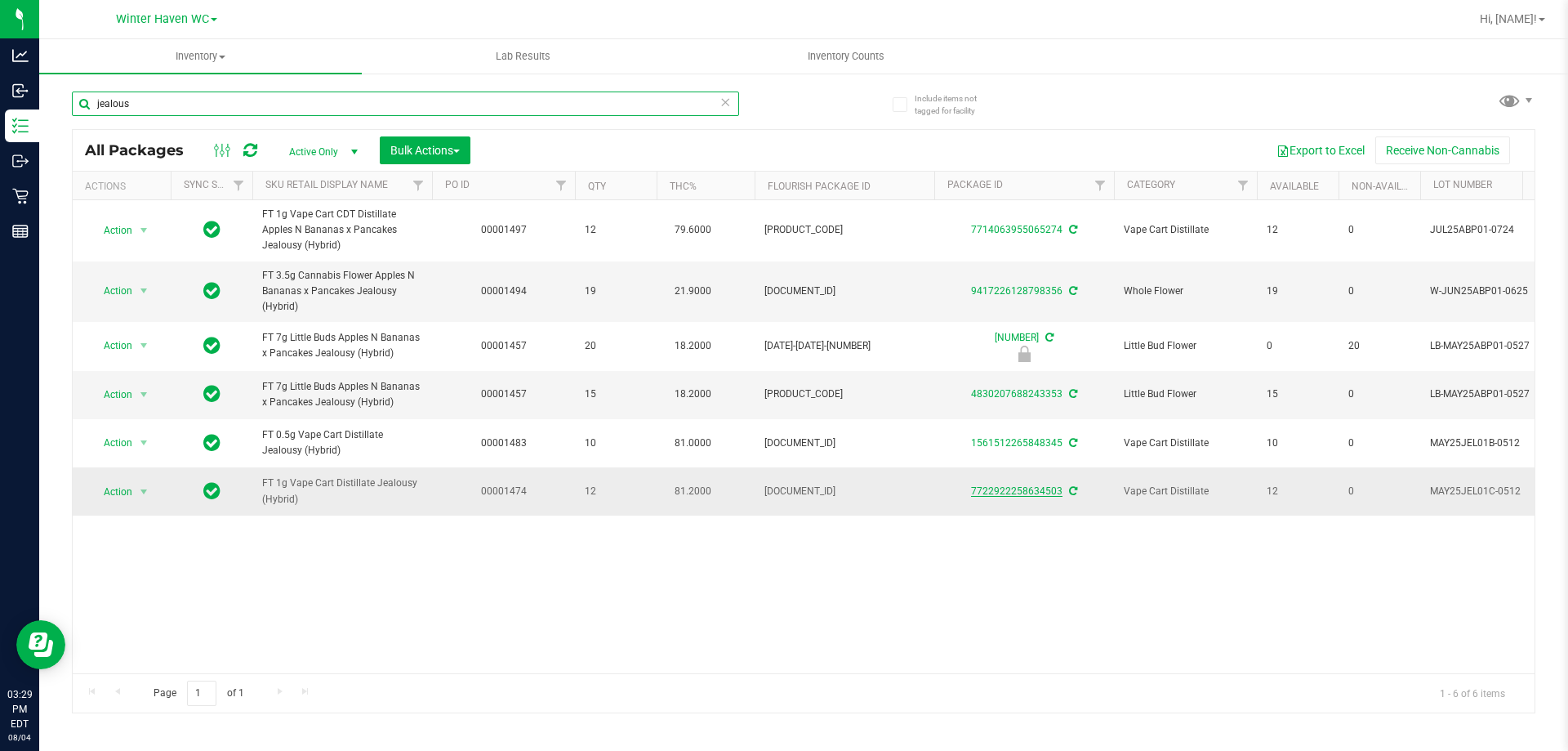 type on "jealous" 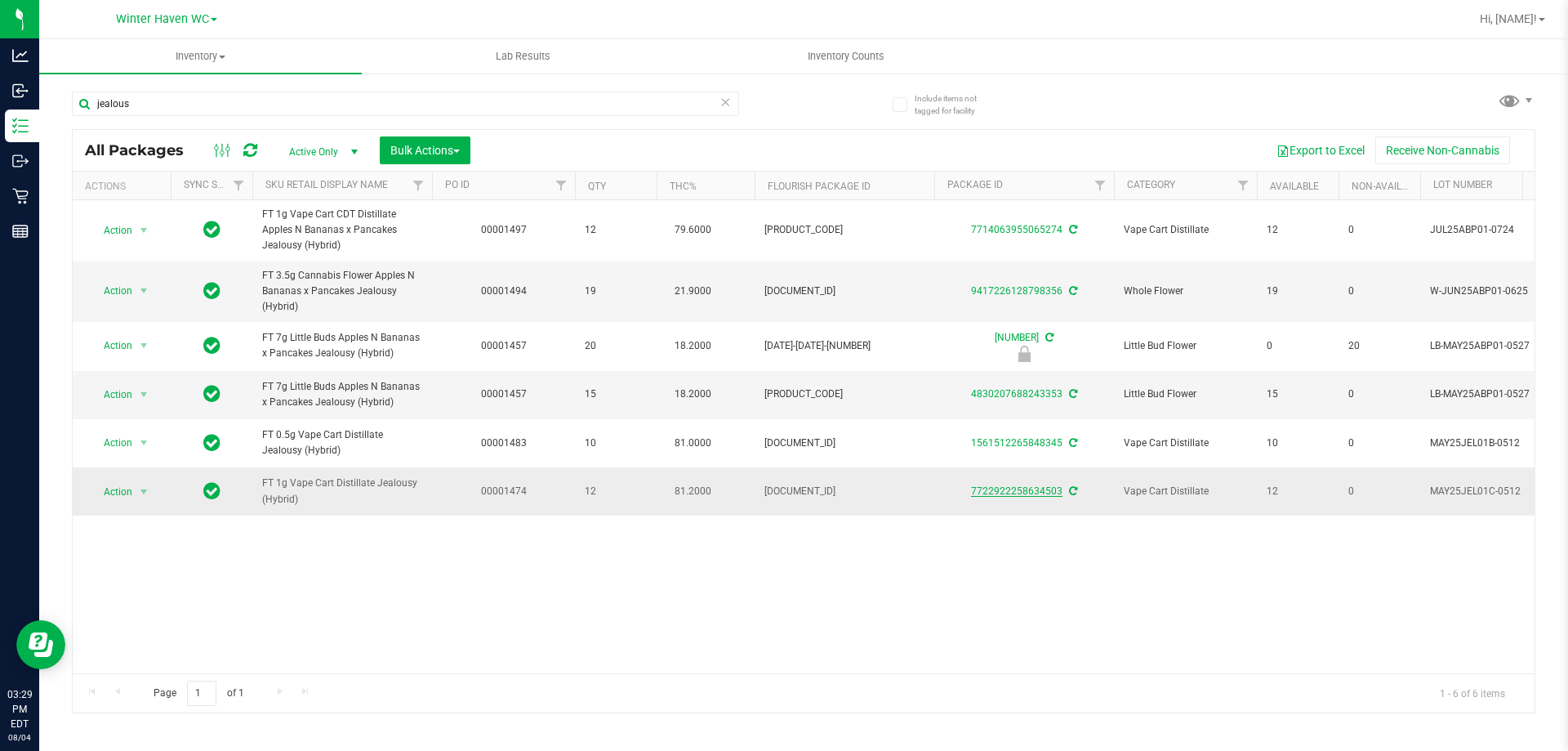 click on "7722922258634503" at bounding box center [1017, 491] 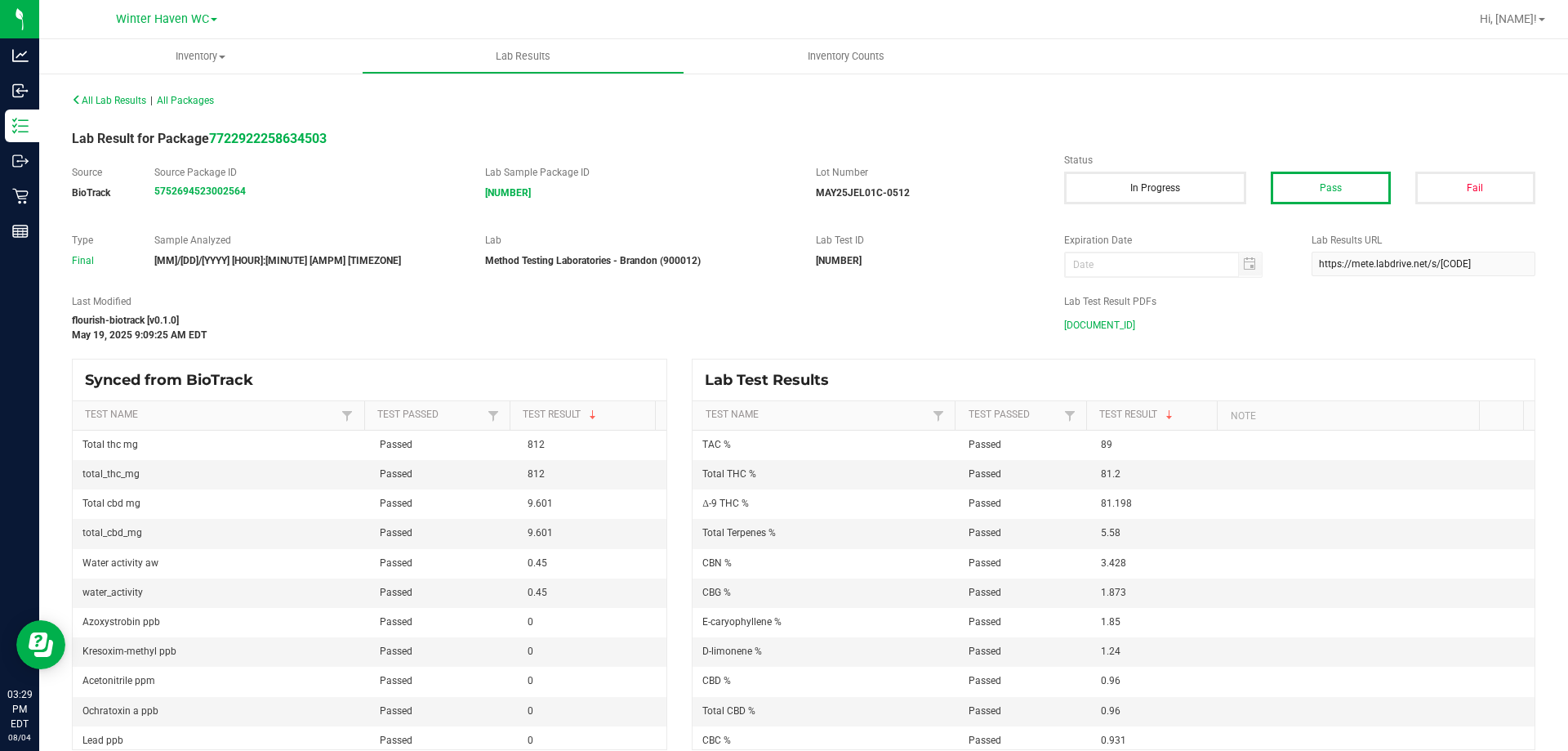 click on "MAY25JEL01C-0512.pdf" at bounding box center [1099, 325] 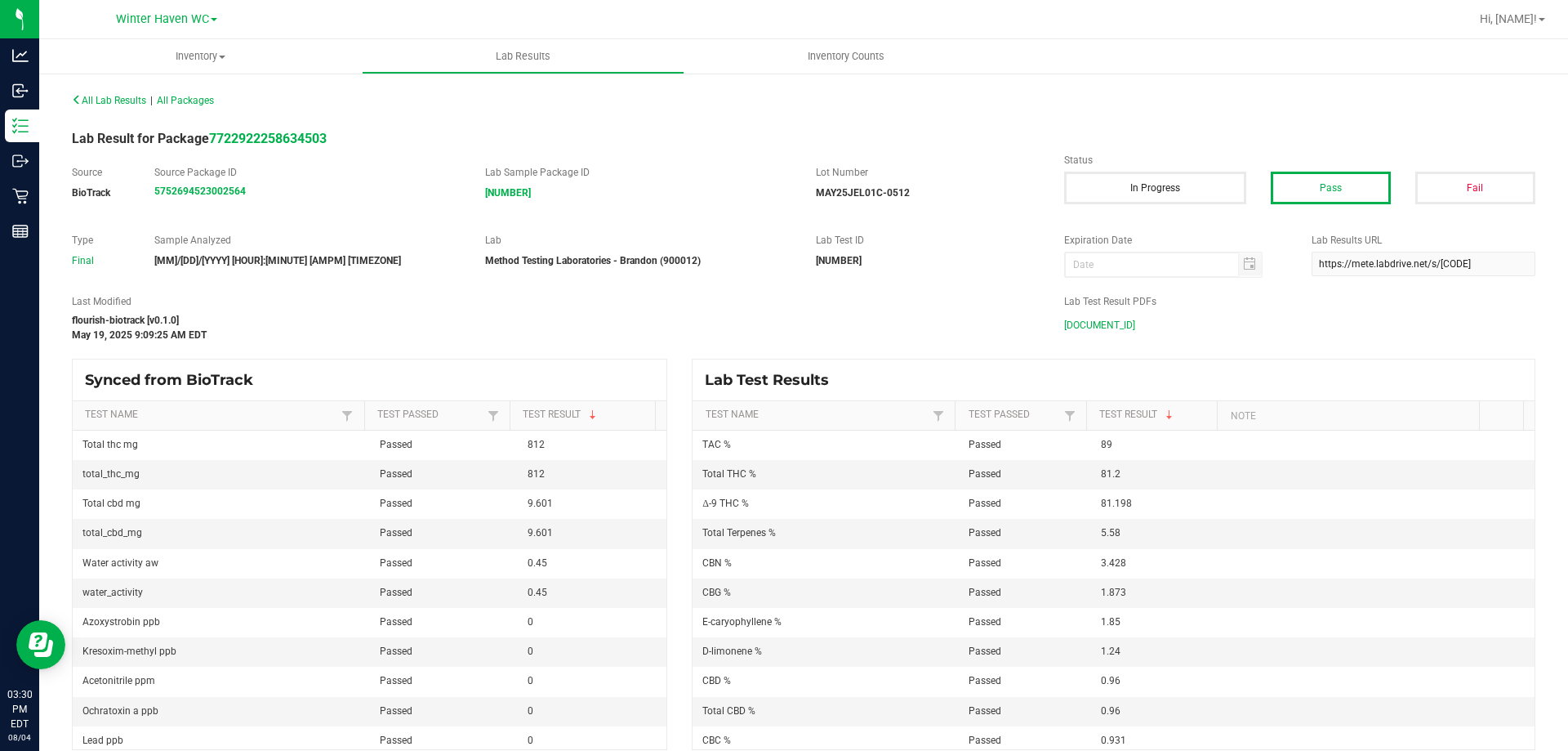 click on "All Lab Results  |  All Packages   Lab Result for Package  7722922258634503  Source  BioTrack  Source Package ID  5752694523002564  Lab Sample Package ID  6179866847315353  Lot Number  MAY25JEL01C-0512  Status   In Progress   Pass   Fail   Type   Final   Sample Analyzed  05/16/2025 7:13 AM EDT  Lab  Method Testing Laboratories - Brandon (900012)  Lab Test ID  249854  Expiration Date   Lab Results URL  https://mete.labdrive.net/s/b9zPH3p35frfXfs  Last Modified  flourish-biotrack [v0.1.0] May 19, 2025 9:09:25 AM EDT  Lab Test Result PDFs   MAY25JEL01C-0512.pdf   Synced from BioTrack  Test Name Test Passed Test Result  Total thc mg   Passed   812   total_thc_mg   Passed   812   Total cbd mg   Passed   9.601   total_cbd_mg   Passed   9.601   Water activity aw   Passed   0.45   water_activity   Passed   0.45   Azoxystrobin ppb   Passed   0   Kresoxim-methyl ppb   Passed   0   Acetonitrile ppm   Passed   0   Ochratoxin a ppb   Passed   0   Lead ppb   Passed   0   Abamectin ppb   Passed   0   Passed" at bounding box center [804, 419] 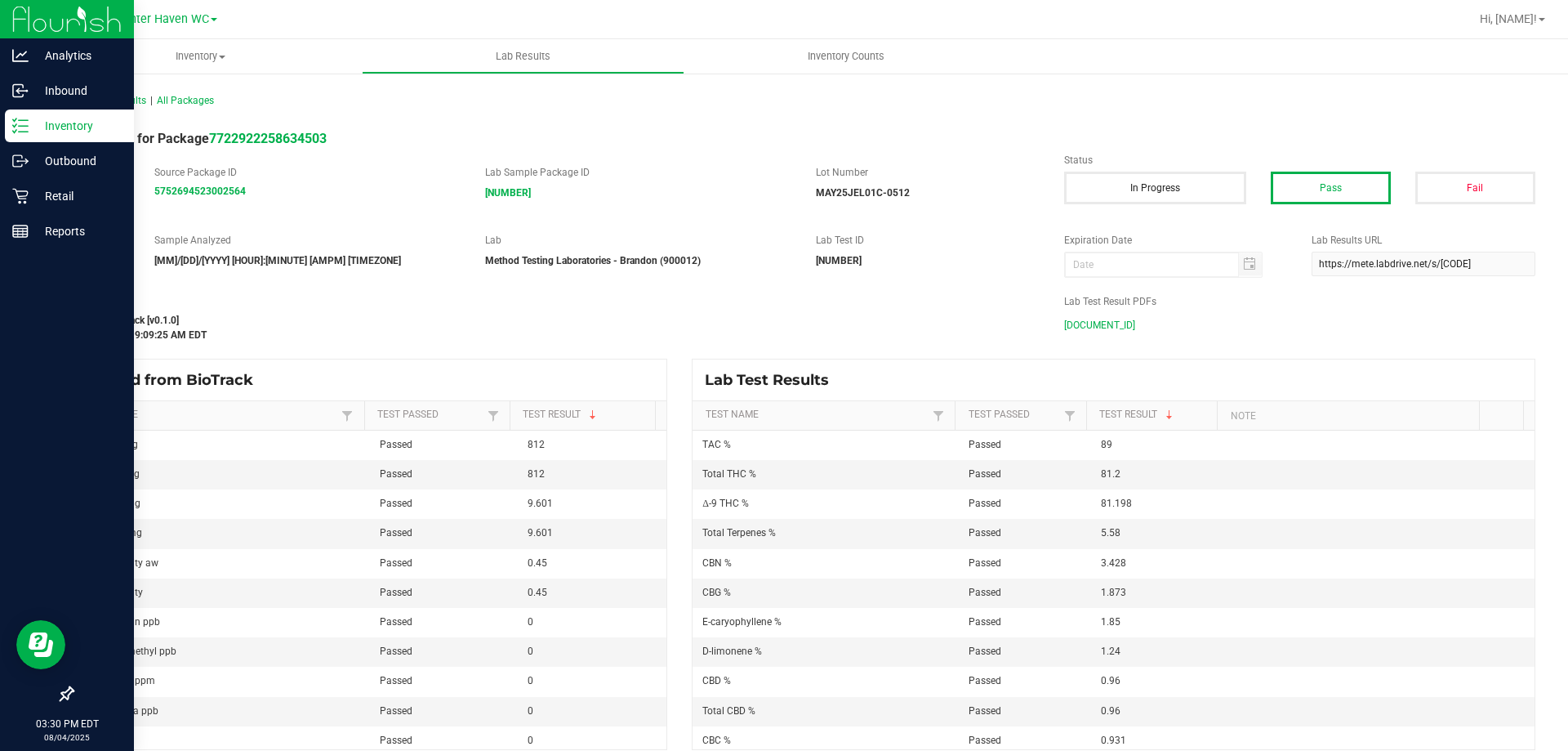 click 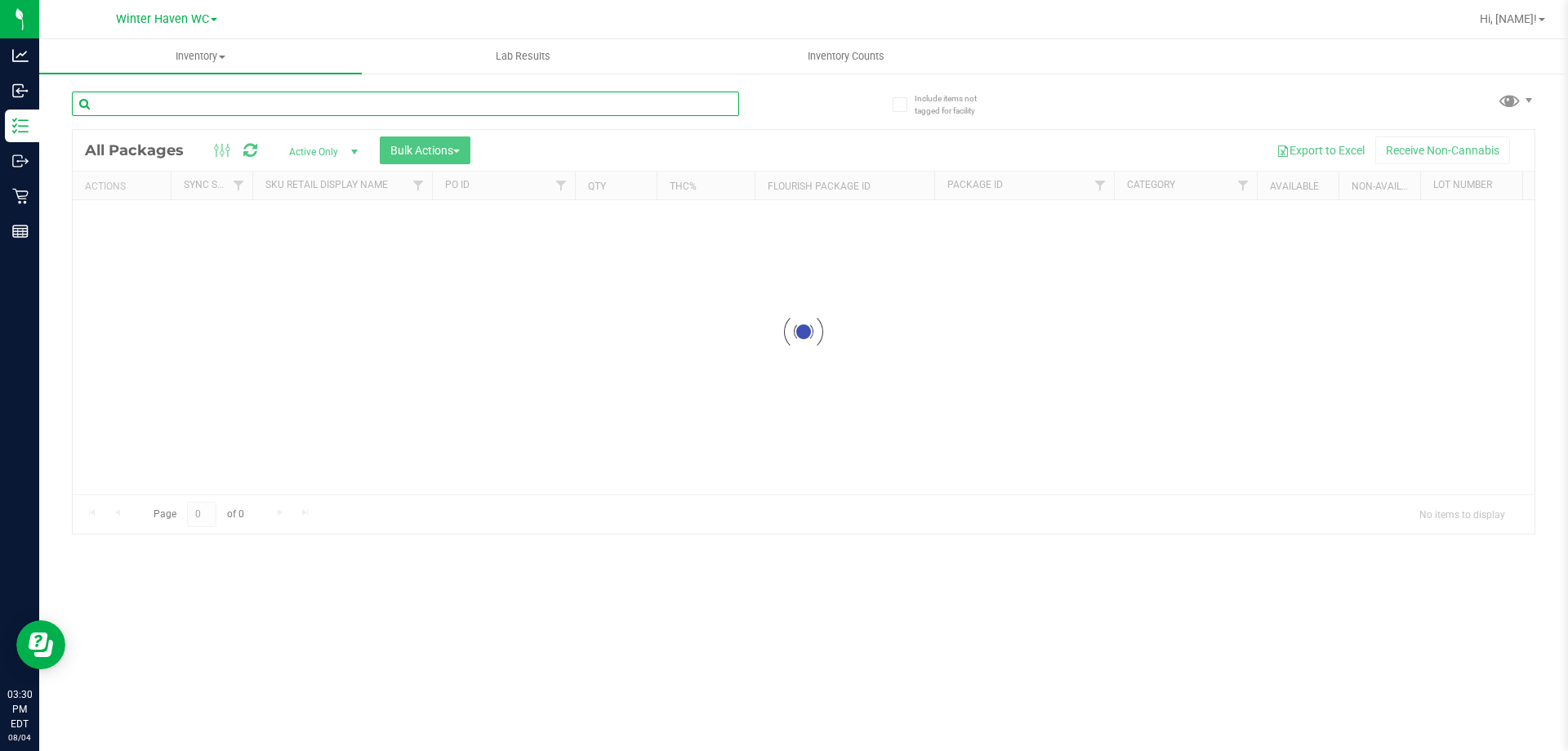click at bounding box center (405, 104) 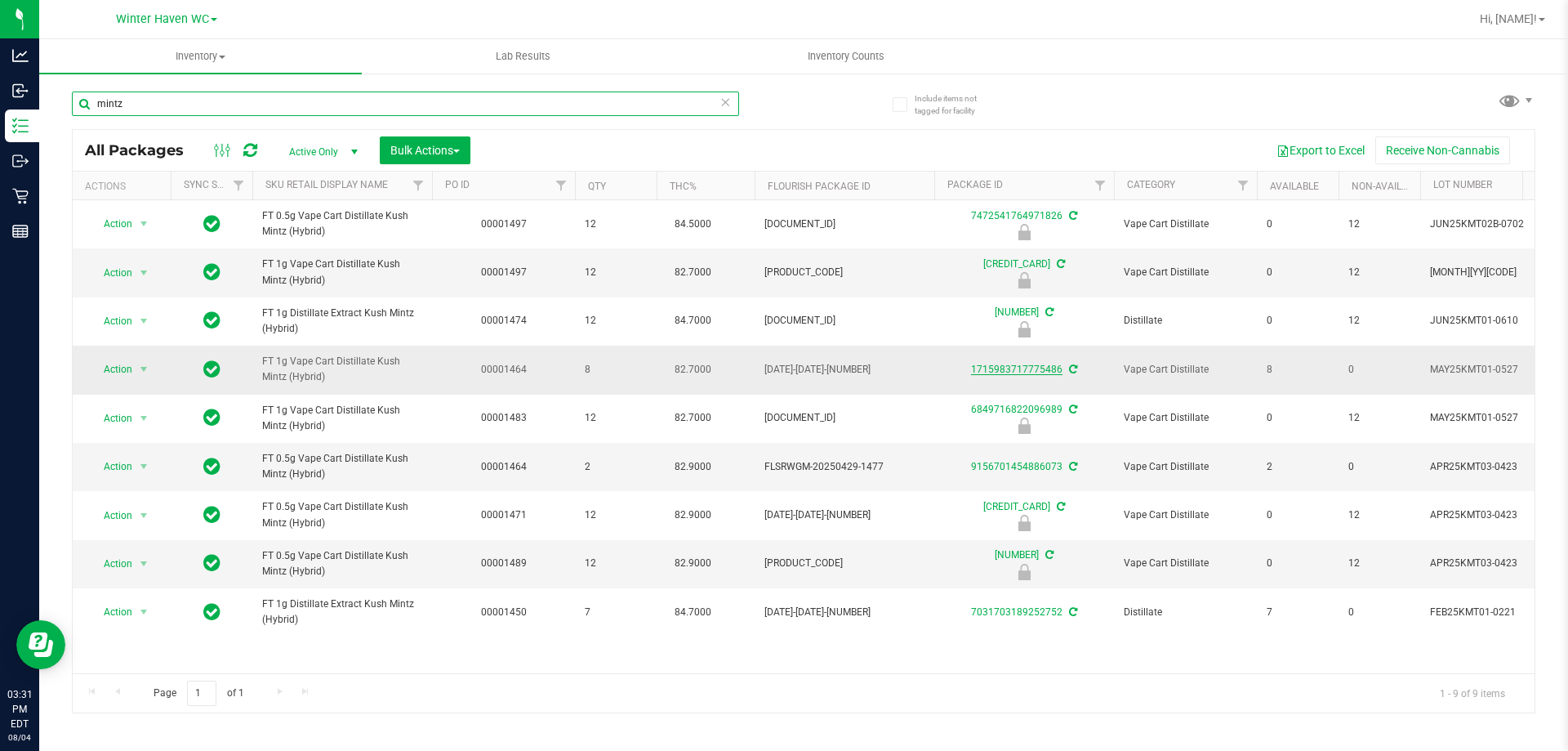 type on "mintz" 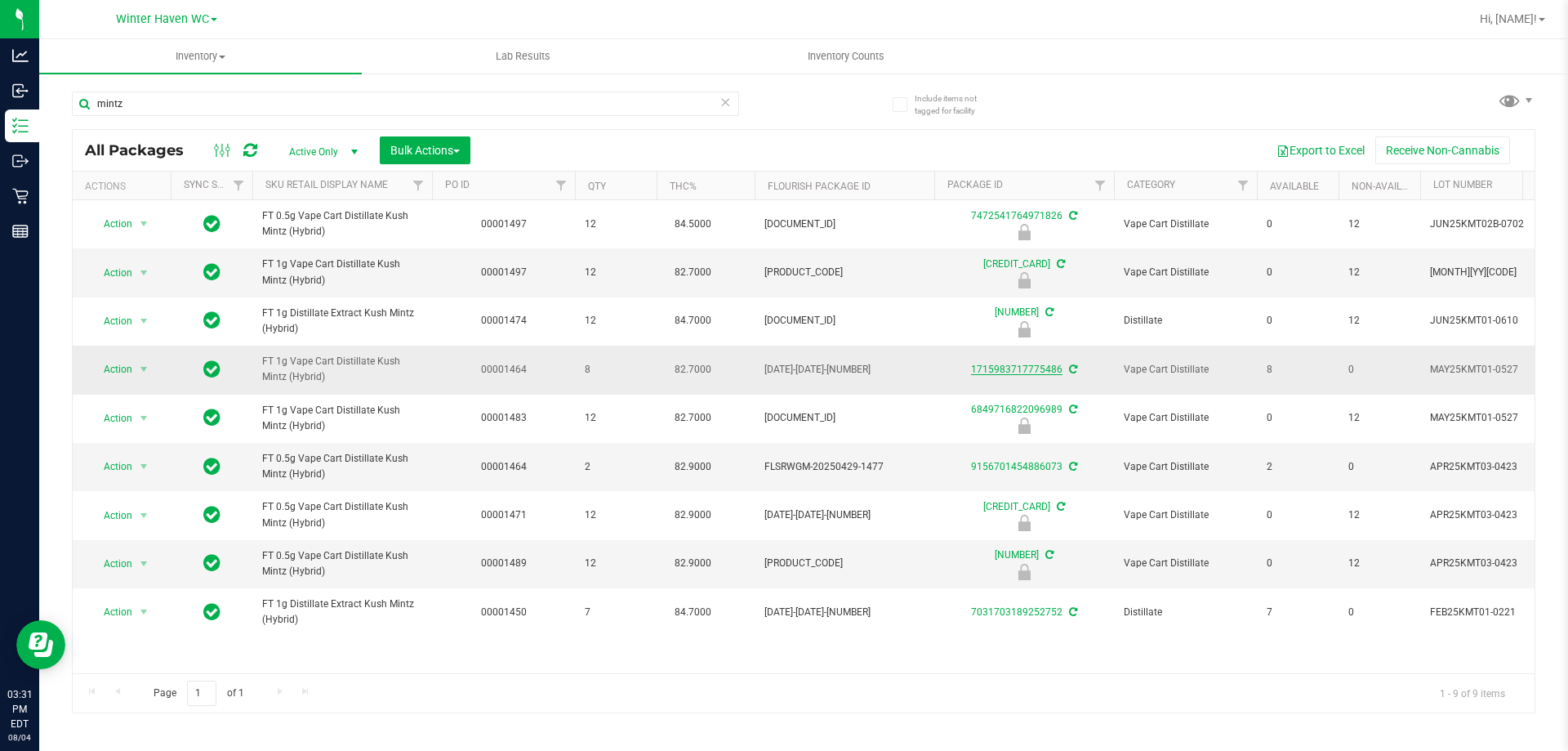 click on "1715983717775486" at bounding box center (1017, 369) 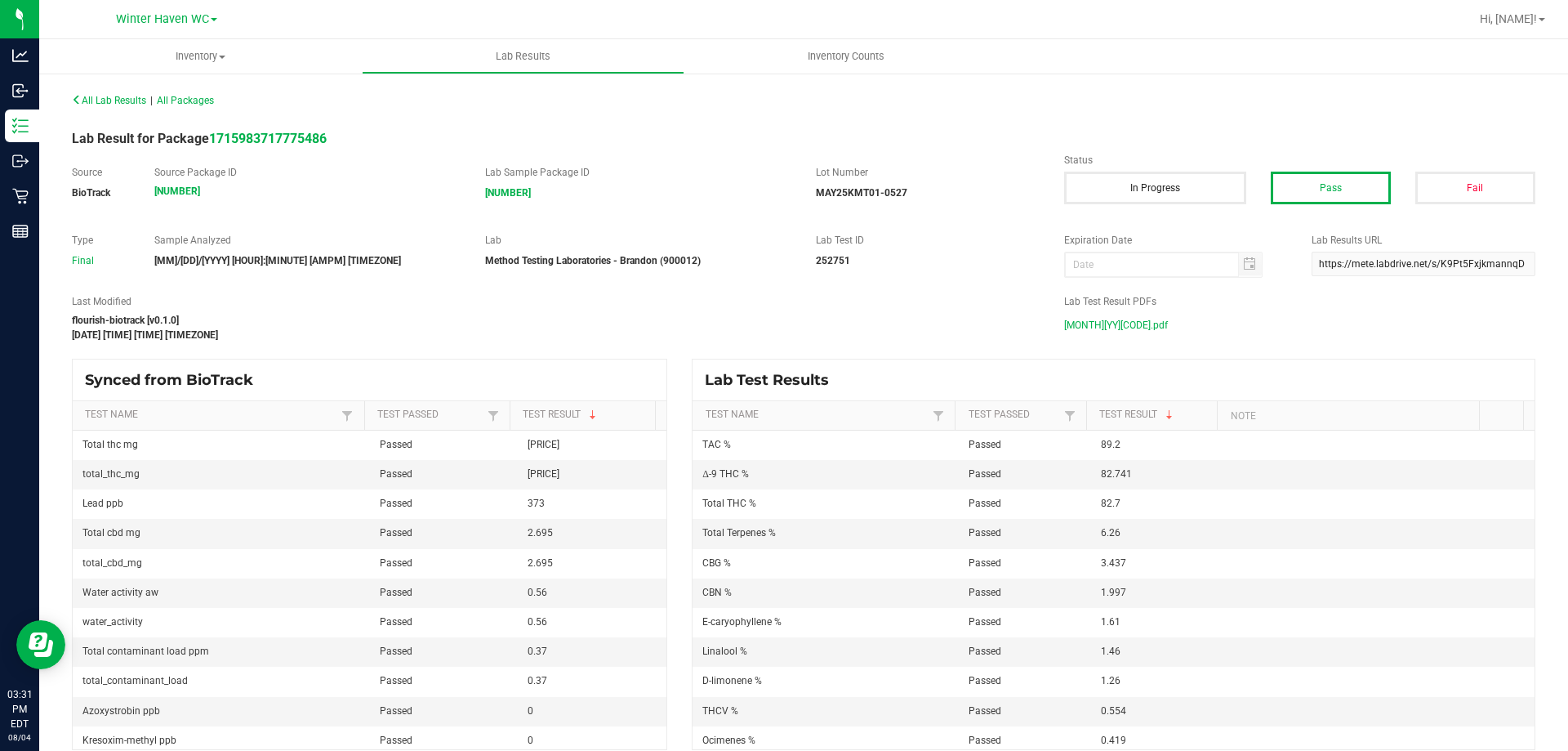 click on "MAY25KMT01-0527.pdf" at bounding box center (1116, 325) 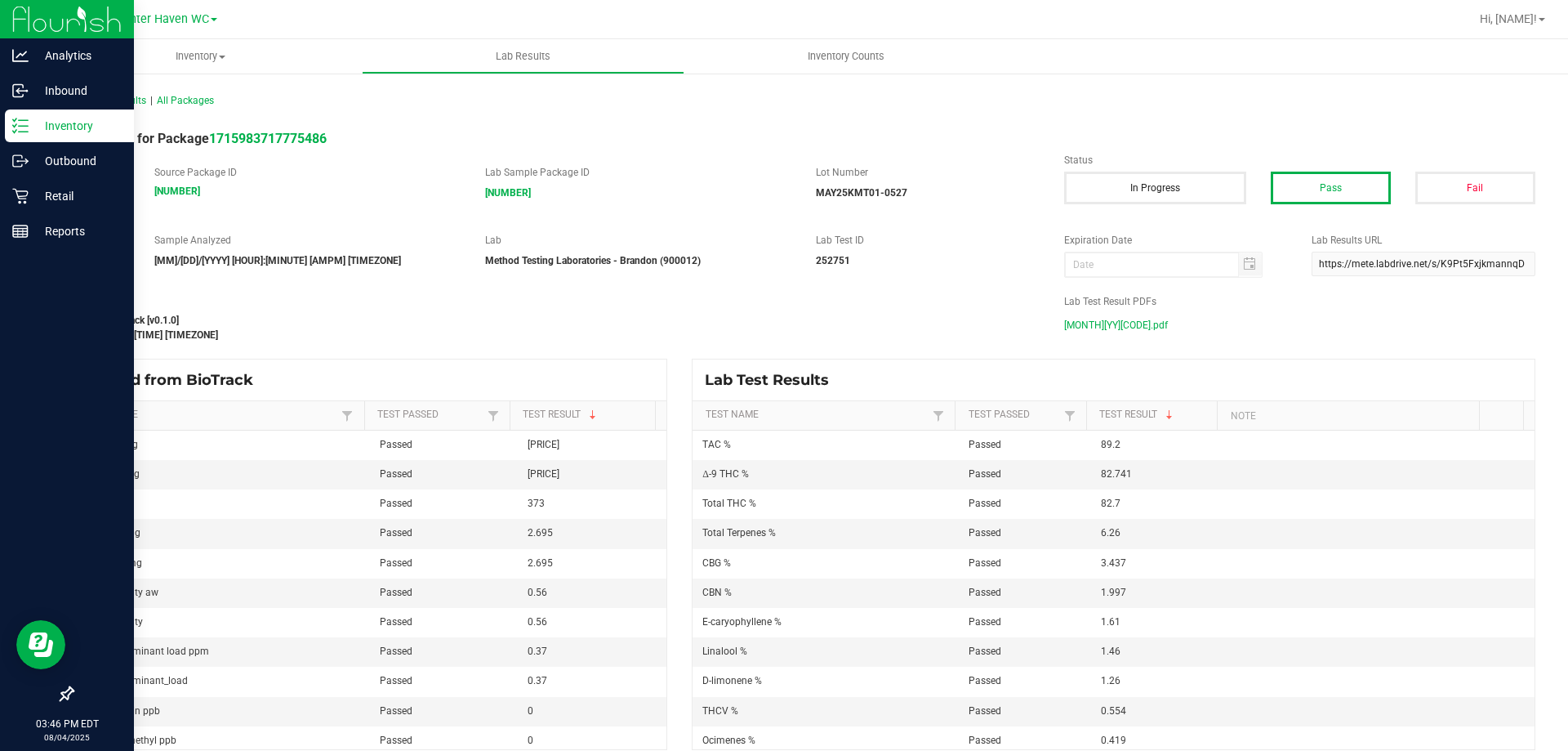 click on "Inventory" at bounding box center [69, 126] 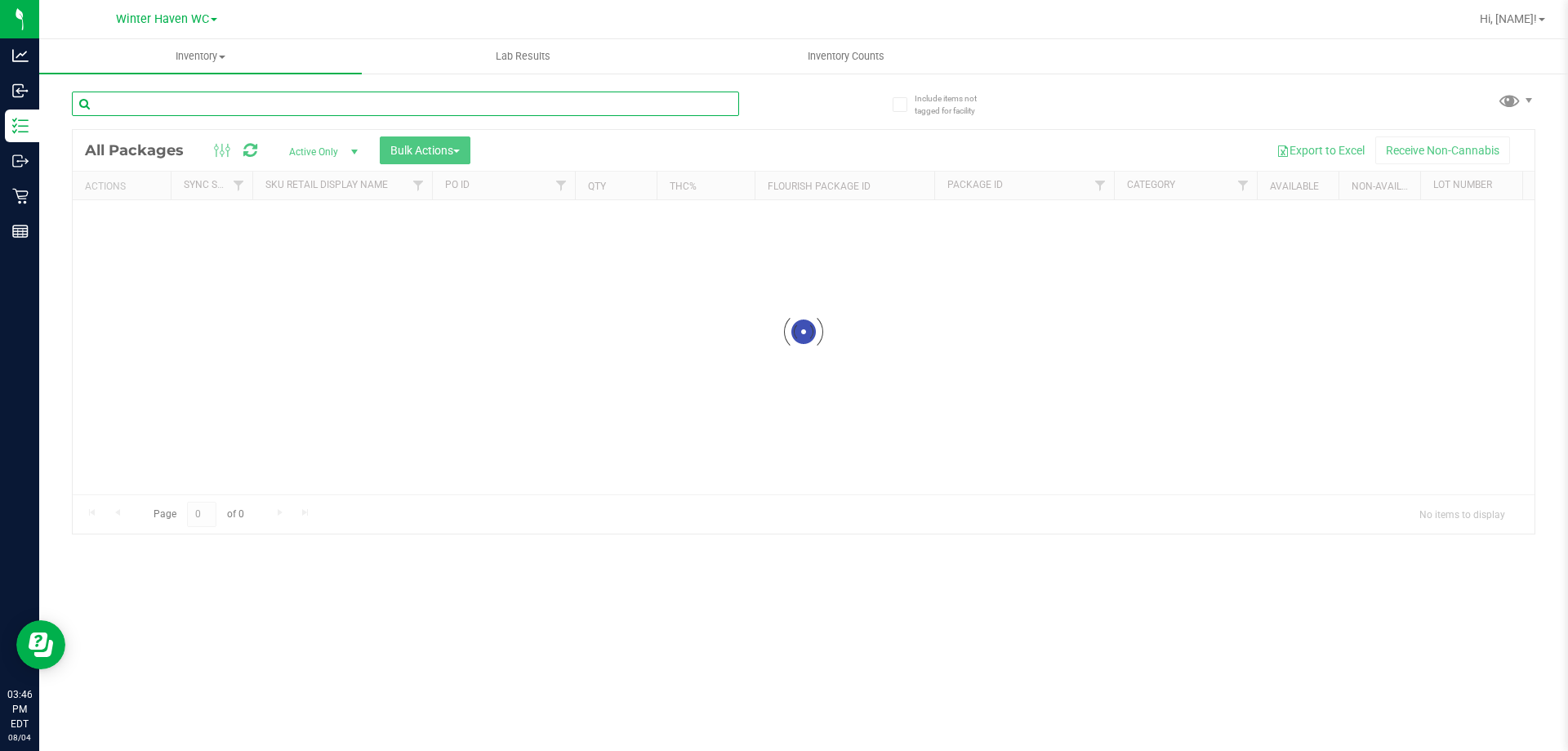 click at bounding box center (405, 104) 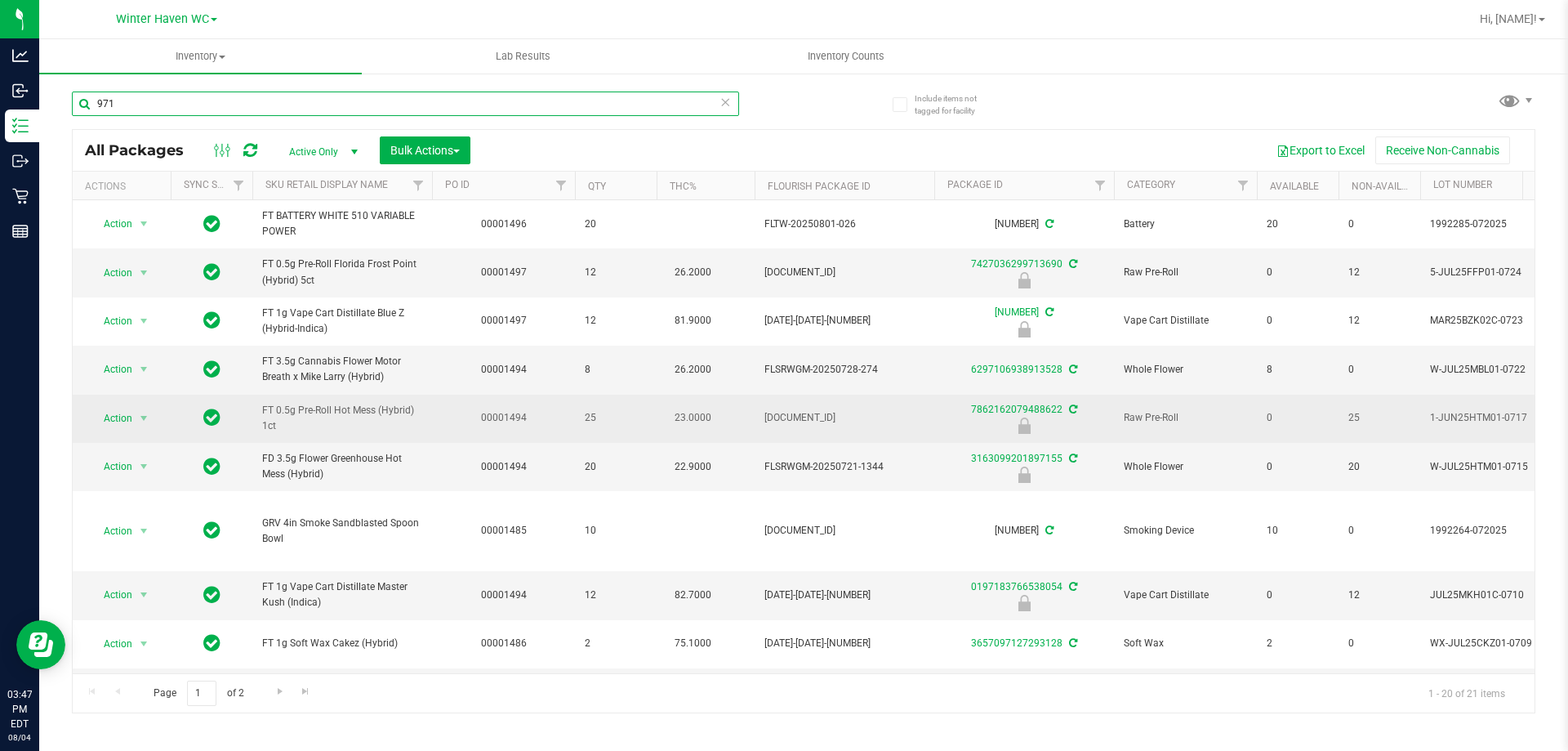 type on "971" 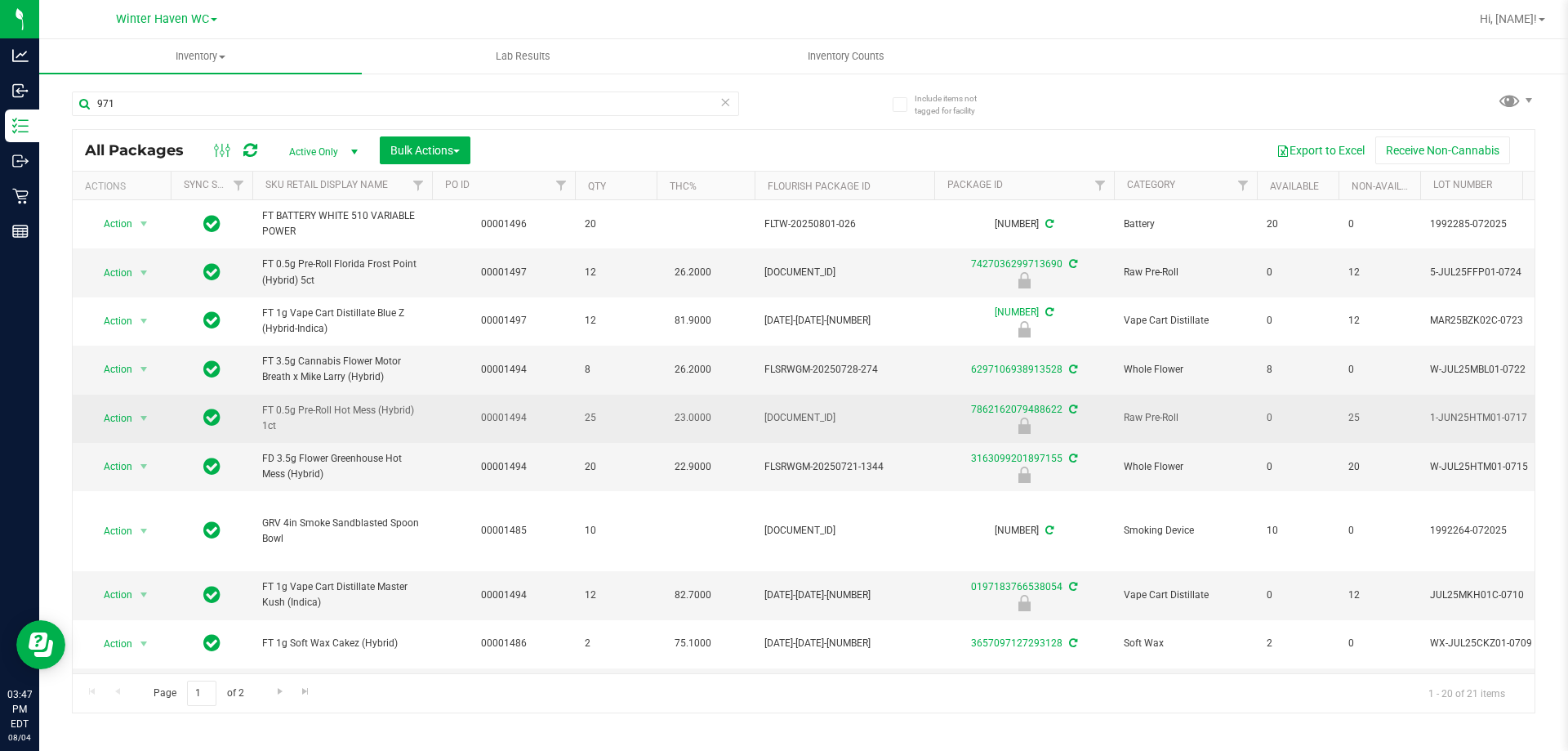 click on "Action" at bounding box center (111, 418) 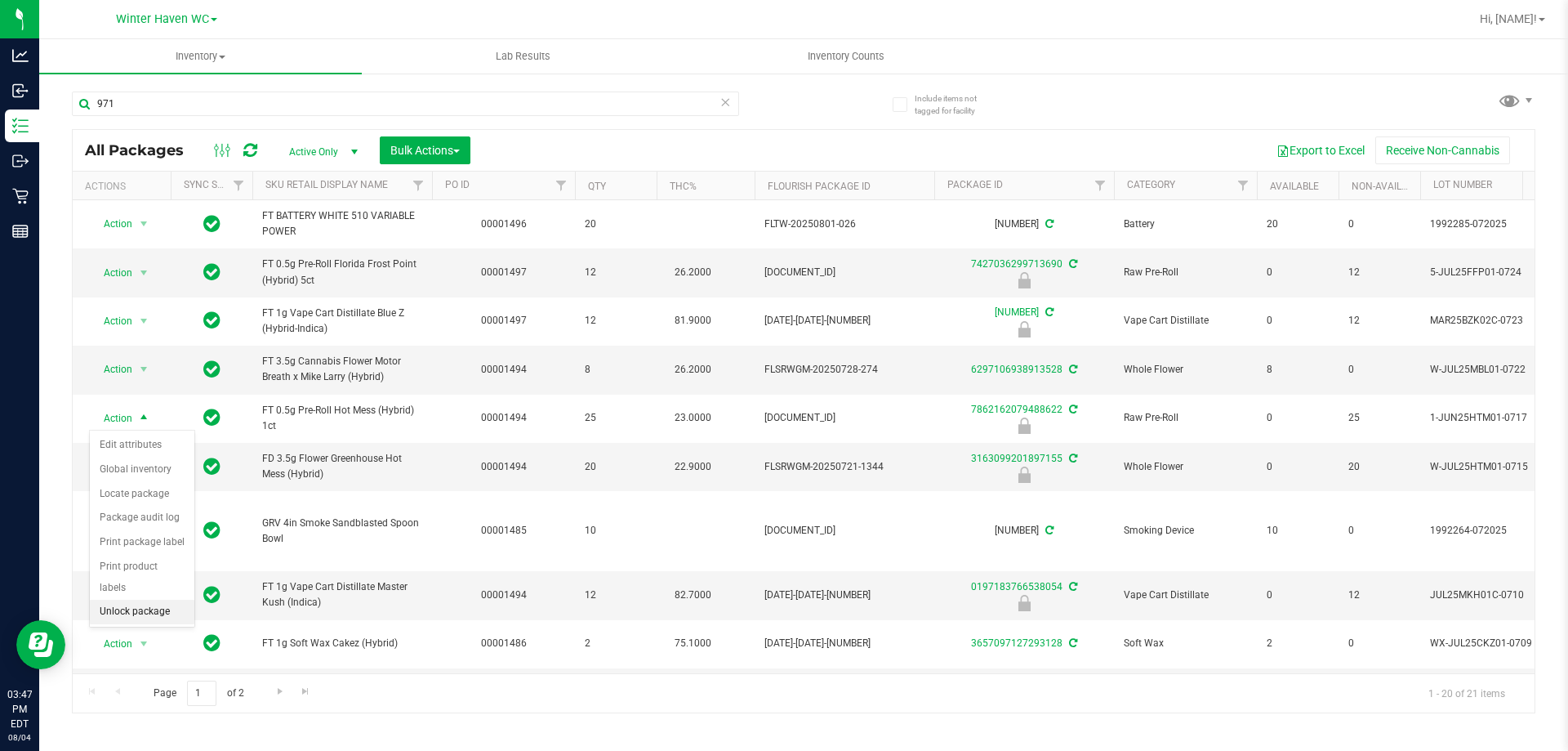 click on "Unlock package" at bounding box center [142, 612] 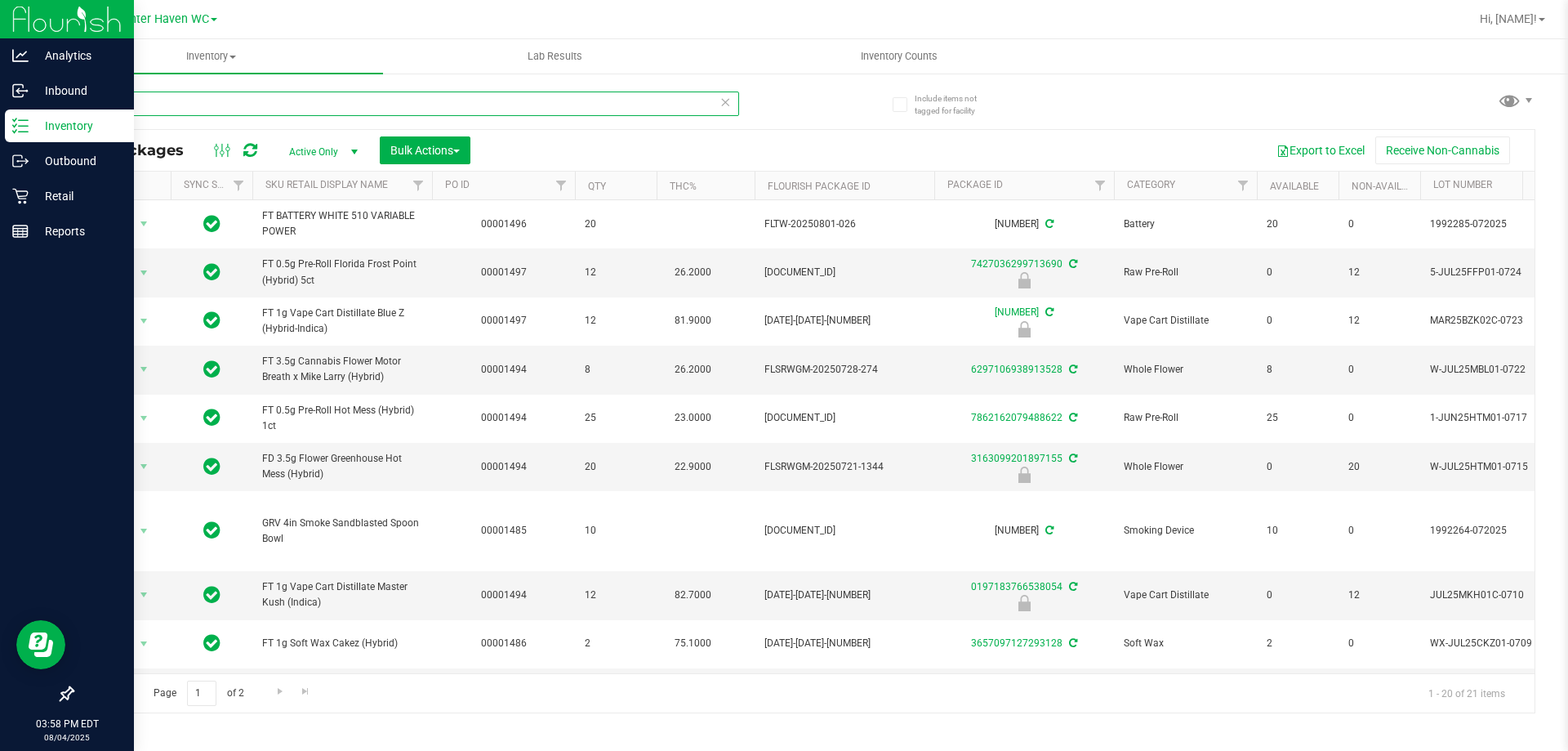 drag, startPoint x: 193, startPoint y: 107, endPoint x: 0, endPoint y: 110, distance: 193.02331 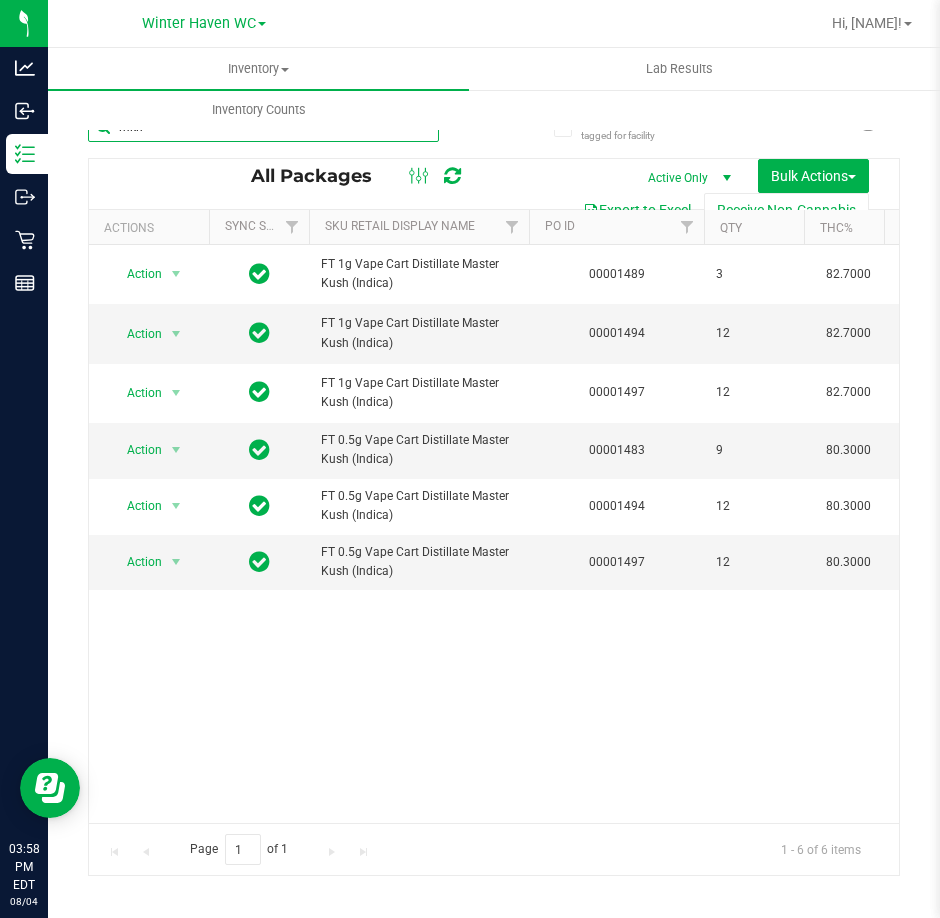 type on "mkh" 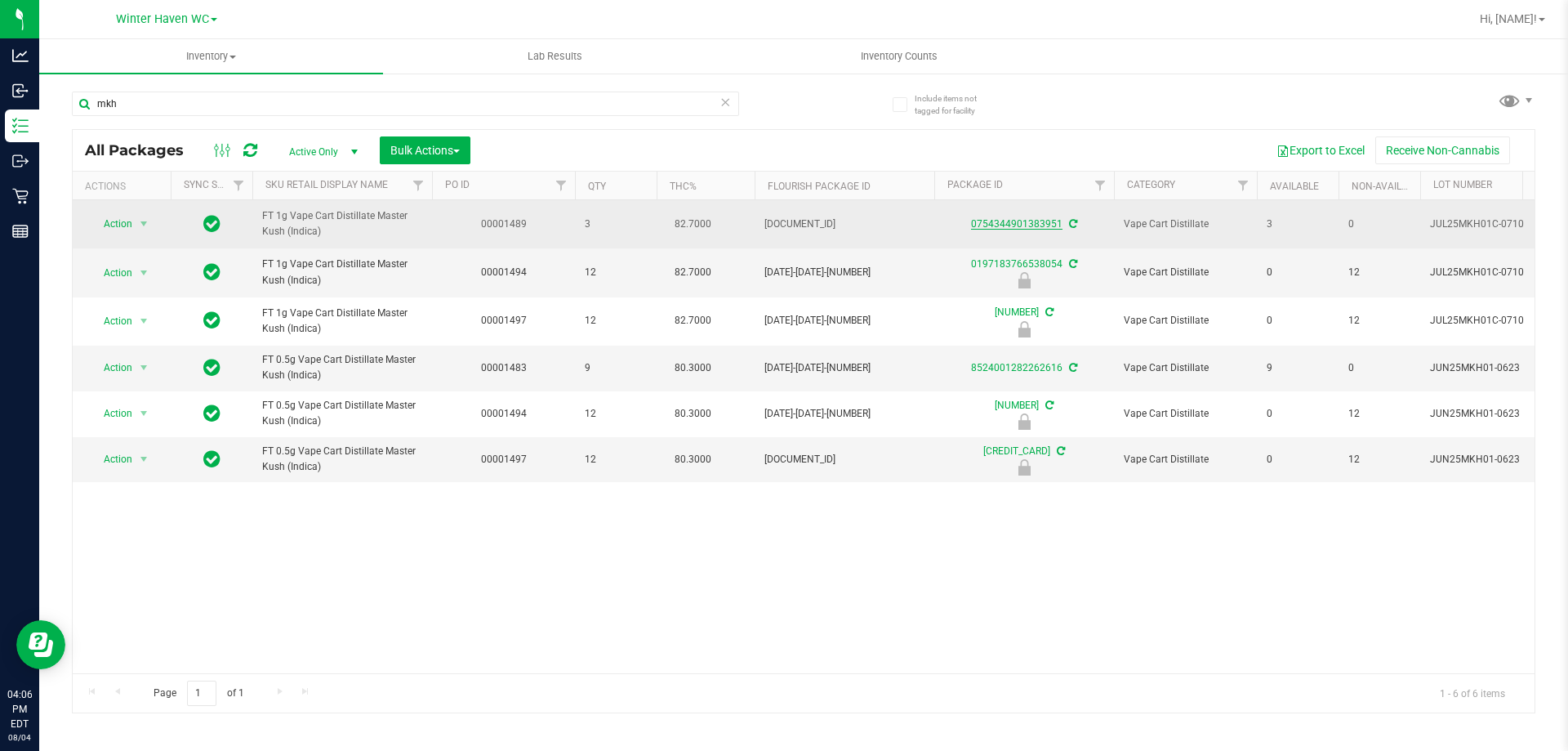 click on "0754344901383951" at bounding box center (1017, 224) 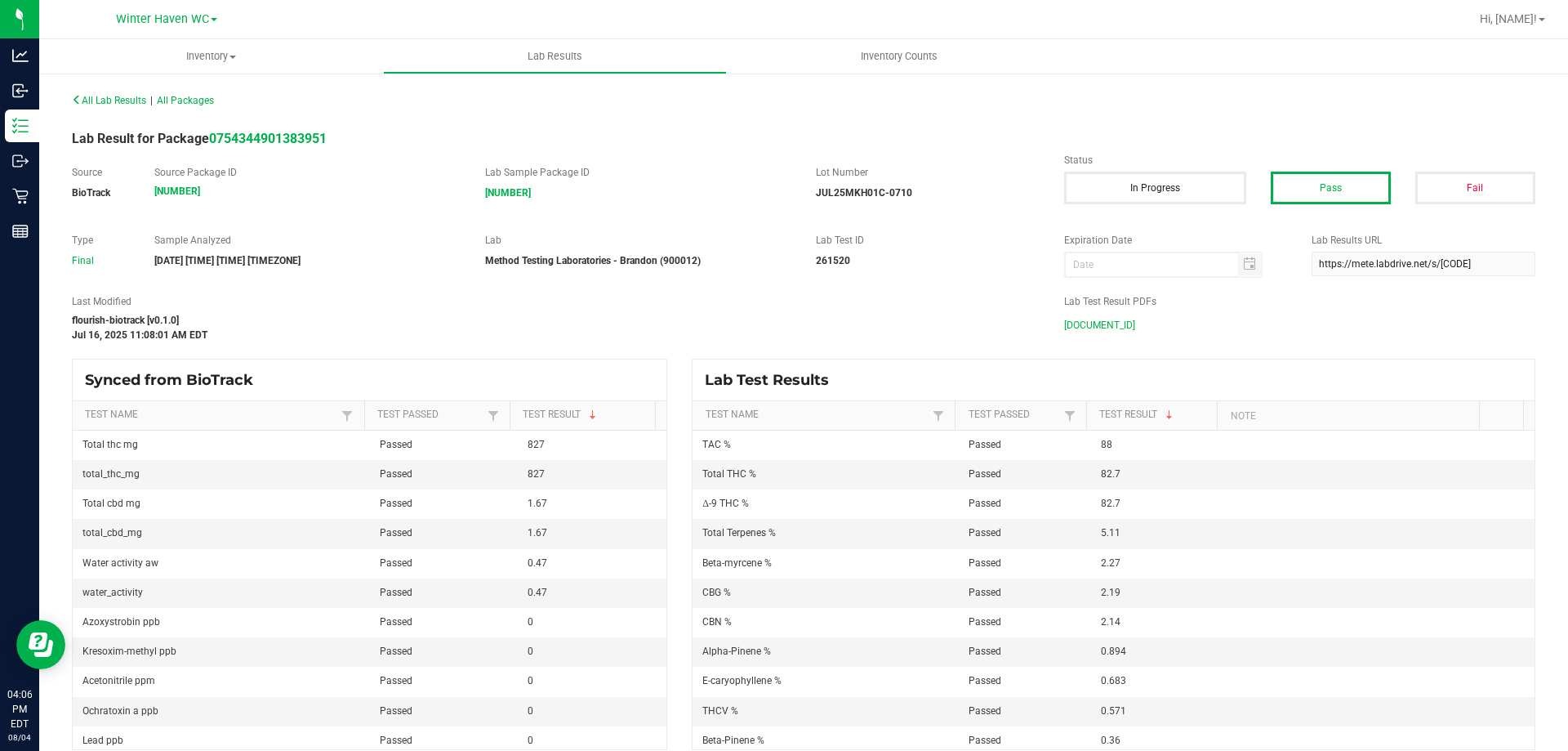 click on "JUL25MKH01C-0710.pdf" at bounding box center [1099, 325] 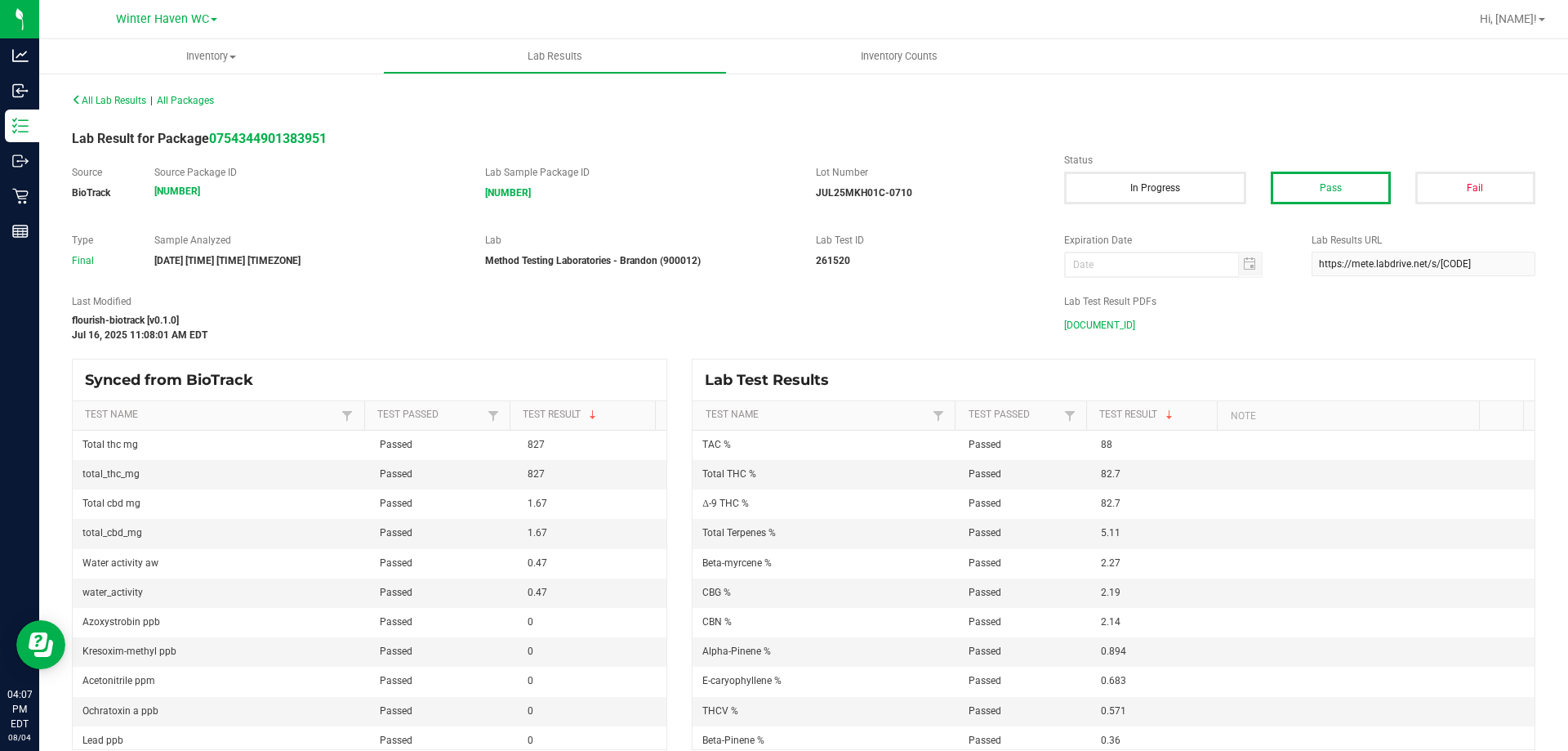 click on "JUL25MKH01C-0710.pdf" at bounding box center (1099, 325) 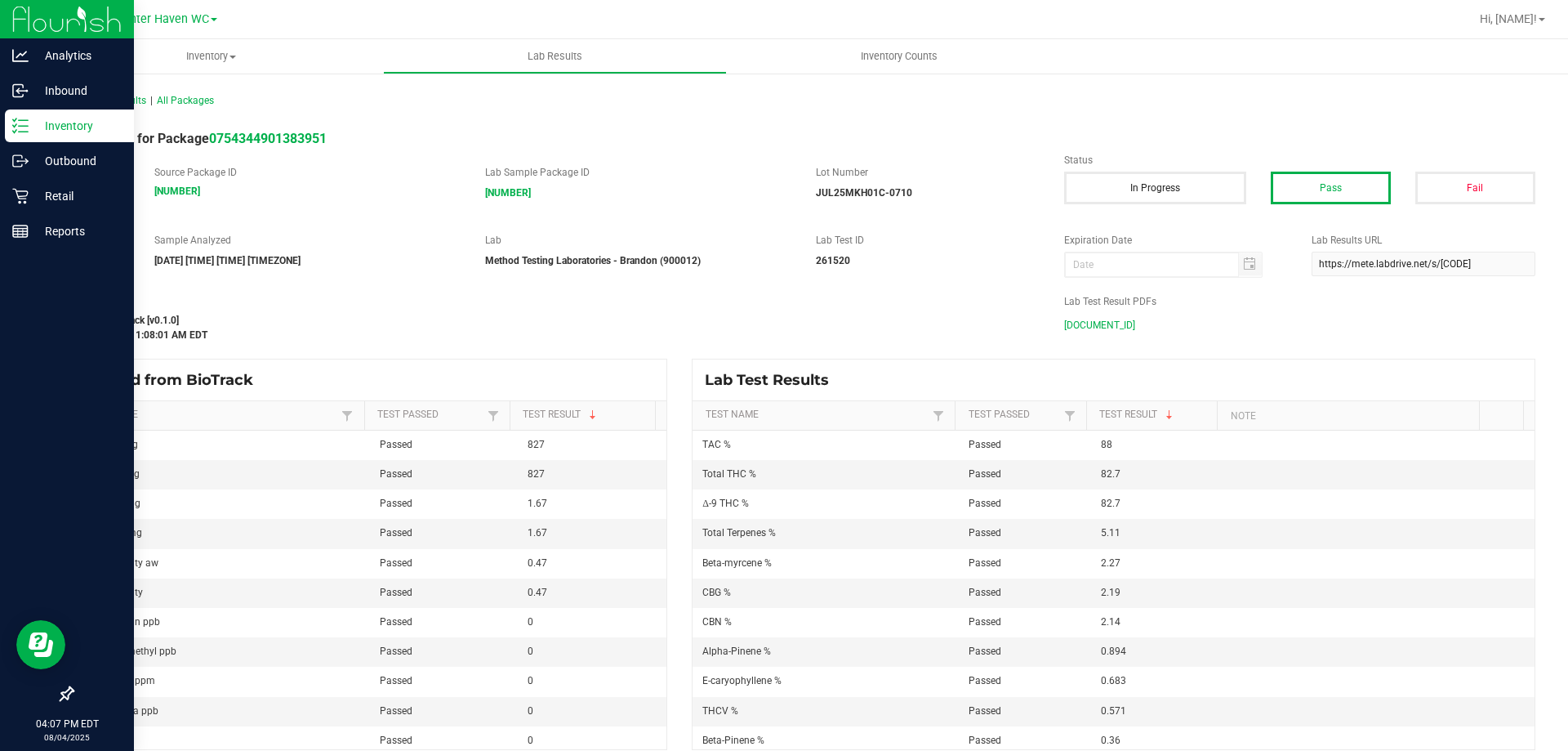 click 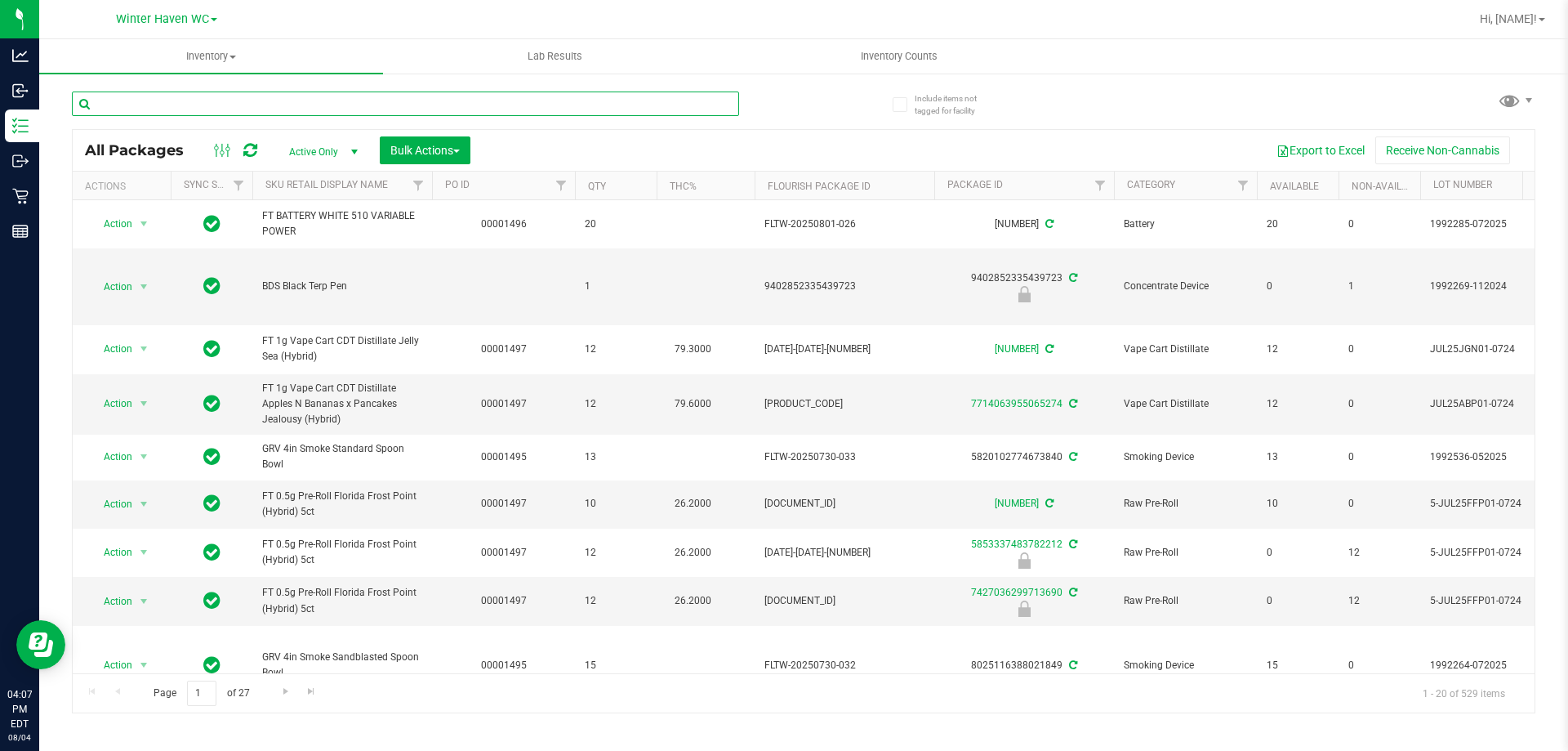 click at bounding box center [405, 104] 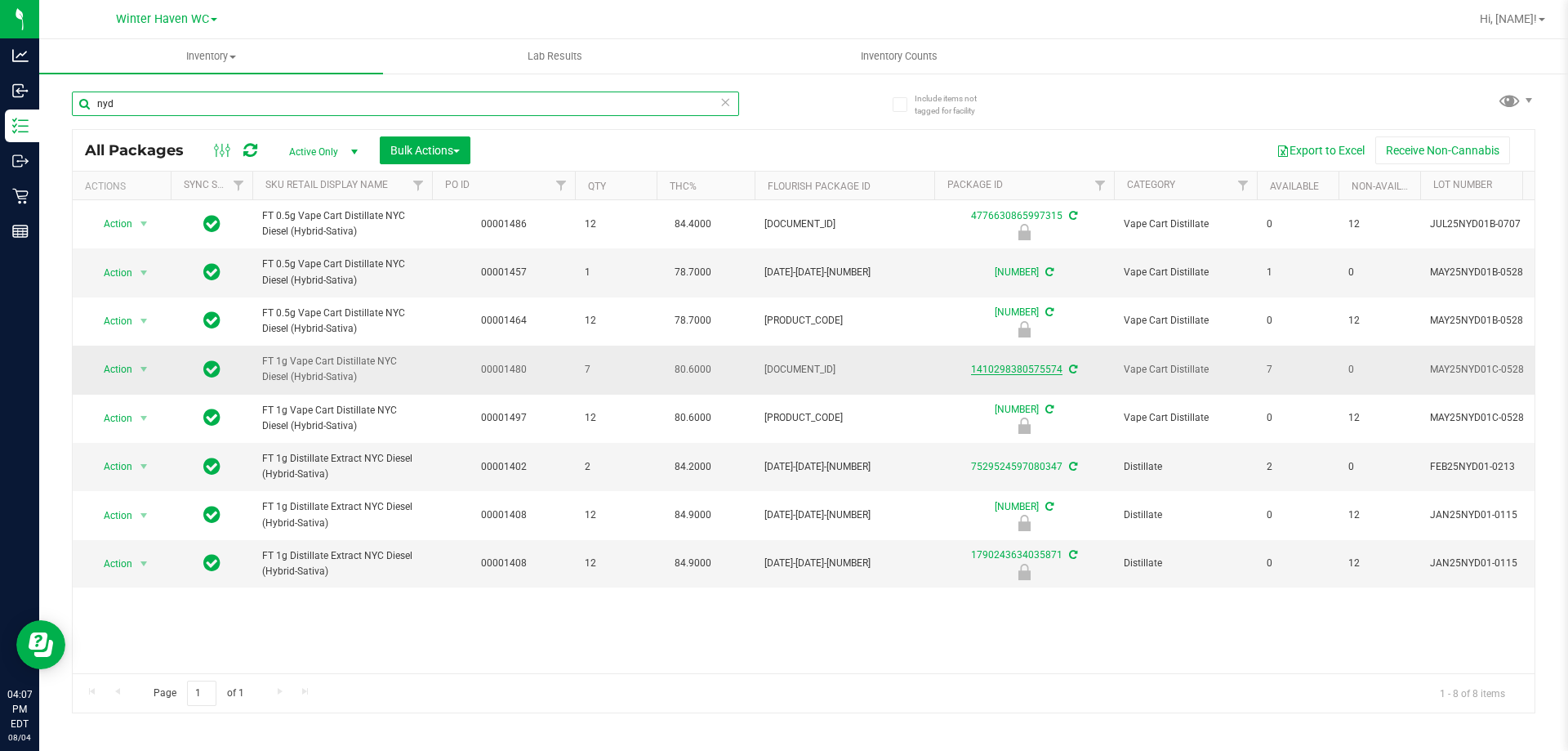 type on "nyd" 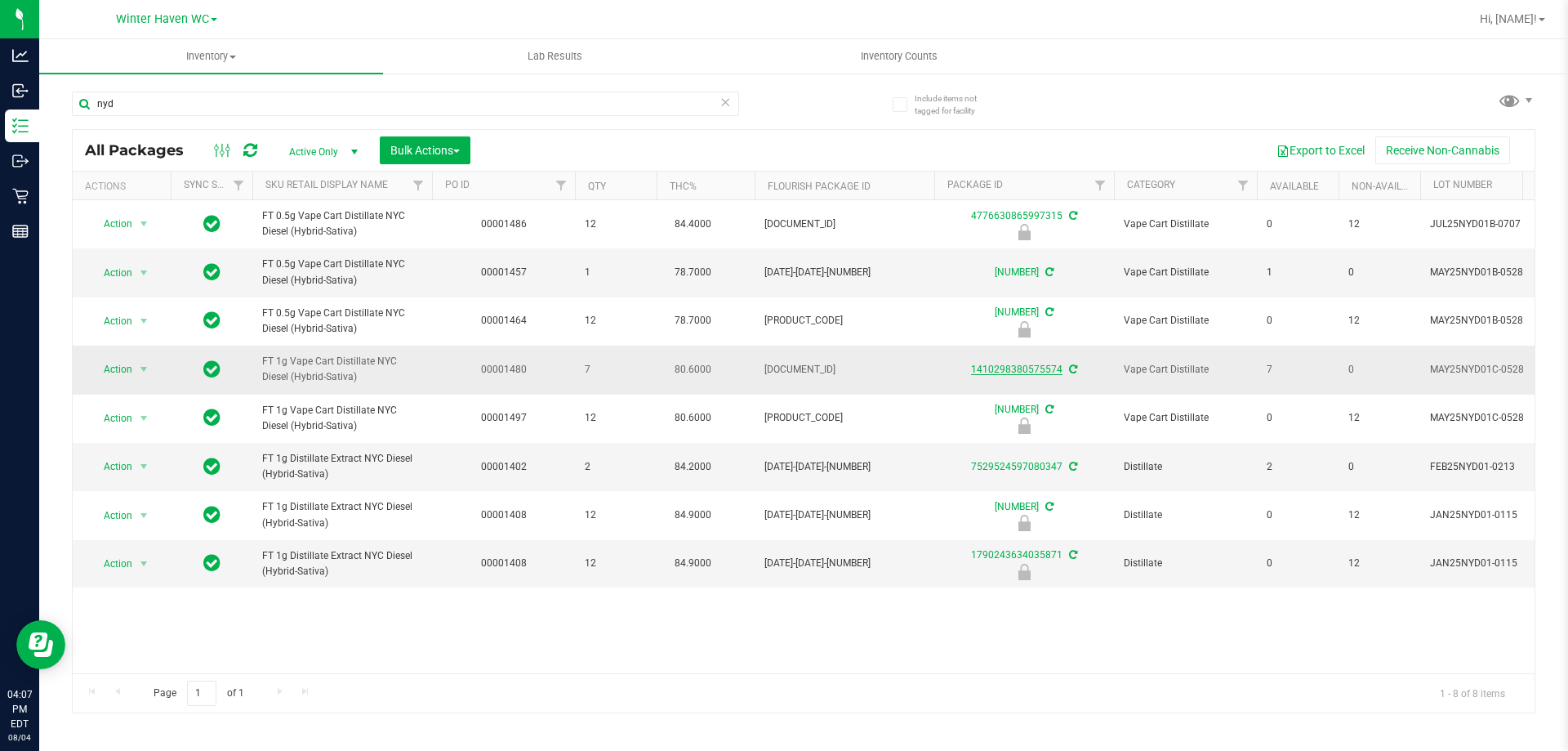 click on "1410298380575574" at bounding box center [1017, 369] 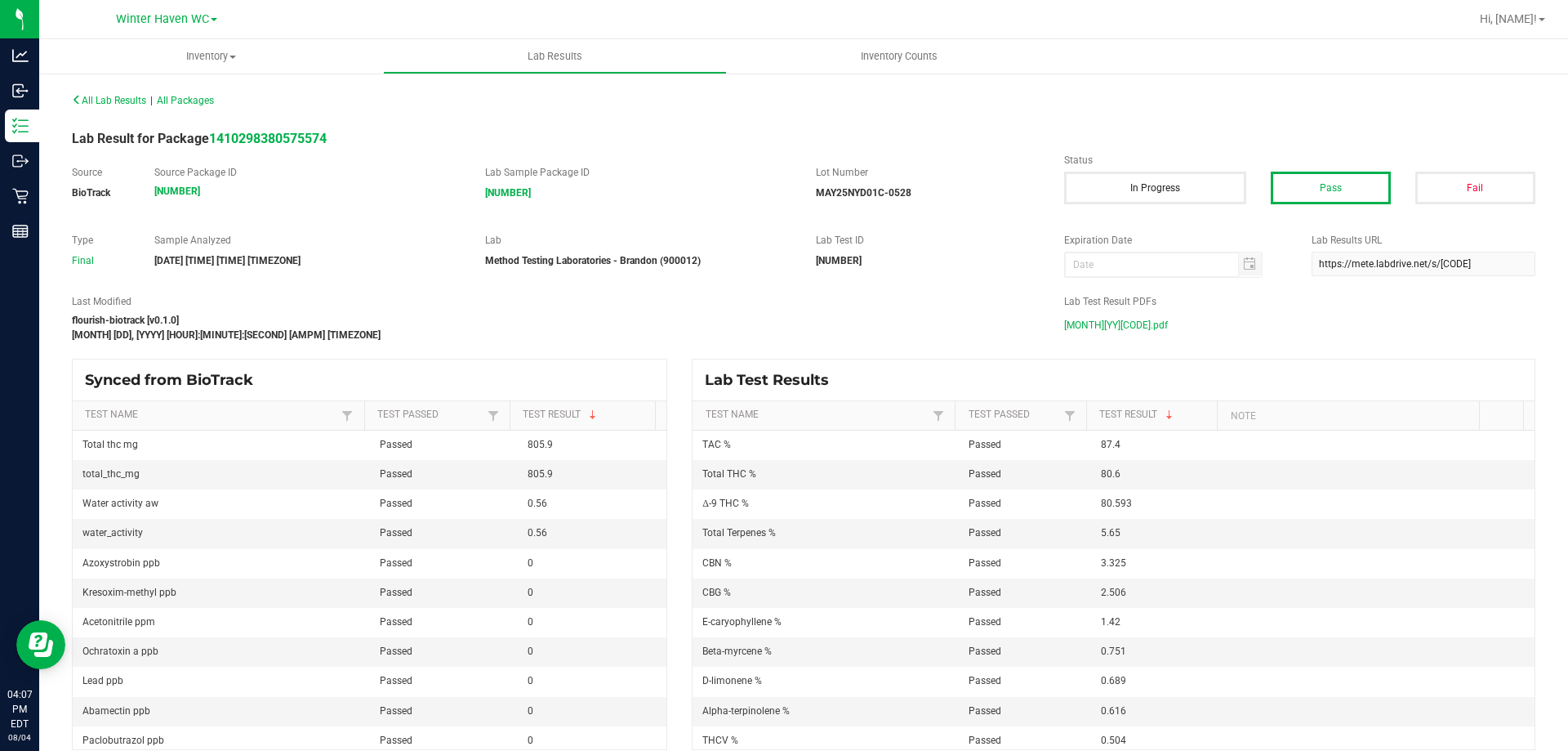 click on "MAY25NYD01C-0528.pdf" at bounding box center (1116, 325) 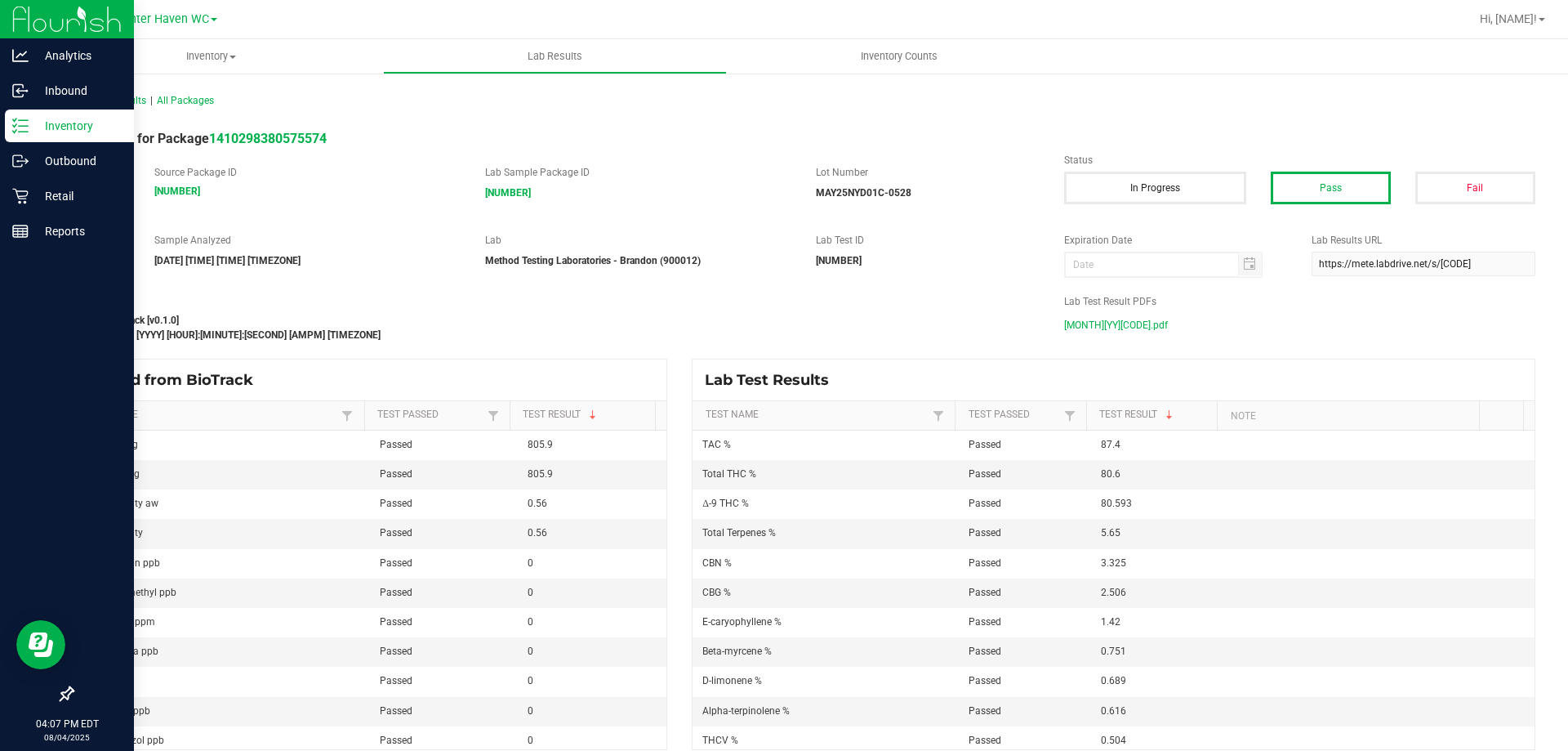 click 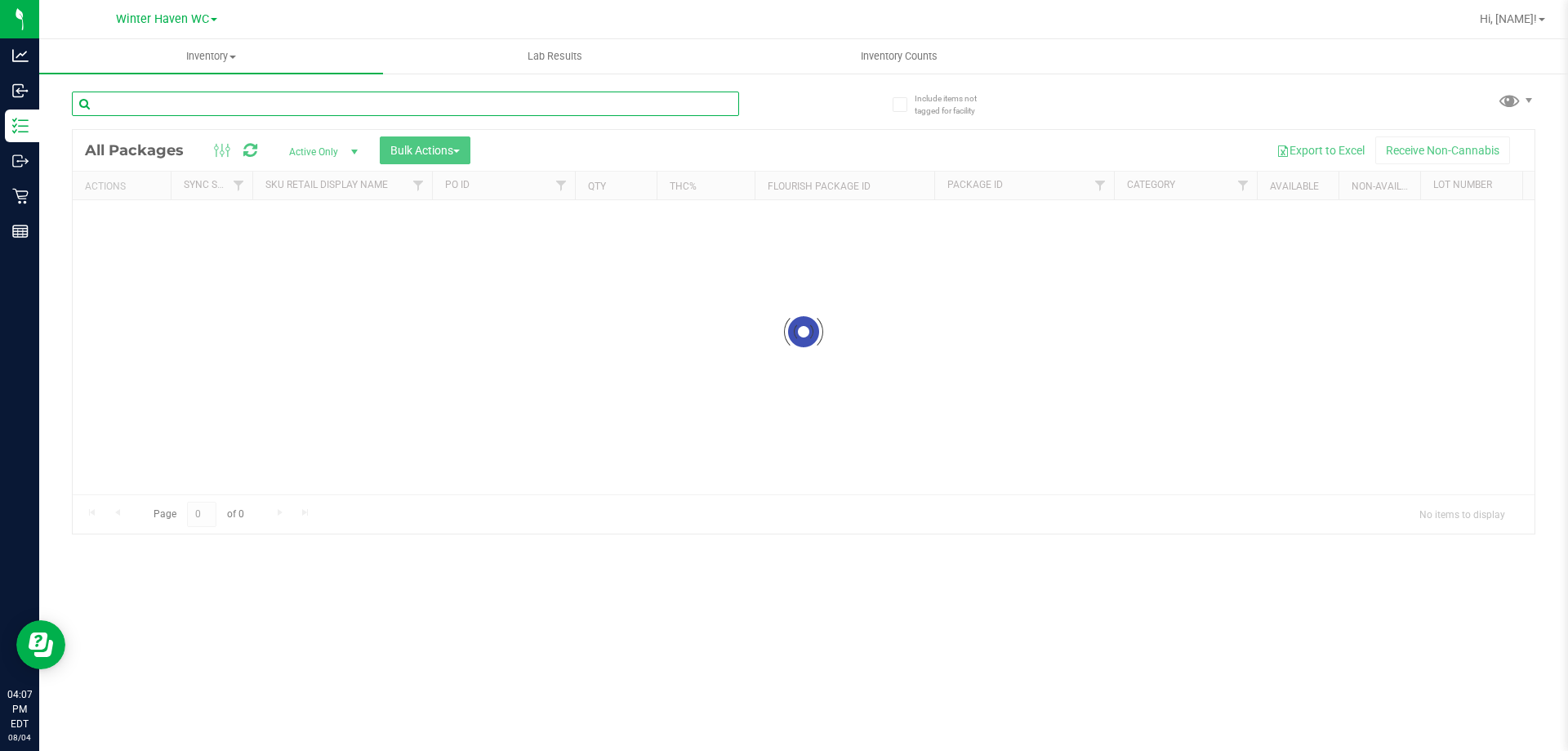 click at bounding box center (405, 104) 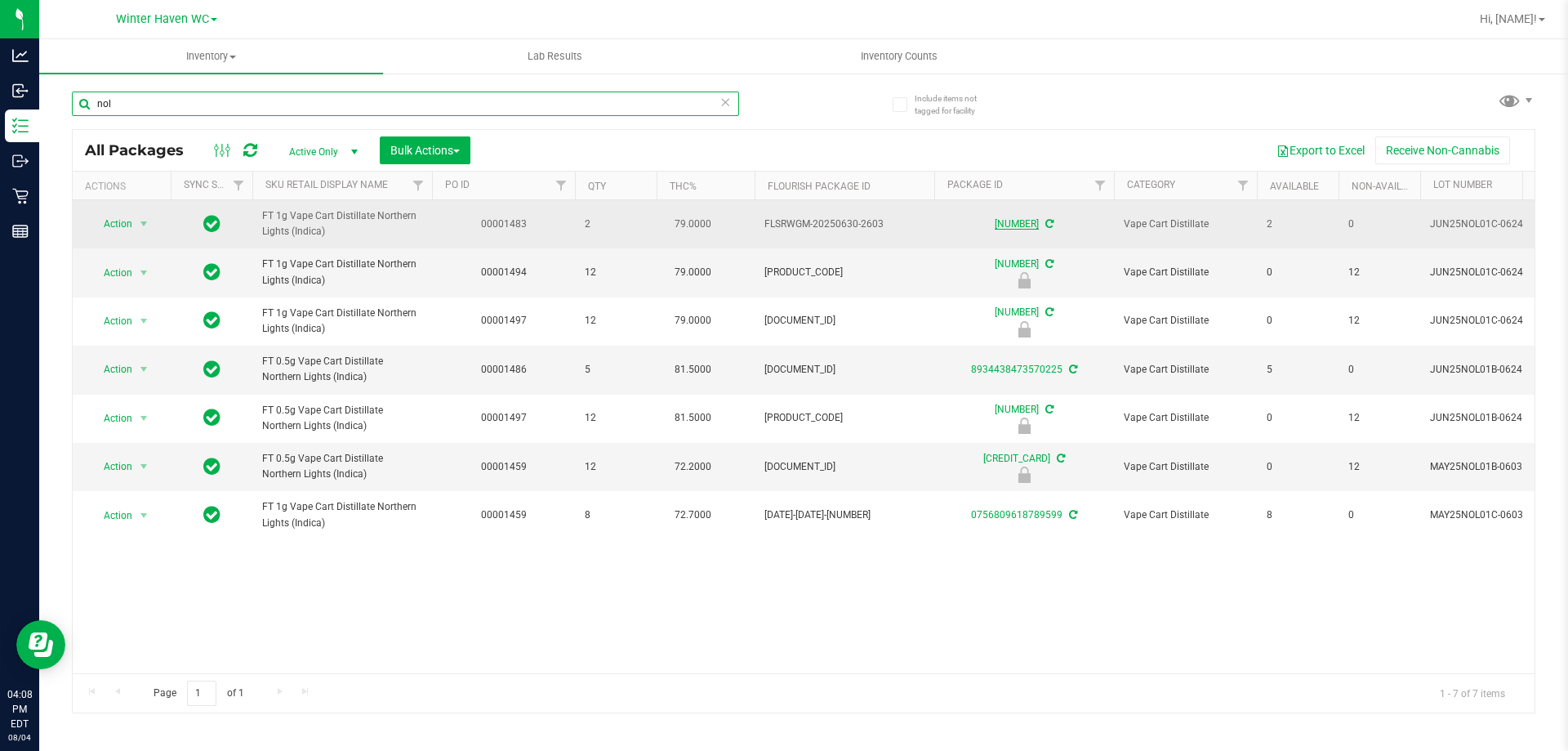type on "nol" 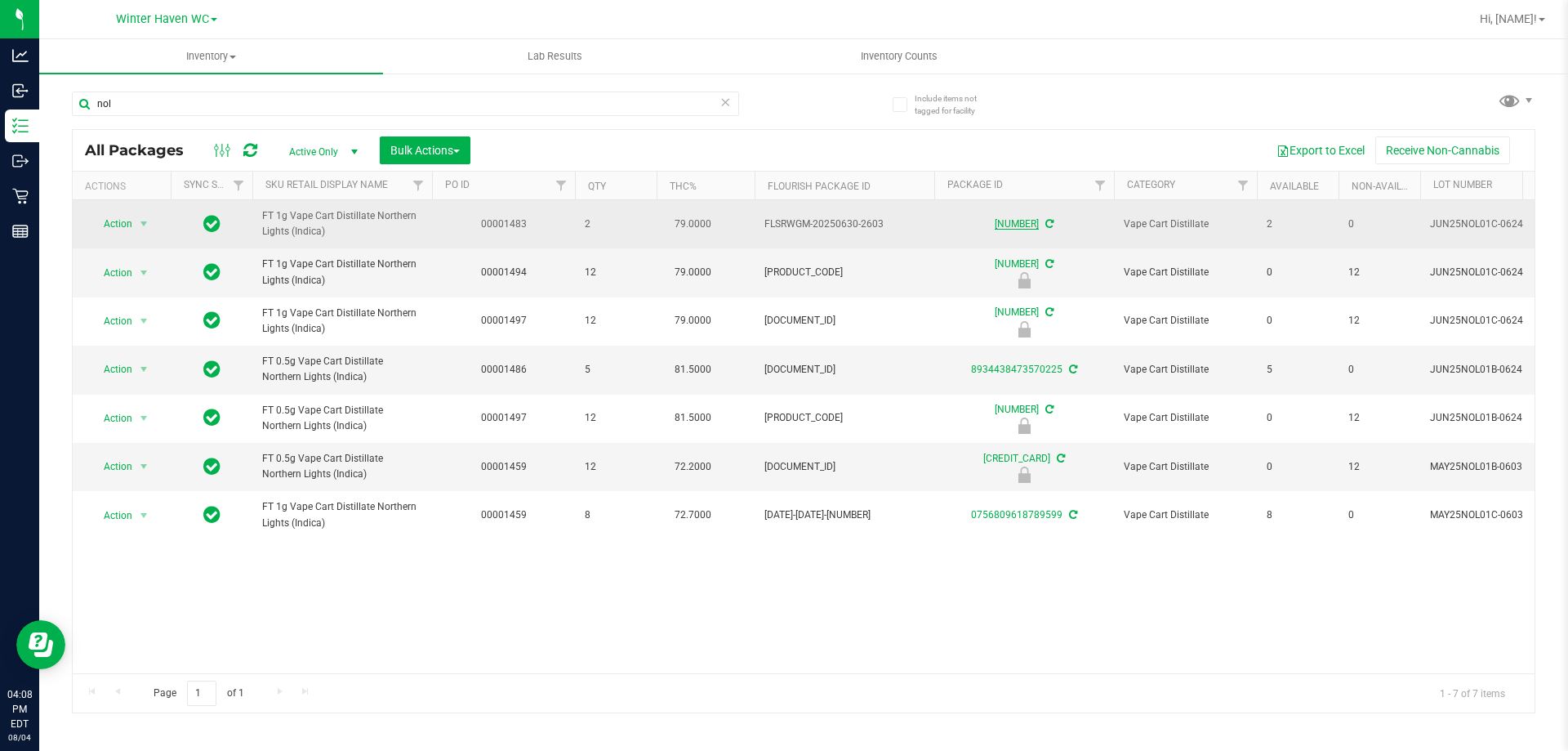 click on "3769946862530161" at bounding box center [1017, 224] 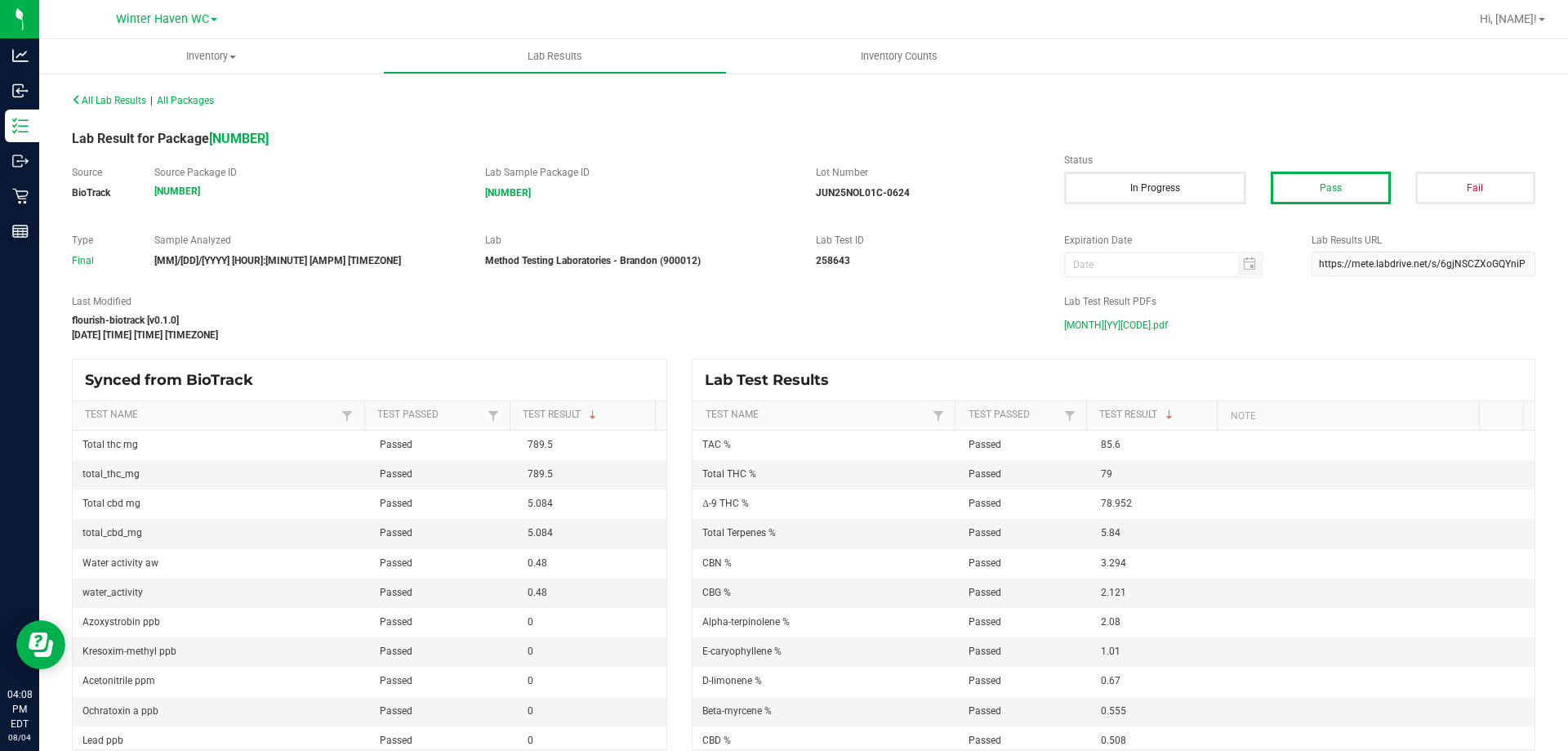 click on "JUN25NOL01C-0624.pdf" at bounding box center [1116, 325] 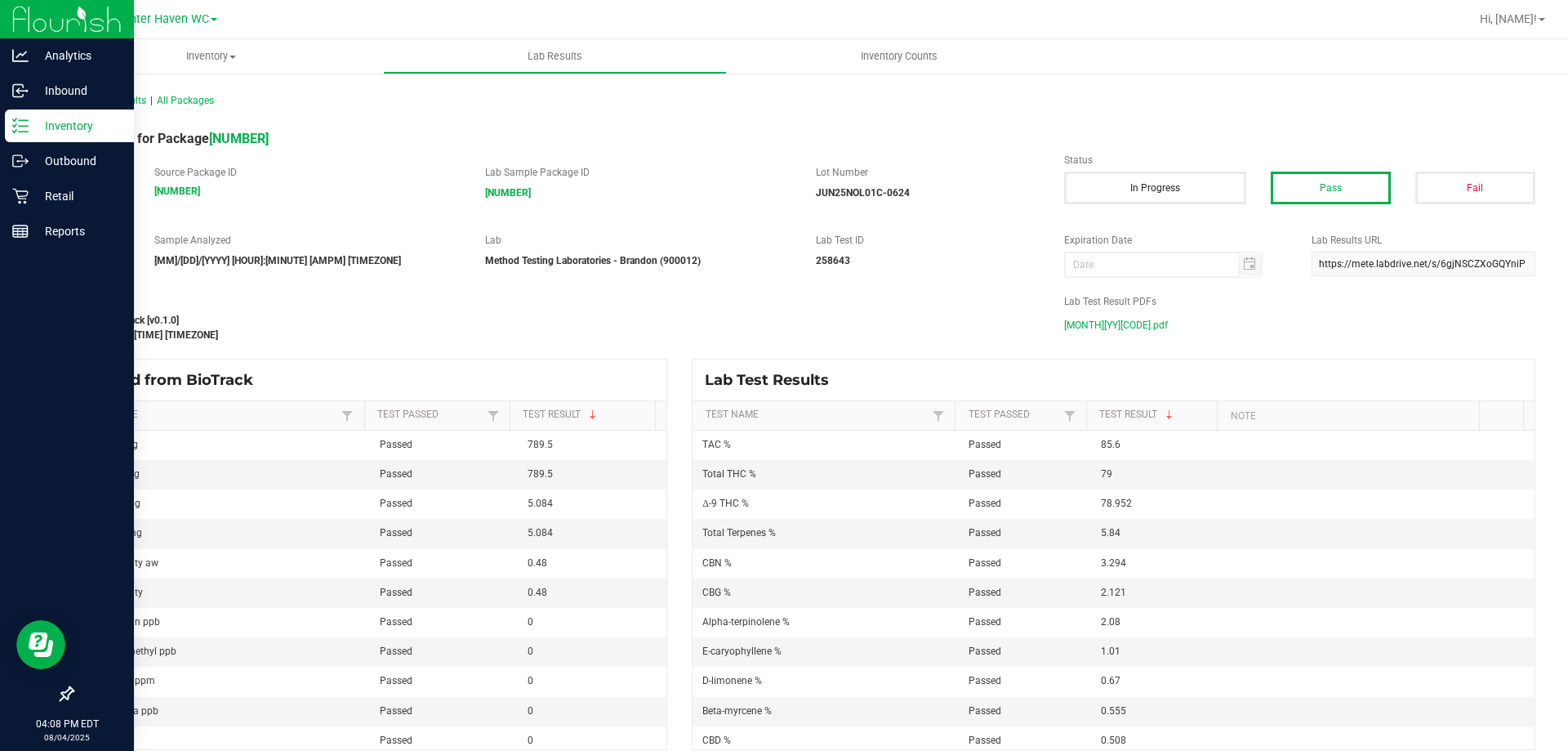 click on "Inventory" at bounding box center (78, 126) 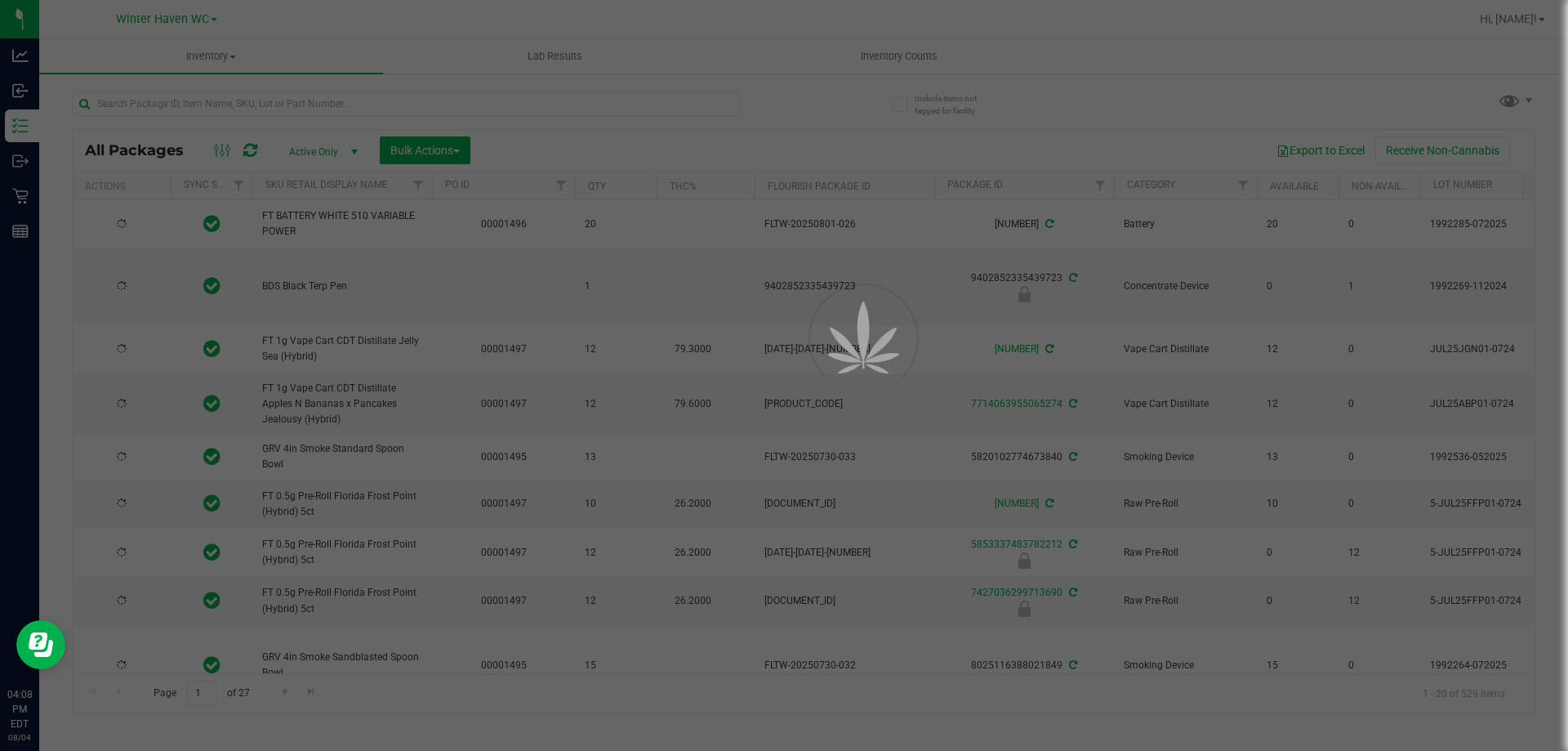 click at bounding box center (784, 375) 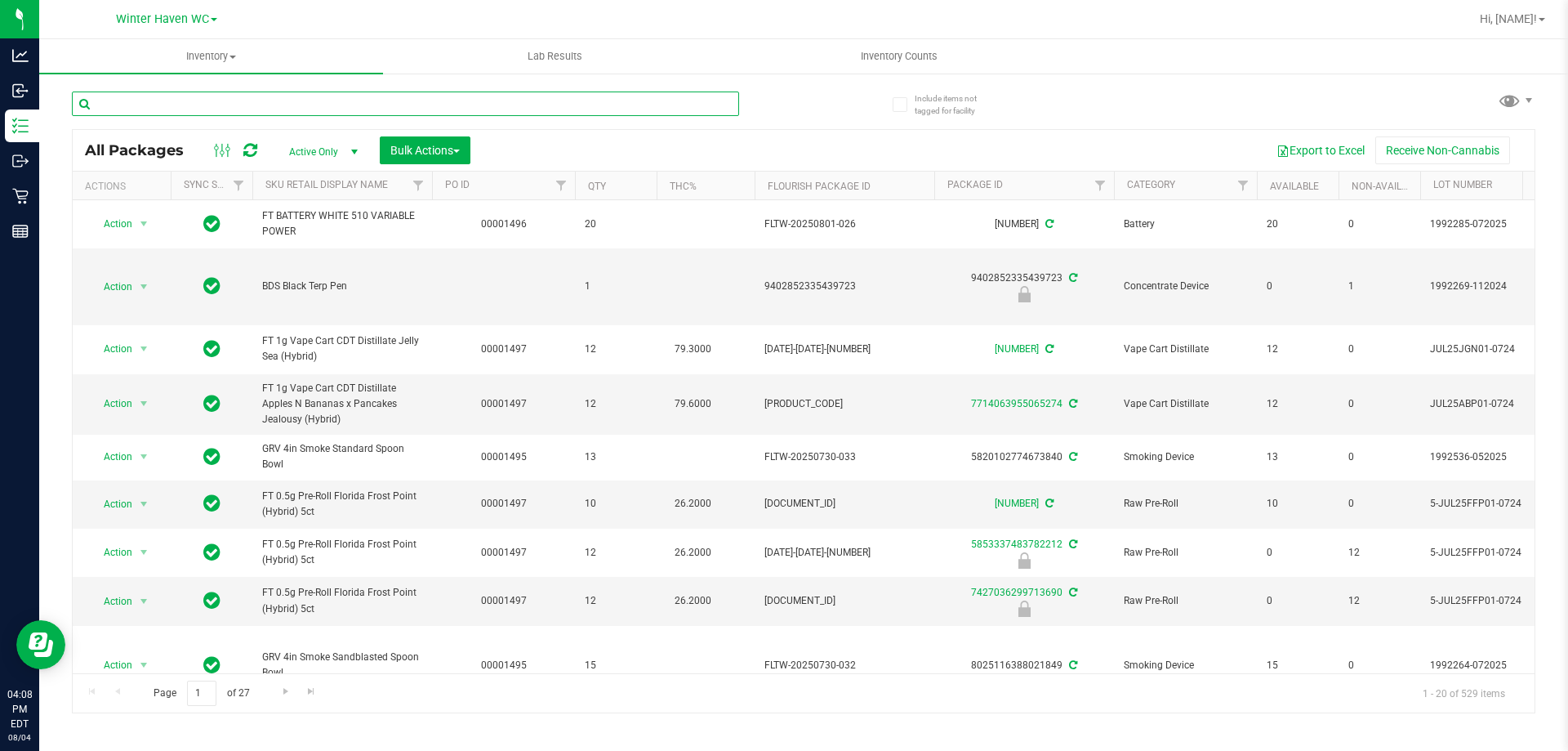 click at bounding box center [405, 104] 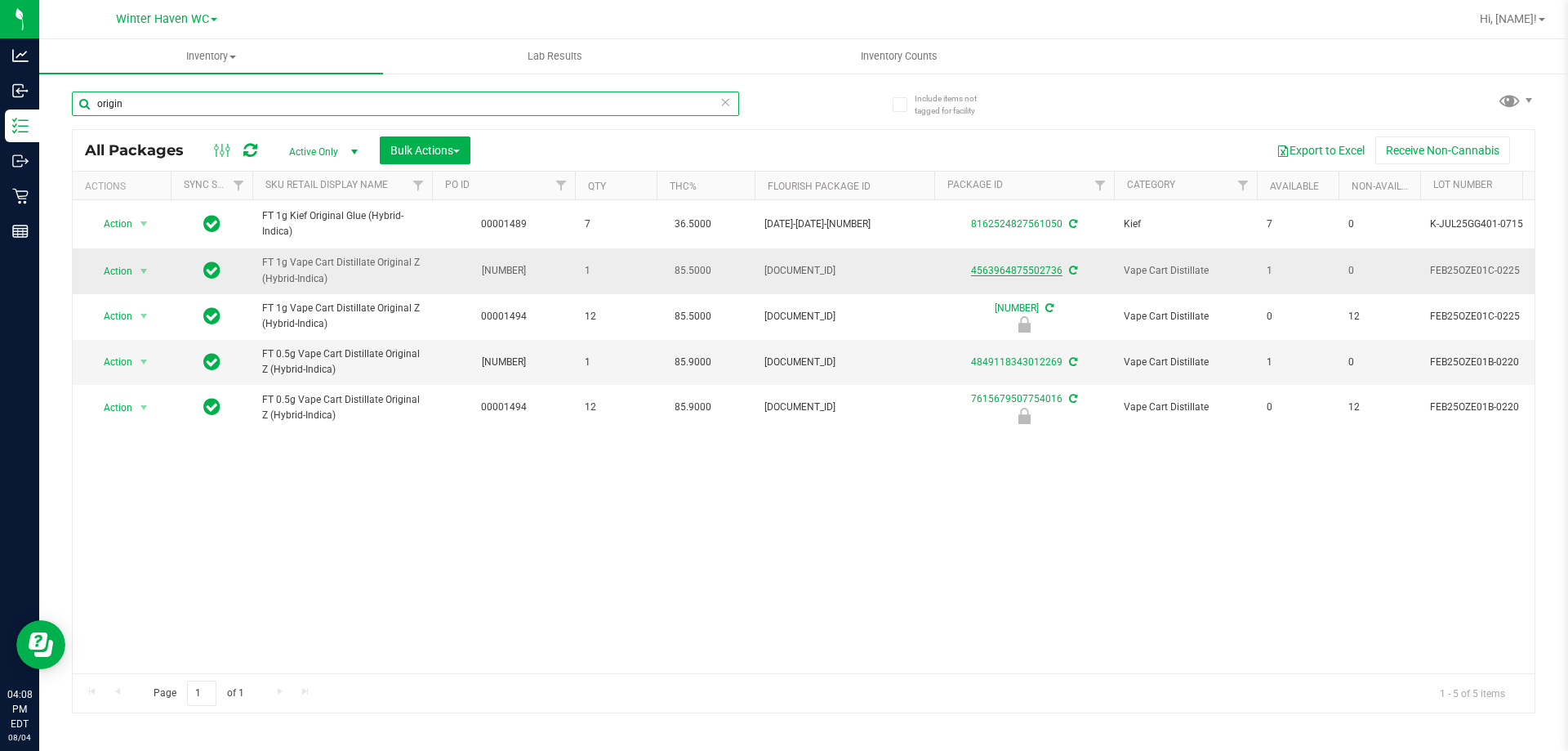 type on "origin" 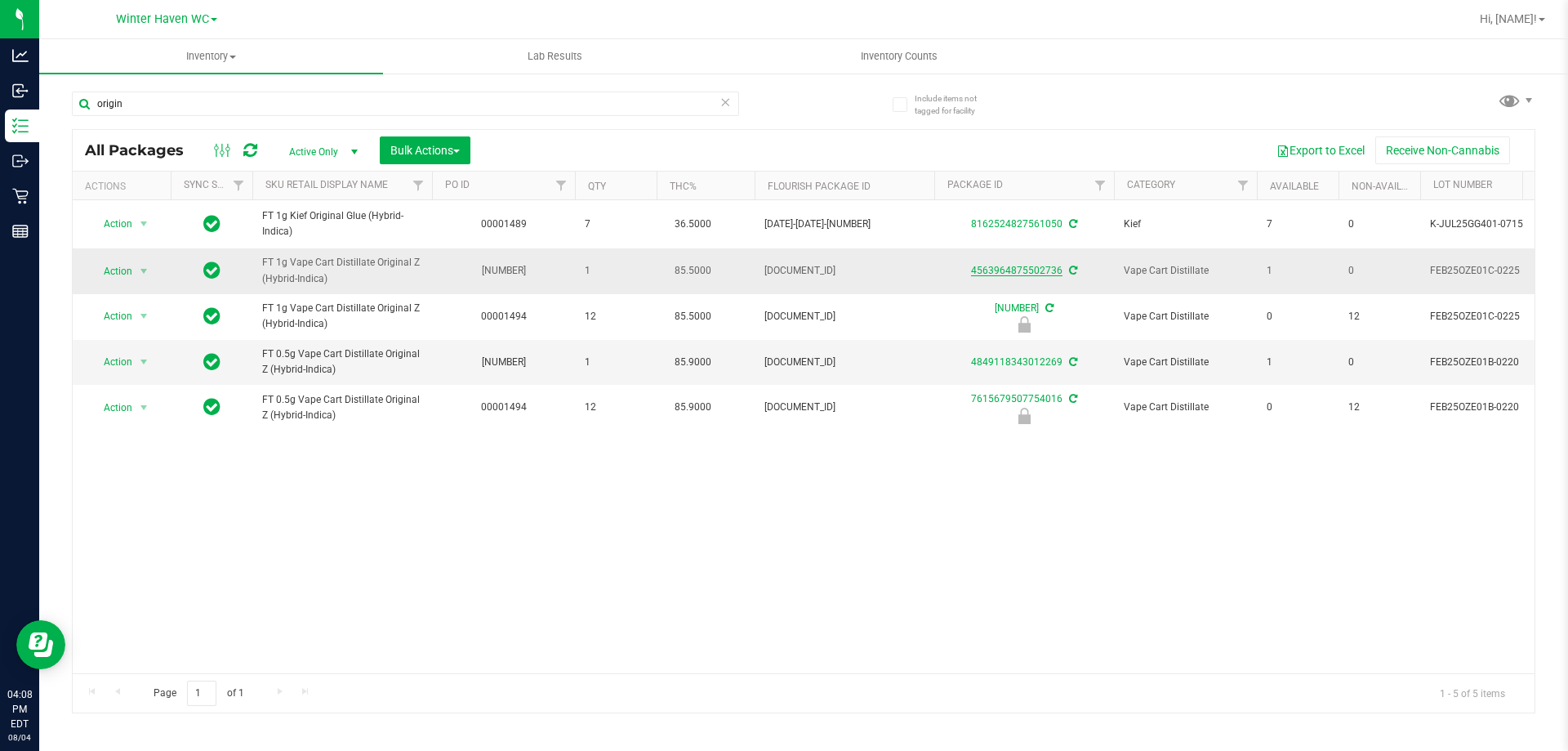 click on "4563964875502736" at bounding box center [1017, 270] 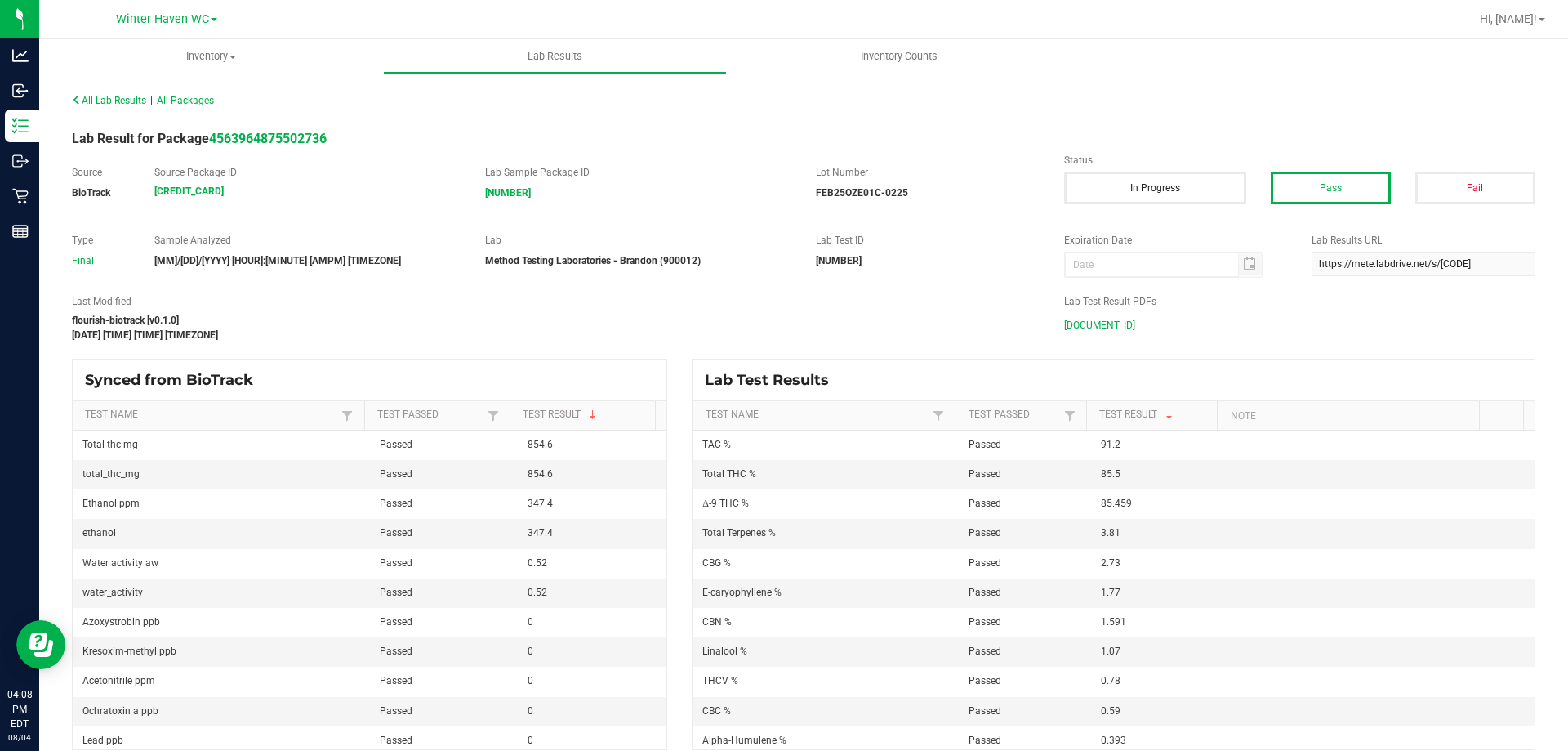 click on "FEB25OZE01C-0225.pdf" at bounding box center (1099, 325) 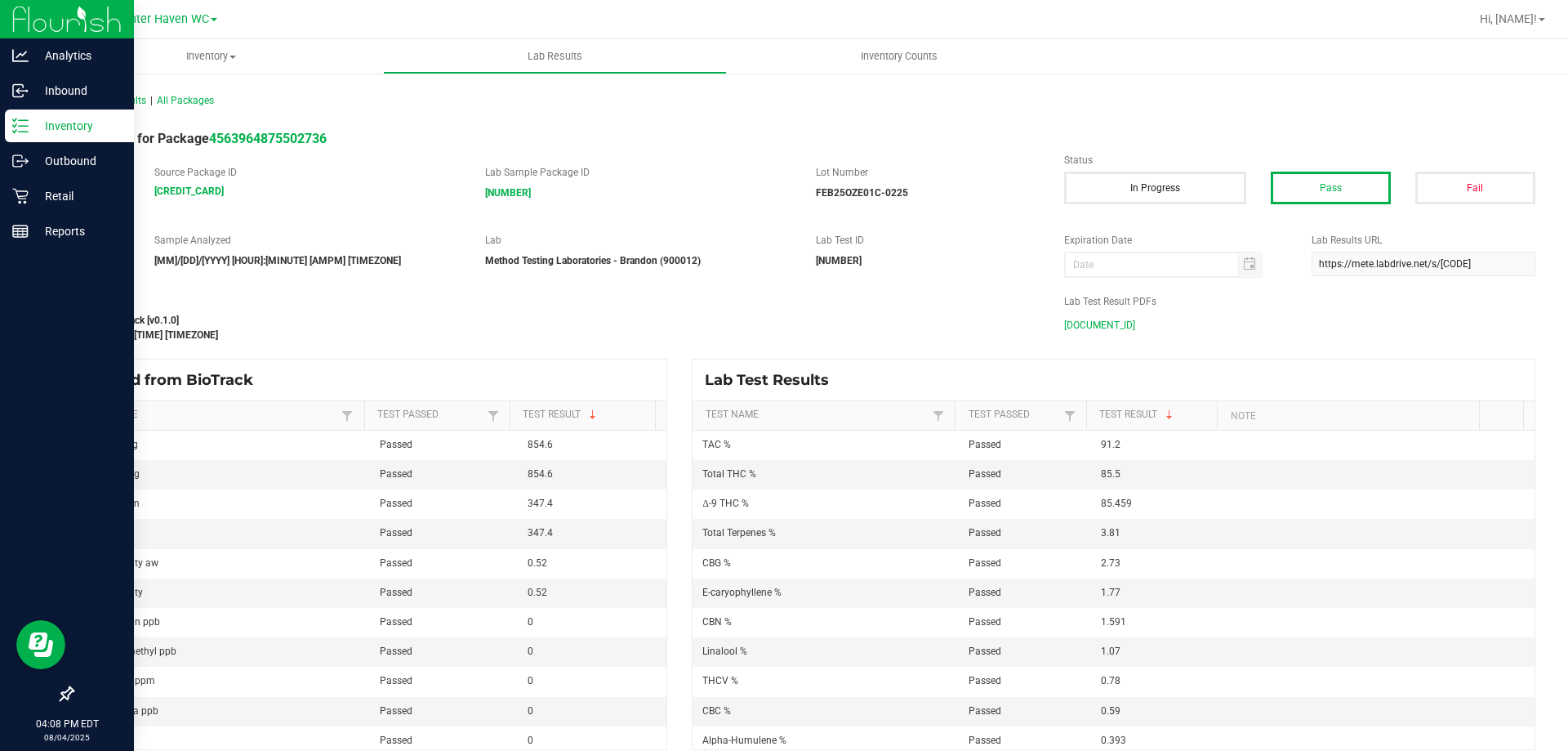 click 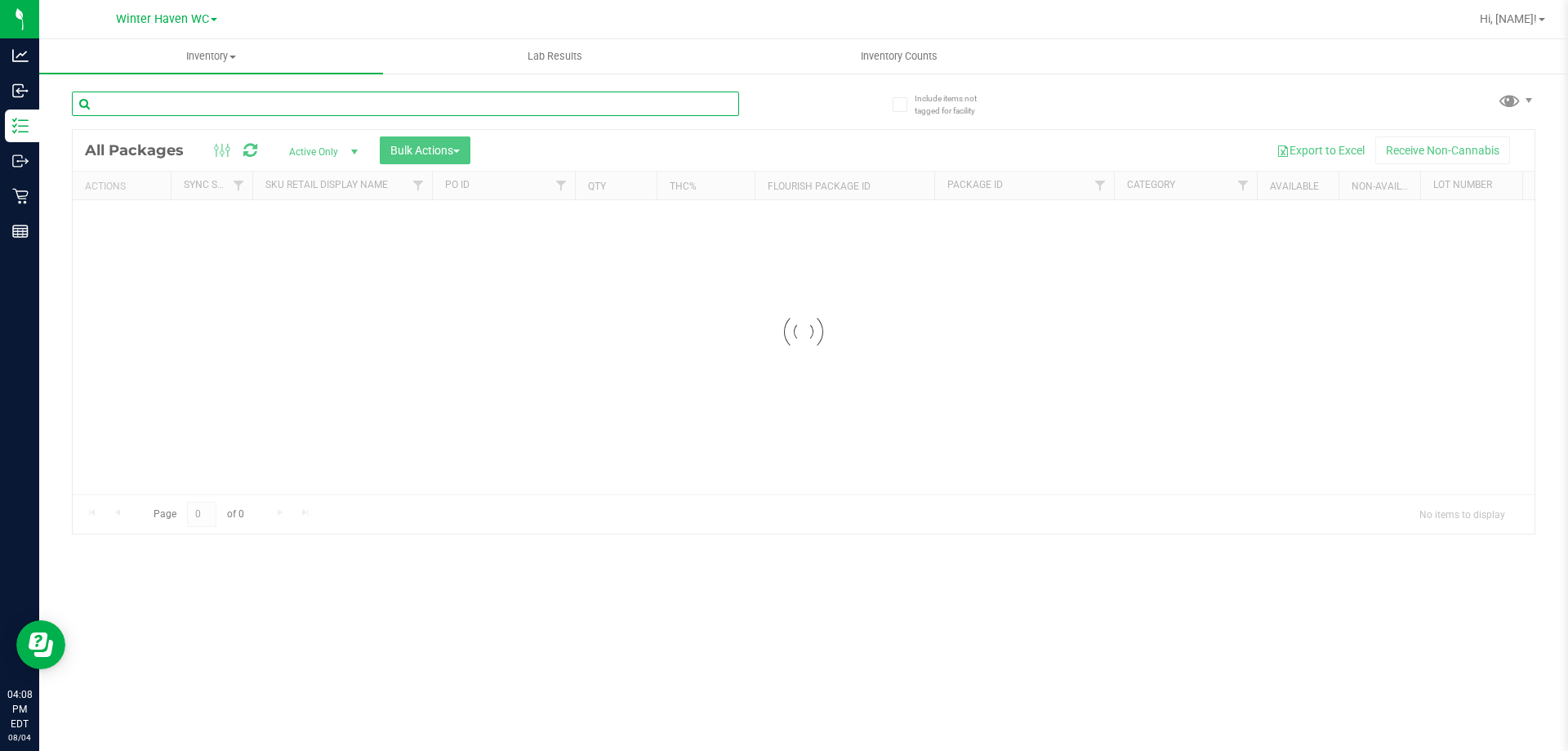 click at bounding box center [405, 104] 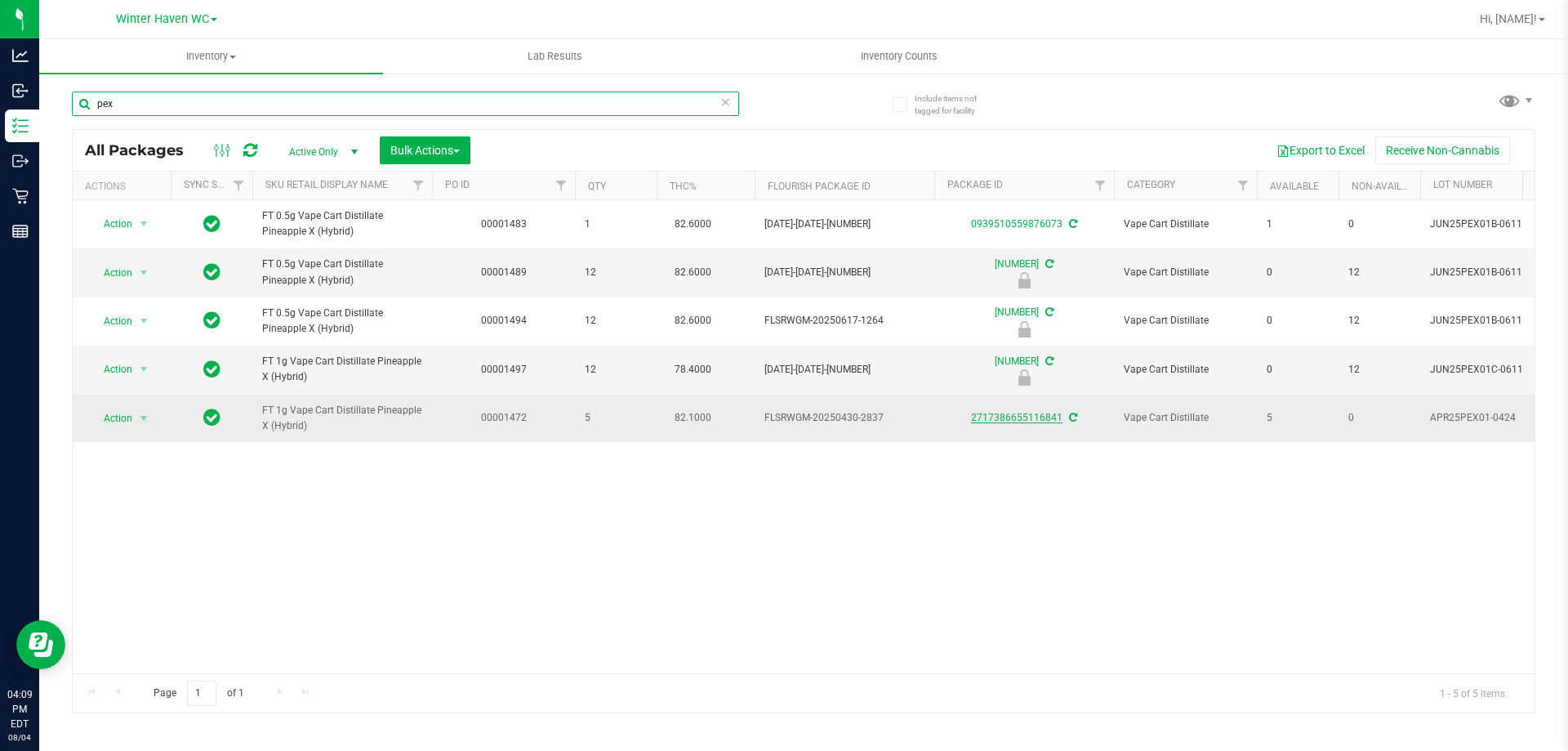 type on "pex" 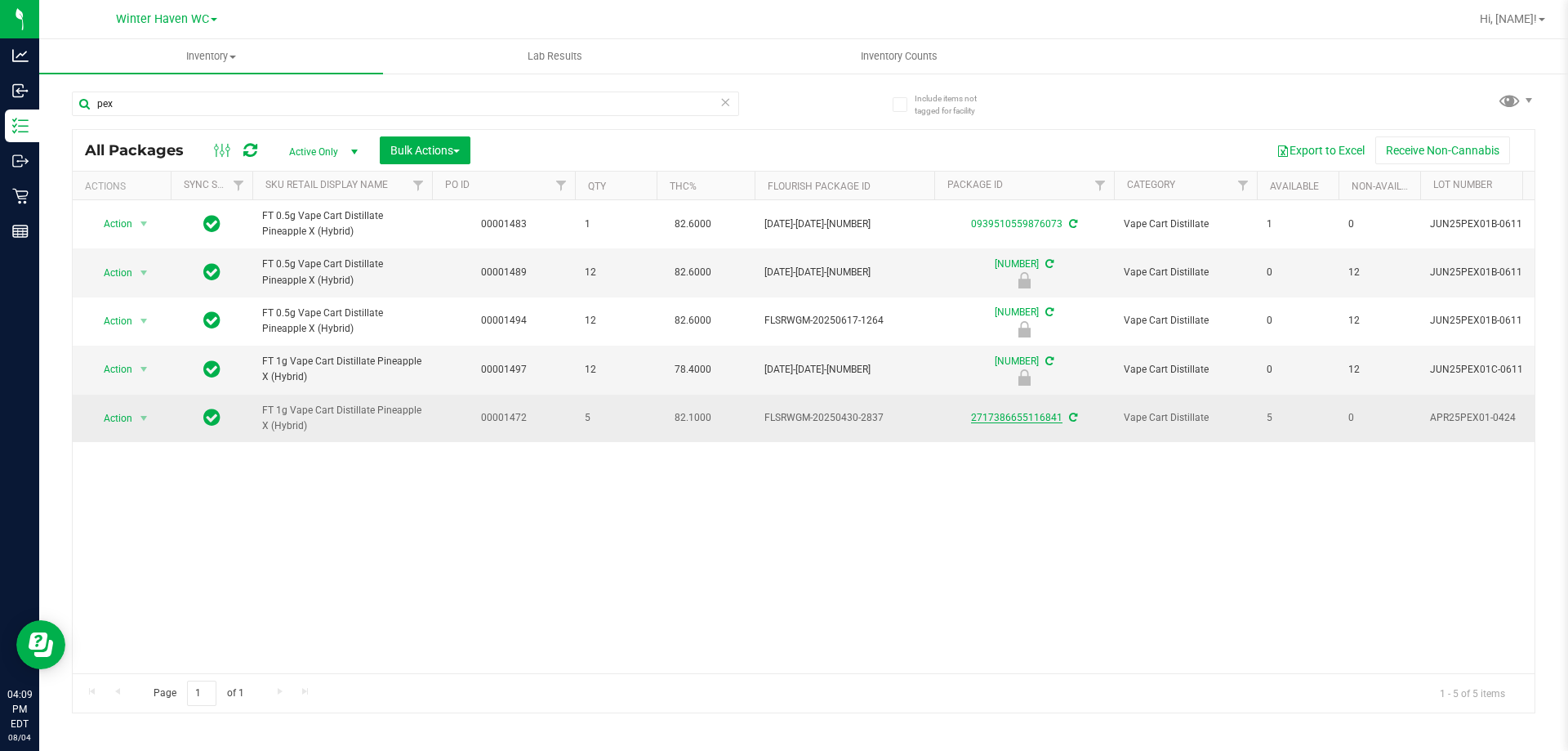 click on "2717386655116841" at bounding box center (1017, 418) 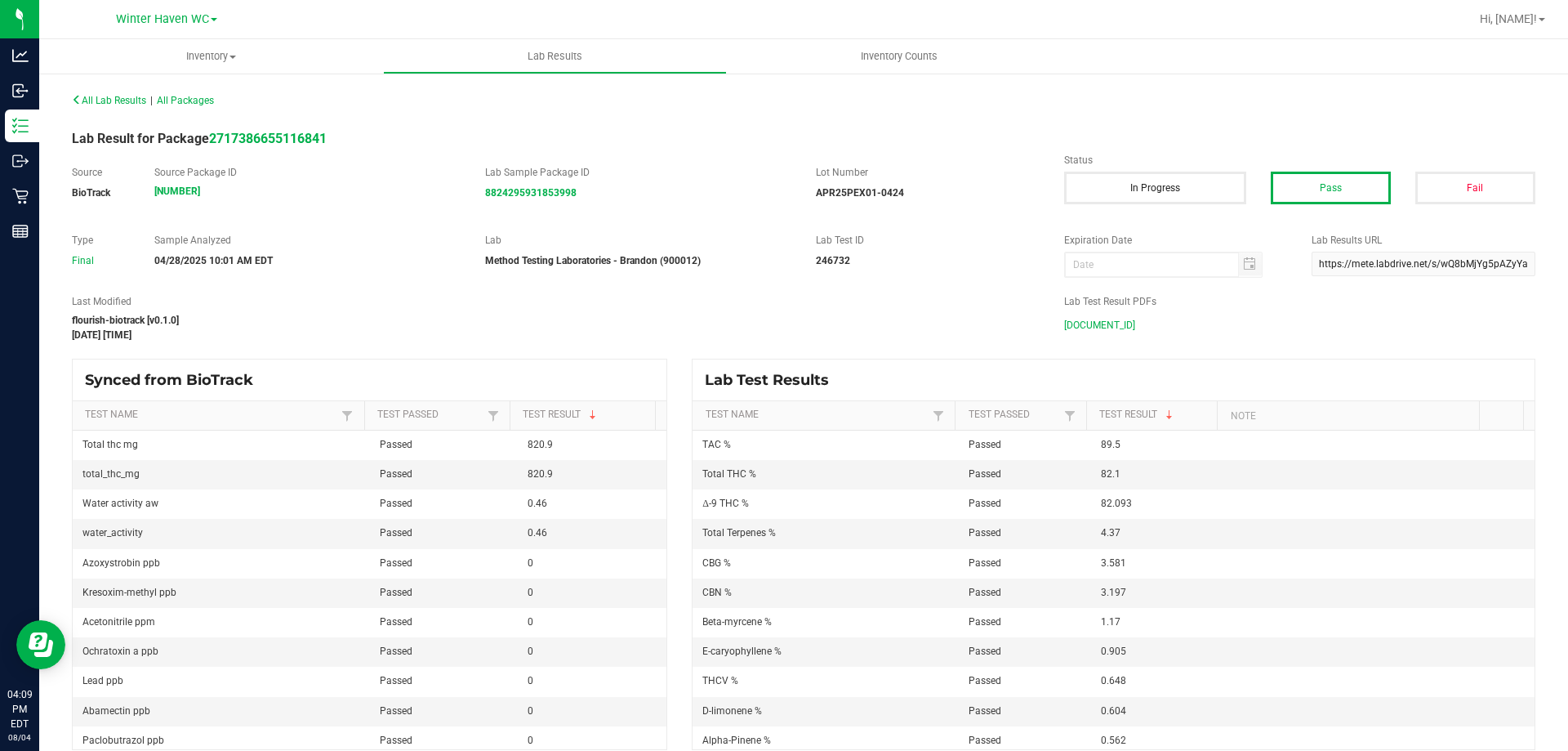 click on "APR25PEX01-0424.pdf" at bounding box center (1099, 325) 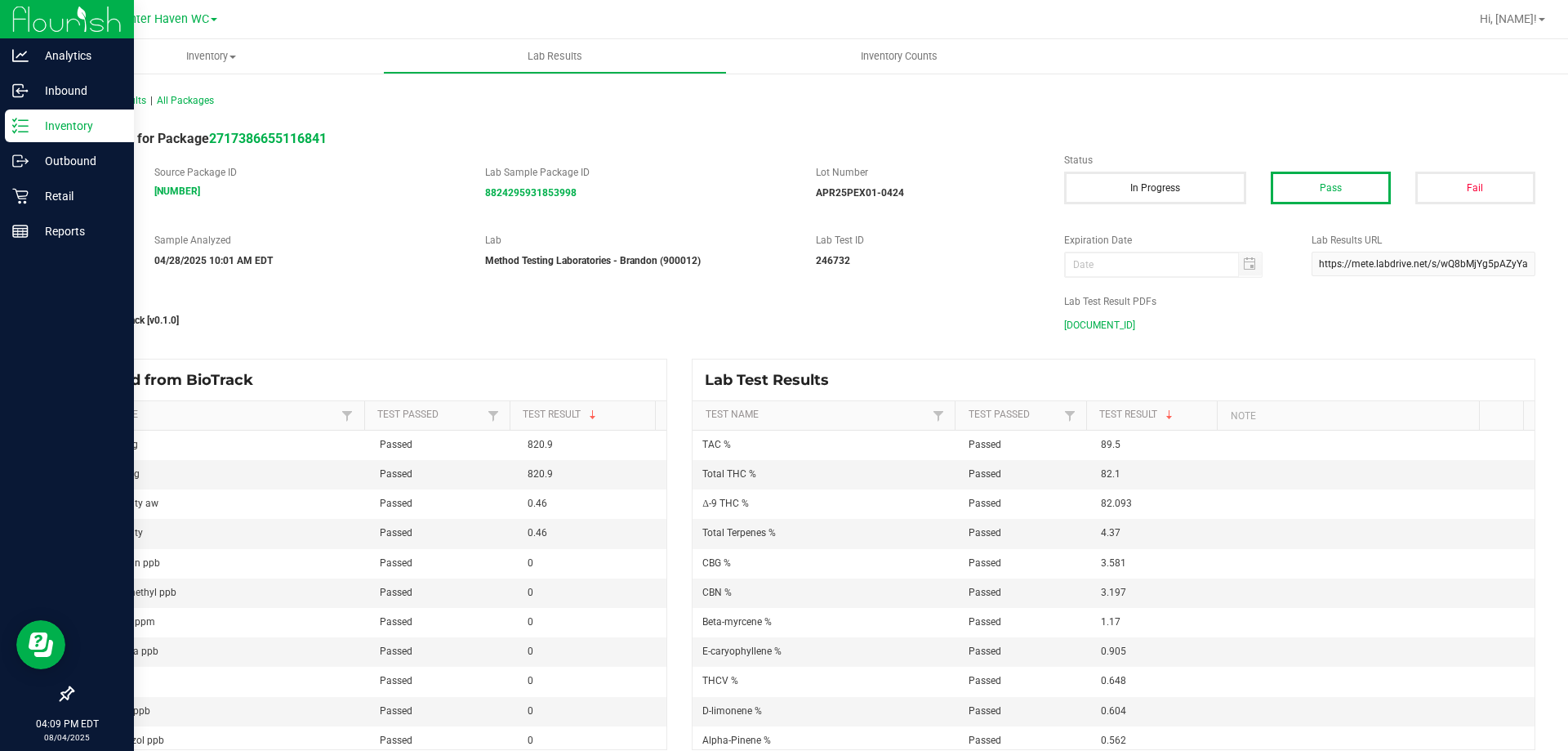 click on "Inventory" at bounding box center [69, 126] 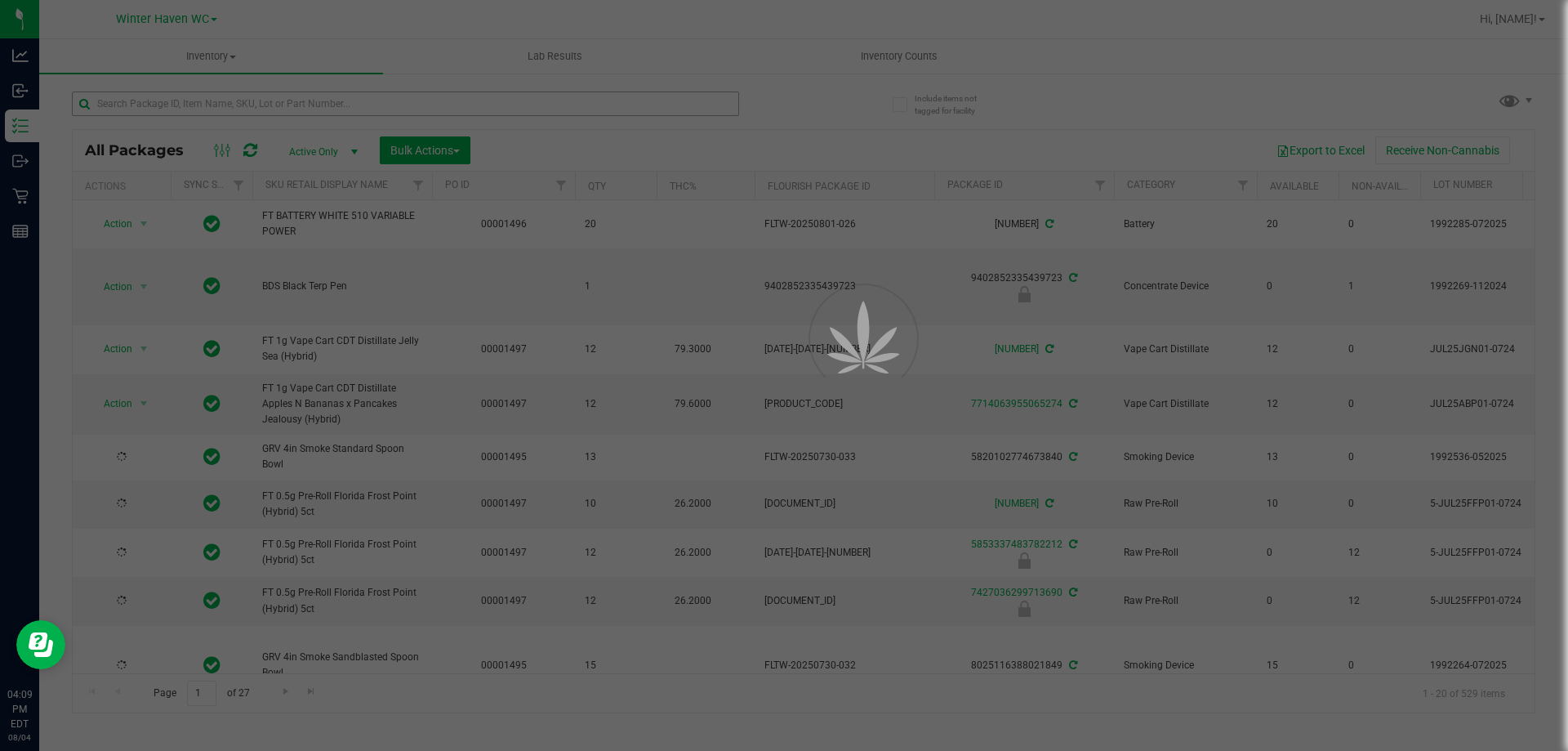 click at bounding box center (784, 375) 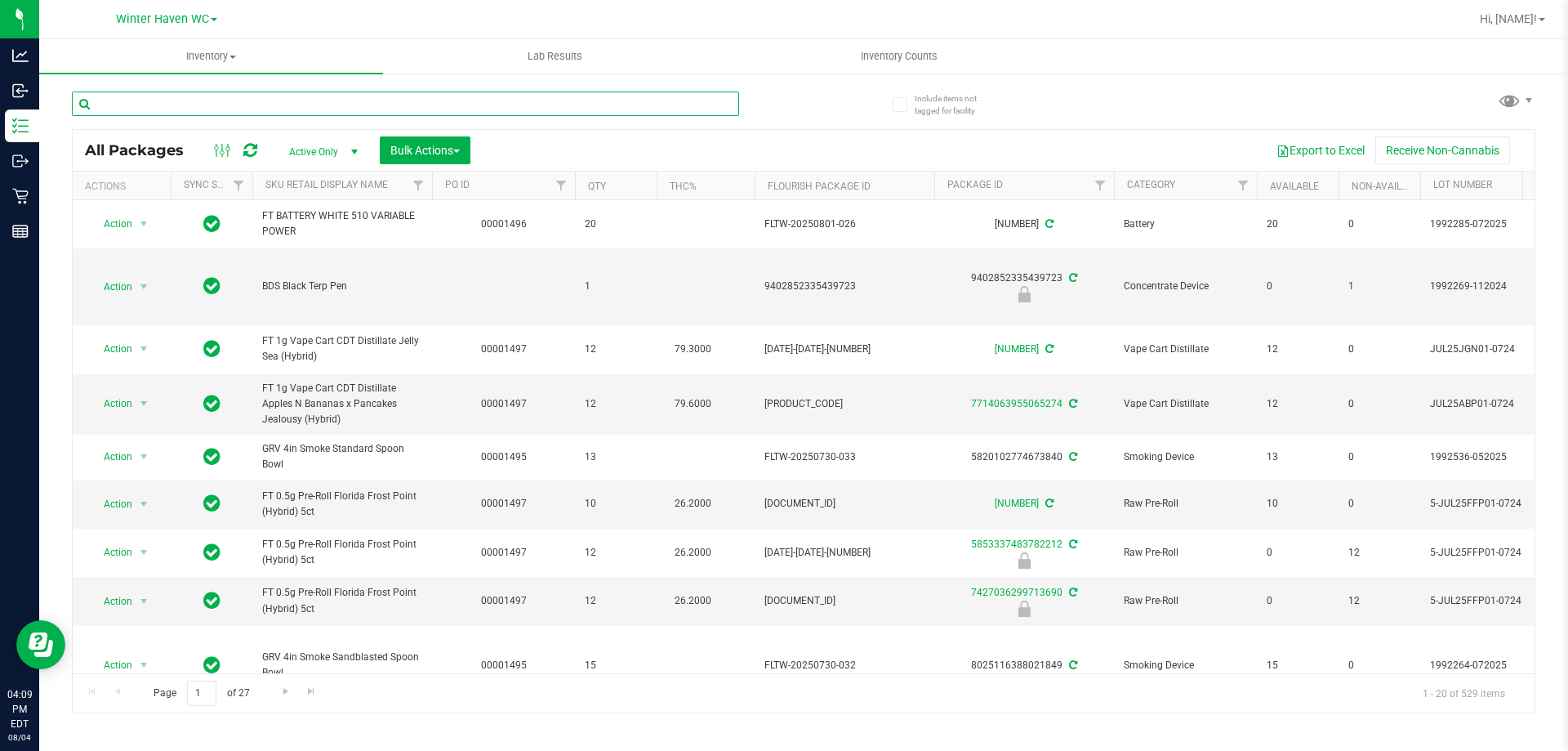 click at bounding box center [405, 104] 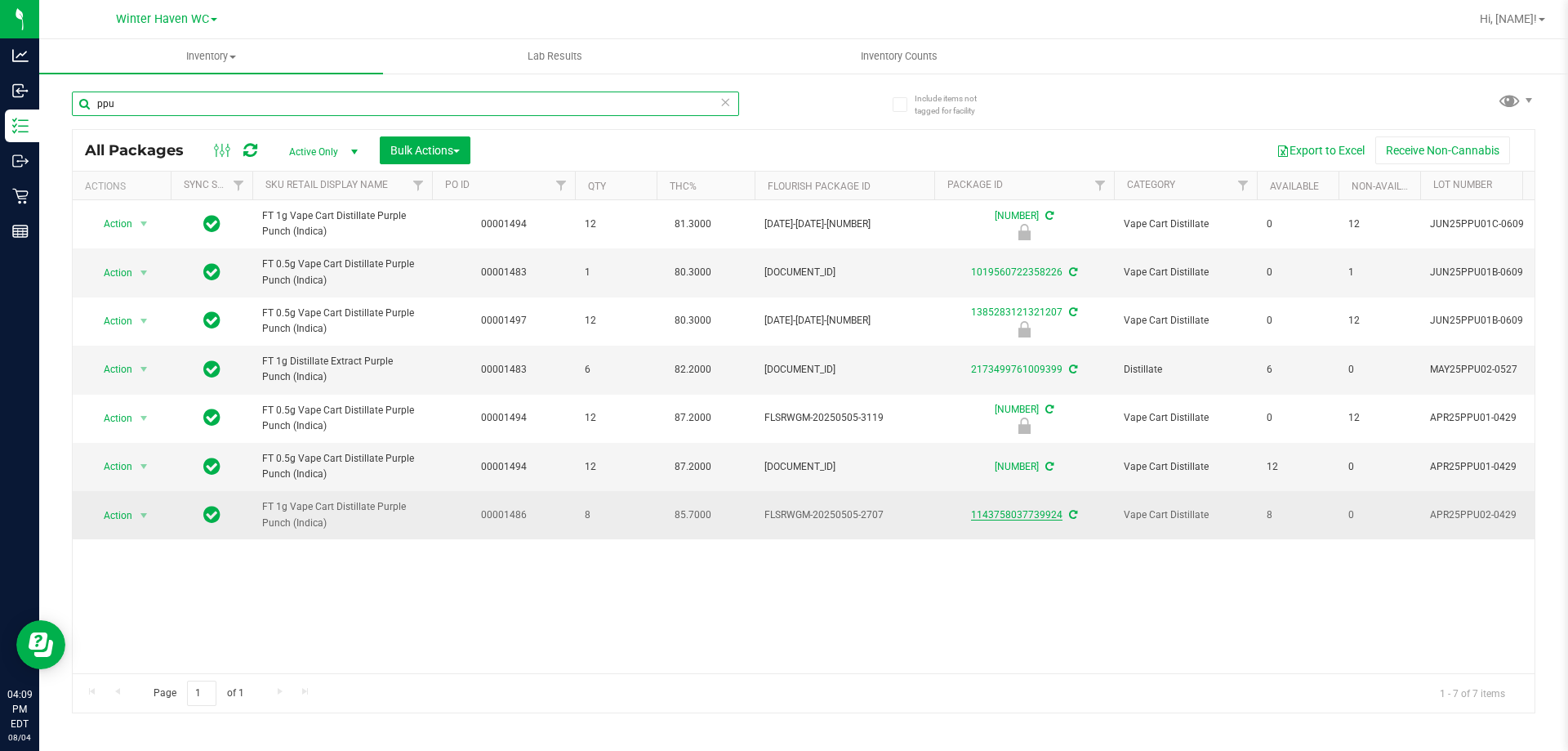 type on "ppu" 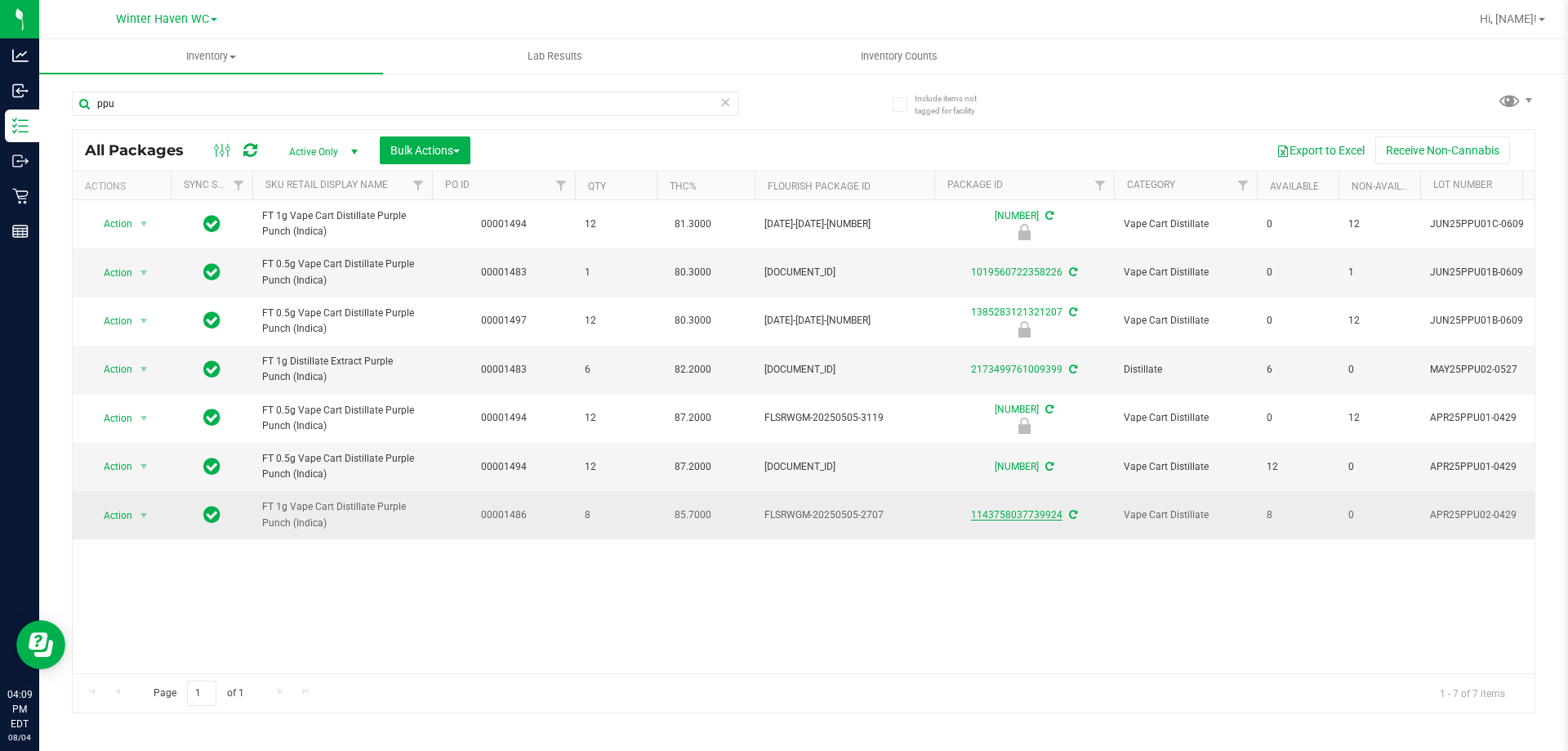 click on "1143758037739924" at bounding box center [1017, 515] 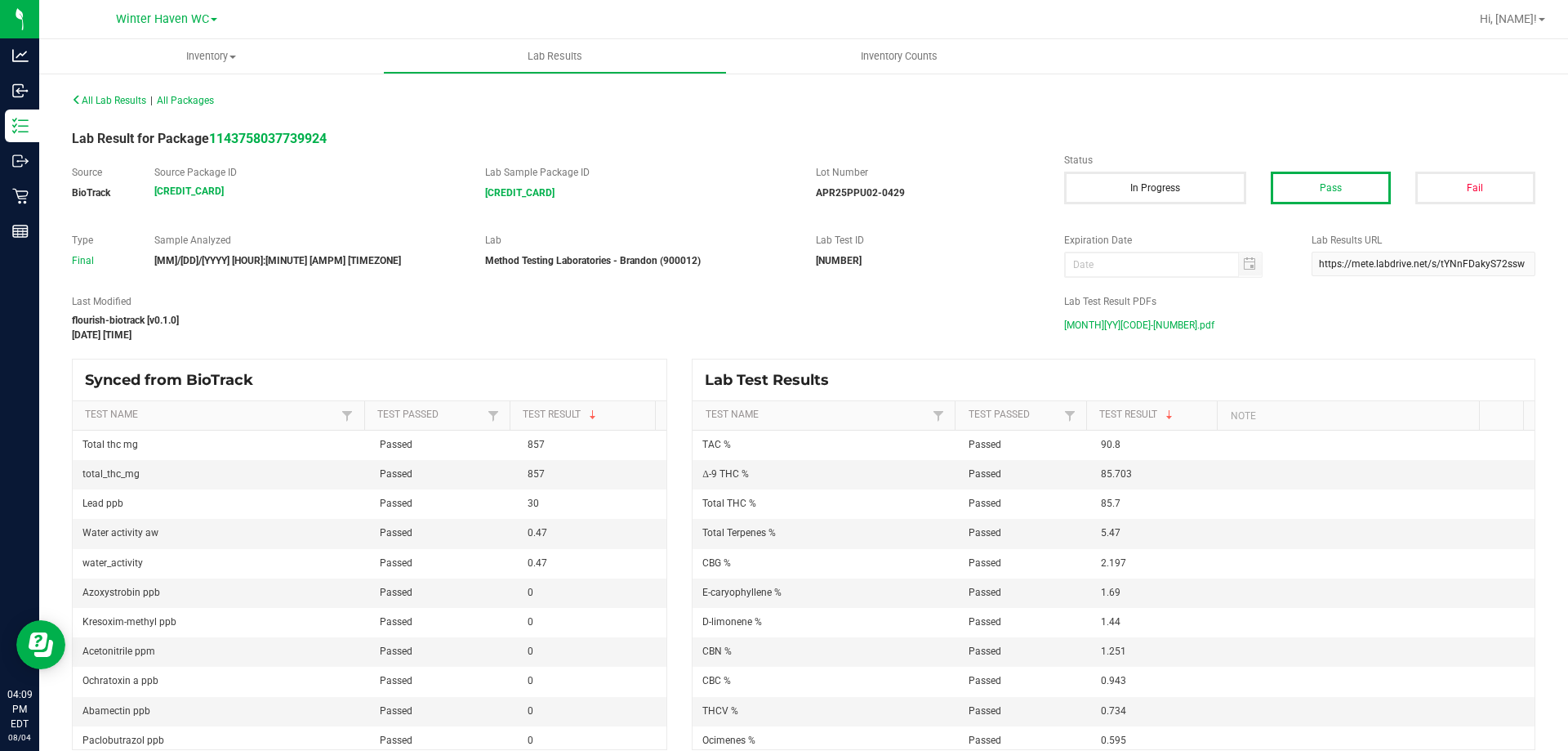 click on "APR25PPU02-0429.pdf" at bounding box center (1139, 325) 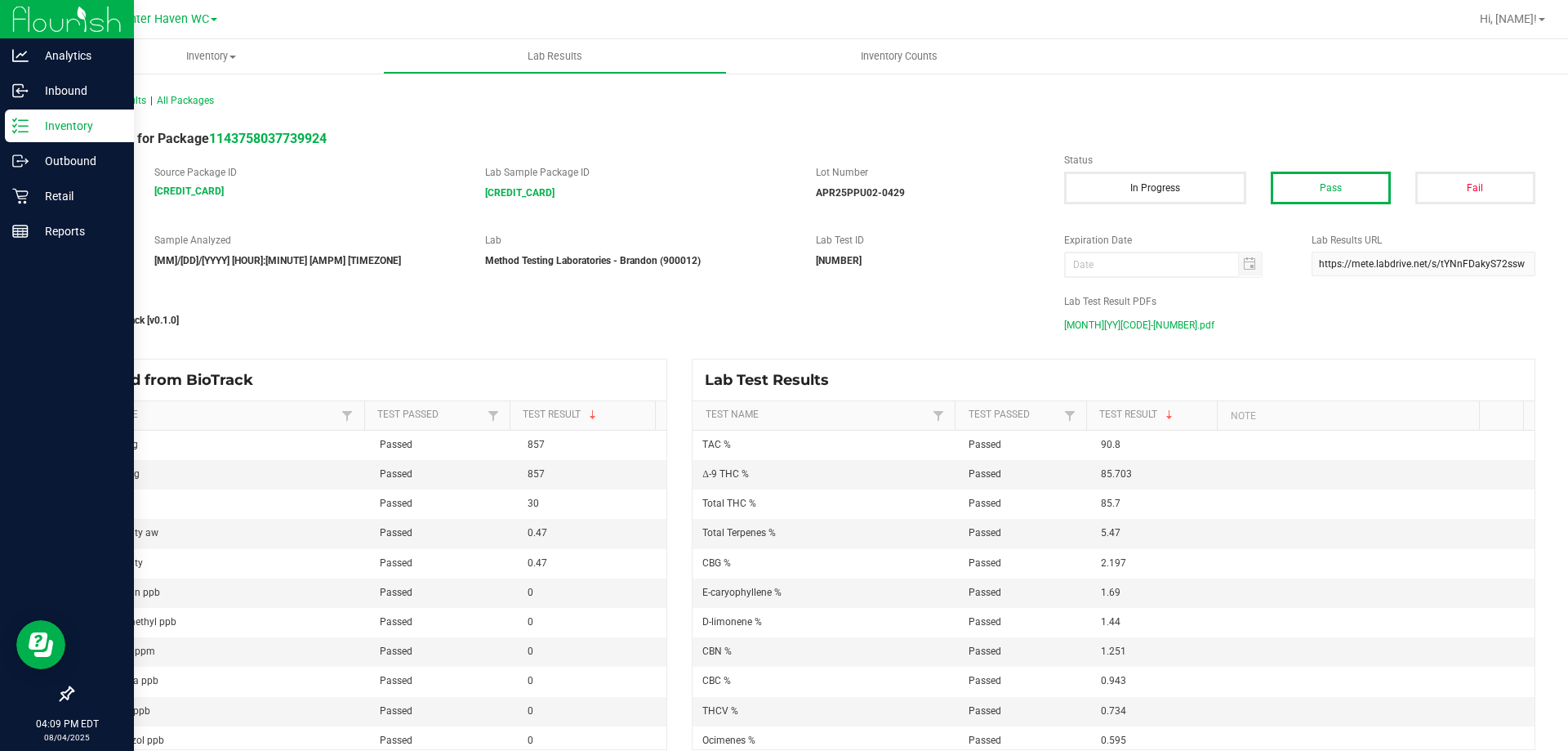 click on "Inventory" at bounding box center (67, 127) 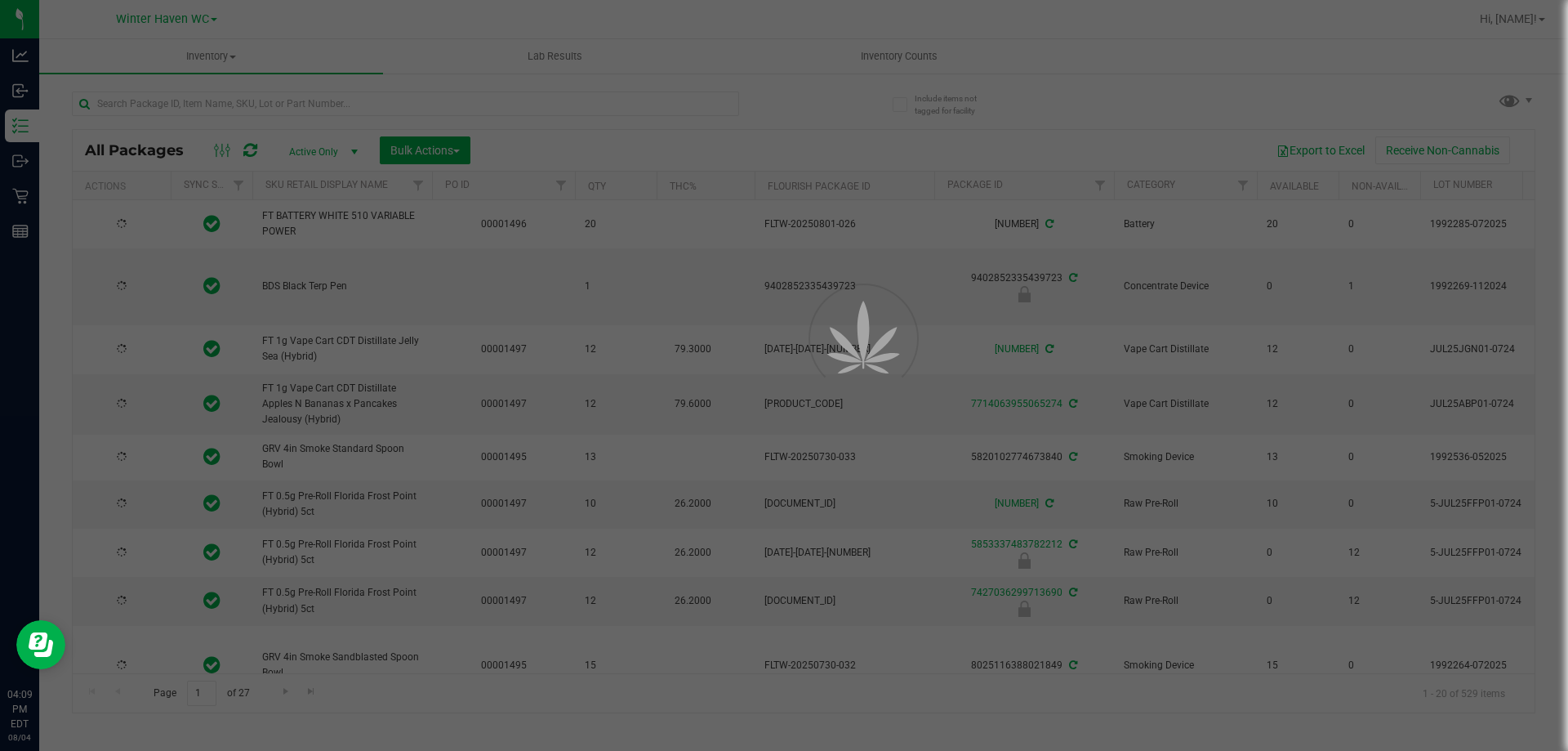 click at bounding box center (784, 375) 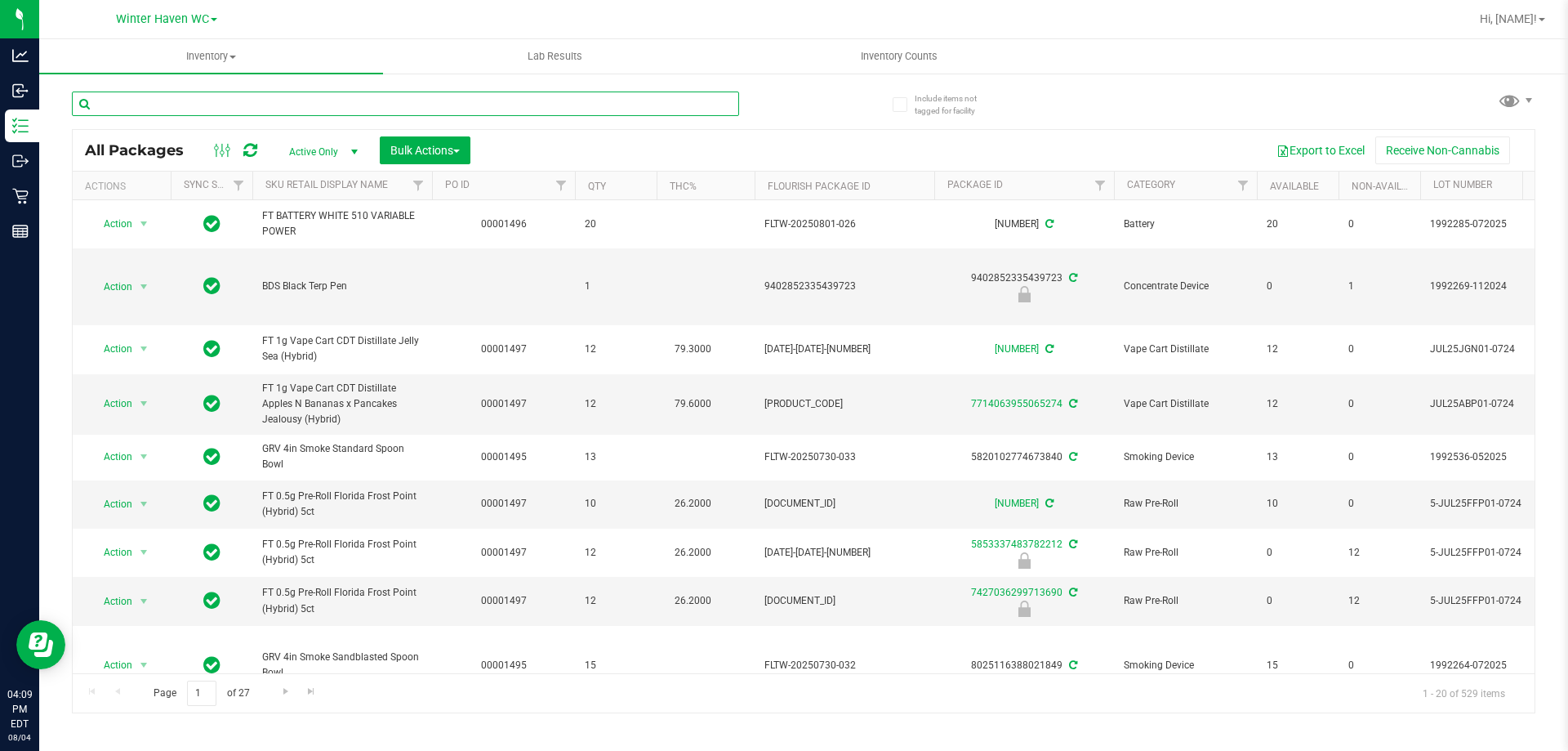 click at bounding box center [405, 104] 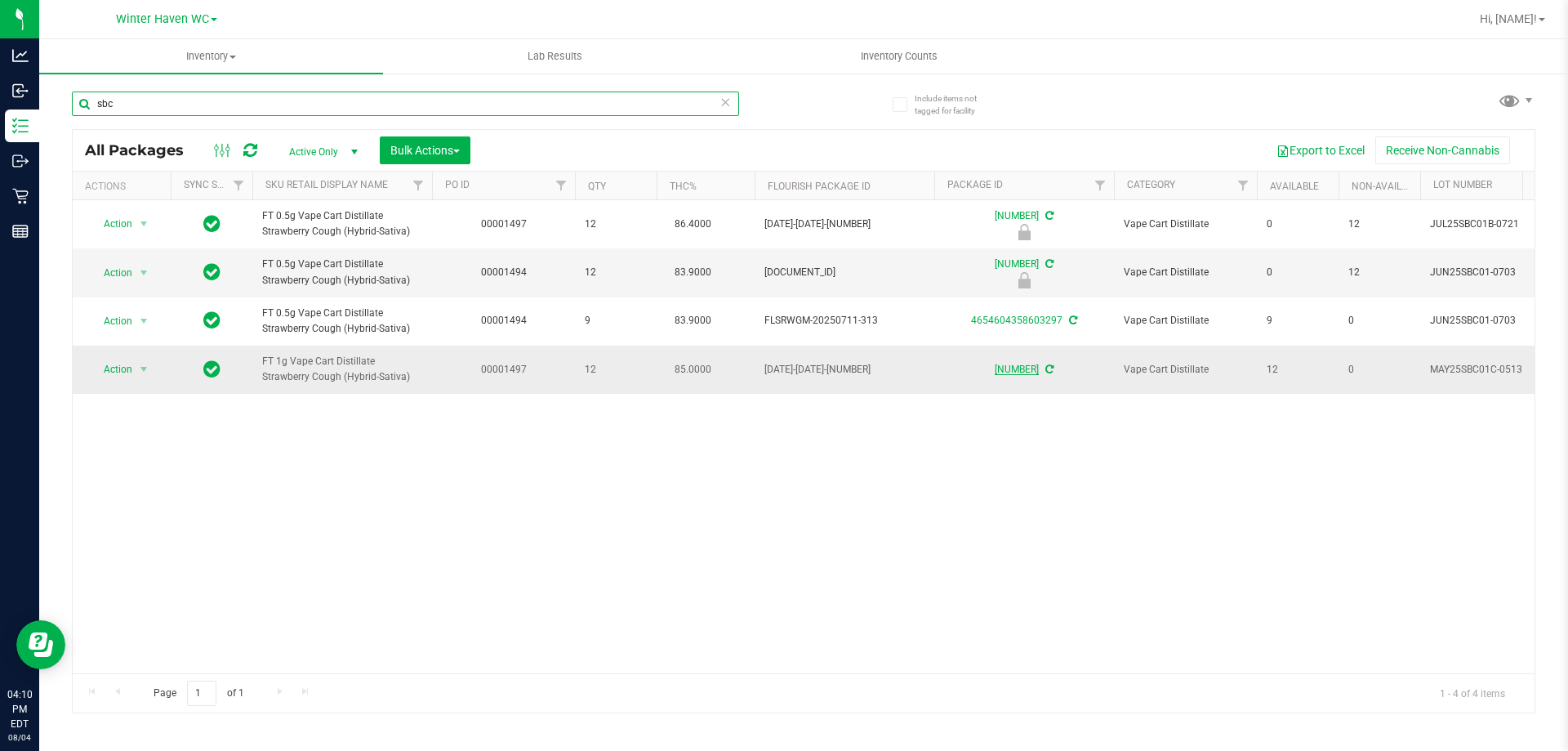 type on "sbc" 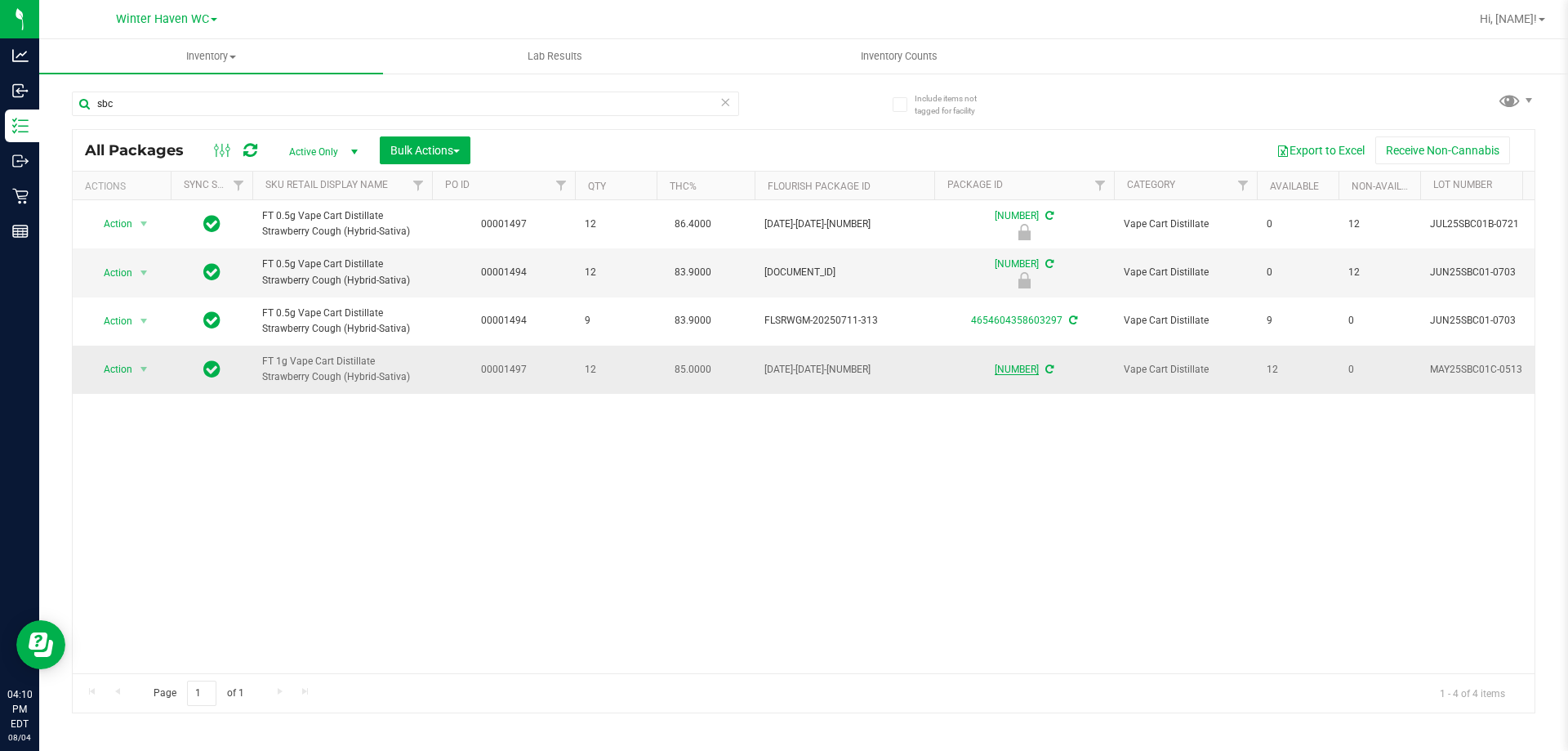 click on "3972086168820044" at bounding box center (1017, 369) 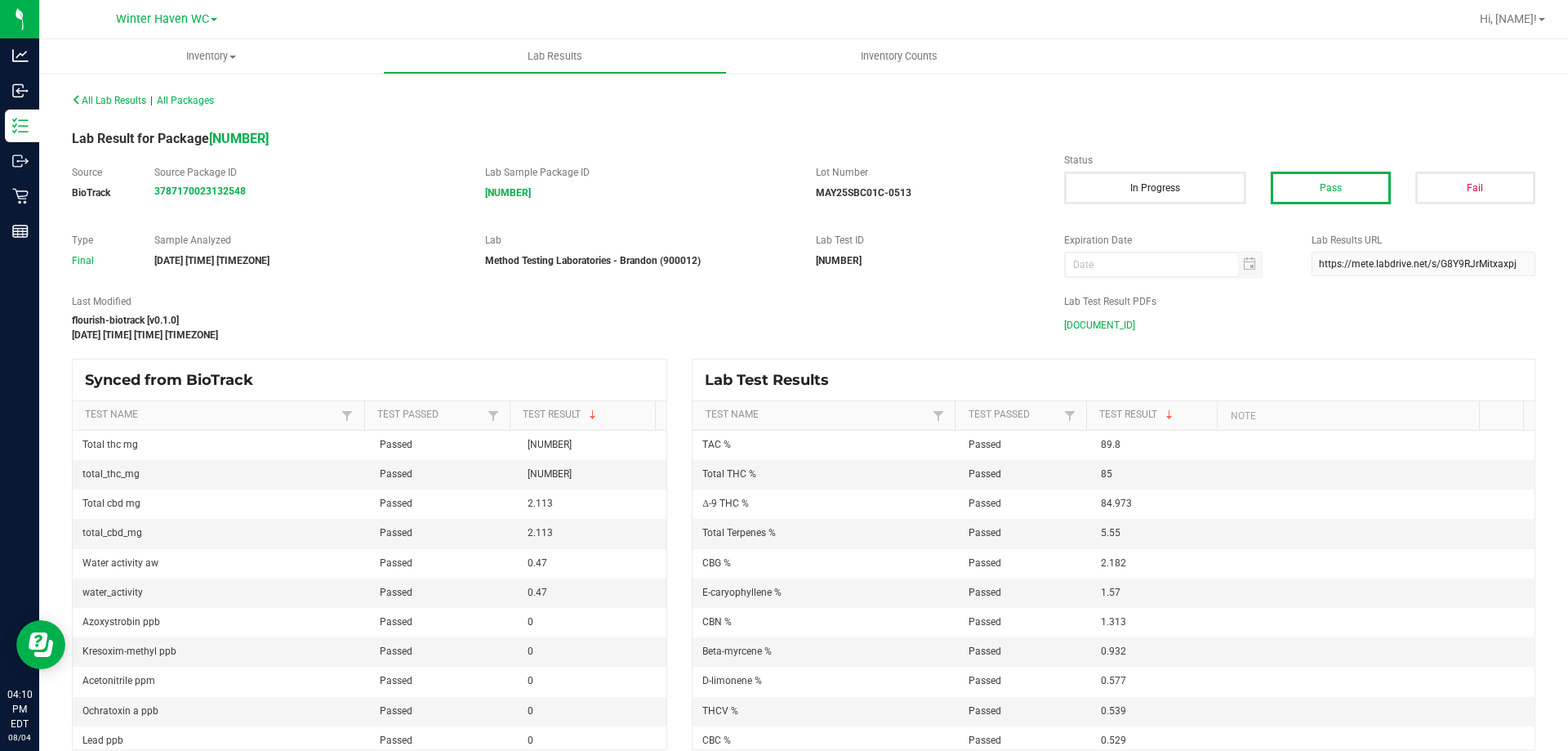 click on "MAY25SBC01C-0513.pdf" at bounding box center [1099, 325] 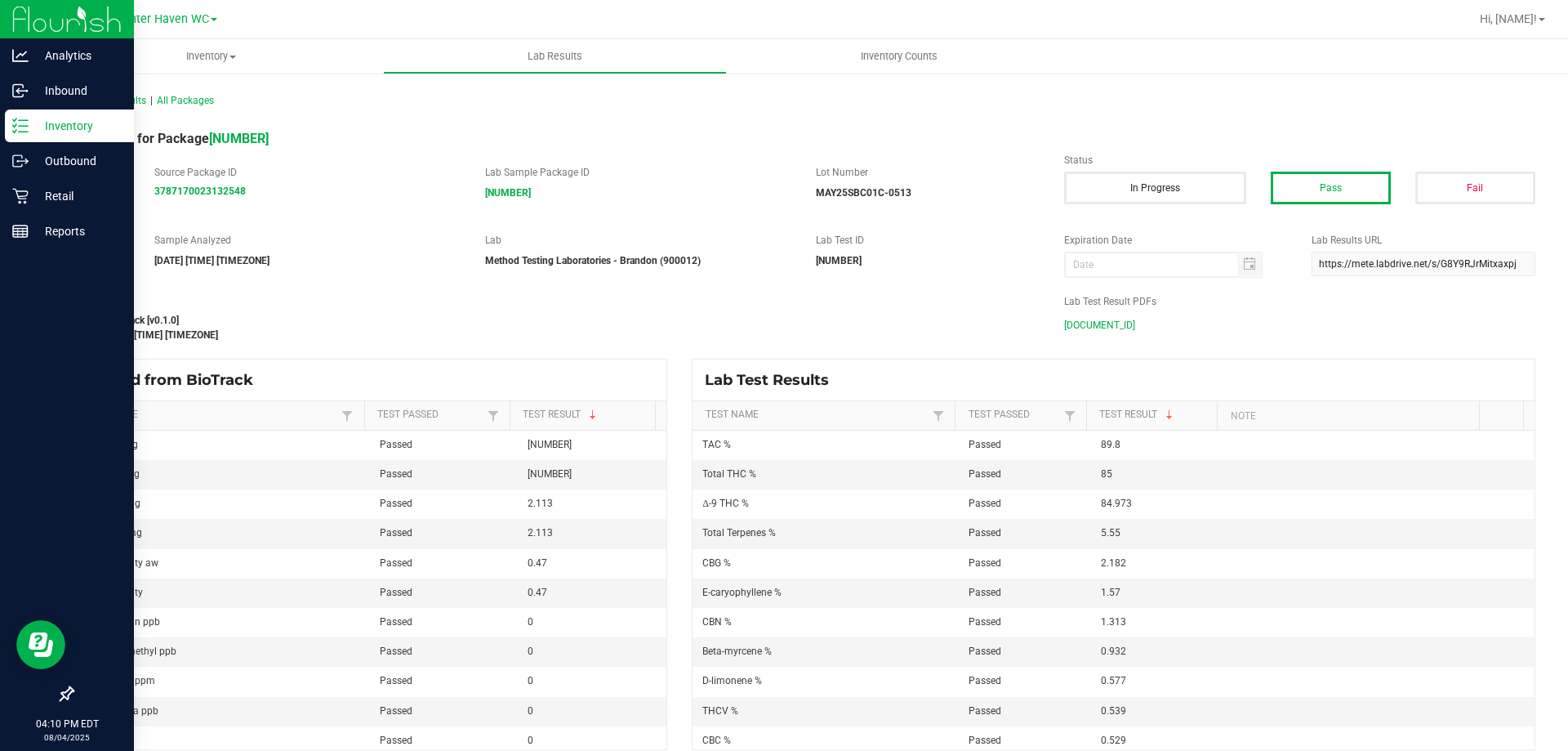 click on "Inventory" at bounding box center (69, 126) 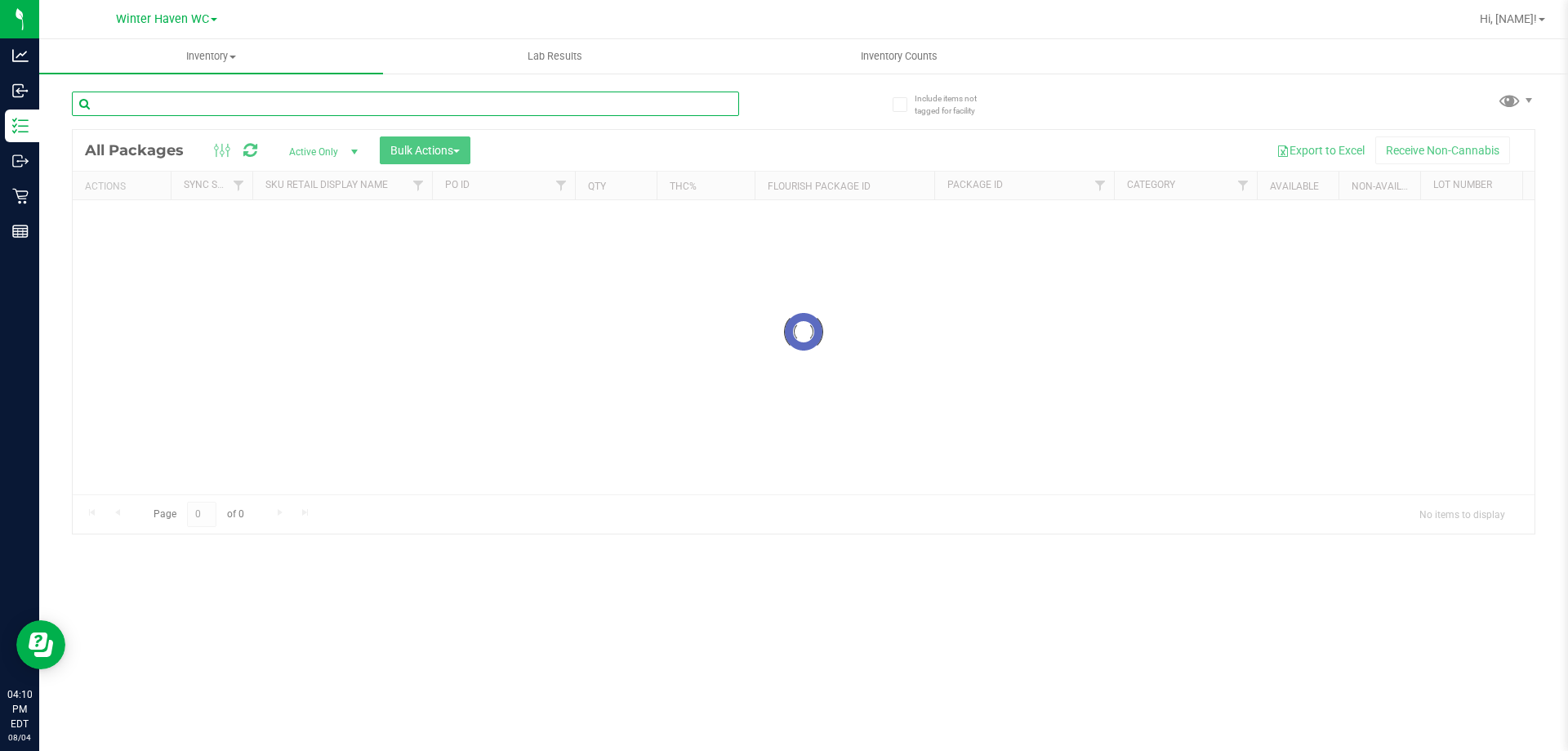 click at bounding box center (405, 104) 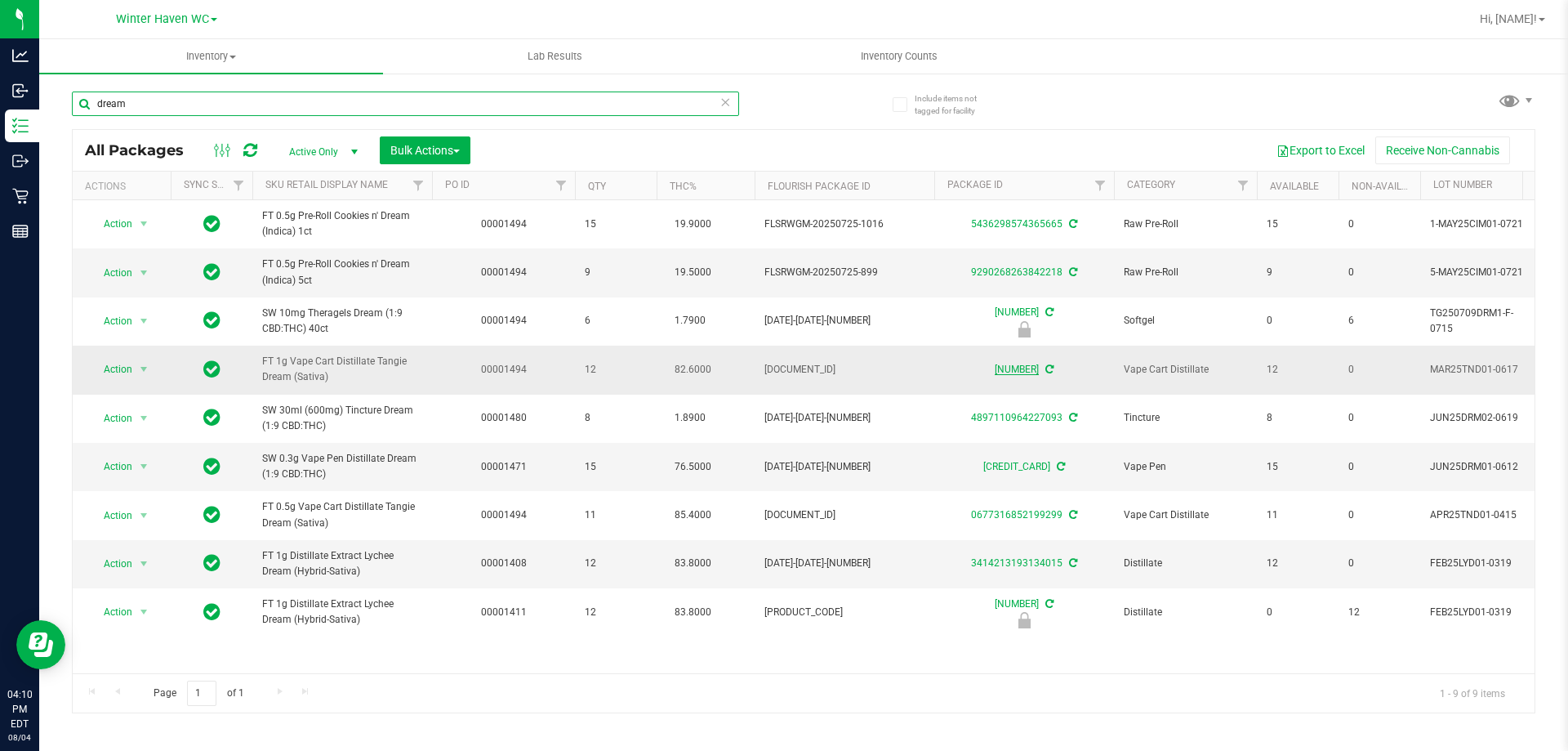 type on "dream" 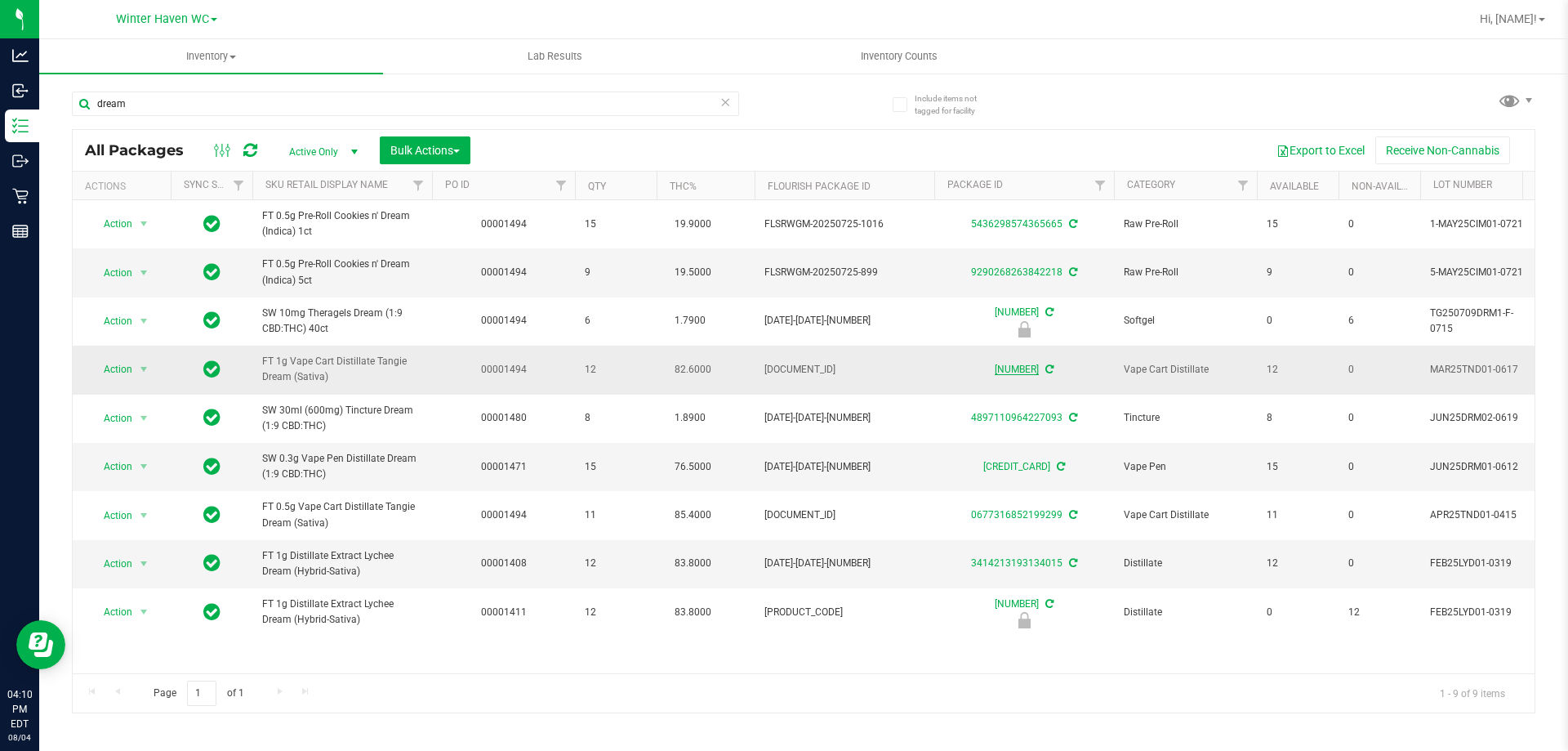 click on "1181536392749814" at bounding box center (1017, 369) 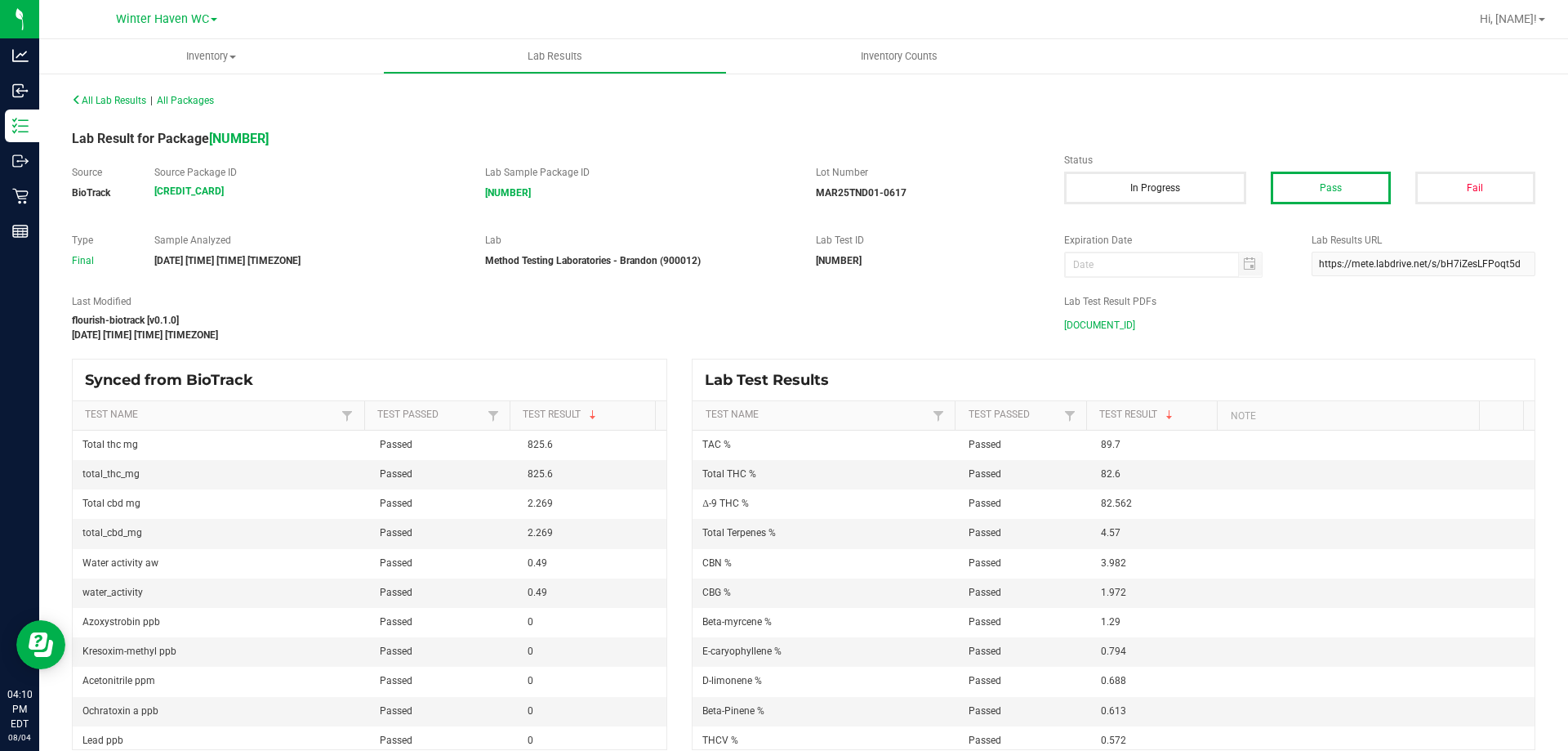 click on "MAR25TND01-0617.pdf" at bounding box center [1099, 325] 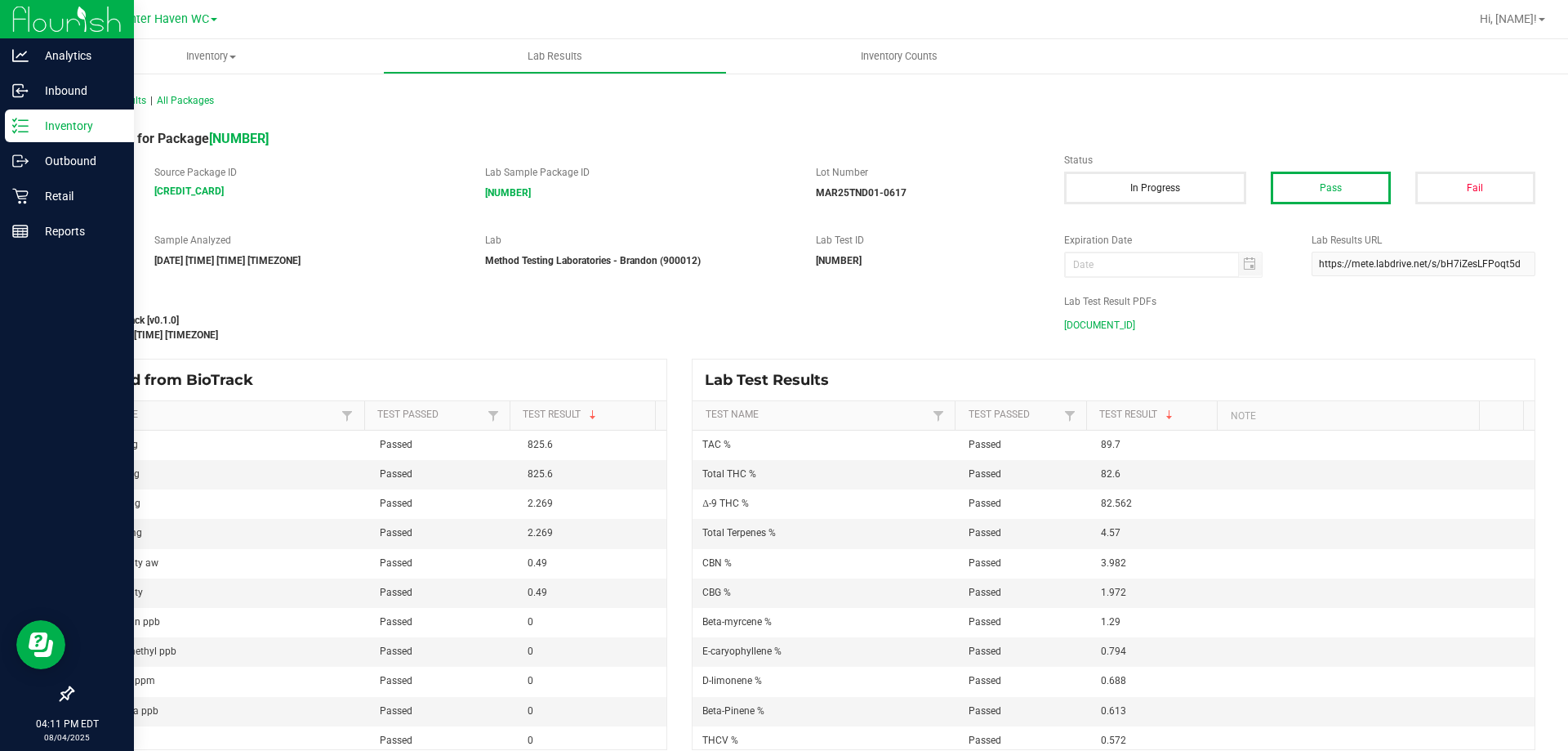 click on "Inventory" at bounding box center [69, 126] 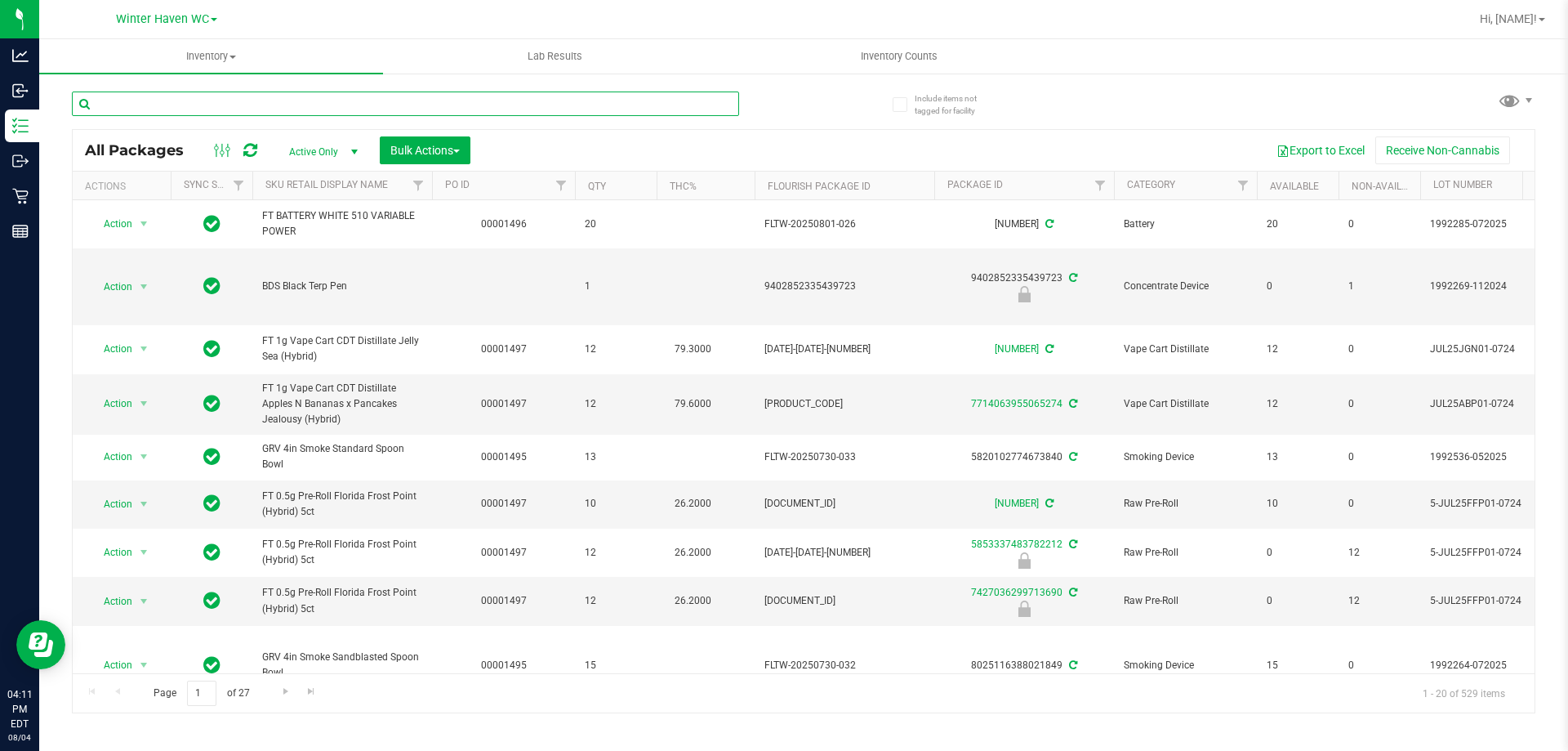 click at bounding box center [405, 104] 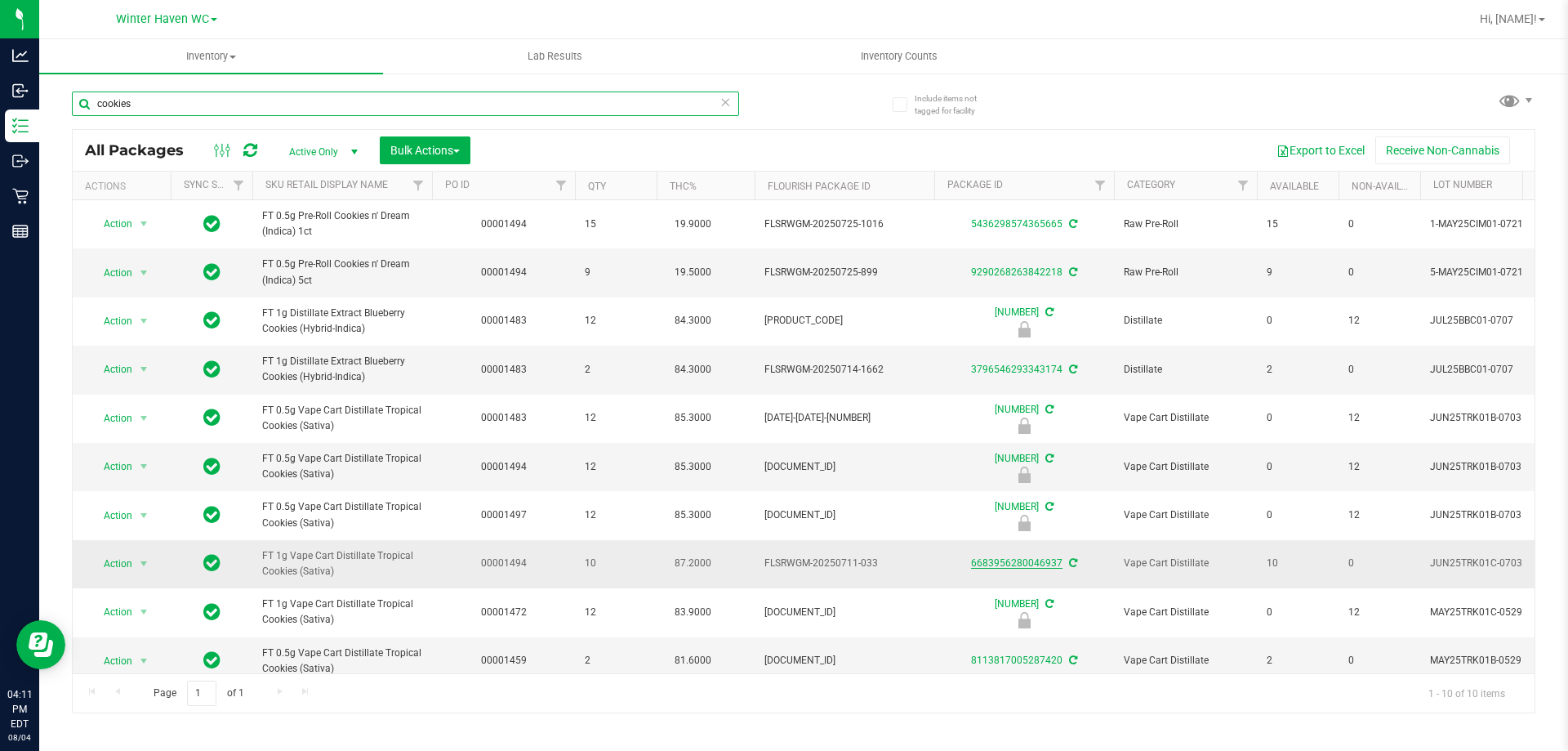 type on "cookies" 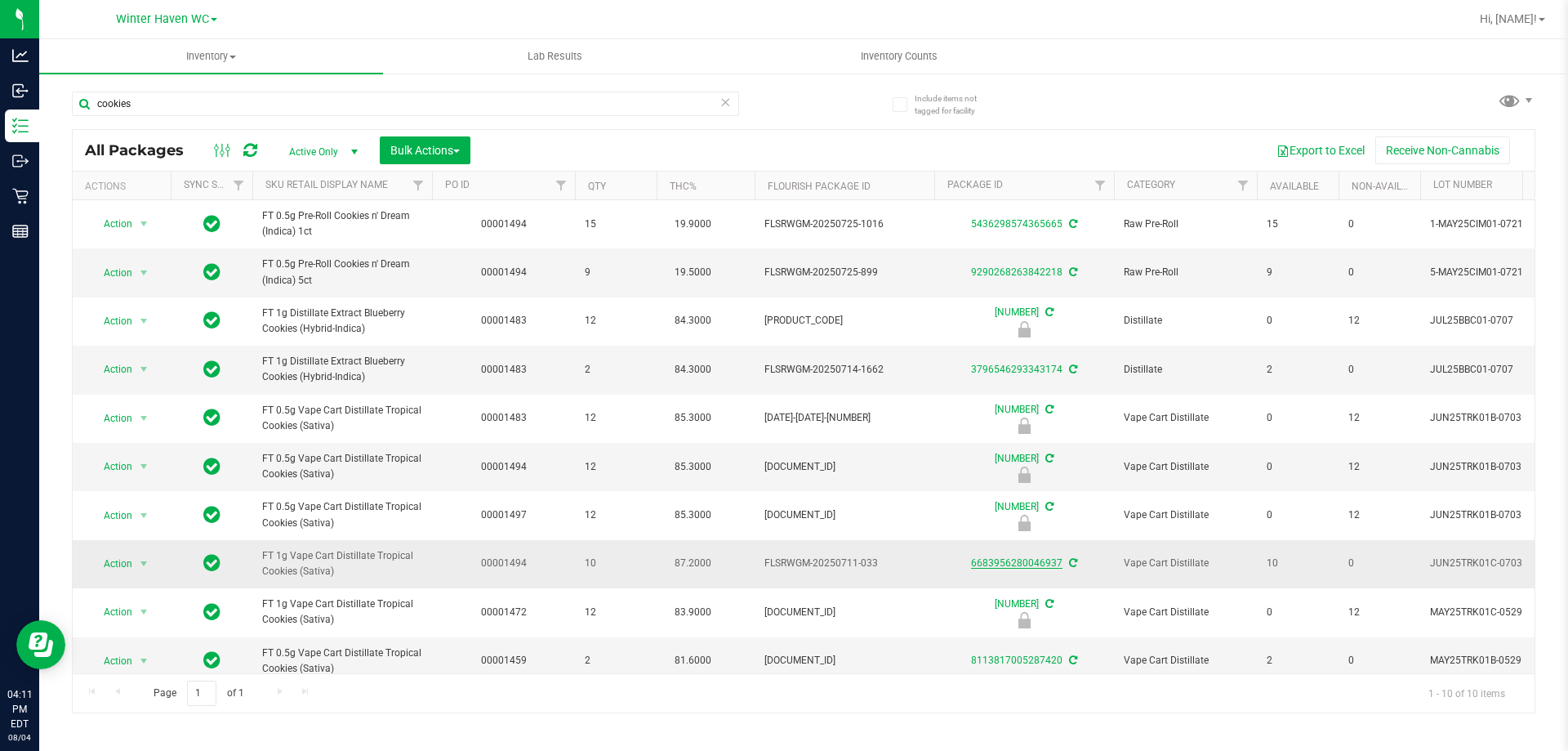 click on "6683956280046937" at bounding box center [1017, 563] 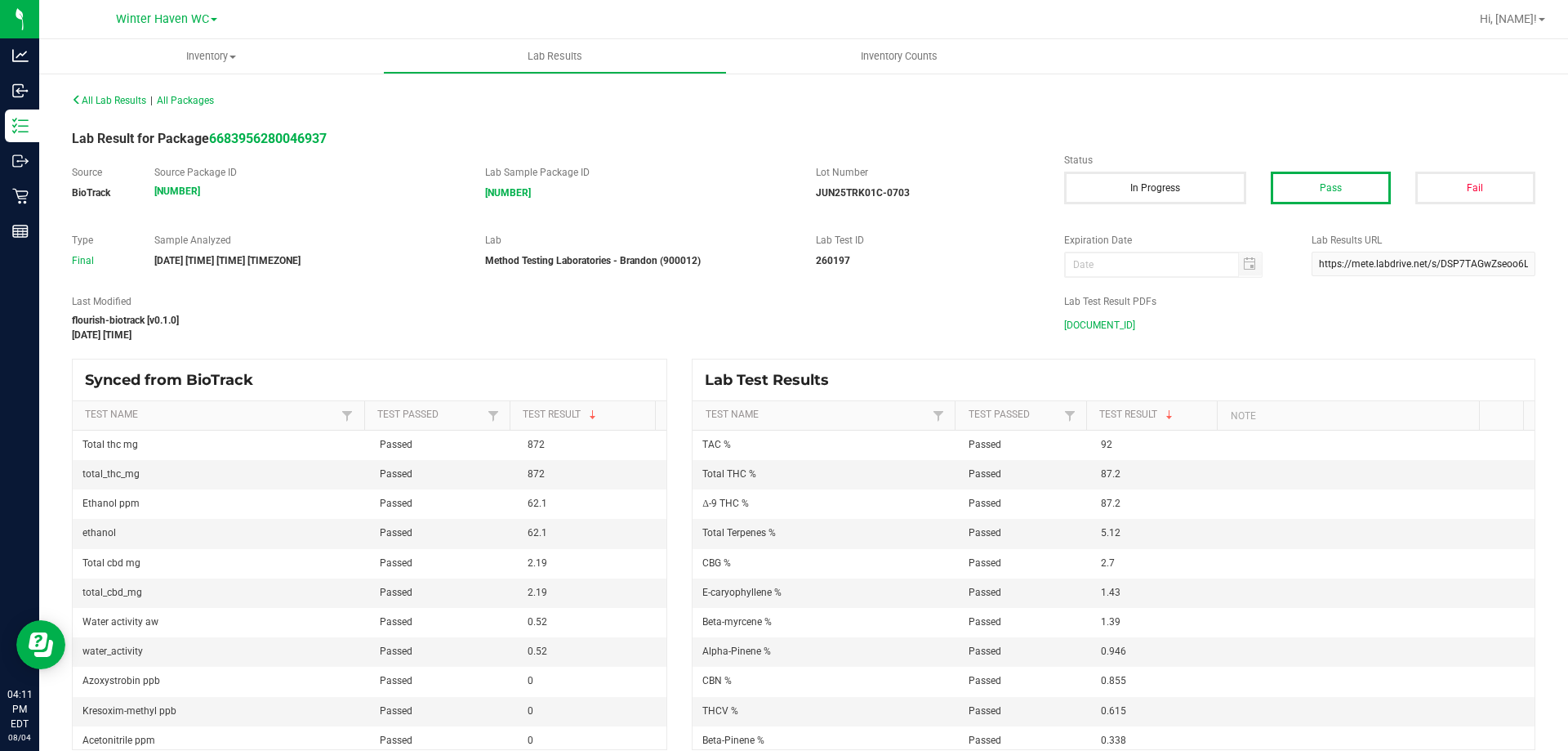 click on "JUN25TRK01C-0703.pdf" at bounding box center (1099, 325) 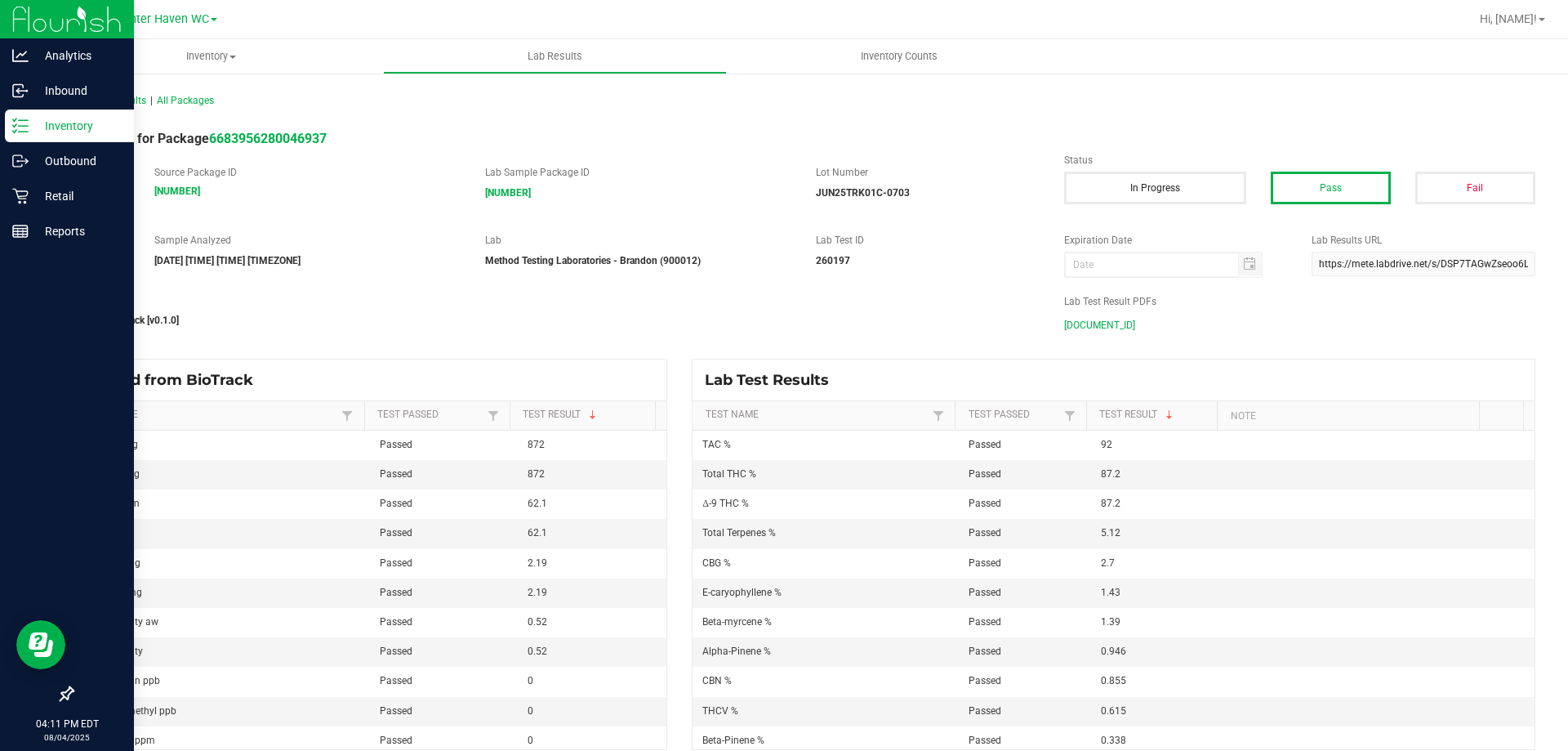 click 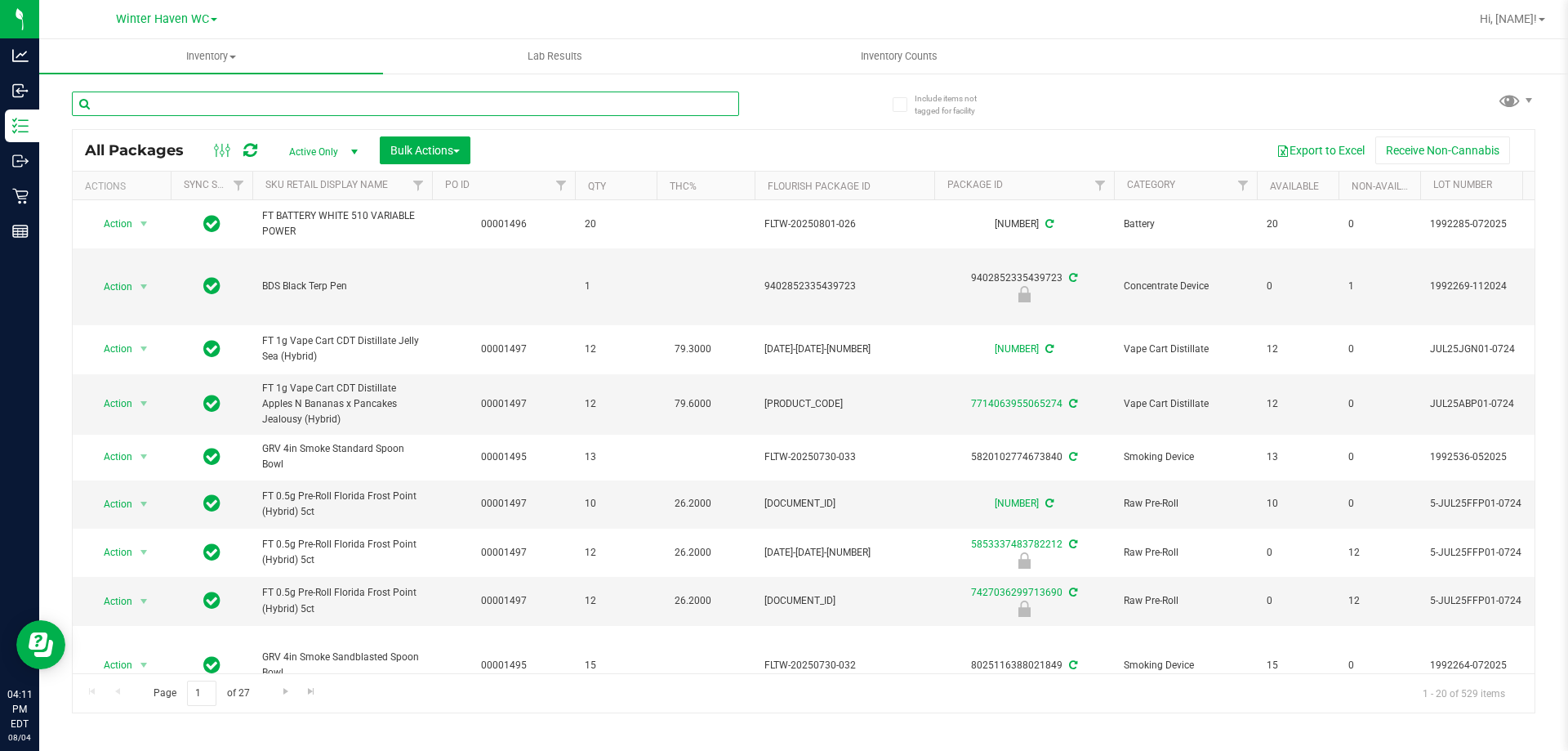 click at bounding box center (405, 104) 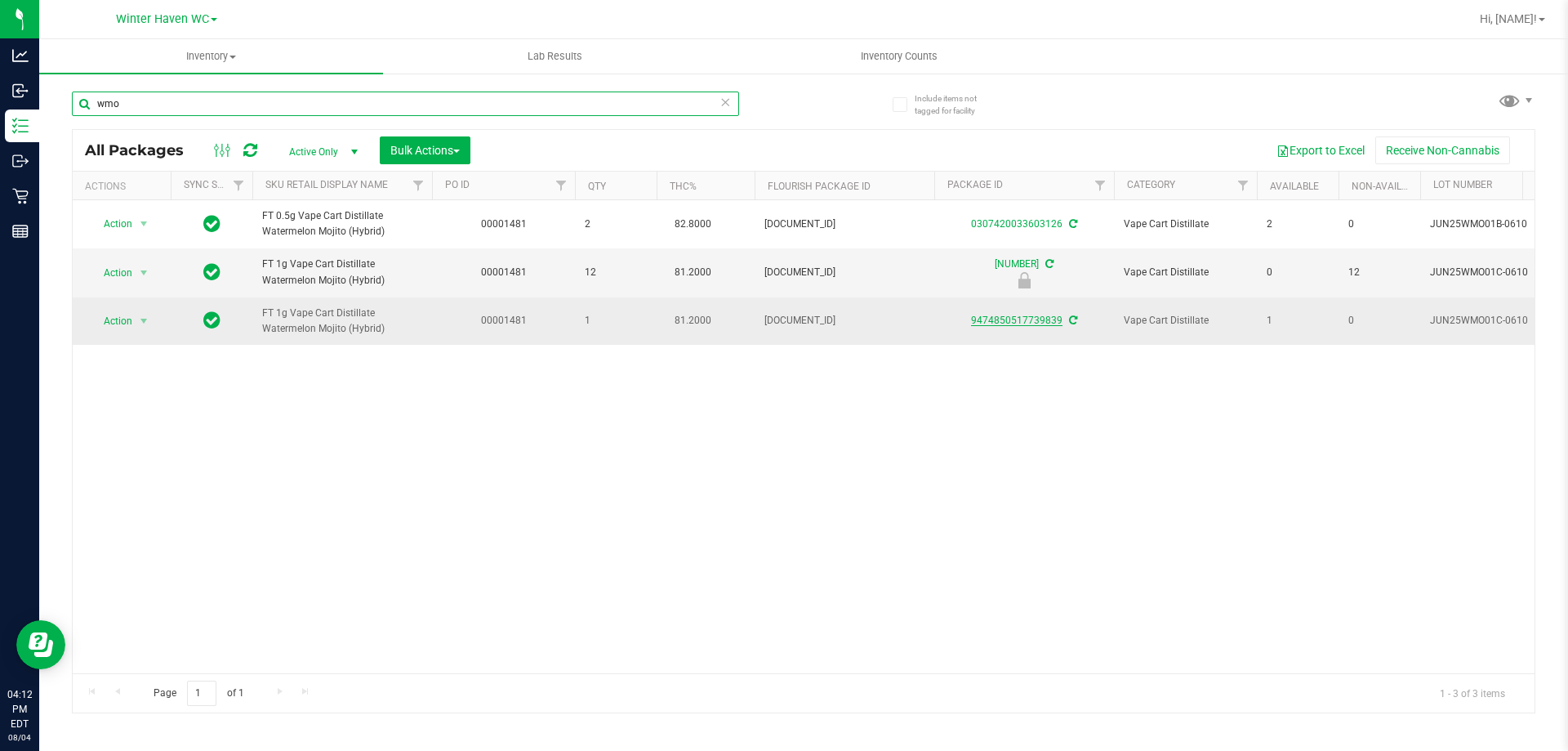 type on "wmo" 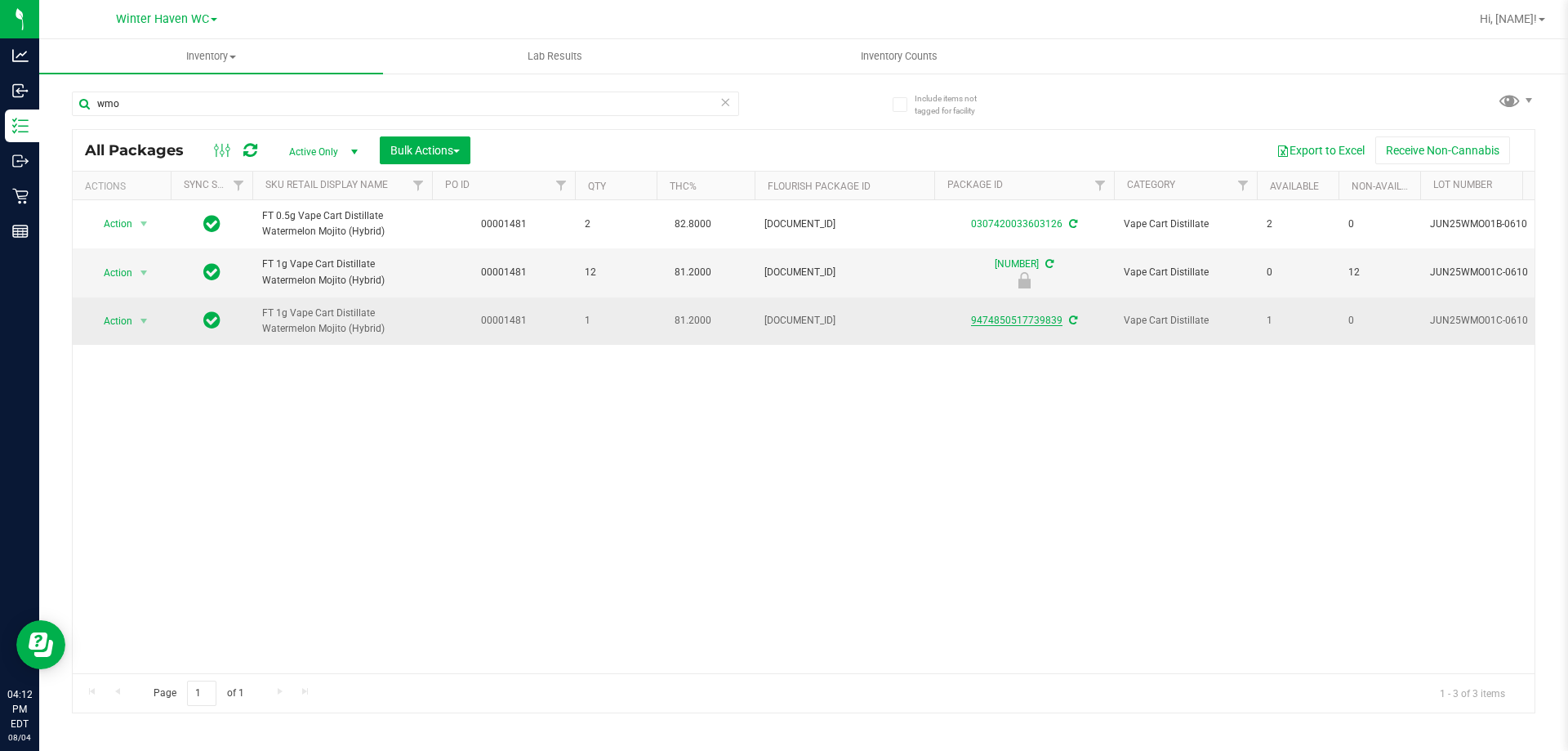 click on "9474850517739839" at bounding box center (1017, 320) 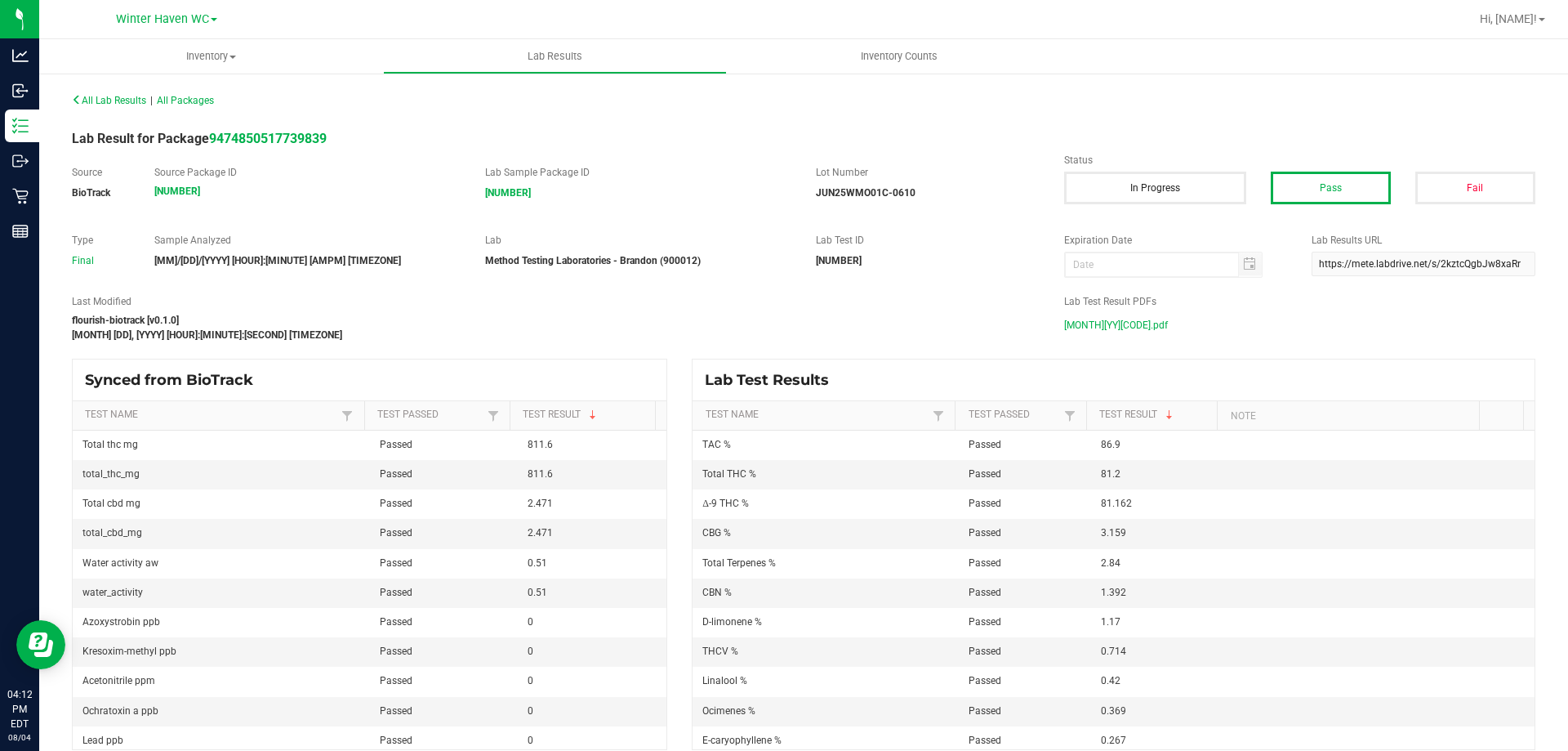 click on "JUN25WMO01C-0610.pdf" at bounding box center [1116, 325] 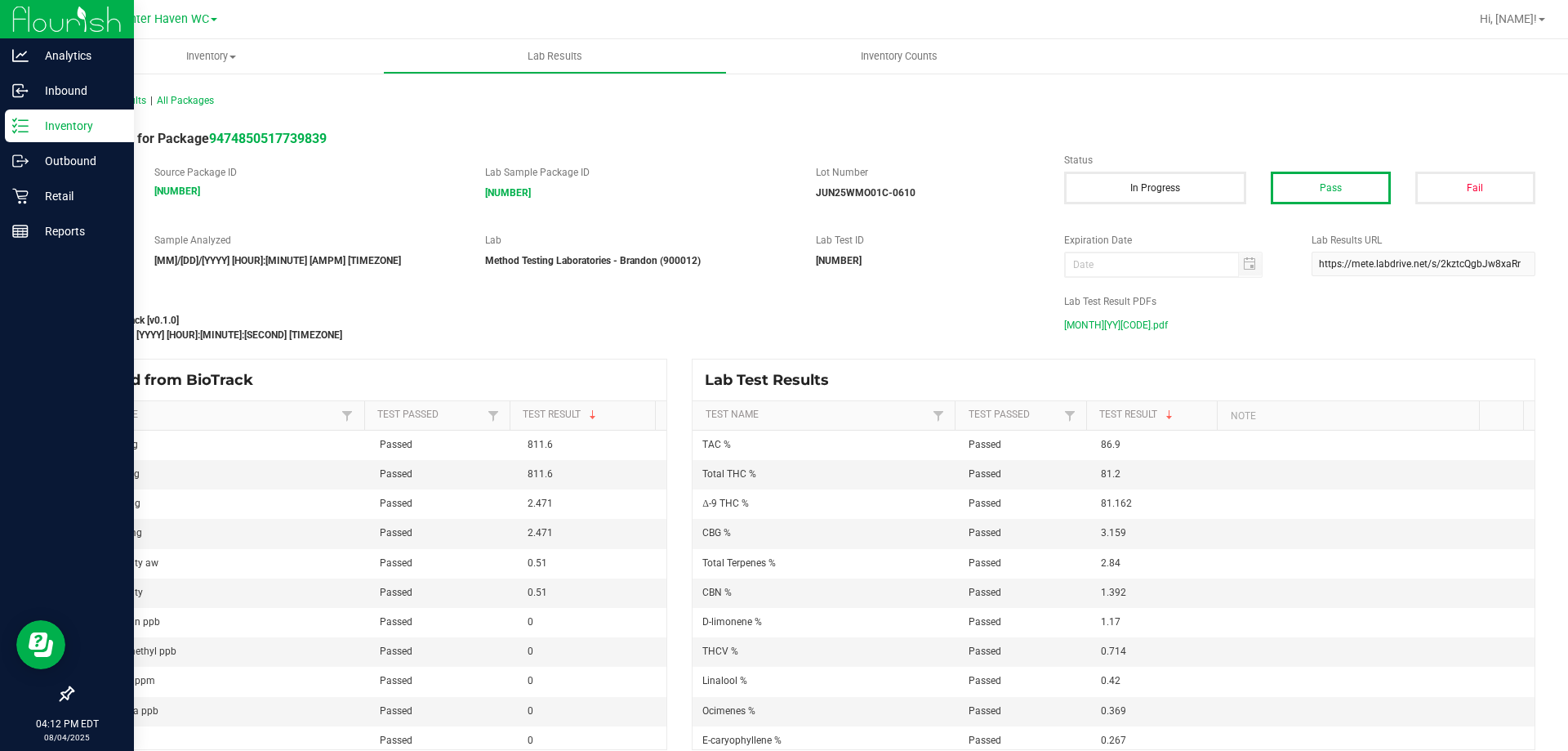 click on "Inventory" at bounding box center [69, 126] 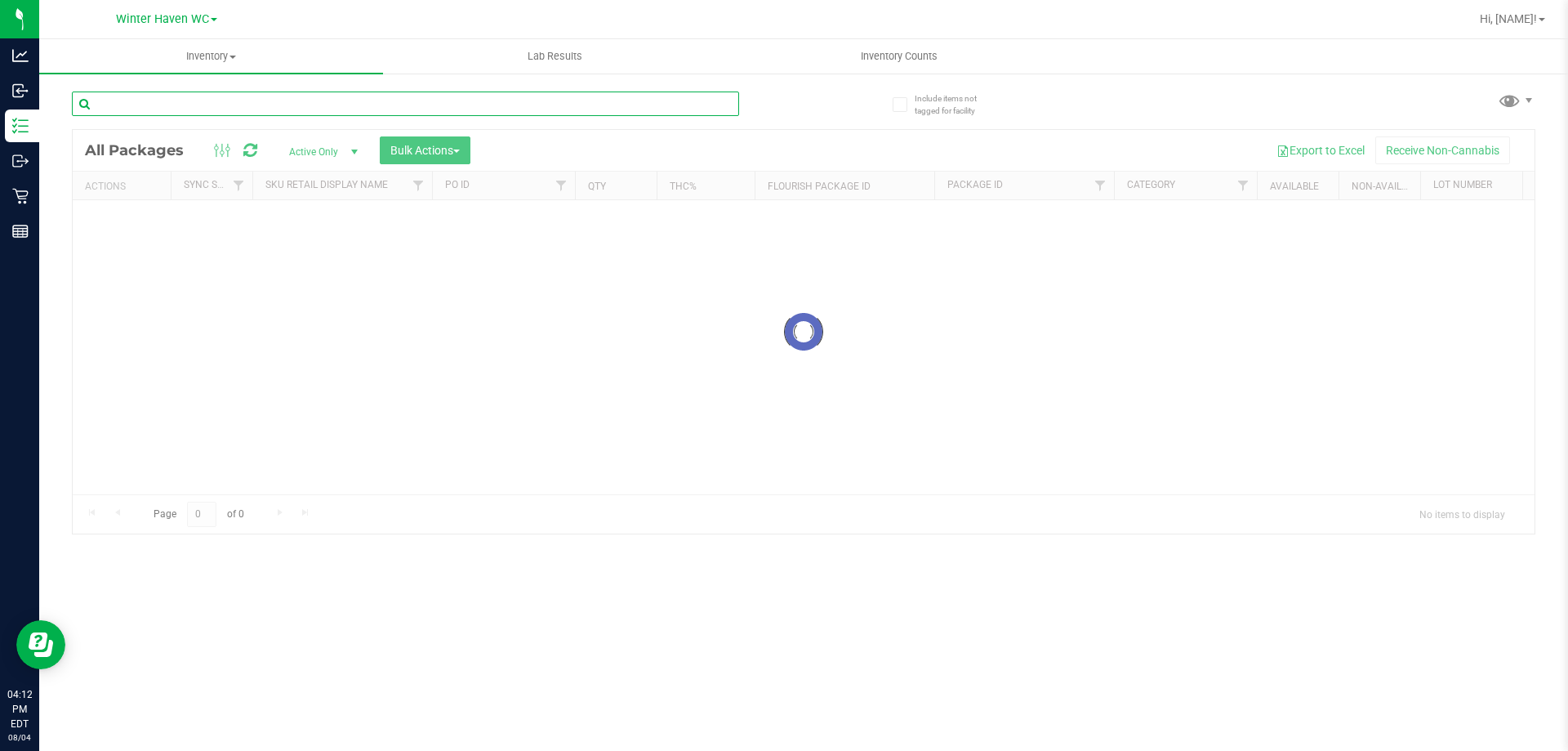 click at bounding box center [405, 104] 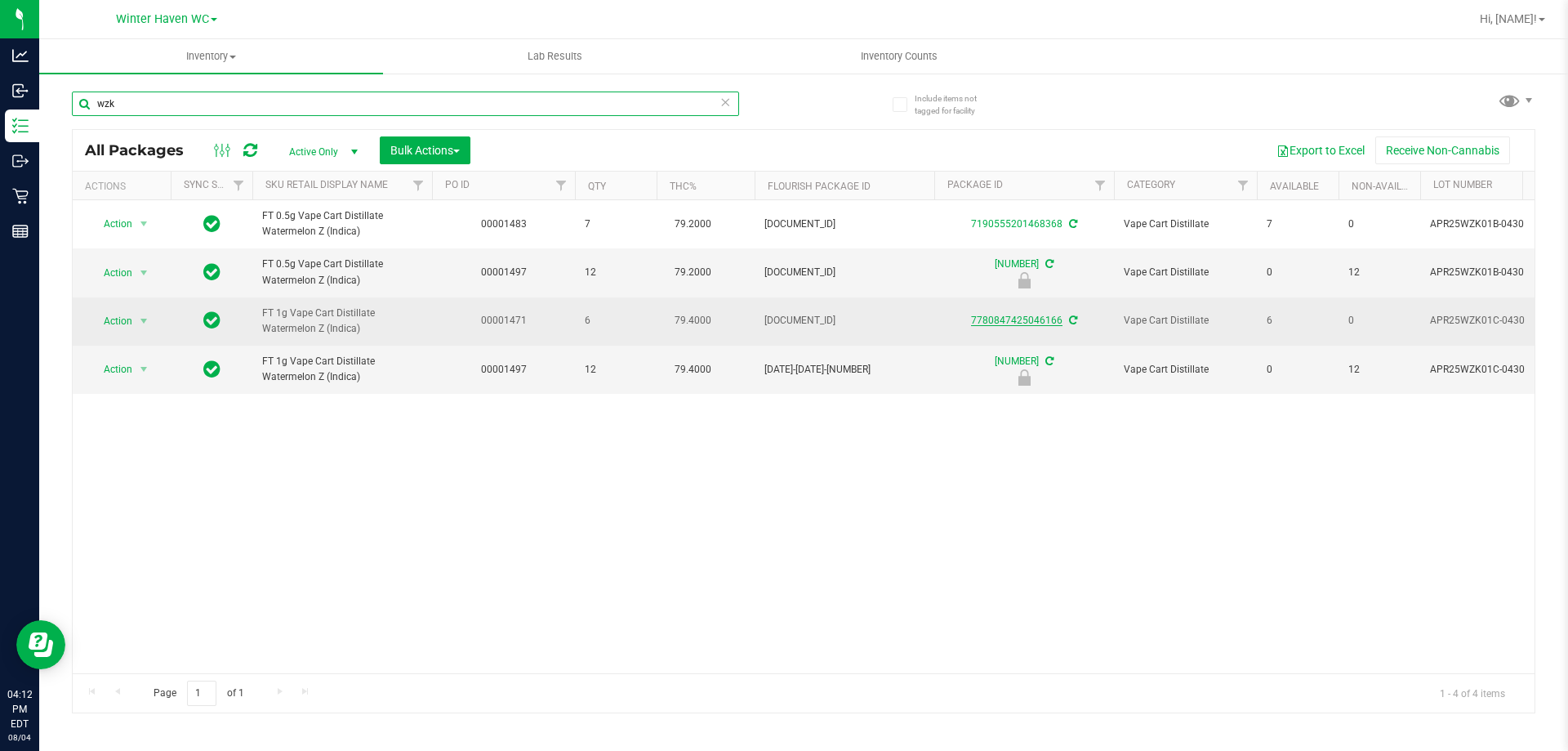 type on "wzk" 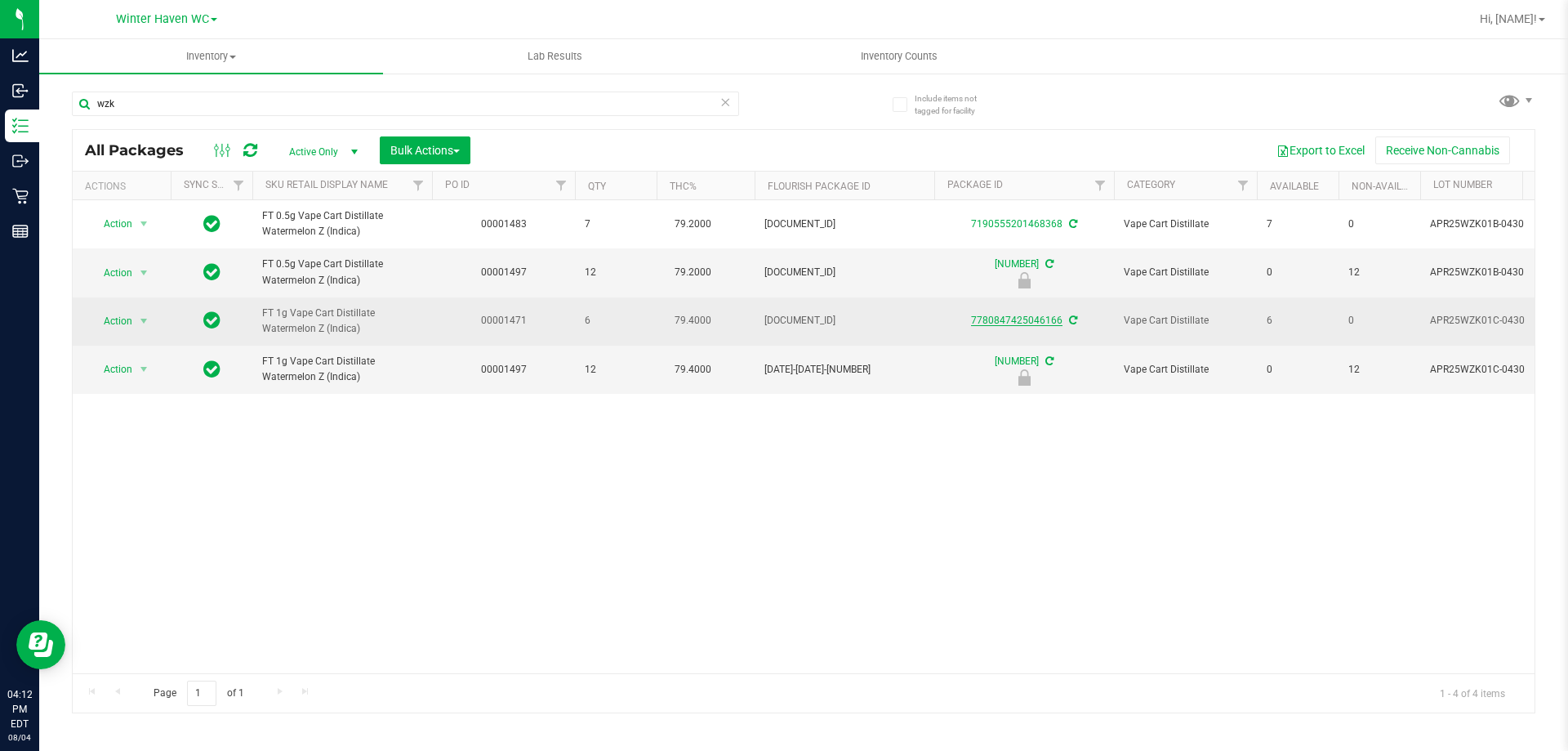 click on "7780847425046166" at bounding box center (1017, 320) 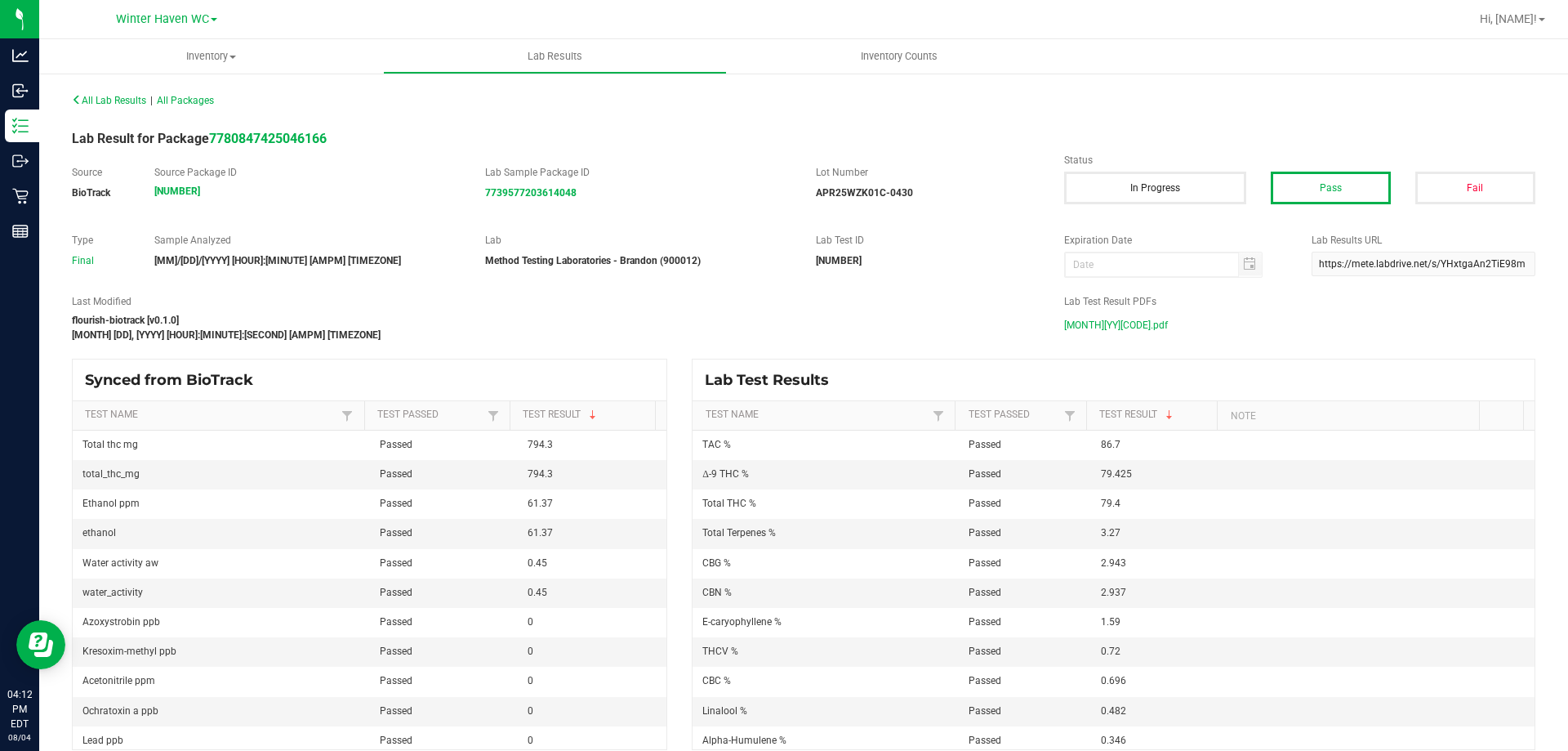 click on "APR25WZK01C-0430.pdf" at bounding box center (1116, 325) 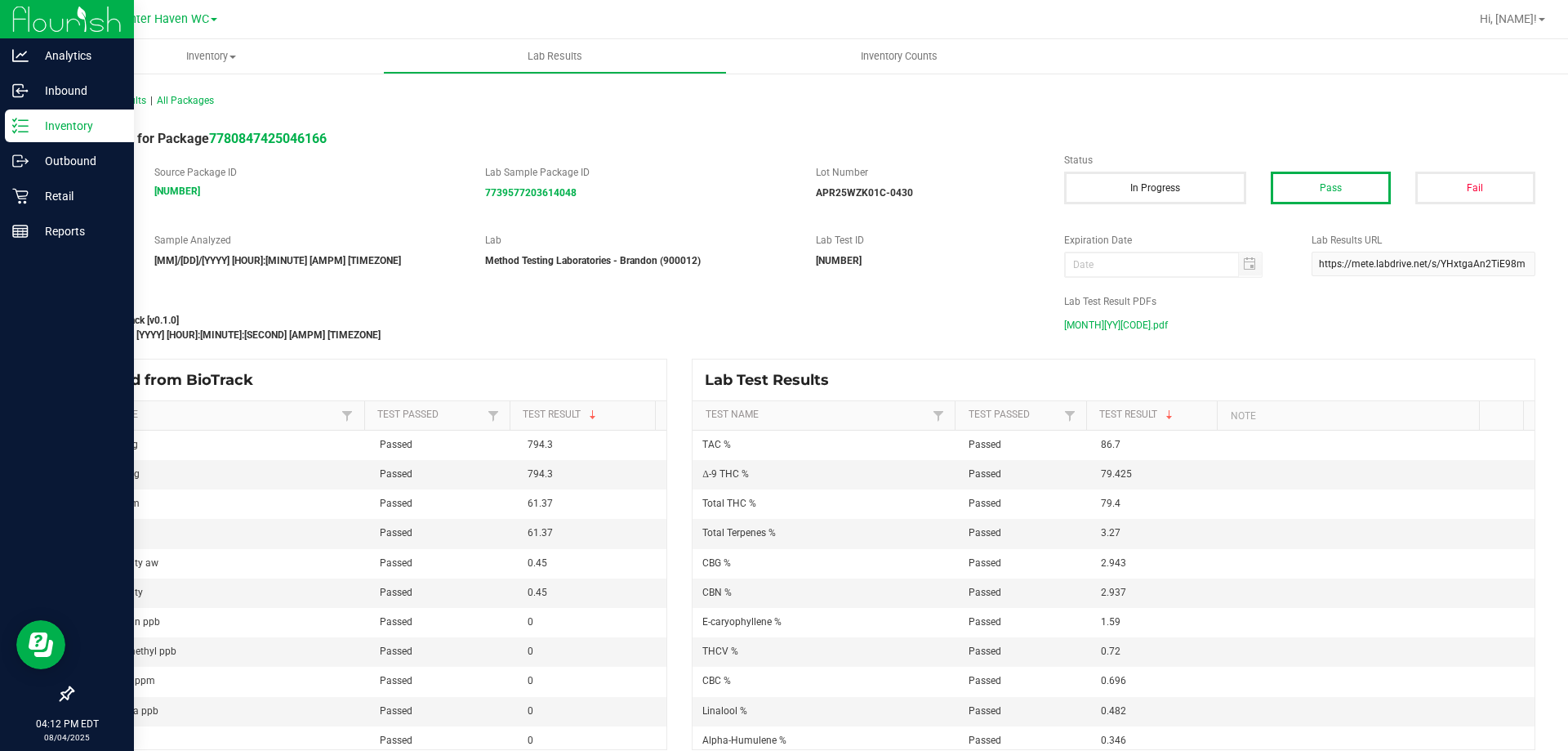 drag, startPoint x: 4, startPoint y: 128, endPoint x: 93, endPoint y: 113, distance: 90.25519 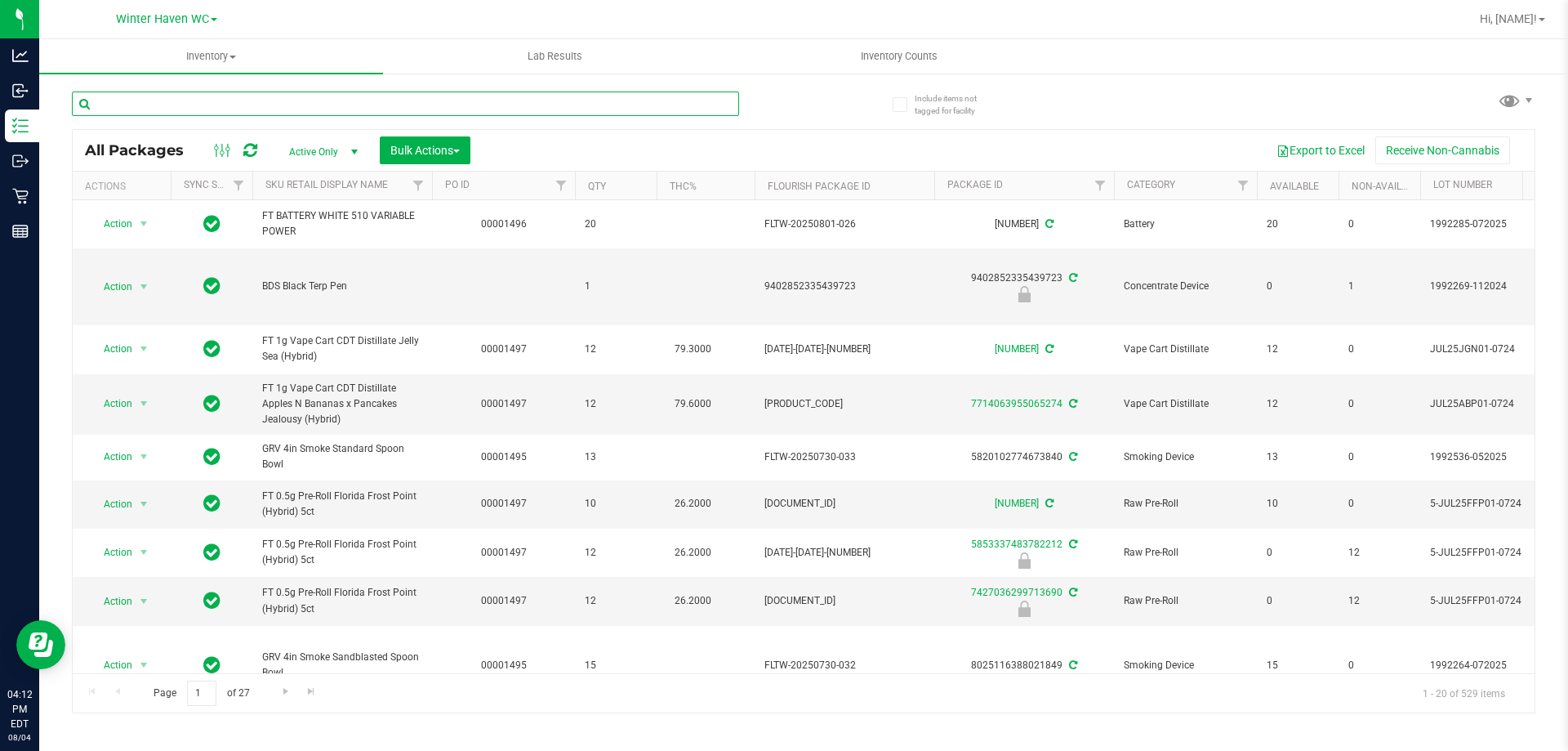 click at bounding box center [405, 104] 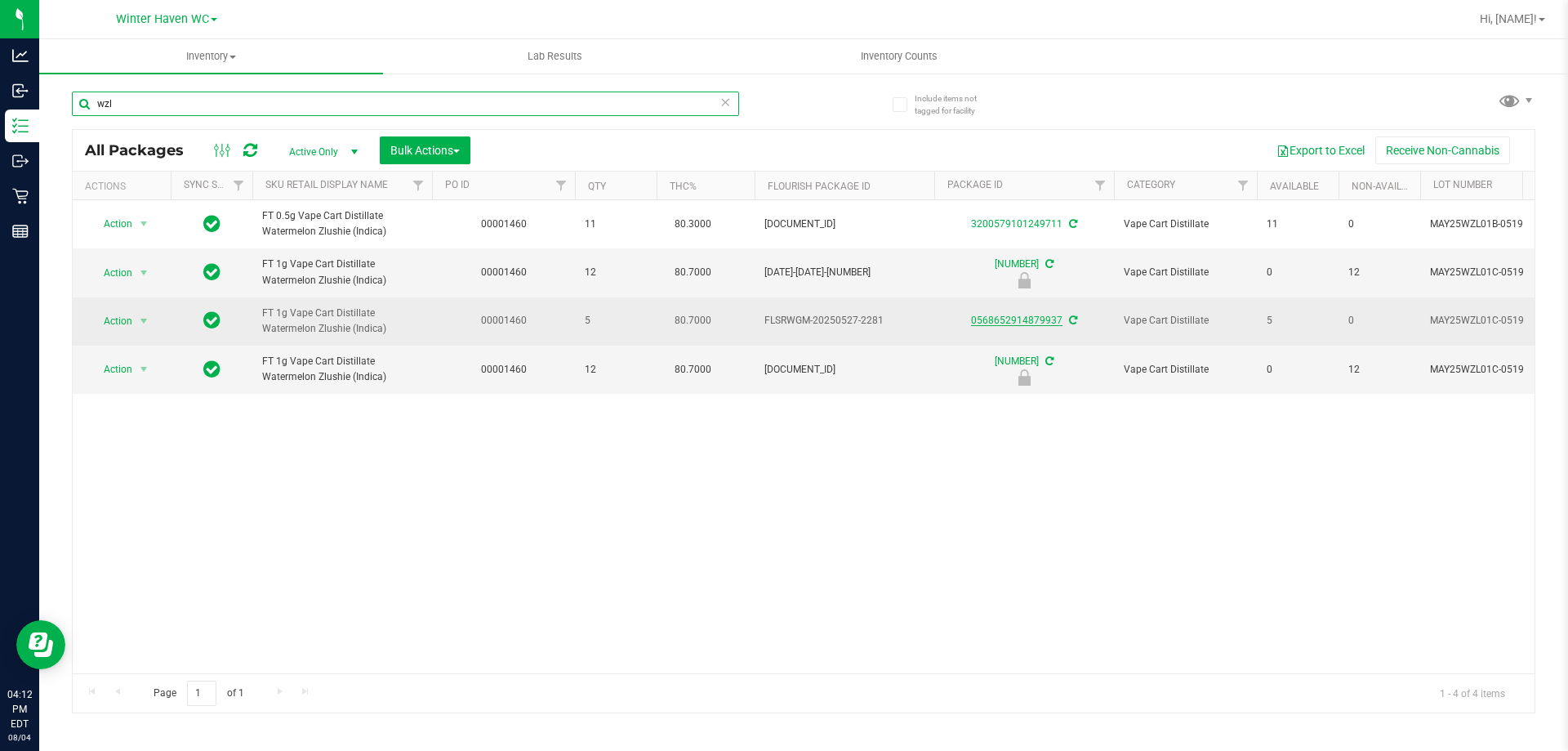 type on "wzl" 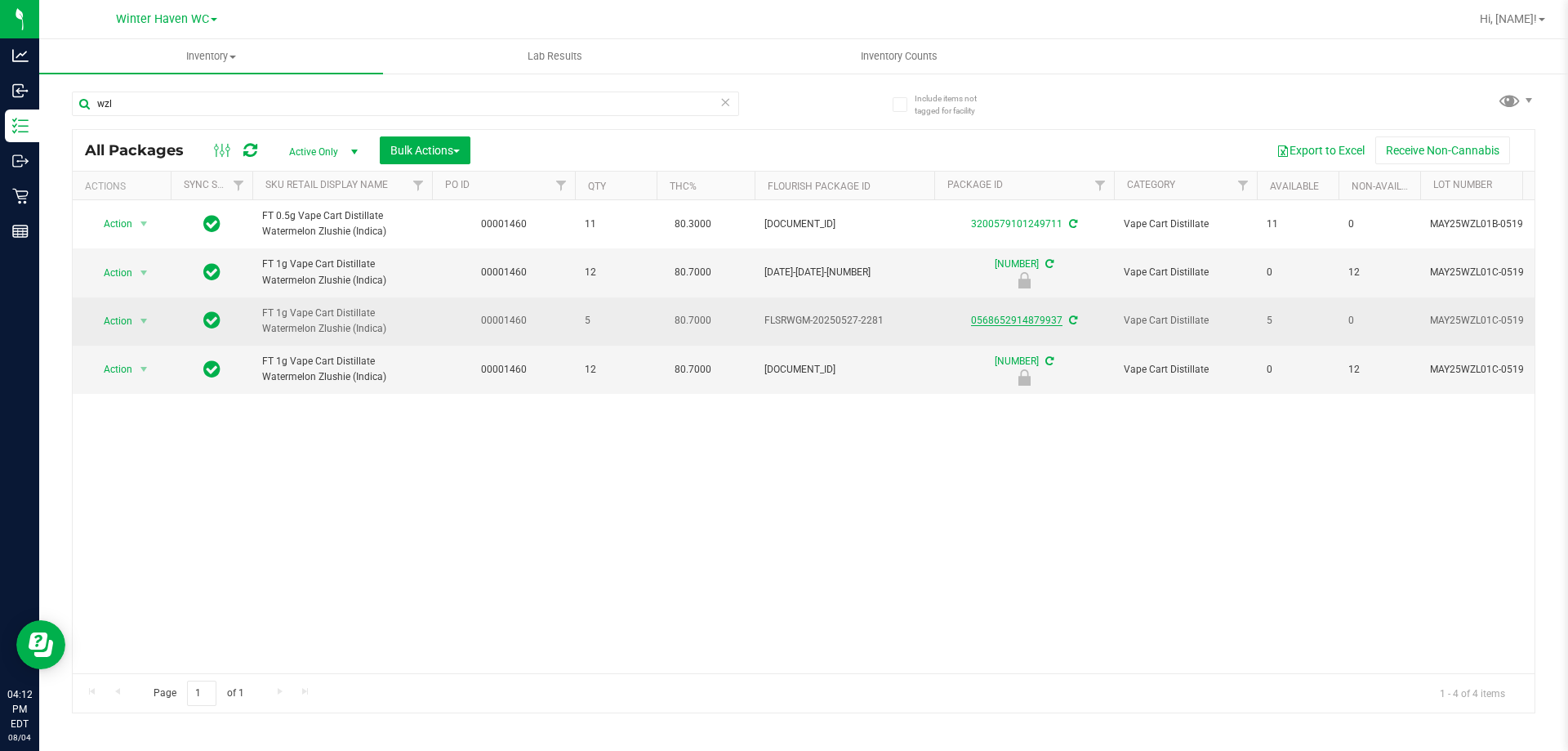 click on "0568652914879937" at bounding box center [1017, 320] 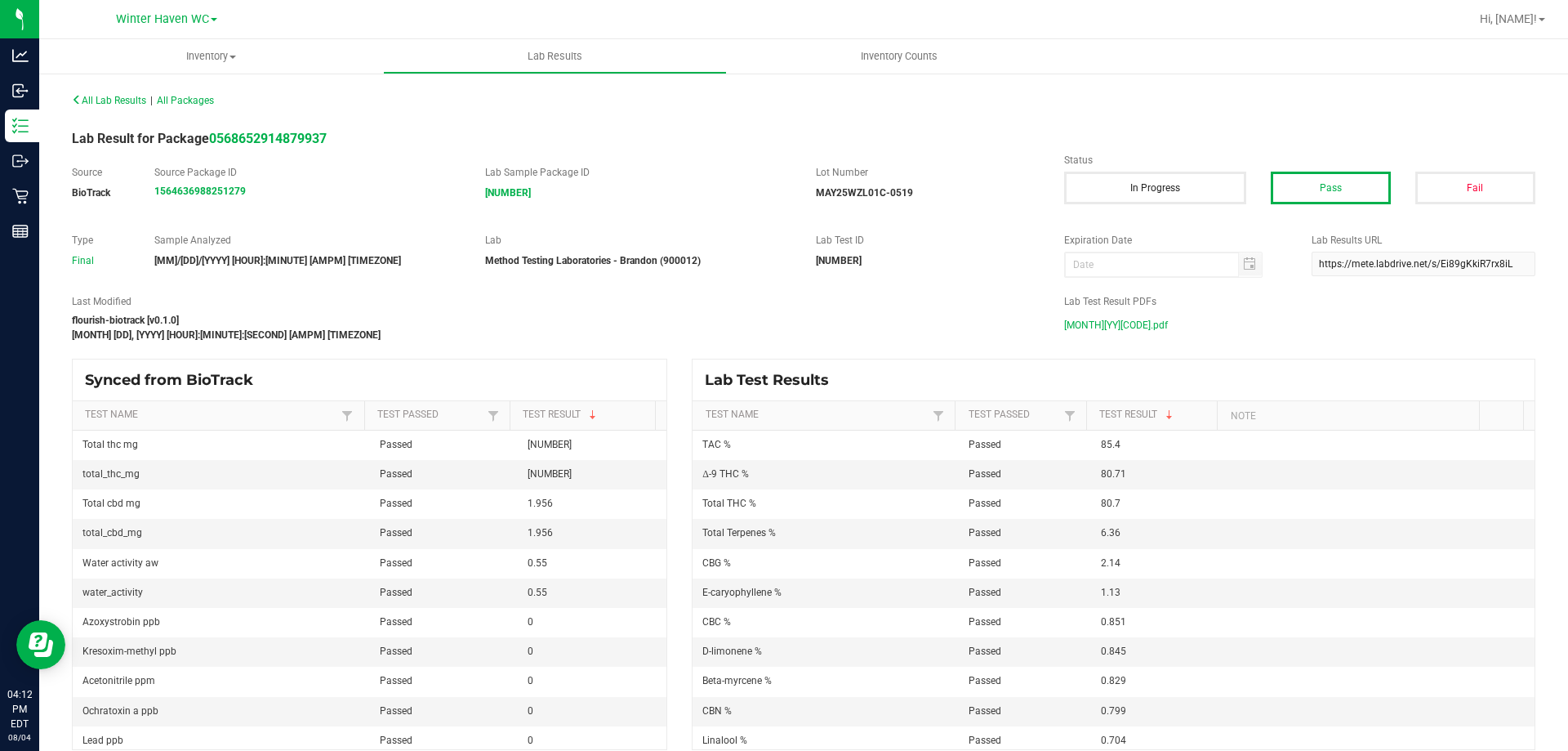 click on "MAY25WZL01C-0519.pdf" at bounding box center [1116, 325] 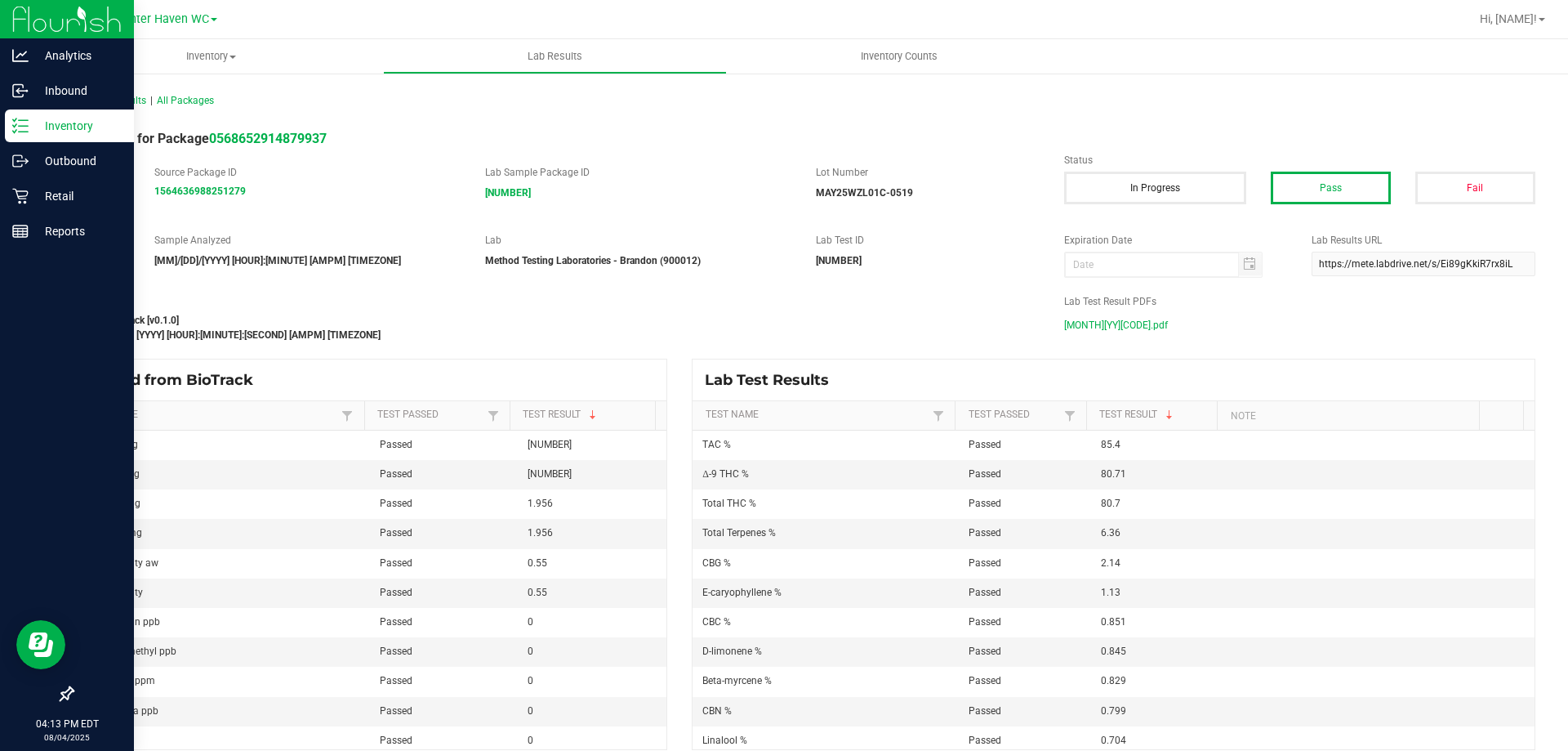 click on "Inventory" at bounding box center [78, 126] 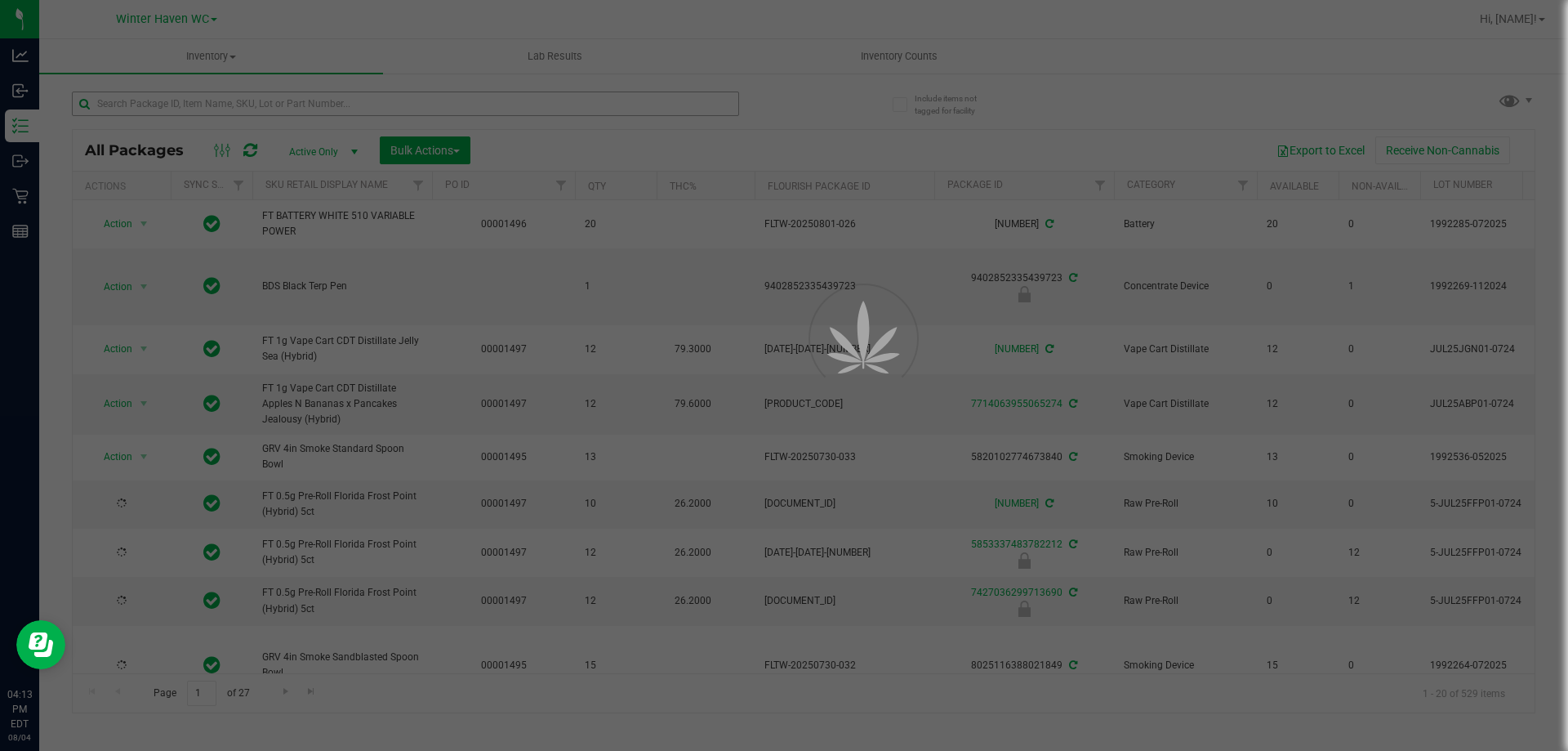 click at bounding box center (784, 375) 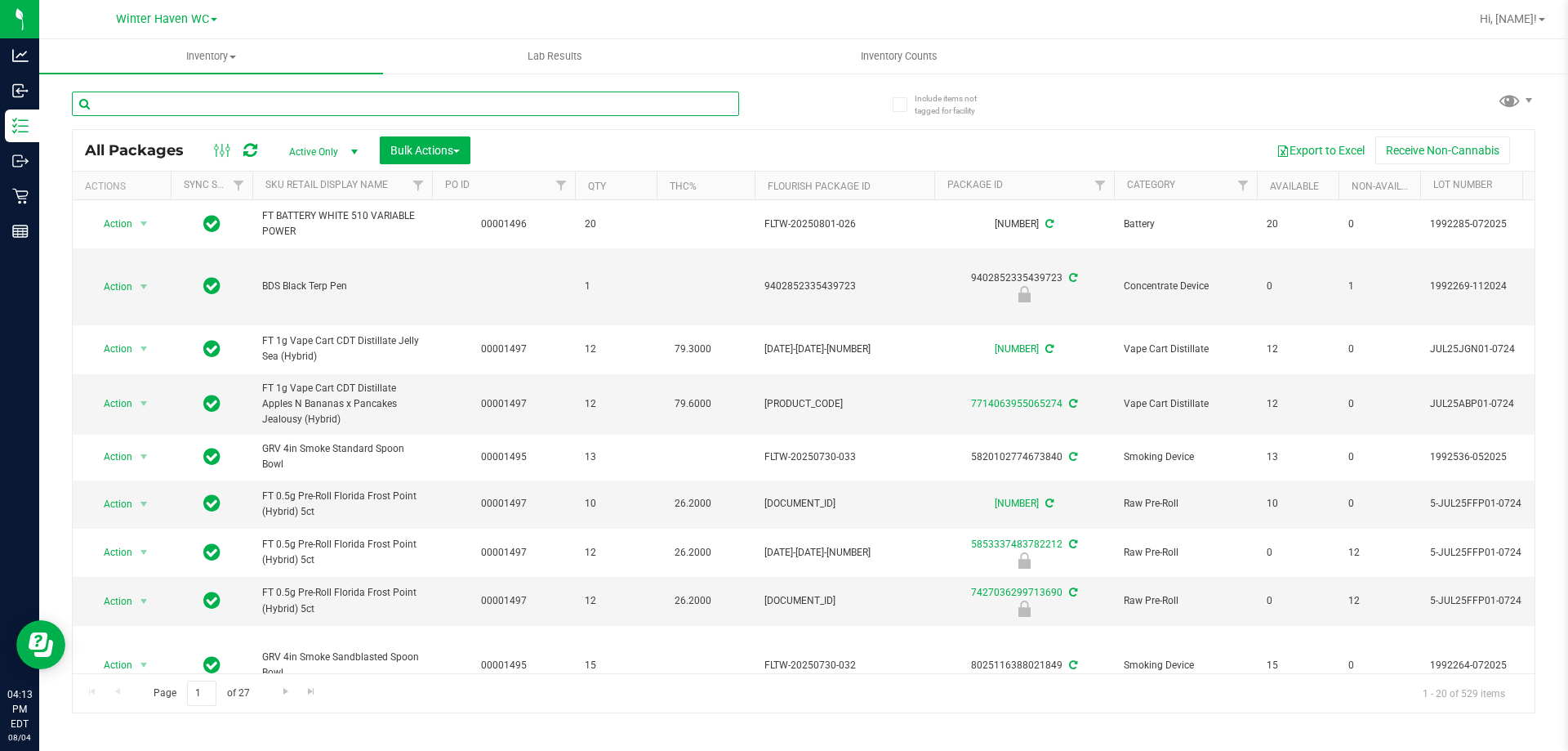 click at bounding box center [405, 104] 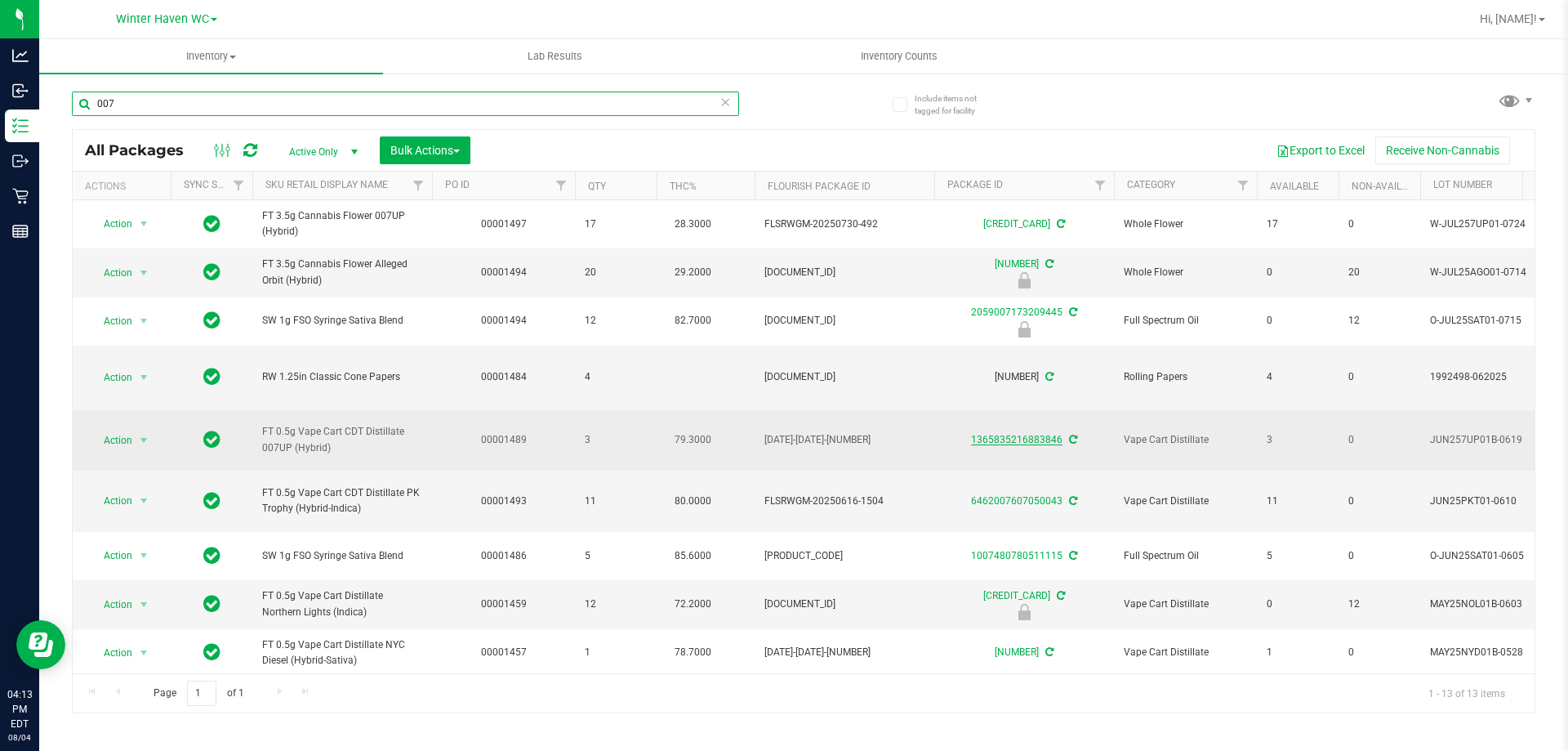 type on "007" 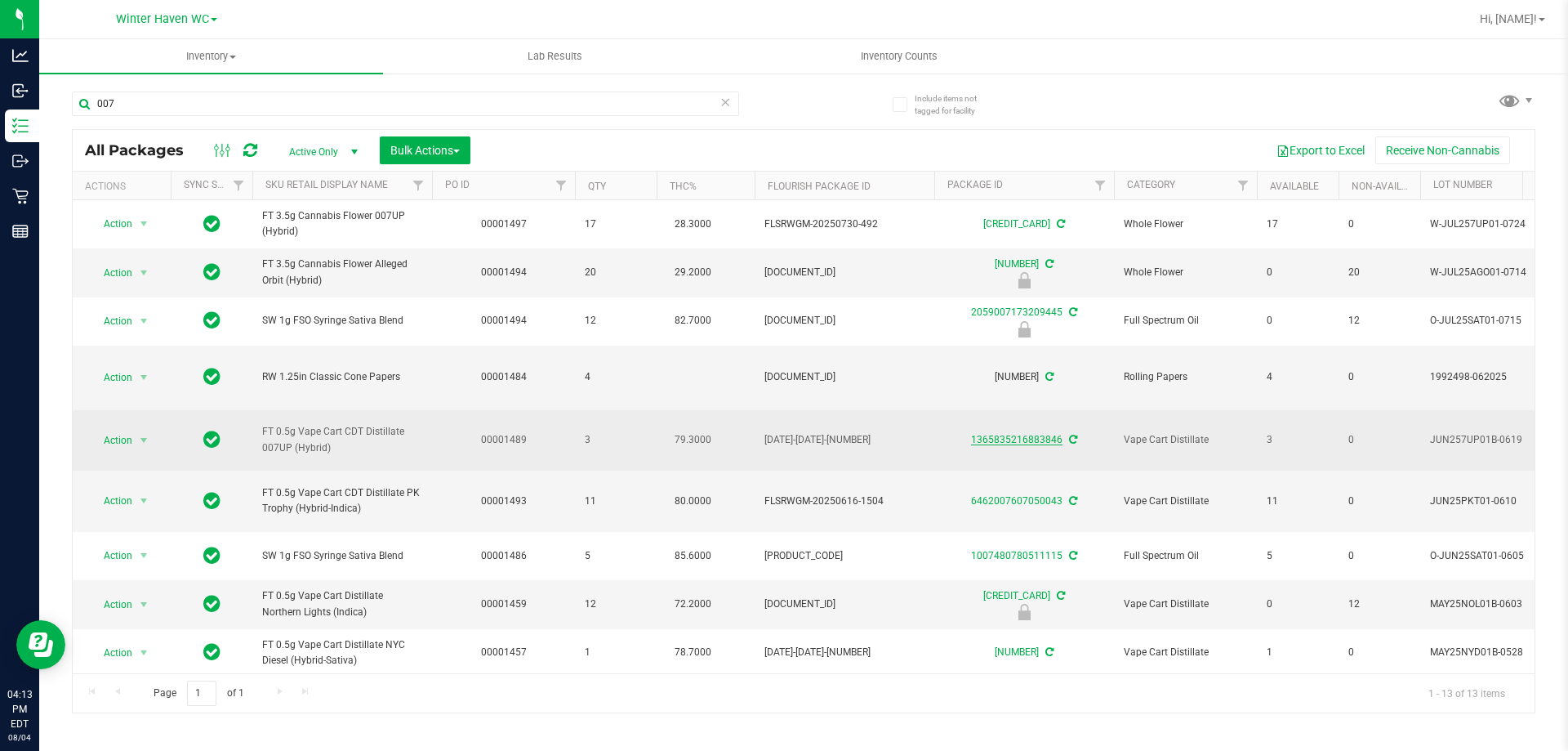 click on "1365835216883846" at bounding box center (1017, 440) 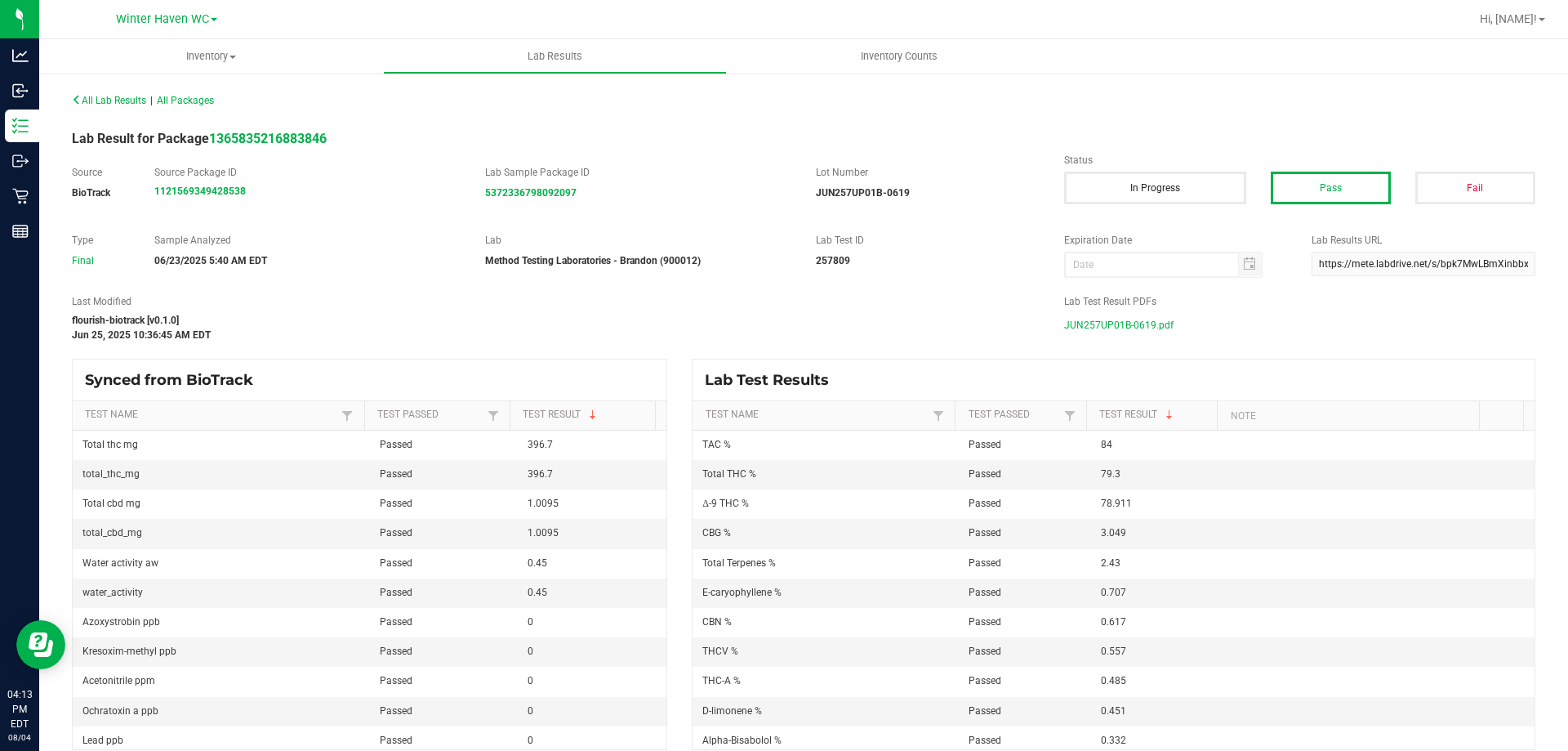 click on "JUN257UP01B-0619.pdf" at bounding box center [1119, 325] 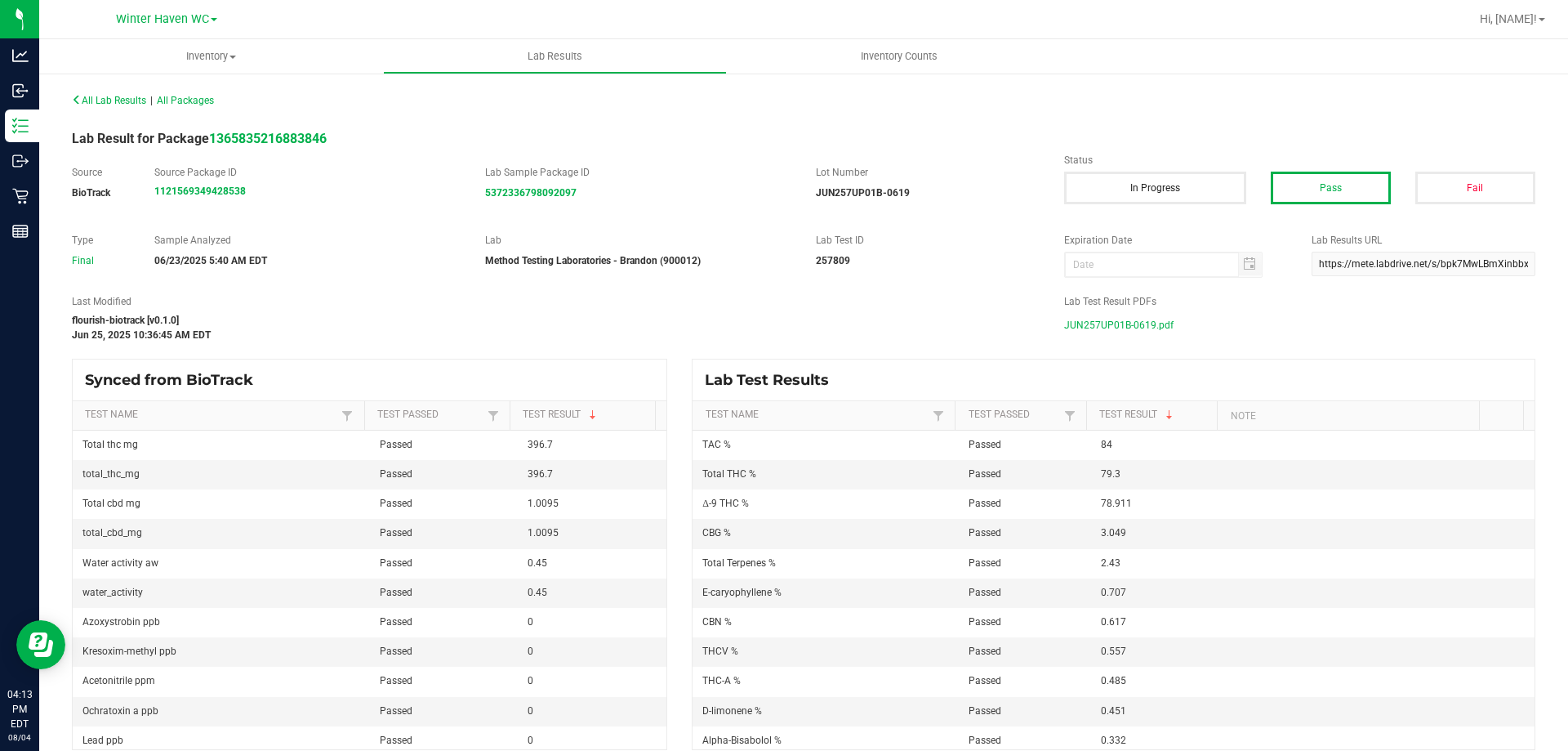 click on "JUN257UP01B-0619.pdf" at bounding box center (1119, 325) 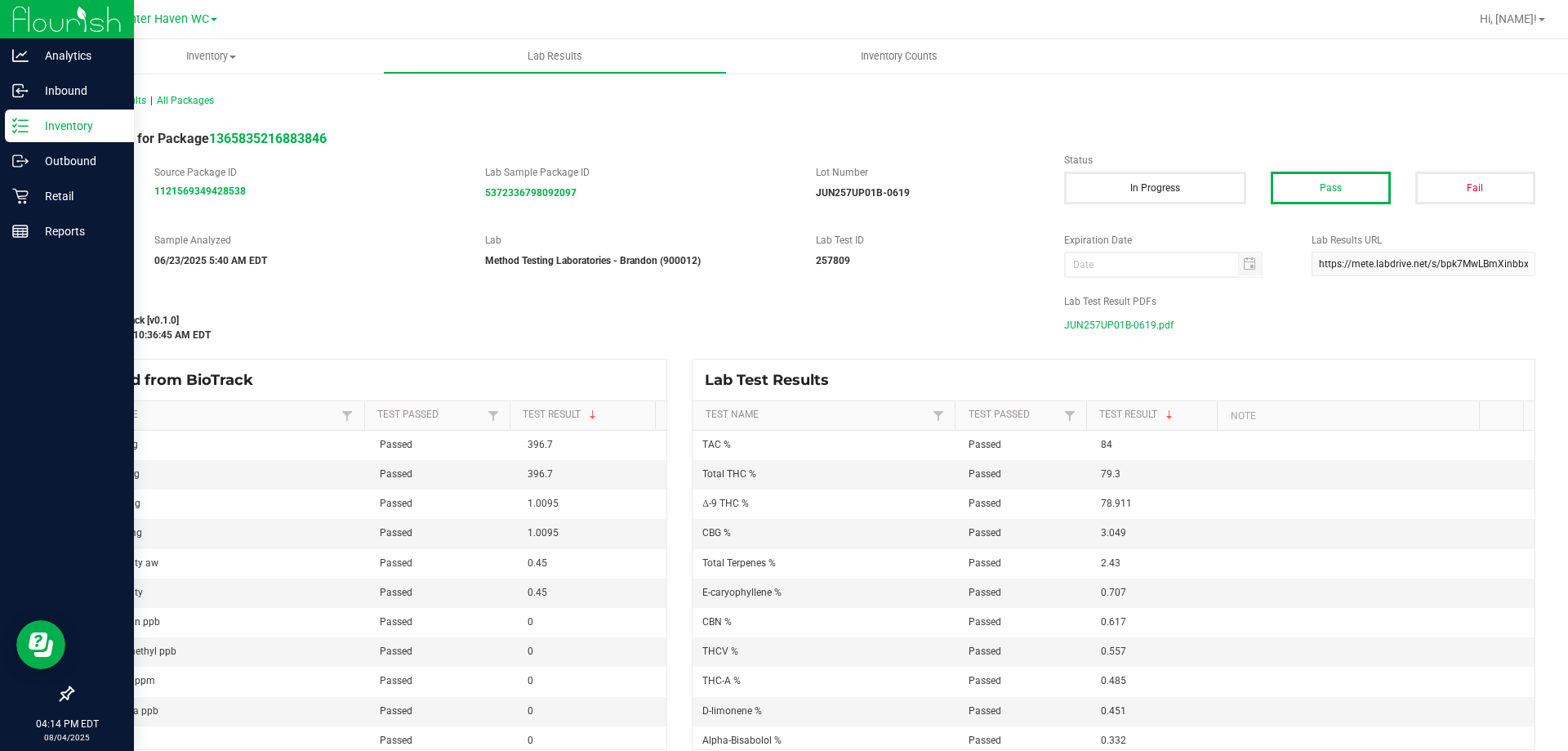 click 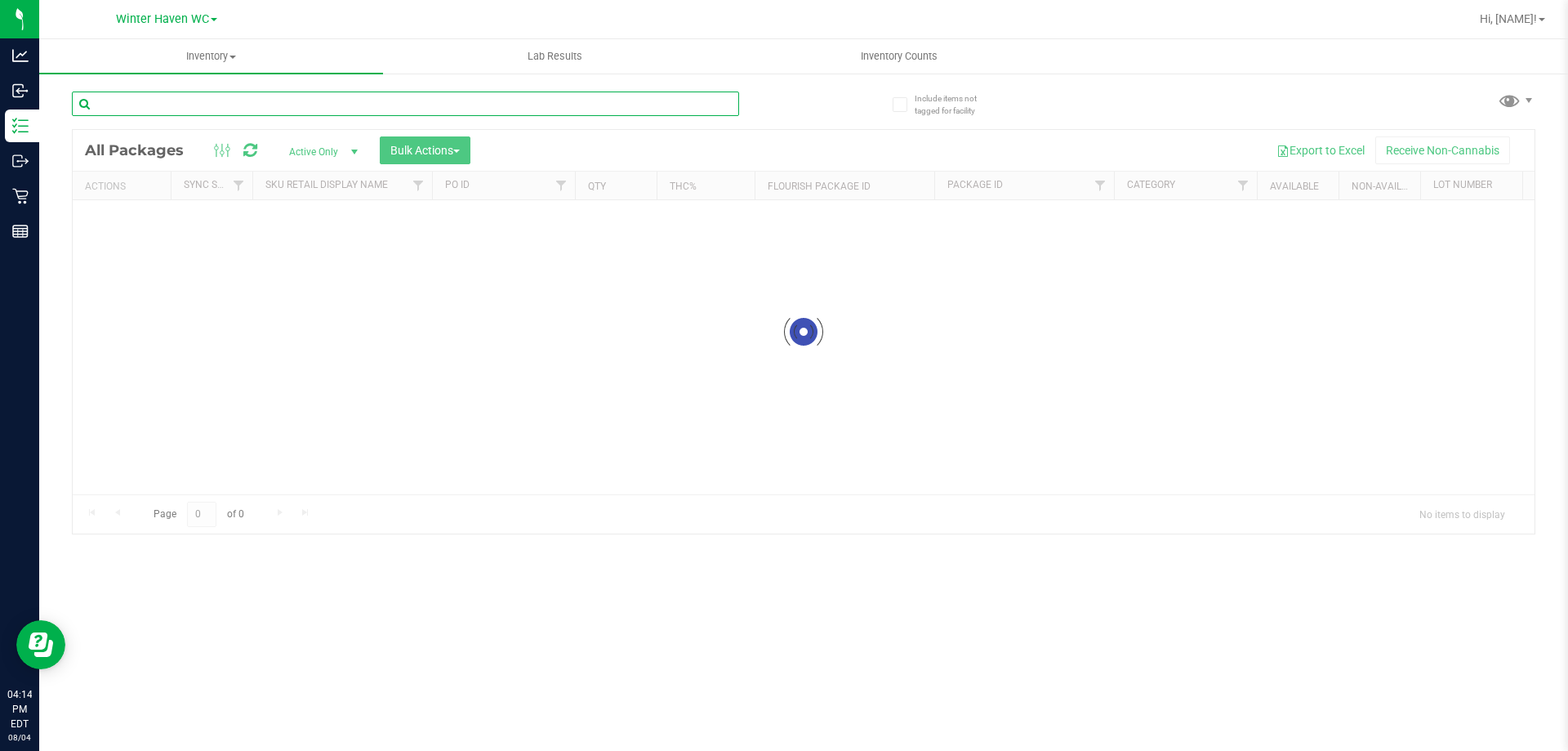 click at bounding box center [405, 104] 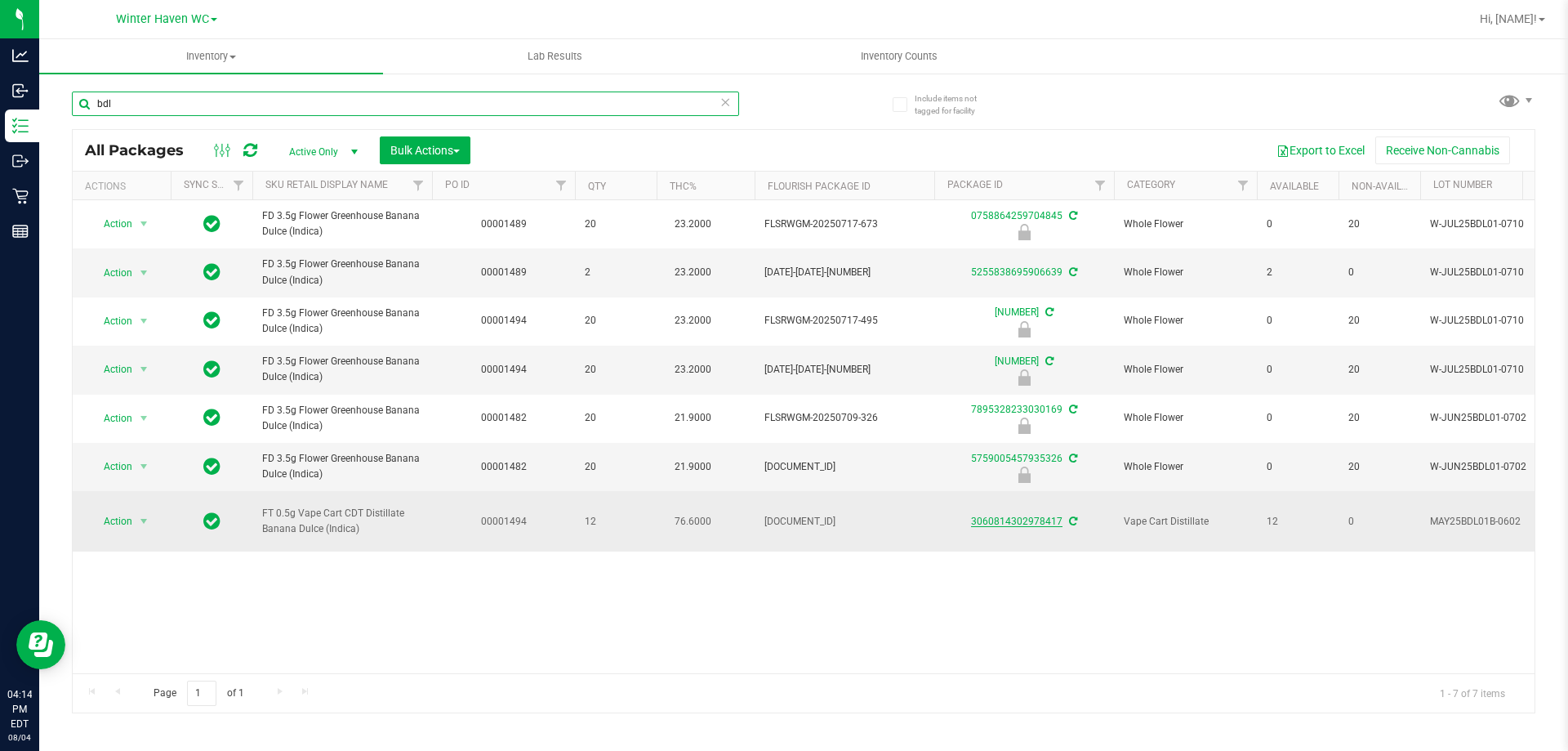 type on "bdl" 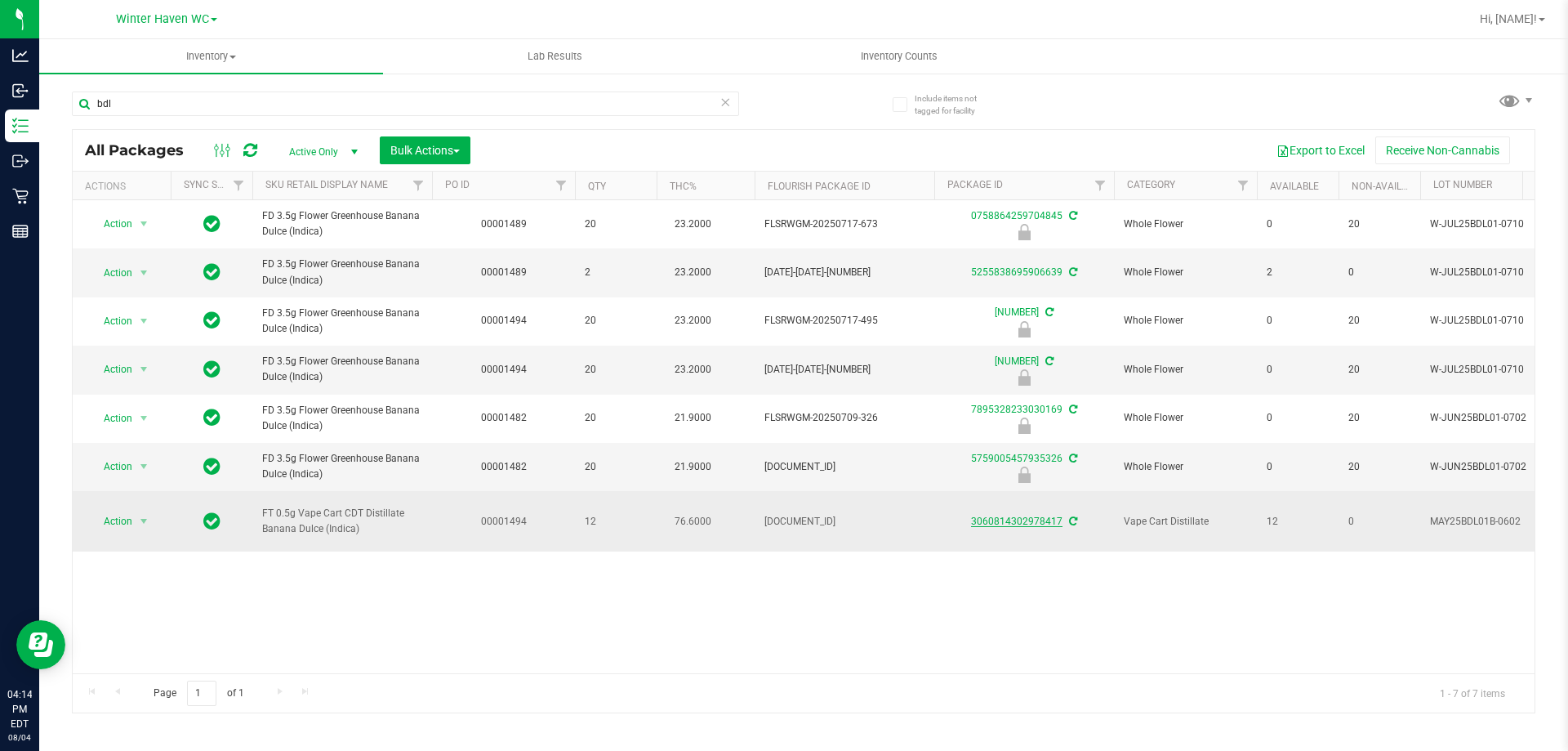 click on "3060814302978417" at bounding box center (1017, 521) 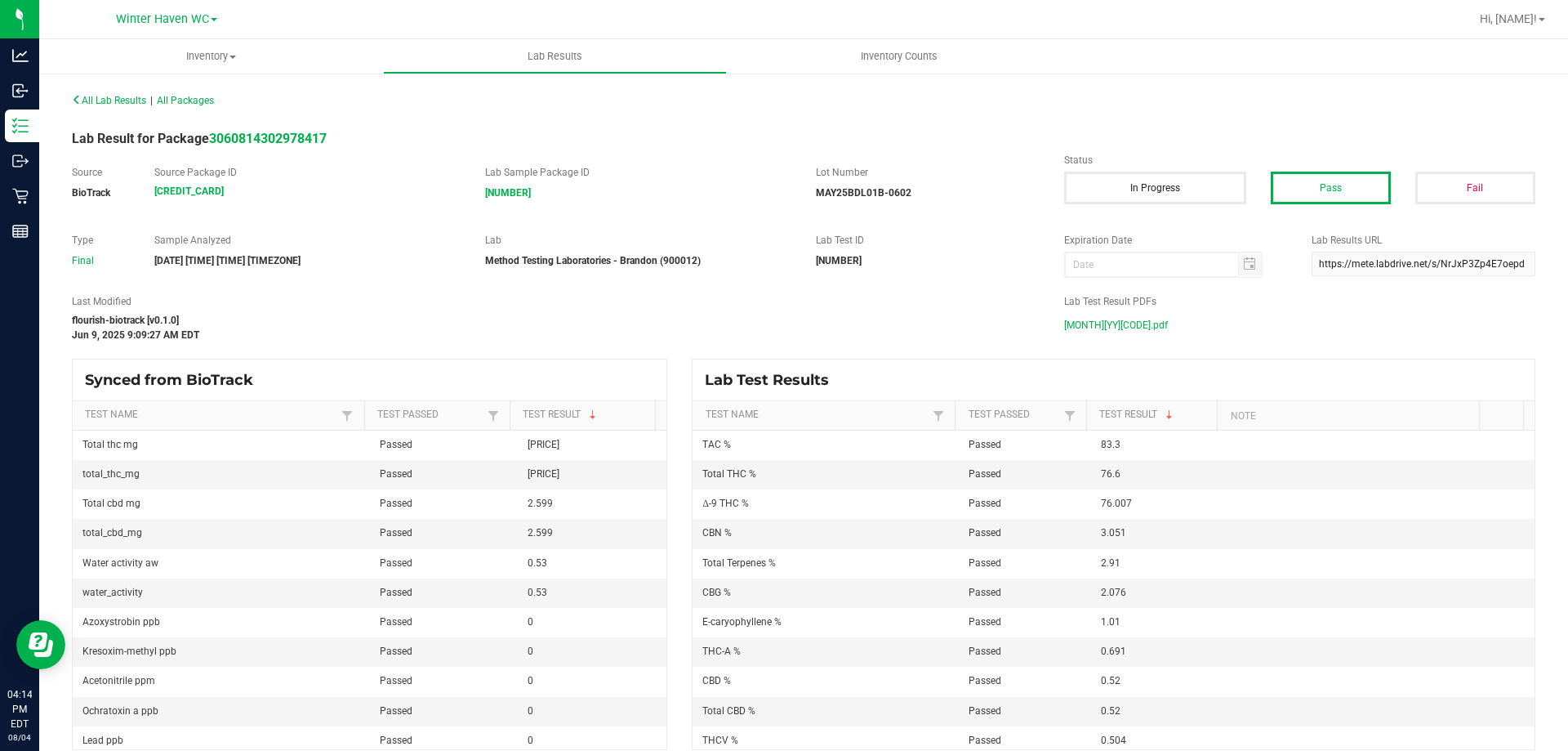 click on "MAY25BDL01B-0602.pdf" at bounding box center (1116, 325) 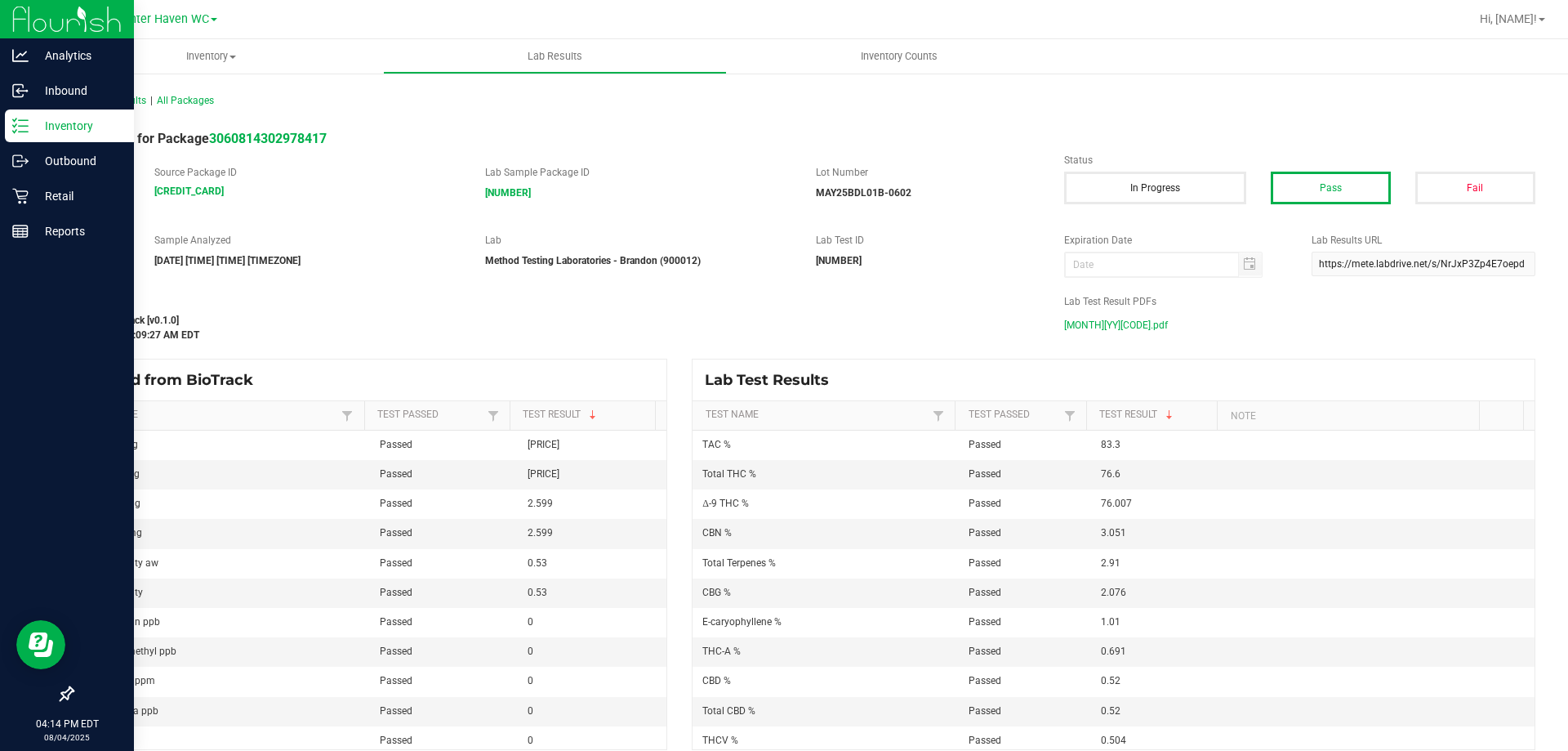 click 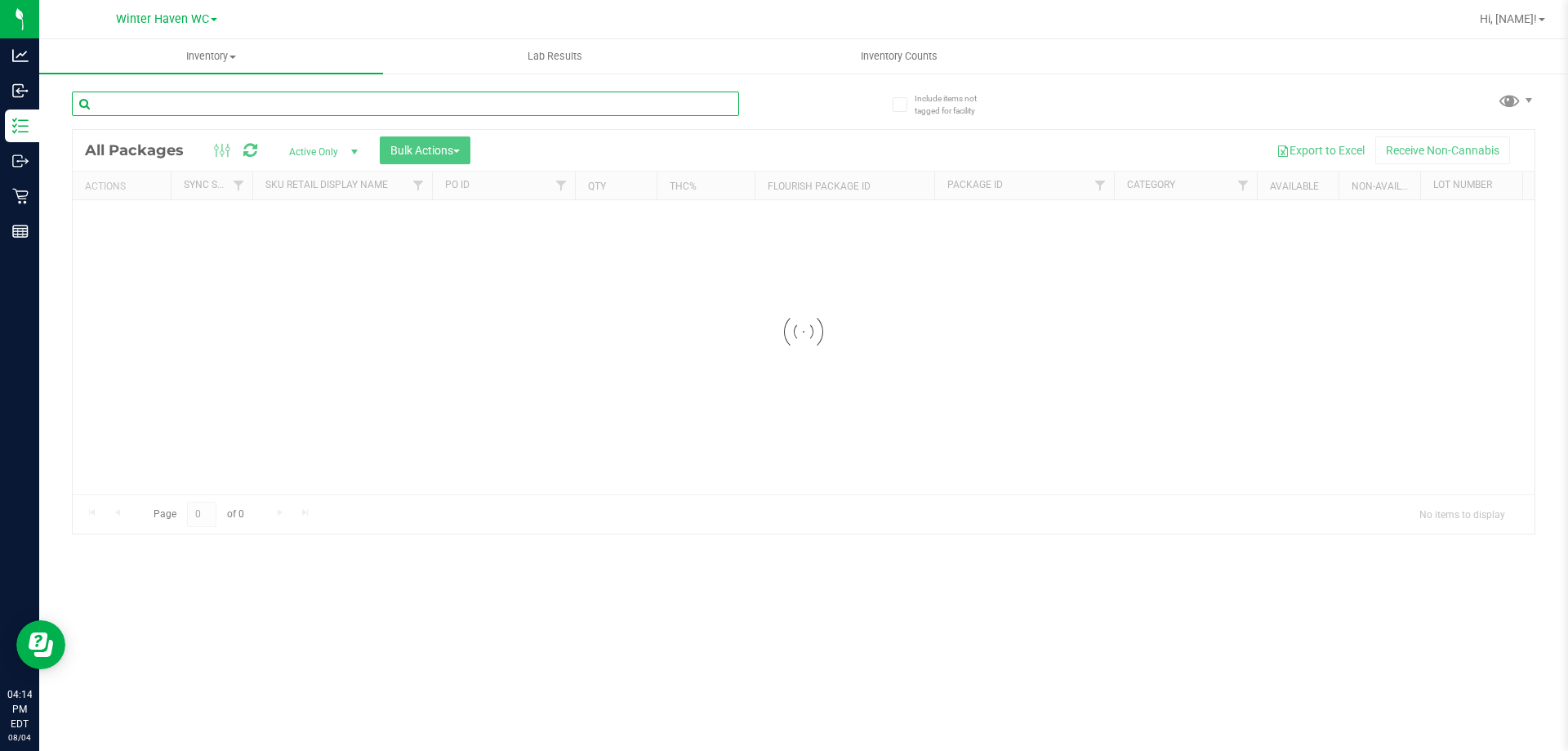 click at bounding box center (405, 104) 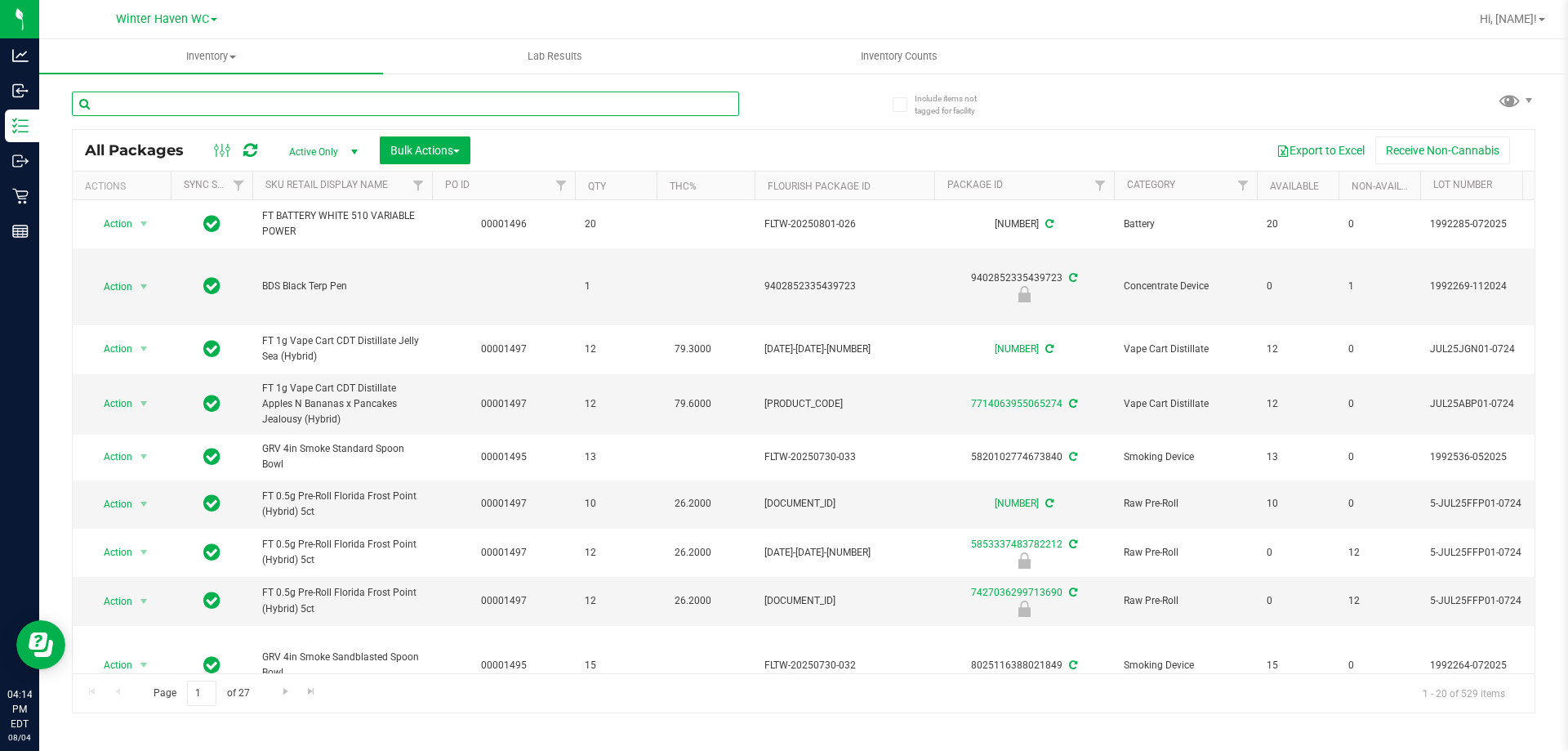 click at bounding box center (405, 104) 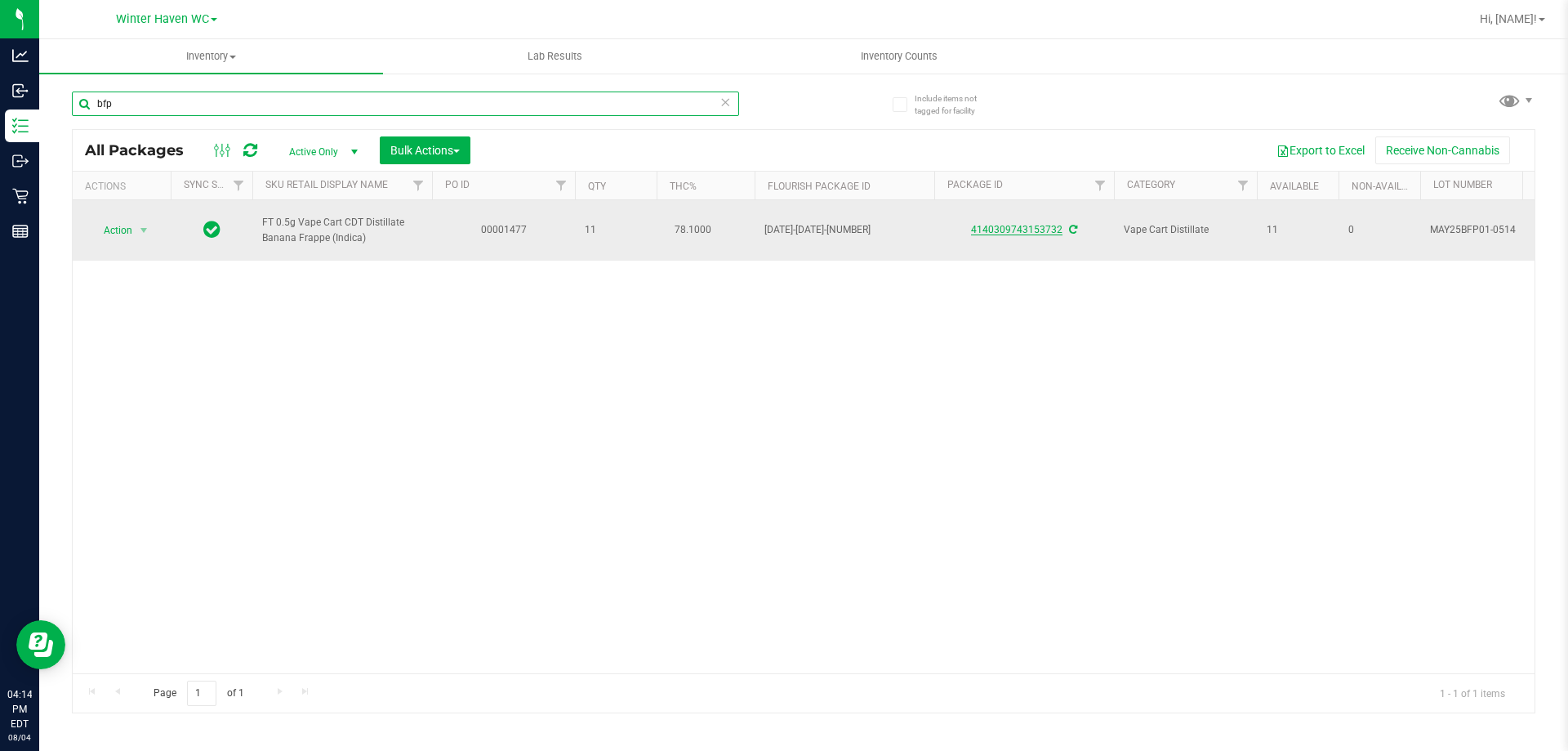 type on "bfp" 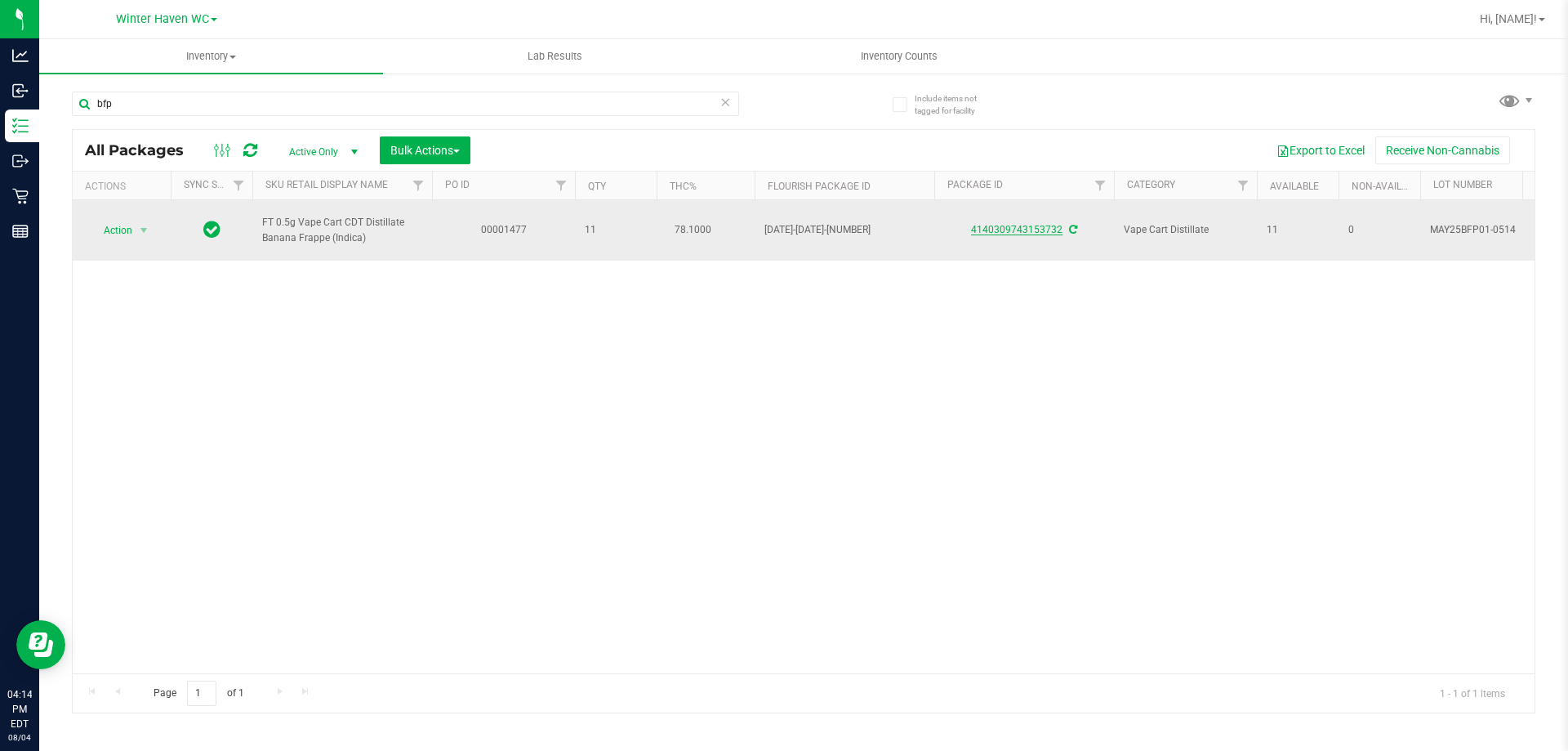click on "4140309743153732" at bounding box center (1017, 230) 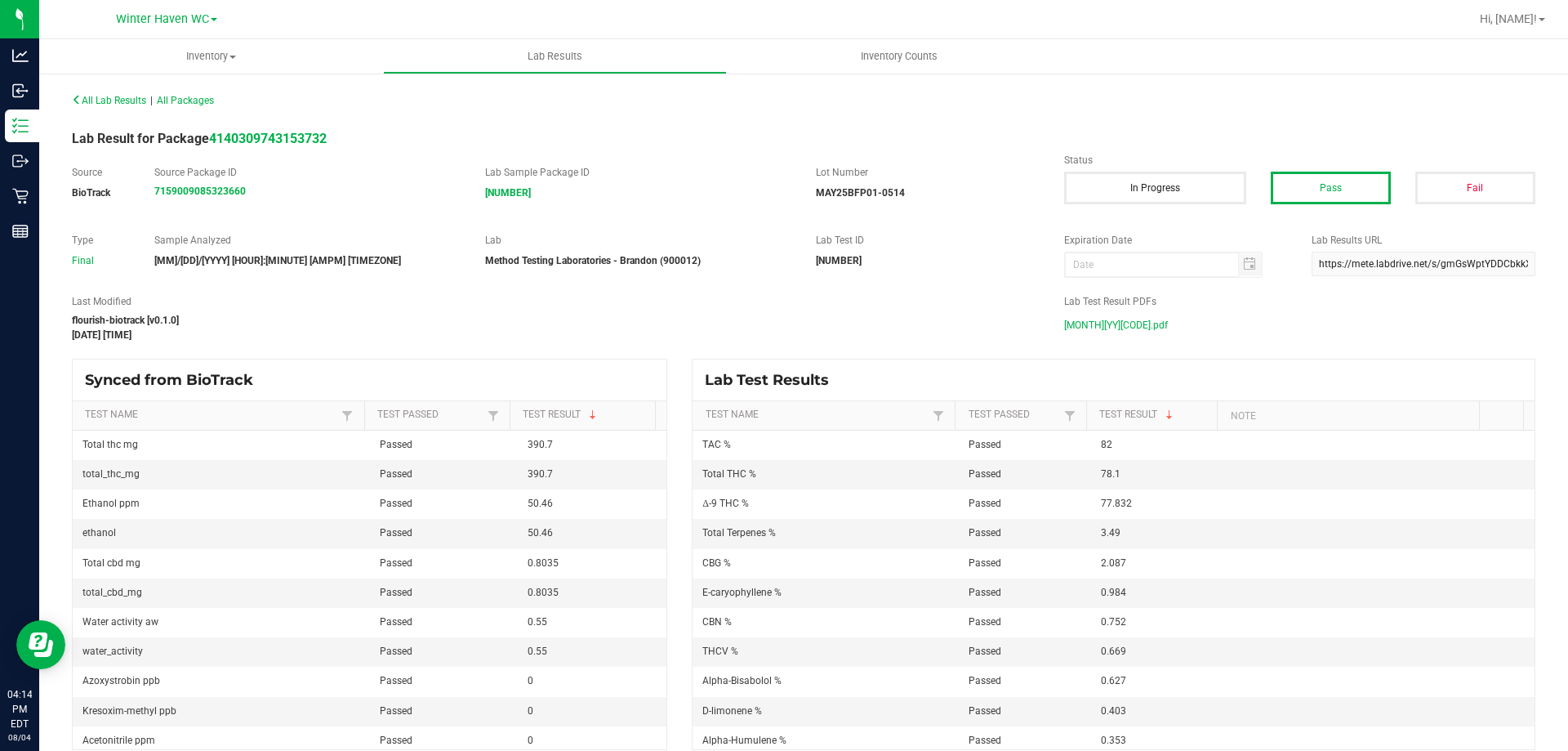 click on "MAY25BFP01-0514.pdf" at bounding box center (1116, 325) 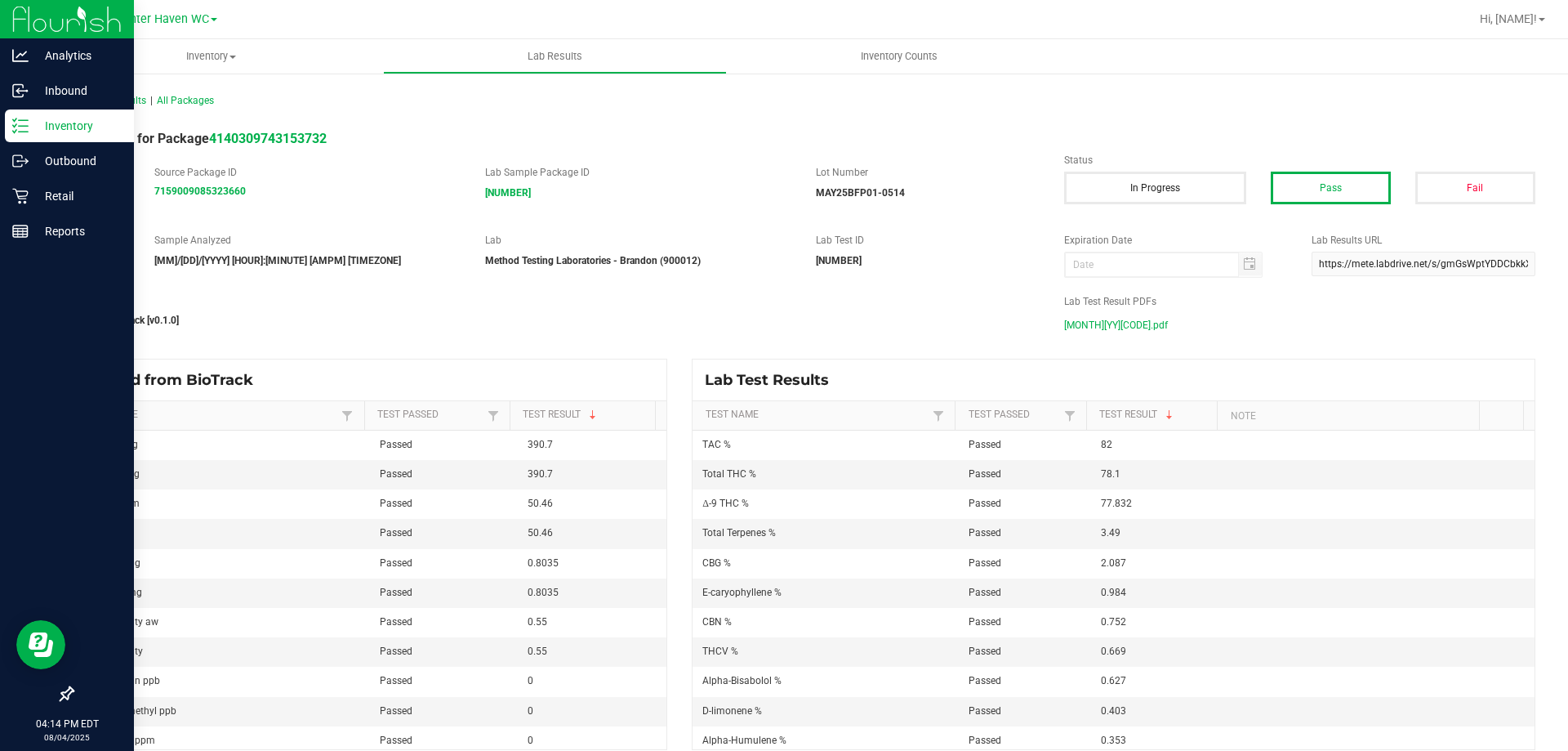 click on "Inventory" at bounding box center [67, 127] 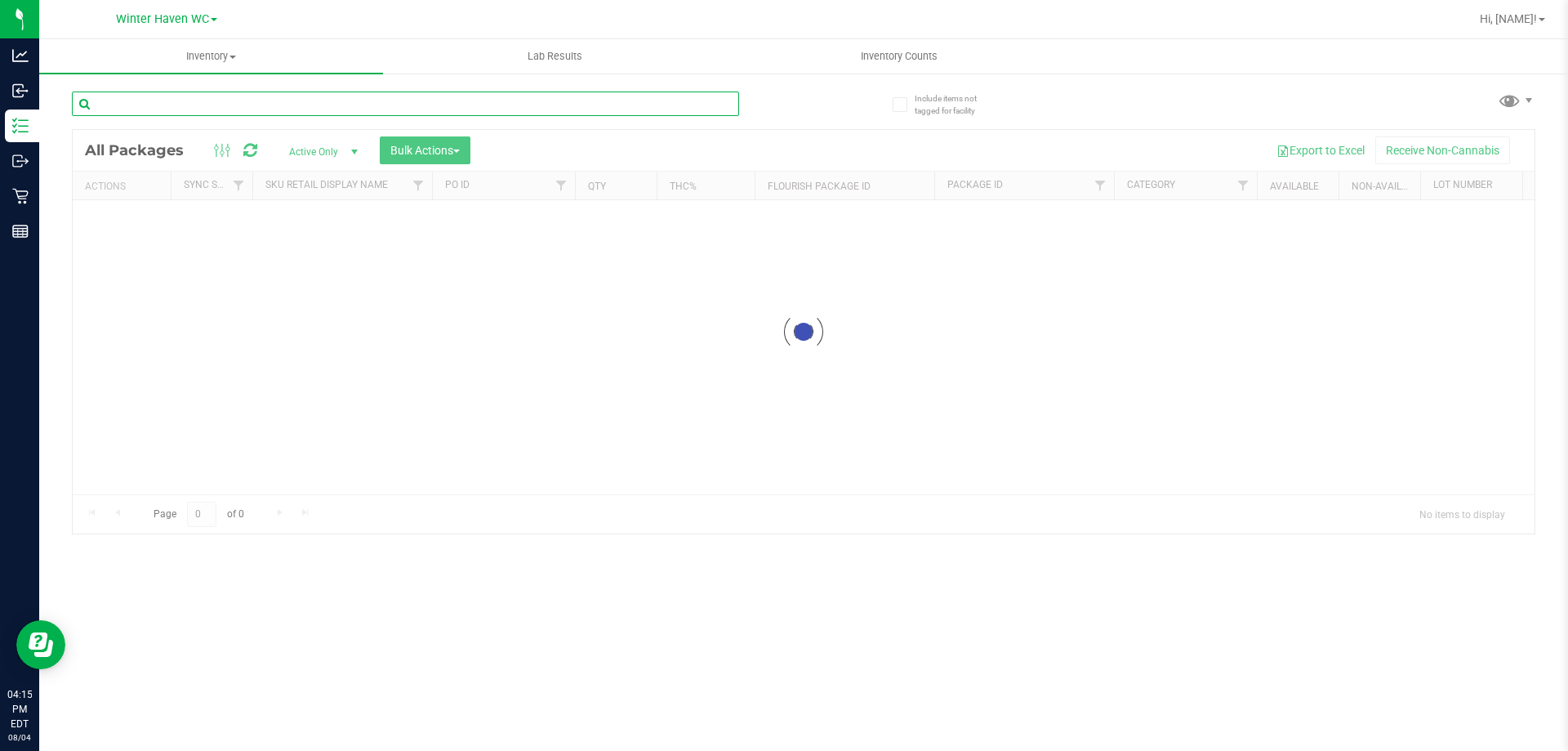 click at bounding box center (405, 104) 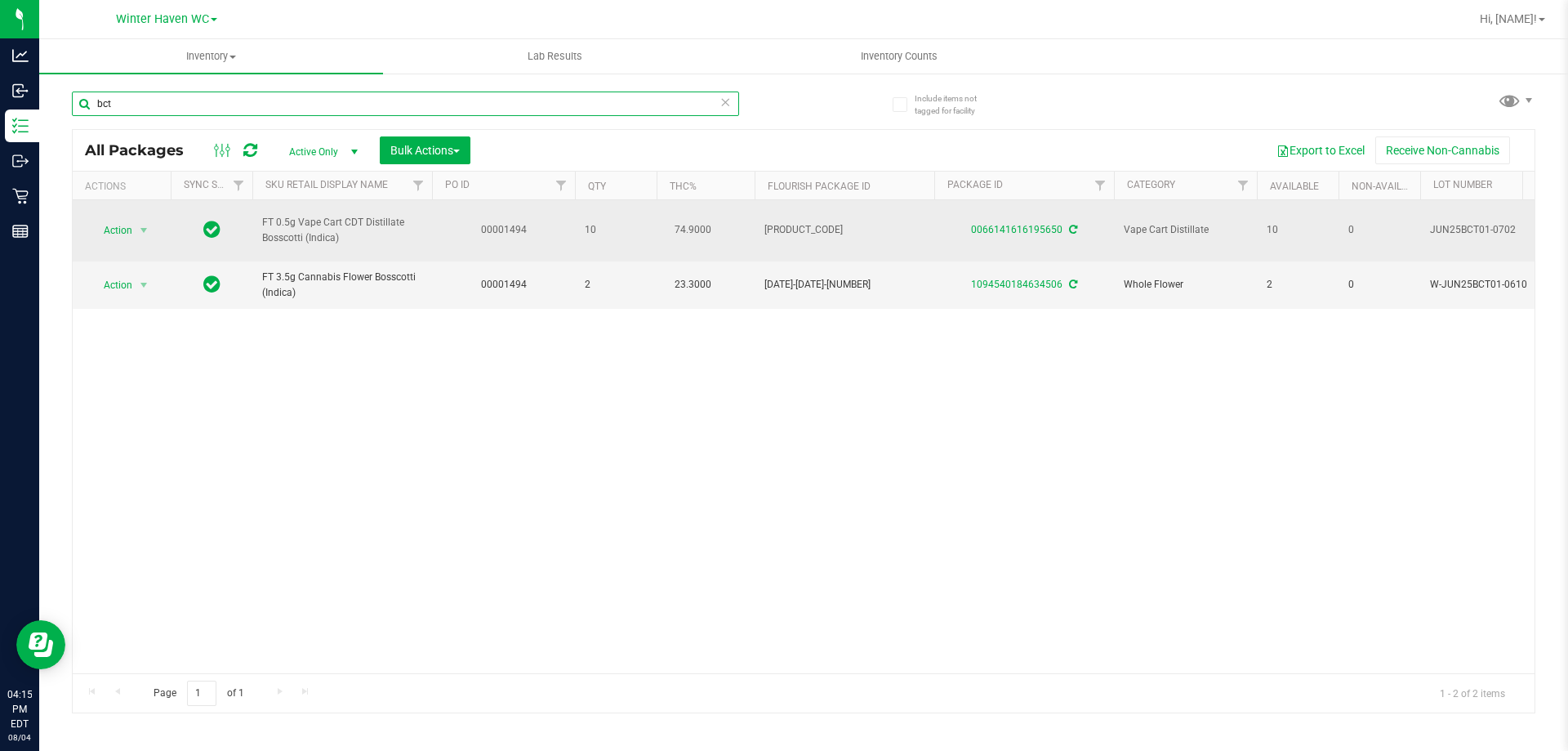 type on "bct" 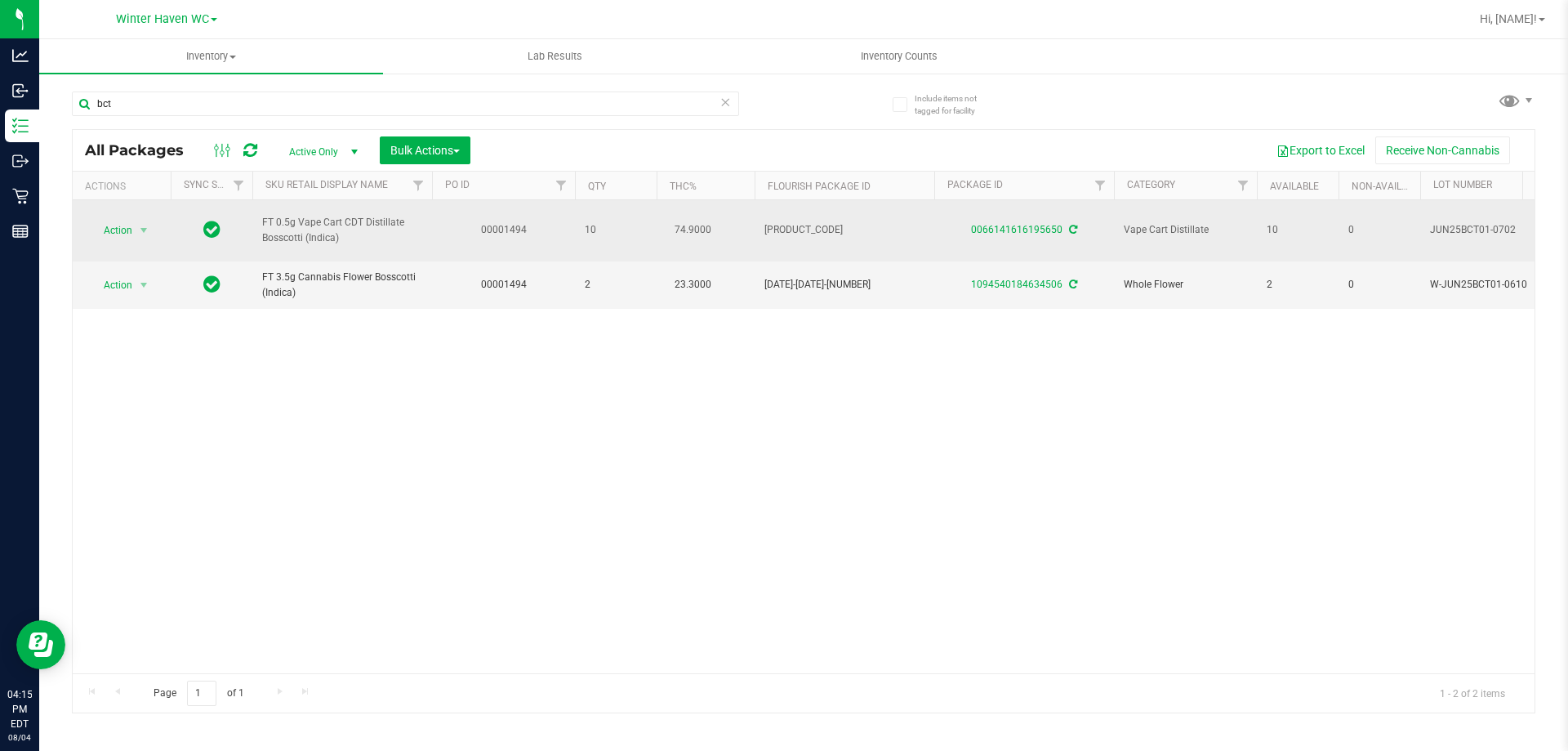 click on "0066141616195650" at bounding box center (1024, 230) 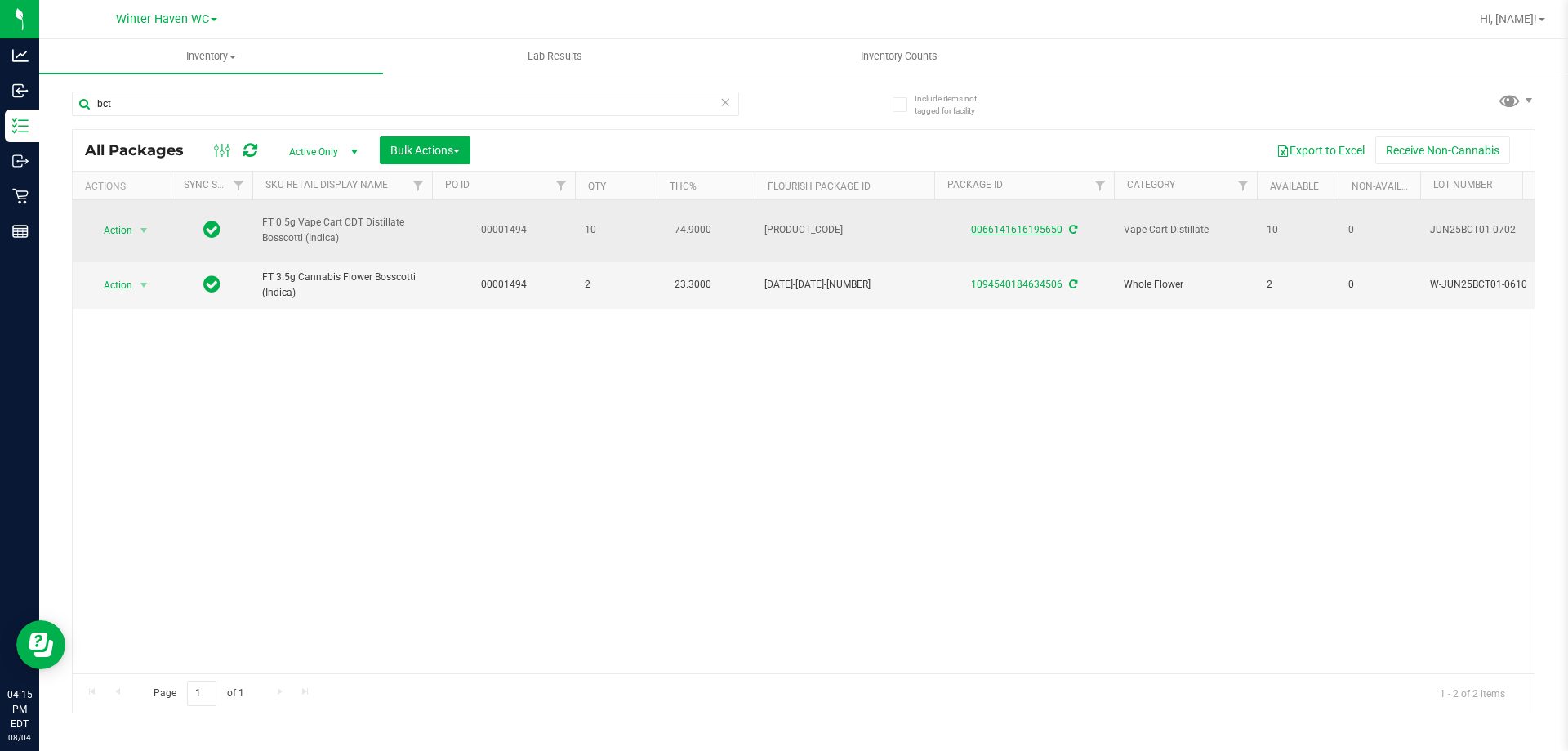 click on "0066141616195650" at bounding box center (1017, 230) 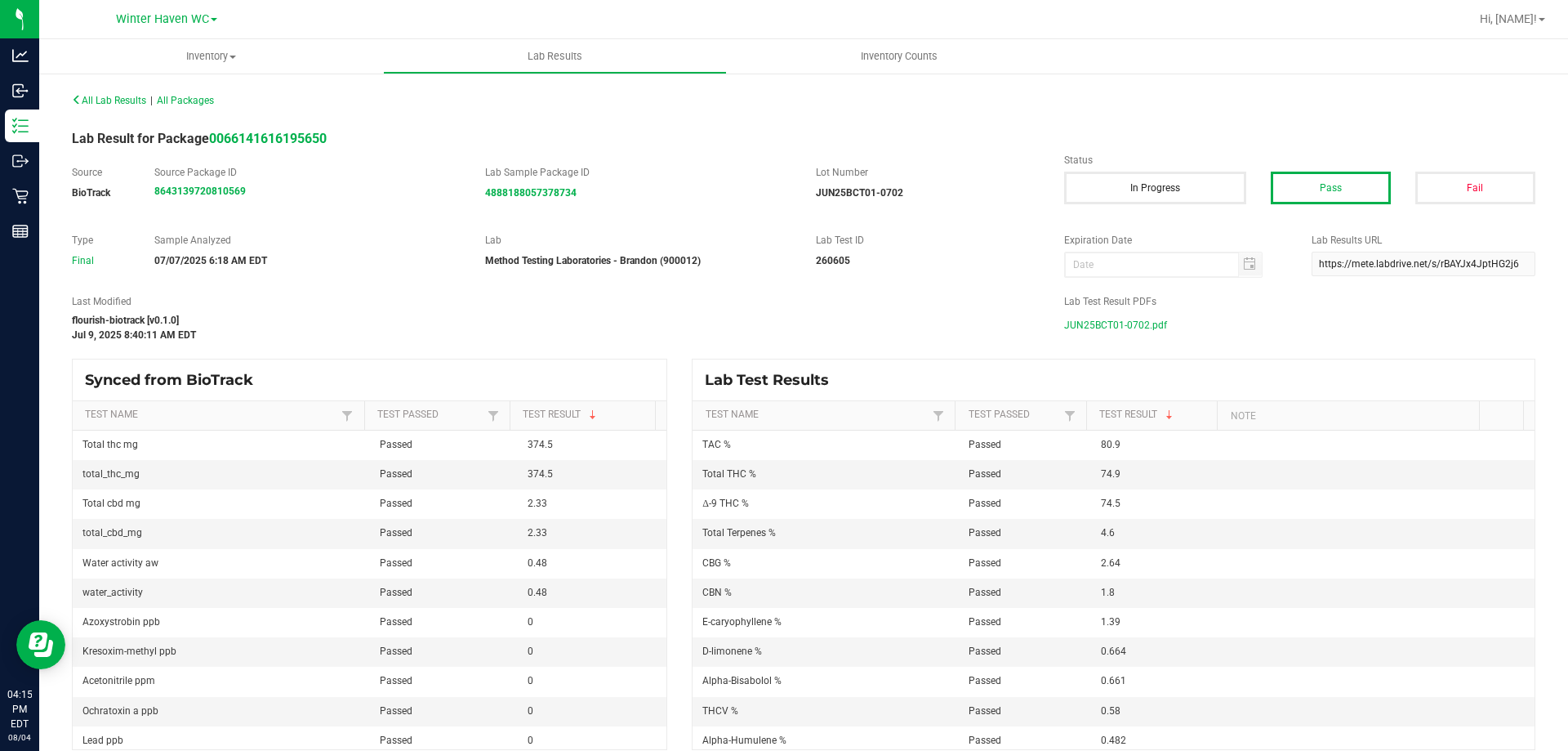 click on "JUN25BCT01-0702.pdf" at bounding box center (1116, 325) 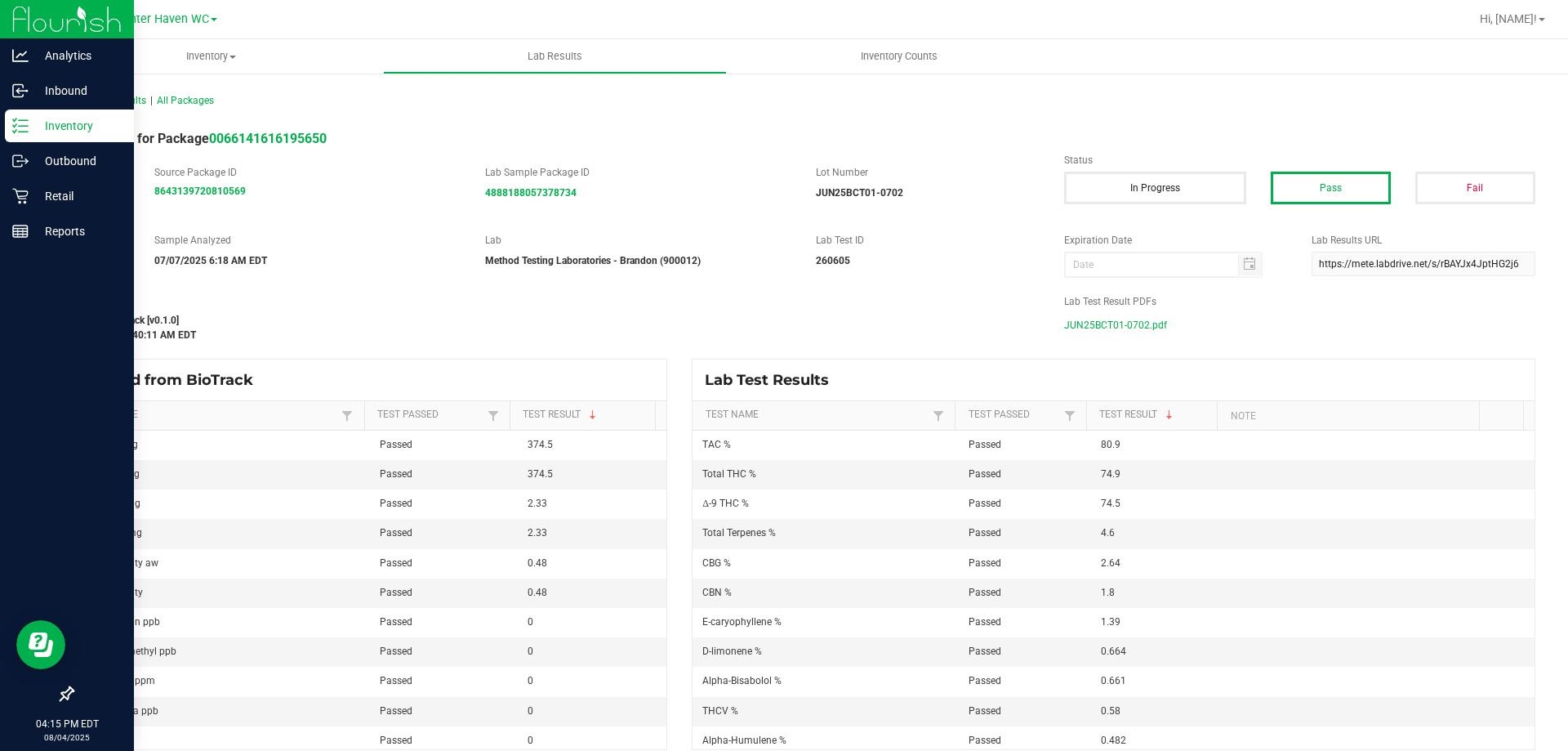 click on "Inventory" at bounding box center [78, 126] 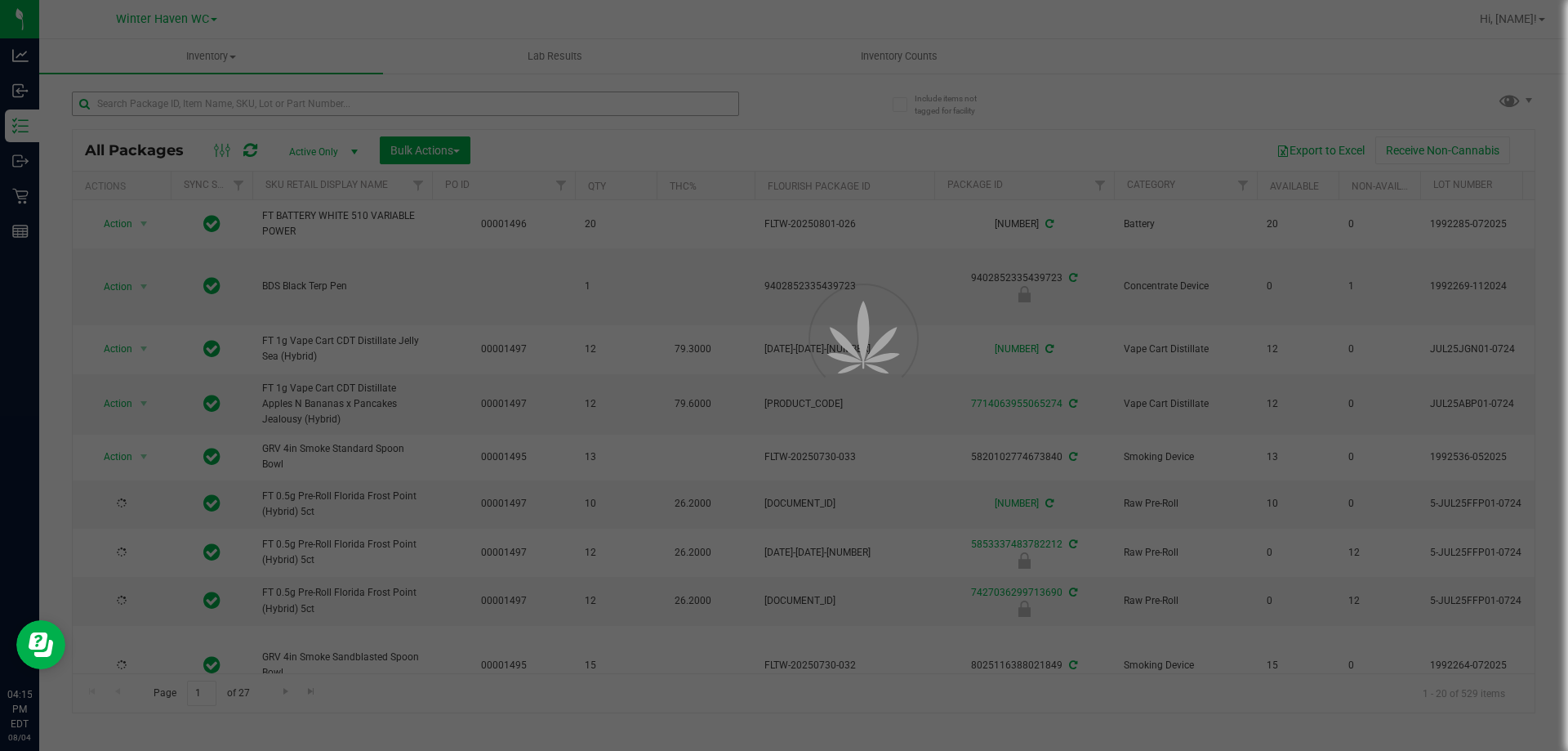 click at bounding box center [784, 375] 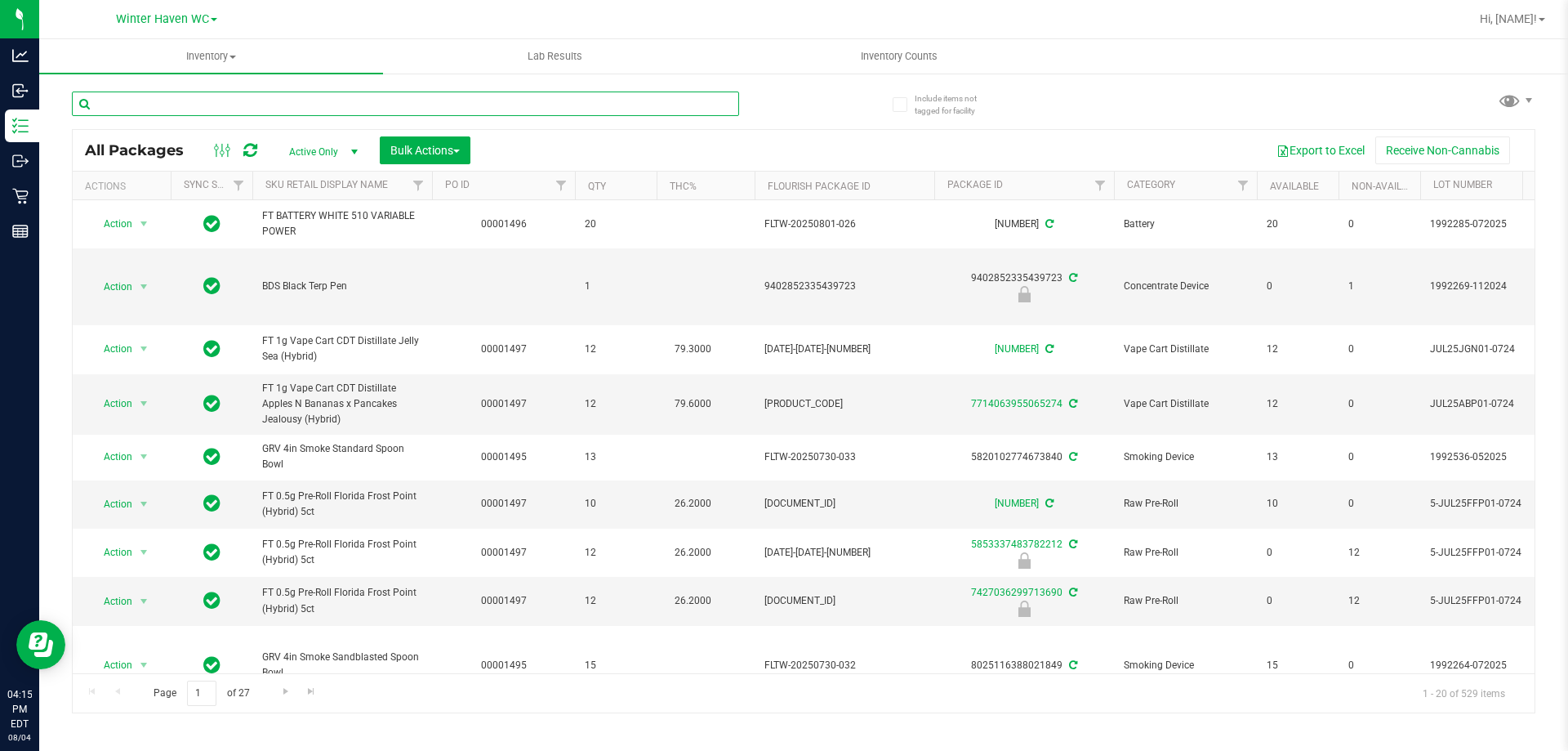 click at bounding box center [405, 104] 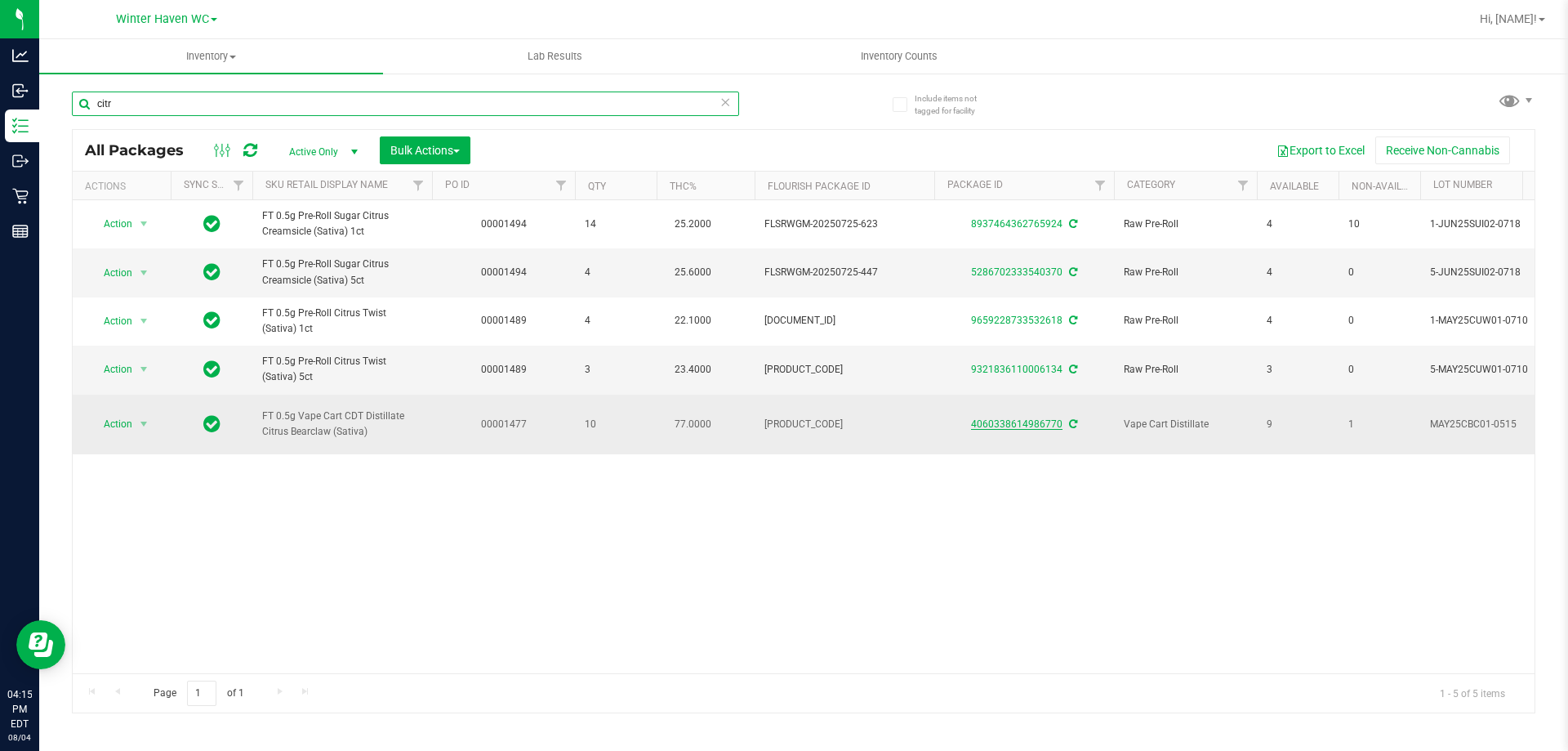 type on "citr" 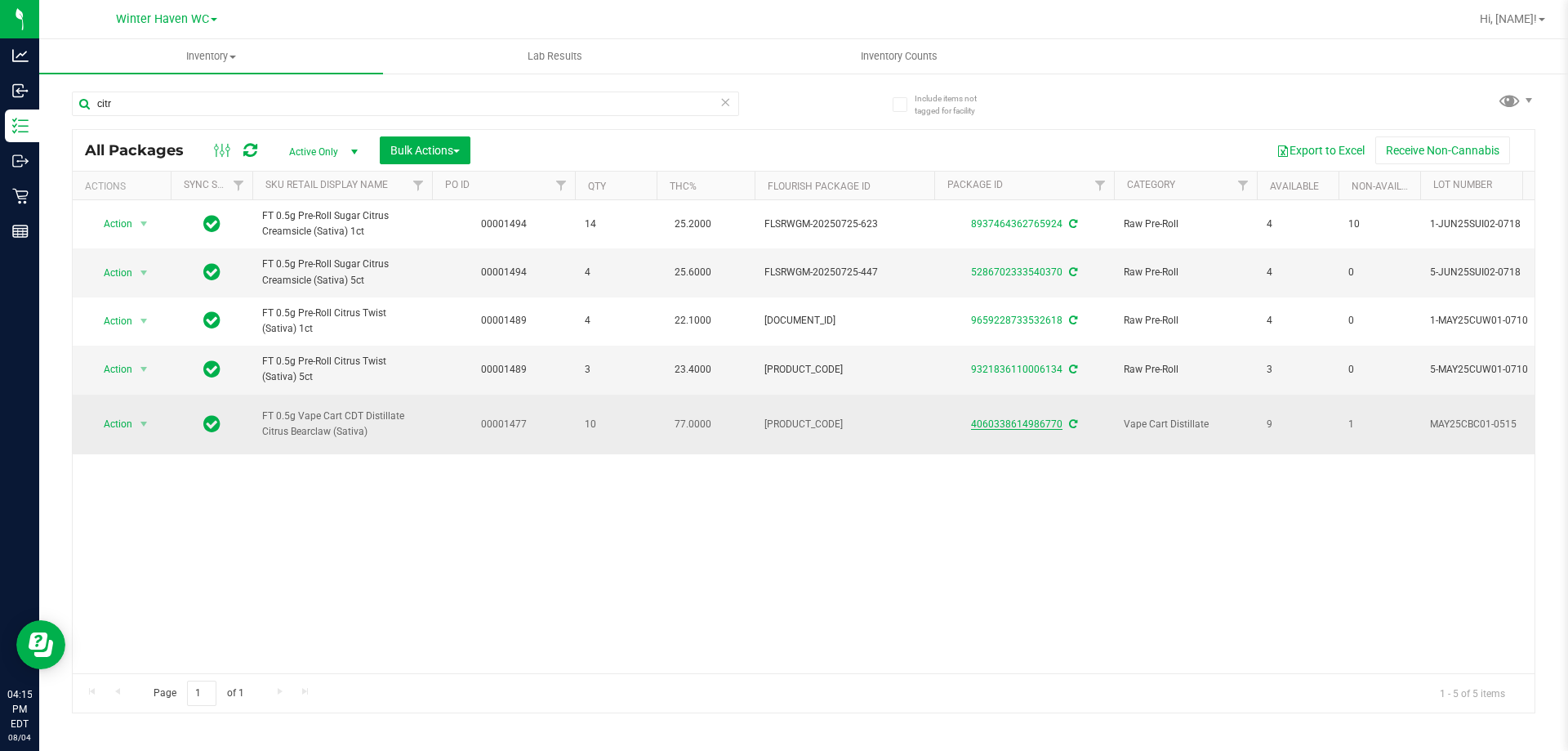 click on "4060338614986770" at bounding box center (1017, 424) 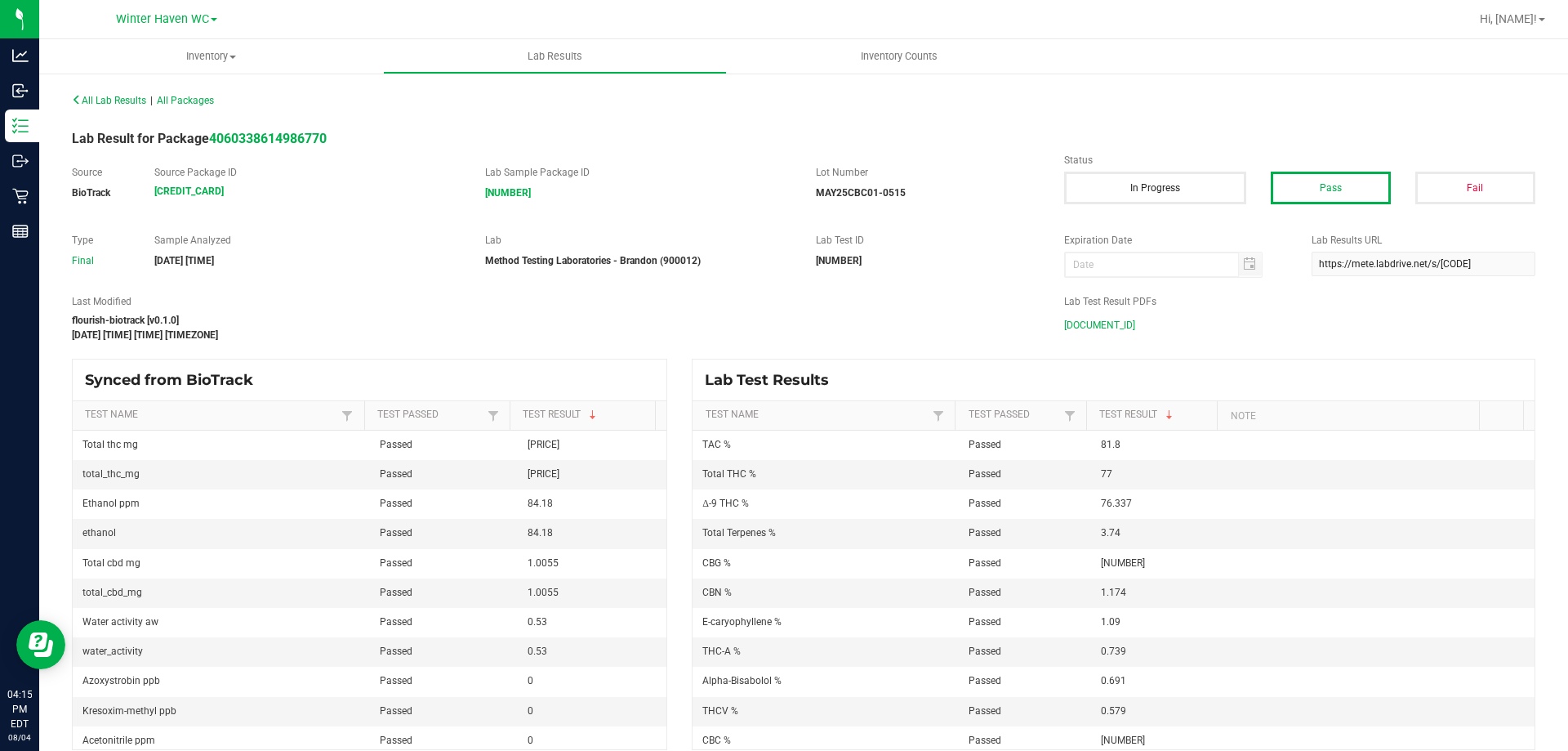 click on "MAY25CBC01-0515.pdf" at bounding box center [1099, 325] 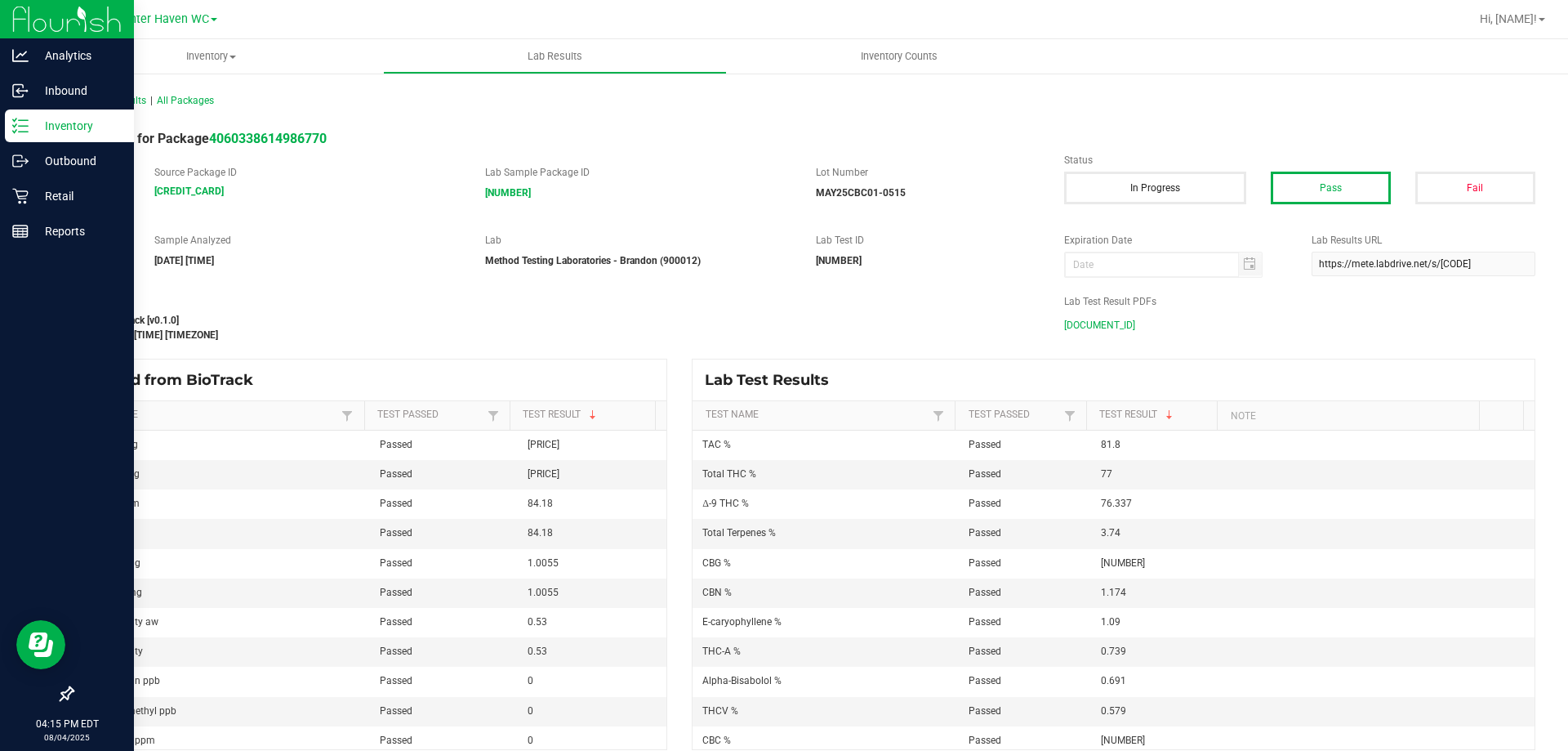 click on "Inventory" at bounding box center [78, 126] 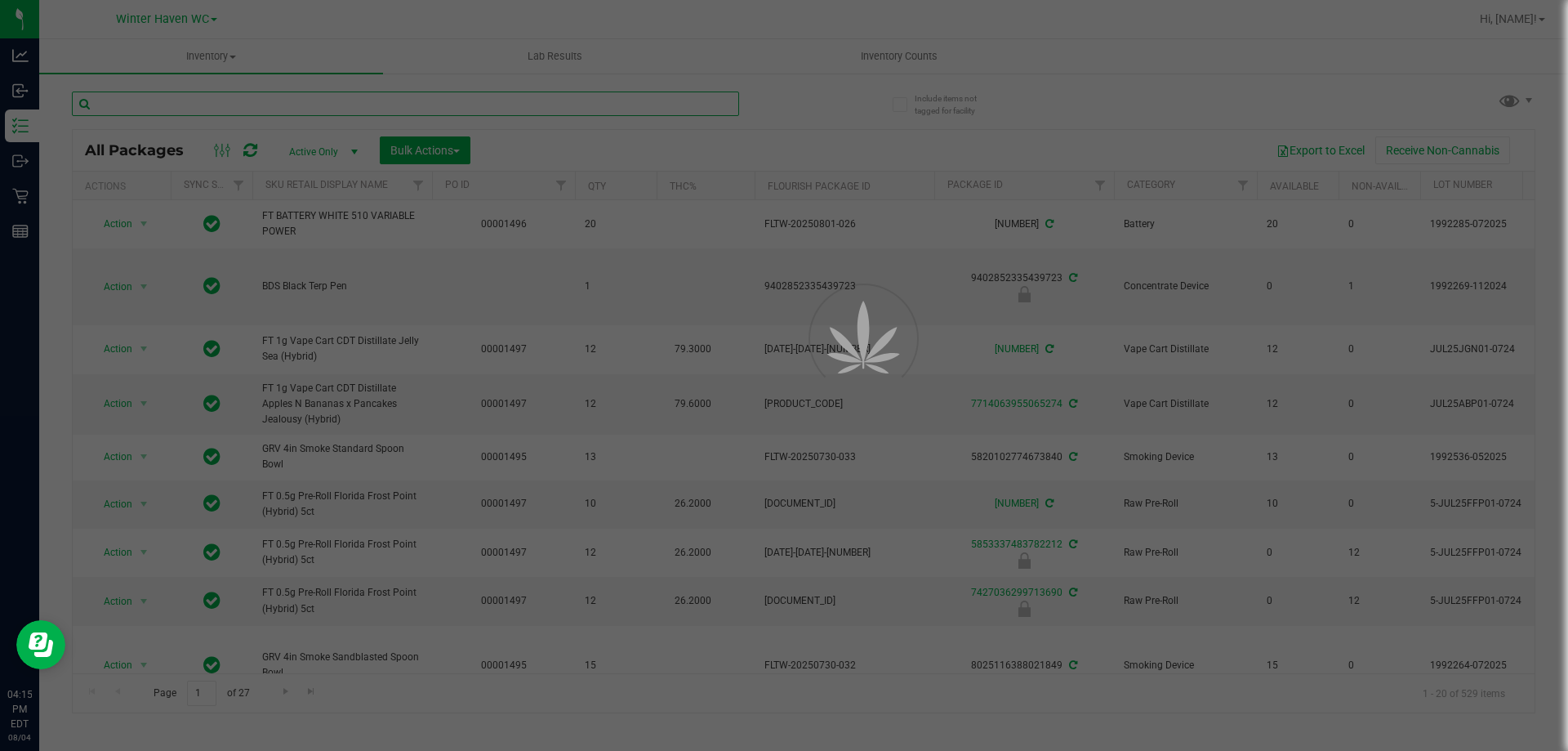 click at bounding box center [405, 104] 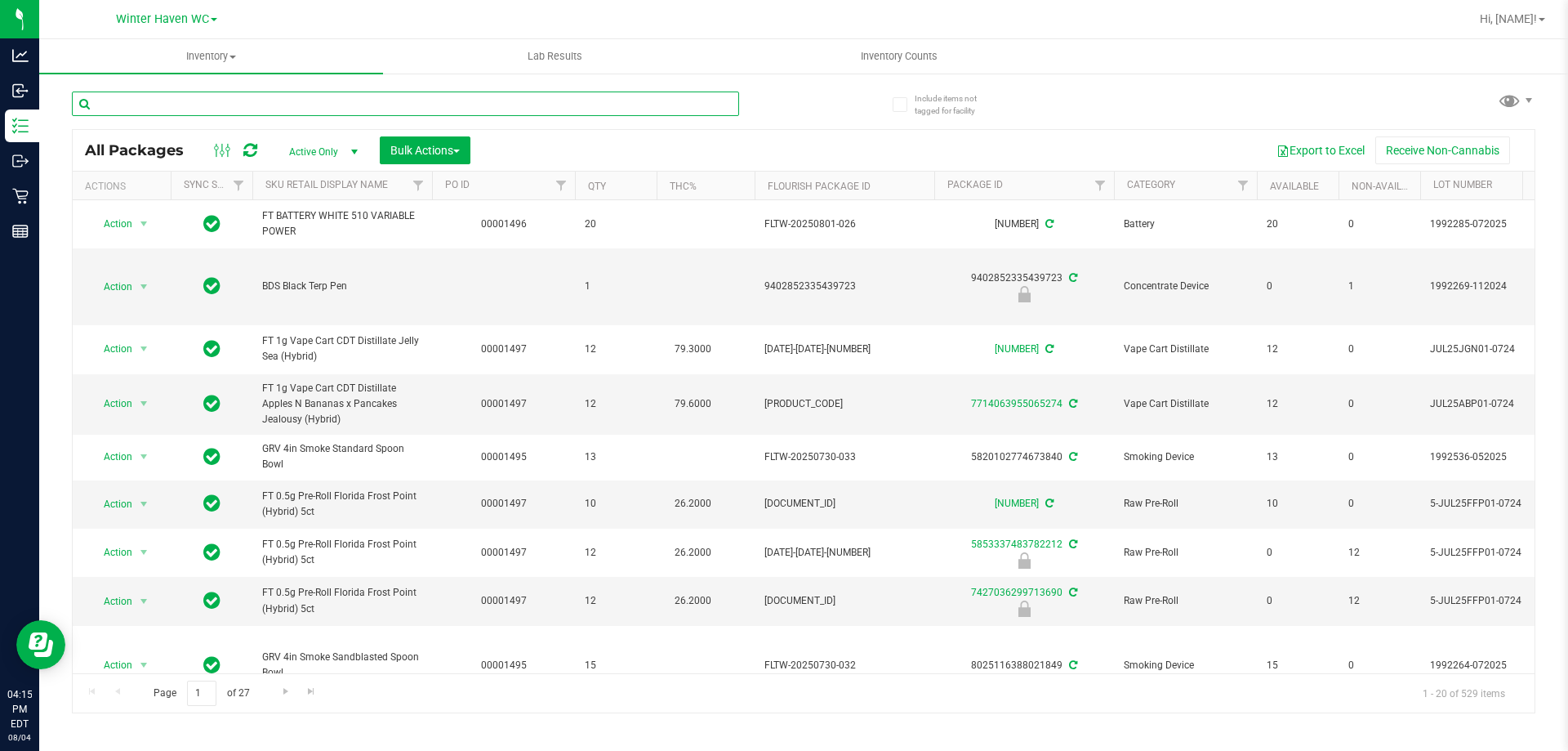click at bounding box center (405, 104) 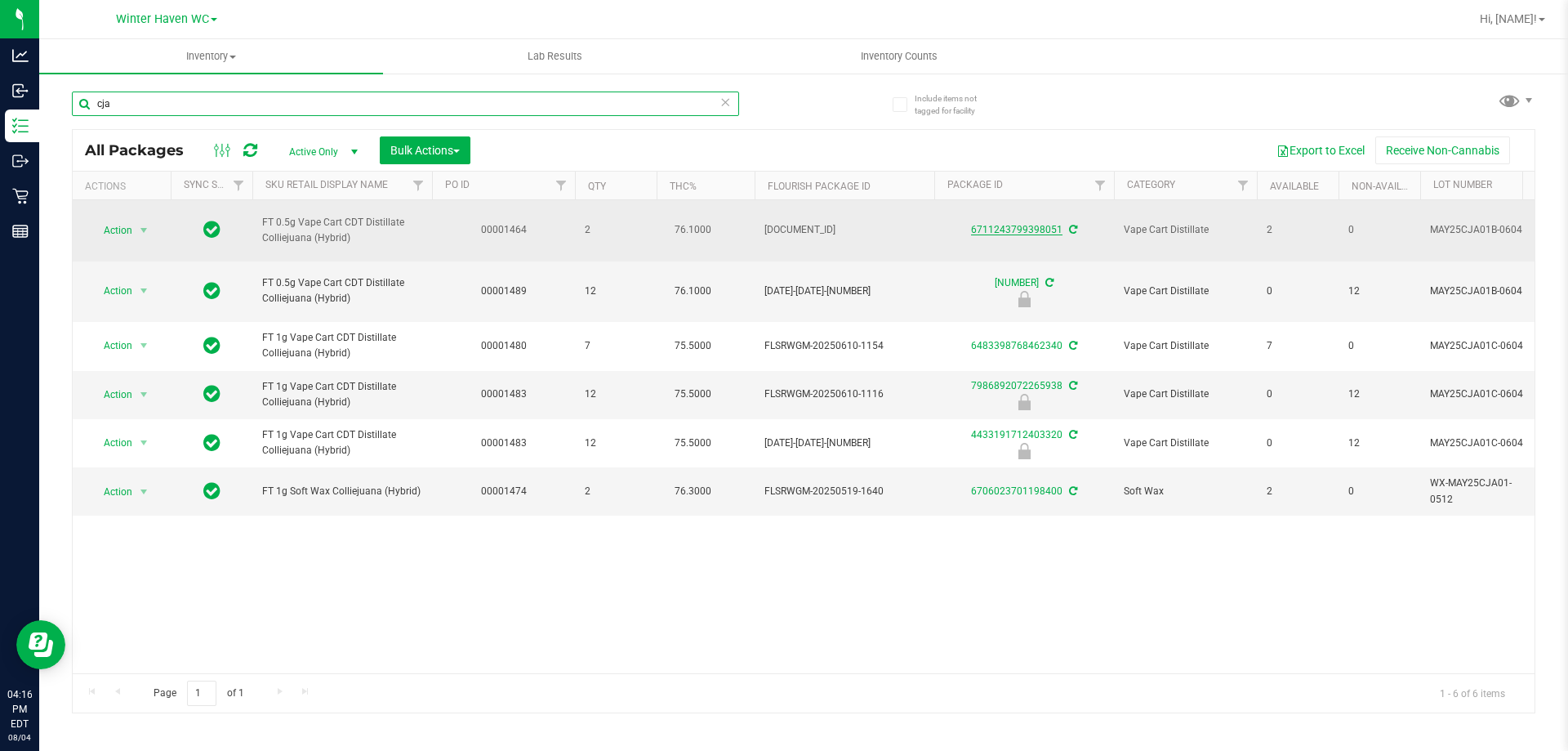 type on "cja" 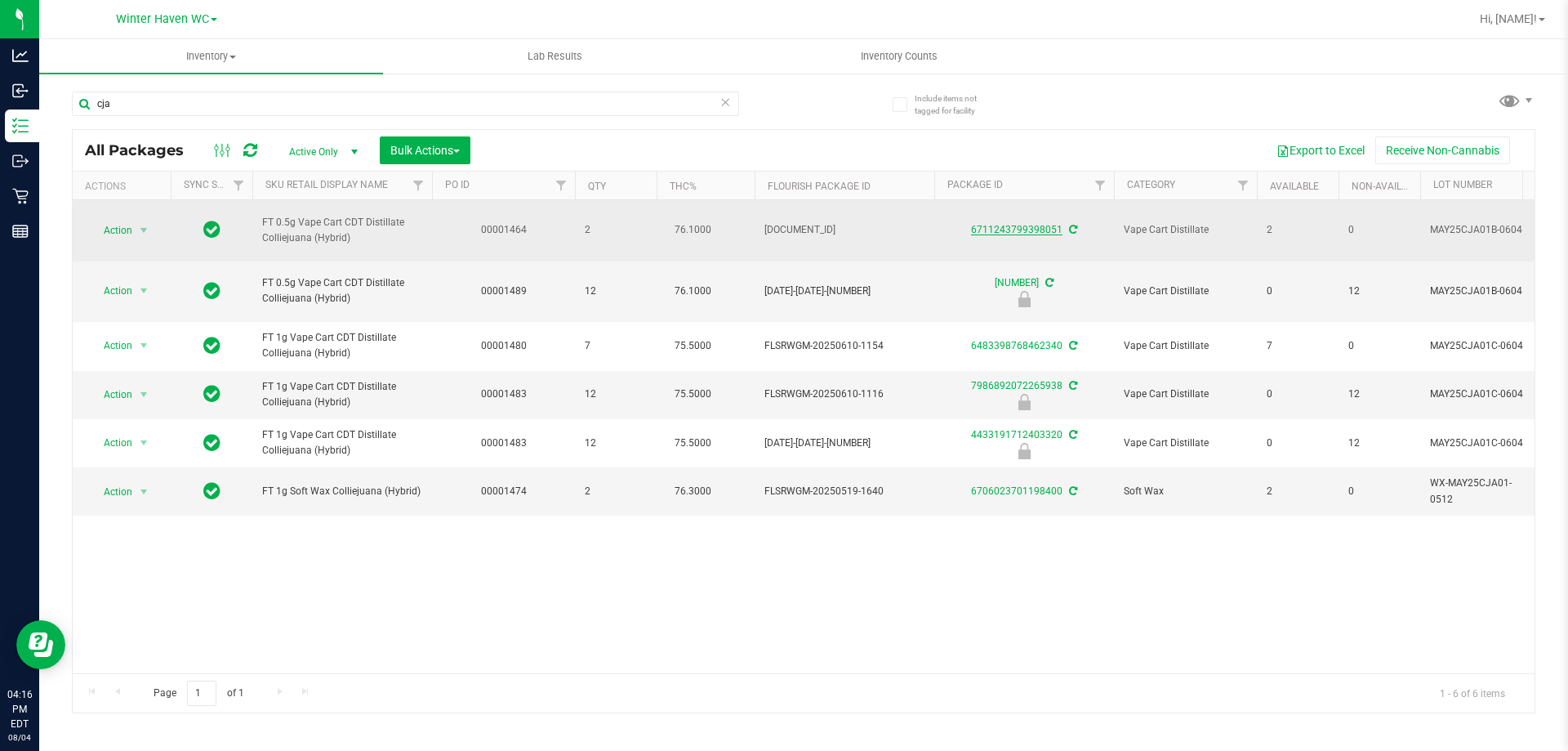 click on "6711243799398051" at bounding box center [1017, 230] 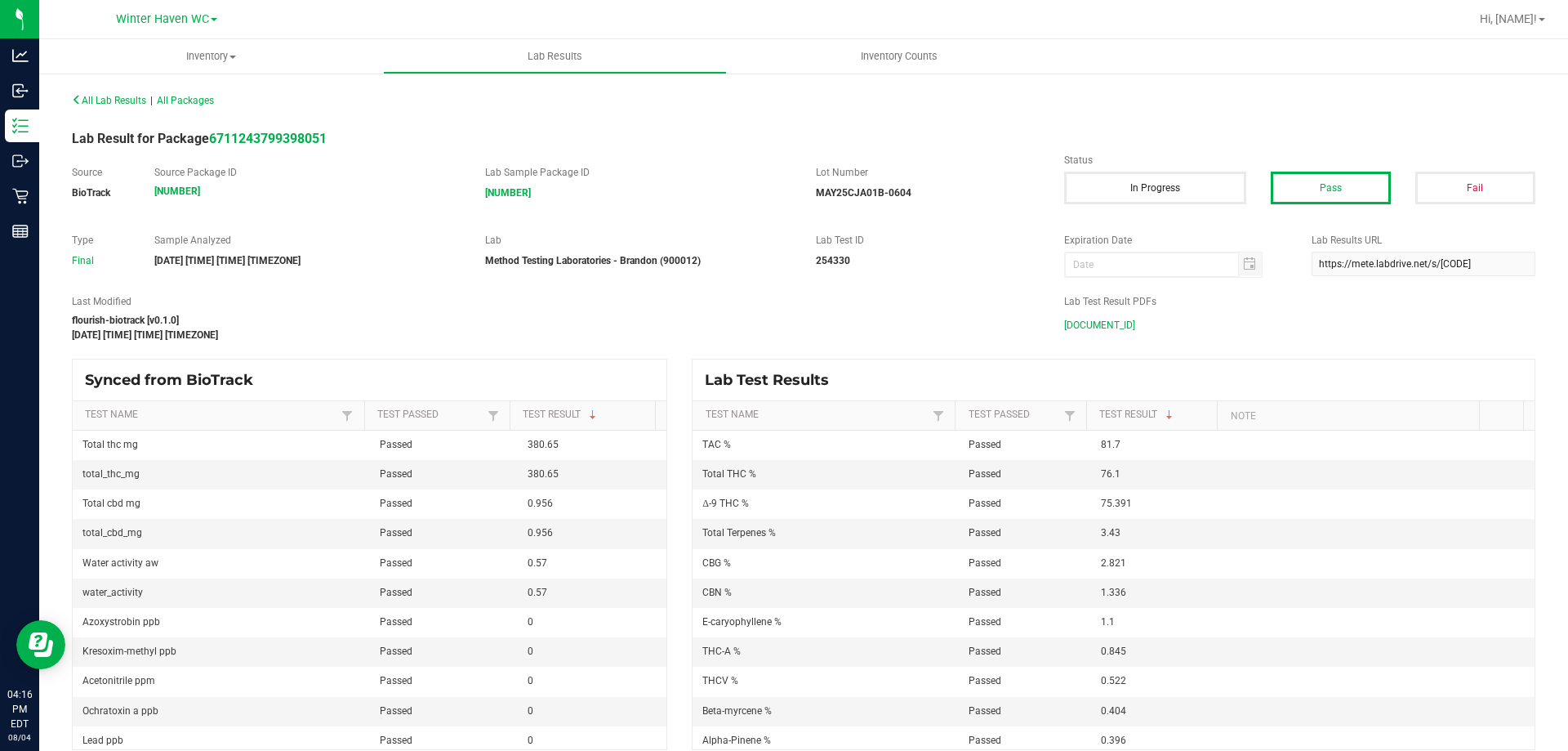 click on "MAY25CJA01B-0604.pdf" at bounding box center (1099, 325) 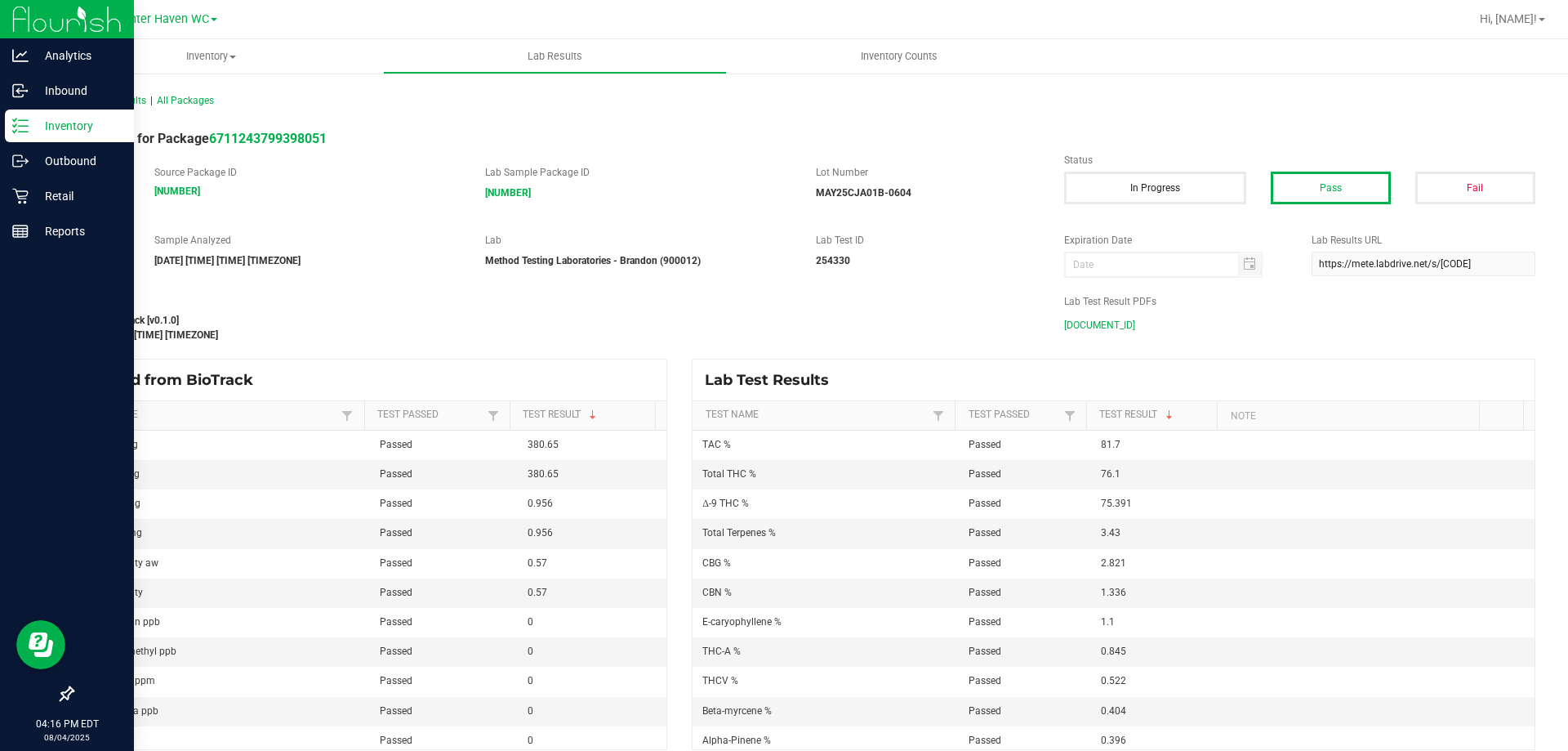 click 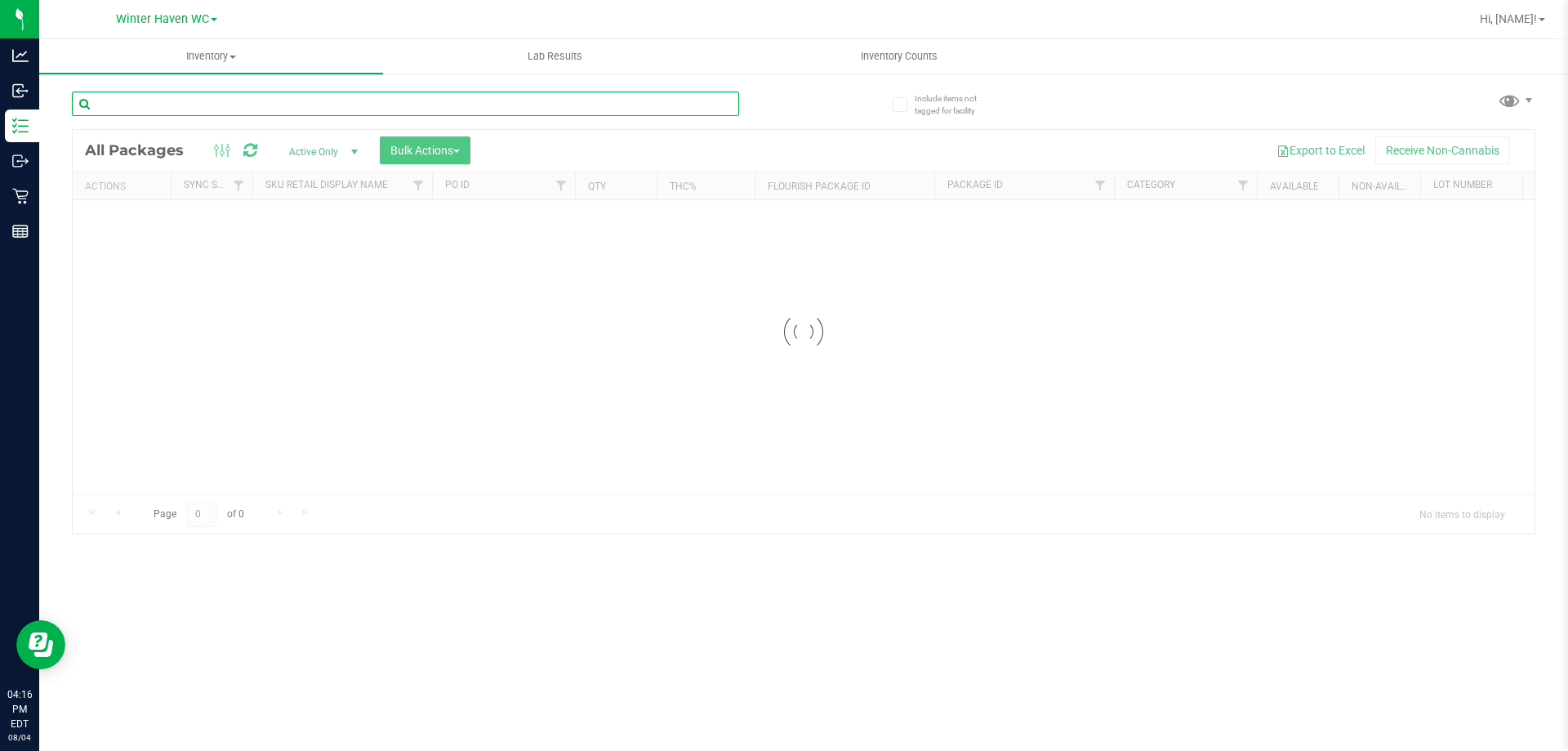 click at bounding box center [405, 104] 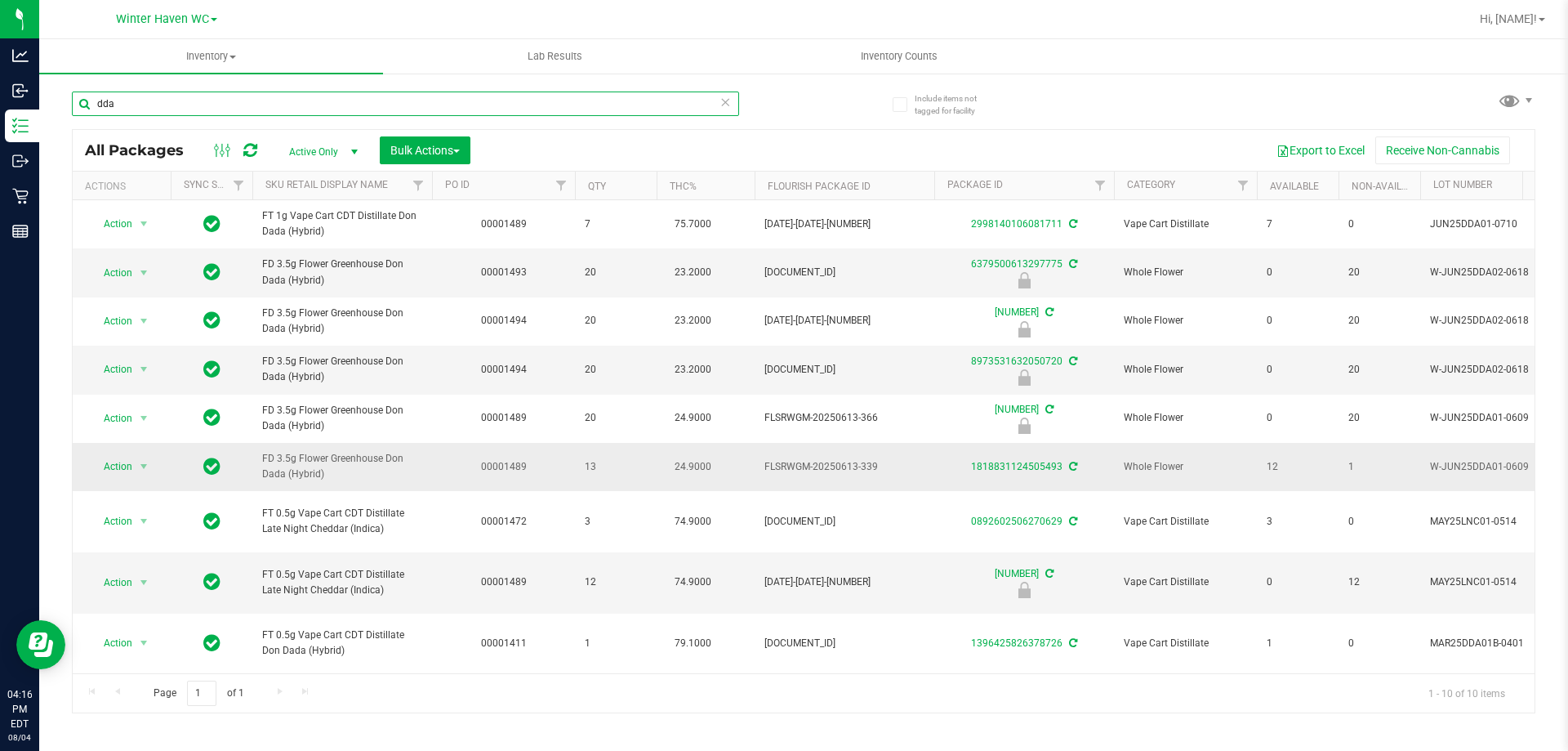 scroll, scrollTop: 82, scrollLeft: 0, axis: vertical 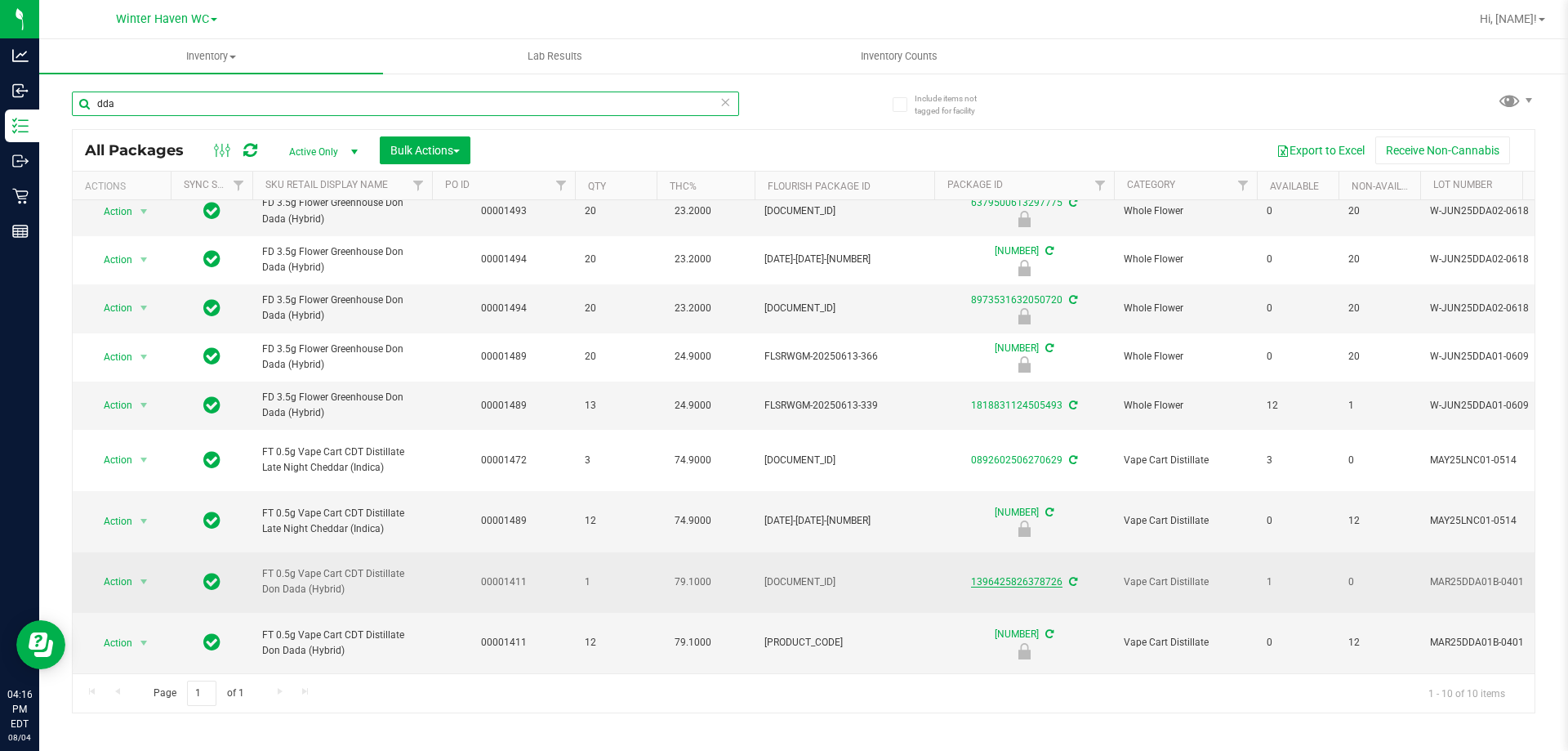 type on "dda" 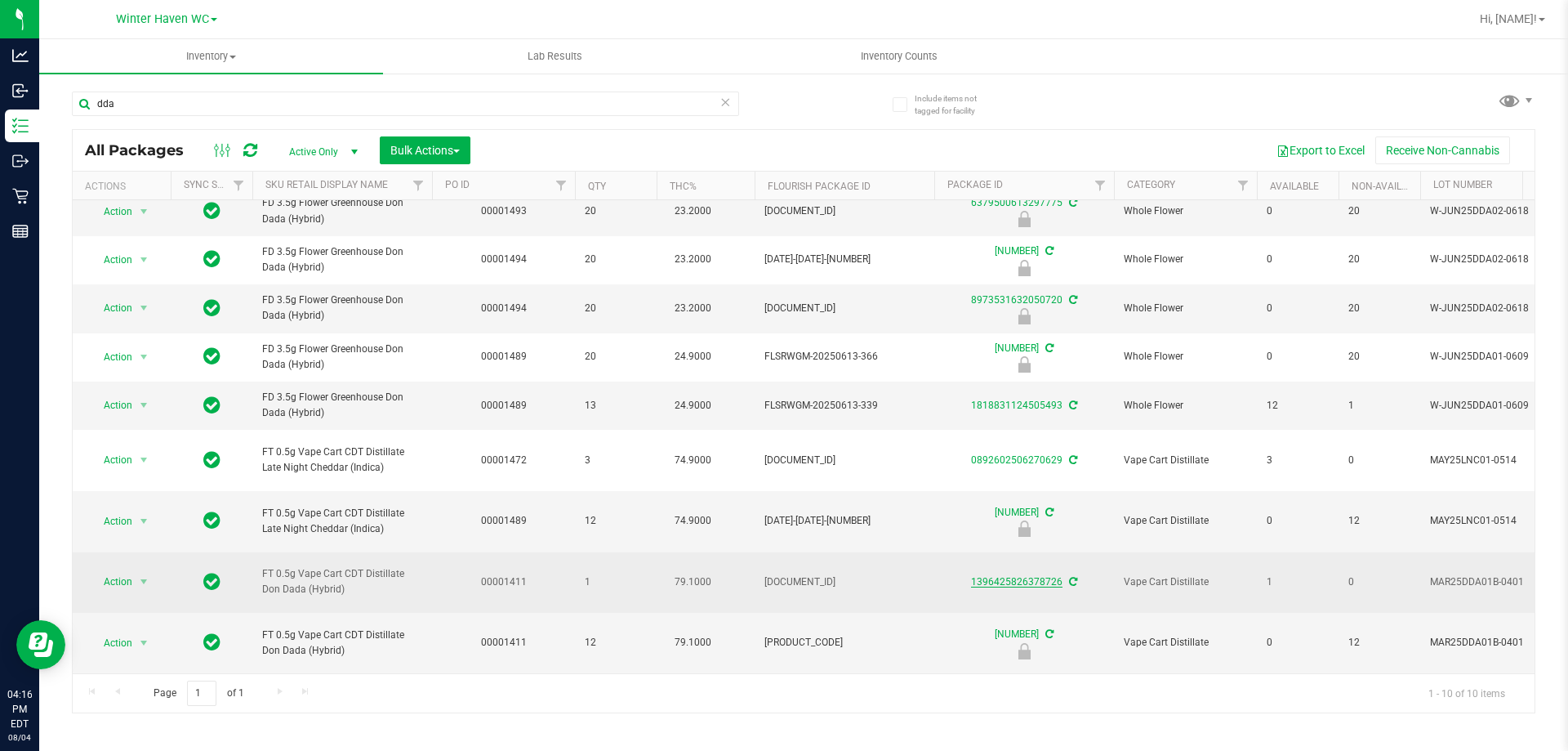 click on "1396425826378726" at bounding box center (1017, 582) 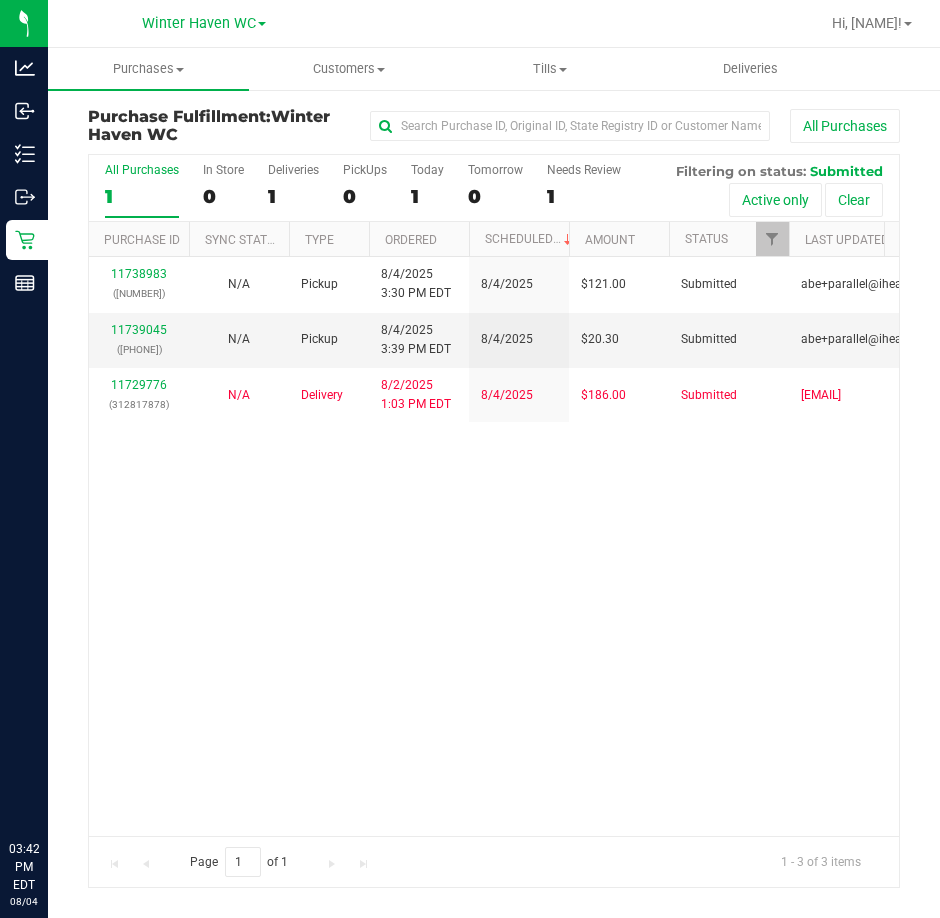 scroll, scrollTop: 0, scrollLeft: 0, axis: both 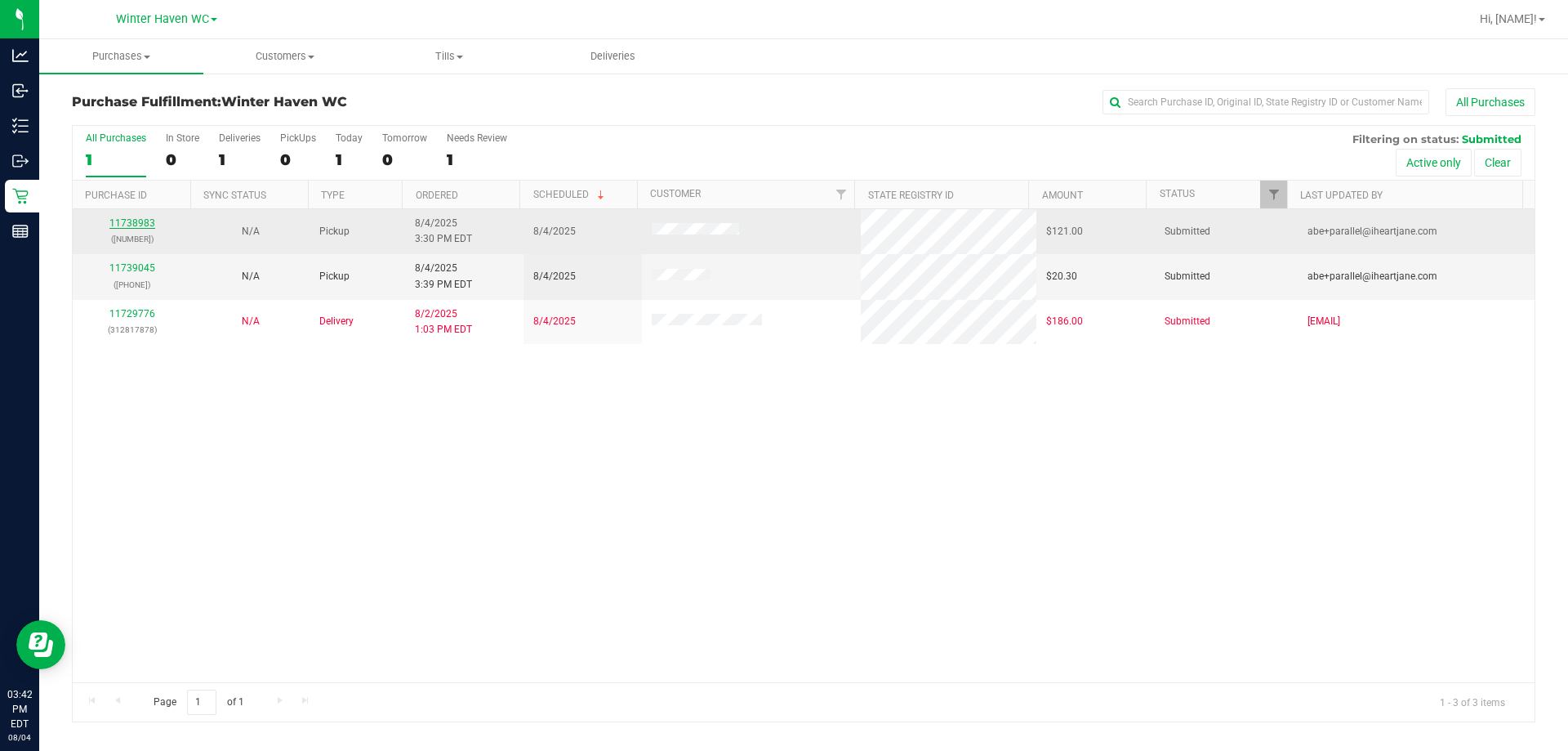 click on "11738983" at bounding box center [132, 223] 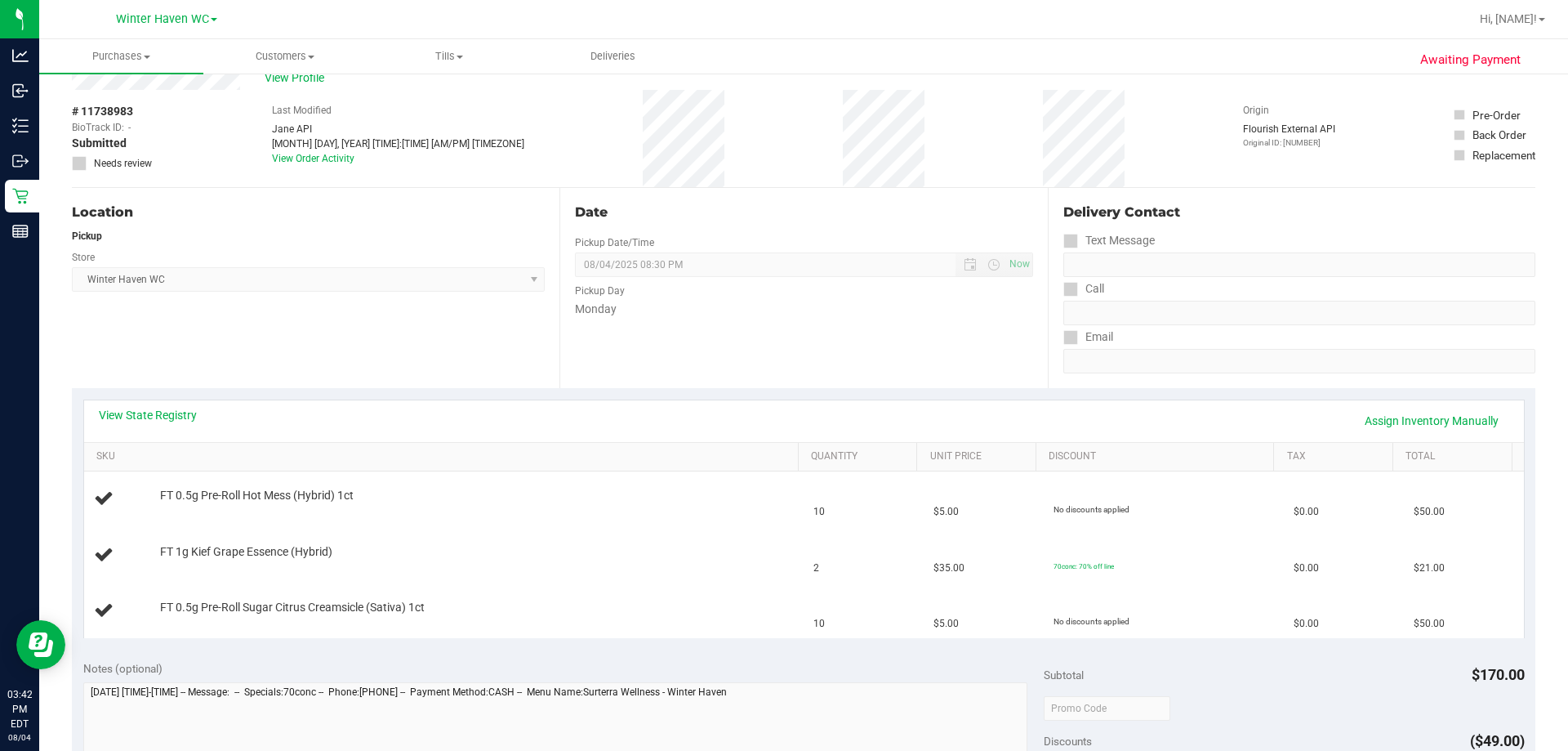 scroll, scrollTop: 82, scrollLeft: 0, axis: vertical 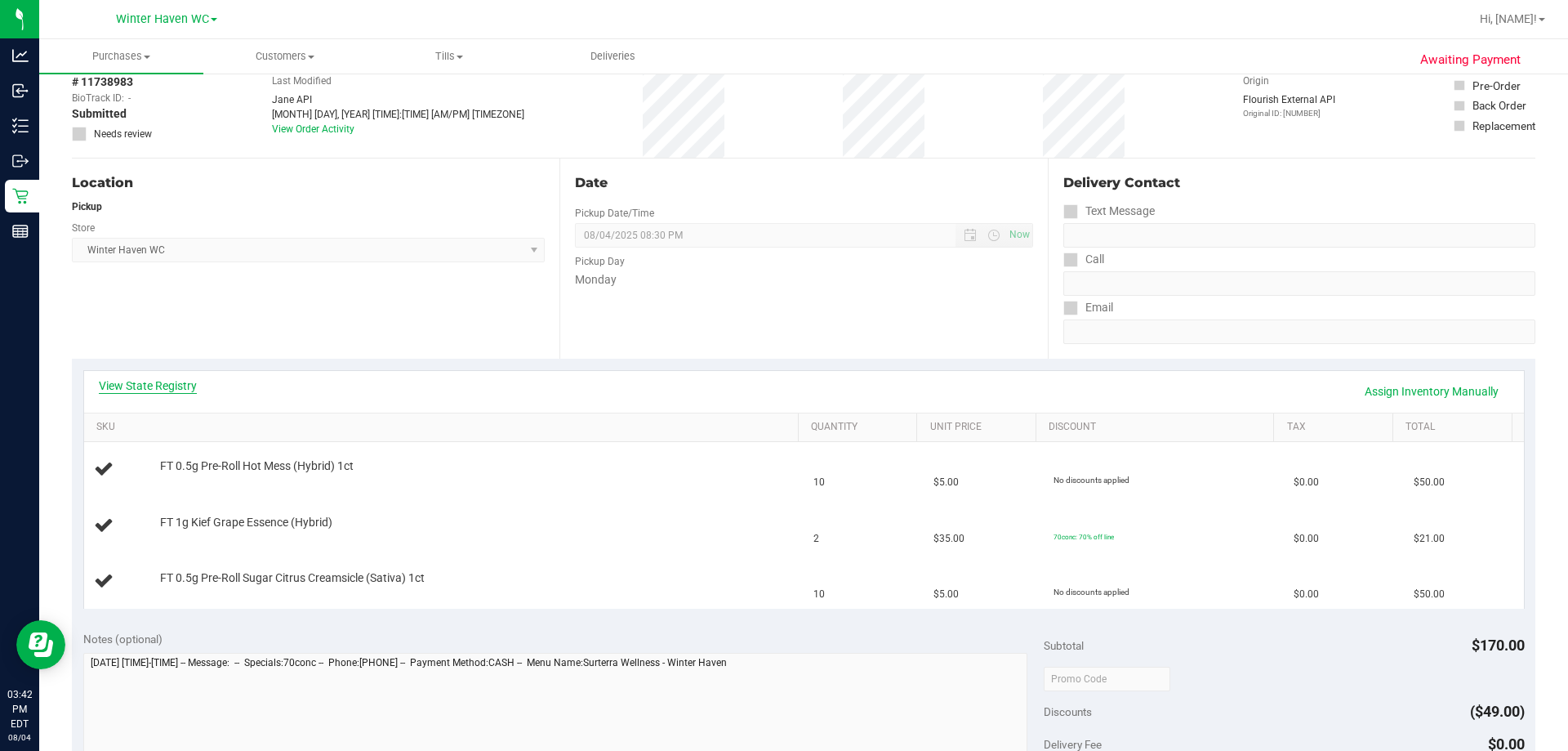 click on "View State Registry" at bounding box center (148, 386) 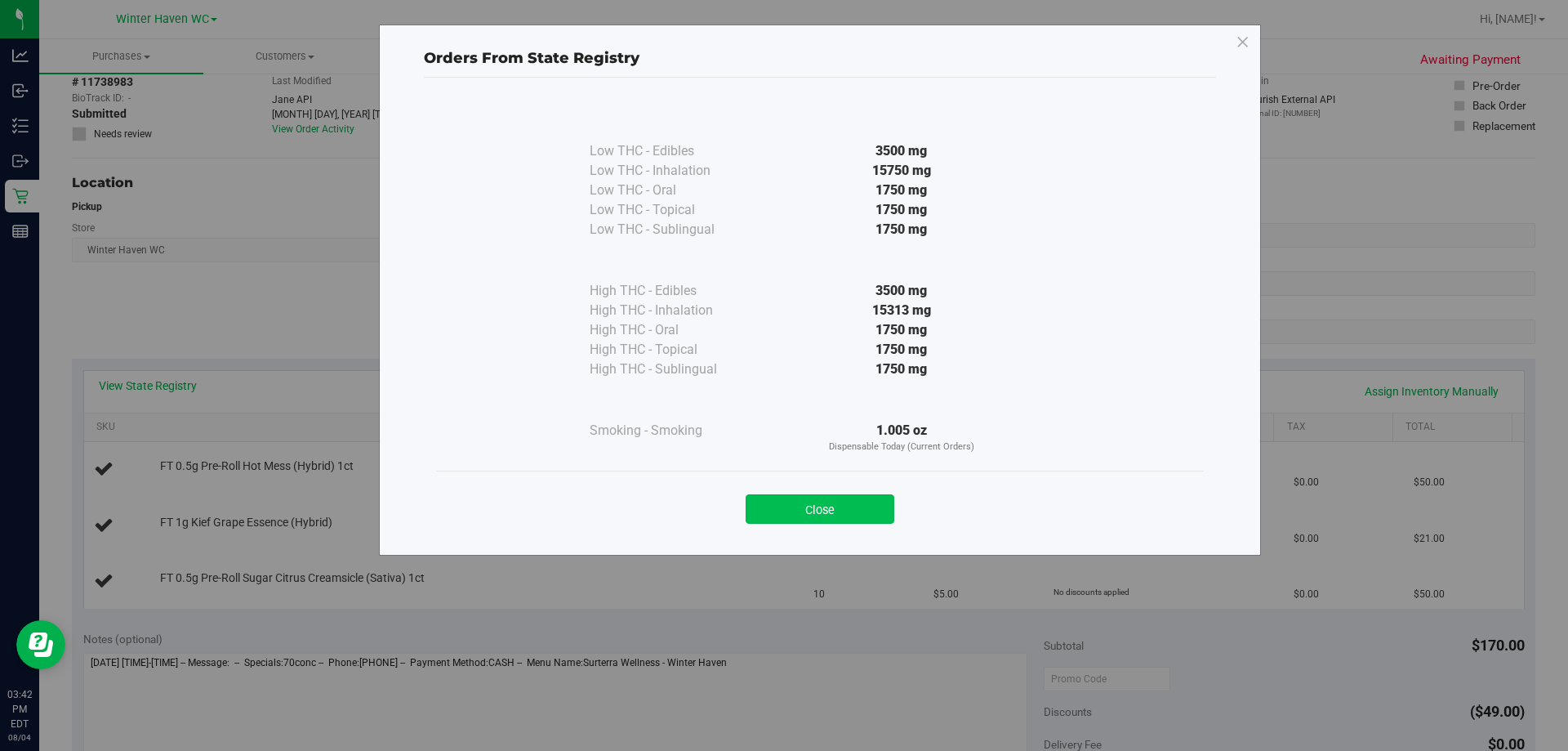click on "Close" at bounding box center (820, 509) 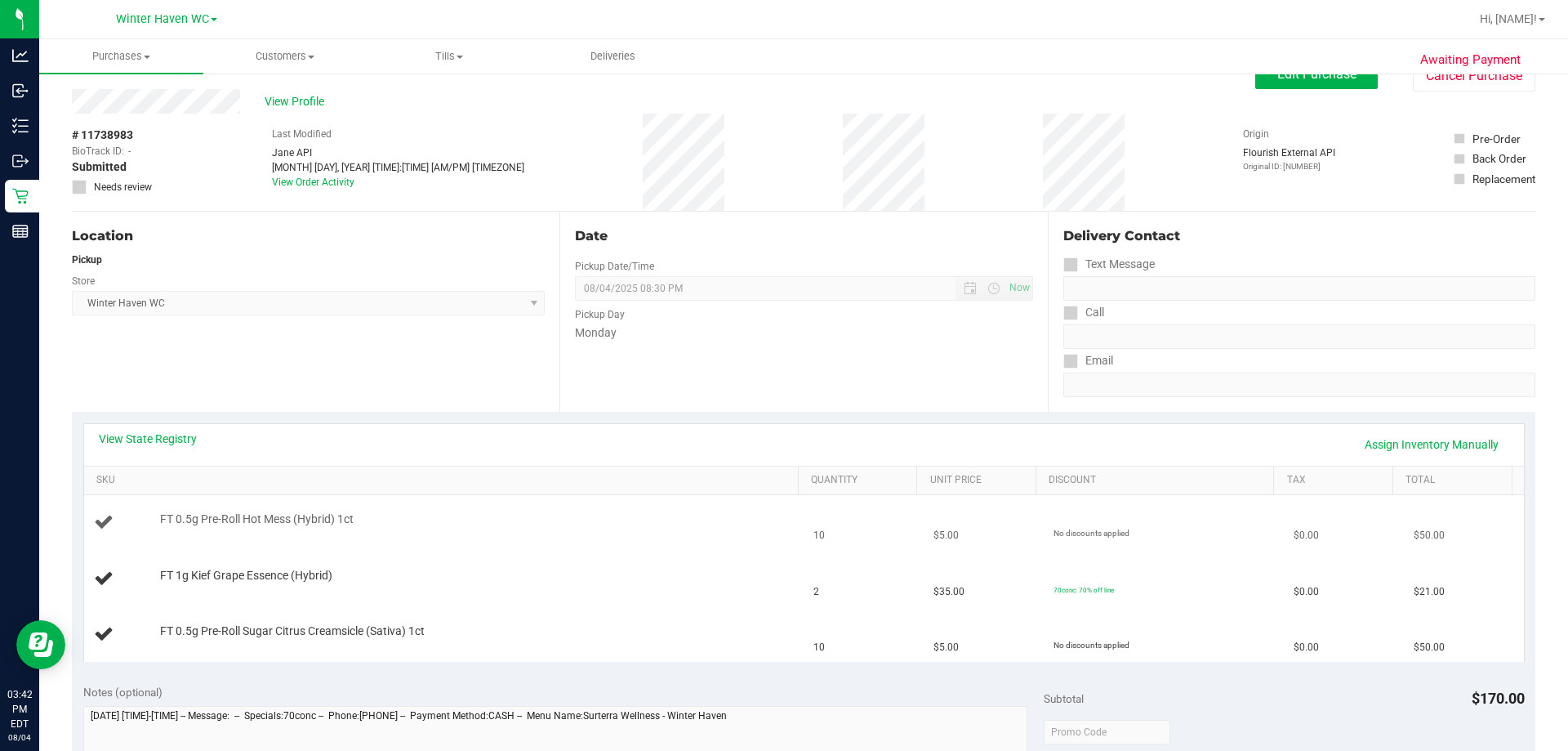 scroll, scrollTop: 0, scrollLeft: 0, axis: both 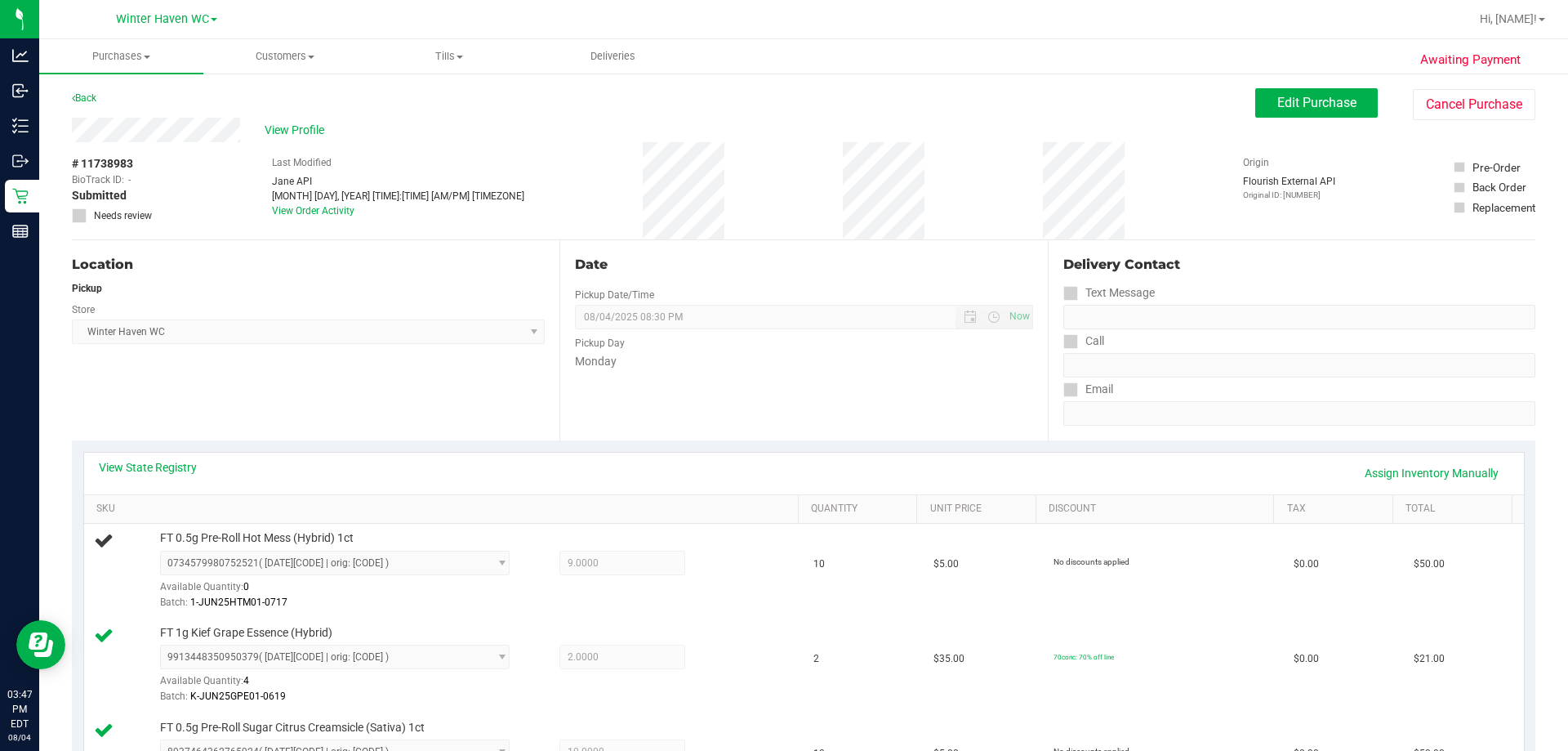 click on "Location
Pickup
Store
Winter Haven WC Select Store Bonita Springs WC Boynton Beach WC Bradenton WC Brandon WC Brooksville WC Call Center Clermont WC Crestview WC Deerfield Beach WC Delray Beach WC Deltona WC Ft Walton Beach WC Ft. Lauderdale WC Ft. Myers WC Gainesville WC Jax Atlantic WC JAX DC REP Jax WC Key West WC Lakeland WC Largo WC Lehigh Acres DC REP Merritt Island WC Miami 72nd WC Miami Beach WC Miami Dadeland WC Miramar DC REP New Port Richey WC North Palm Beach WC North Port WC Ocala WC Orange Park WC Orlando Colonial WC Orlando DC REP Orlando WC Oviedo WC Palm Bay WC Palm Coast WC Panama City WC Pensacola WC Port Orange WC Port St. Lucie WC Sebring WC South Tampa WC St. Pete WC Summerfield WC Tallahassee DC REP Tallahassee WC Tampa DC Testing Tampa Warehouse Tampa WC TX Austin DC TX Plano Retail WPB DC" at bounding box center [315, 340] 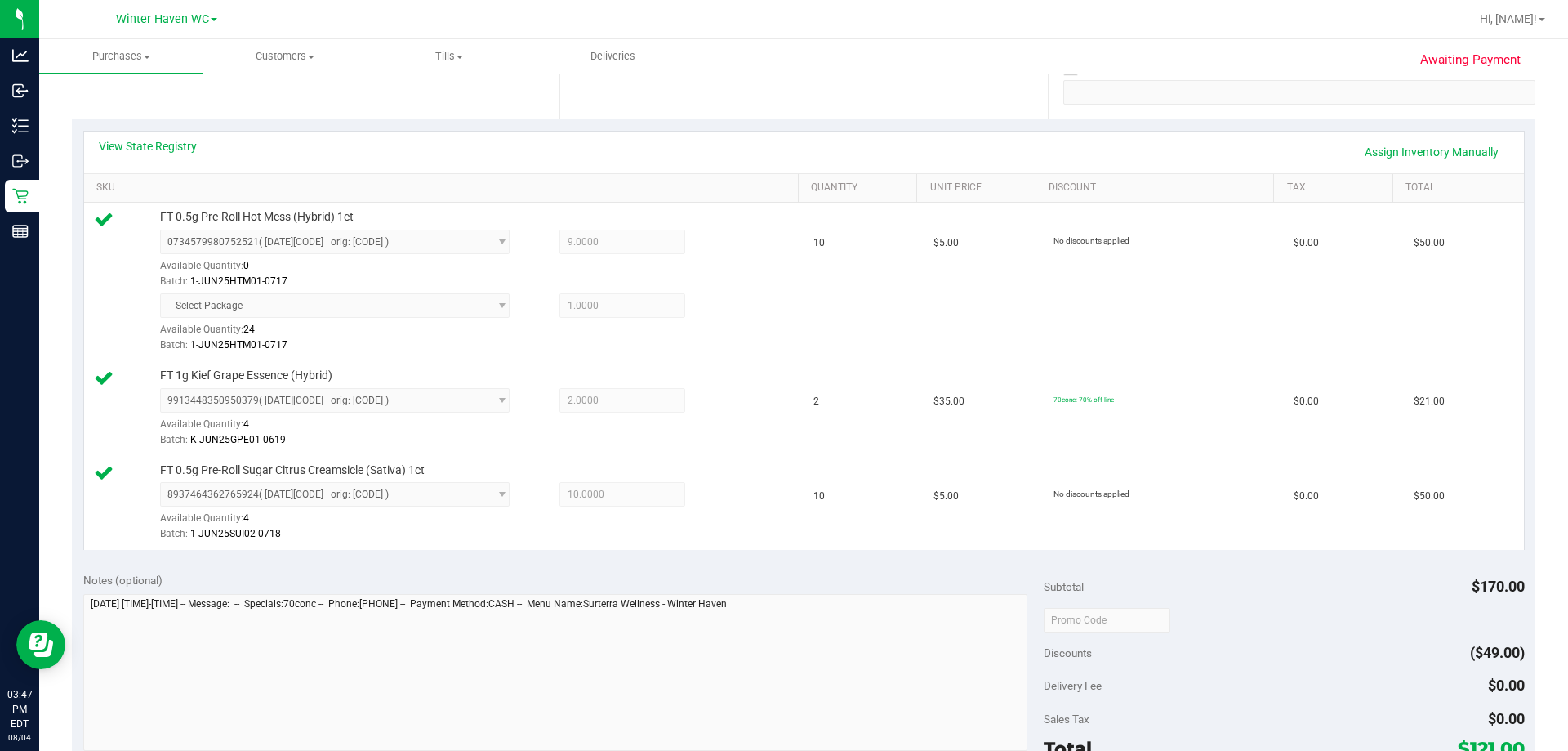 scroll, scrollTop: 0, scrollLeft: 0, axis: both 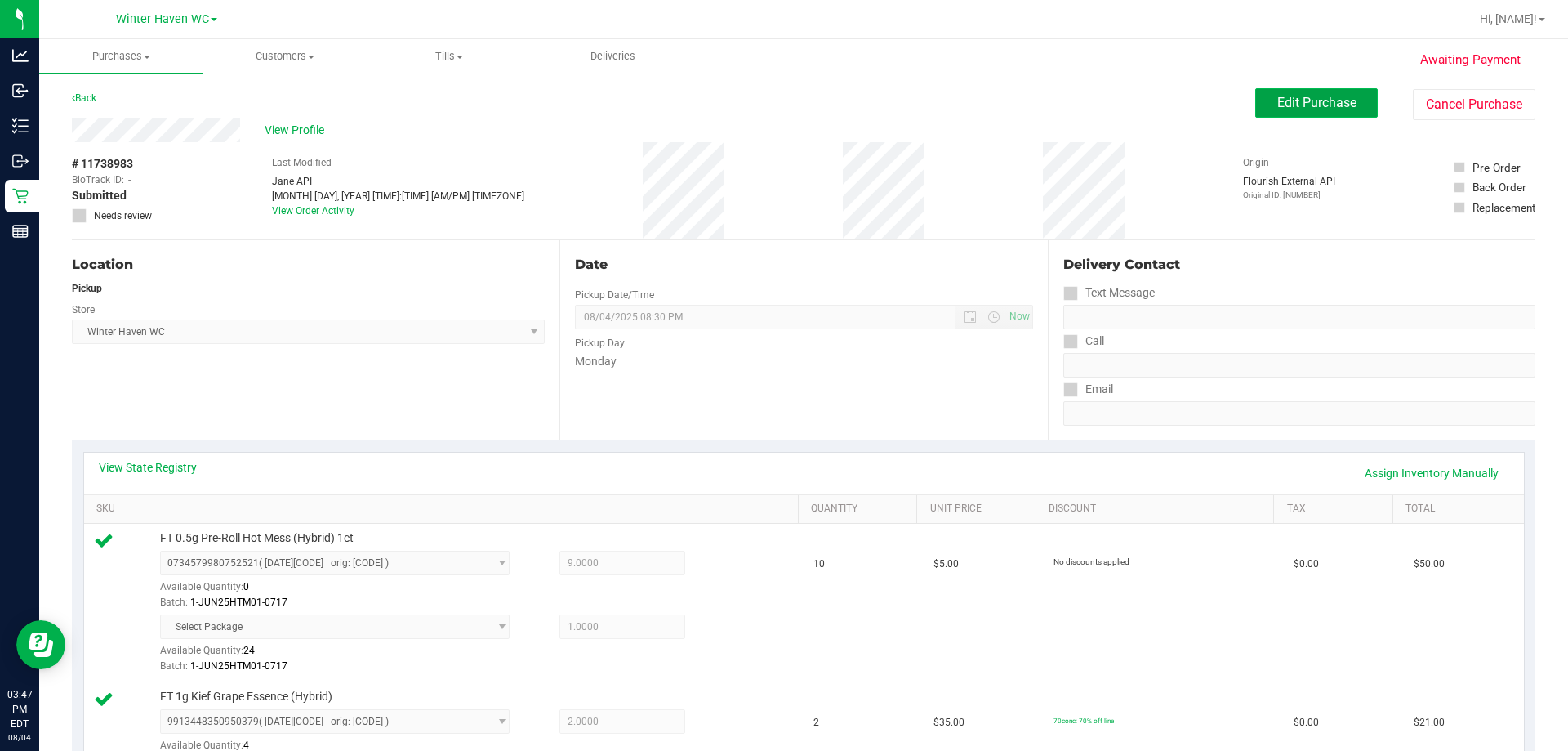 click on "Edit Purchase" at bounding box center [1316, 102] 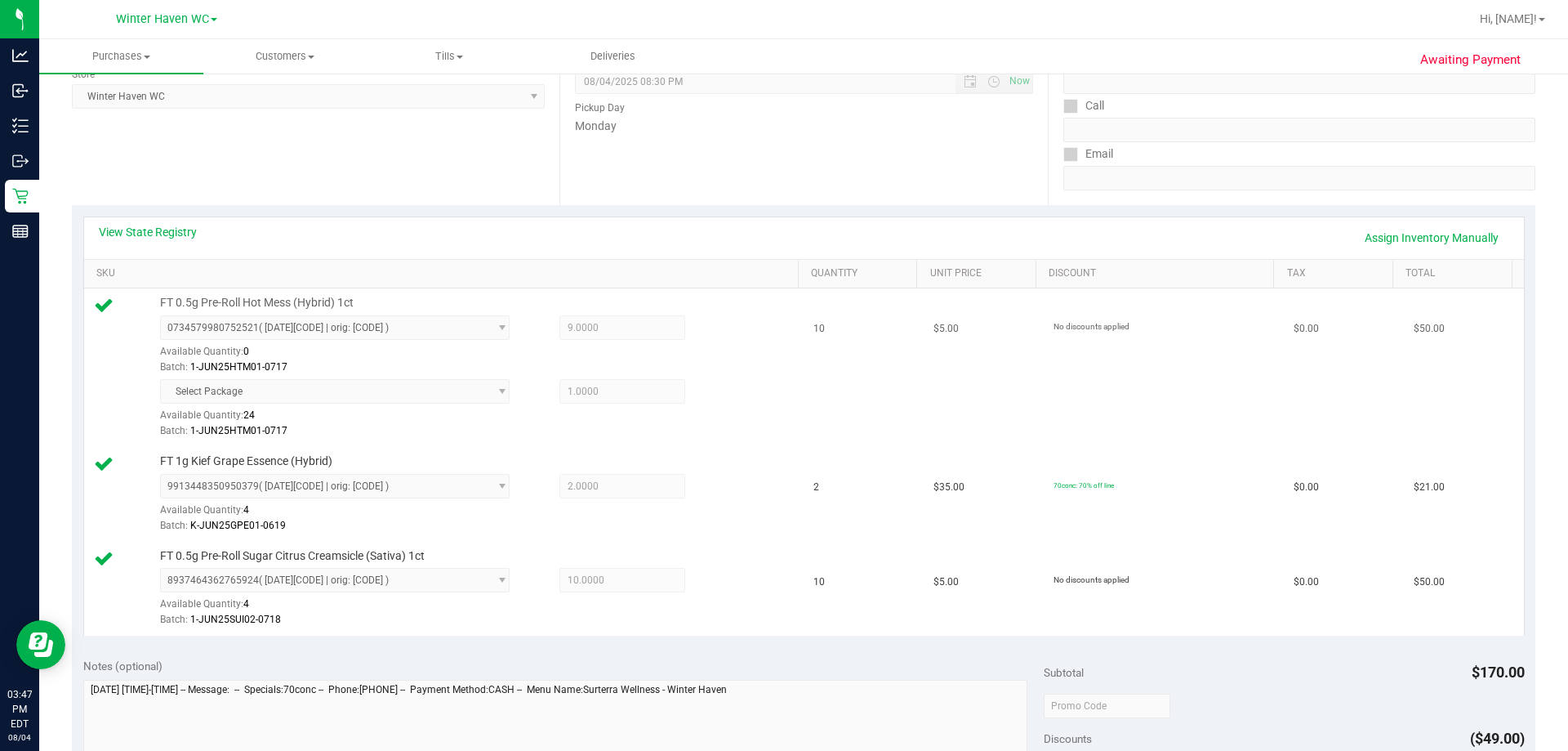 scroll, scrollTop: 245, scrollLeft: 0, axis: vertical 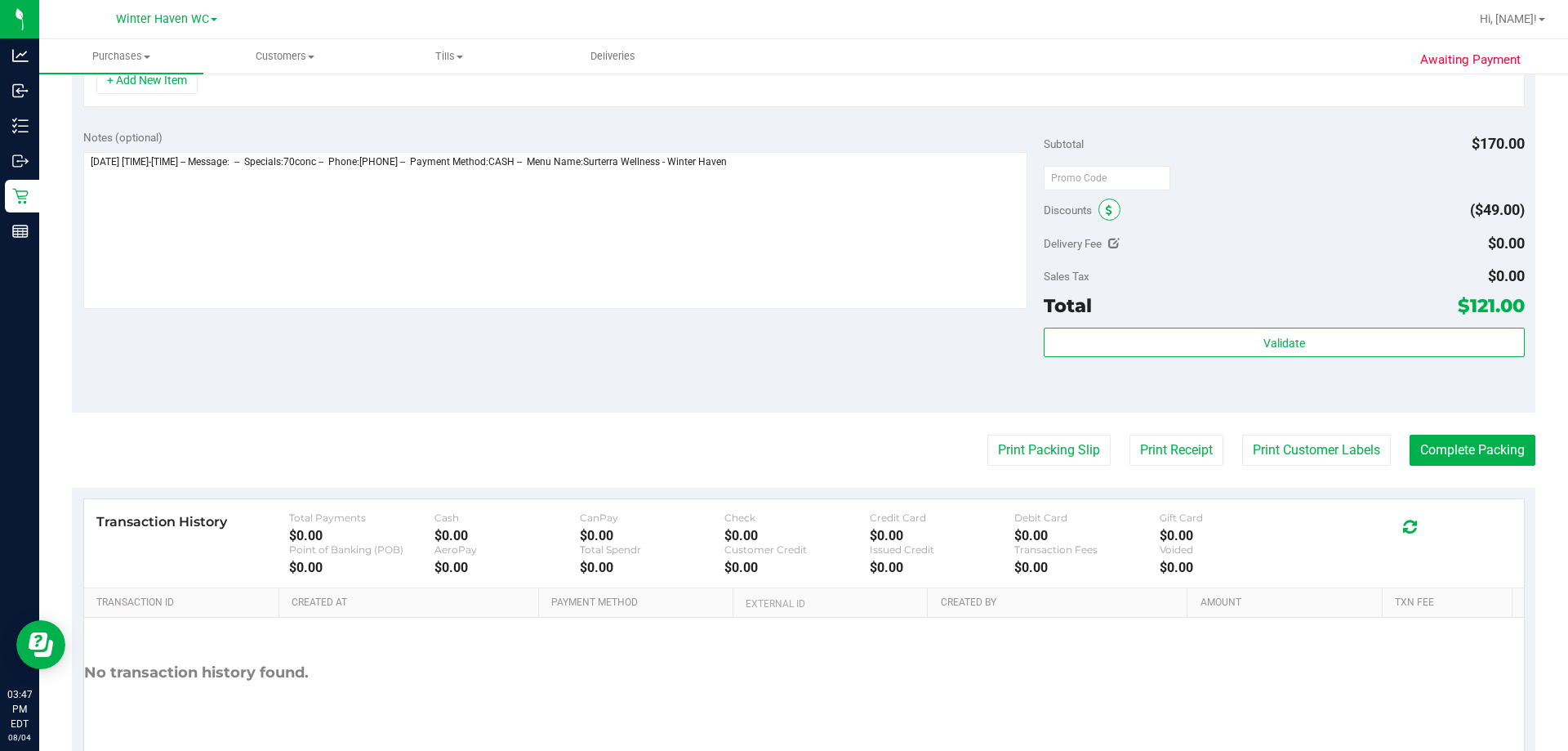 click at bounding box center [1109, 211] 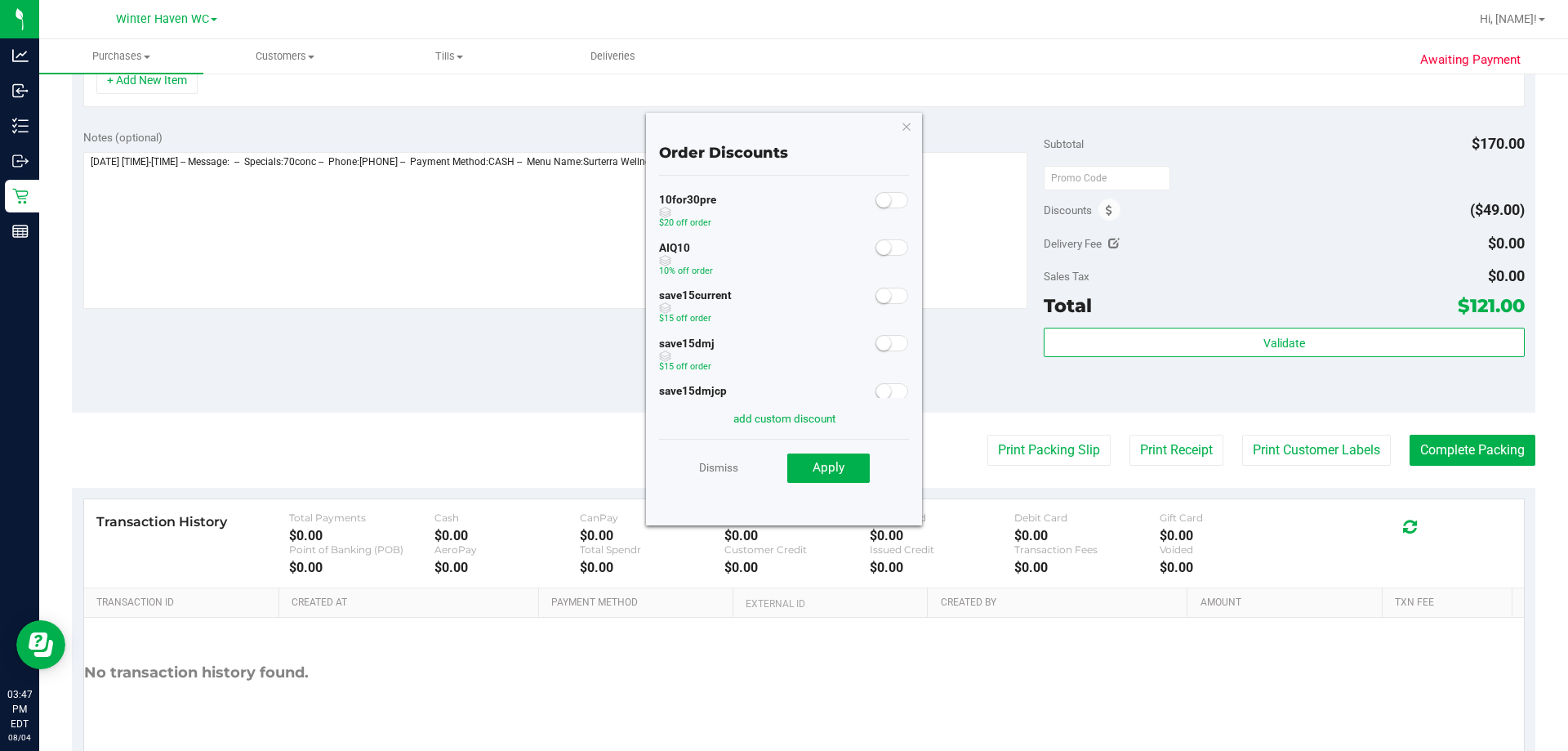 click at bounding box center [892, 200] 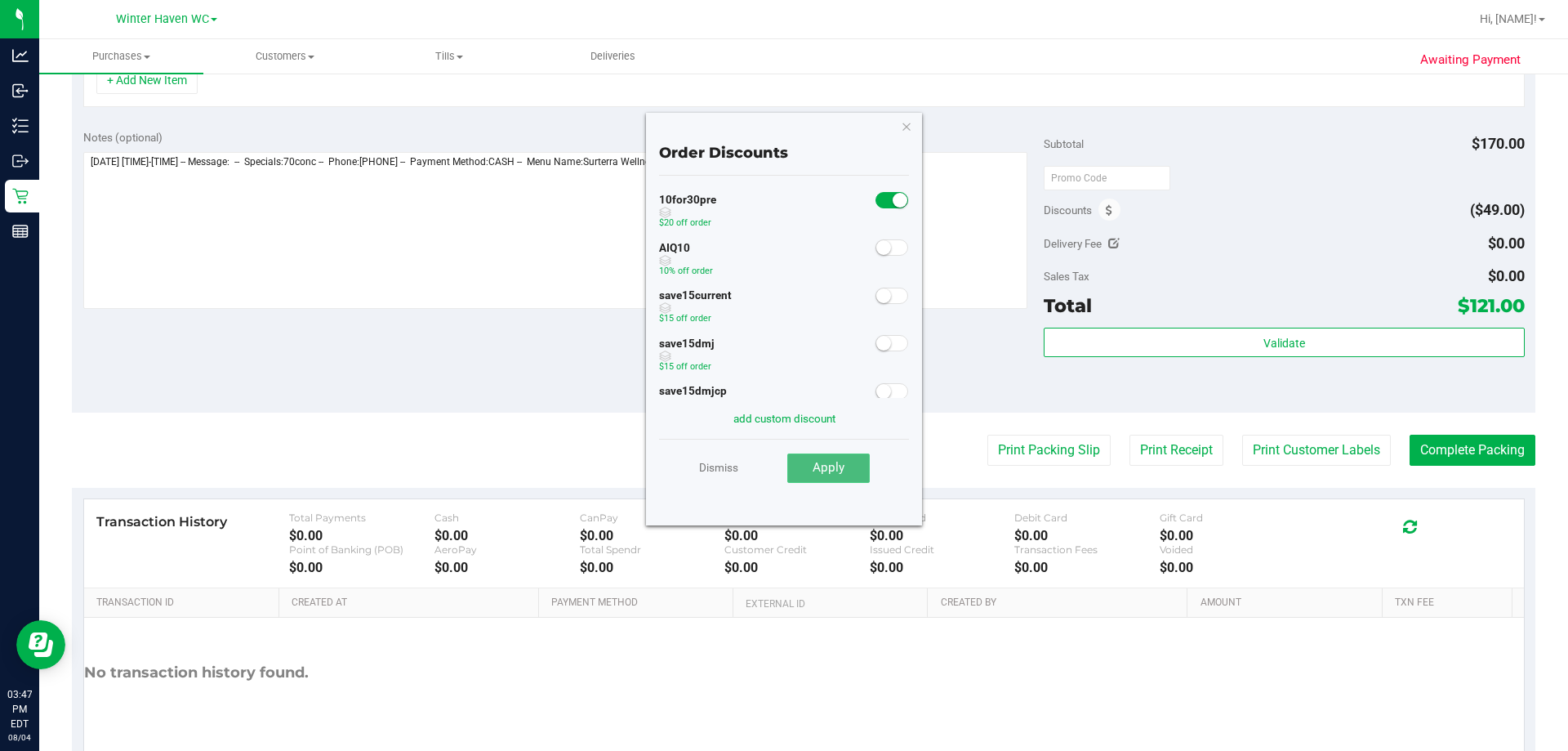 click on "Apply" at bounding box center [828, 467] 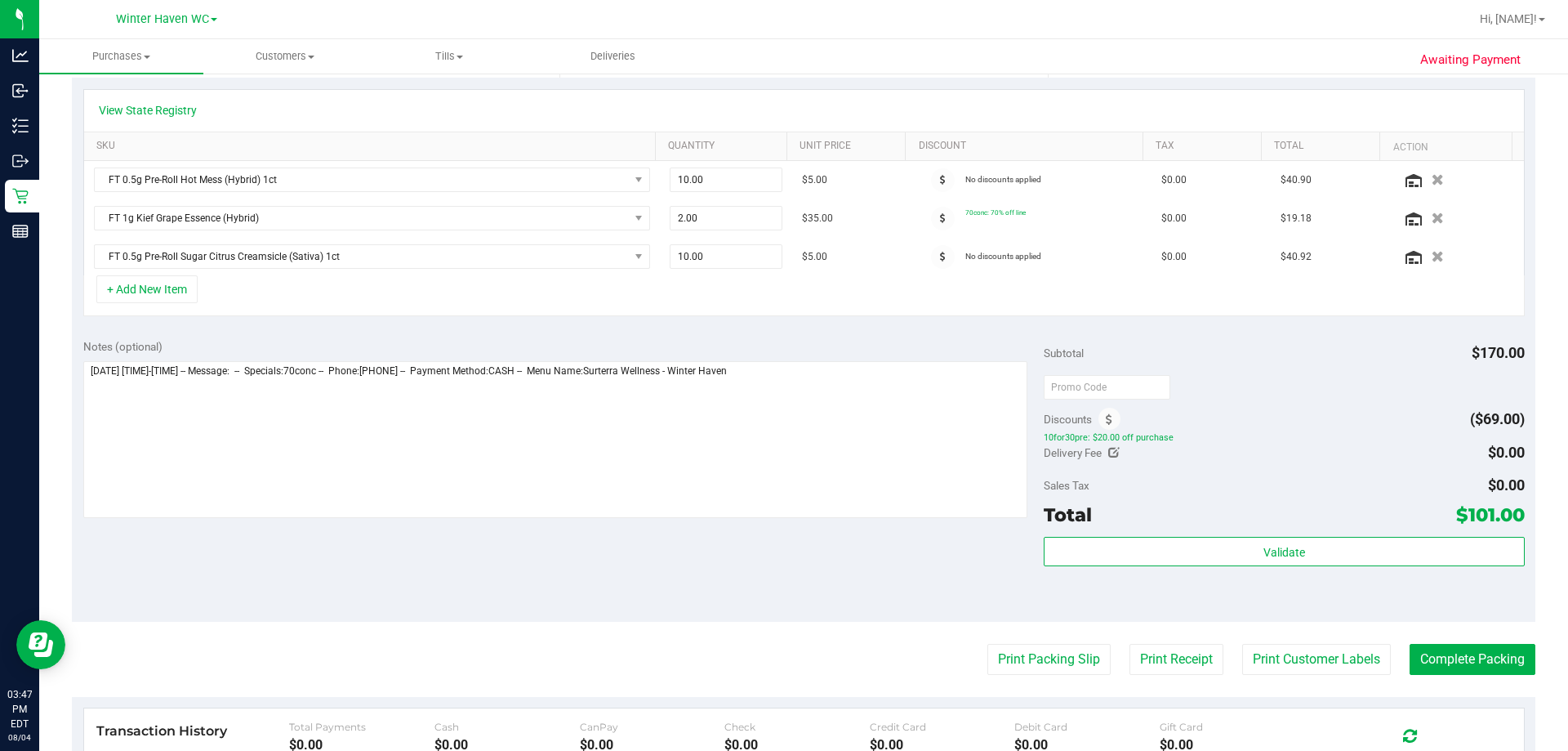 scroll, scrollTop: 138, scrollLeft: 0, axis: vertical 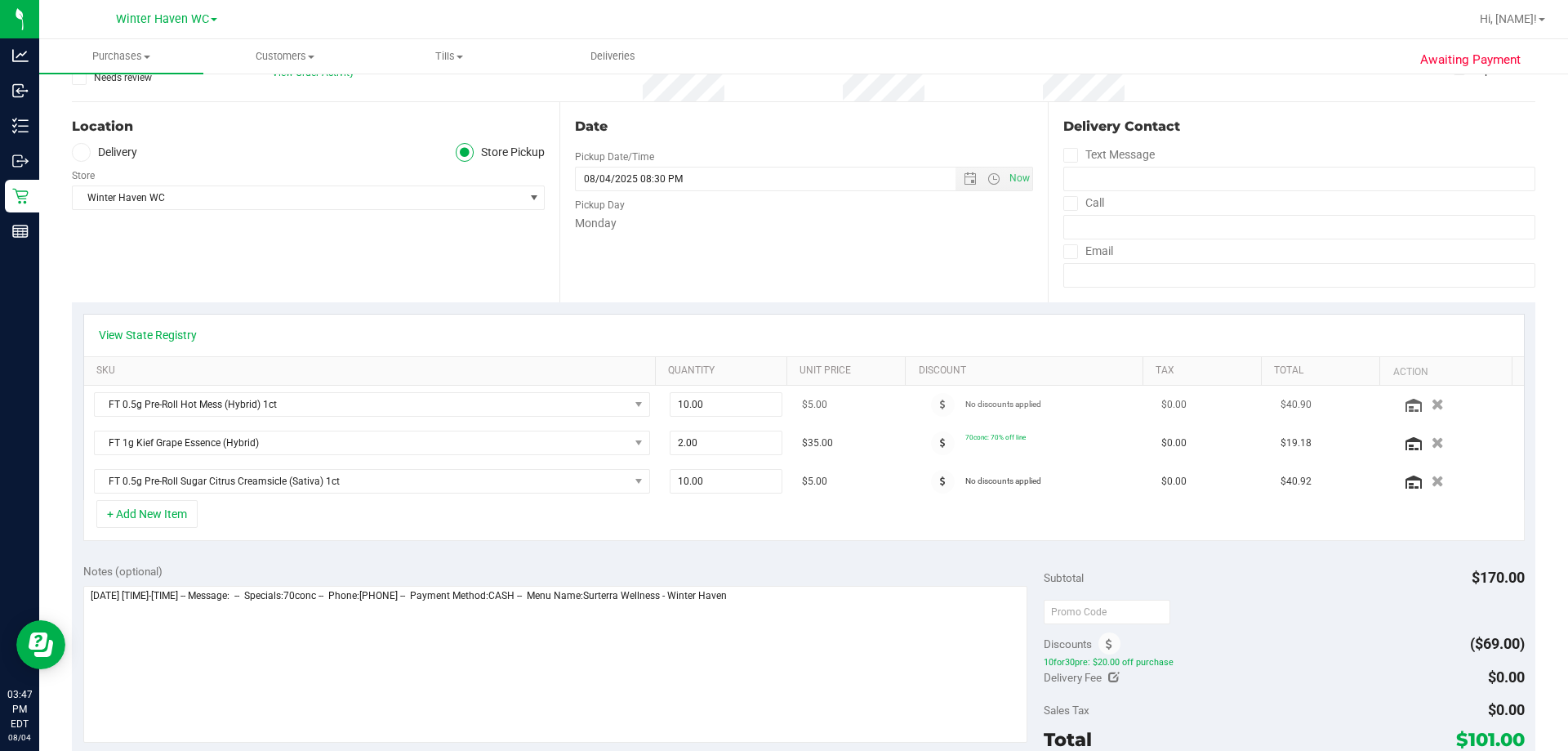 click at bounding box center (942, 405) 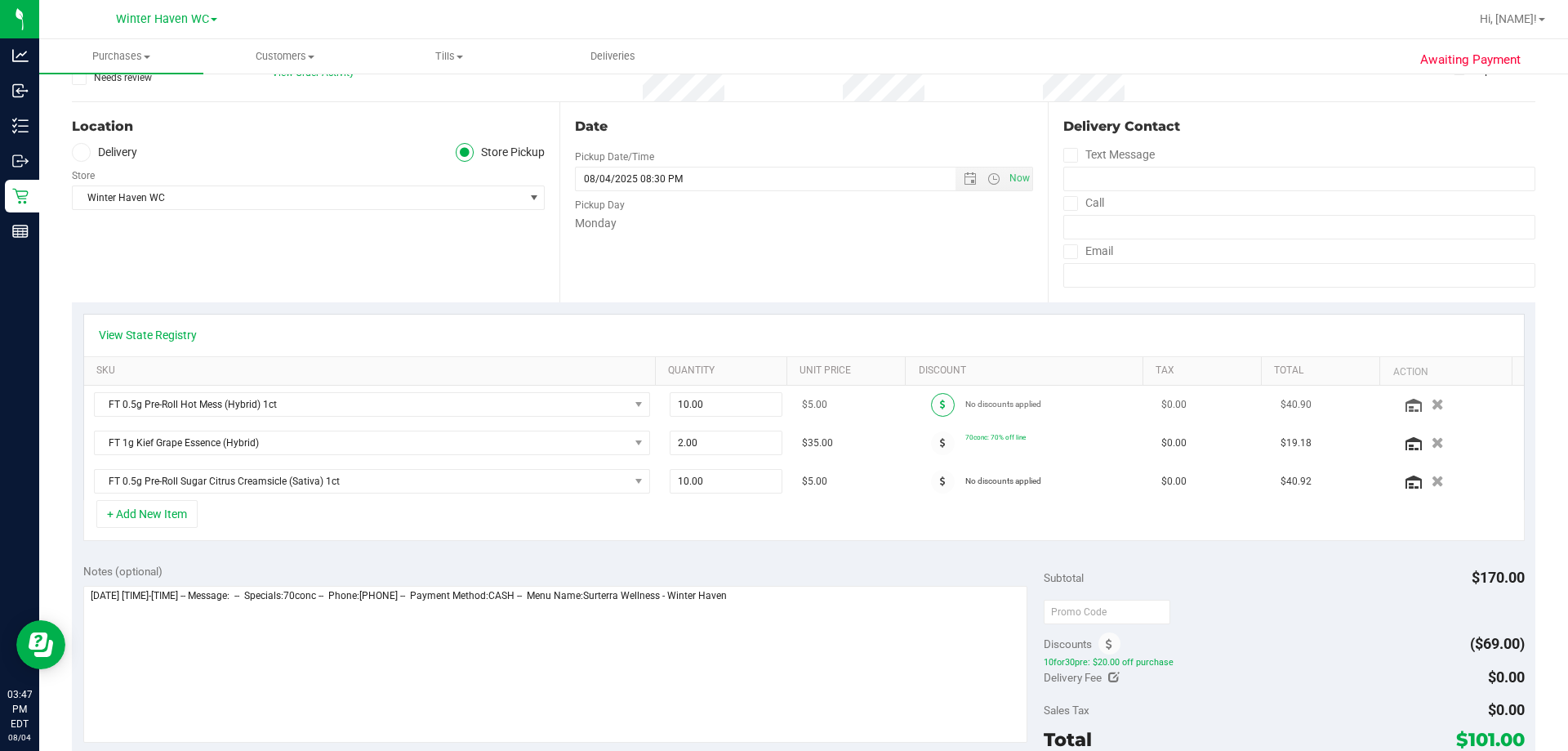 click at bounding box center (942, 405) 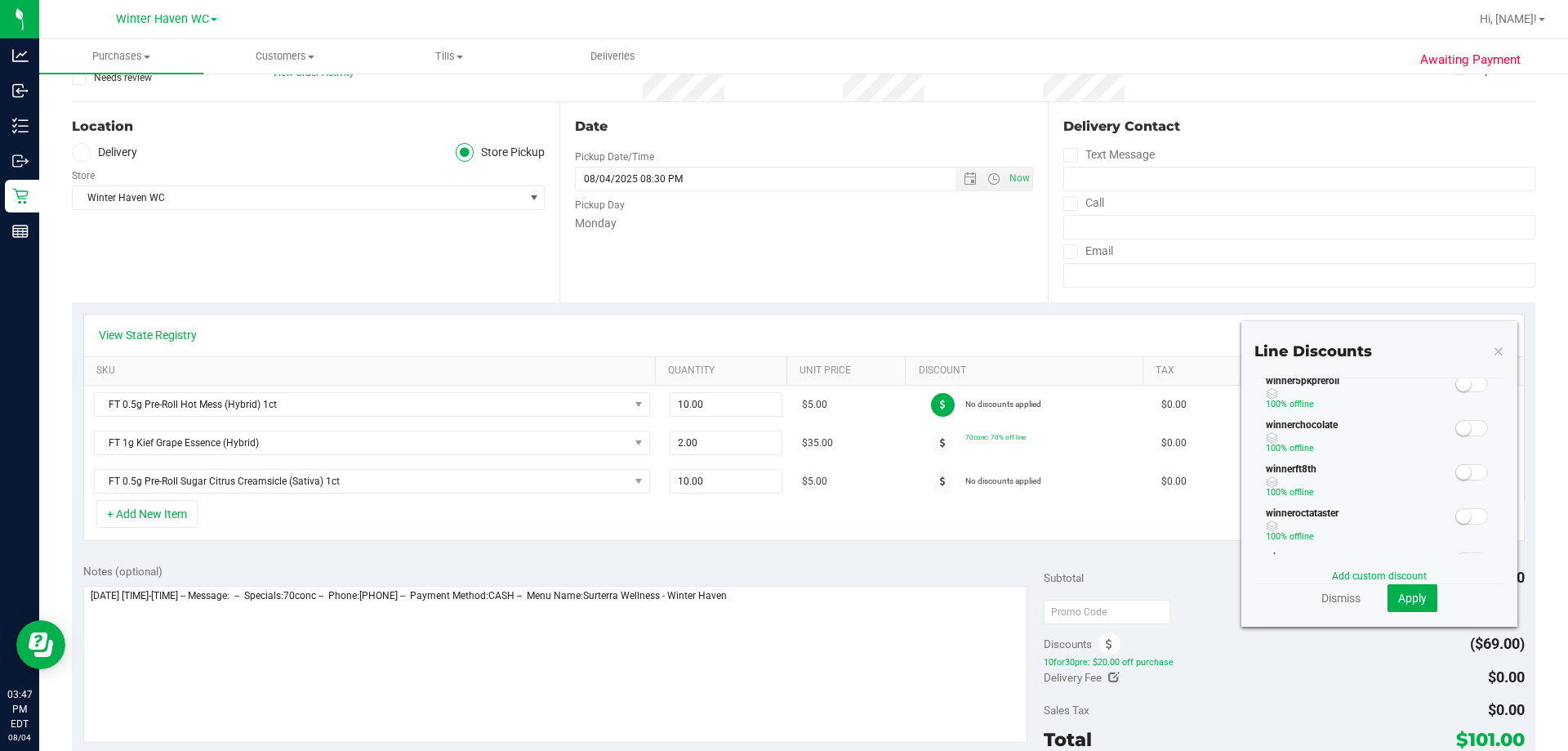 scroll, scrollTop: 530, scrollLeft: 0, axis: vertical 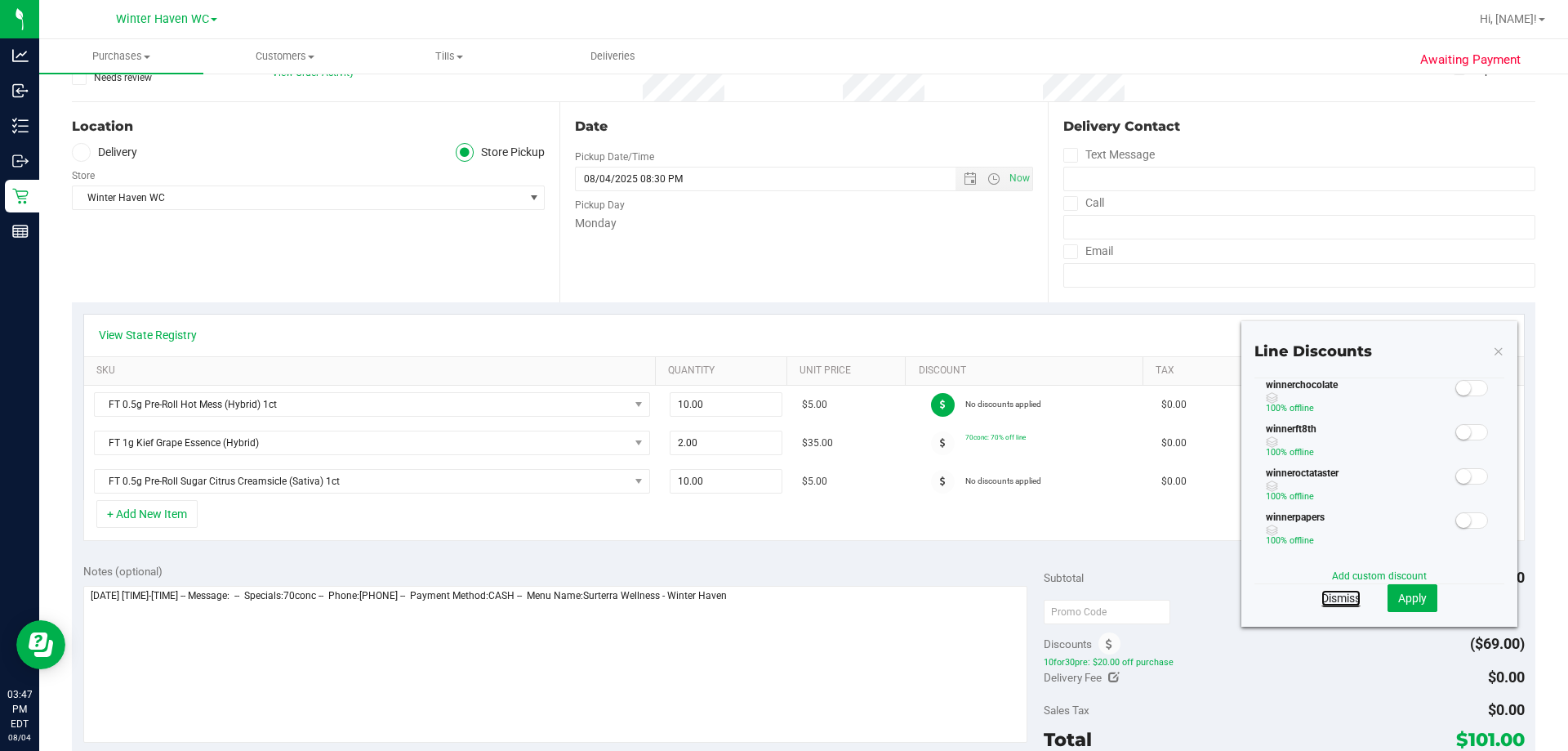 click on "Dismiss" at bounding box center (1341, 598) 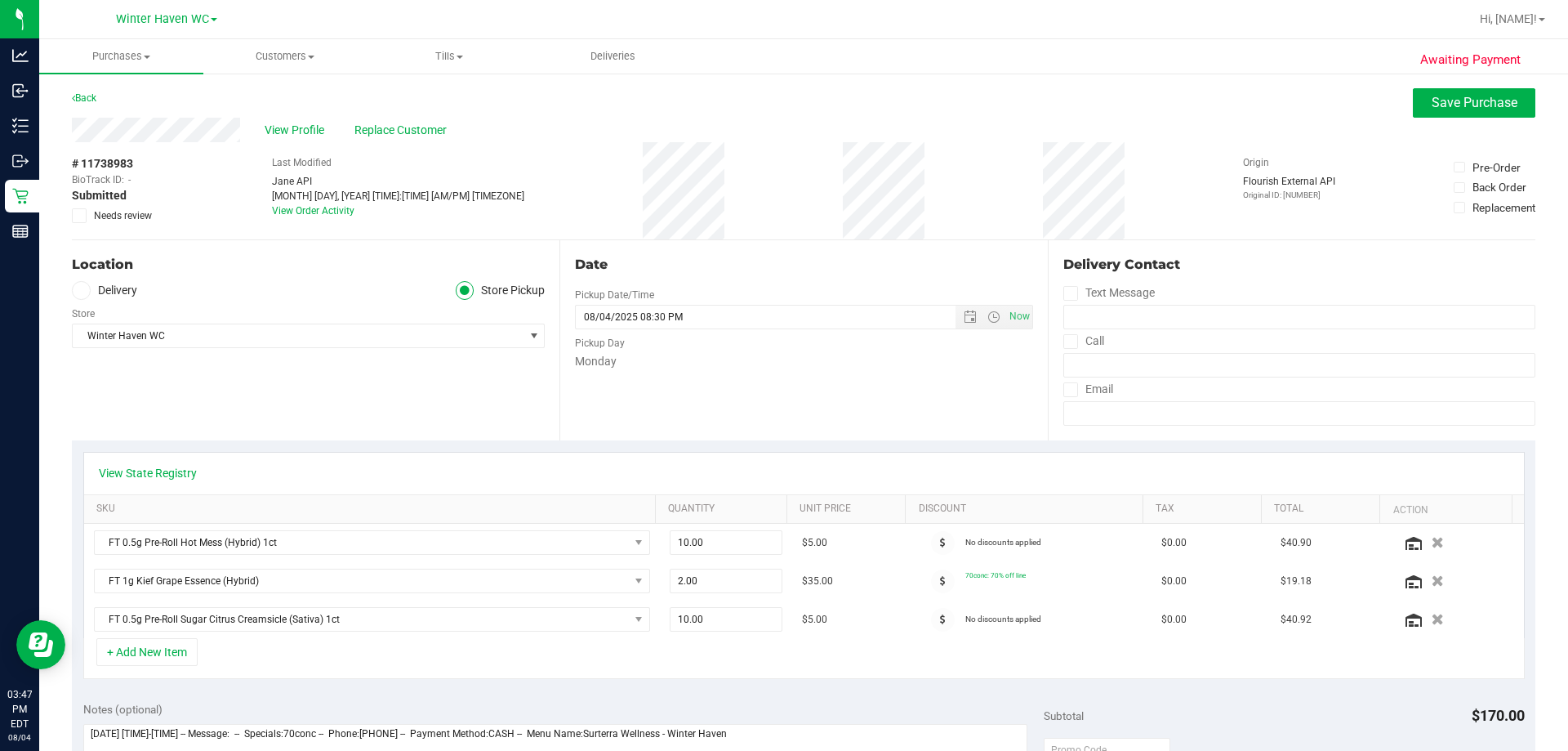 scroll, scrollTop: 572, scrollLeft: 0, axis: vertical 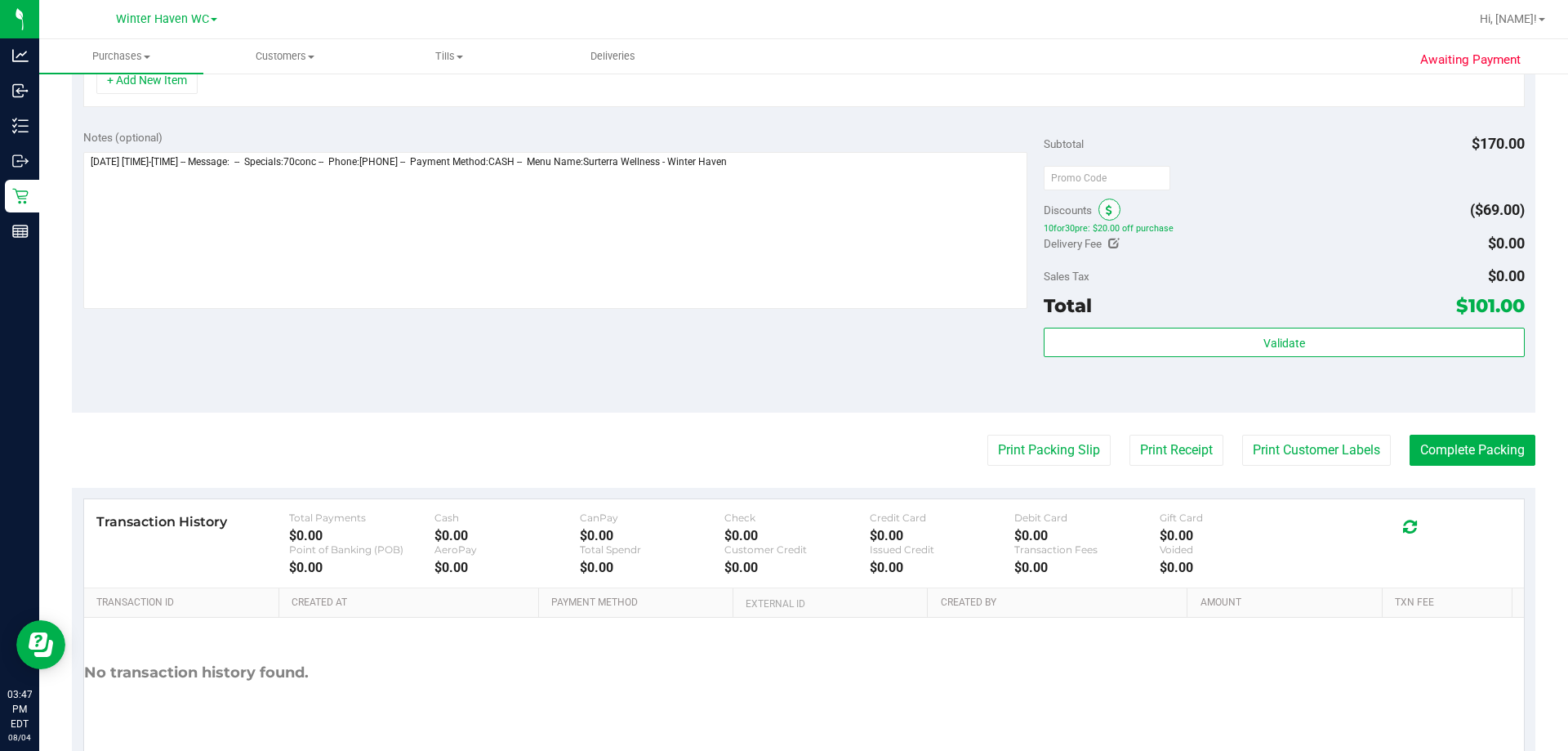 click at bounding box center (1109, 209) 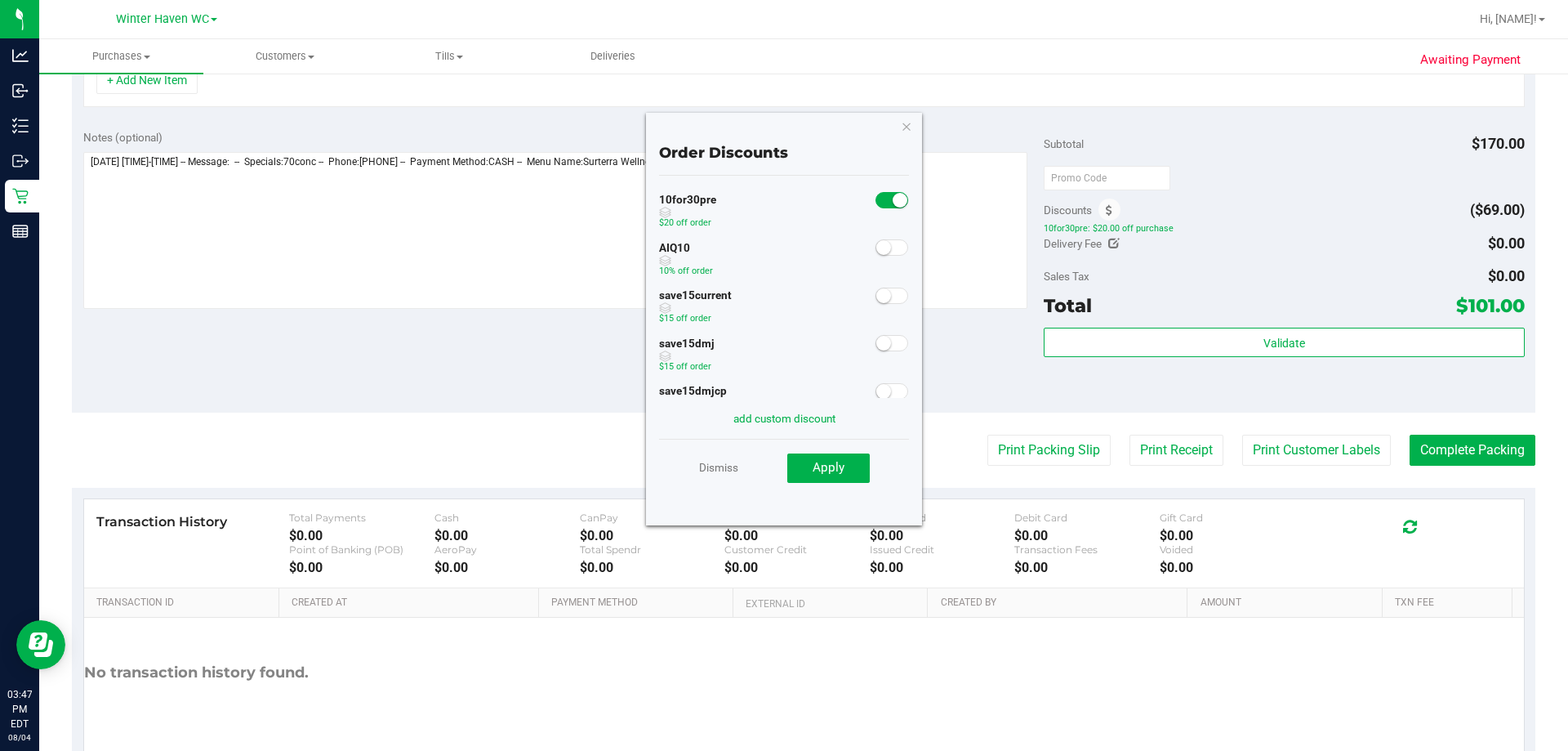 click at bounding box center (900, 200) 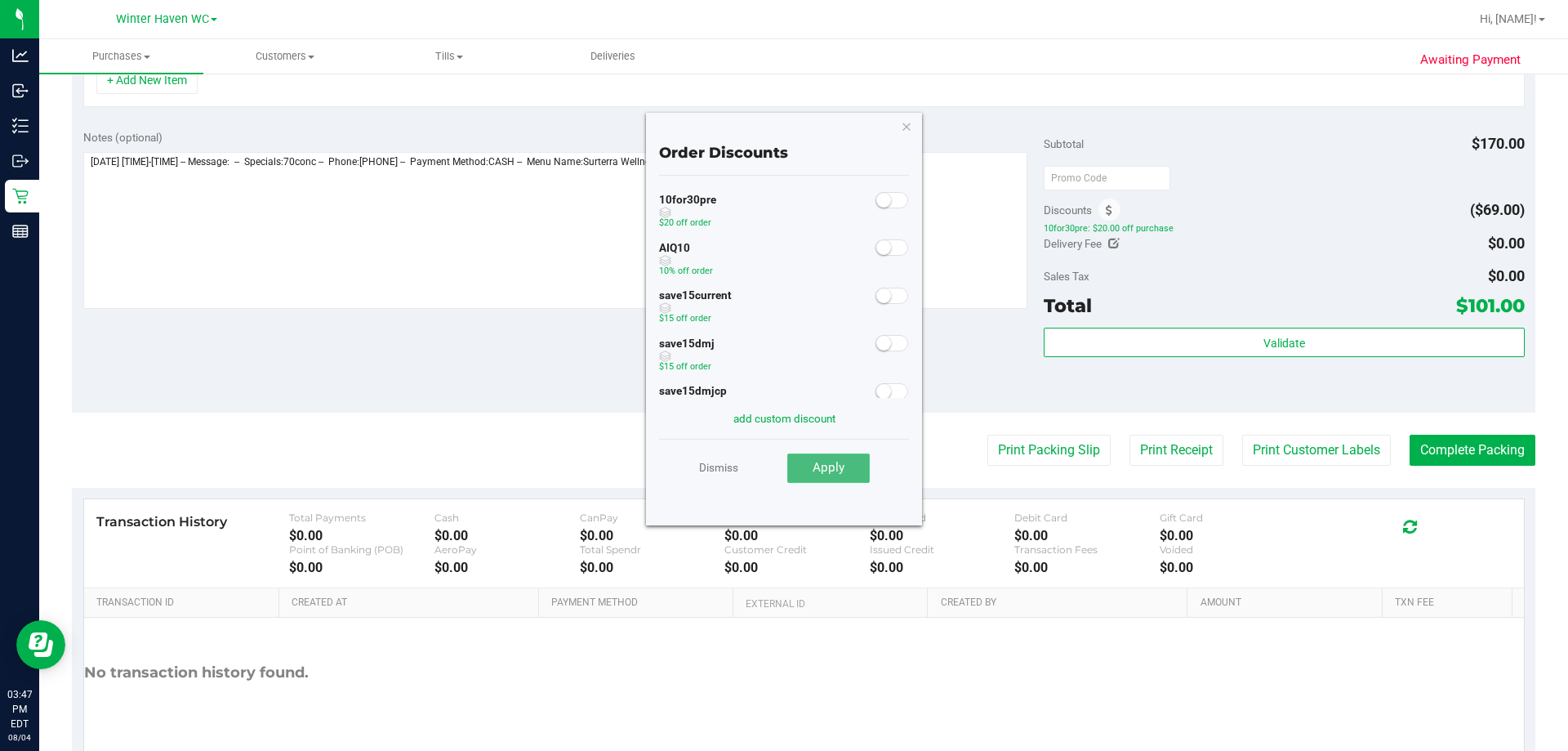 click on "Apply" at bounding box center [828, 467] 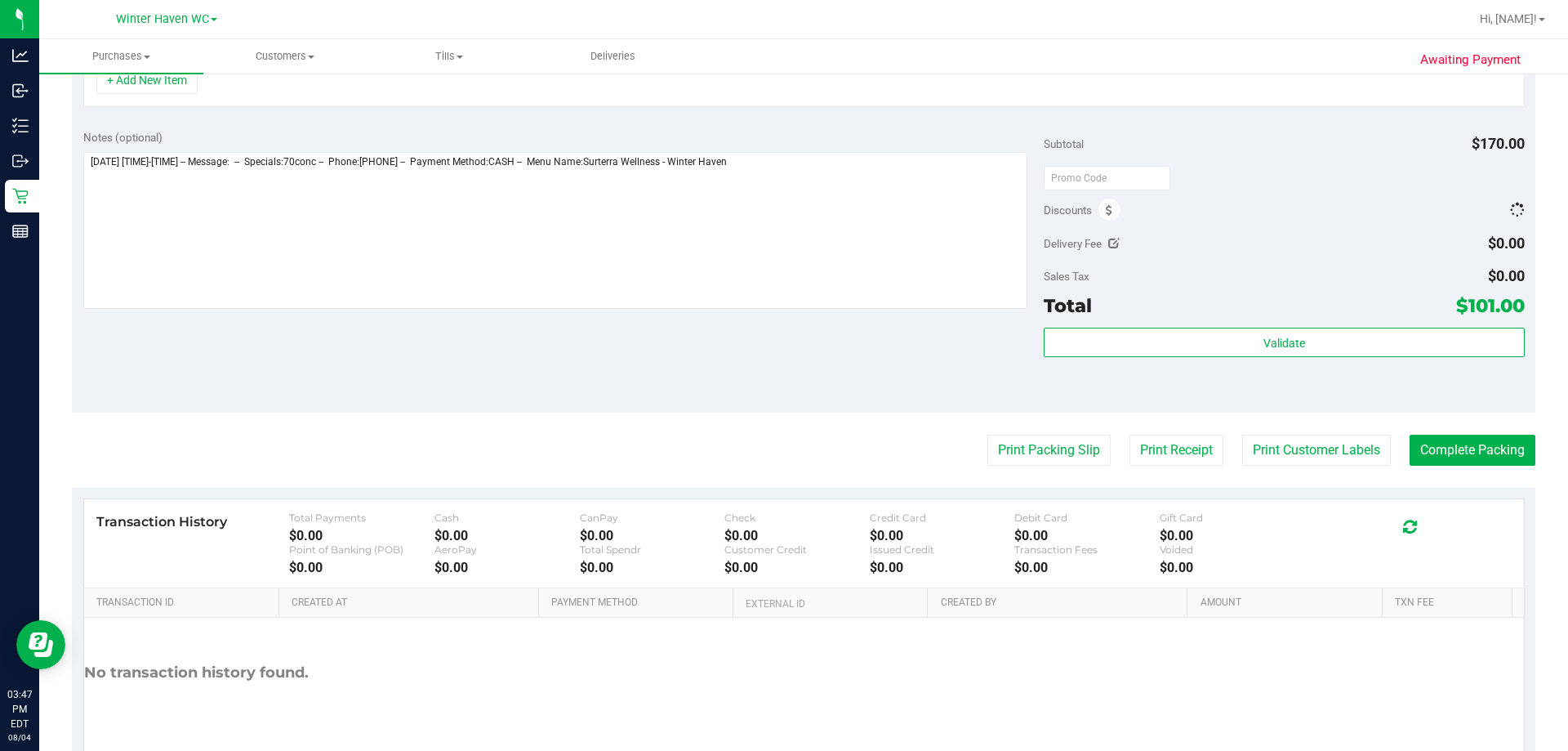 scroll, scrollTop: 547, scrollLeft: 0, axis: vertical 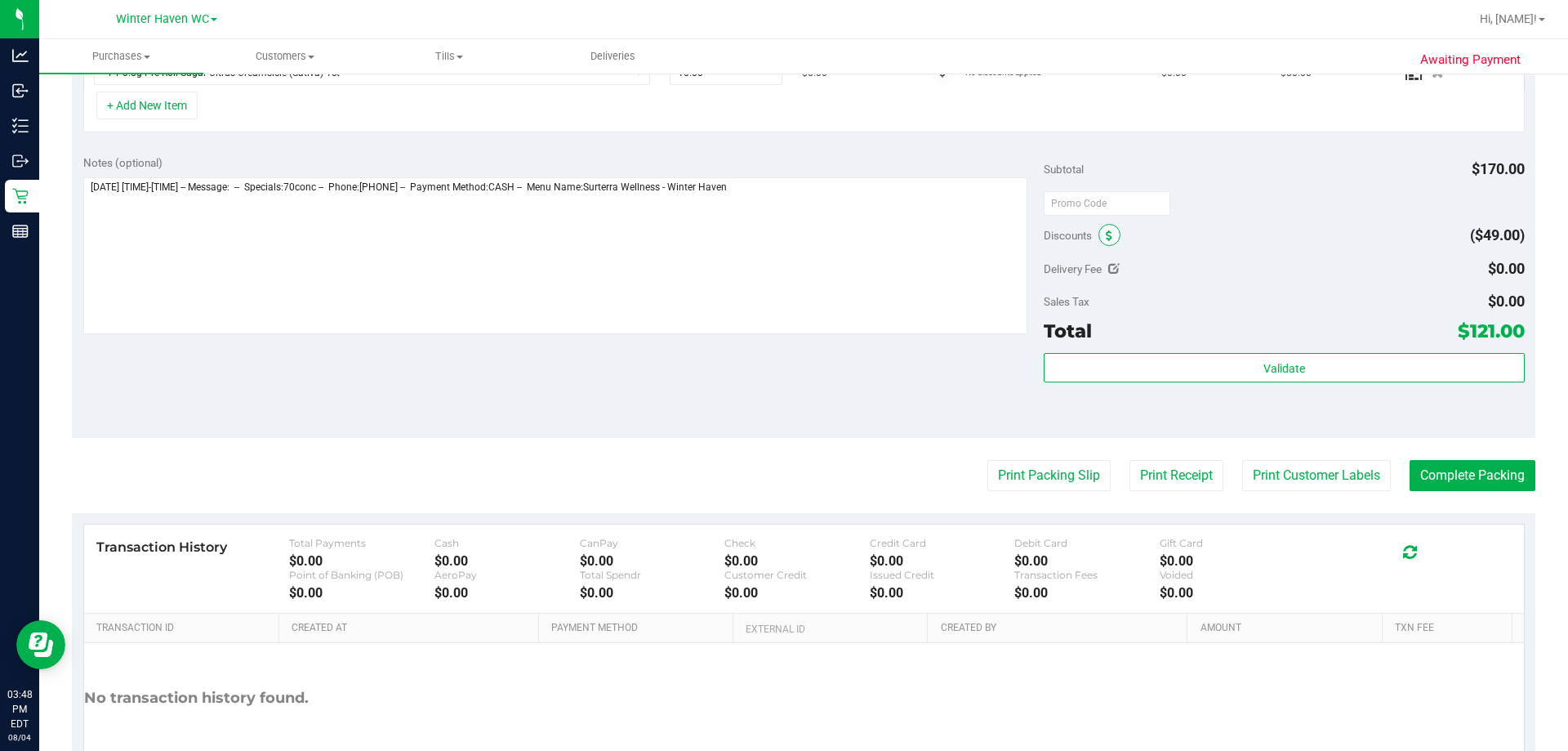 click at bounding box center (1109, 236) 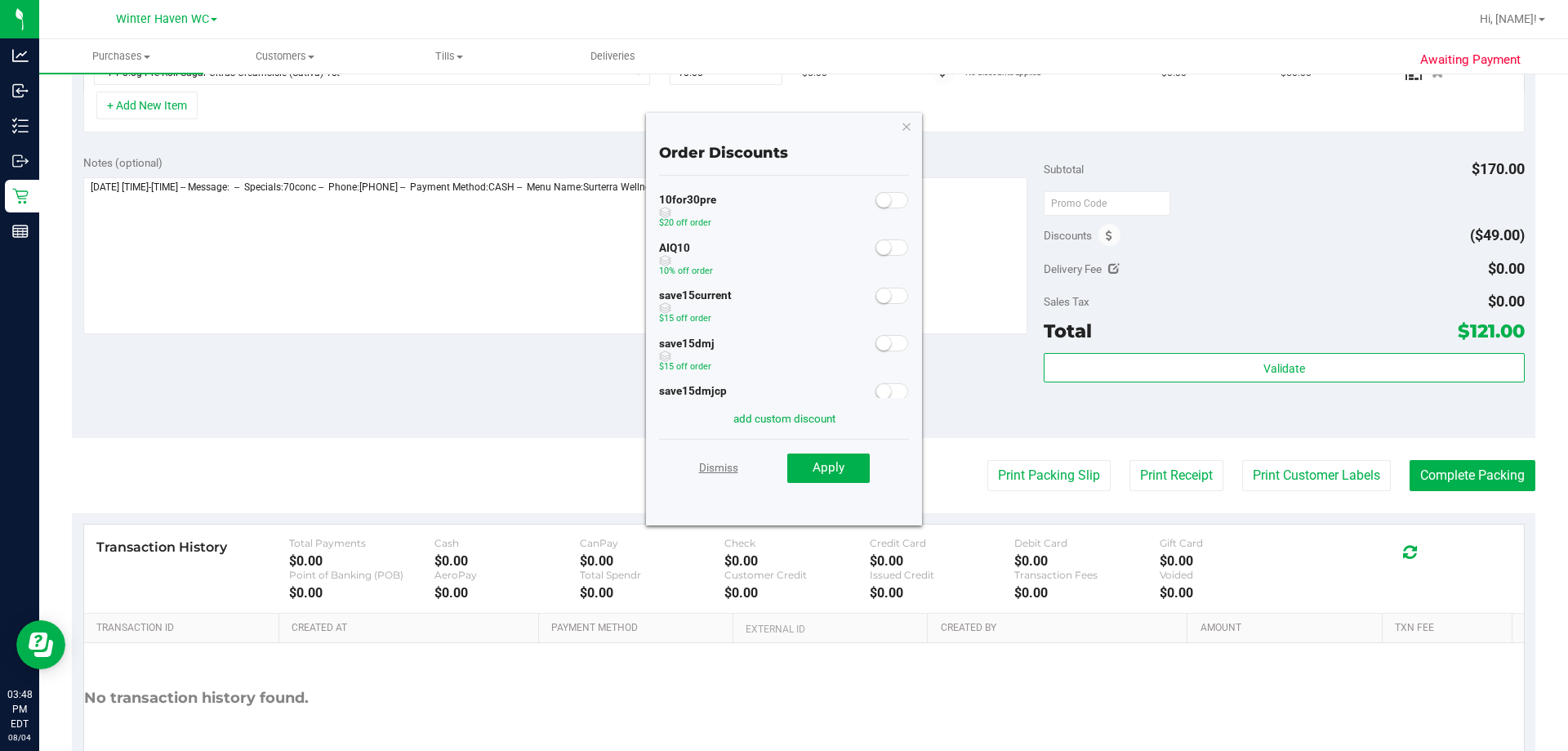 click on "Dismiss" at bounding box center [719, 467] 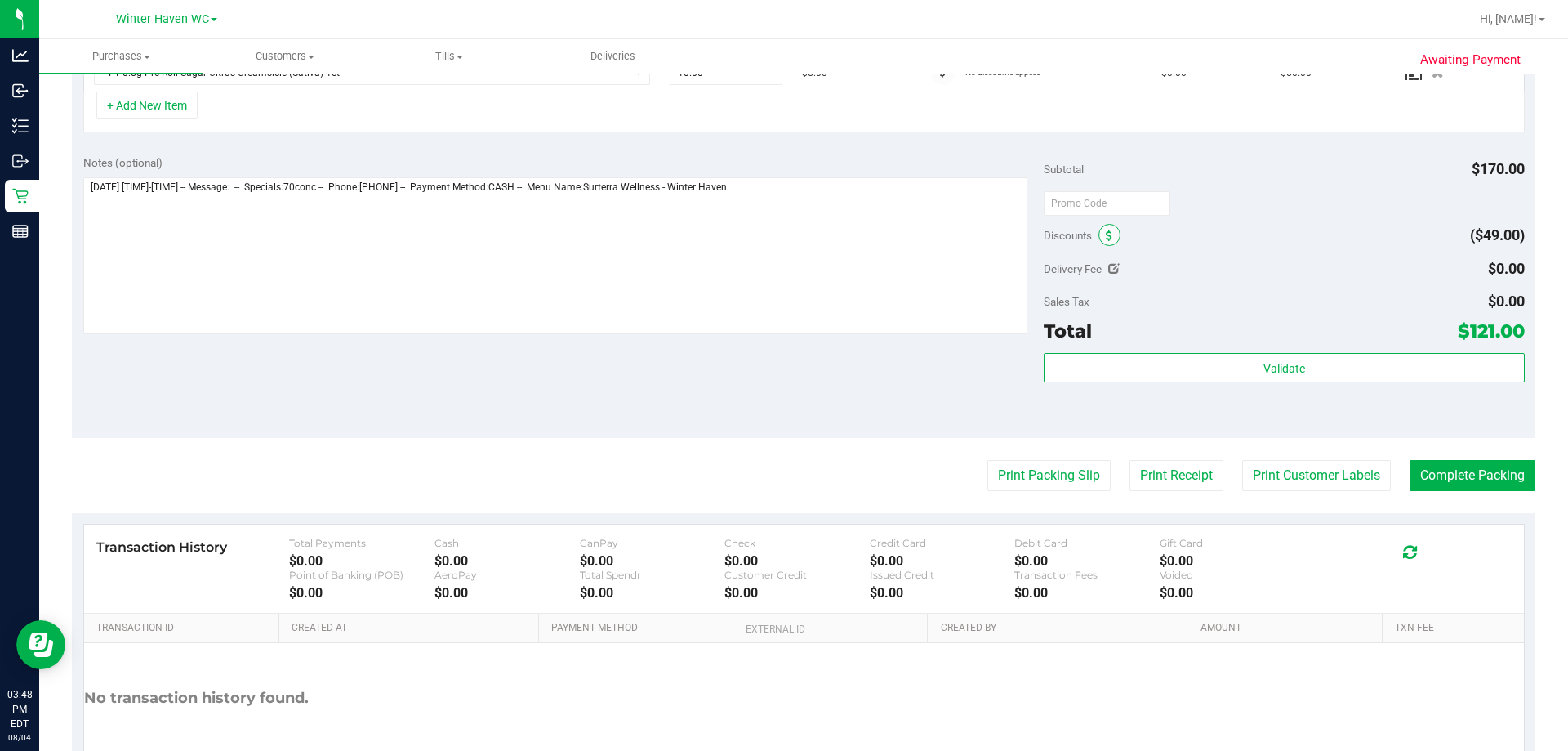 click at bounding box center [1109, 235] 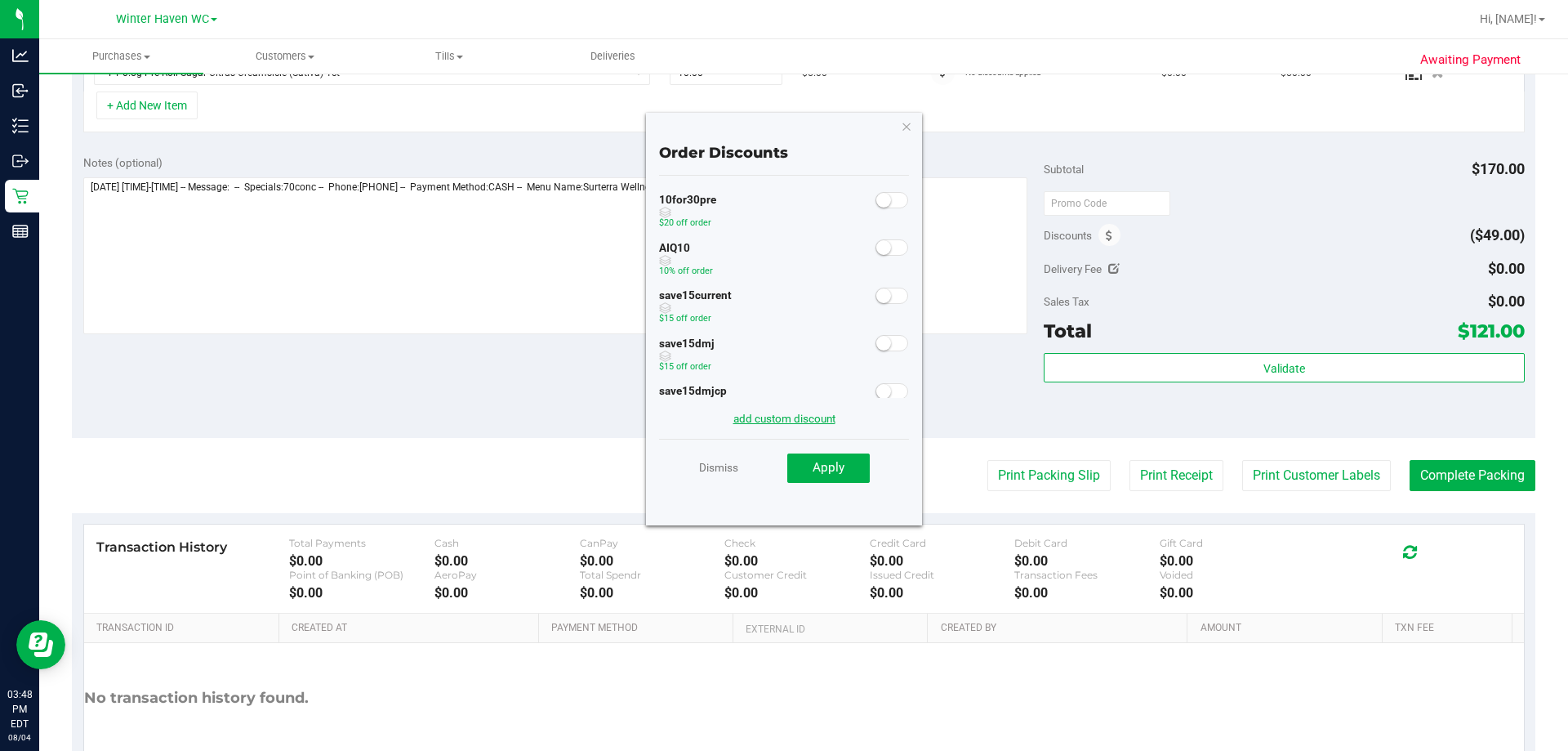 click on "add custom discount" at bounding box center (784, 418) 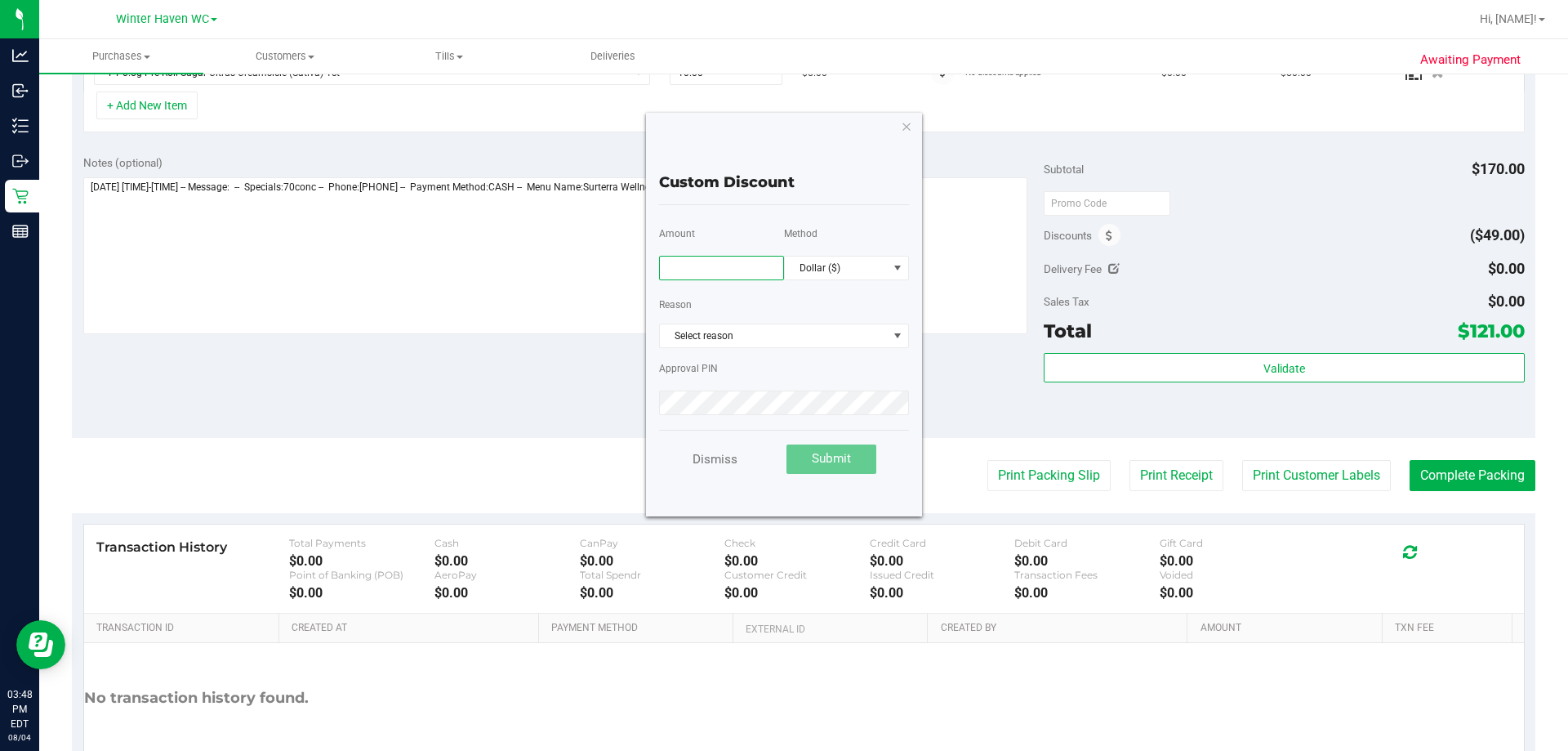 click at bounding box center [721, 268] 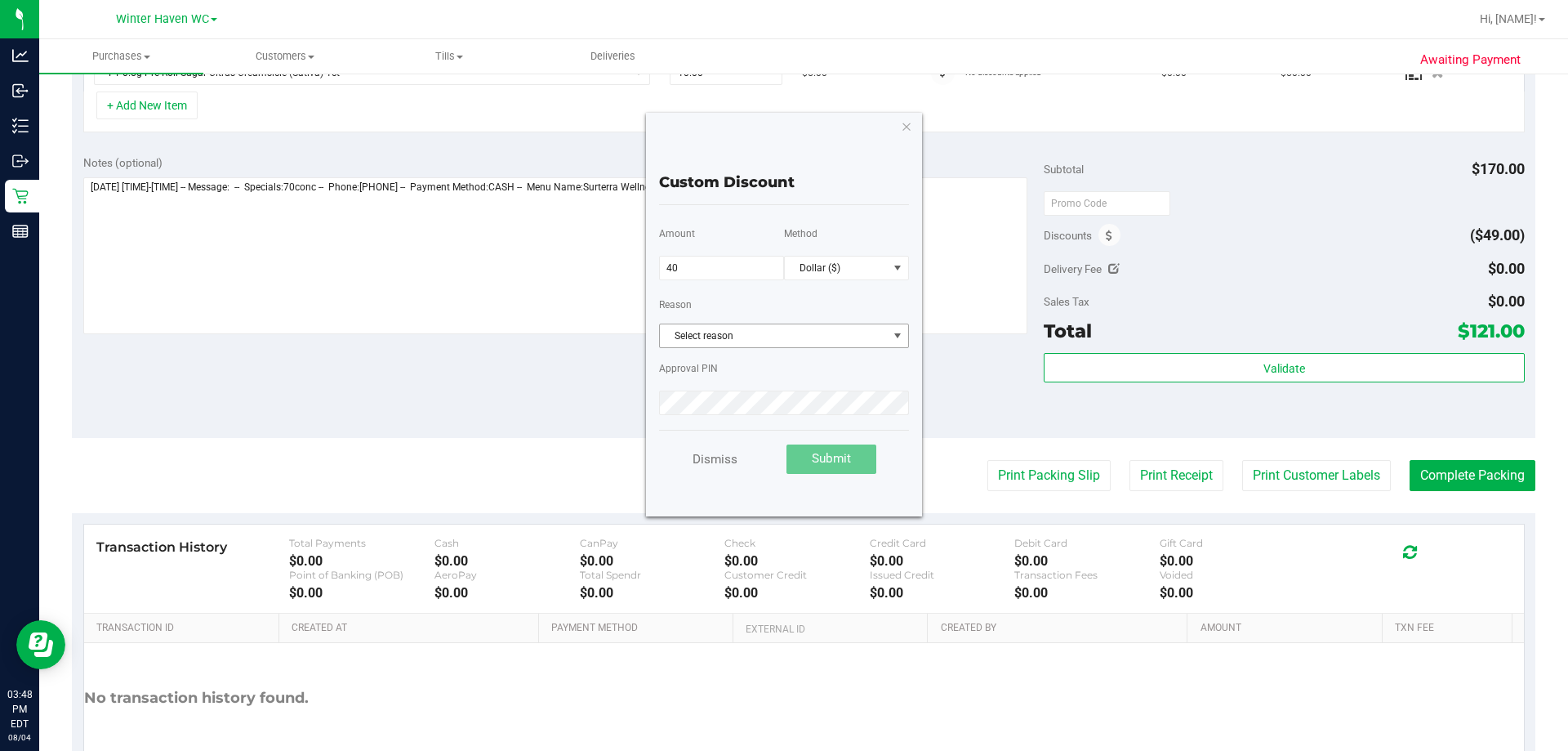 type on "40.00" 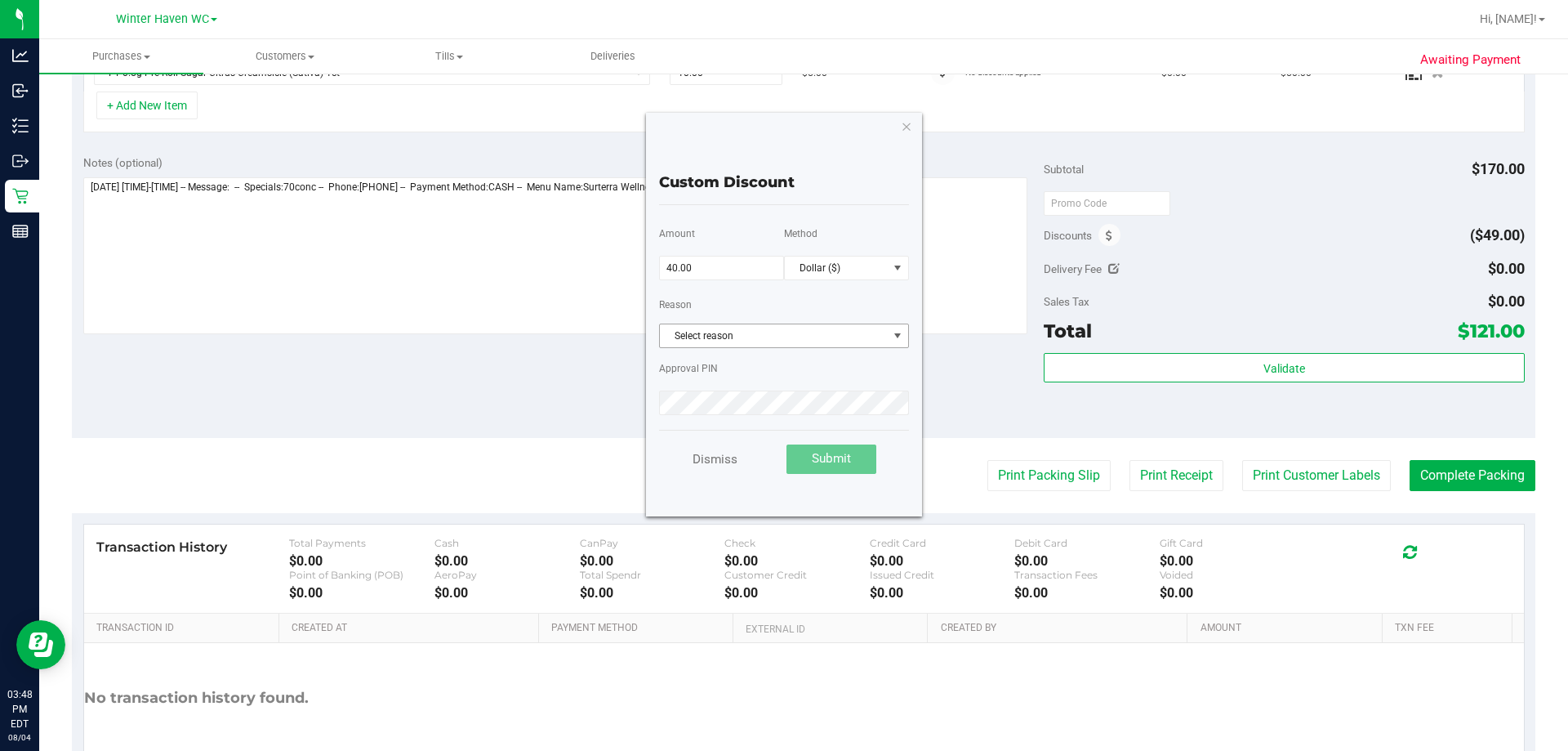 click on "Select reason" at bounding box center (773, 336) 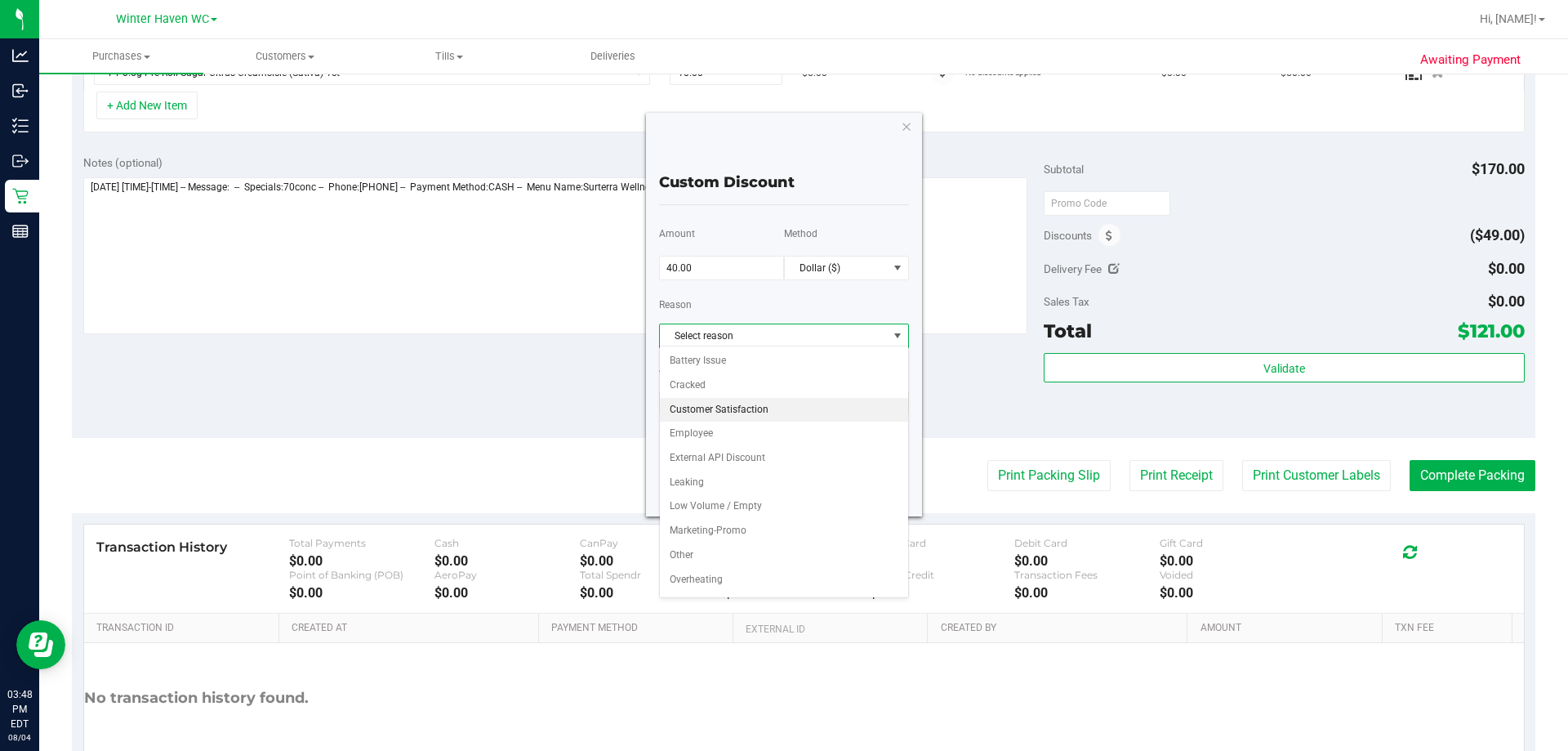 click on "Customer Satisfaction" at bounding box center (784, 410) 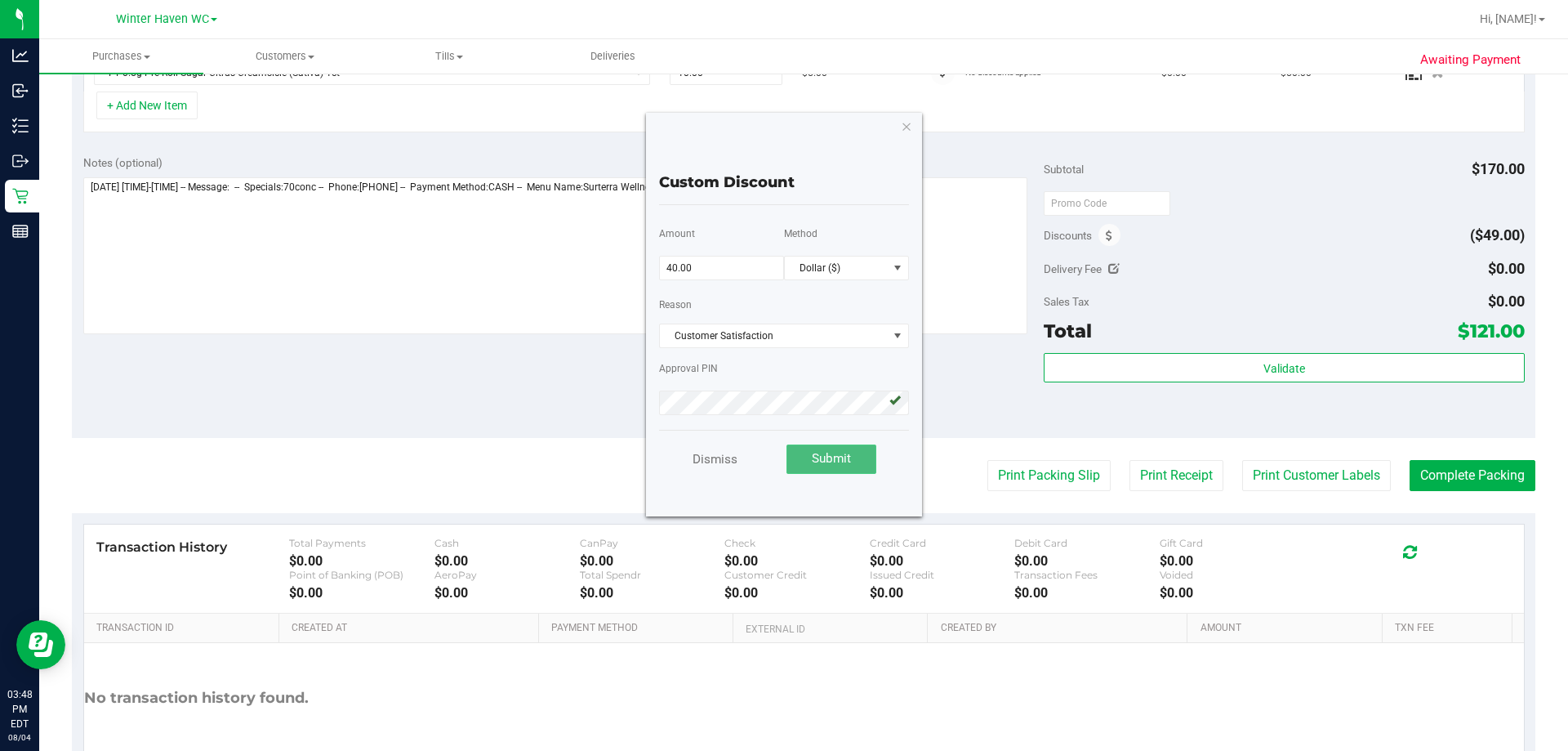 click on "Submit" 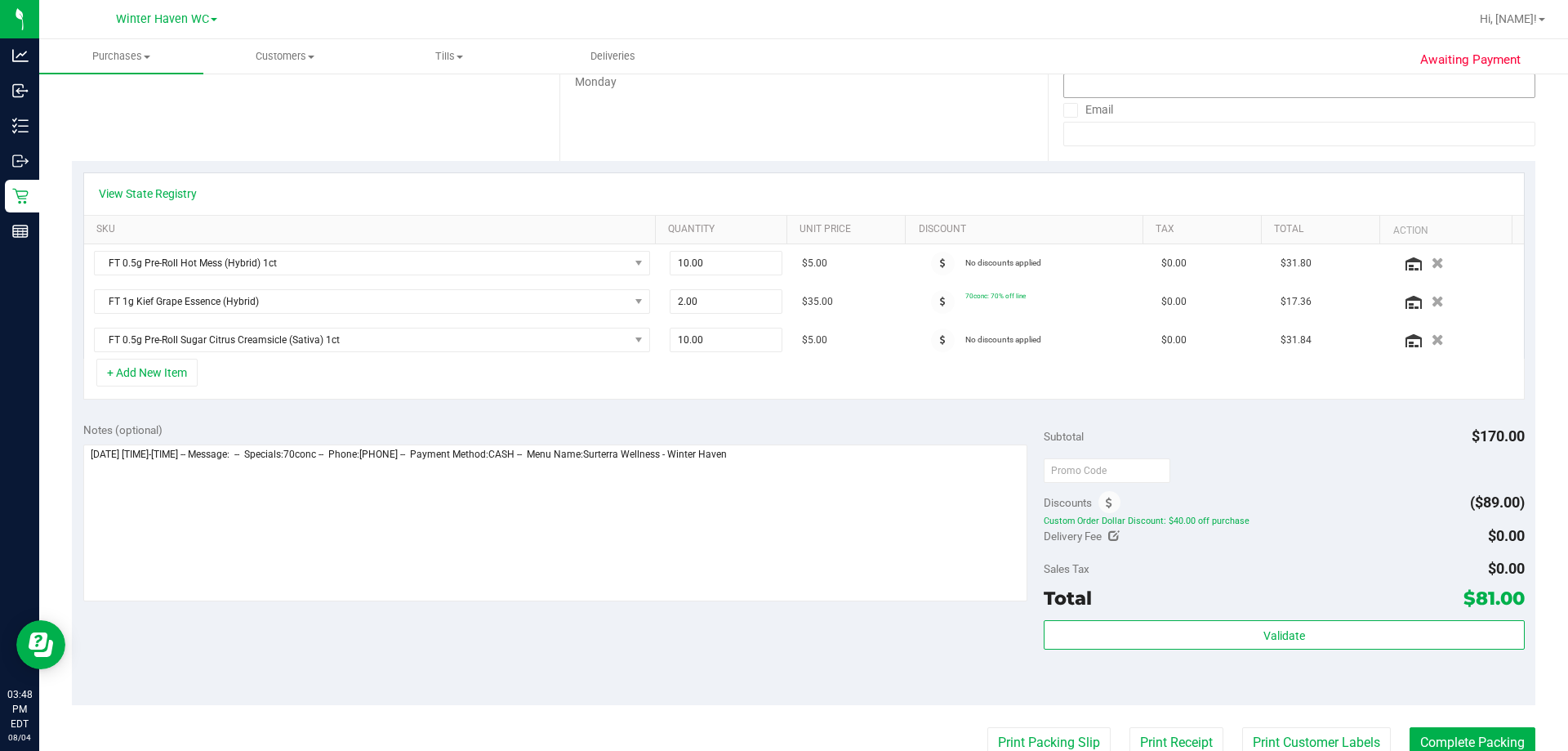 scroll, scrollTop: 440, scrollLeft: 0, axis: vertical 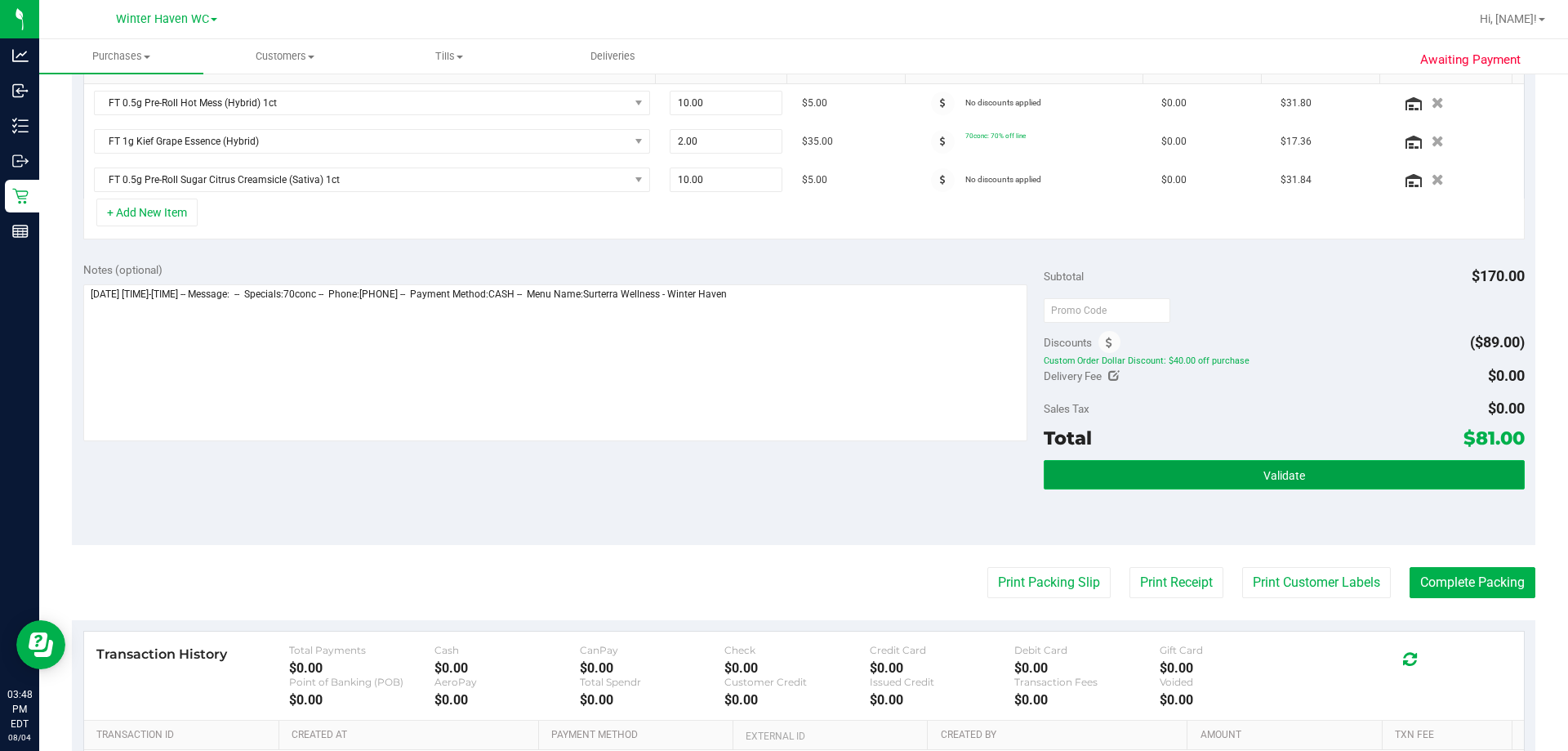 click on "Validate" at bounding box center [1284, 475] 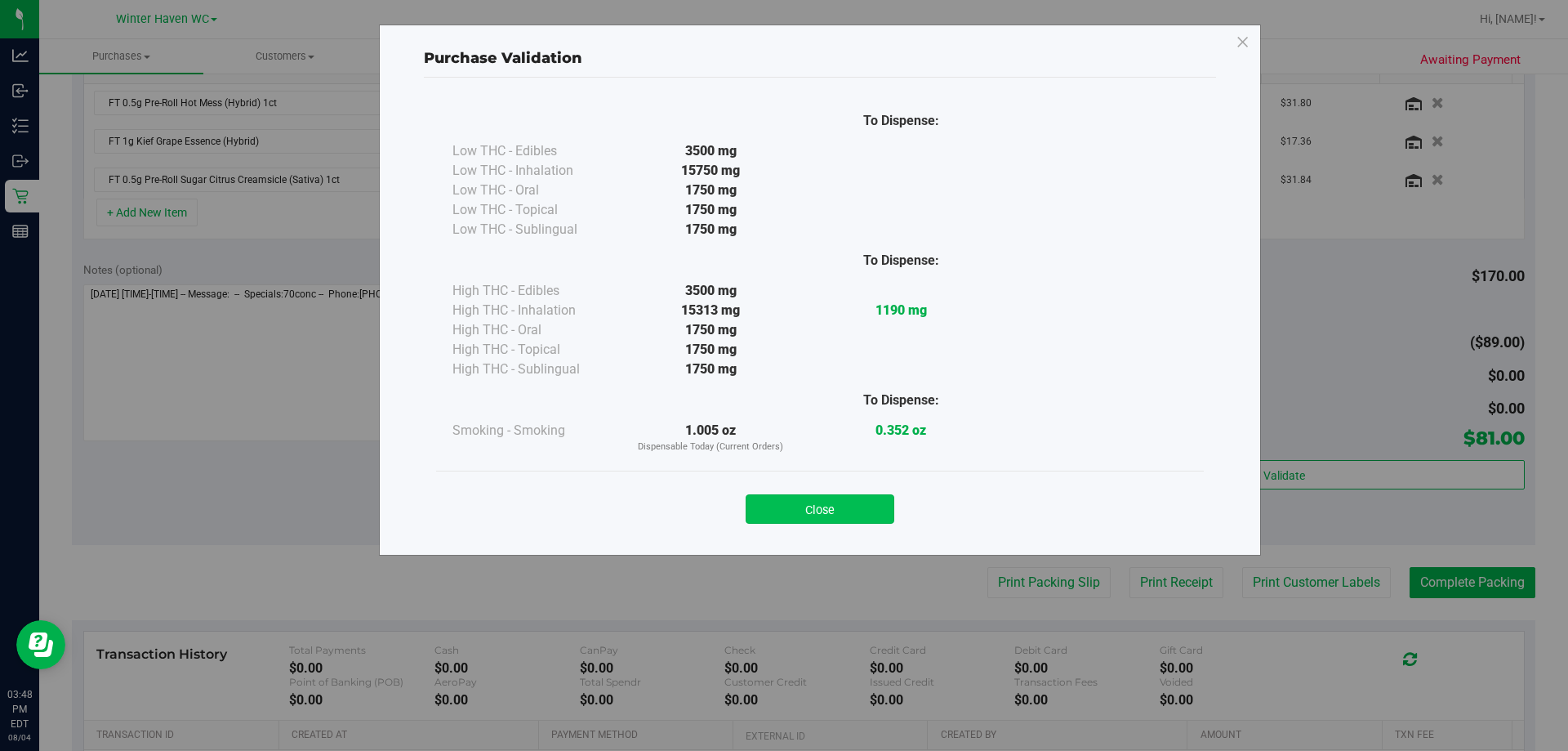click on "Close" at bounding box center (820, 509) 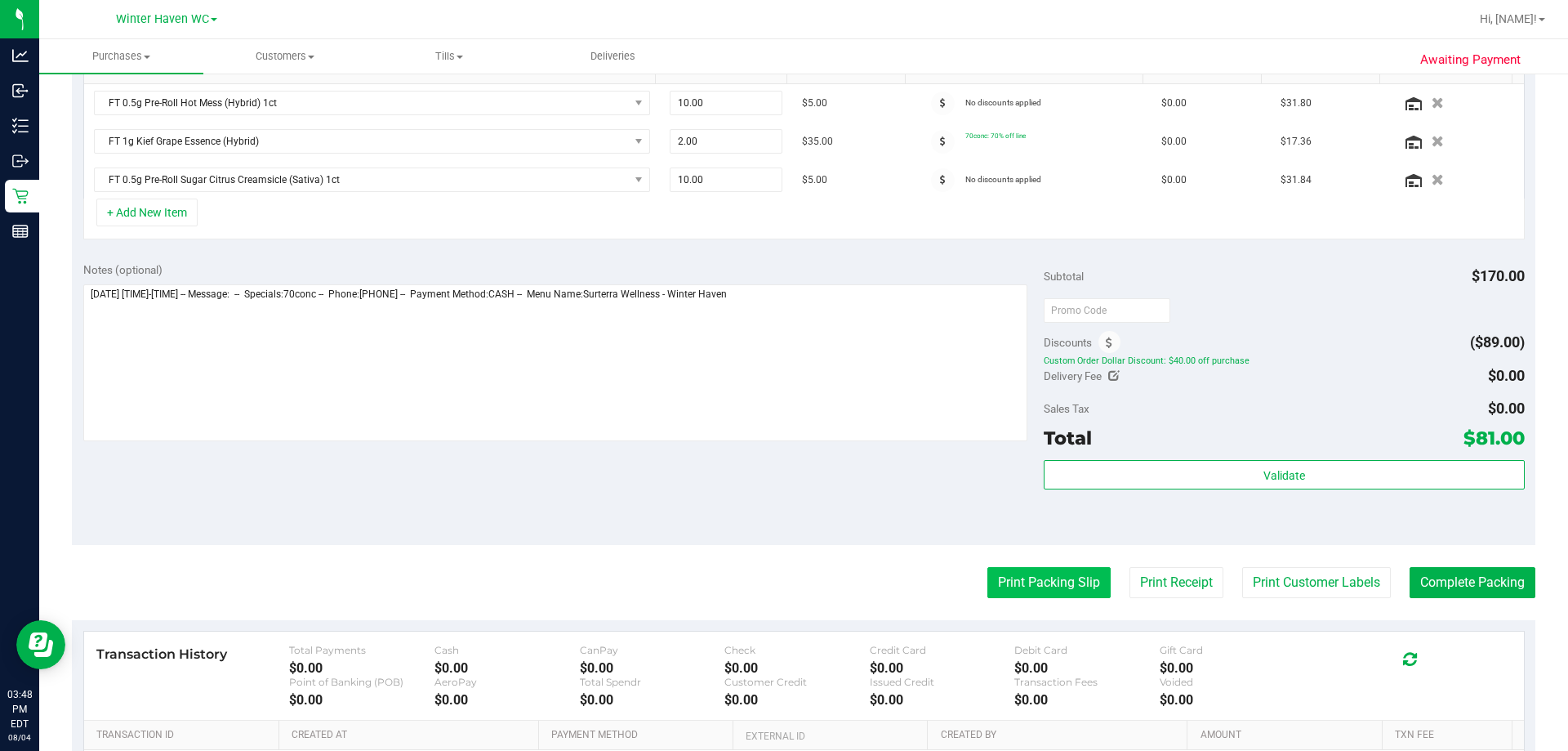 click on "Print Packing Slip" at bounding box center (1049, 583) 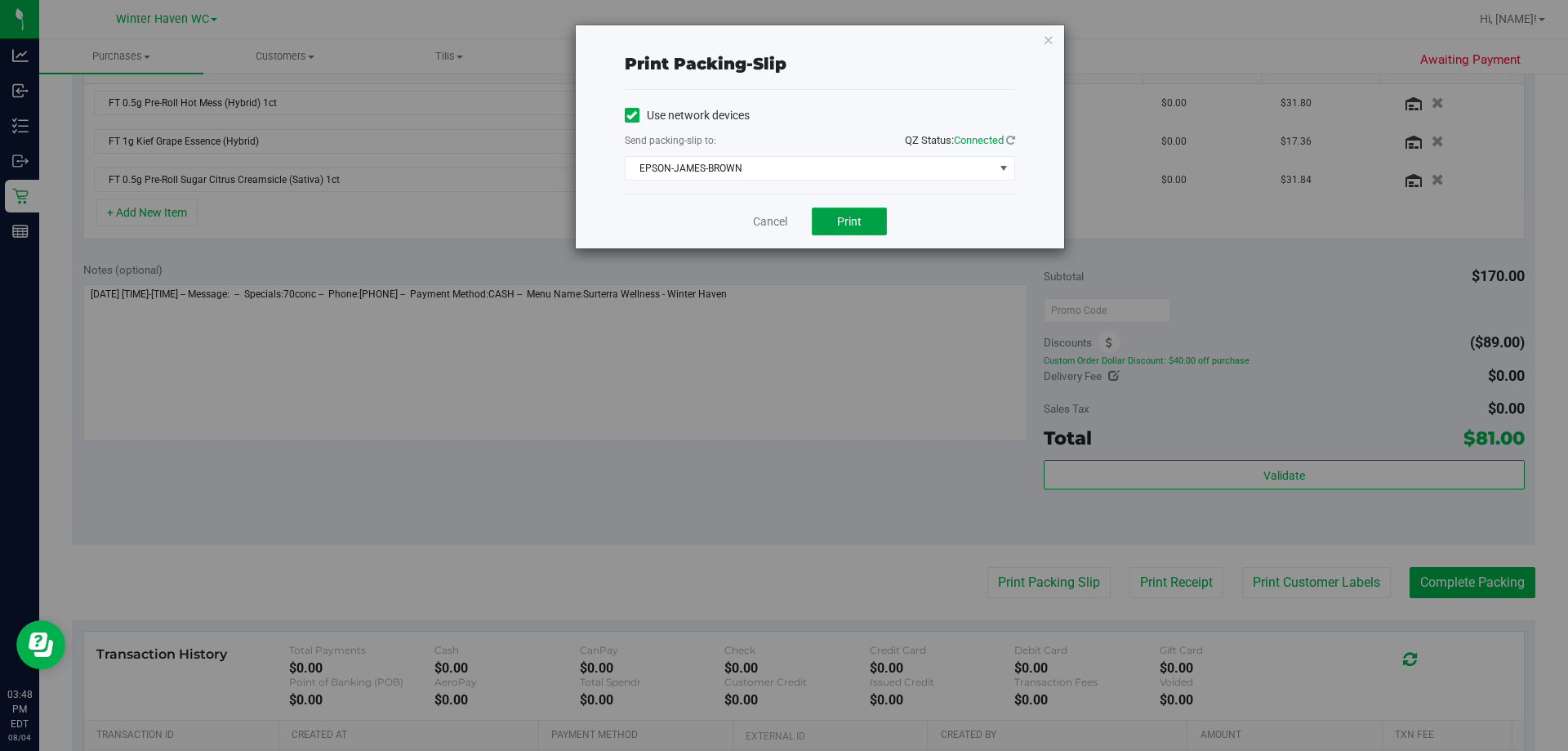 click on "Print" at bounding box center (849, 221) 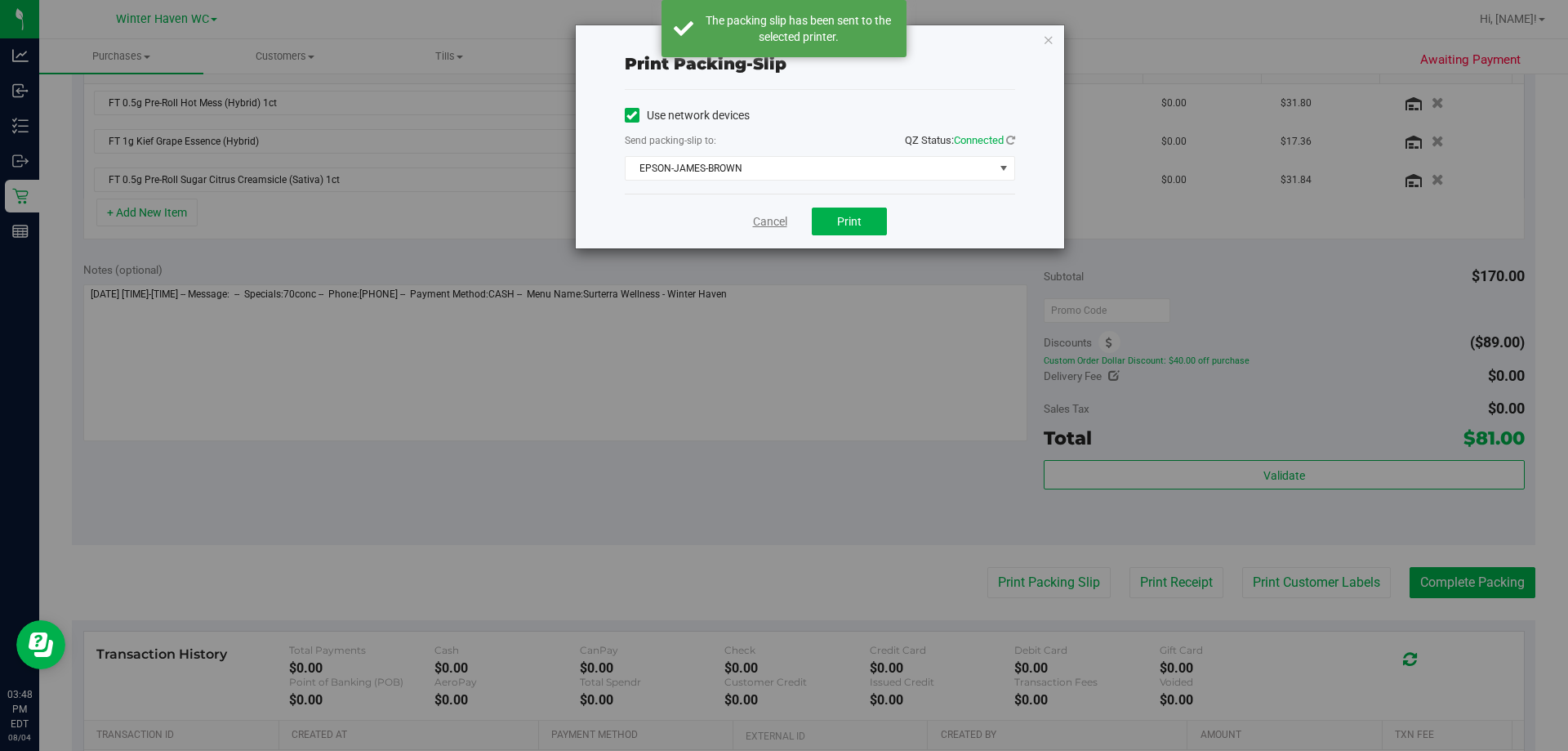 click on "Cancel" at bounding box center [770, 221] 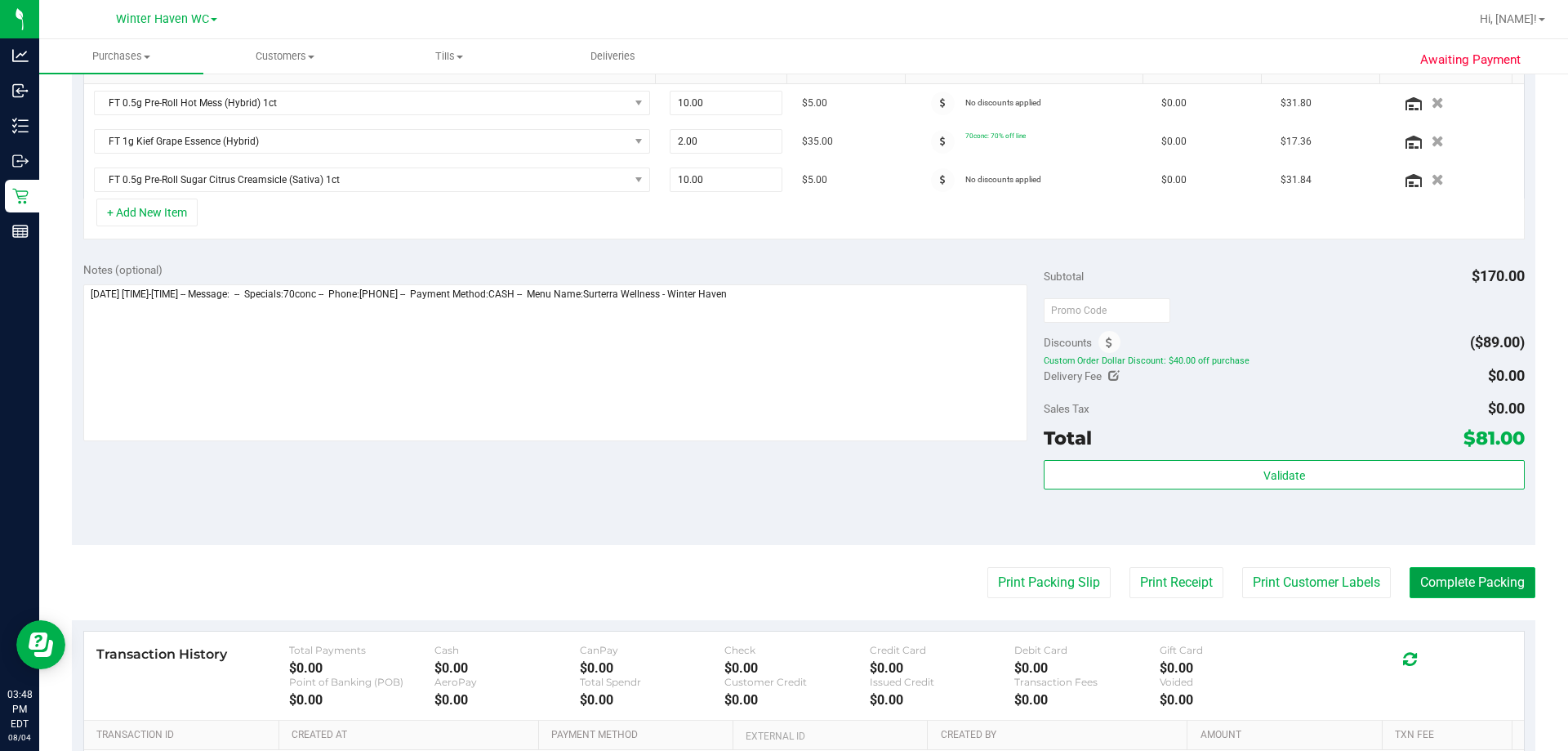 click on "Complete Packing" at bounding box center [1472, 583] 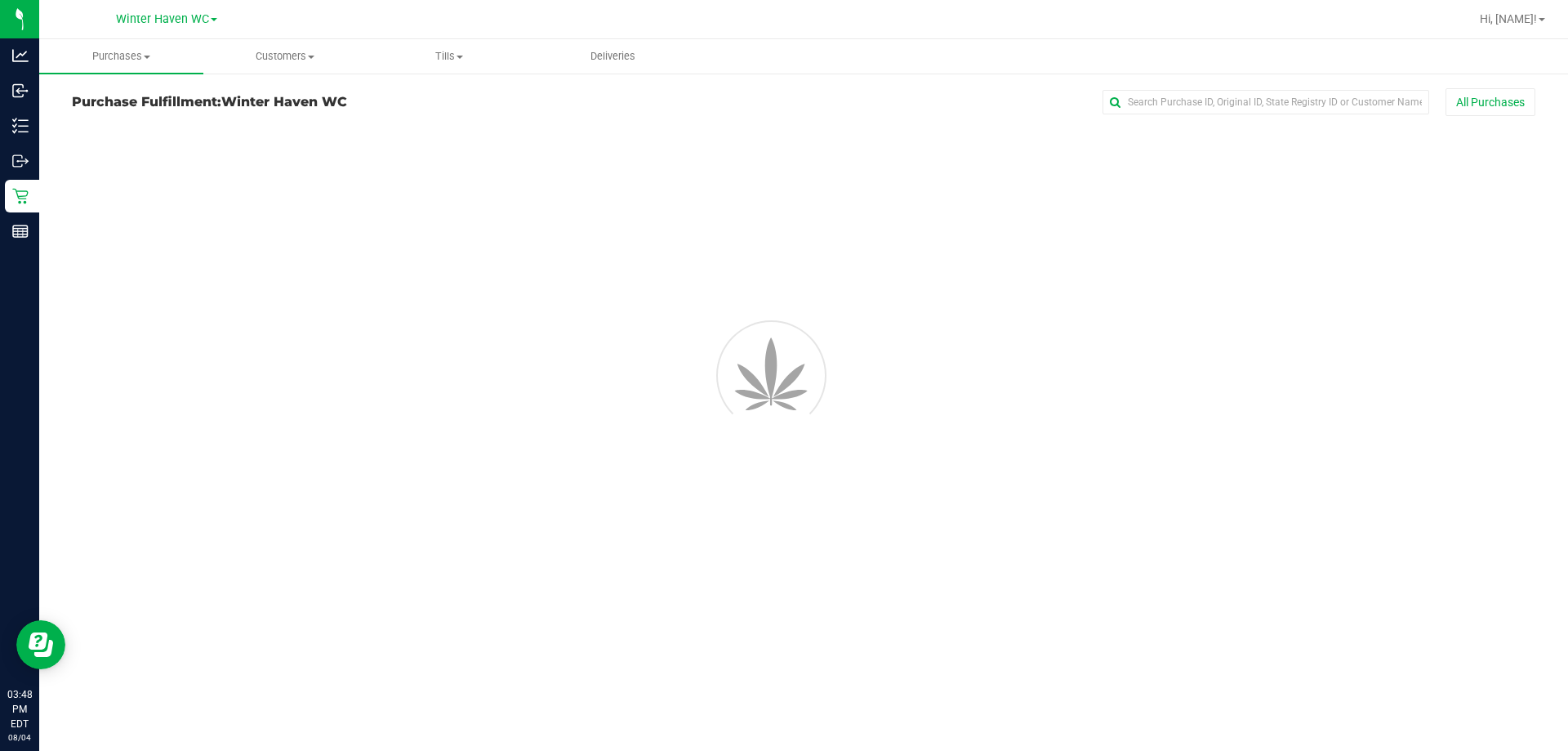 scroll, scrollTop: 0, scrollLeft: 0, axis: both 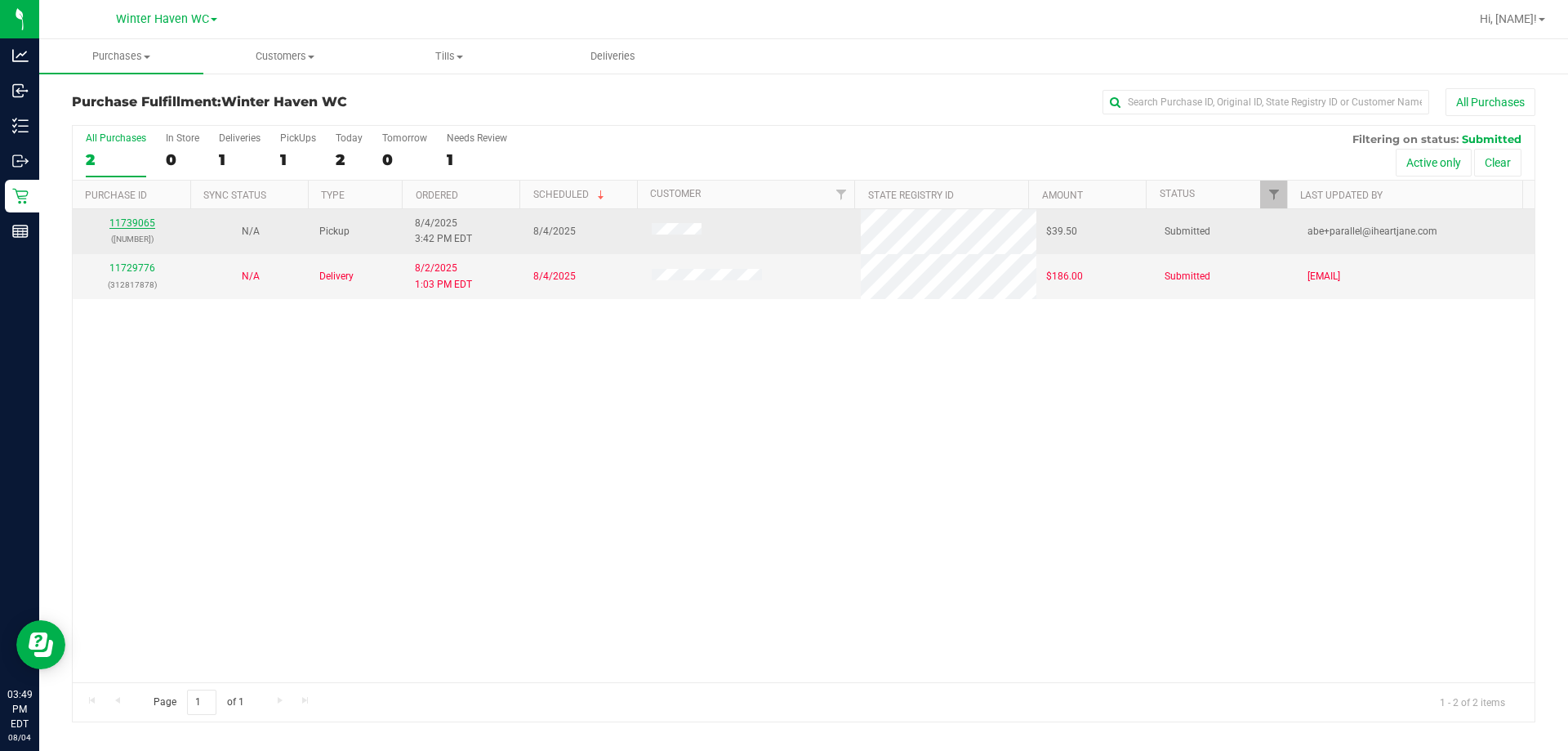 click on "11739065" at bounding box center [132, 223] 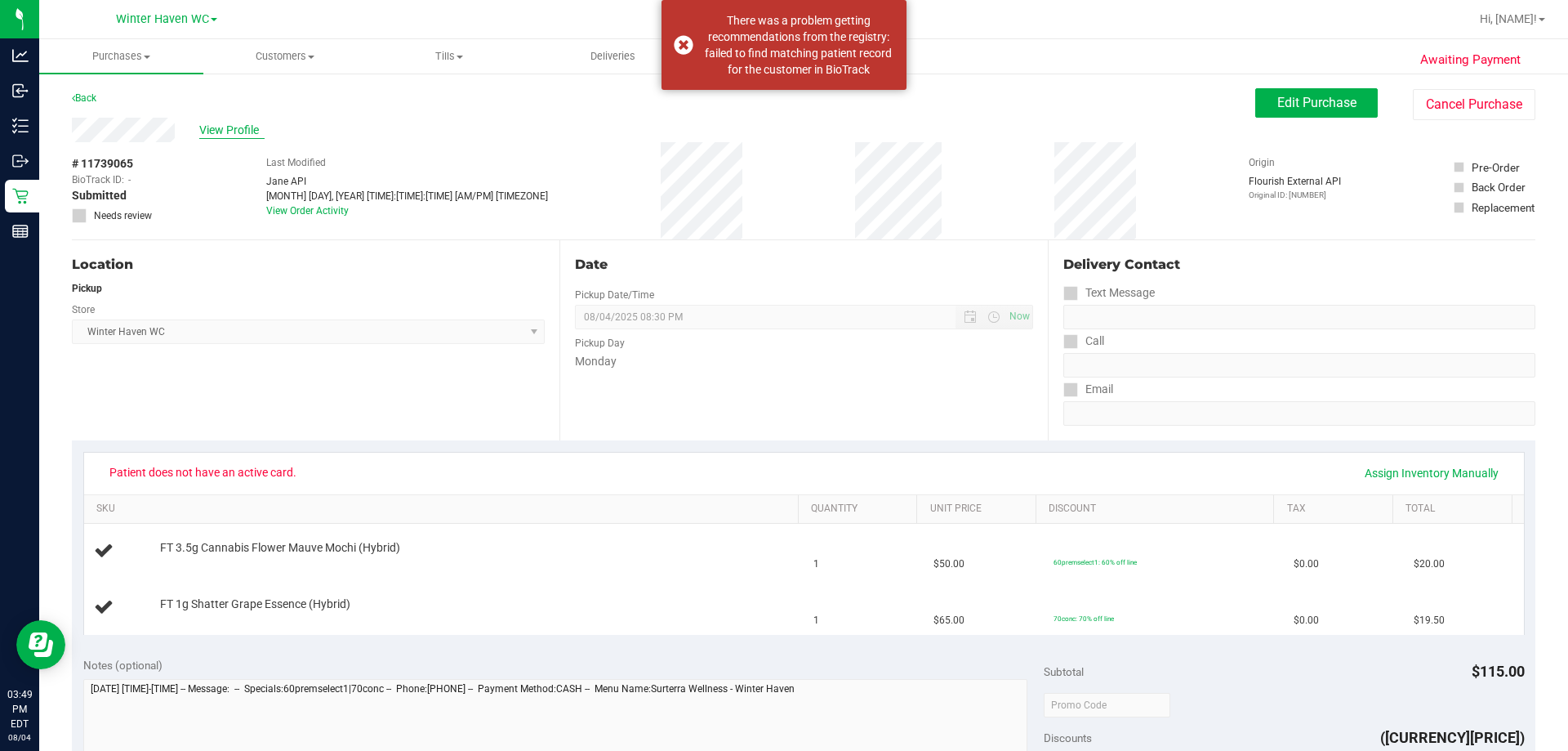 click on "View Profile" at bounding box center (232, 130) 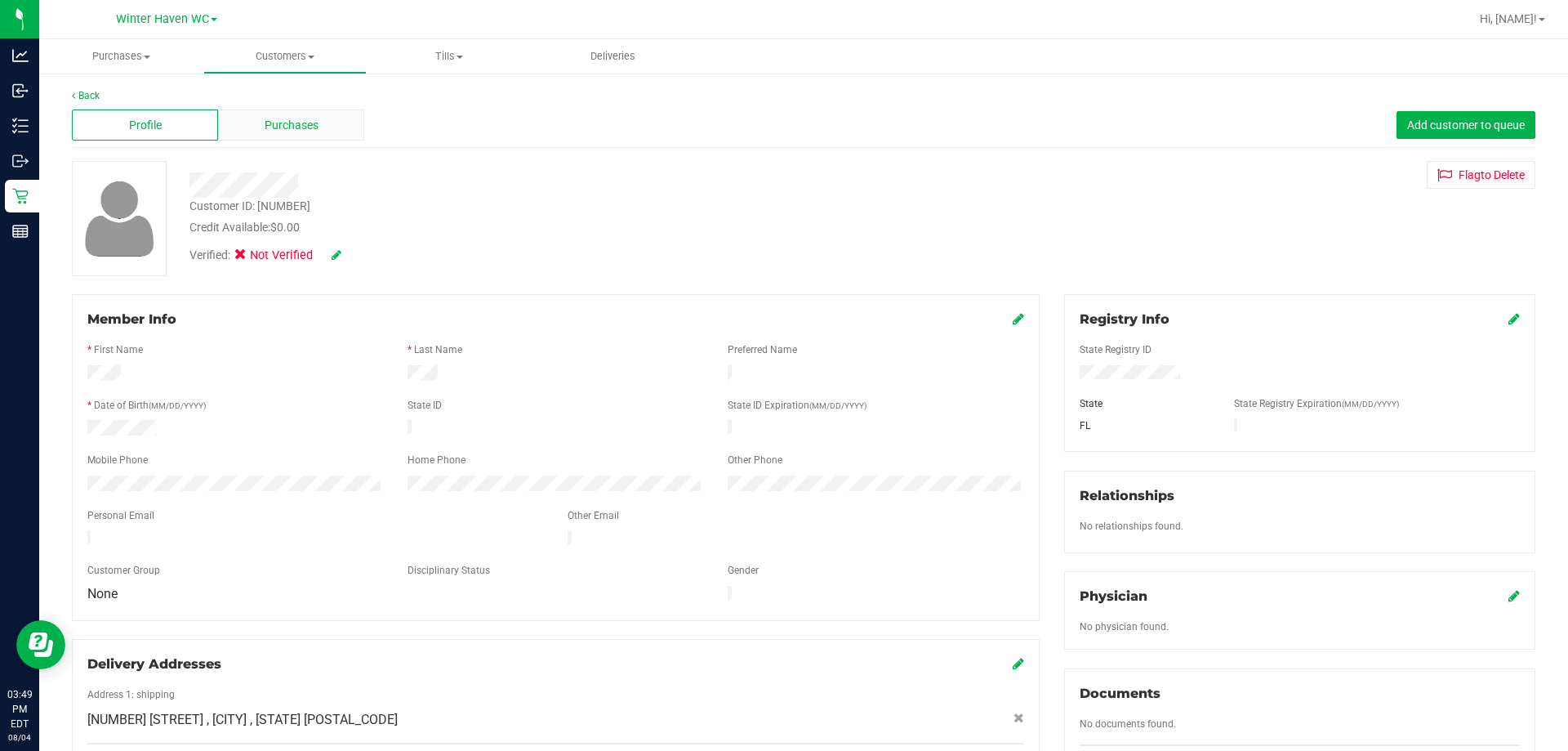 click on "Purchases" at bounding box center [291, 125] 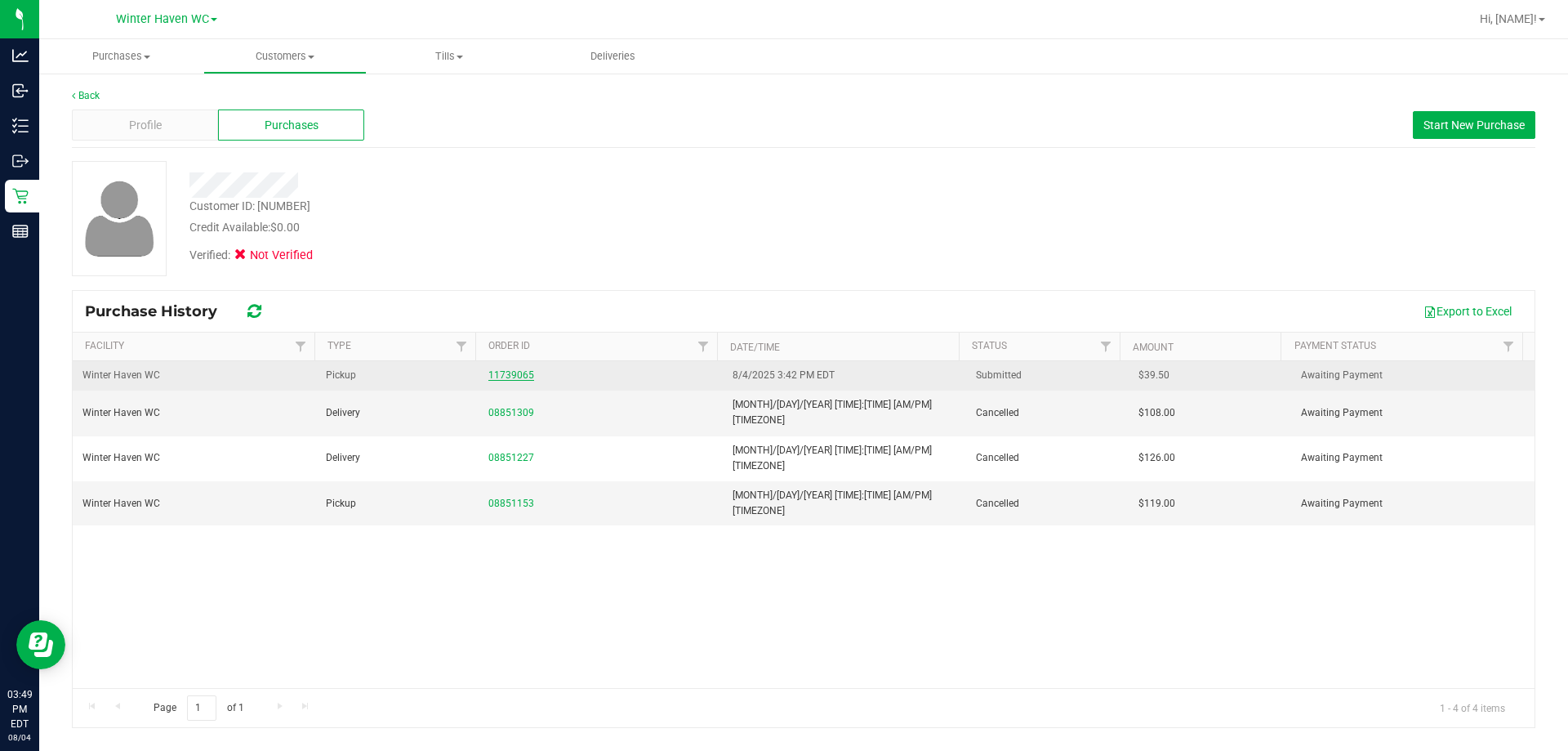click on "11739065" at bounding box center (511, 375) 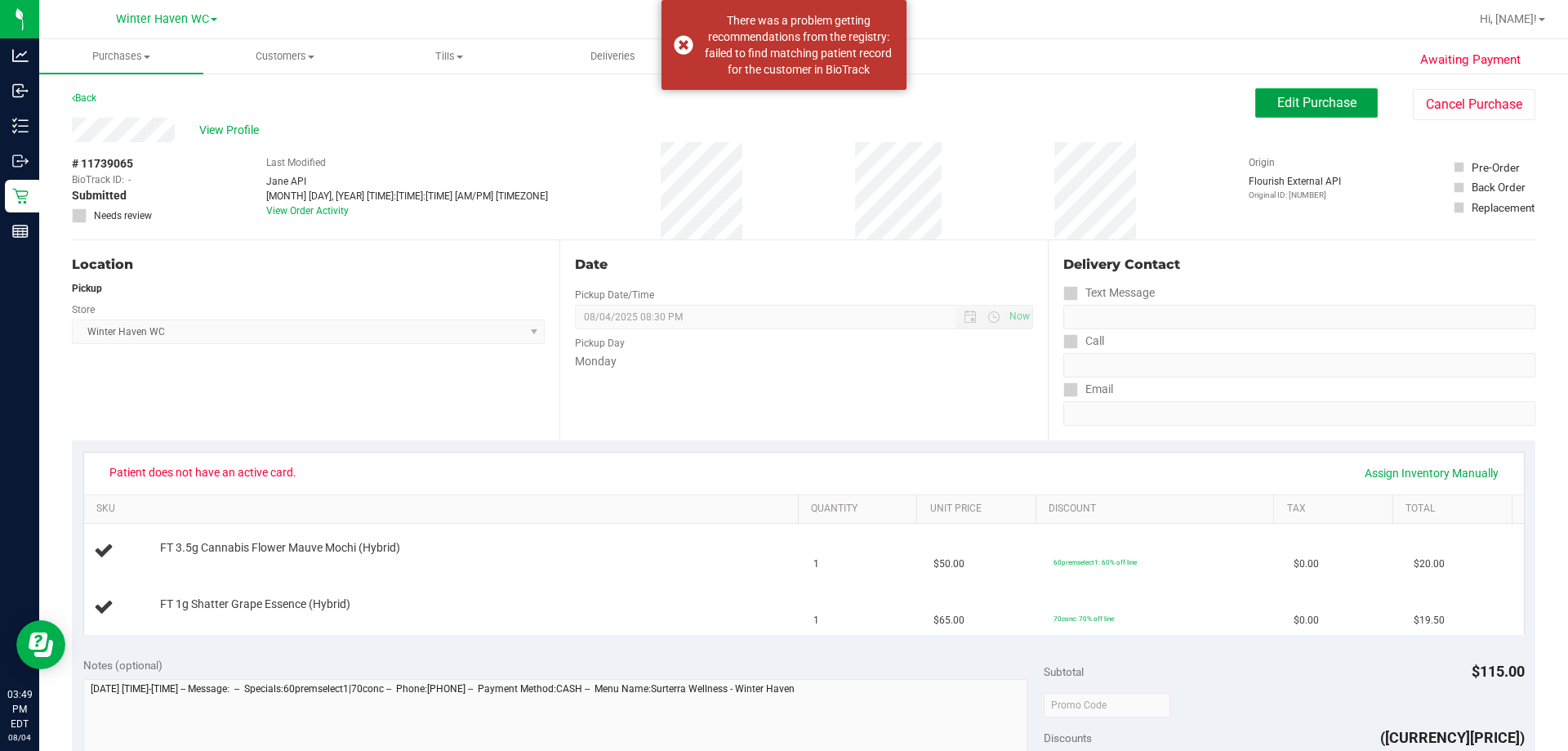 click on "Edit Purchase" at bounding box center (1316, 102) 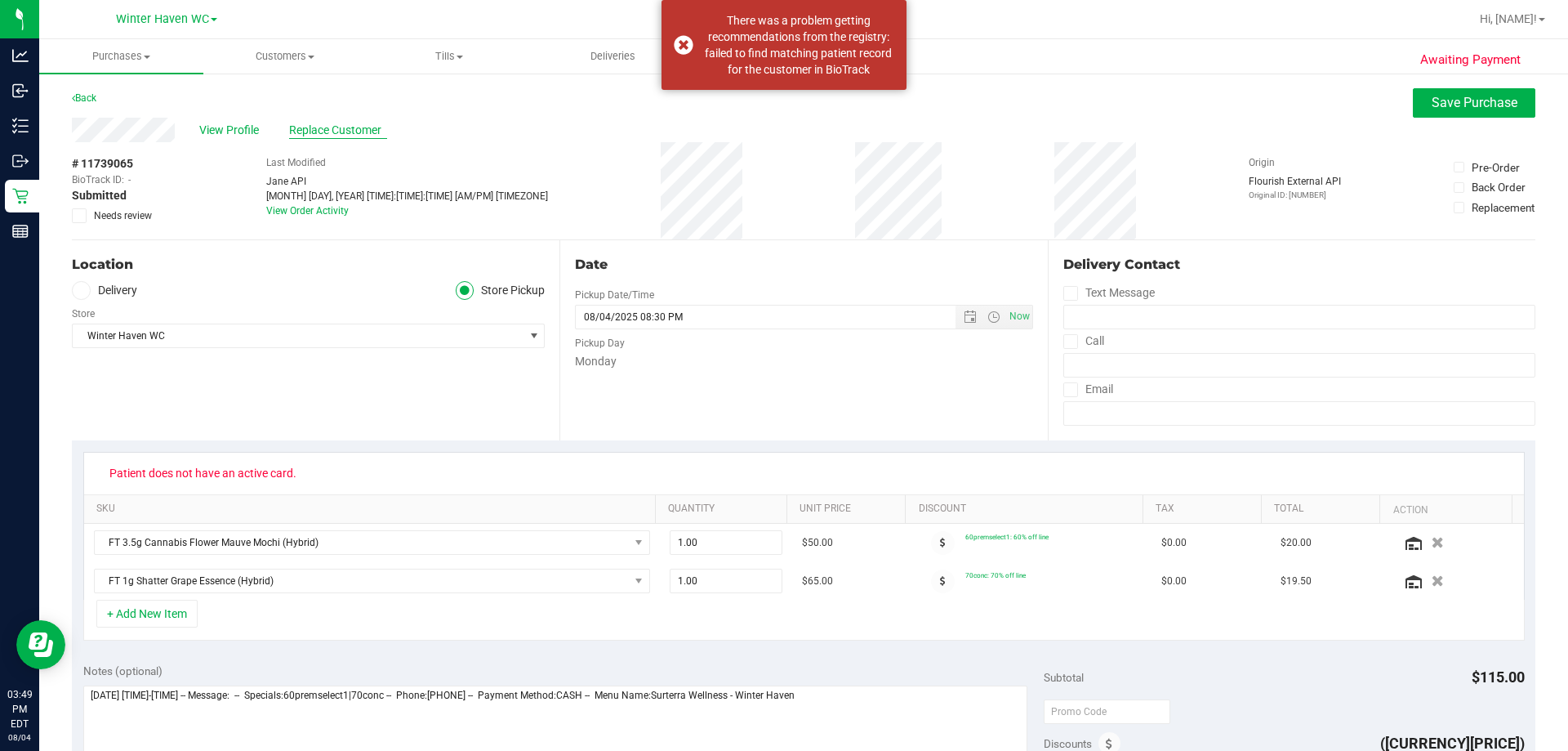 click on "Replace Customer" at bounding box center [338, 130] 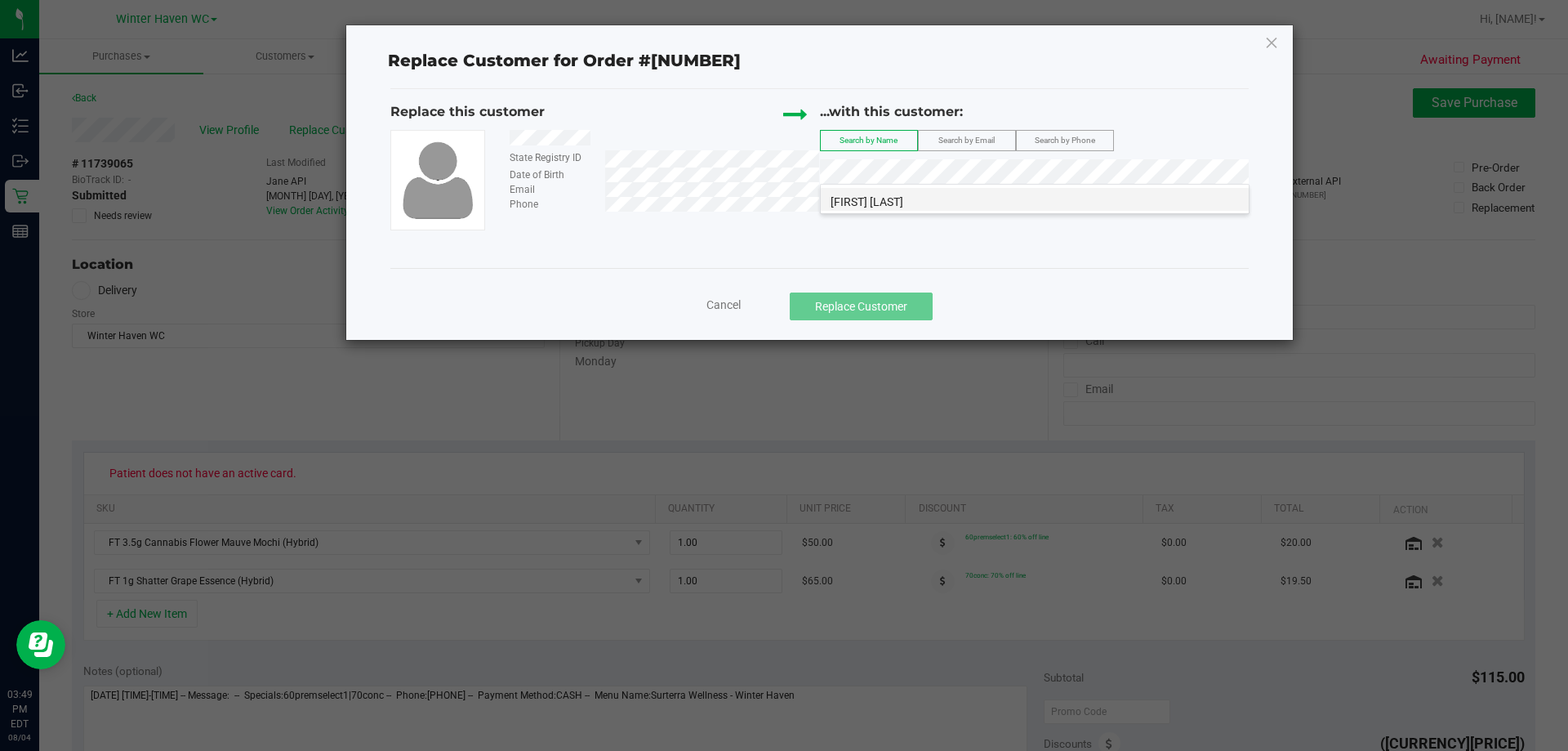 click on "ANGEL PINTO CASTRO" at bounding box center [1035, 199] 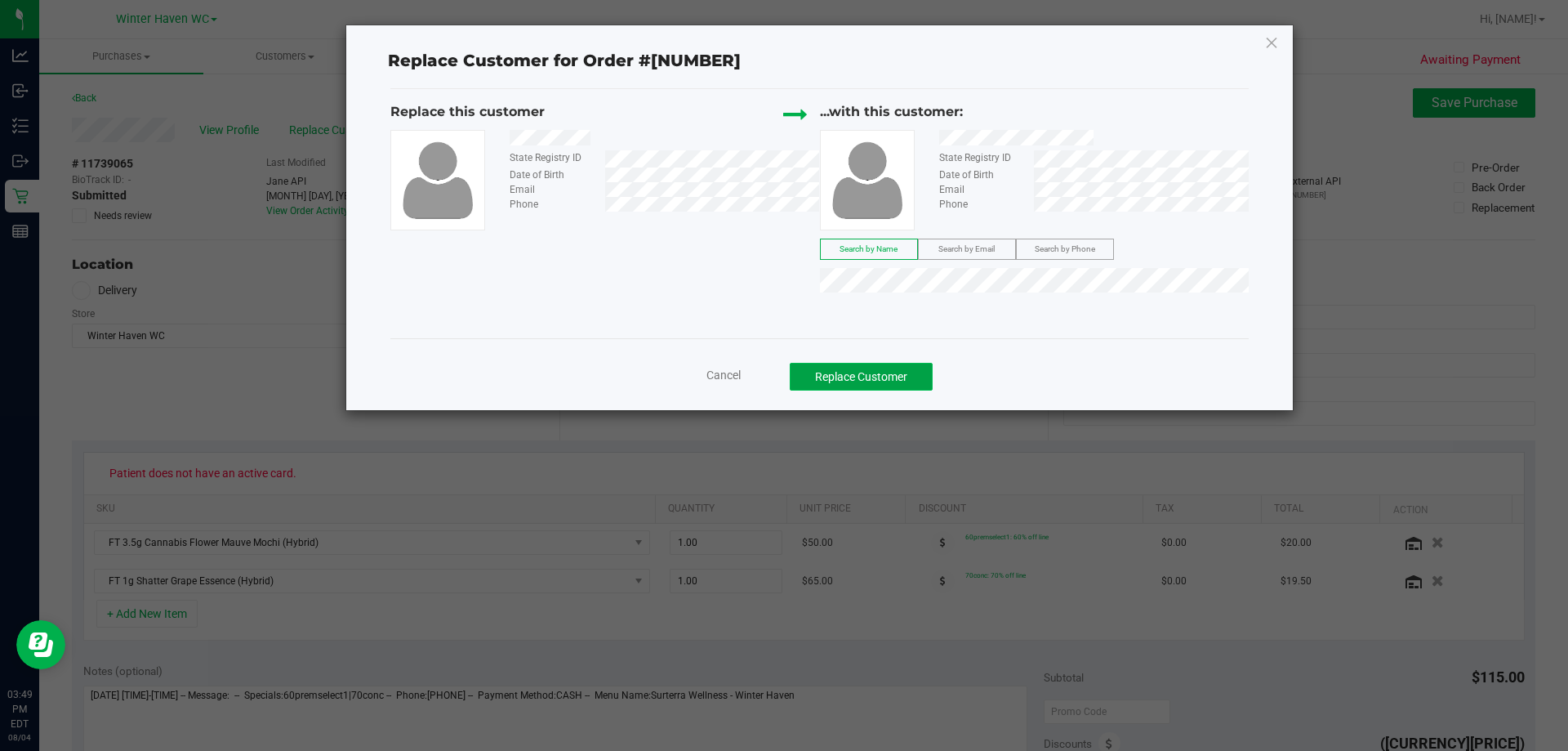 click on "Replace Customer" 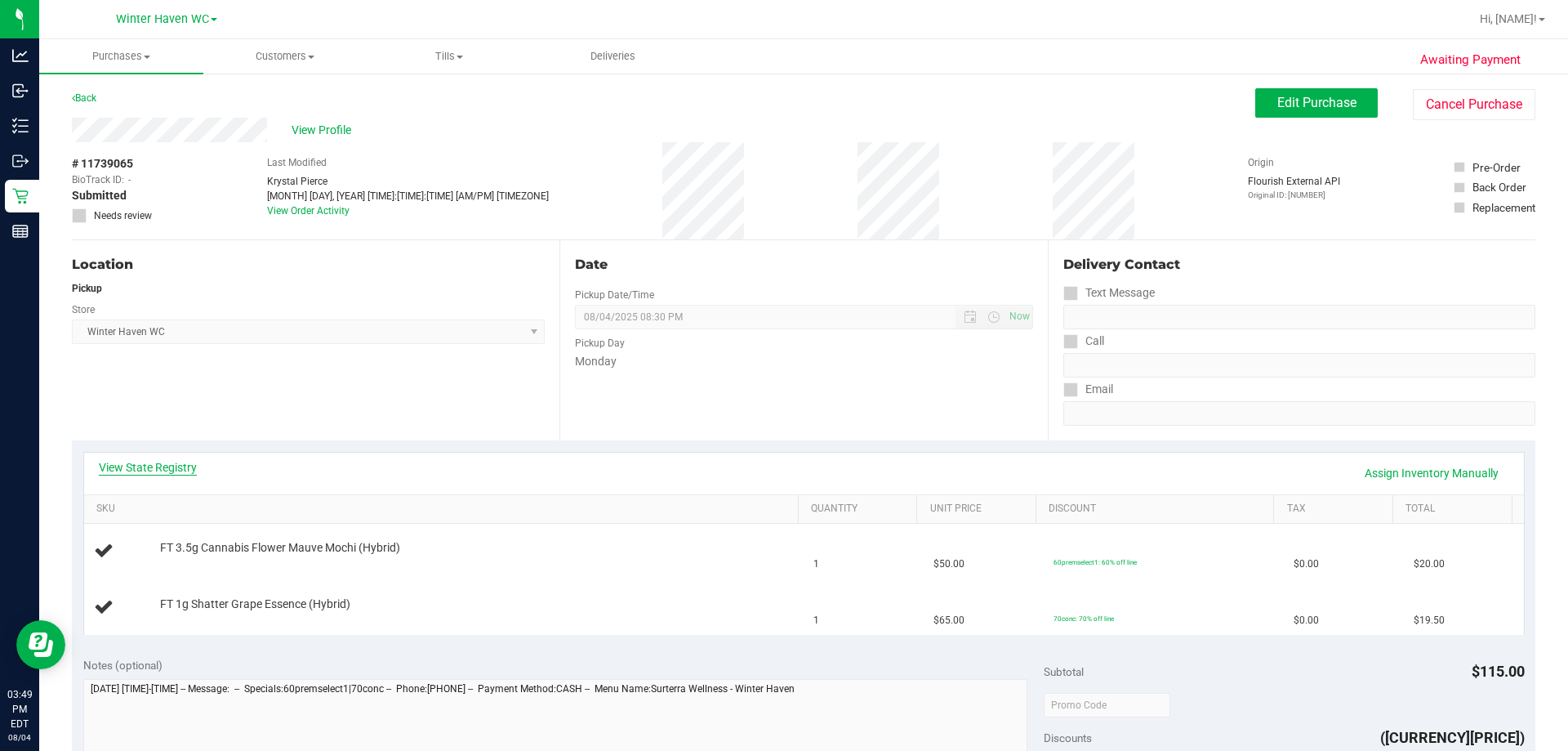 click on "View State Registry" at bounding box center [148, 467] 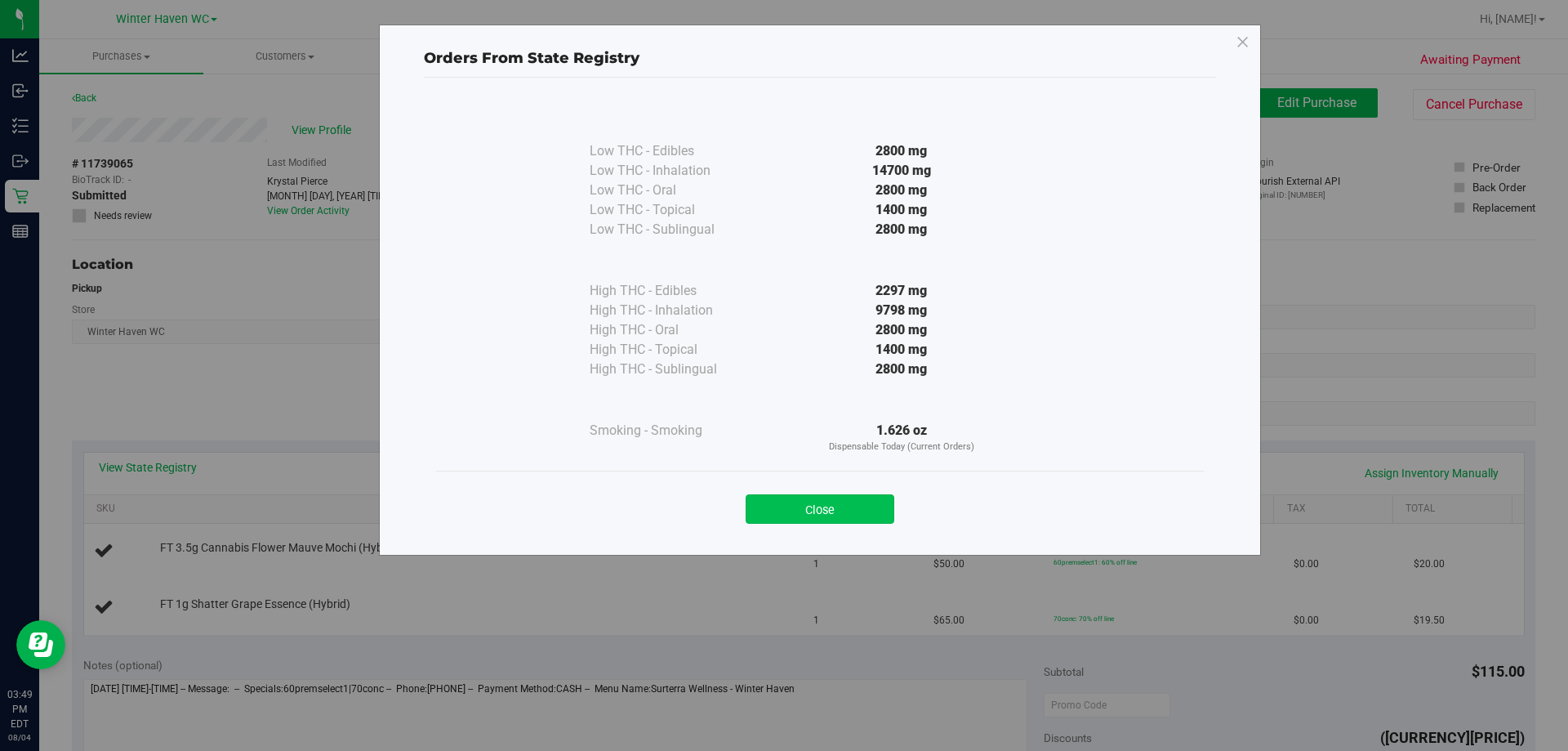 click on "Close" at bounding box center [820, 509] 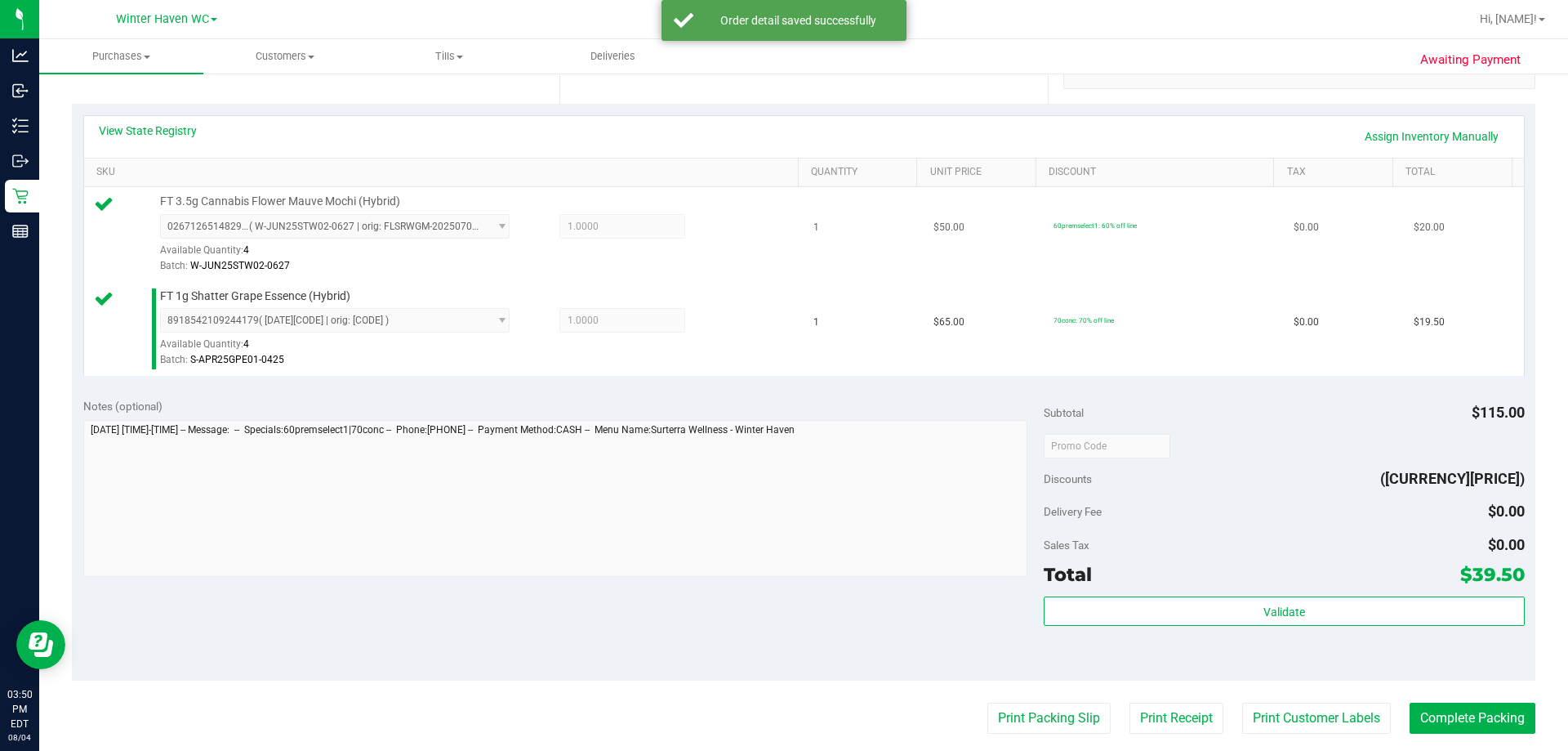 scroll, scrollTop: 572, scrollLeft: 0, axis: vertical 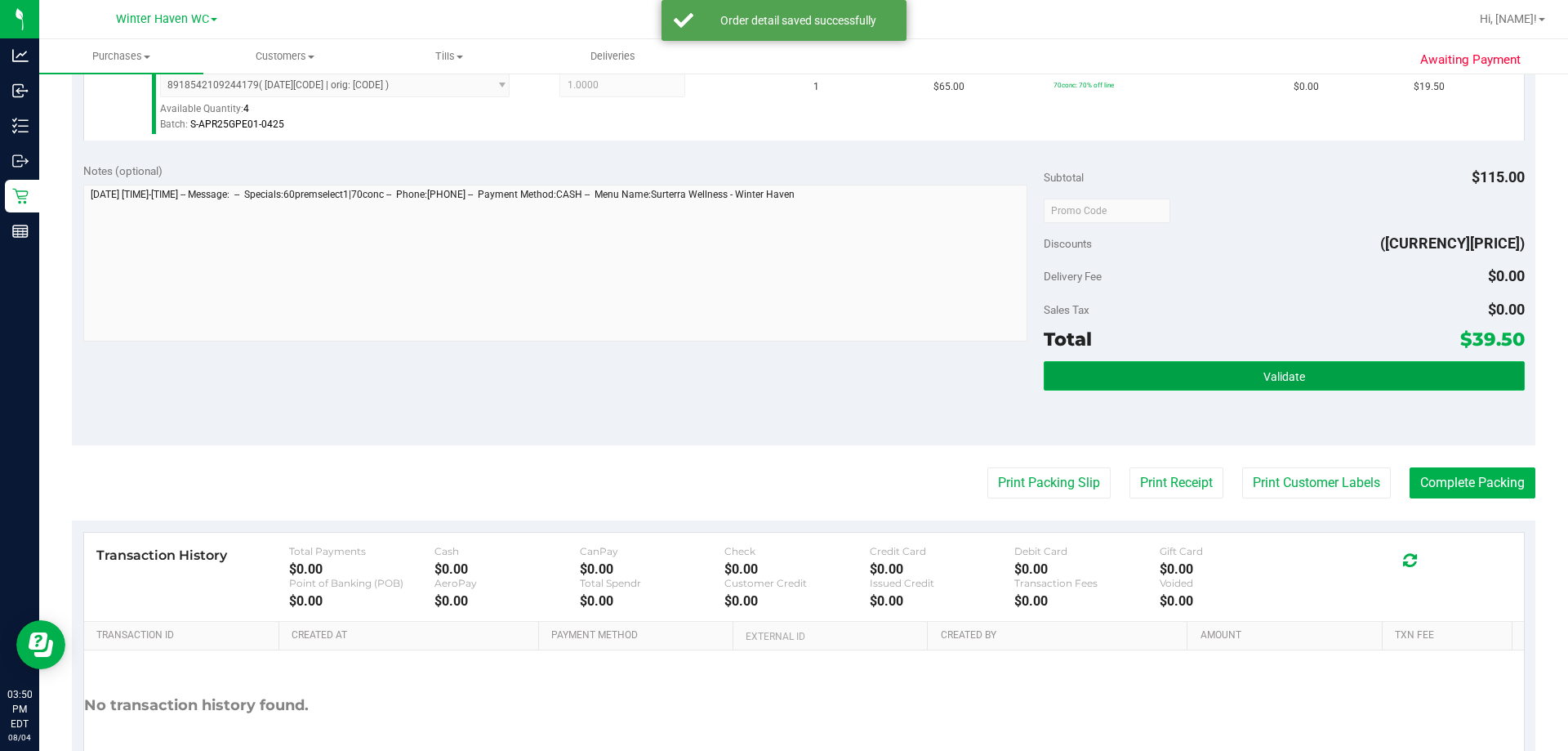 click on "Validate" at bounding box center (1284, 376) 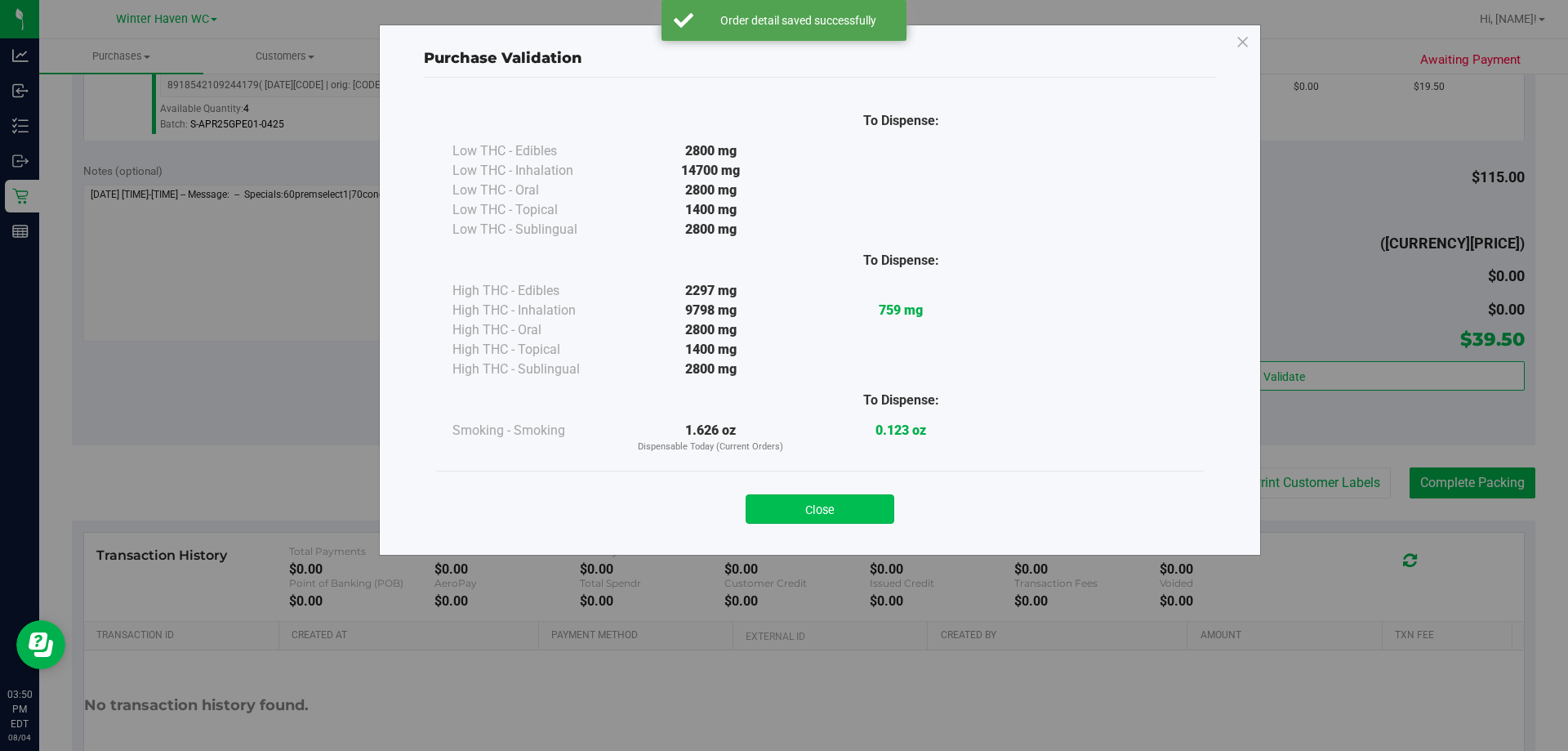 click on "Close" at bounding box center (820, 509) 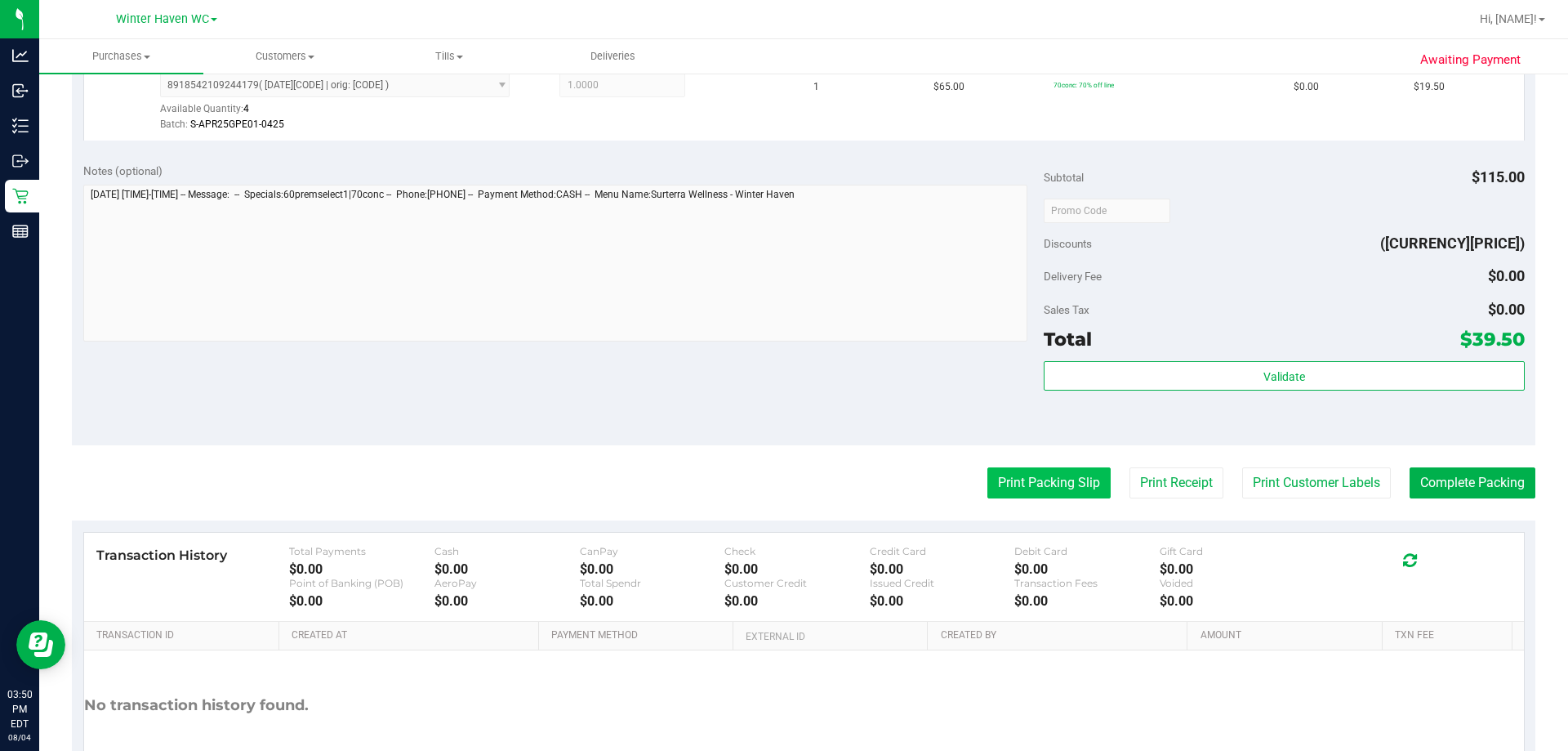 click on "Print Packing Slip" at bounding box center [1049, 483] 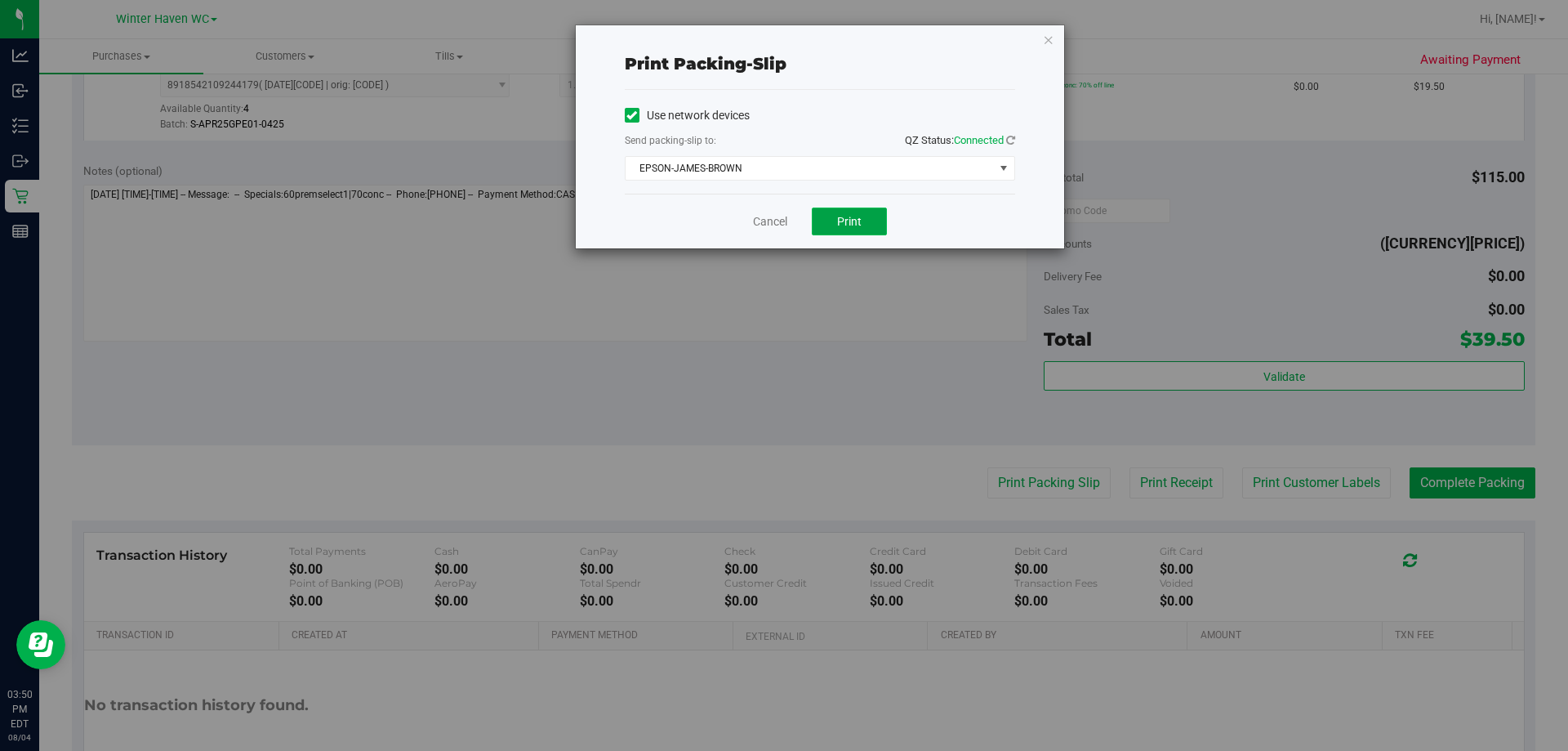 click on "Print" at bounding box center (849, 221) 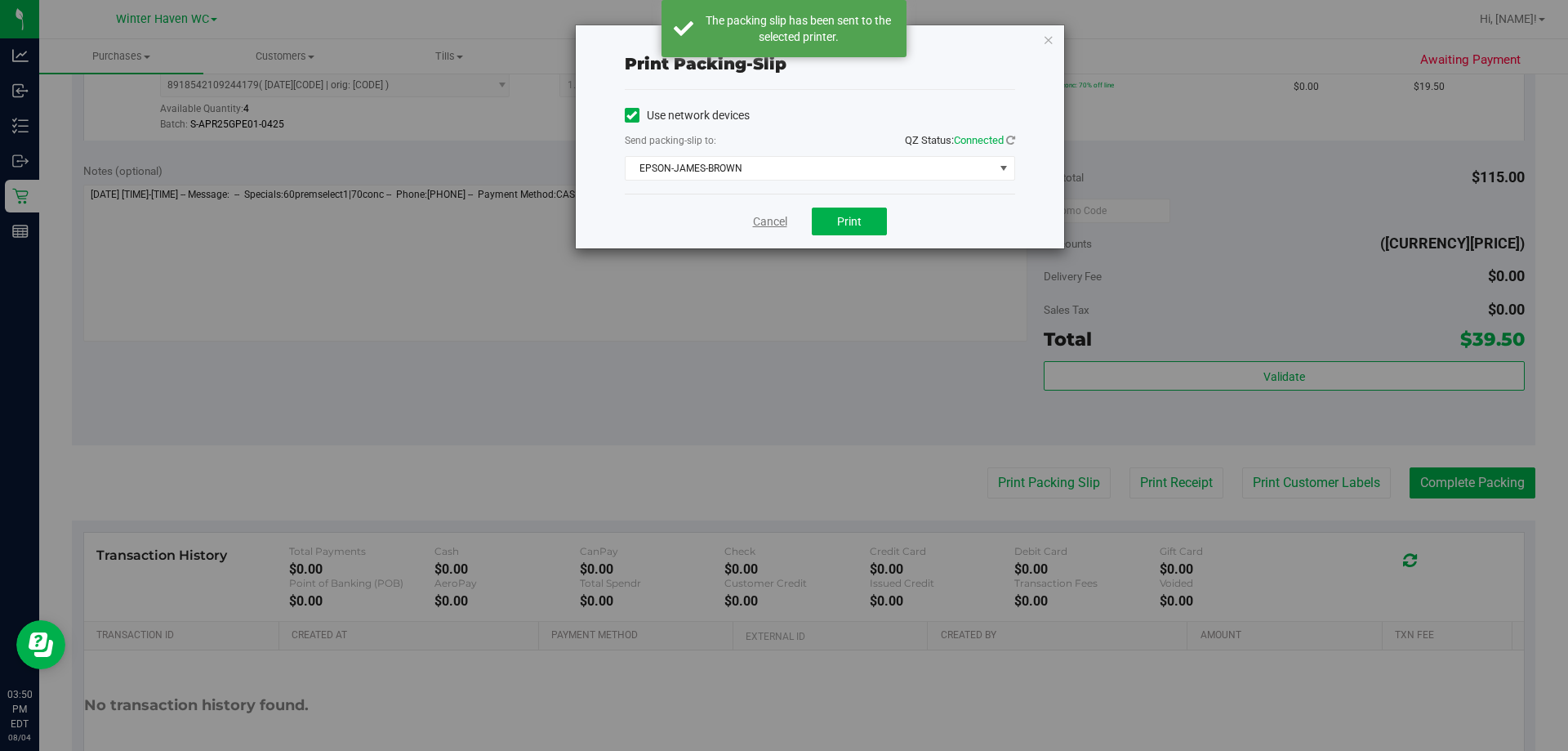 click on "Cancel" at bounding box center (770, 221) 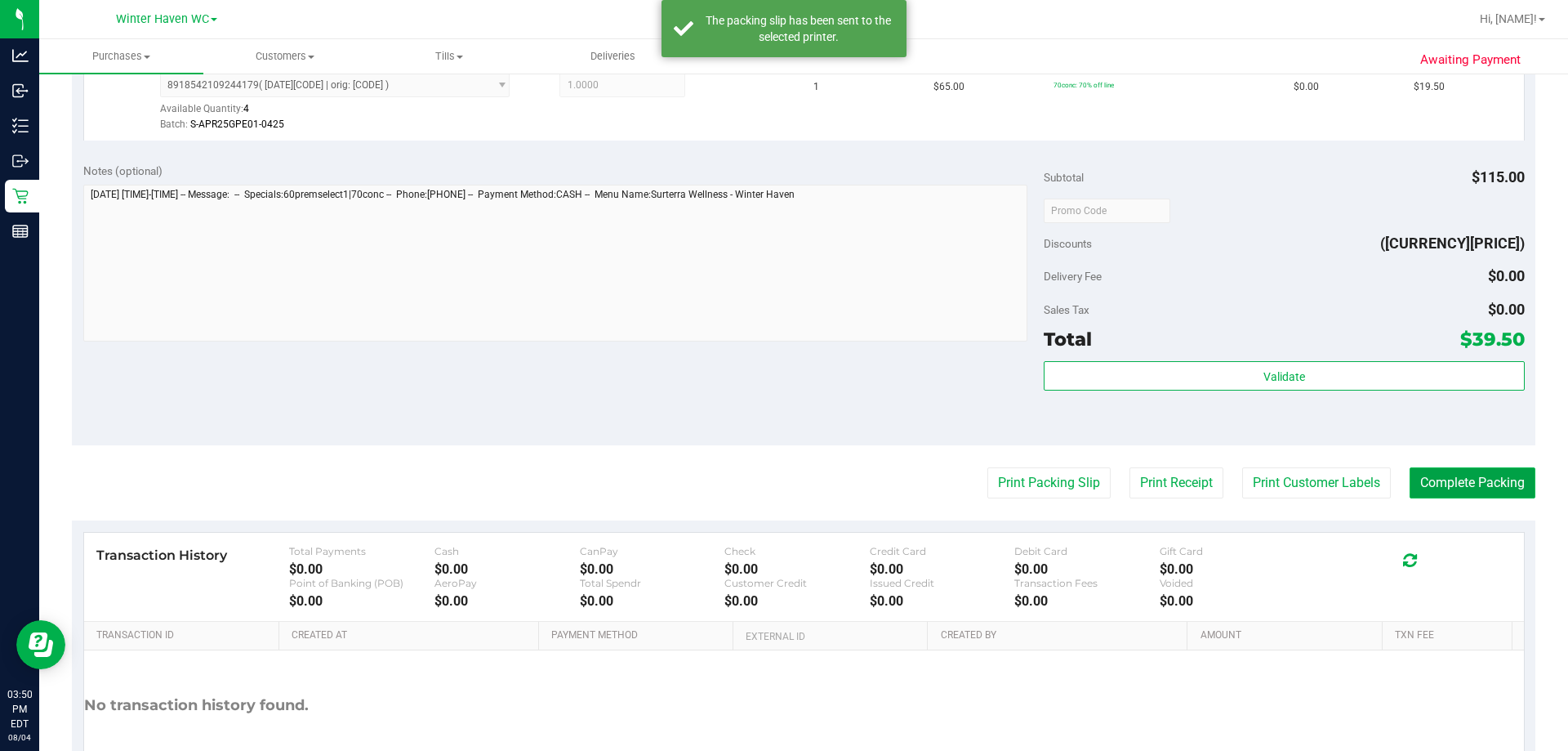 drag, startPoint x: 1464, startPoint y: 478, endPoint x: 1468, endPoint y: 486, distance: 8.944272 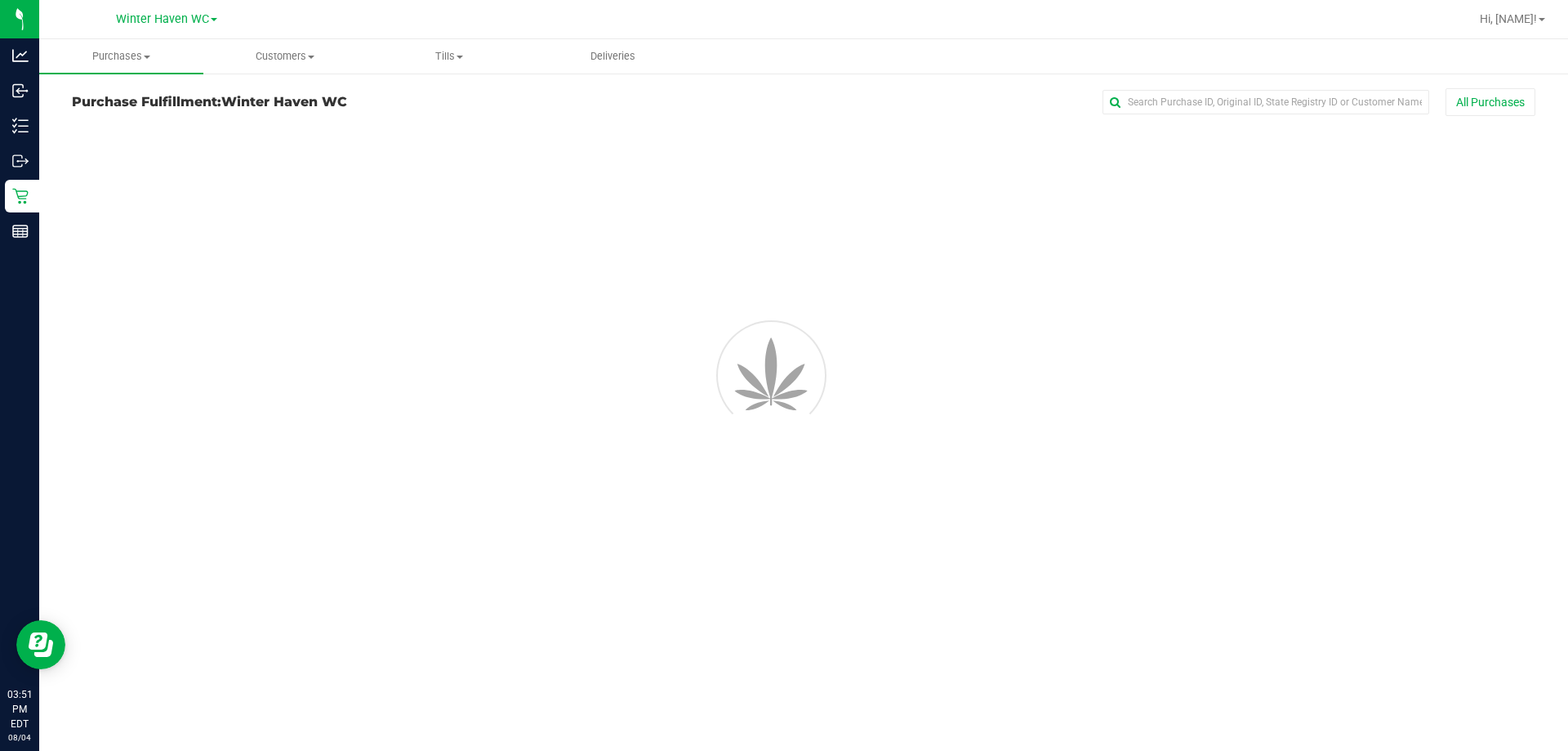 scroll, scrollTop: 0, scrollLeft: 0, axis: both 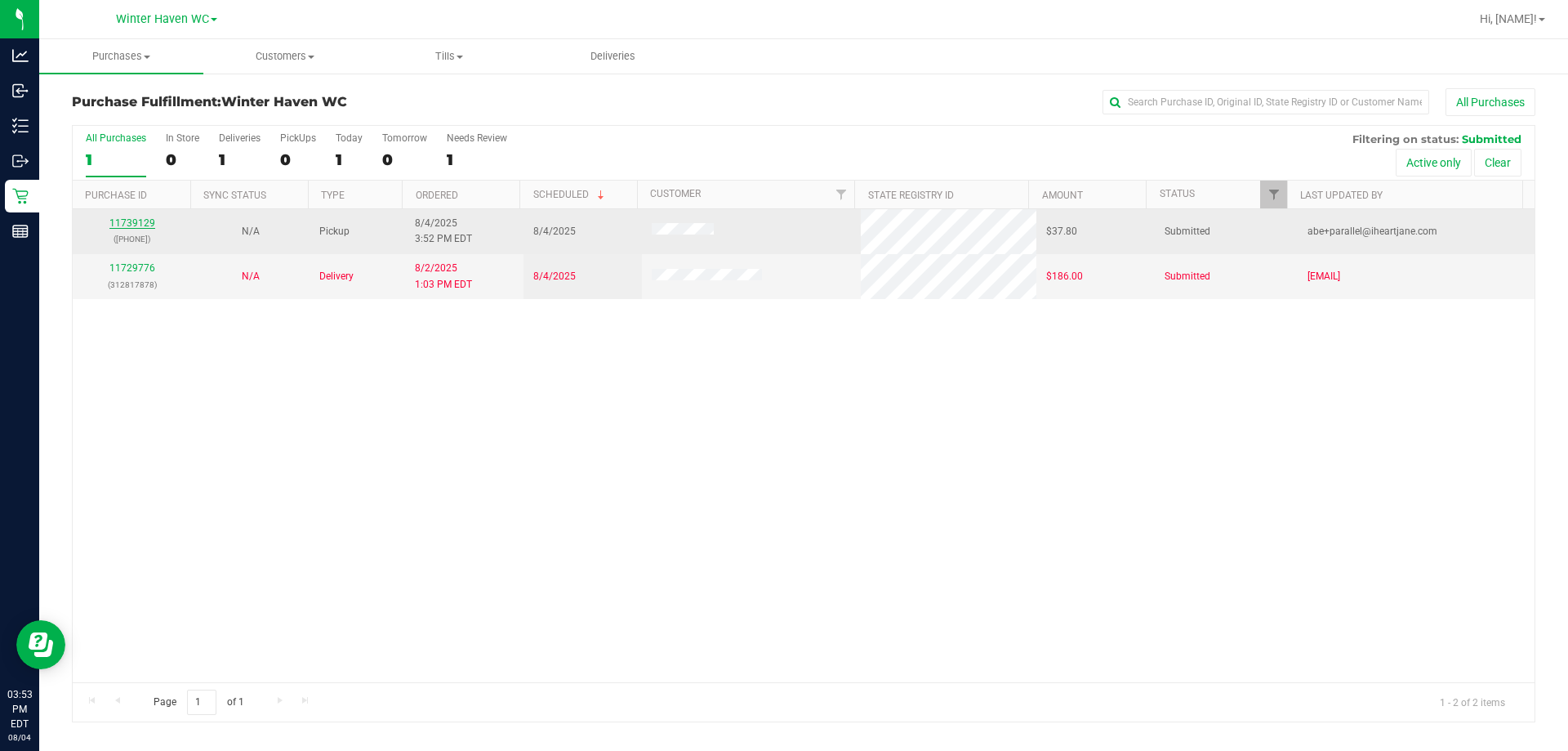 click on "11739129" at bounding box center [132, 223] 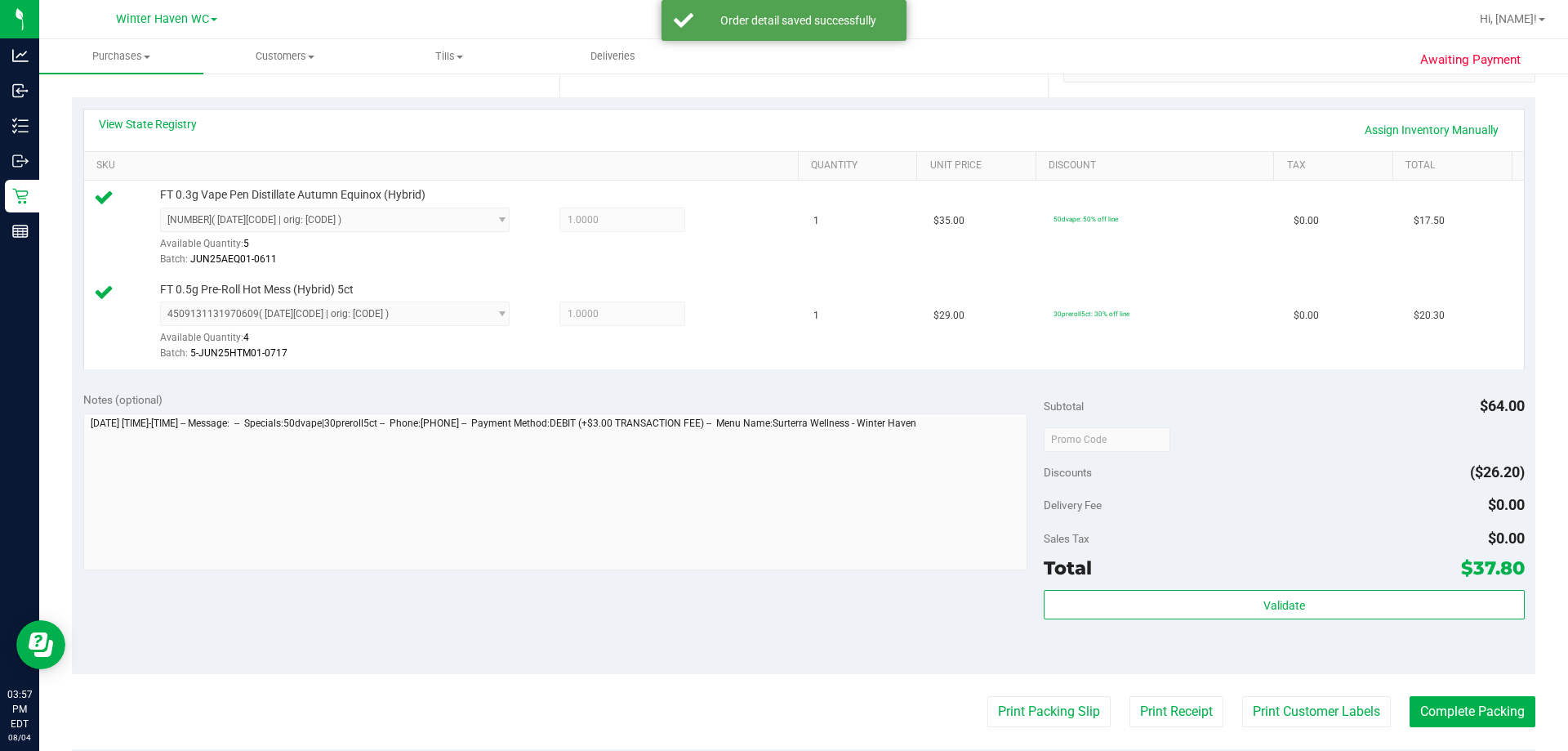 scroll, scrollTop: 490, scrollLeft: 0, axis: vertical 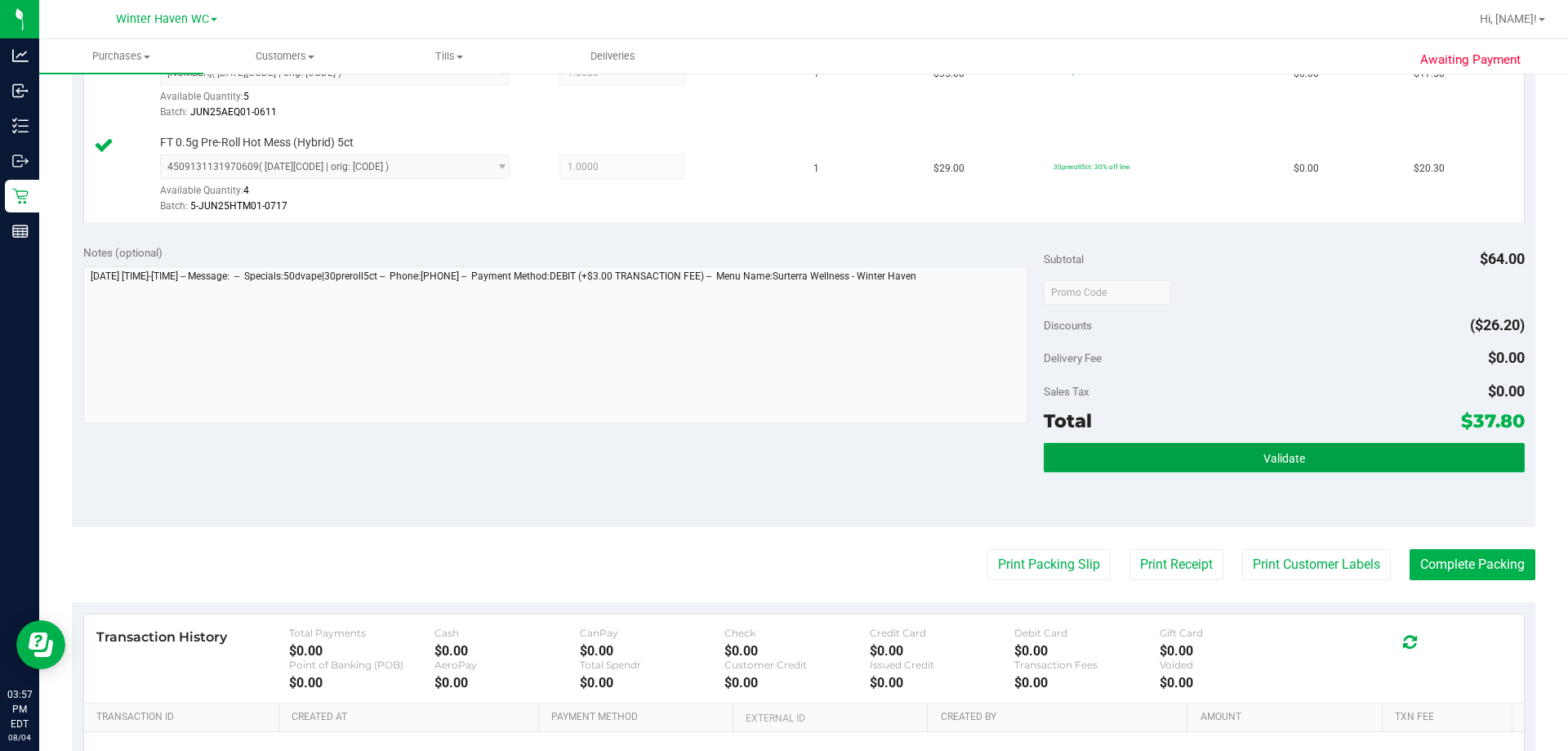 click on "Validate" at bounding box center (1284, 458) 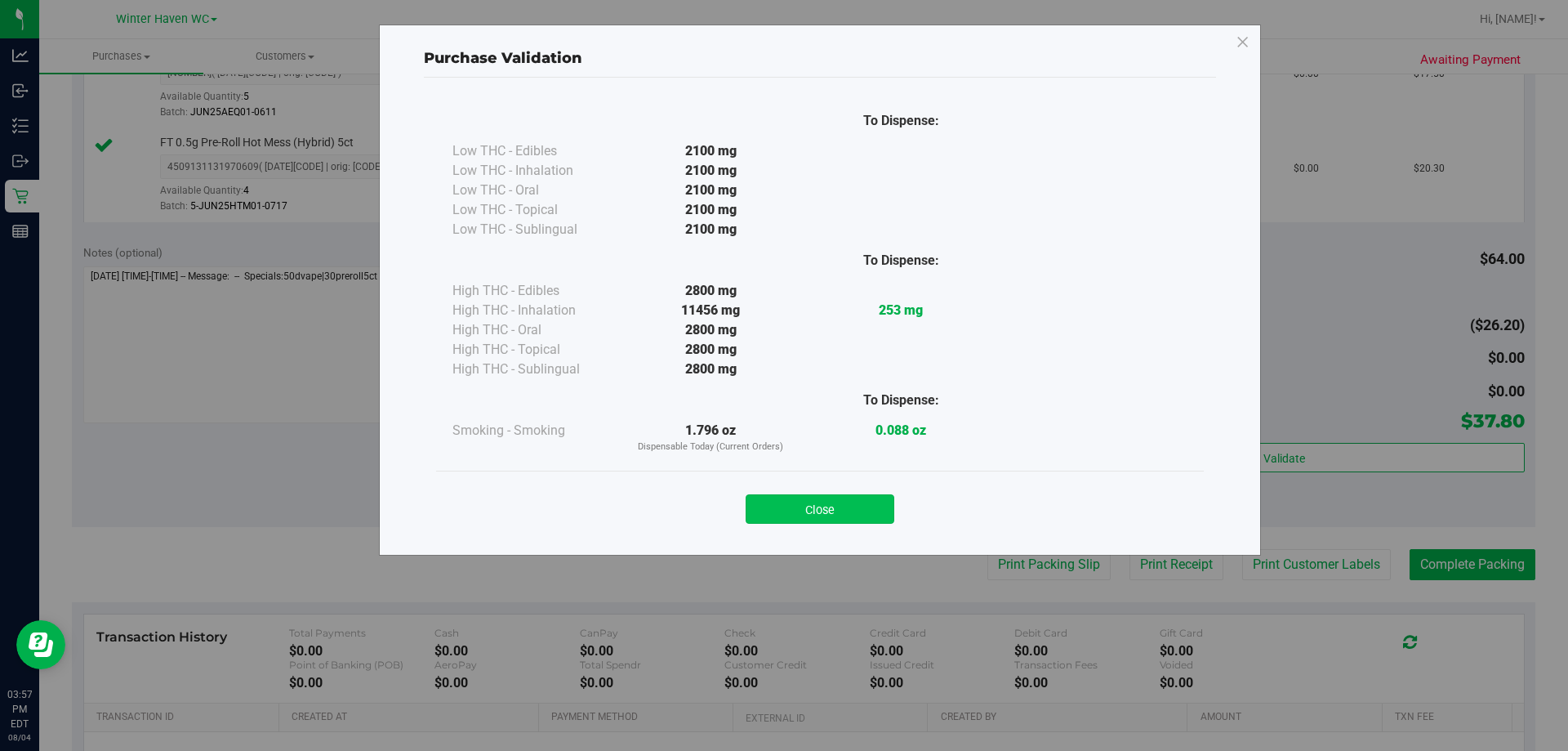 click on "Close" at bounding box center (820, 509) 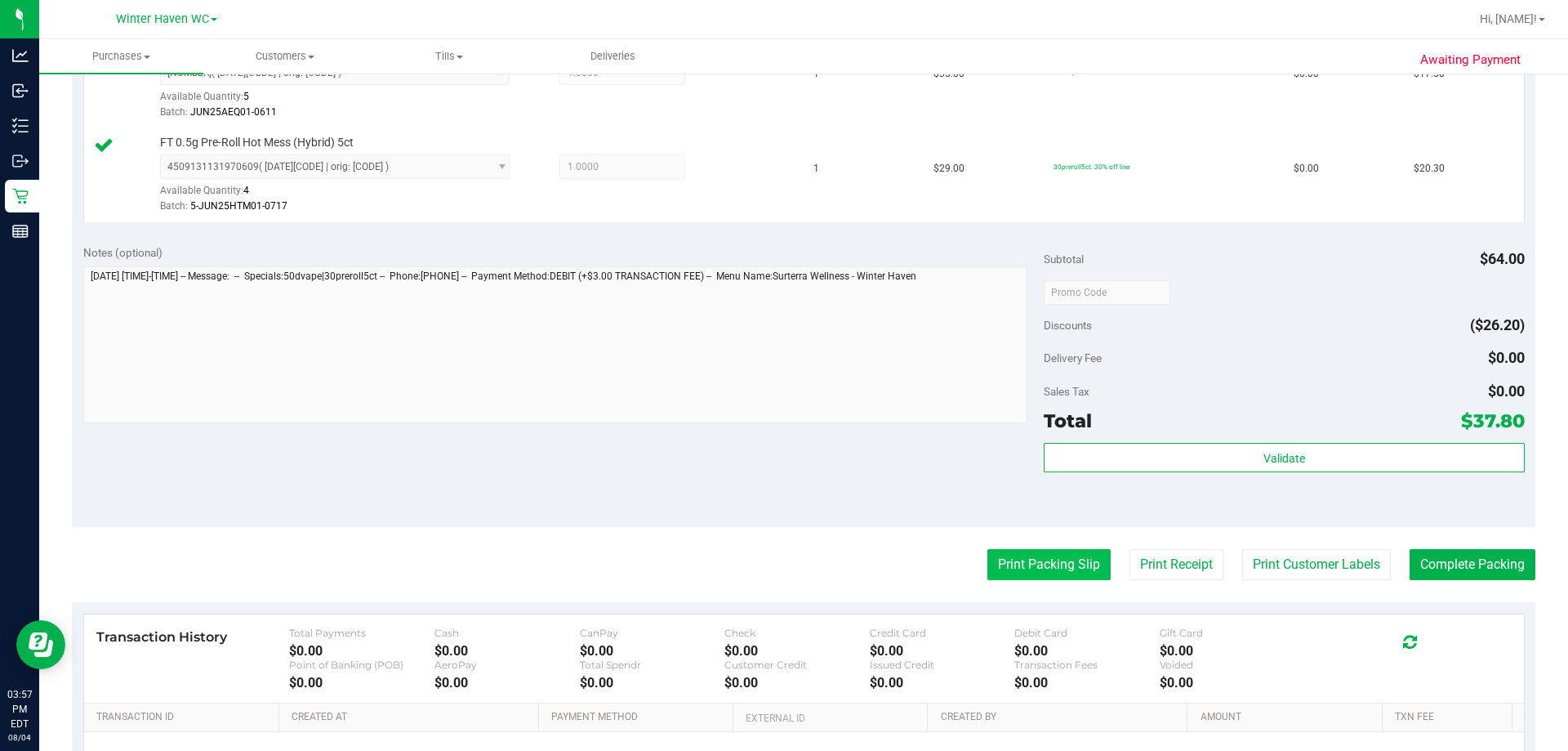 click on "Print Packing Slip" at bounding box center [1049, 565] 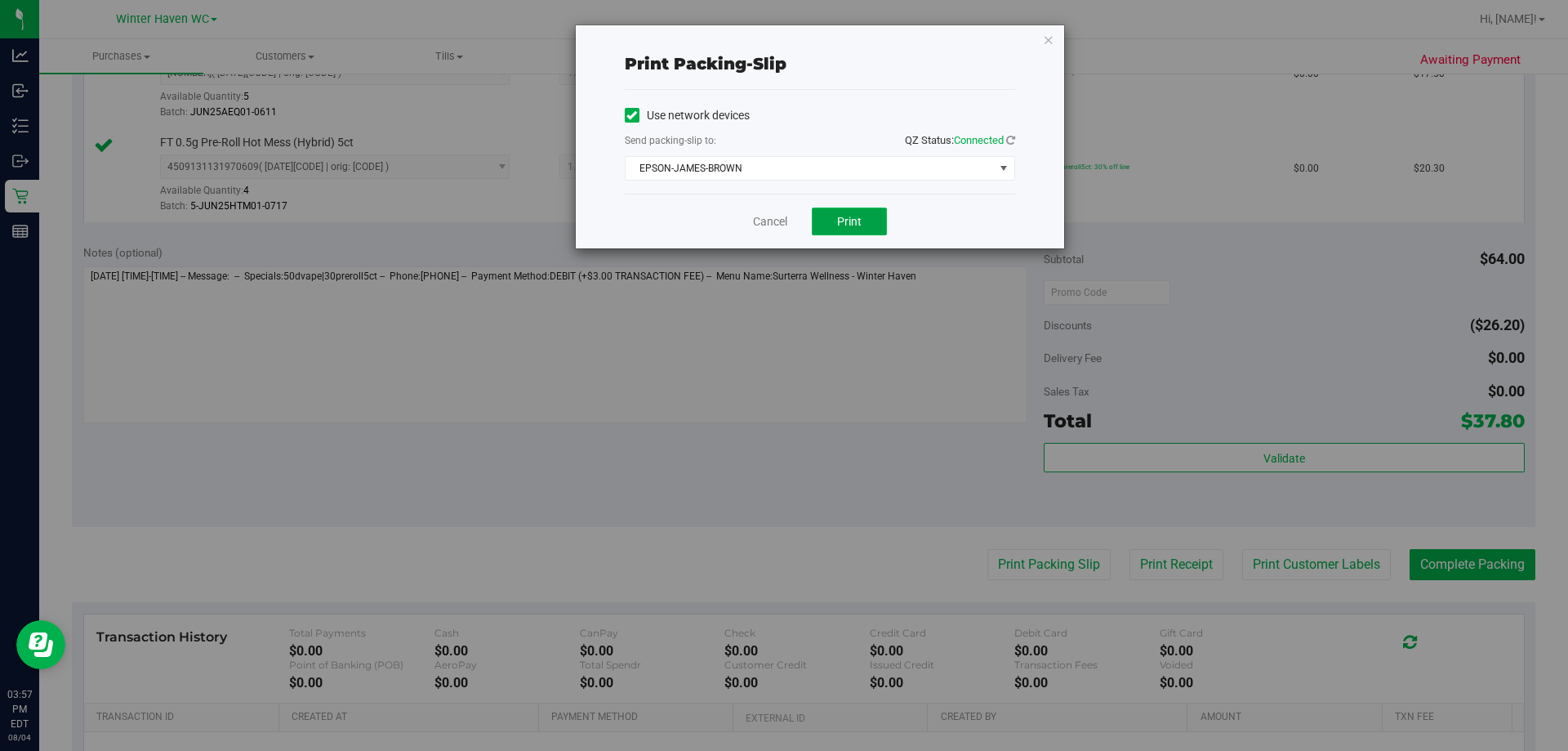 click on "Print" at bounding box center (849, 221) 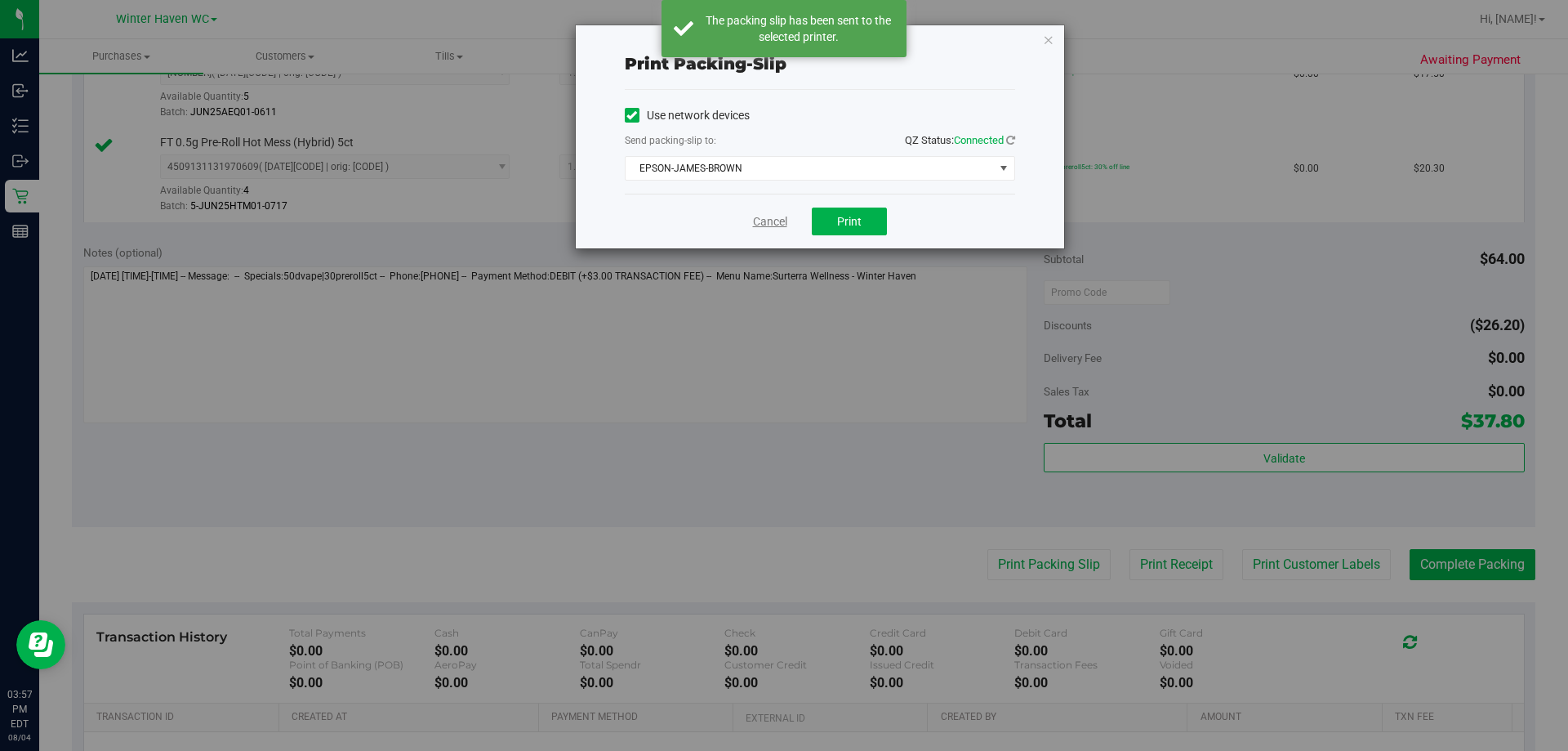 click on "Cancel" at bounding box center [770, 221] 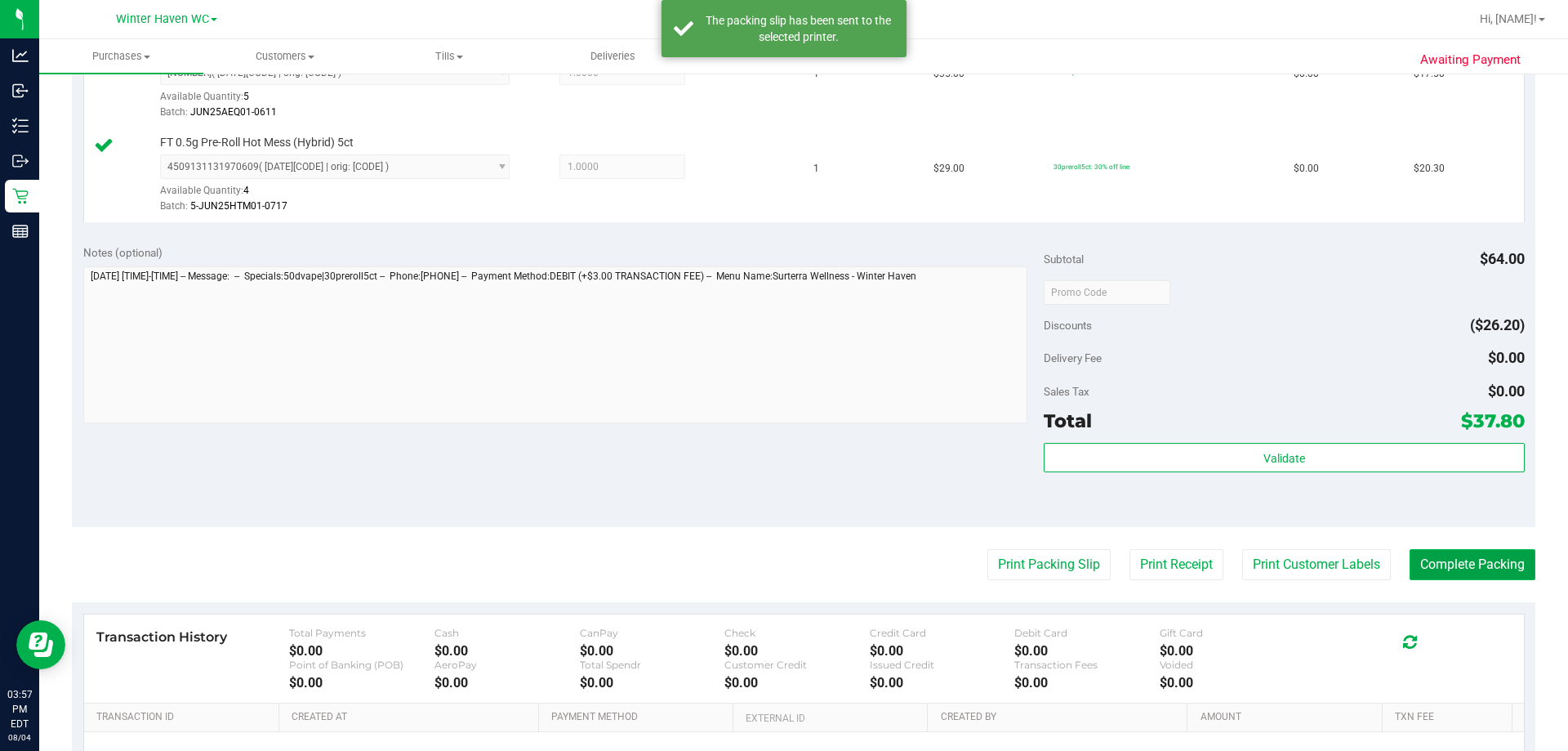 click on "Complete Packing" at bounding box center [1472, 565] 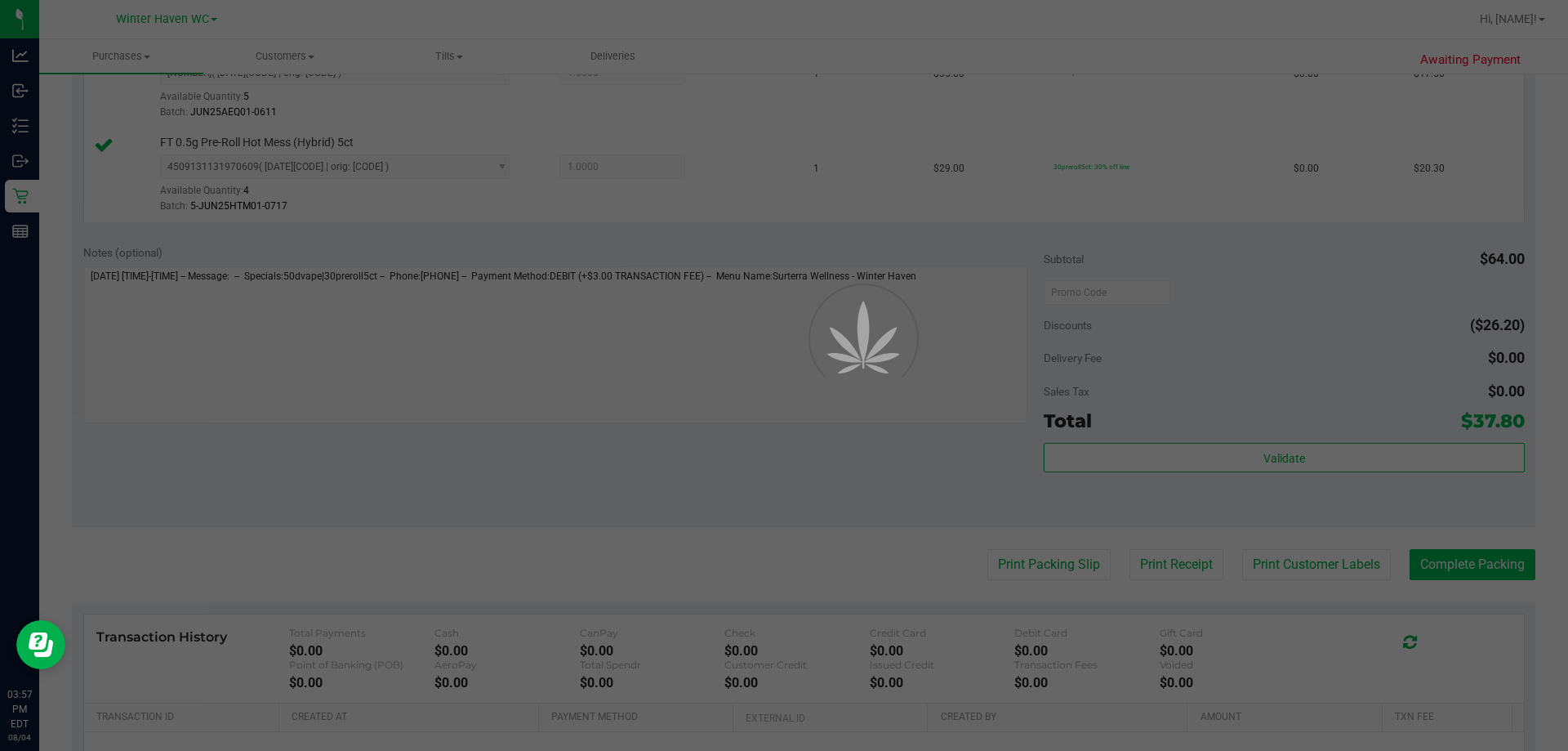 scroll, scrollTop: 0, scrollLeft: 0, axis: both 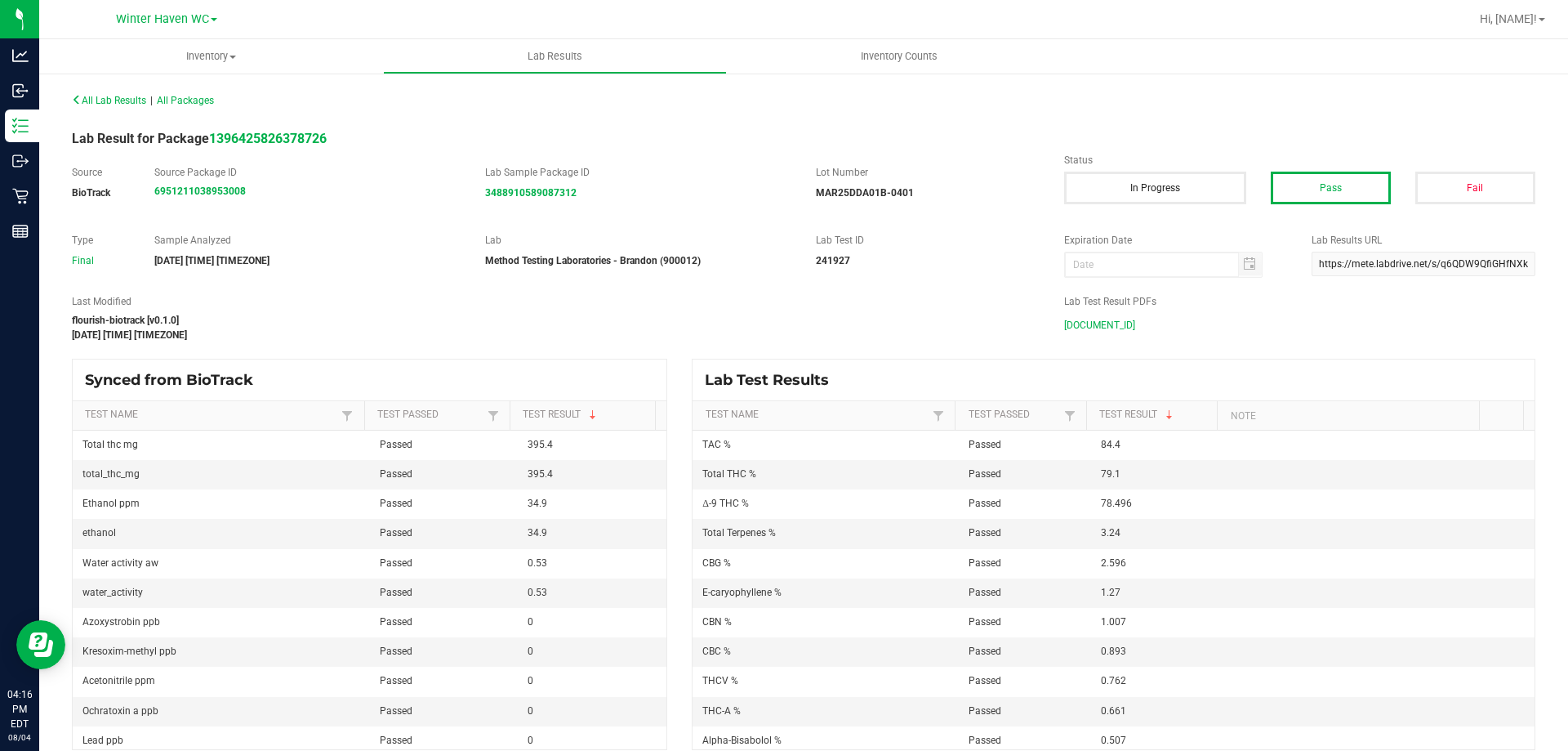 click on "[DOCUMENT_ID]" at bounding box center (1099, 325) 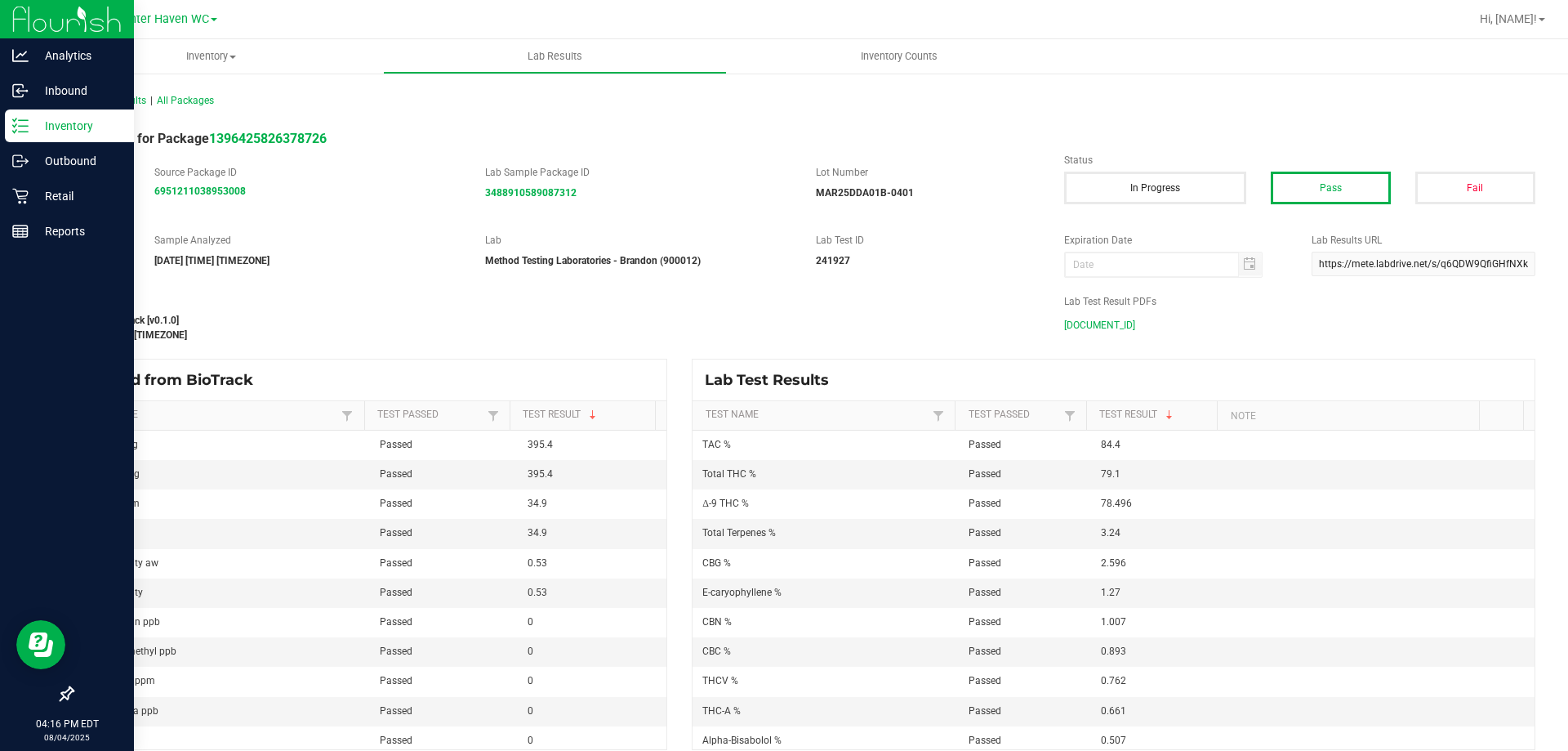 click 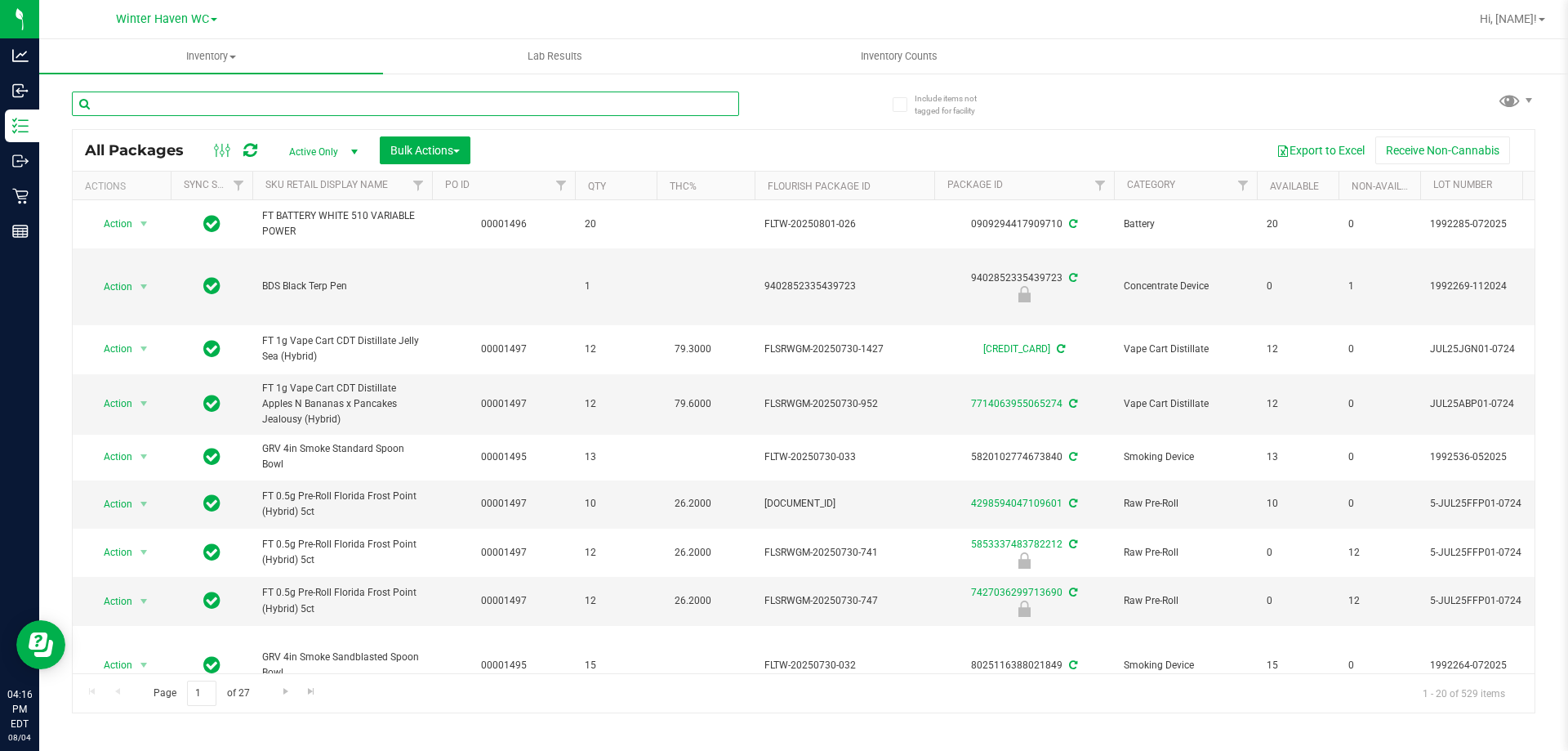 click at bounding box center (405, 104) 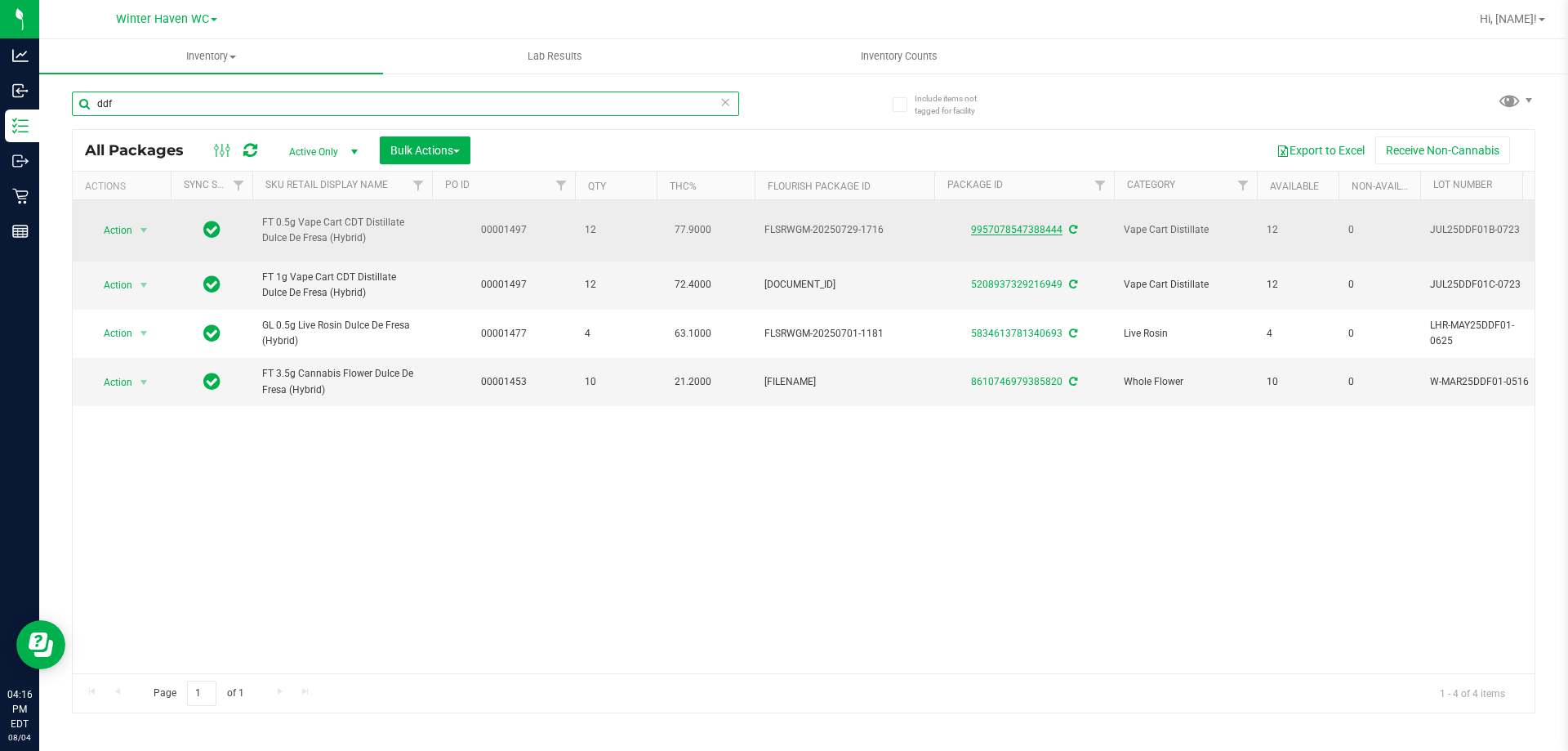type on "ddf" 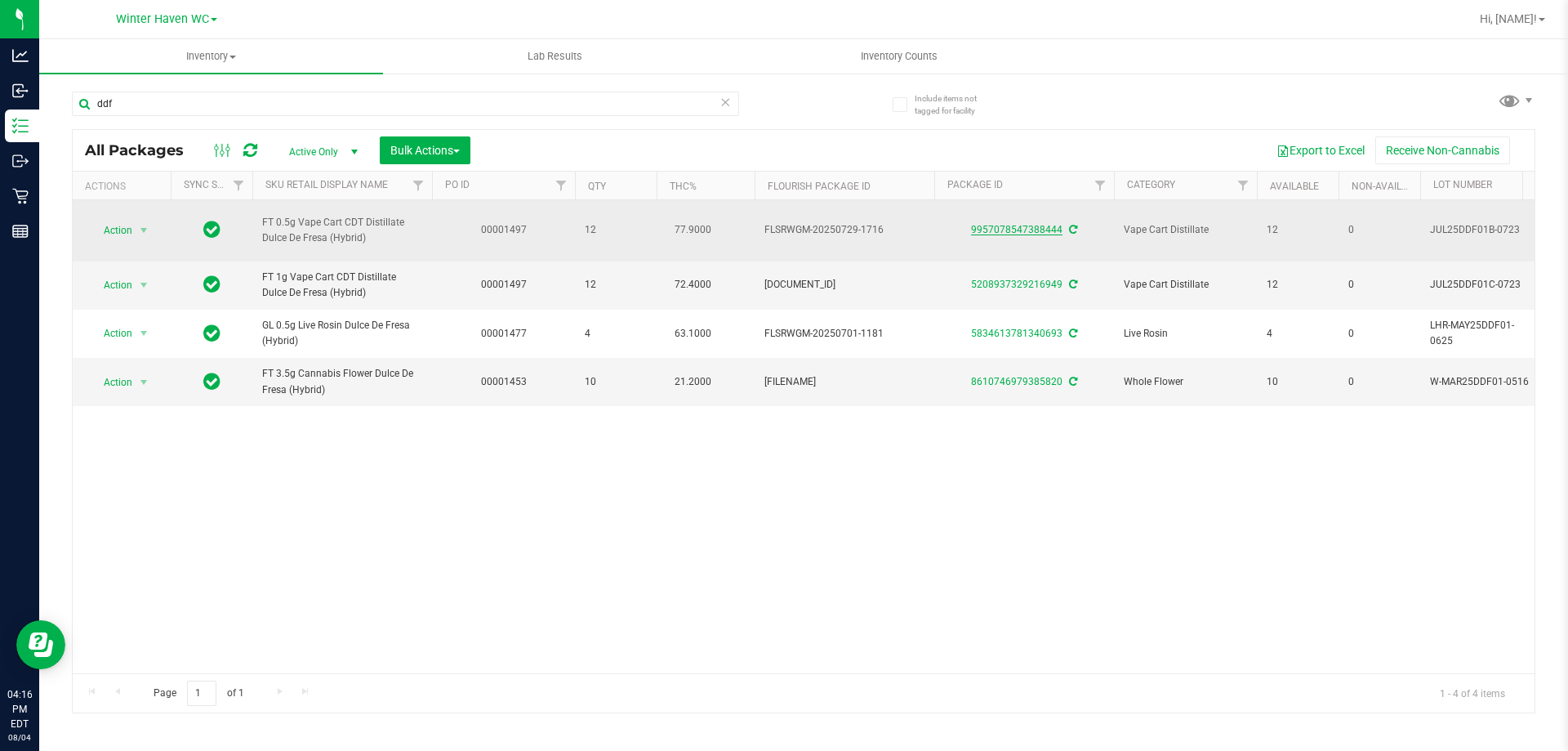 click on "9957078547388444" at bounding box center [1017, 230] 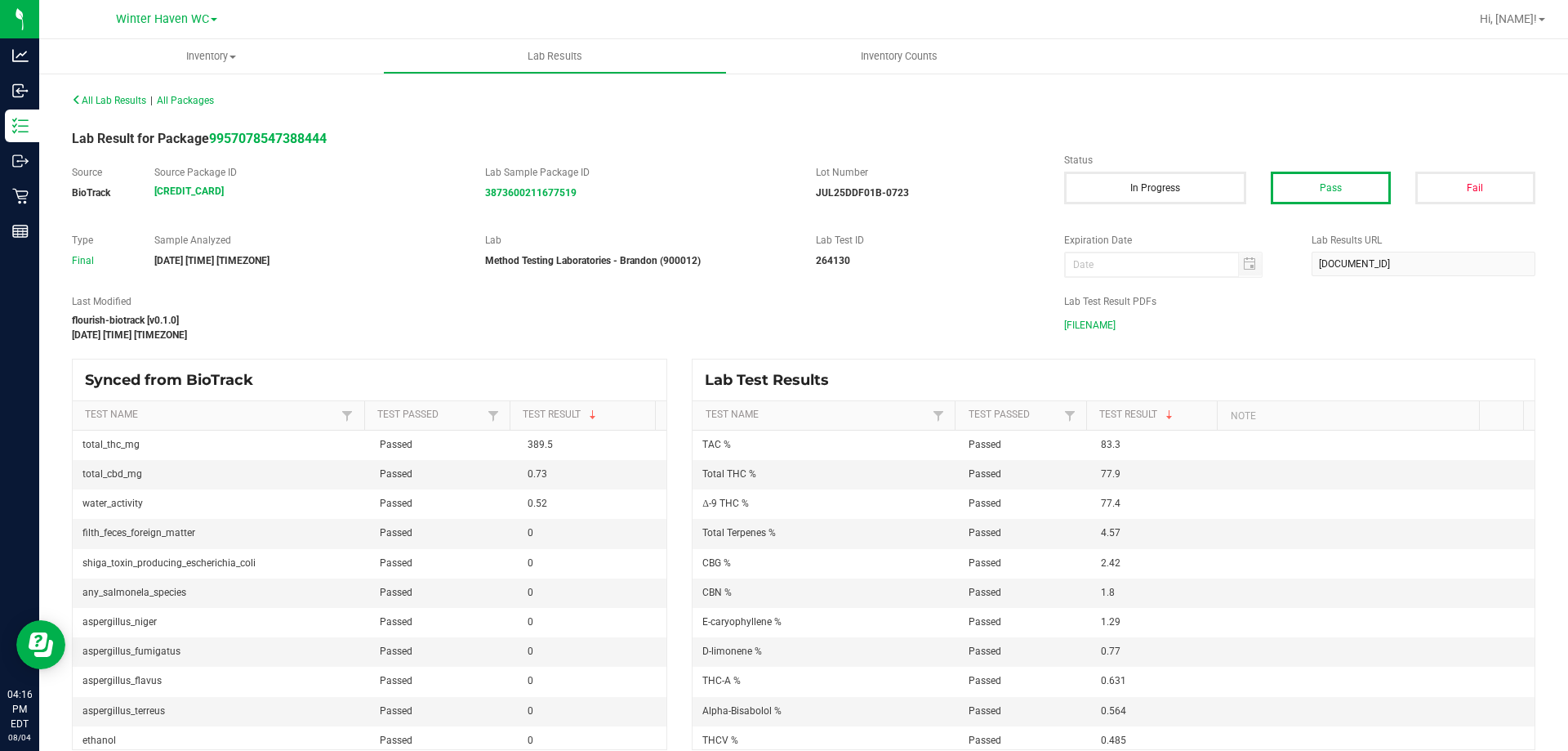 click on "[FILENAME]" at bounding box center (1089, 325) 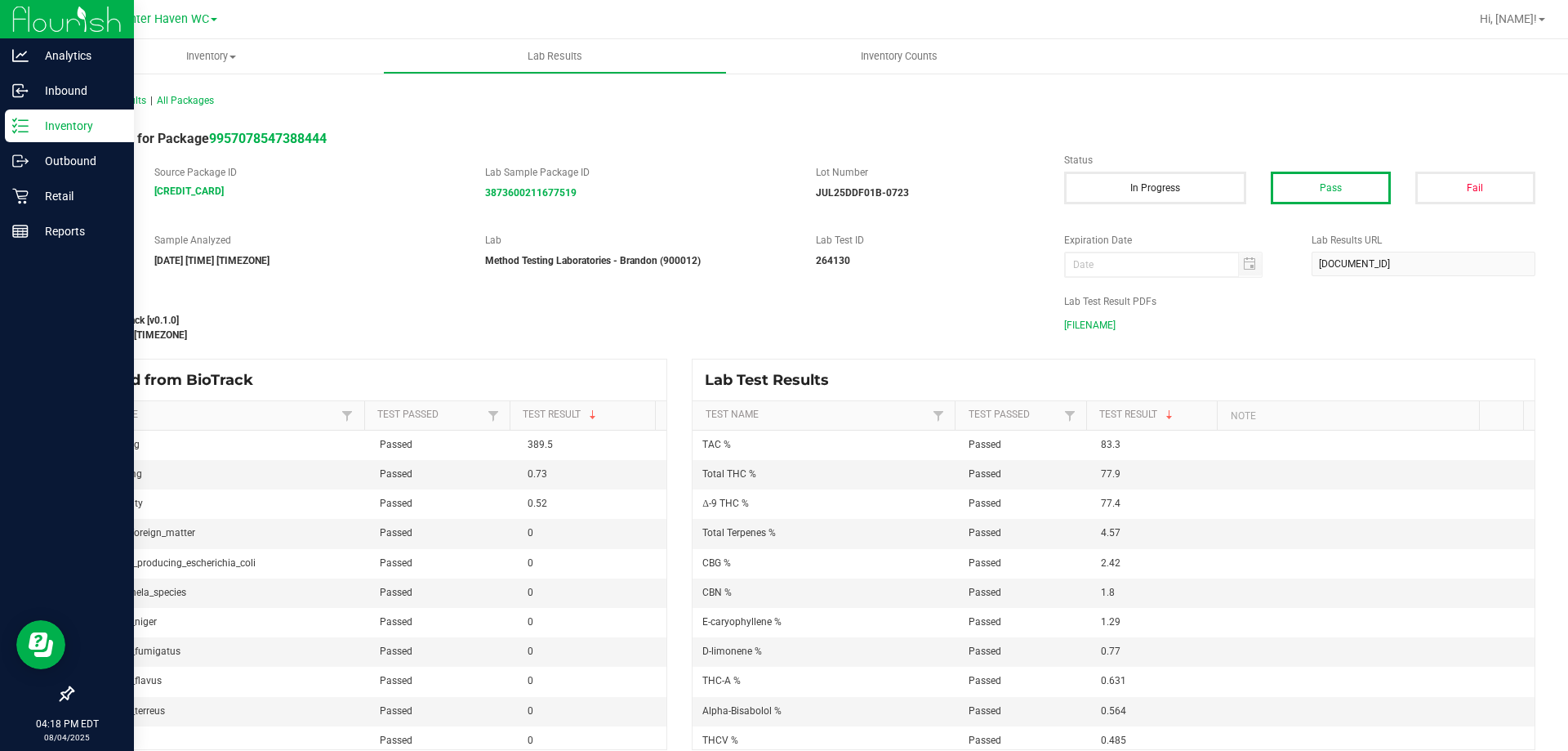 click on "Inventory" at bounding box center [78, 126] 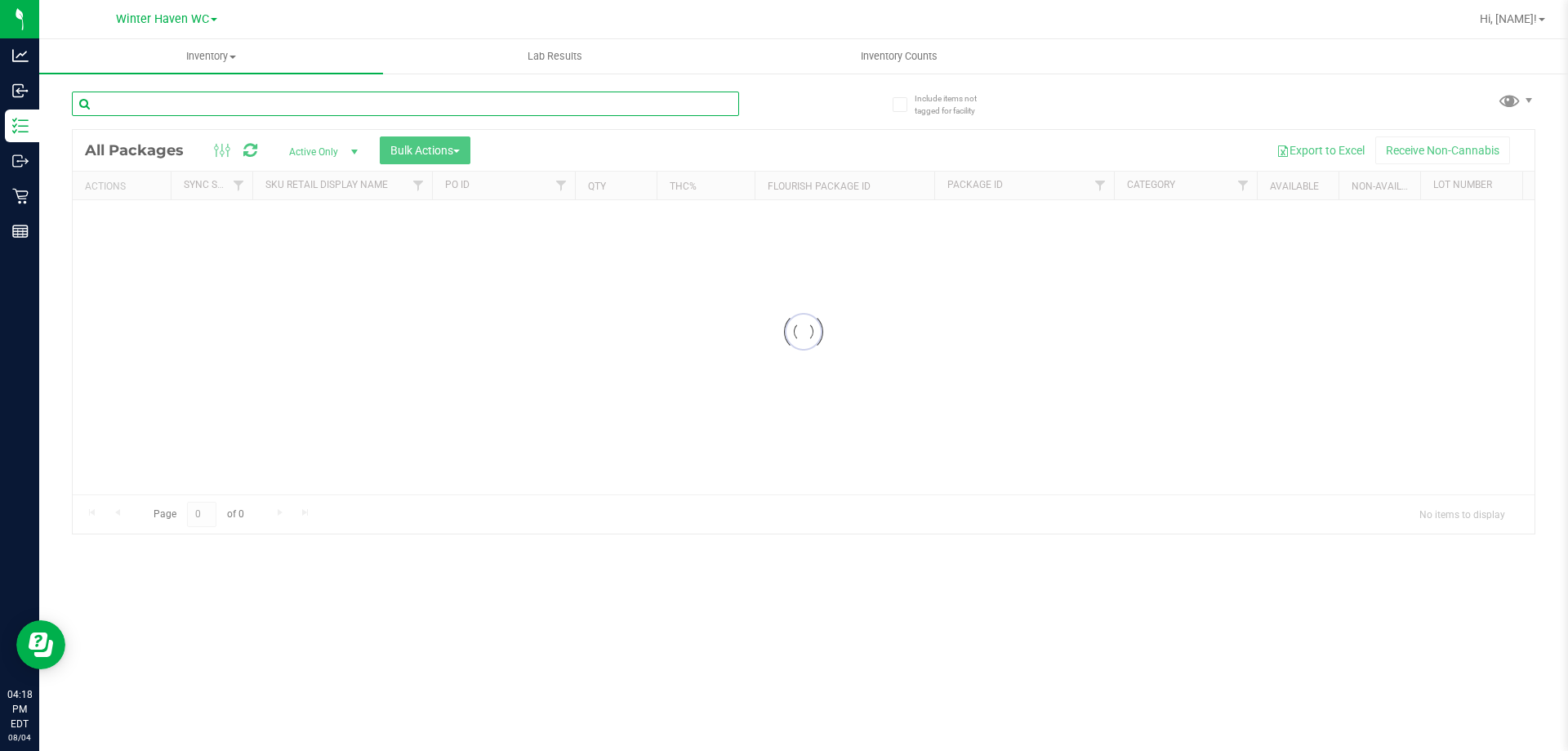 click at bounding box center (405, 104) 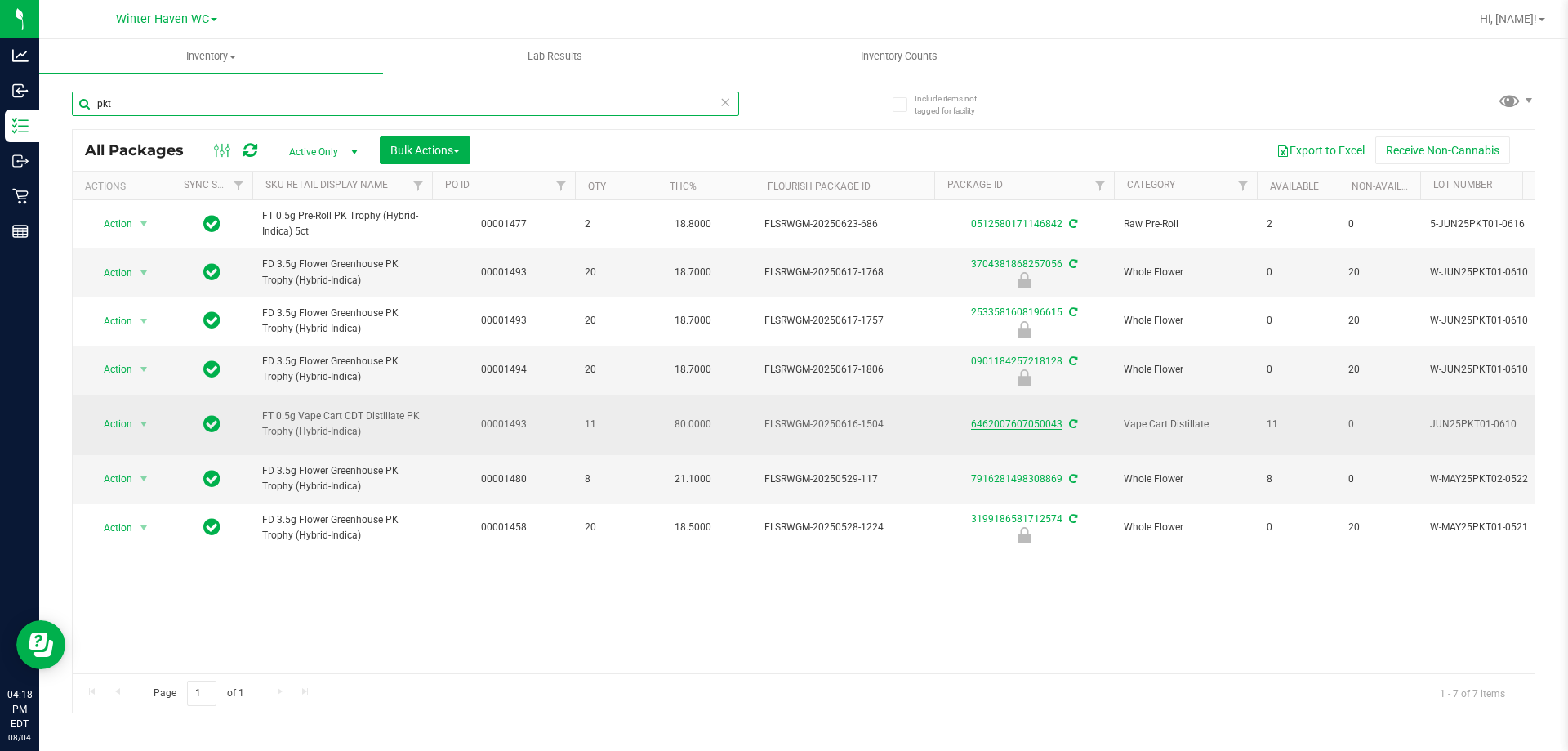type on "pkt" 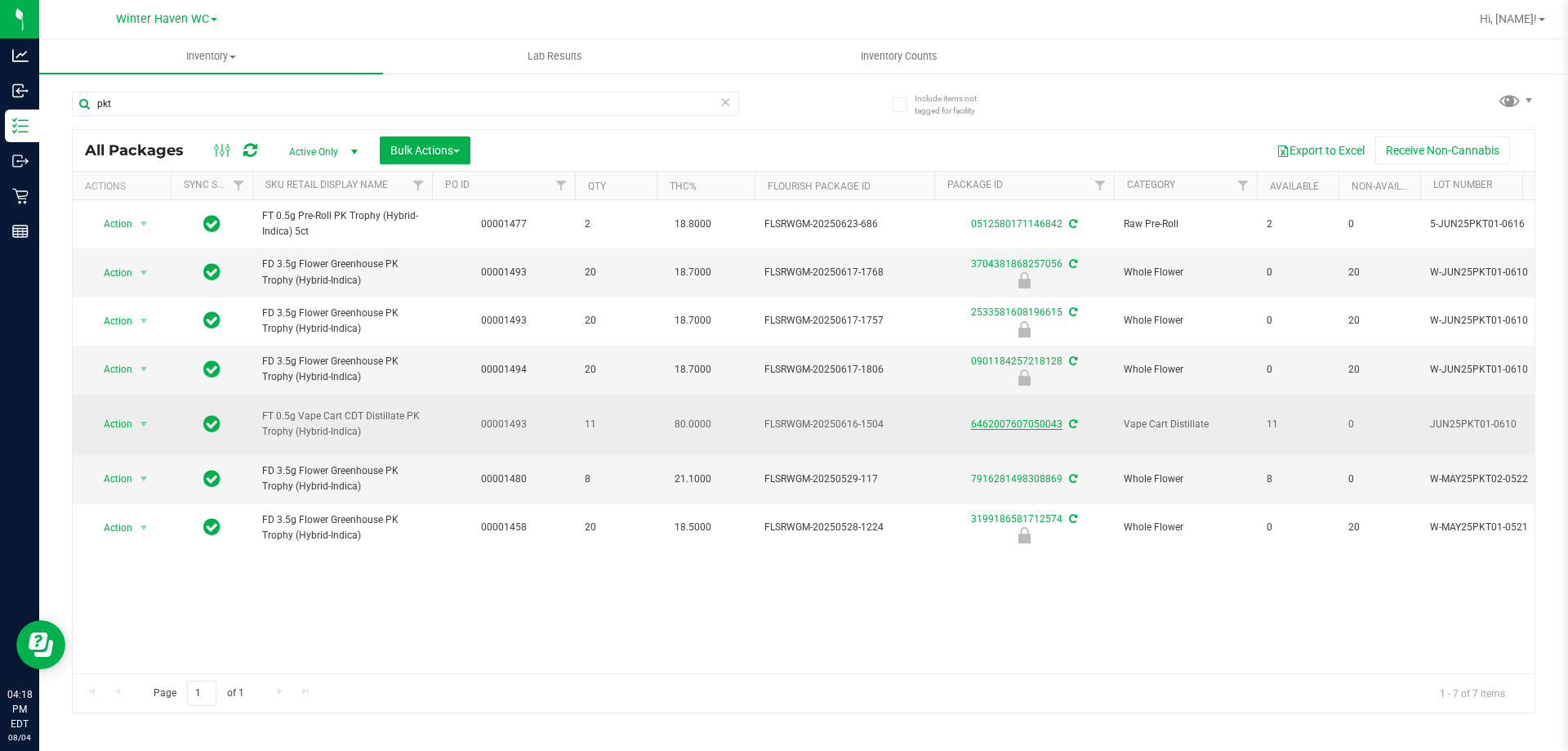 click on "6462007607050043" at bounding box center (1017, 424) 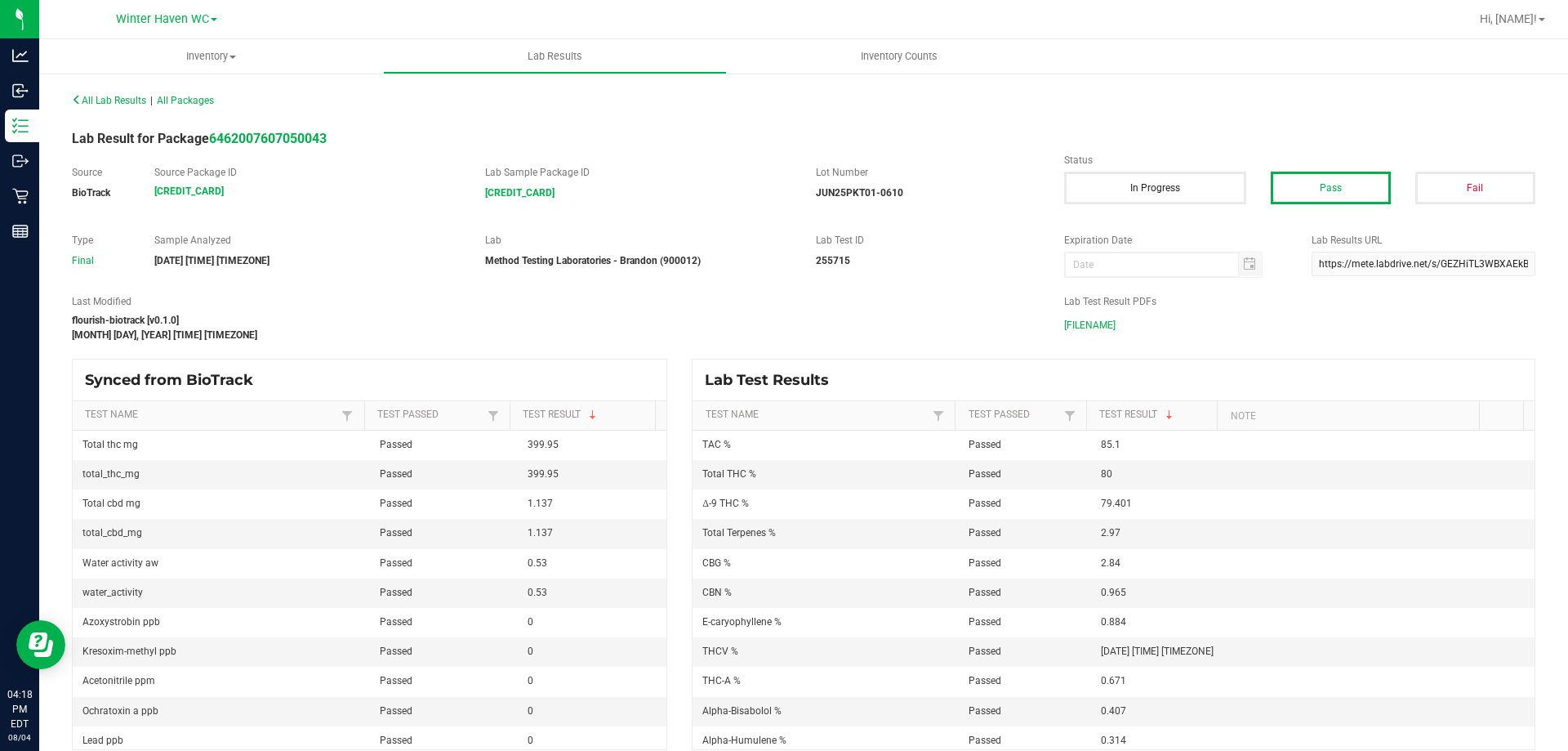 click on "[FILENAME]" at bounding box center [1089, 325] 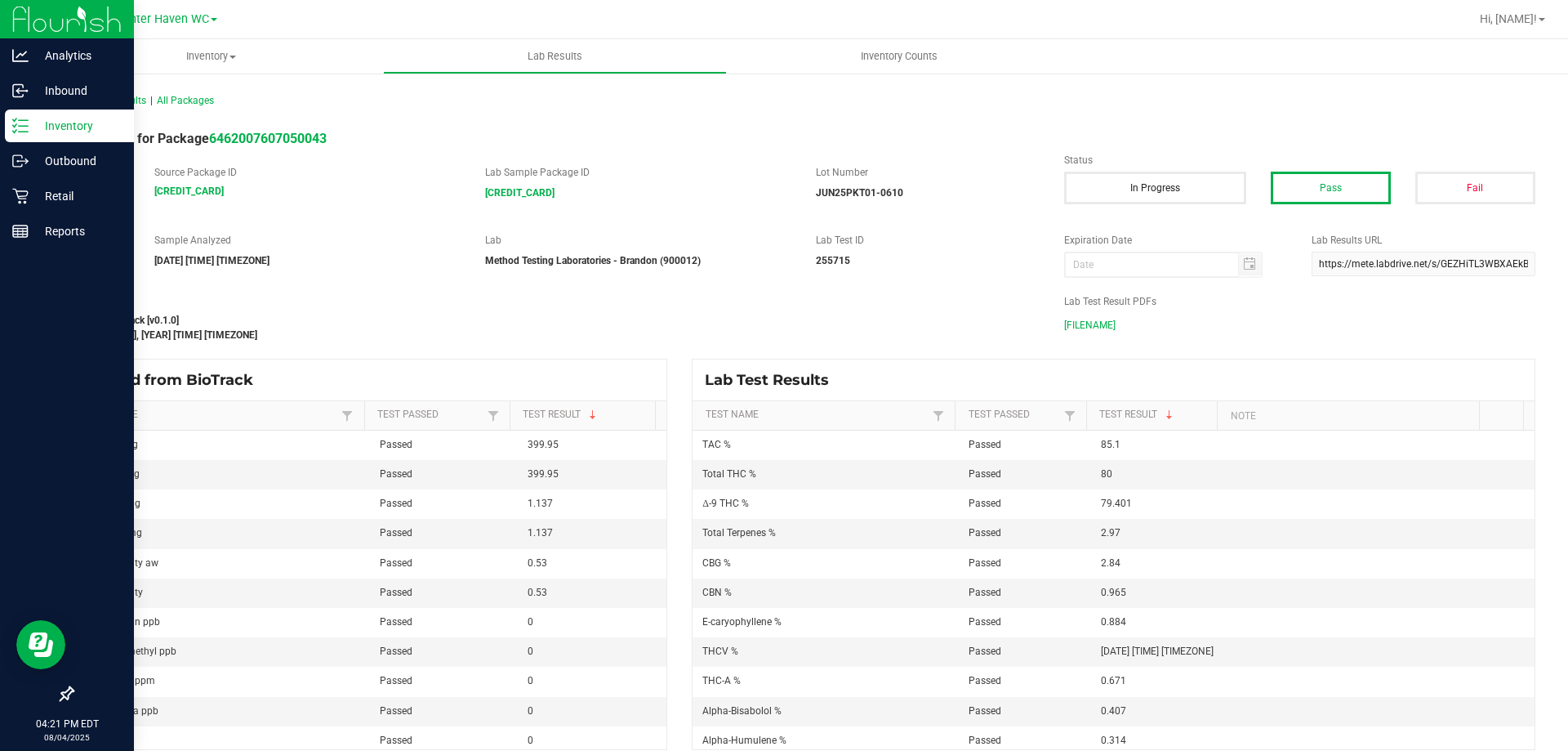 click on "Inventory" at bounding box center [78, 126] 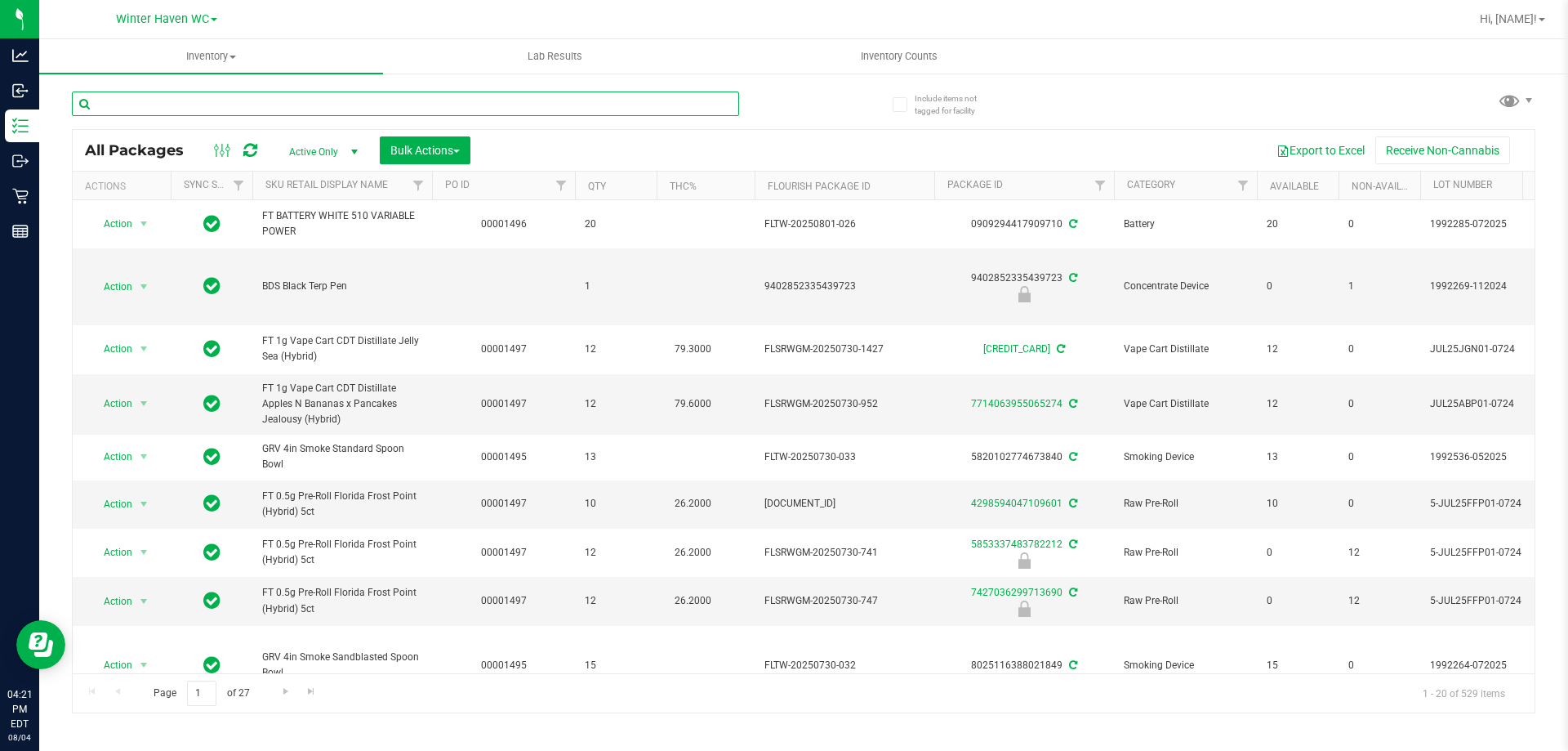 click at bounding box center [405, 104] 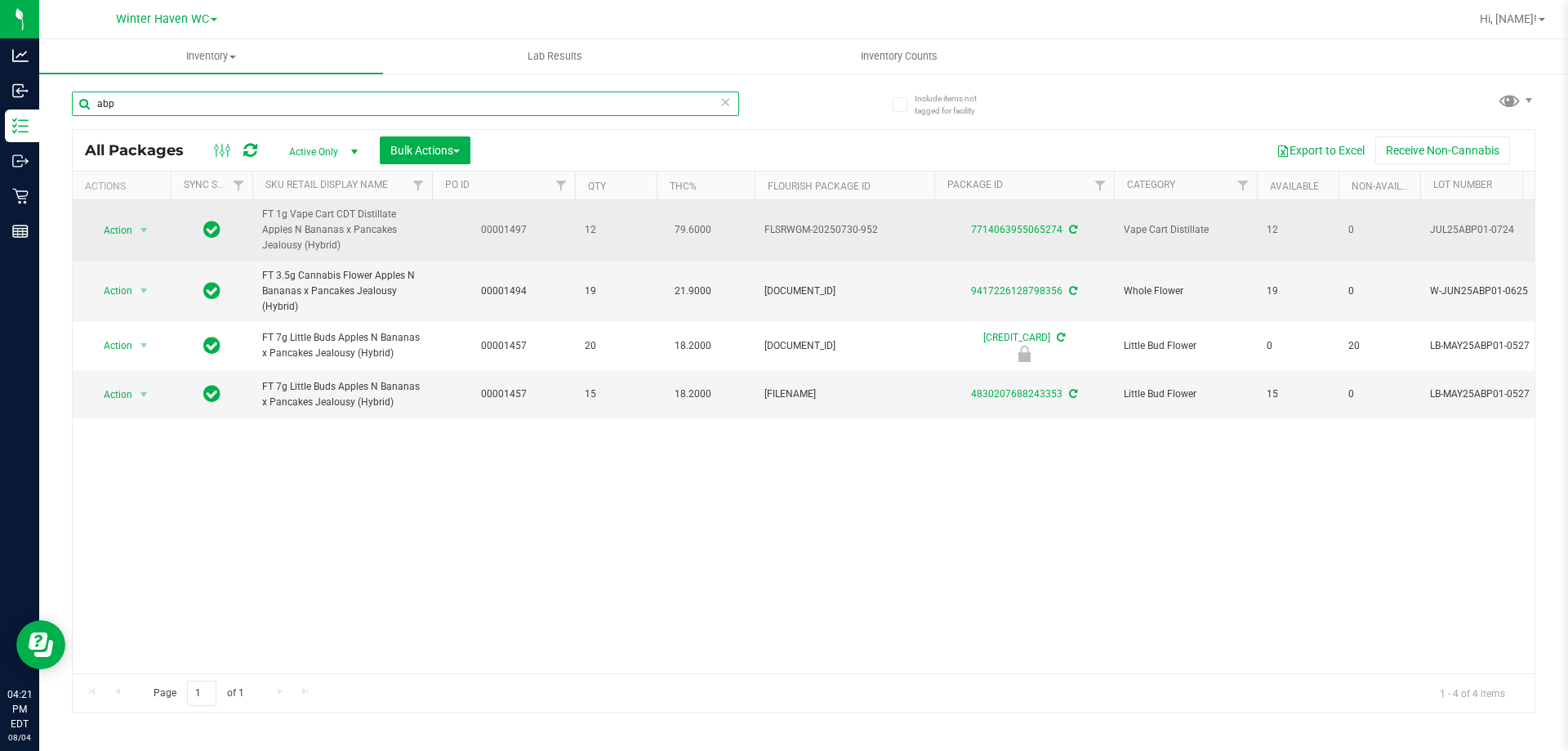 type on "abp" 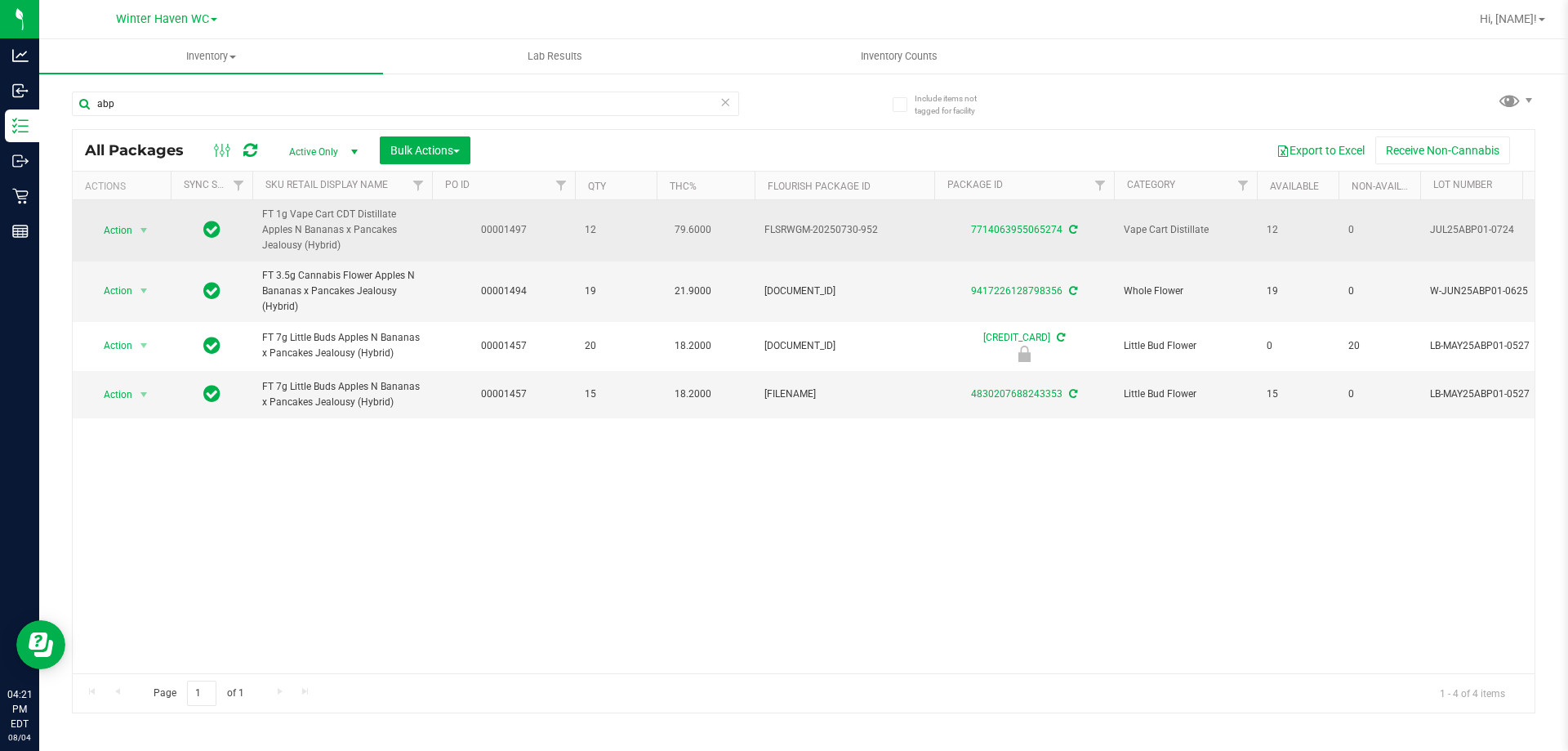 click on "7714063955065274" at bounding box center (1024, 230) 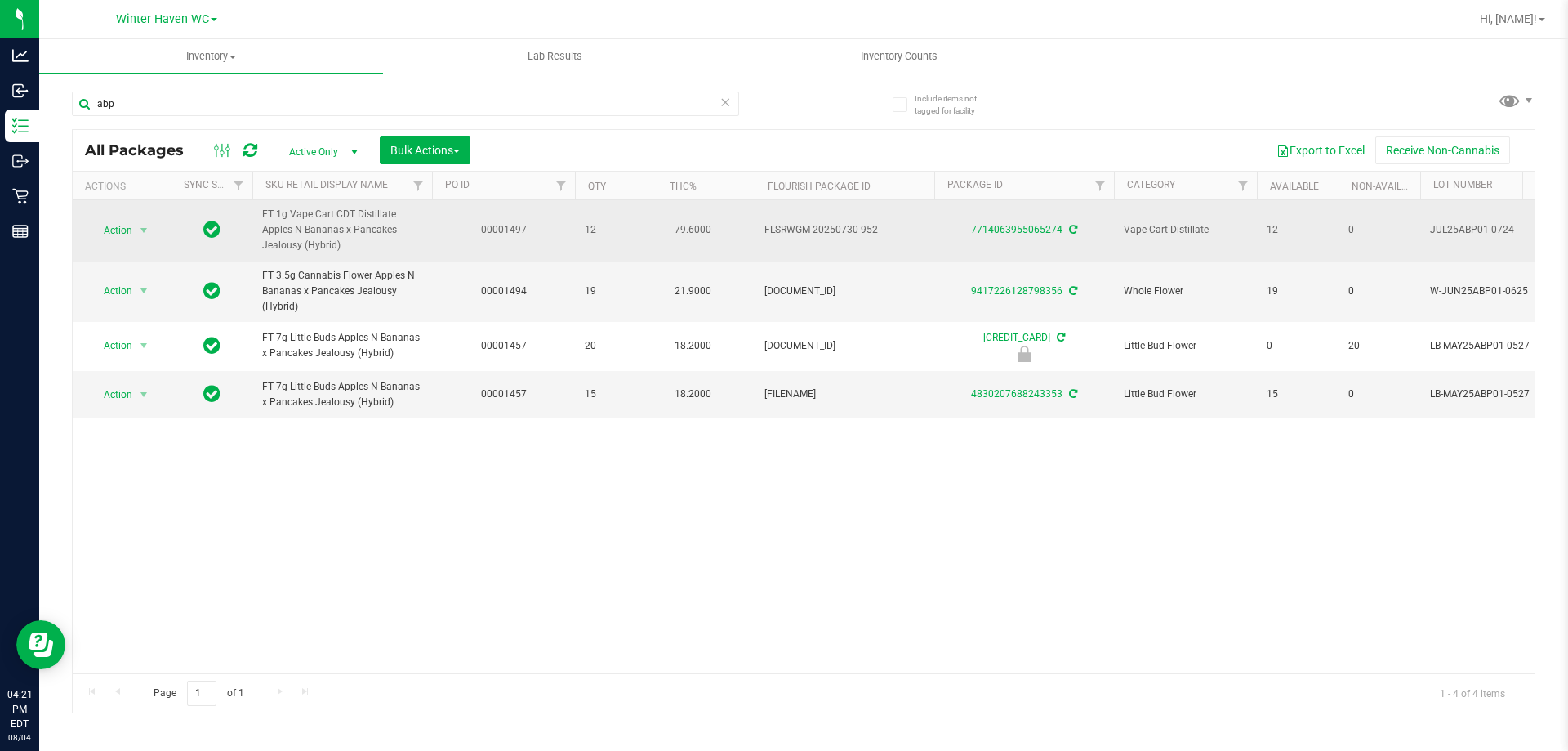 click on "7714063955065274" at bounding box center (1017, 230) 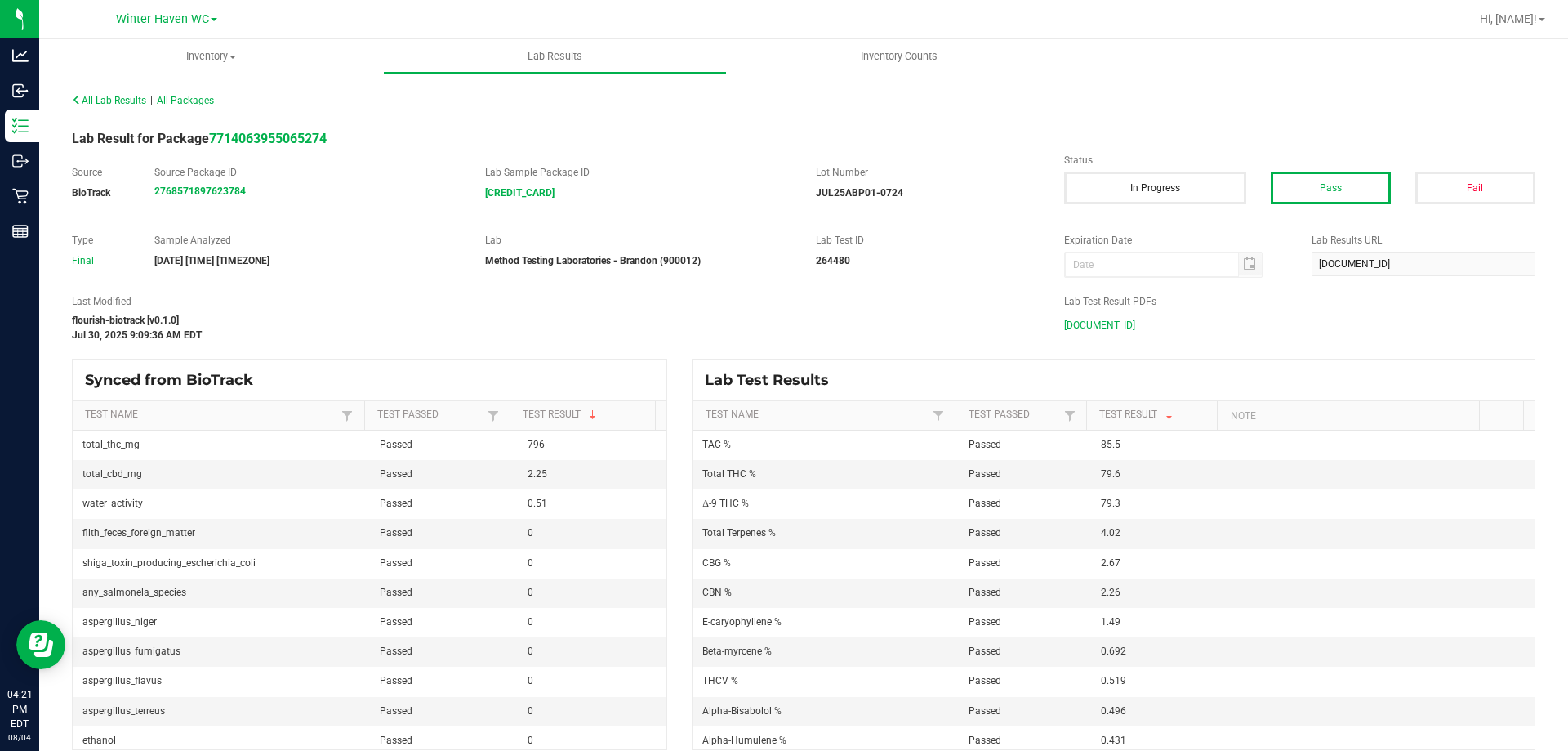 click on "[DOCUMENT_ID]" at bounding box center (1099, 325) 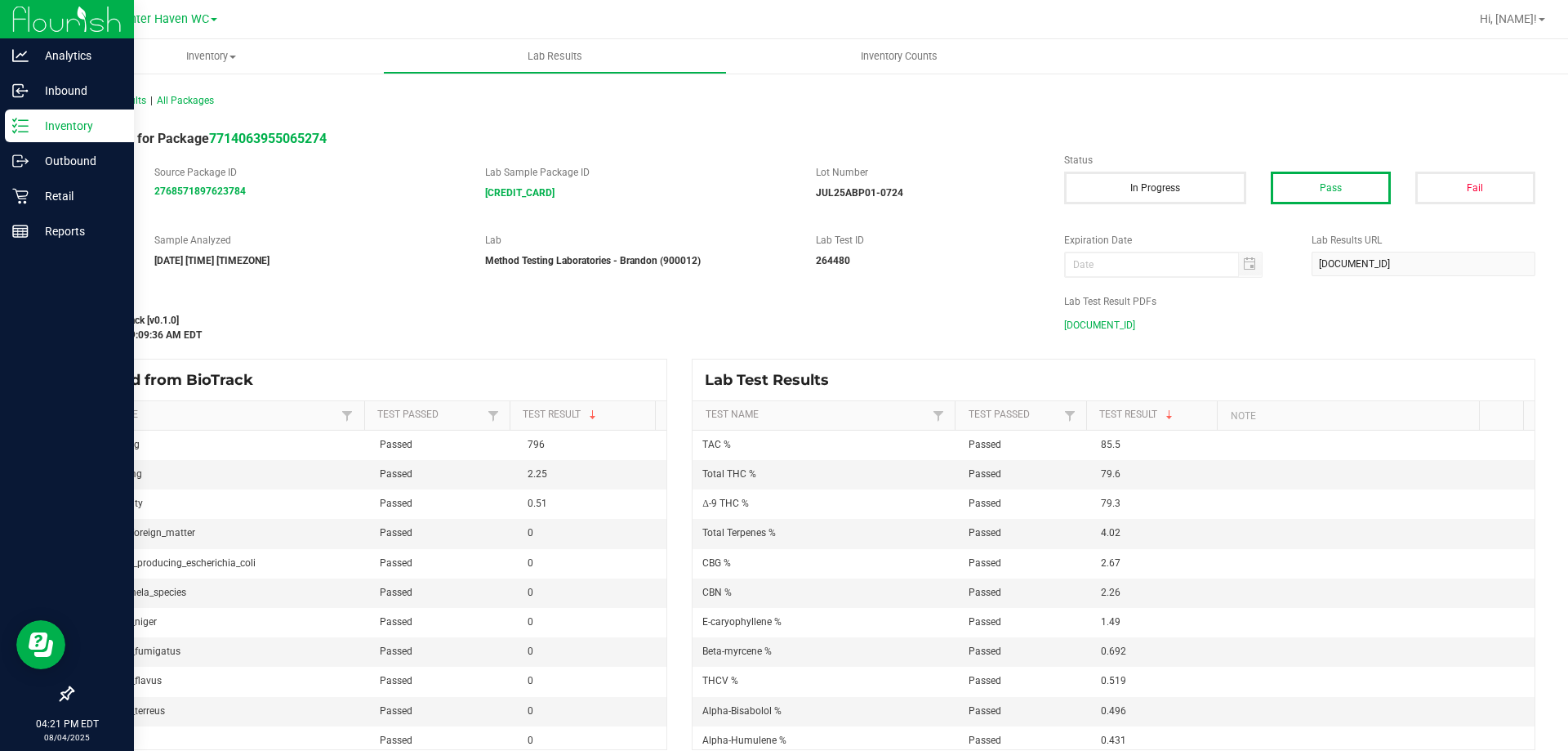 click on "Inventory" at bounding box center (69, 126) 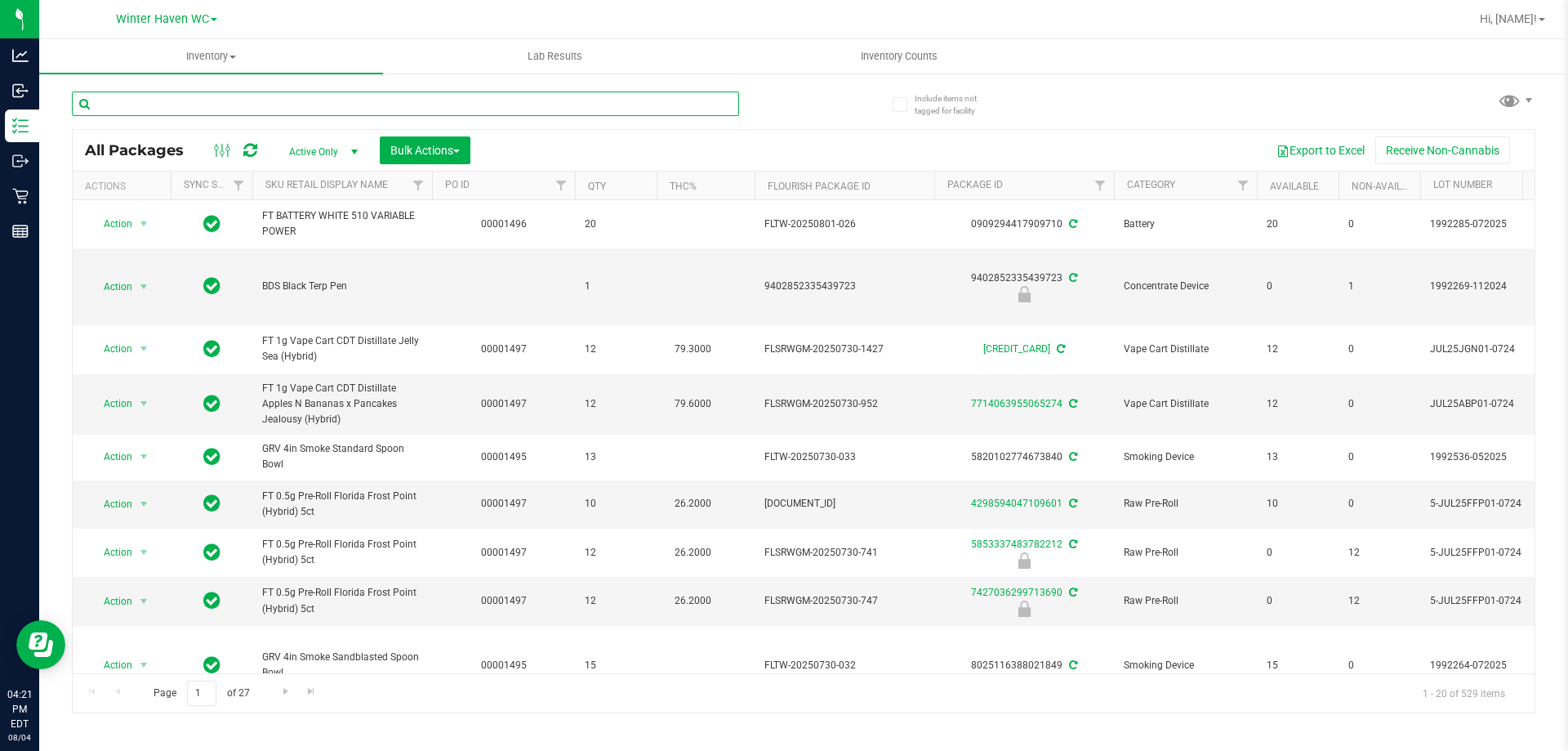click at bounding box center (405, 104) 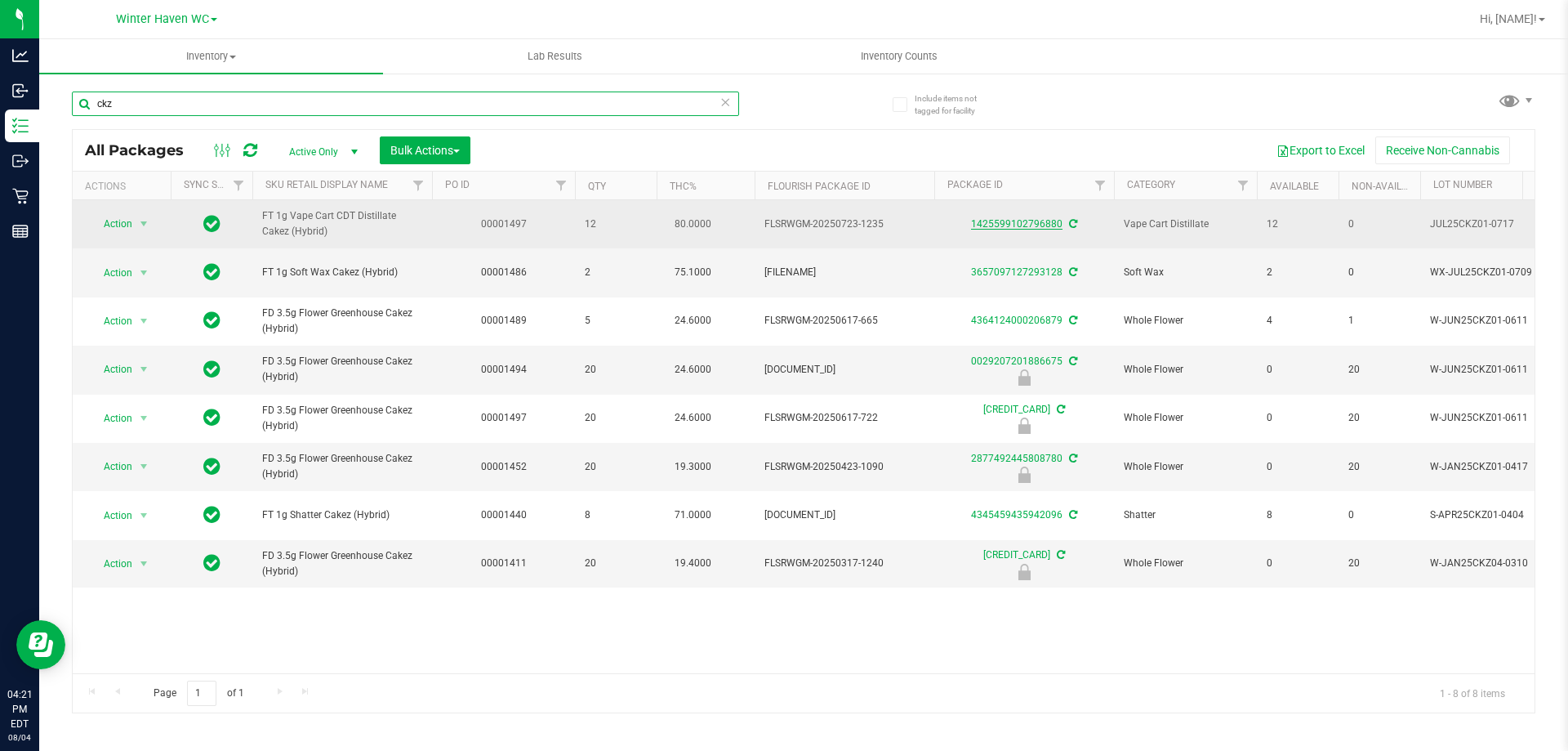 type on "ckz" 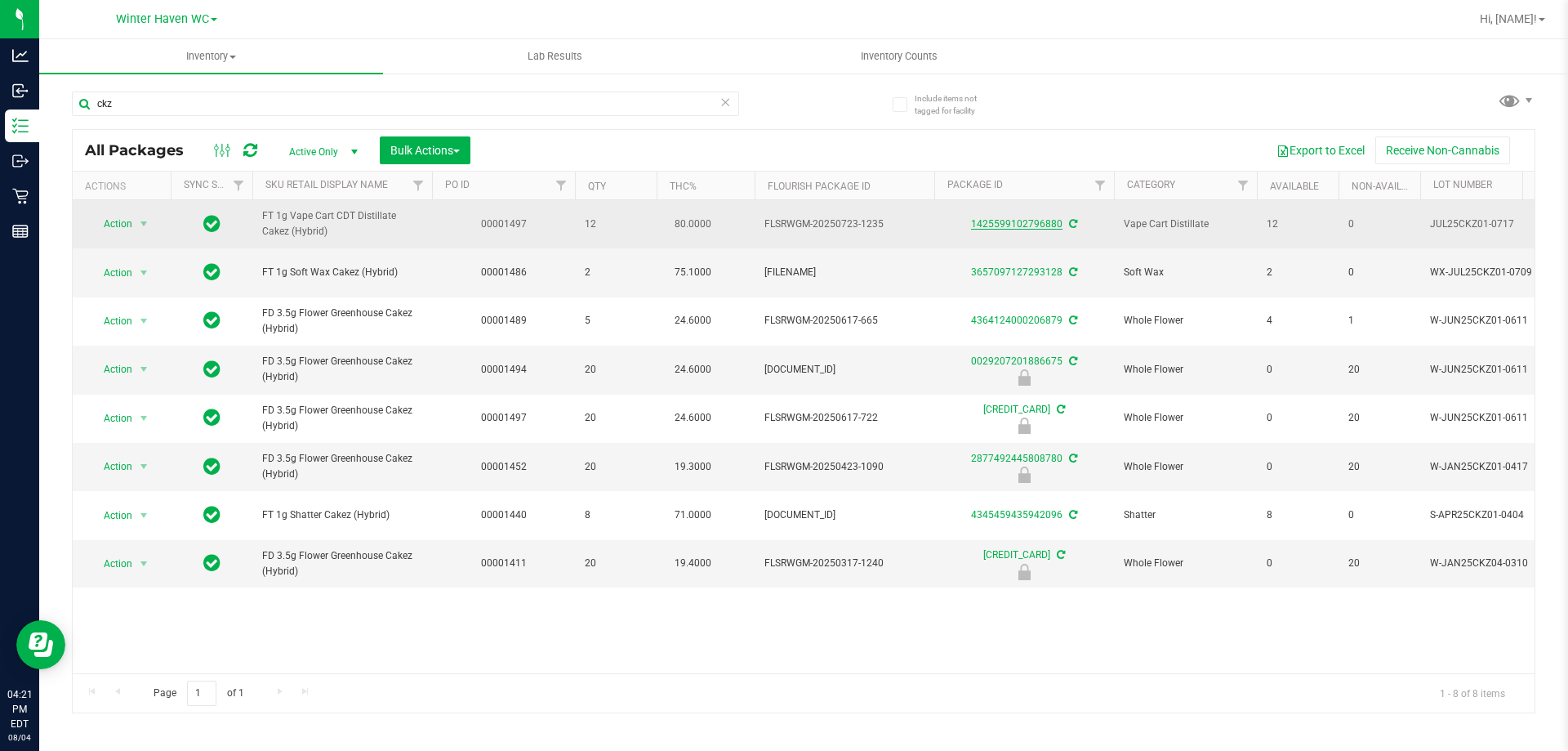 click on "1425599102796880" at bounding box center (1017, 224) 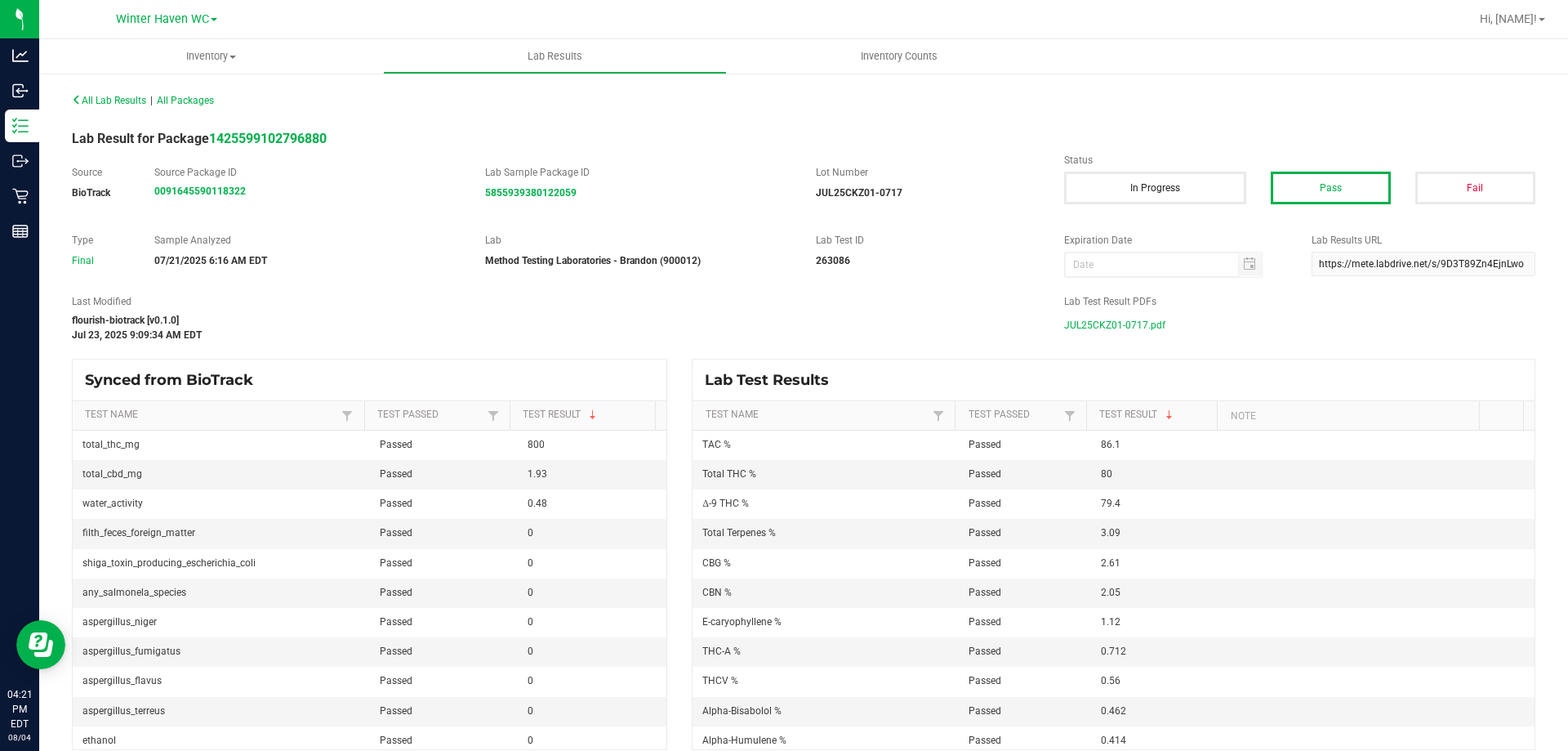 click on "JUL25CKZ01-0717.pdf" at bounding box center (1115, 325) 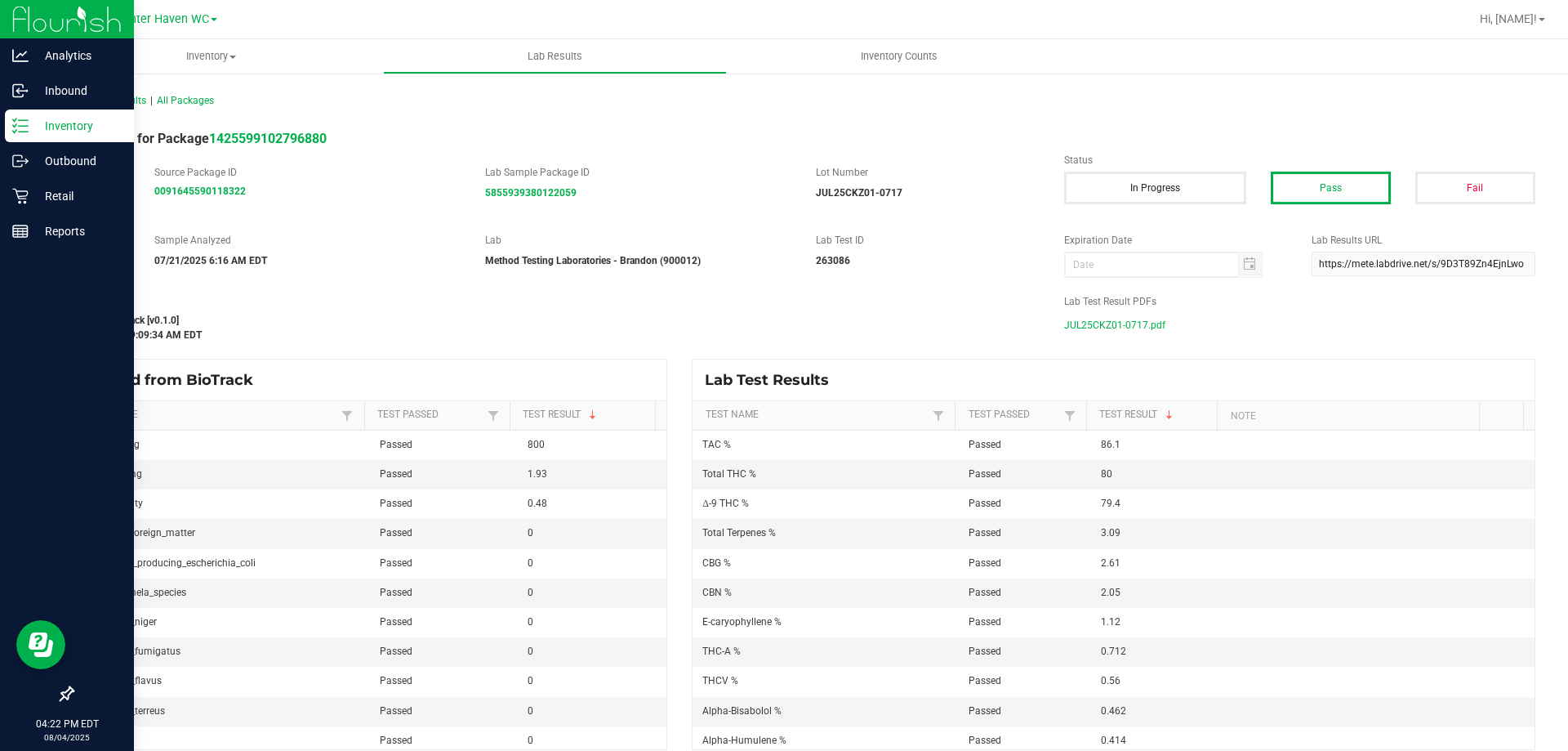 click 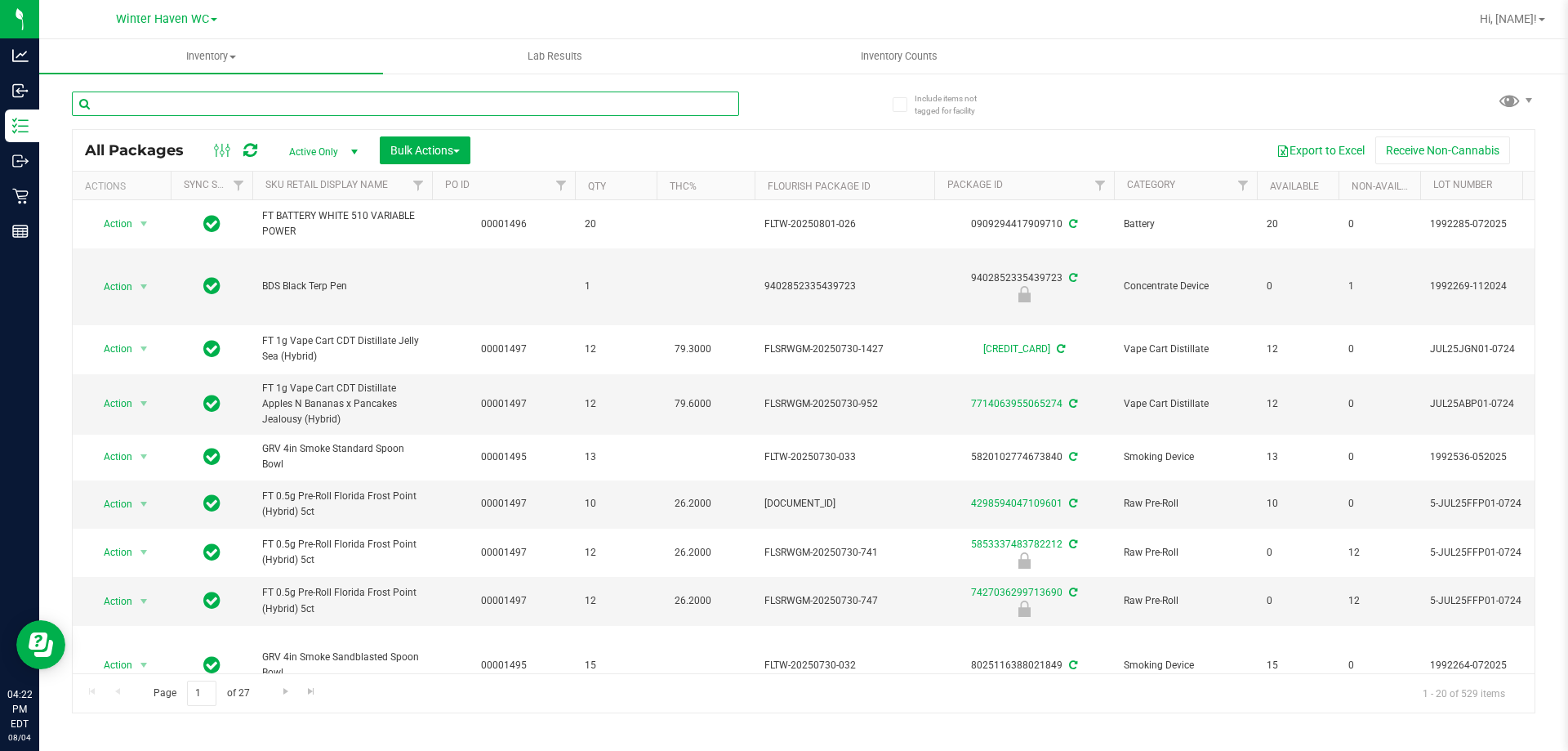 click at bounding box center (405, 104) 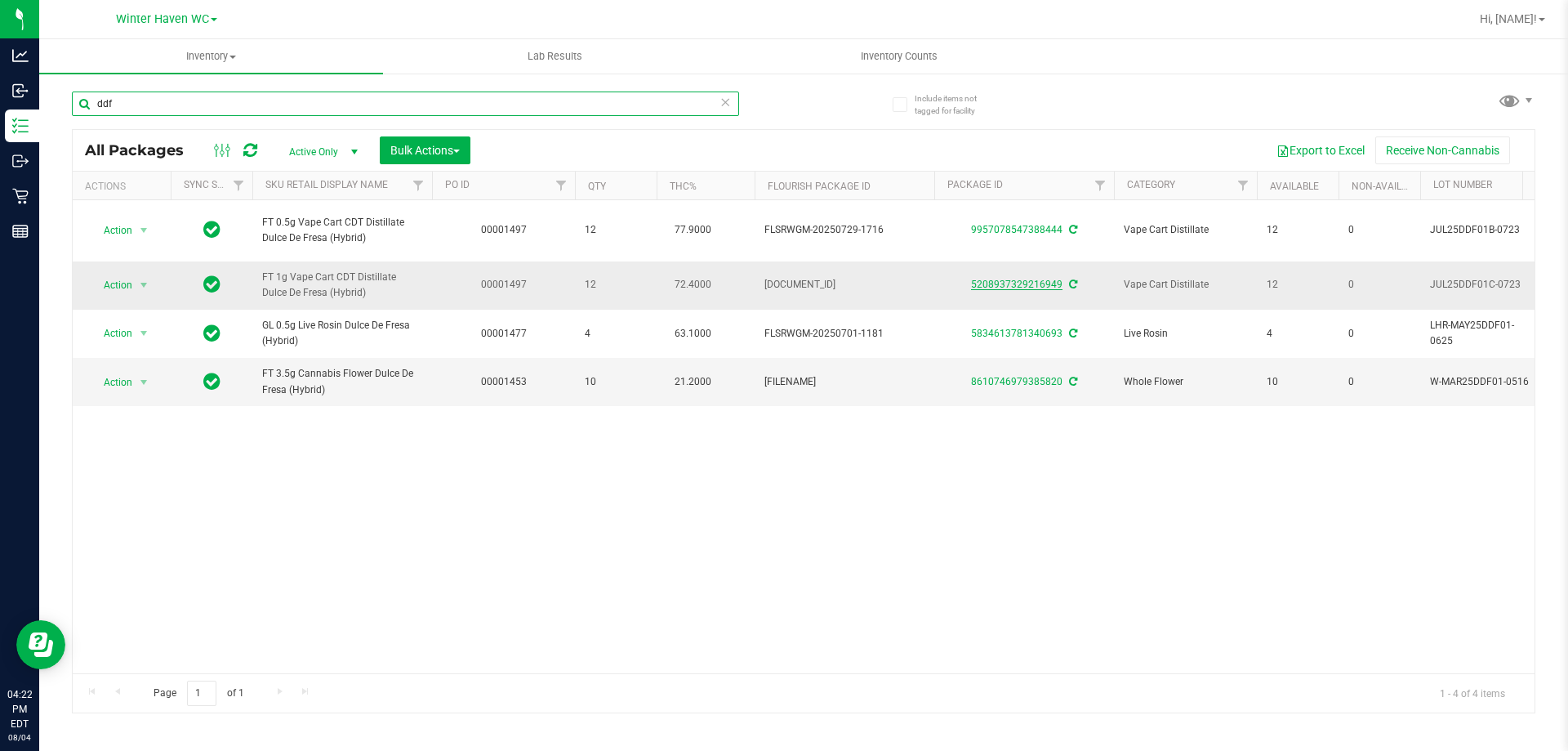 type on "ddf" 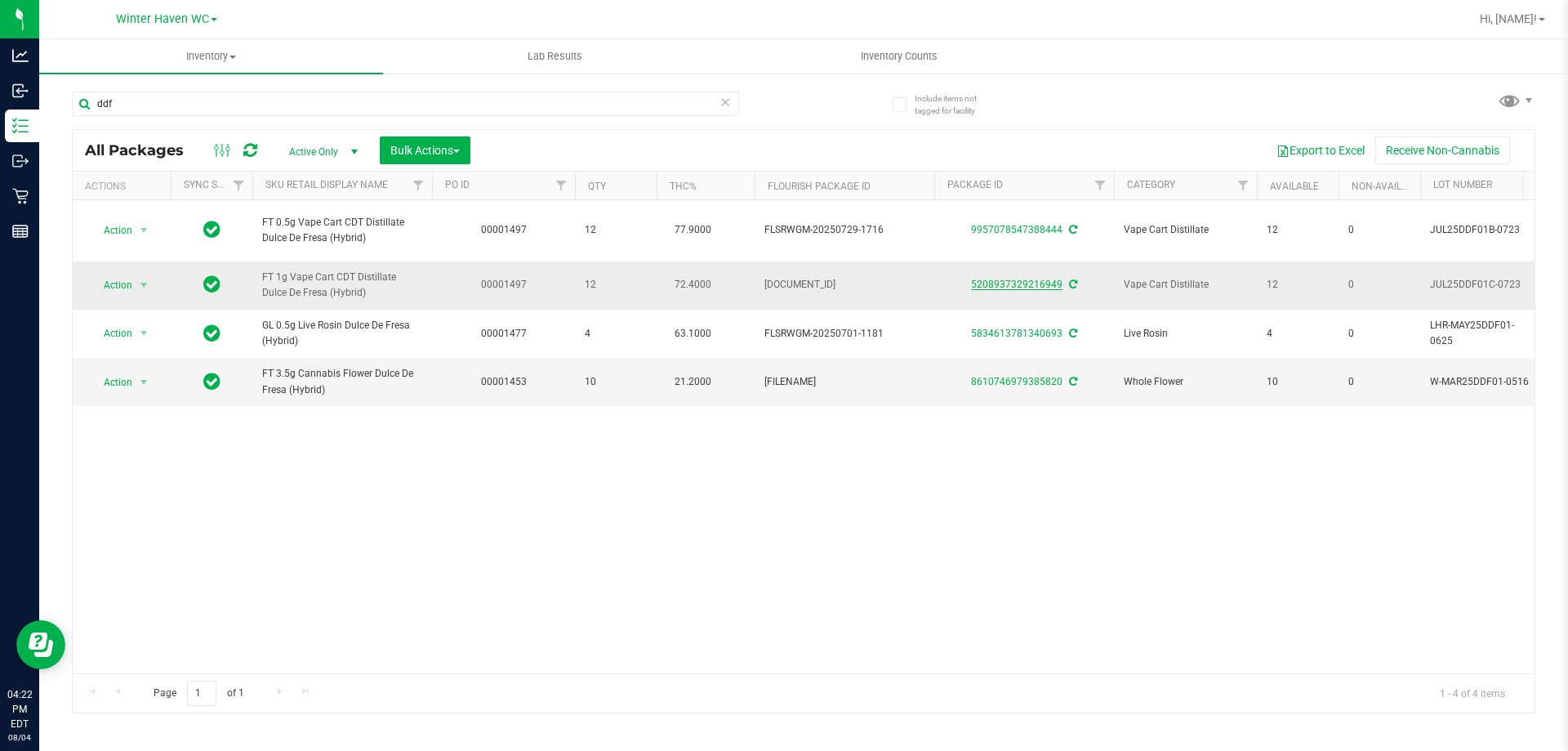 click on "5208937329216949" at bounding box center [1017, 284] 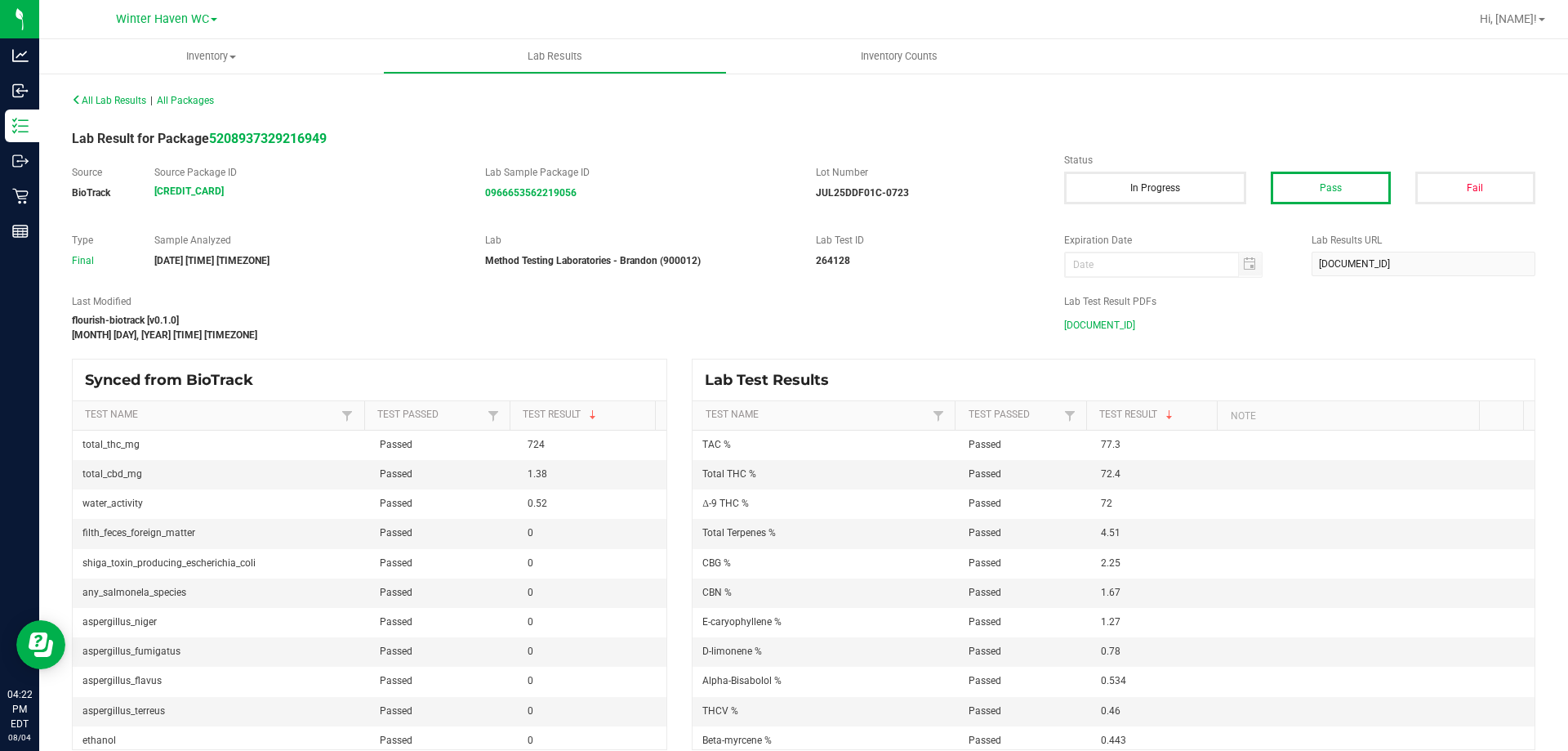 click on "[DOCUMENT_ID]" at bounding box center (1099, 325) 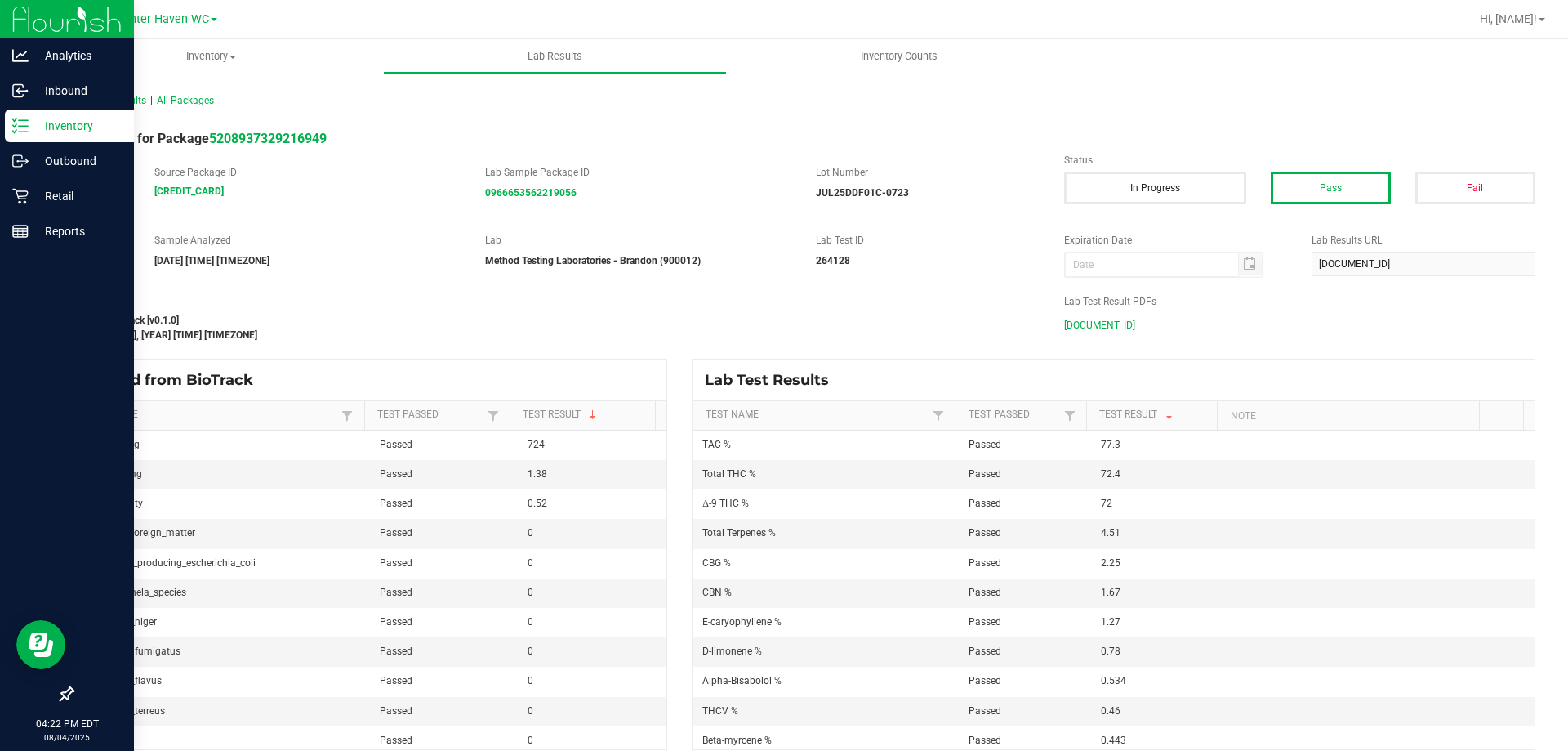 click on "Inventory" at bounding box center [78, 126] 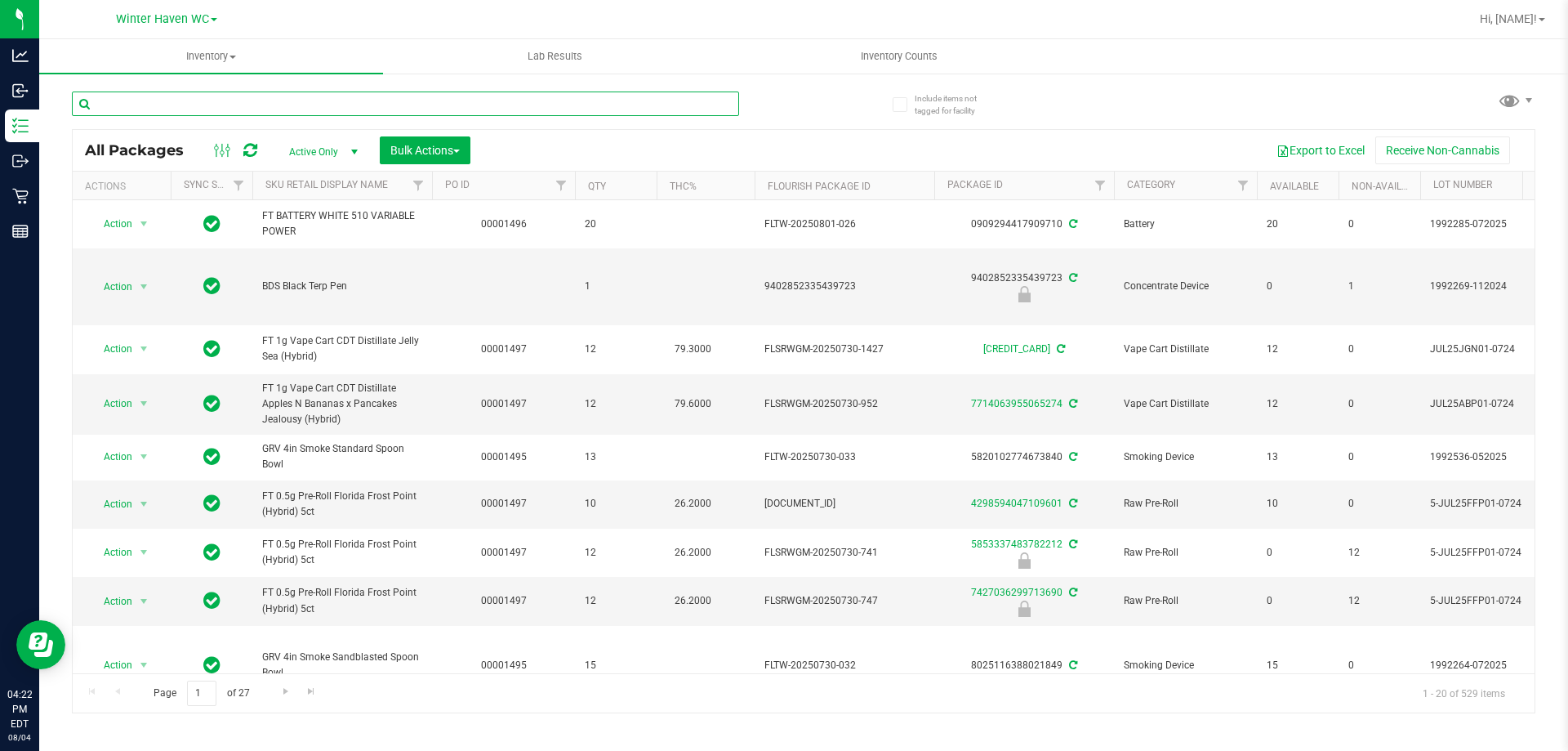 click at bounding box center [405, 104] 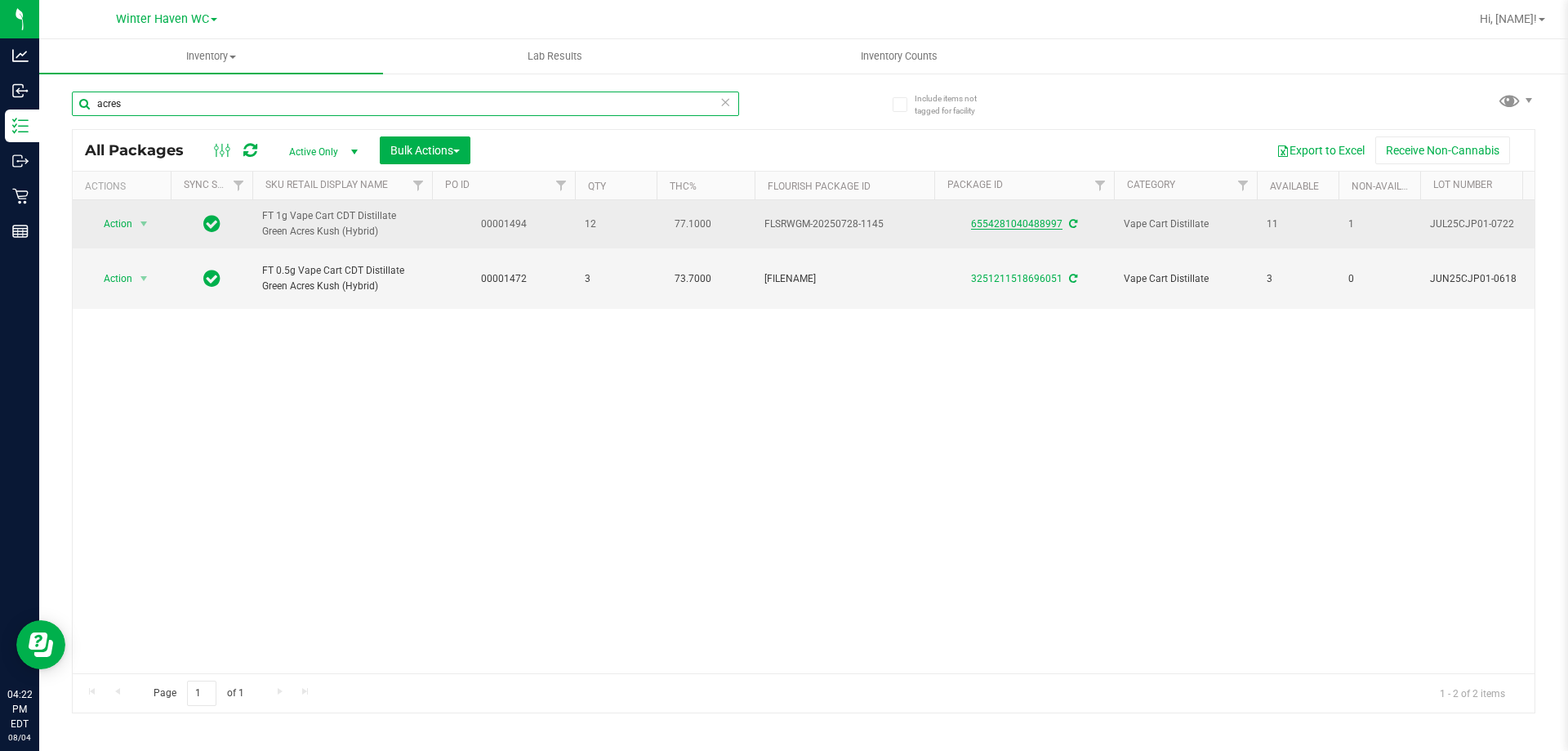 type on "acres" 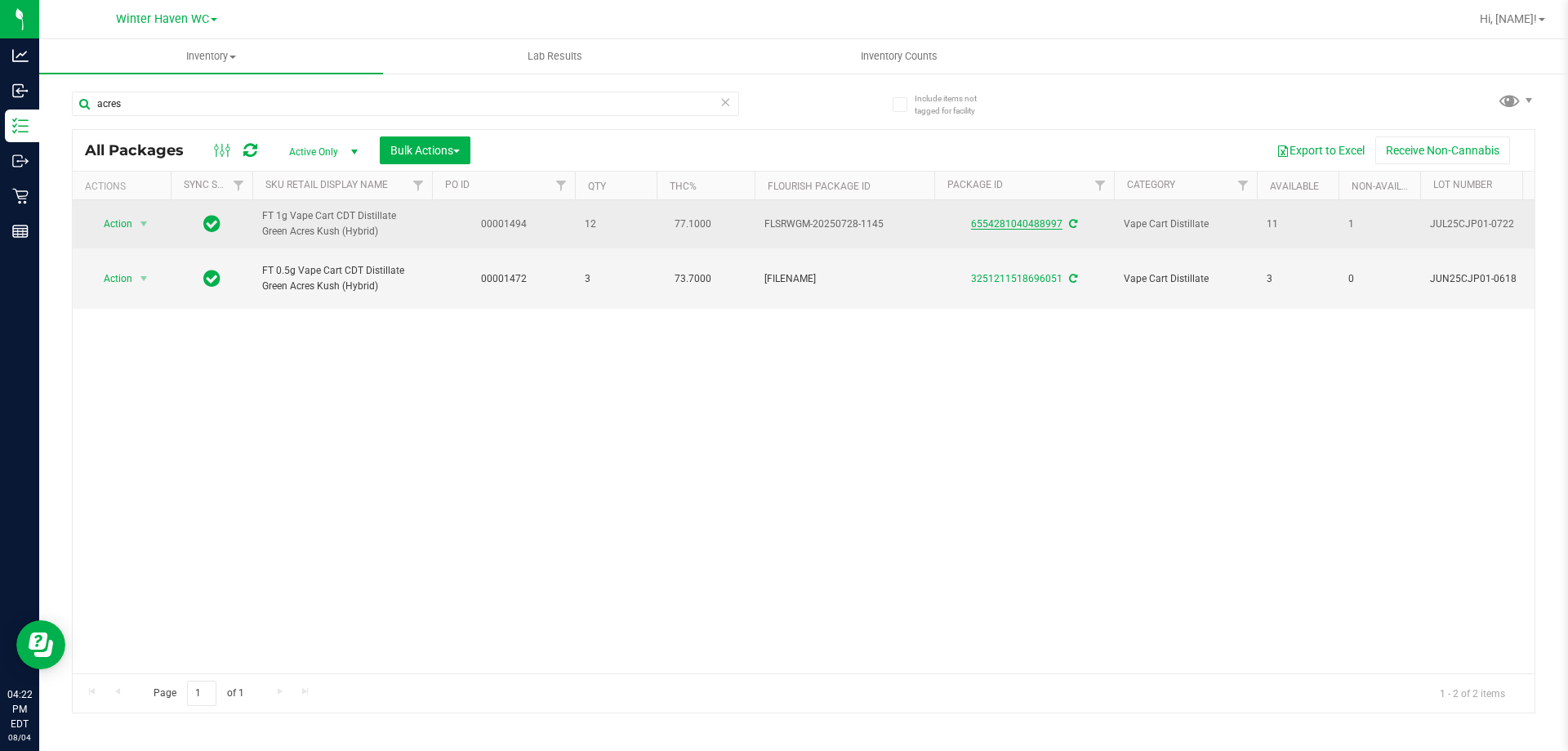 click on "6554281040488997" at bounding box center (1017, 224) 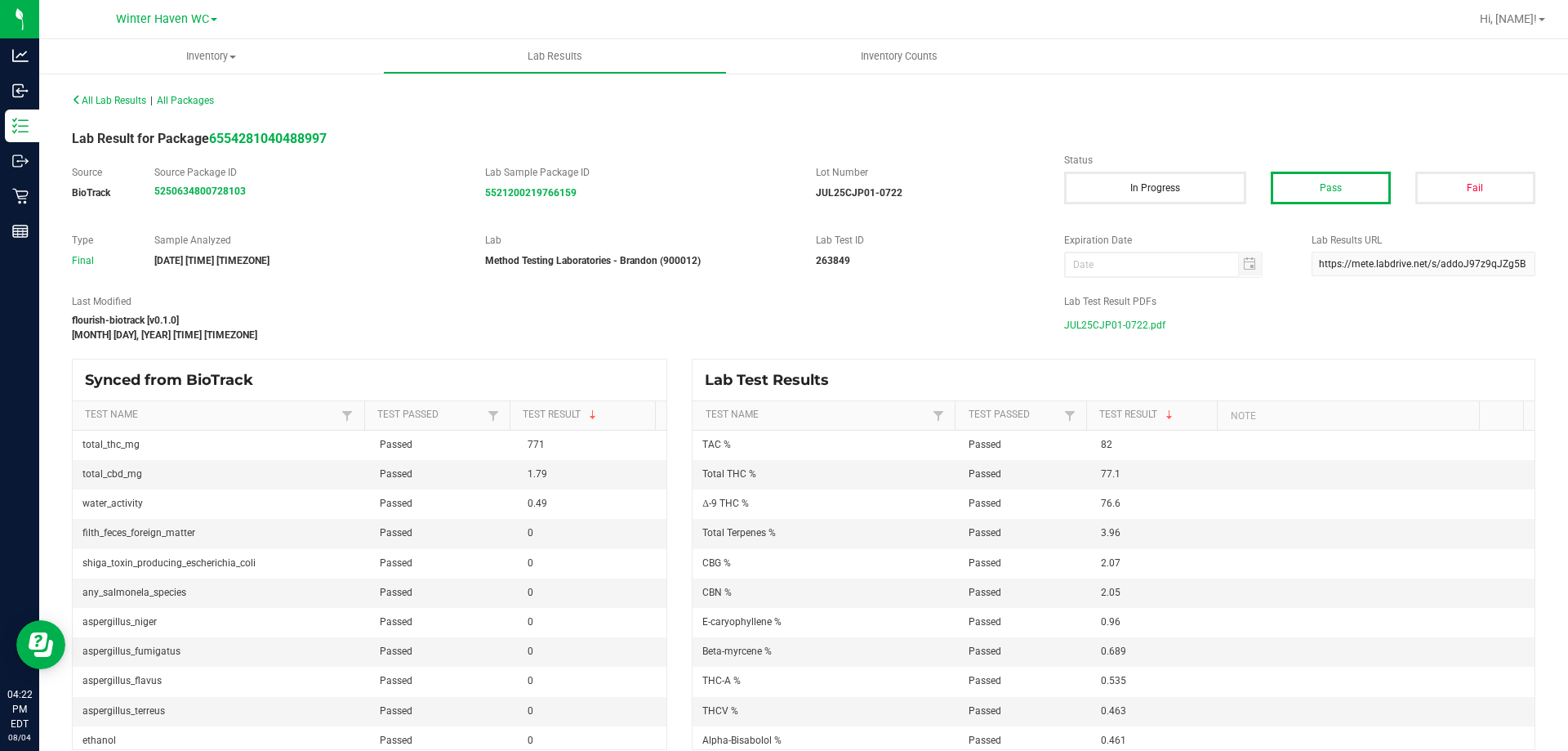 click on "JUL25CJP01-0722.pdf" at bounding box center (1115, 325) 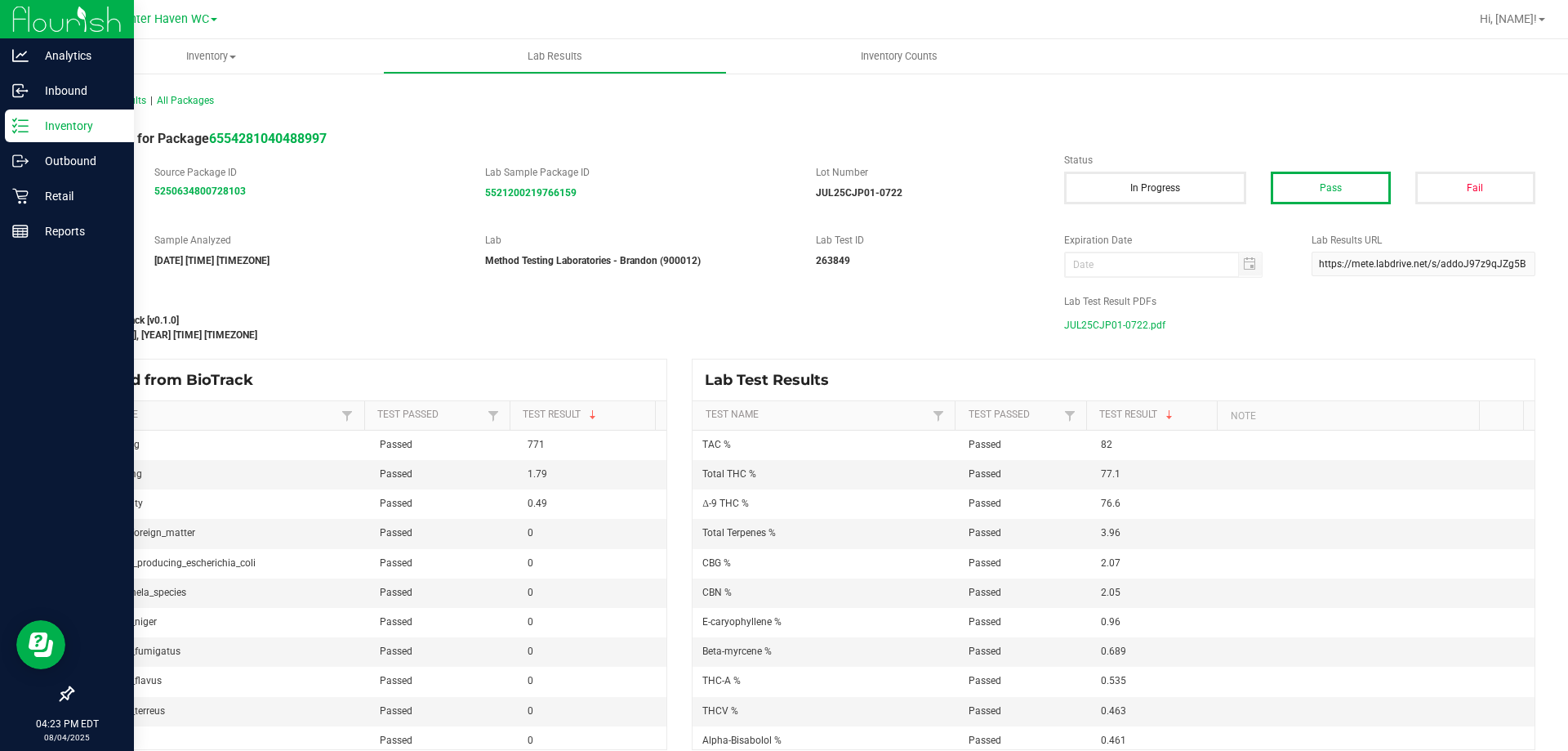 click 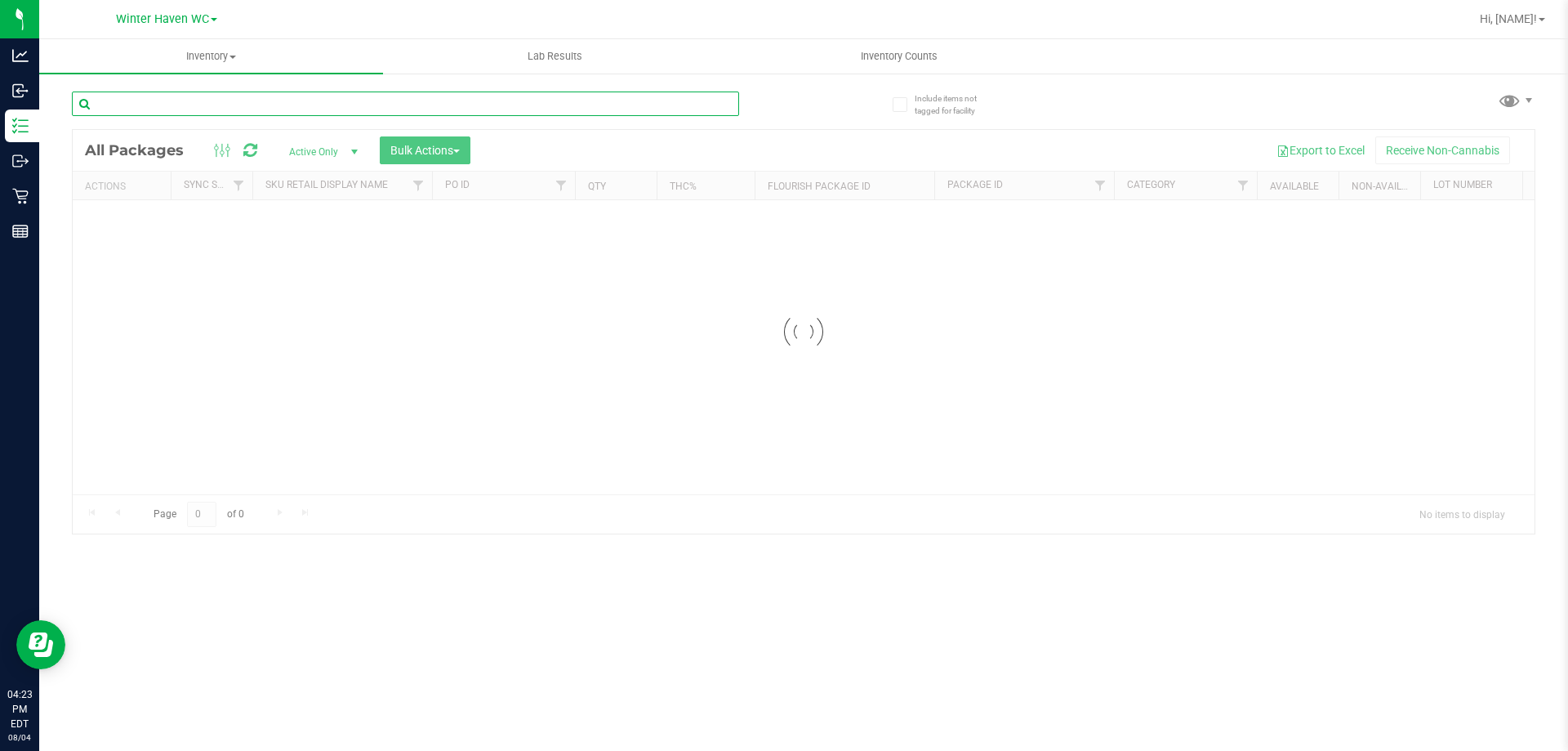 click at bounding box center (405, 104) 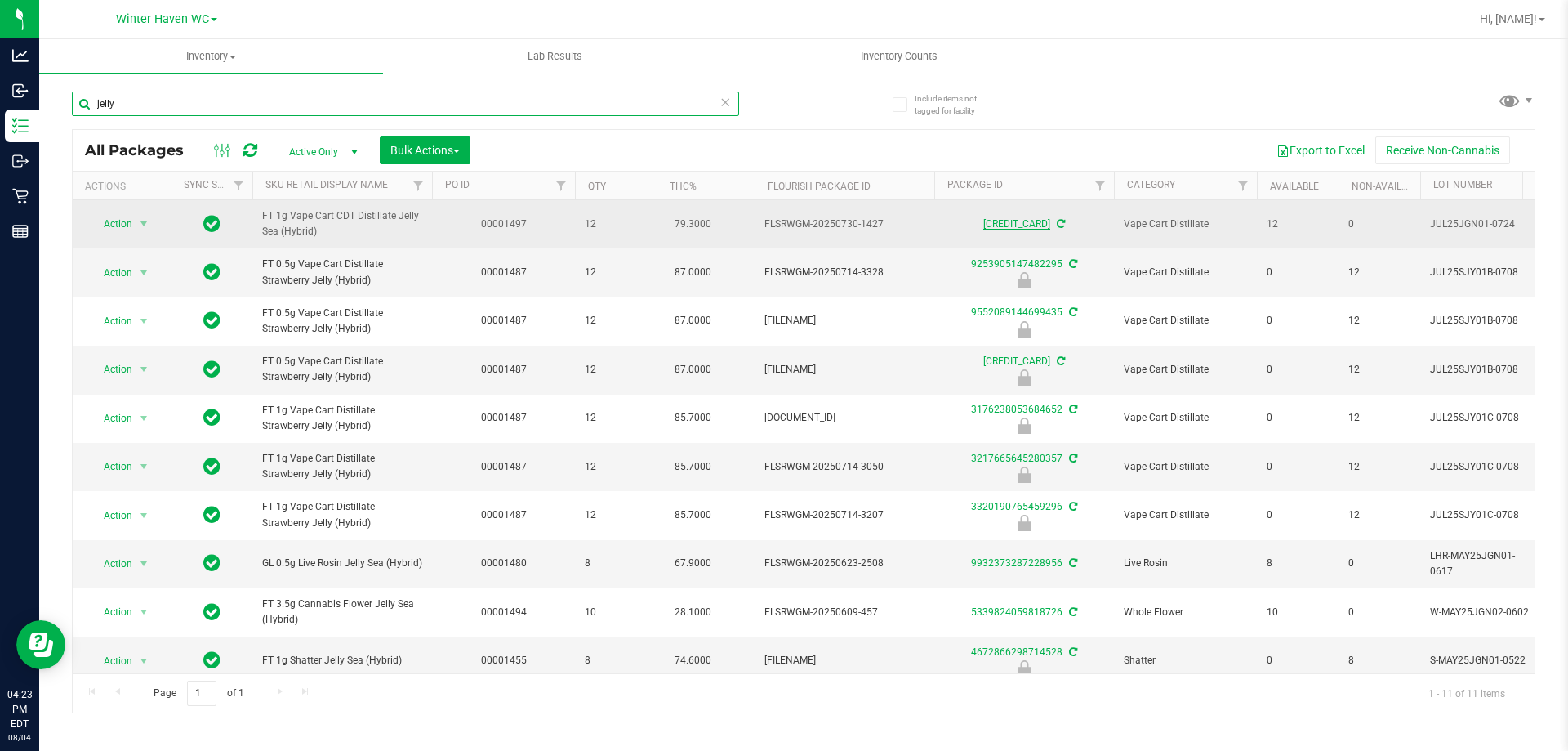 type on "jelly" 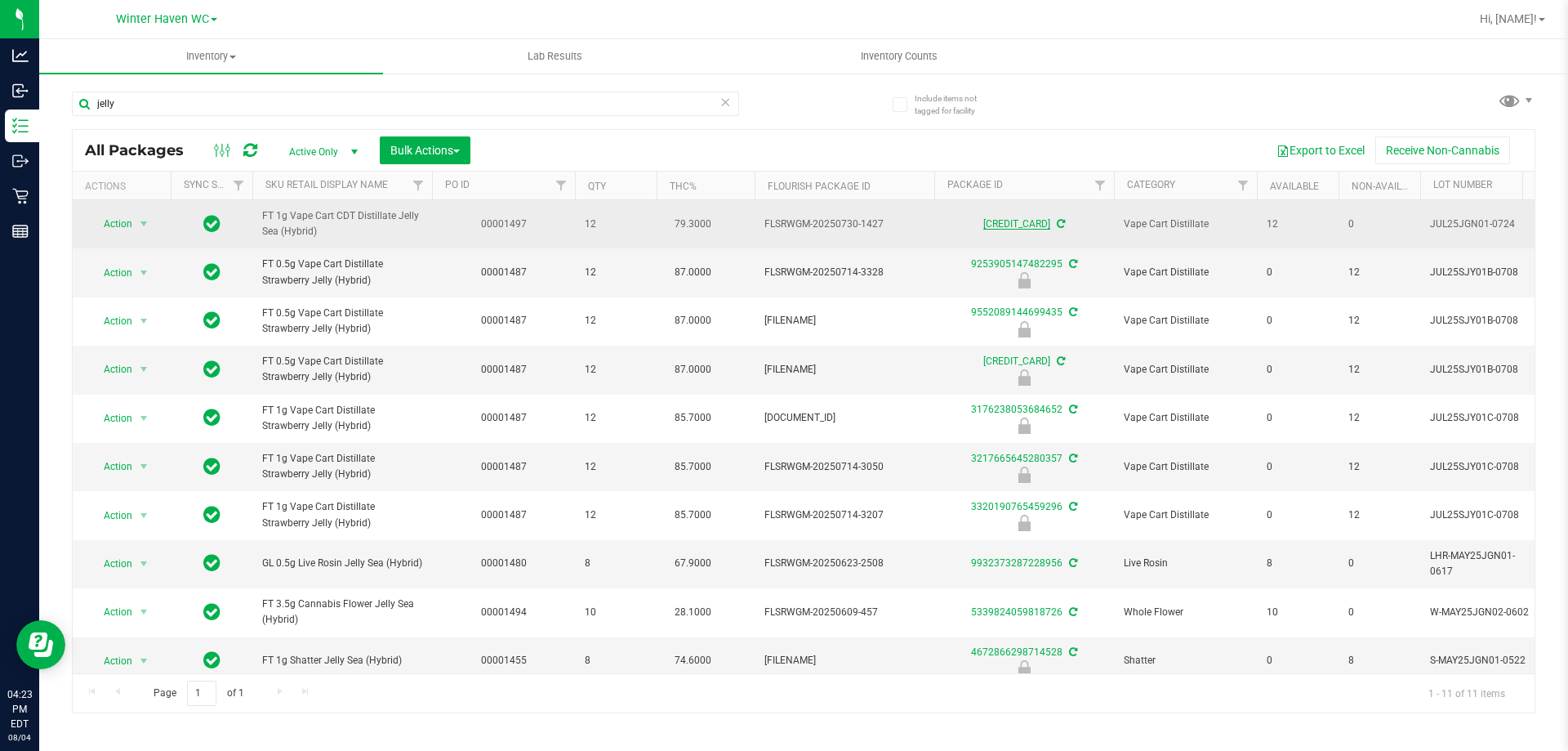 click on "[CREDIT_CARD]" at bounding box center [1017, 224] 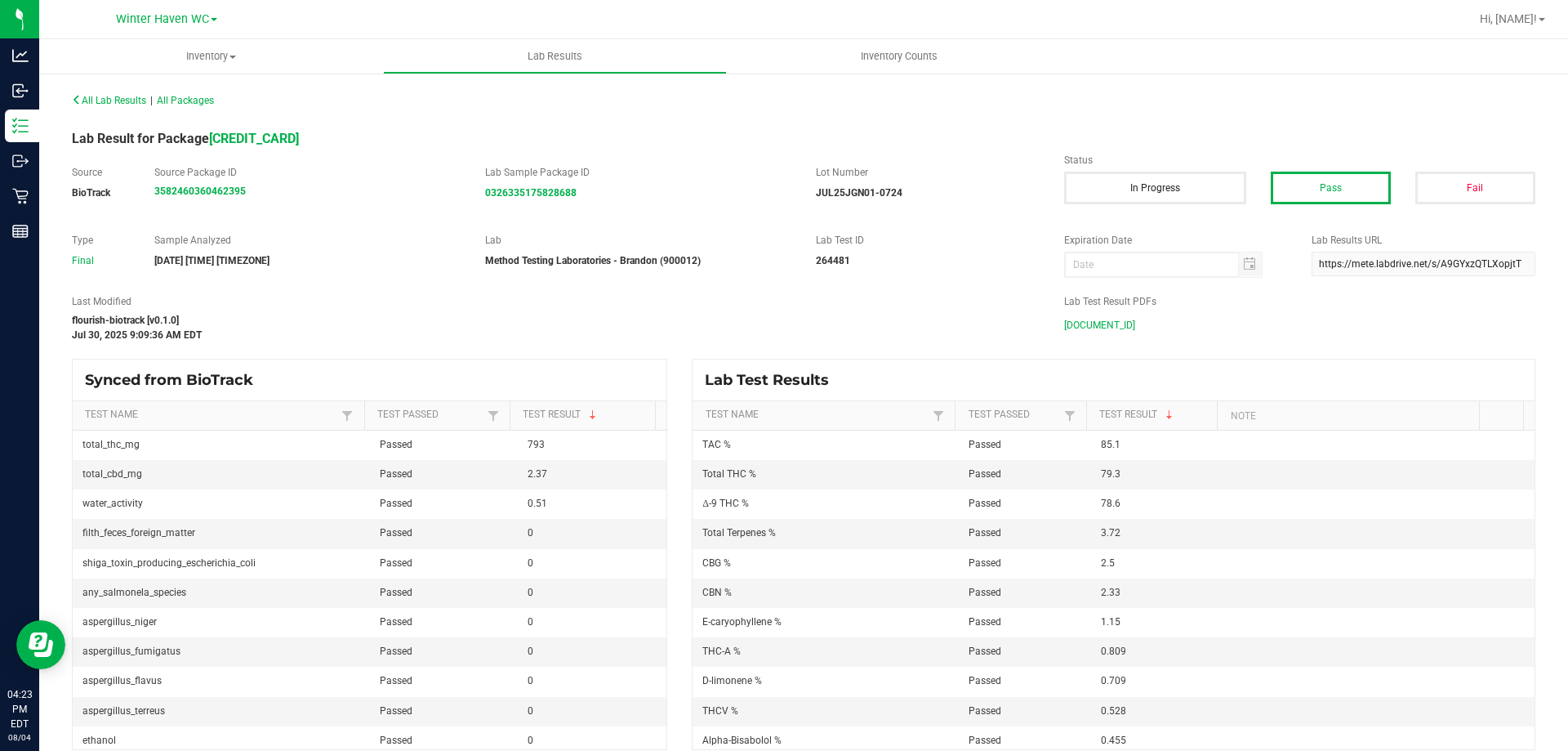 click on "[DOCUMENT_ID]" at bounding box center (1099, 325) 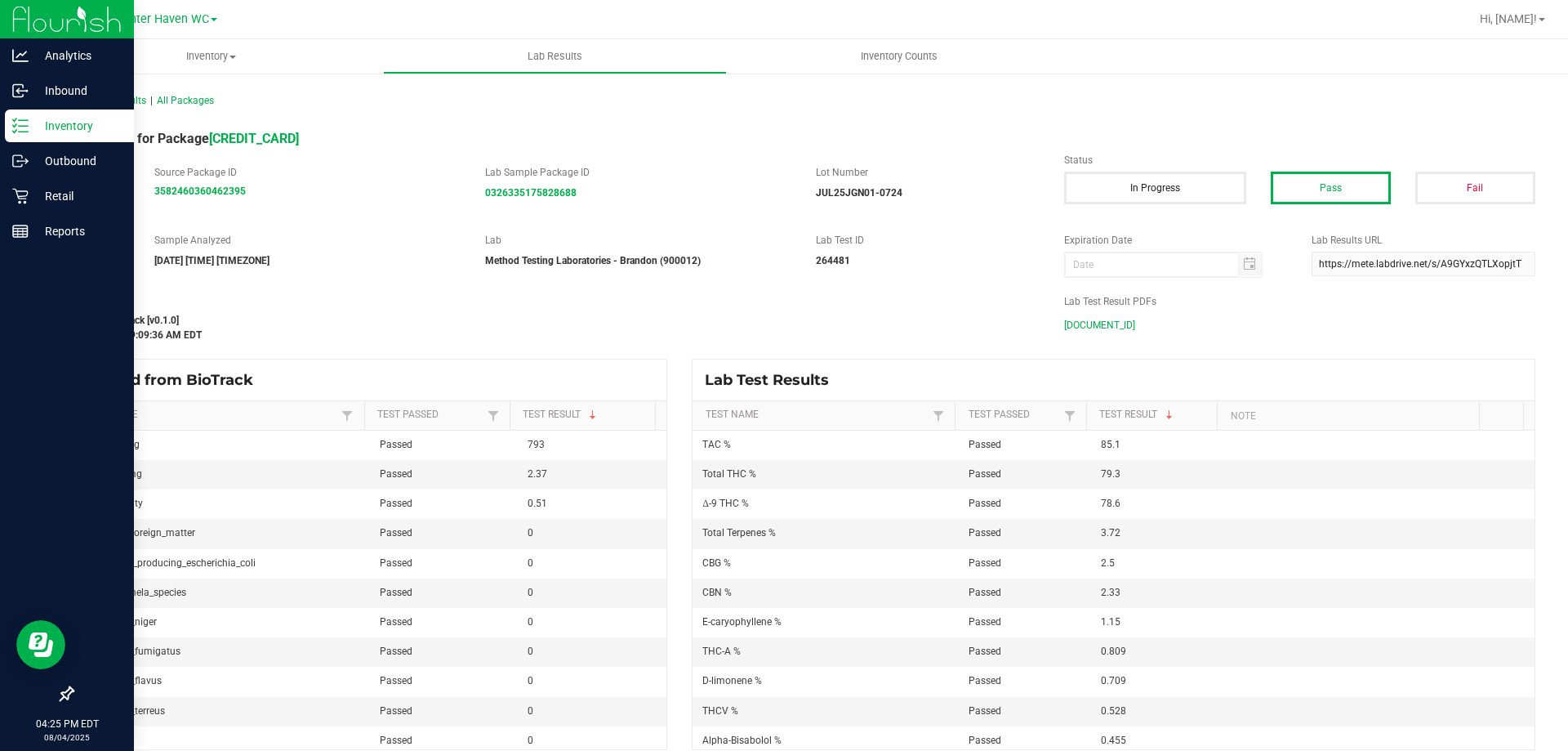 drag, startPoint x: 29, startPoint y: 123, endPoint x: 0, endPoint y: 128, distance: 29.427878 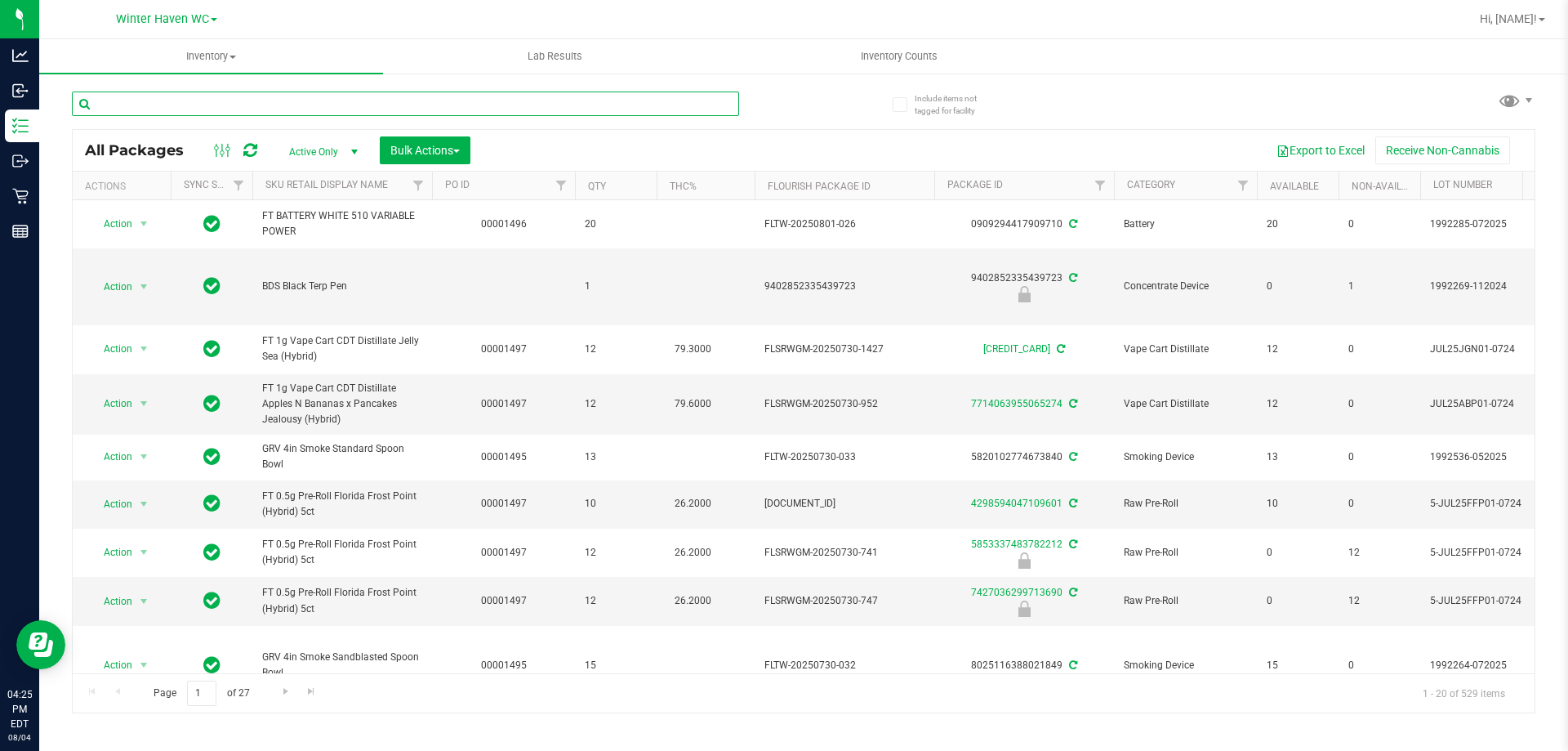 click at bounding box center [405, 104] 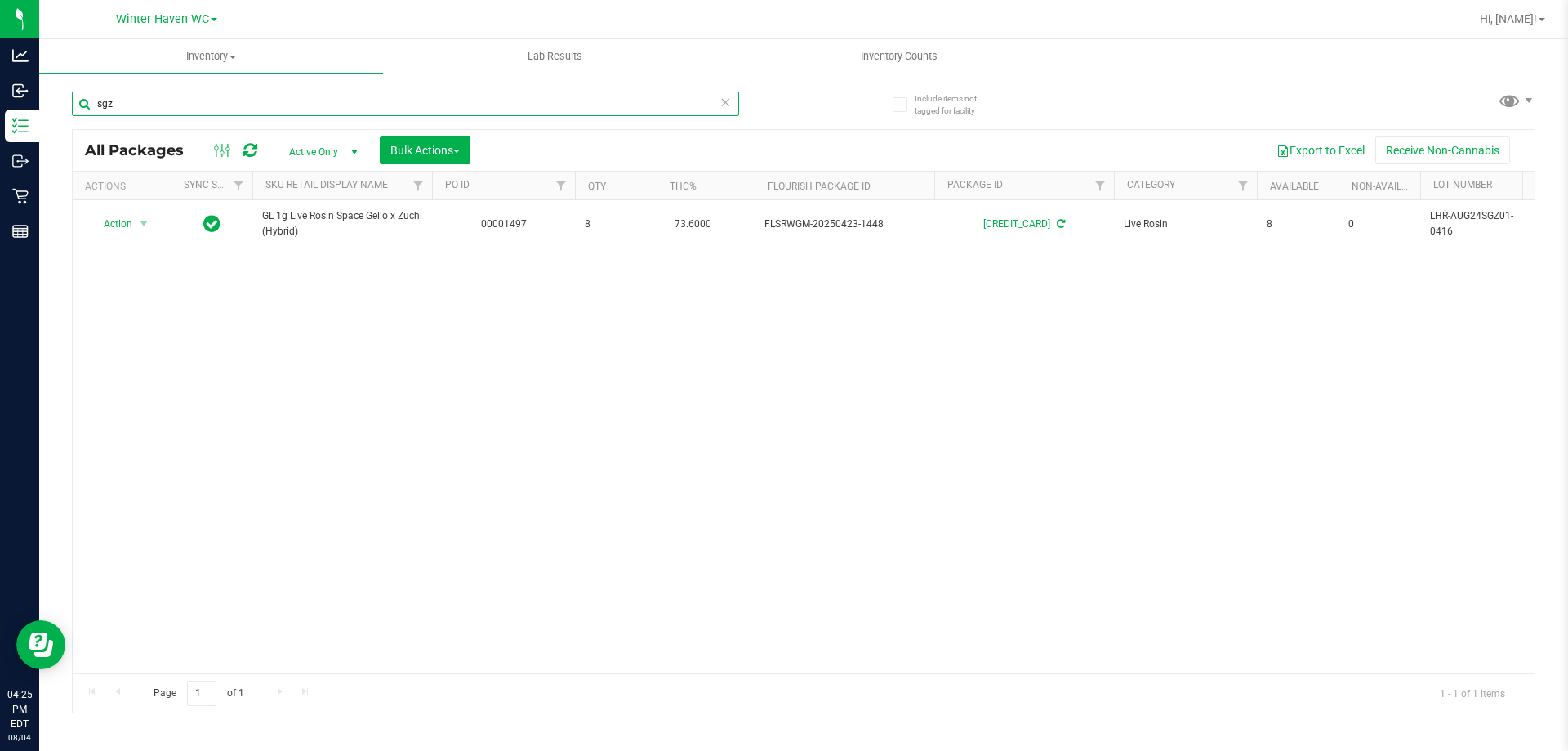 type on "sgz" 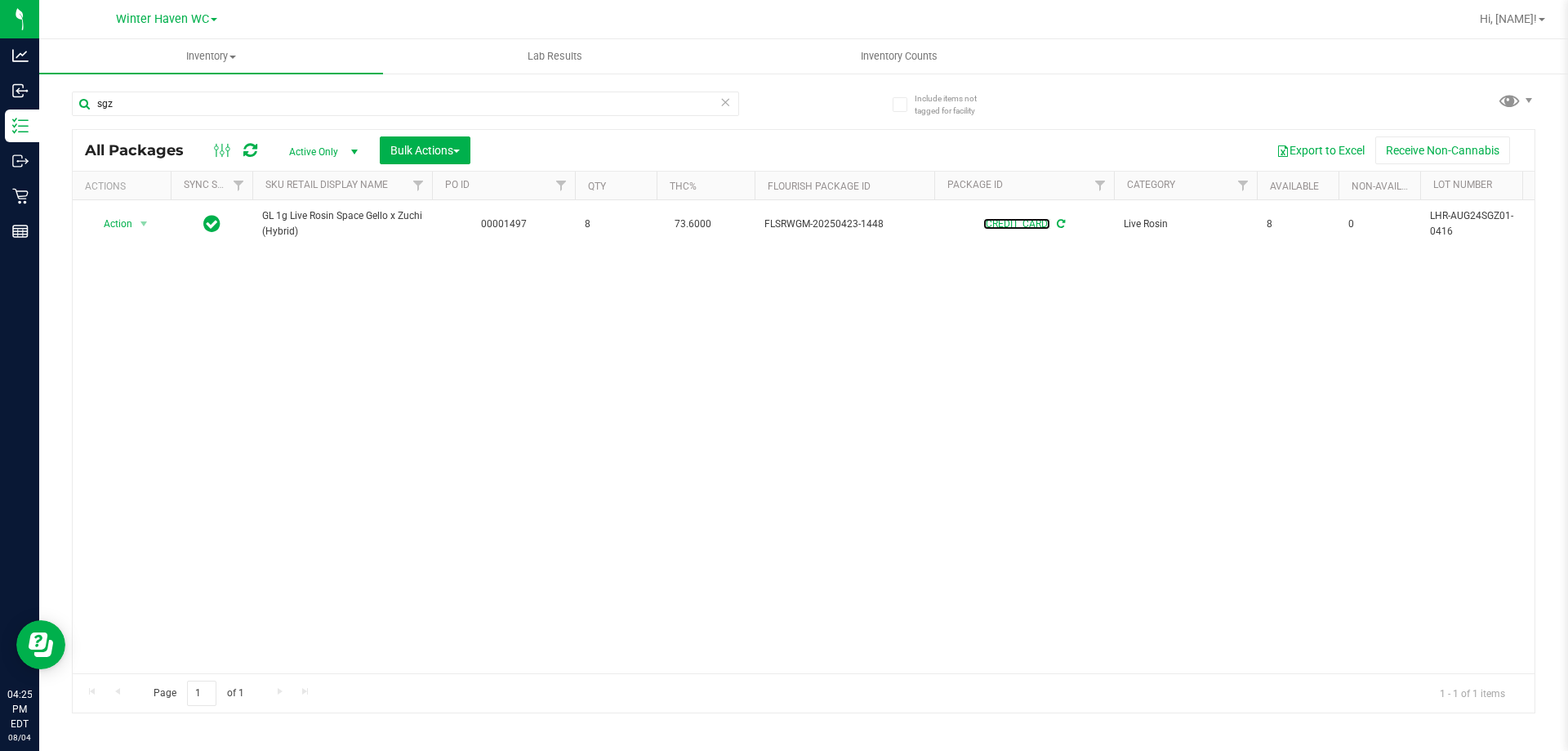 click on "[CREDIT_CARD]" at bounding box center [1017, 224] 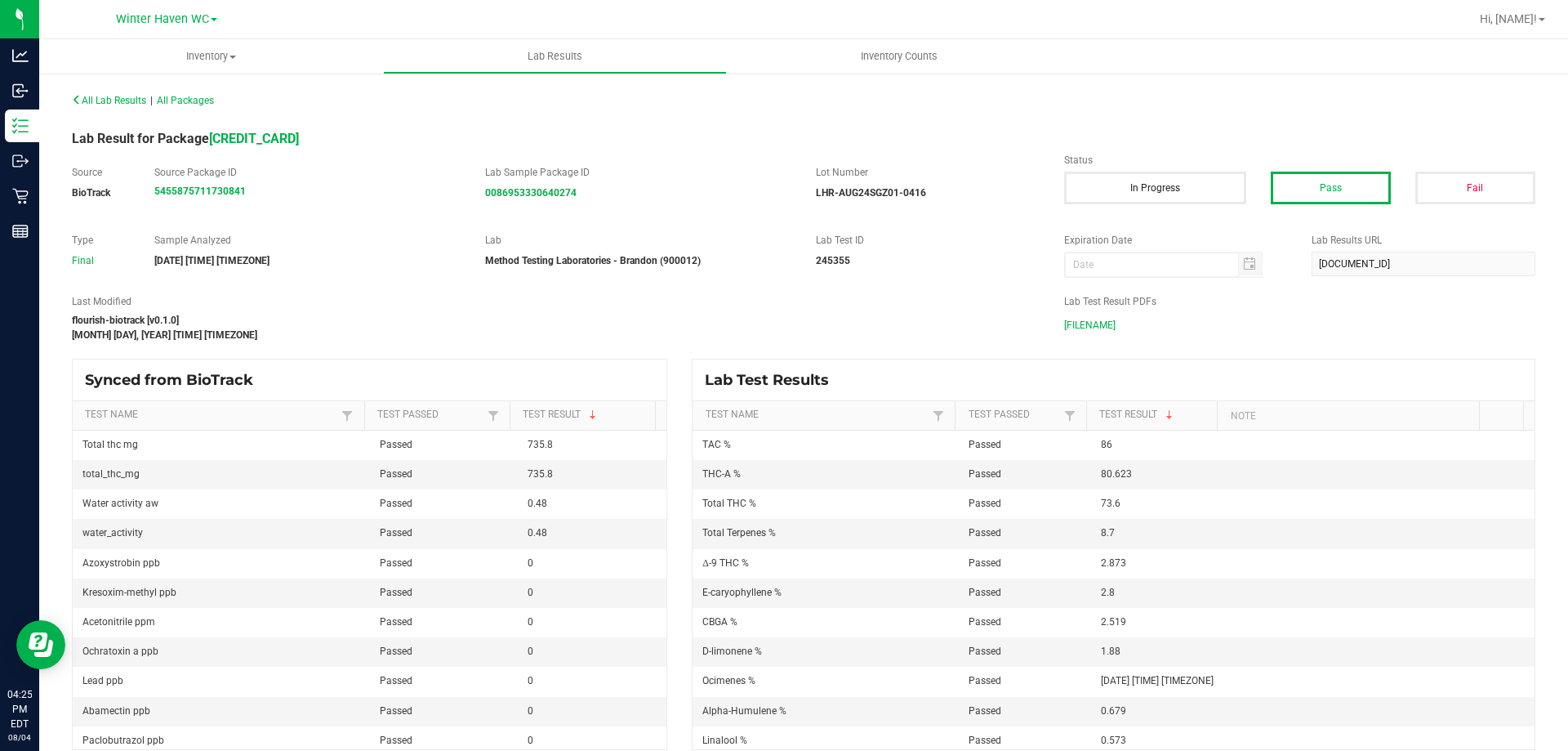 drag, startPoint x: 1167, startPoint y: 320, endPoint x: 1567, endPoint y: 406, distance: 409.14056 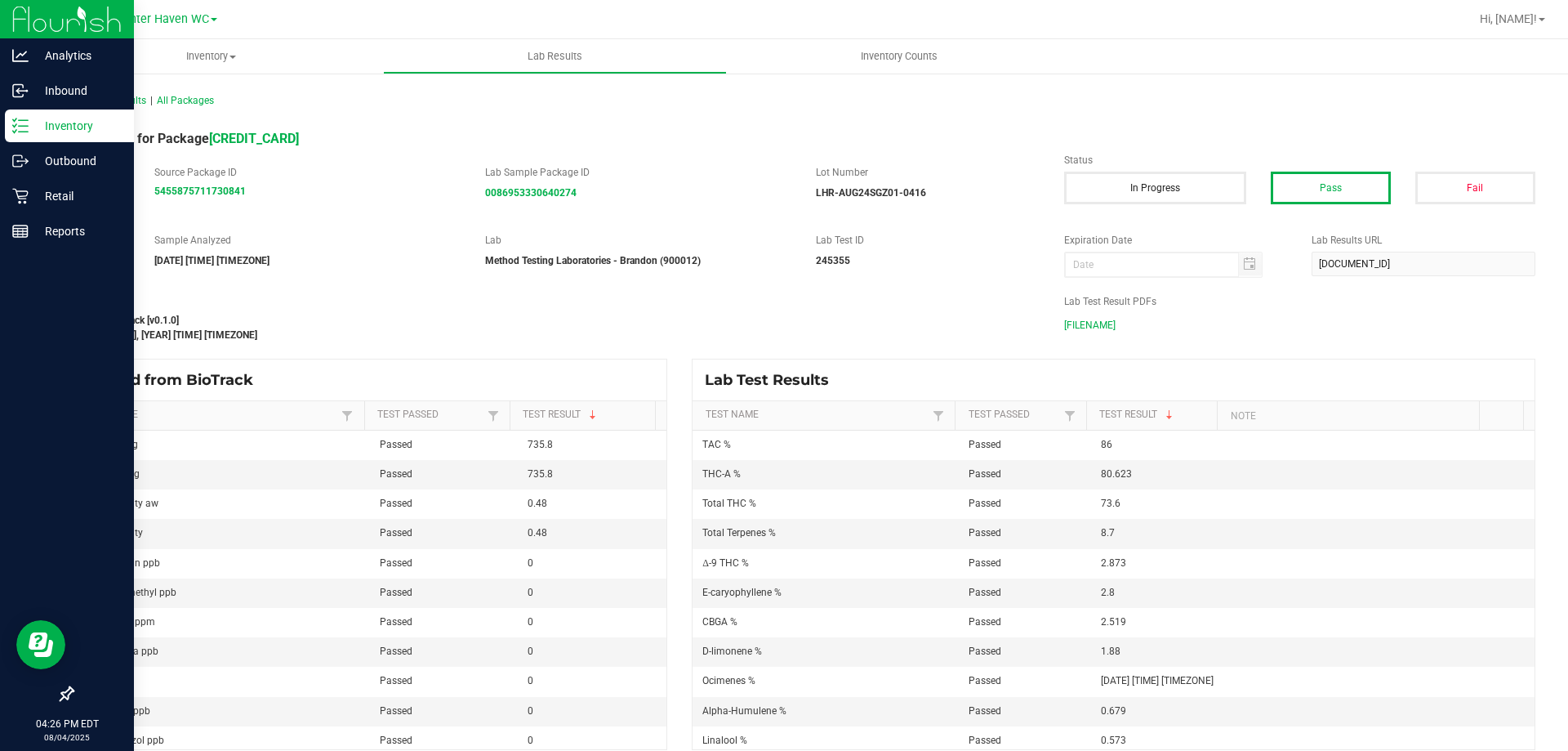 click on "Inventory" at bounding box center (78, 126) 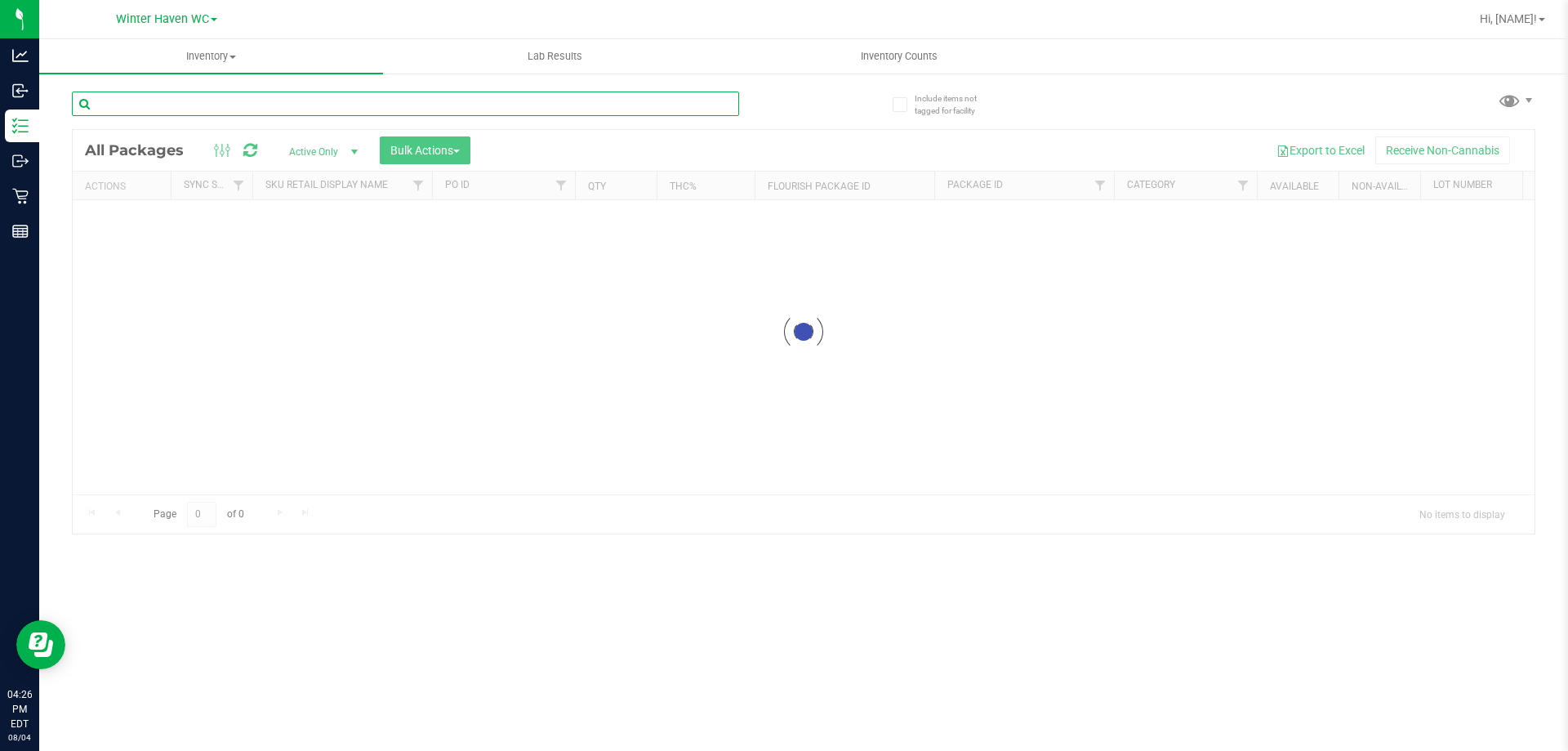 click at bounding box center (405, 104) 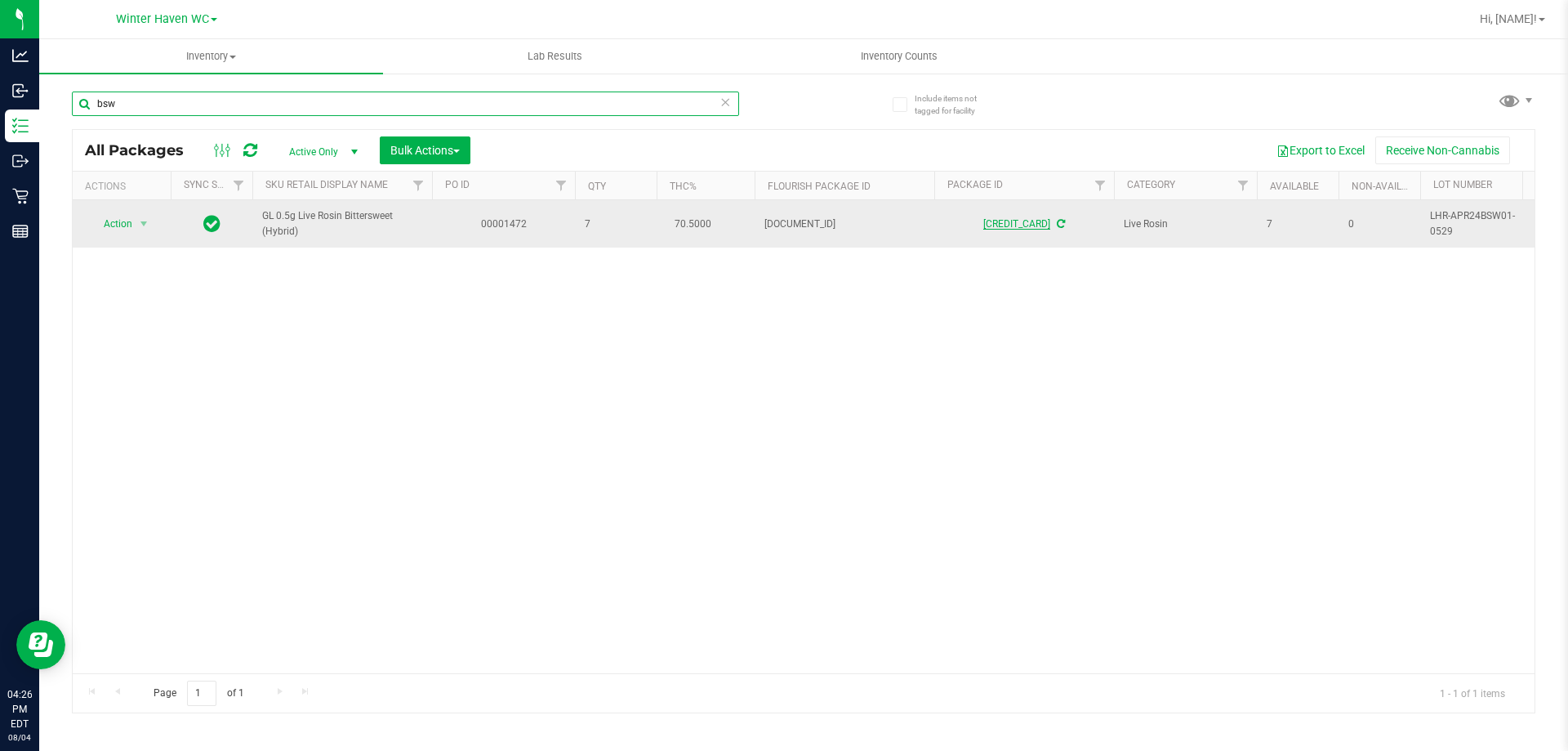 type on "bsw" 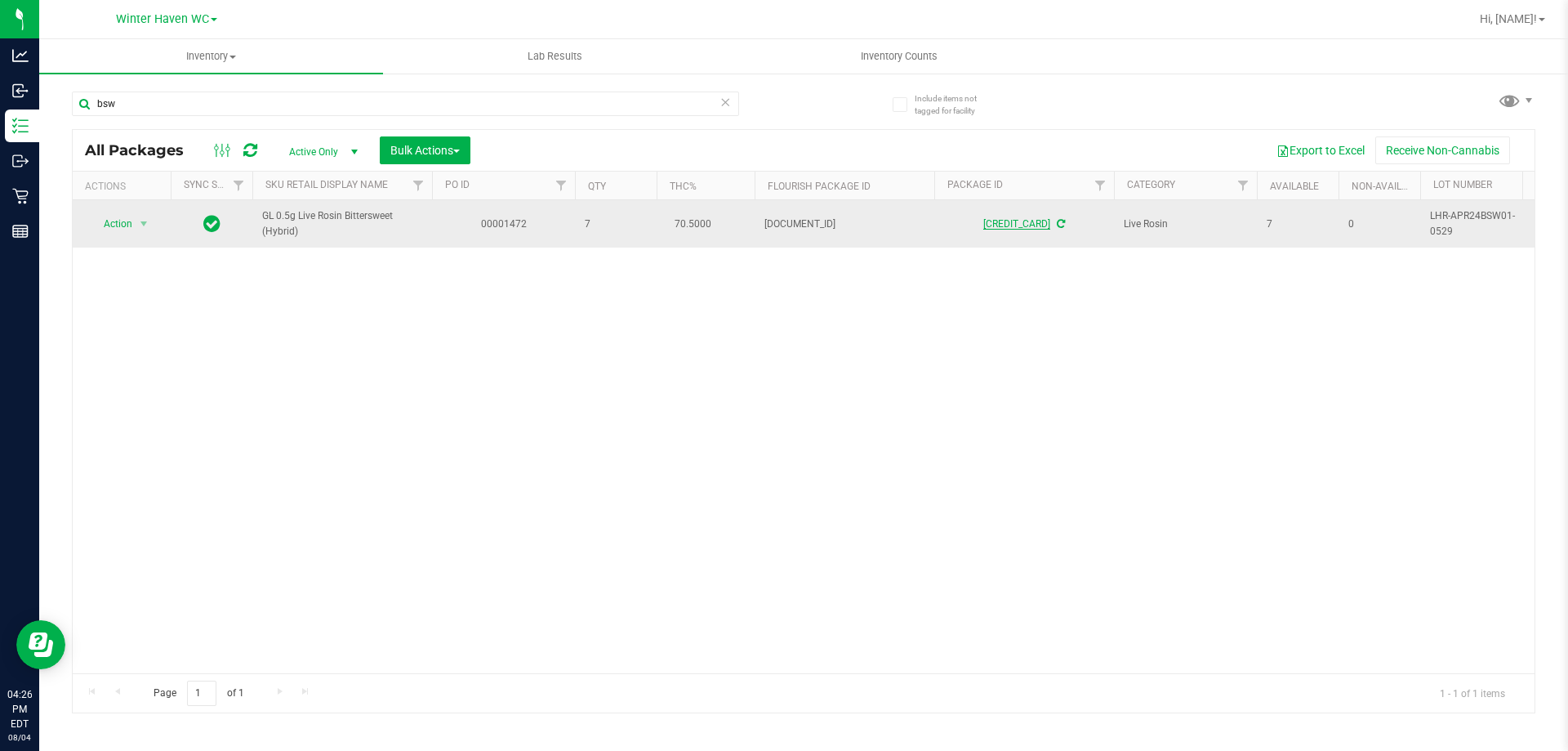 click on "[CREDIT_CARD]" at bounding box center [1017, 224] 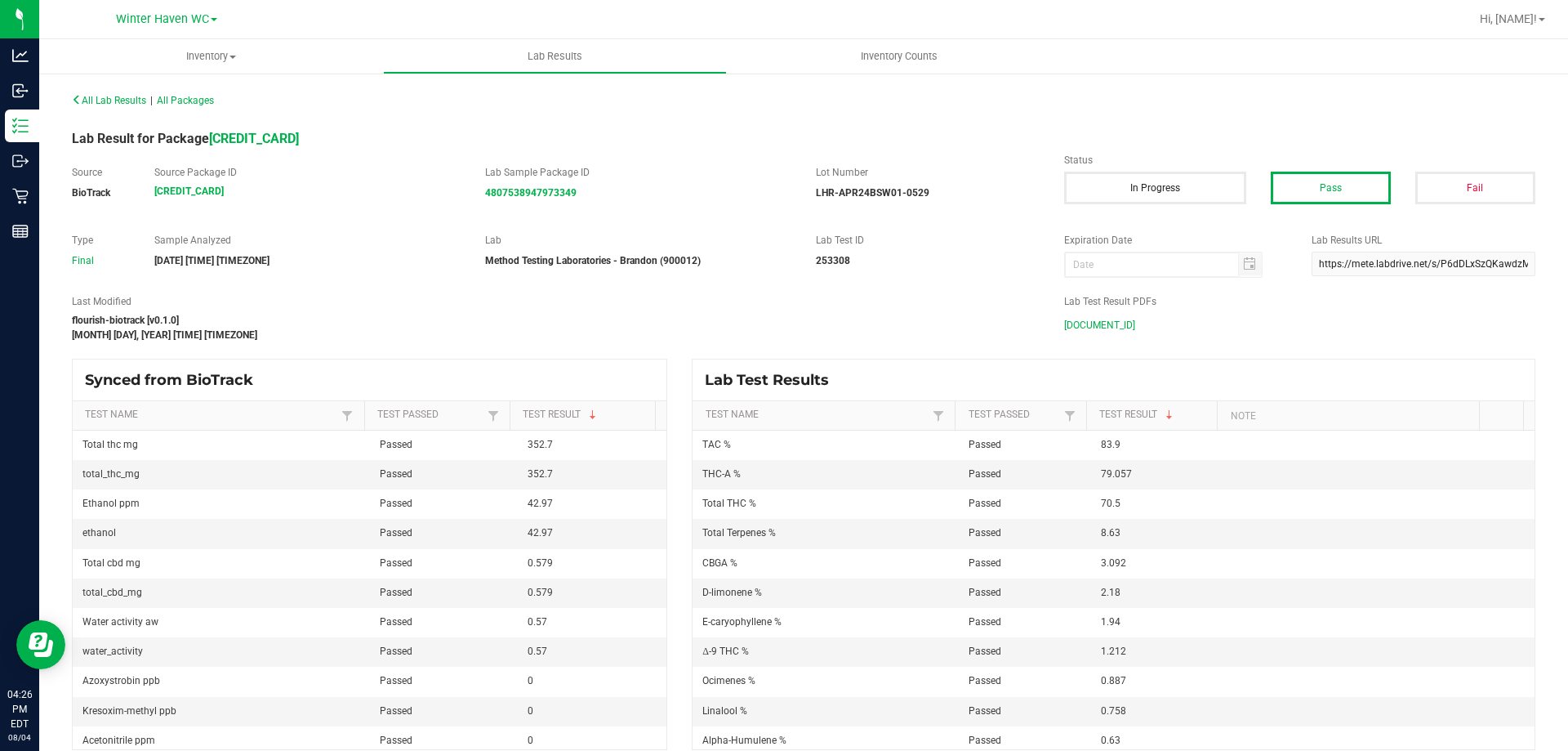 click on "[DOCUMENT_ID]" at bounding box center [1099, 325] 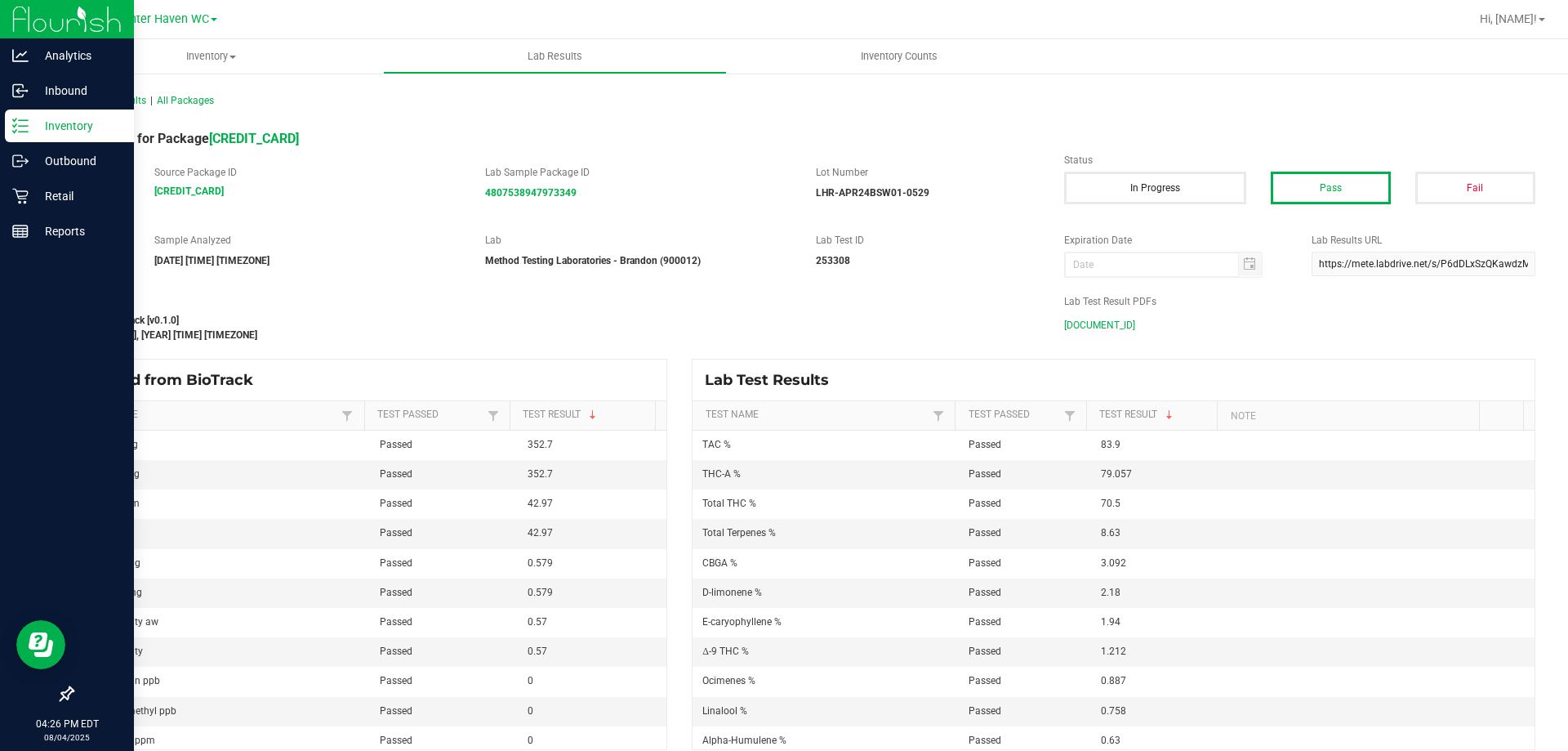 click on "Inventory" at bounding box center (69, 126) 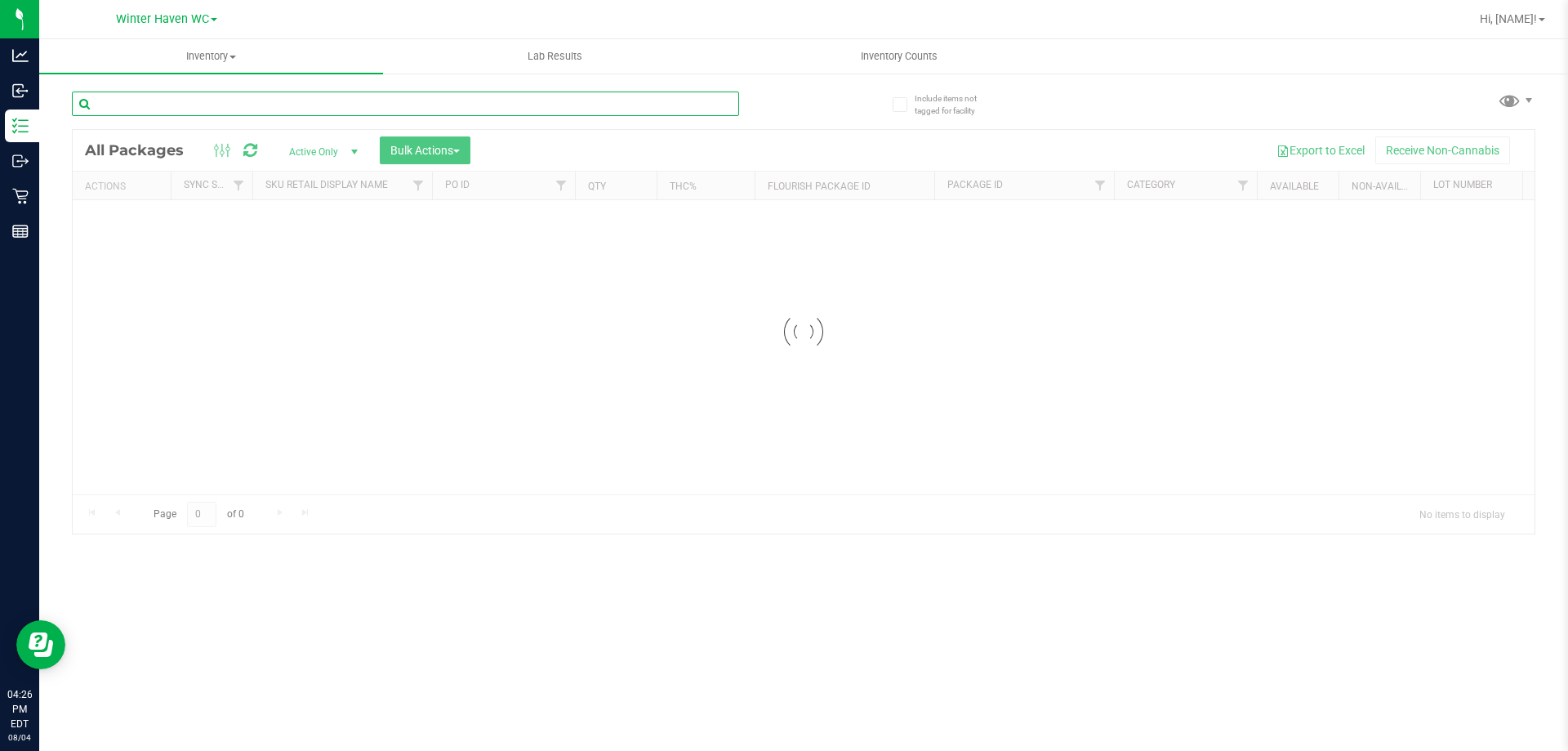 click at bounding box center [405, 104] 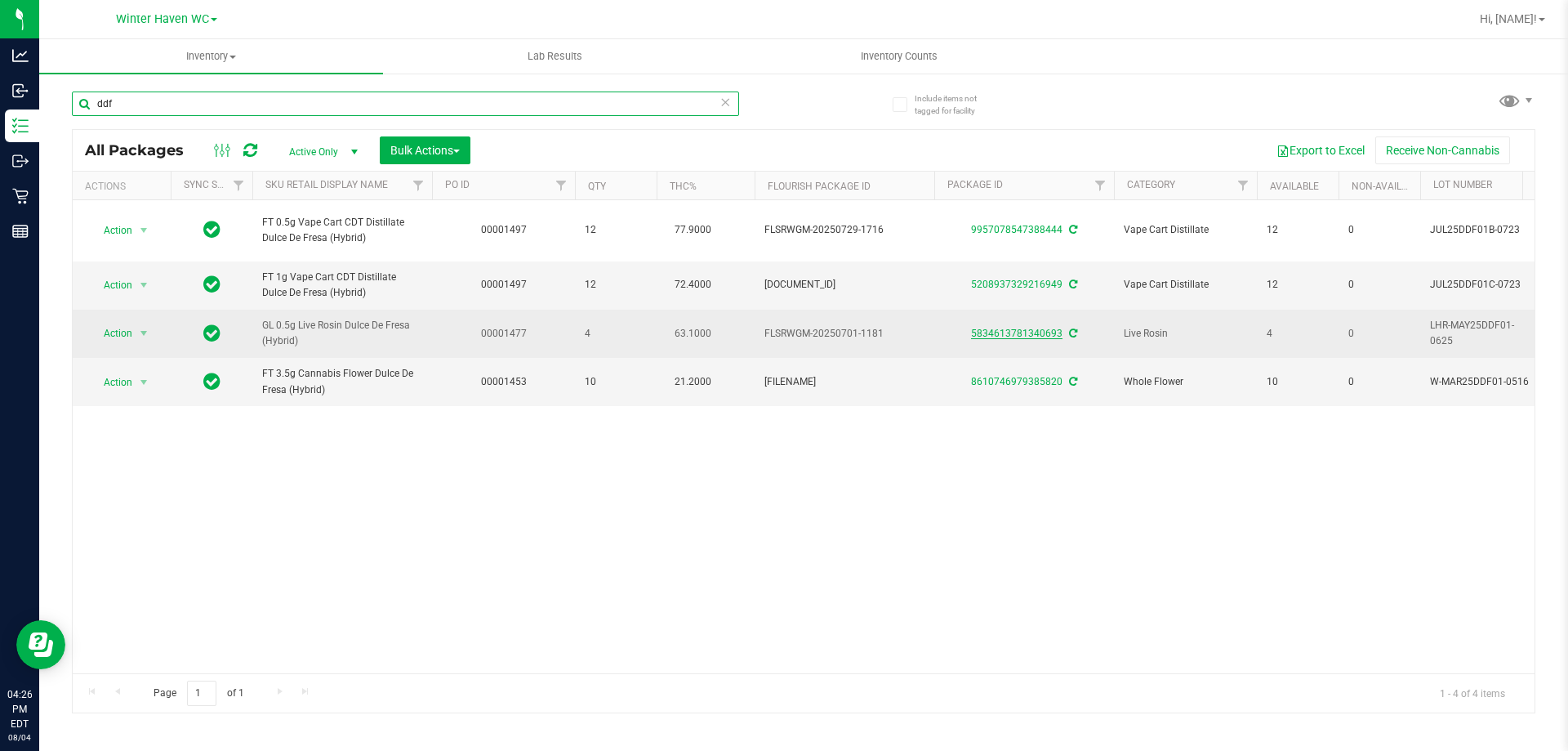 type on "ddf" 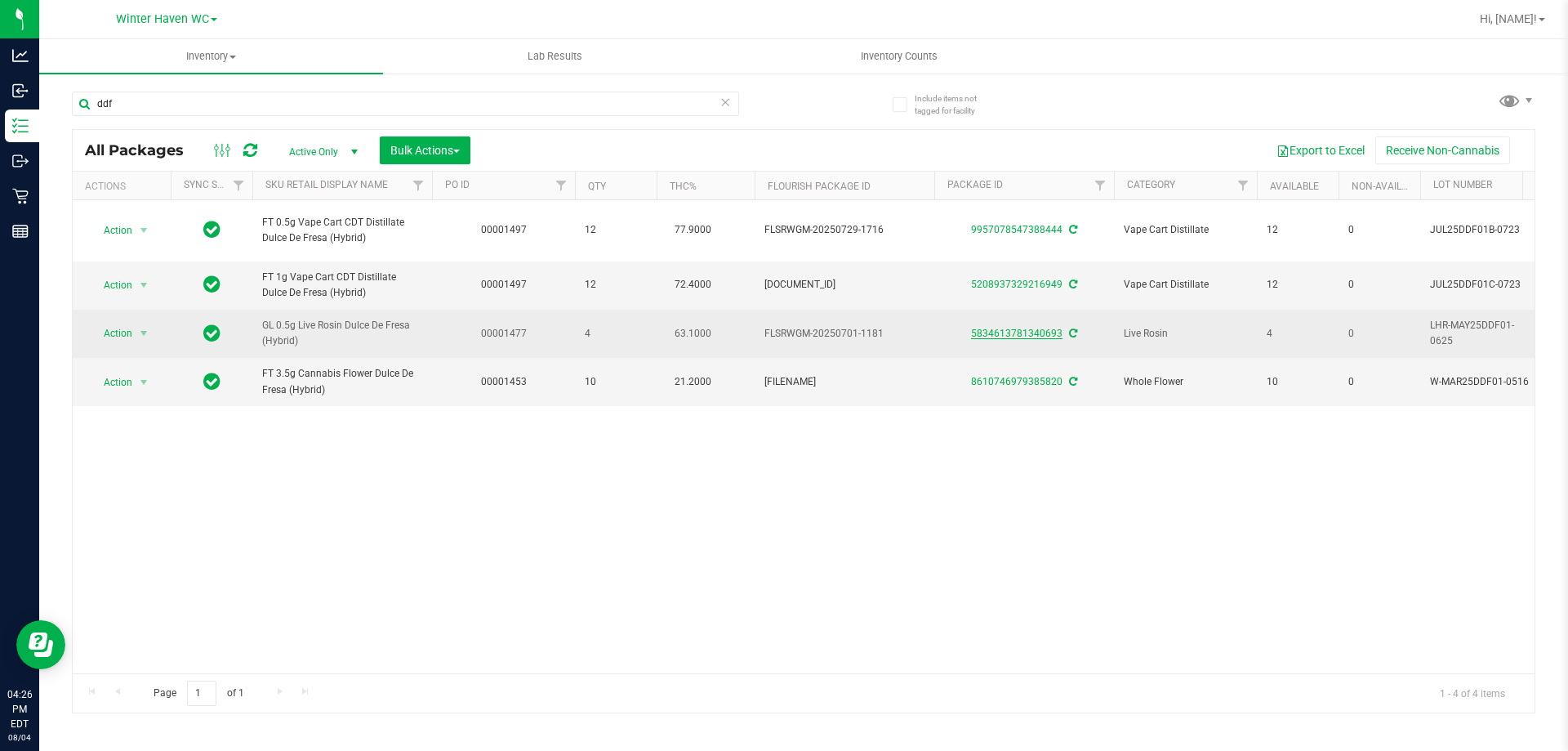 click on "5834613781340693" at bounding box center (1017, 333) 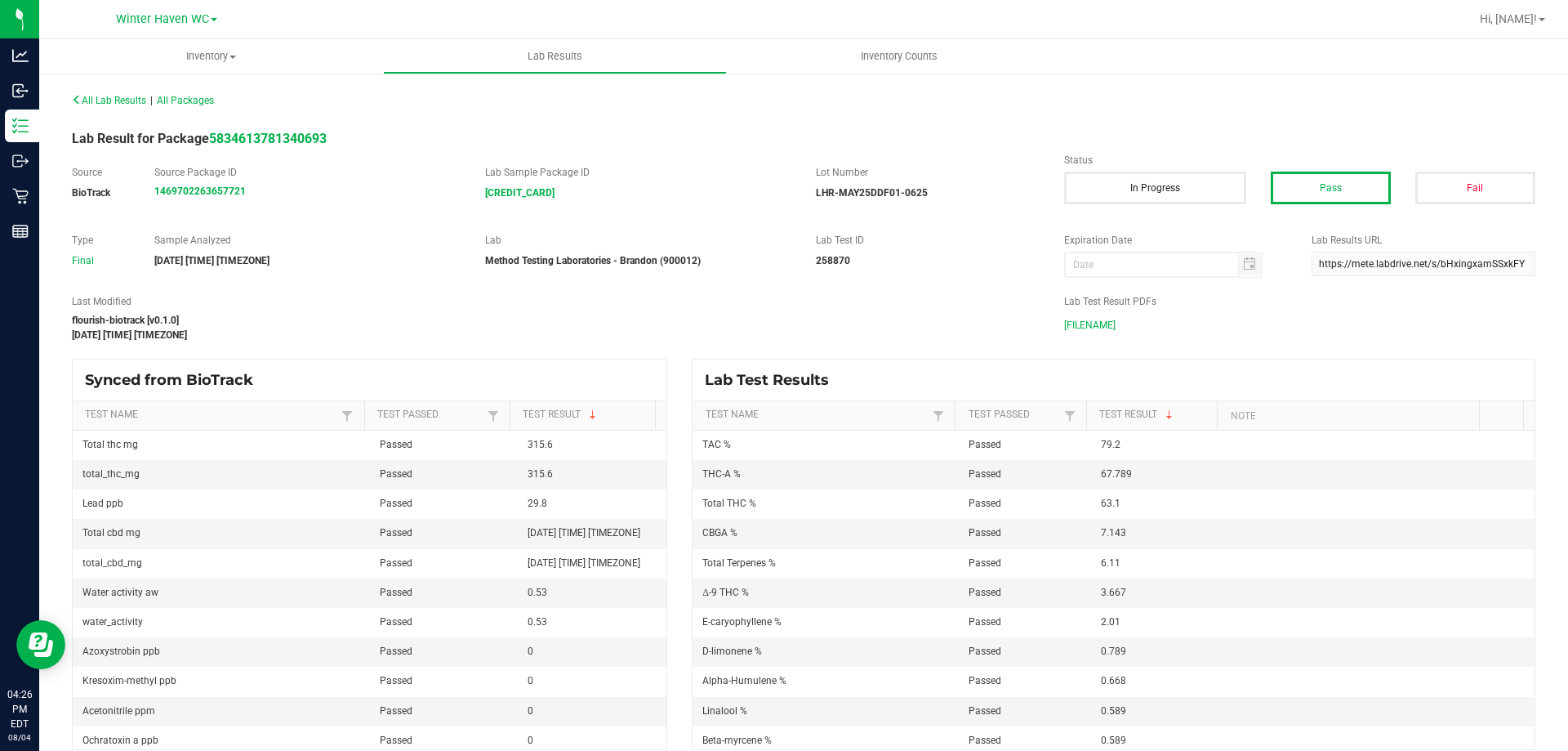 click on "[FILENAME]" at bounding box center (1089, 325) 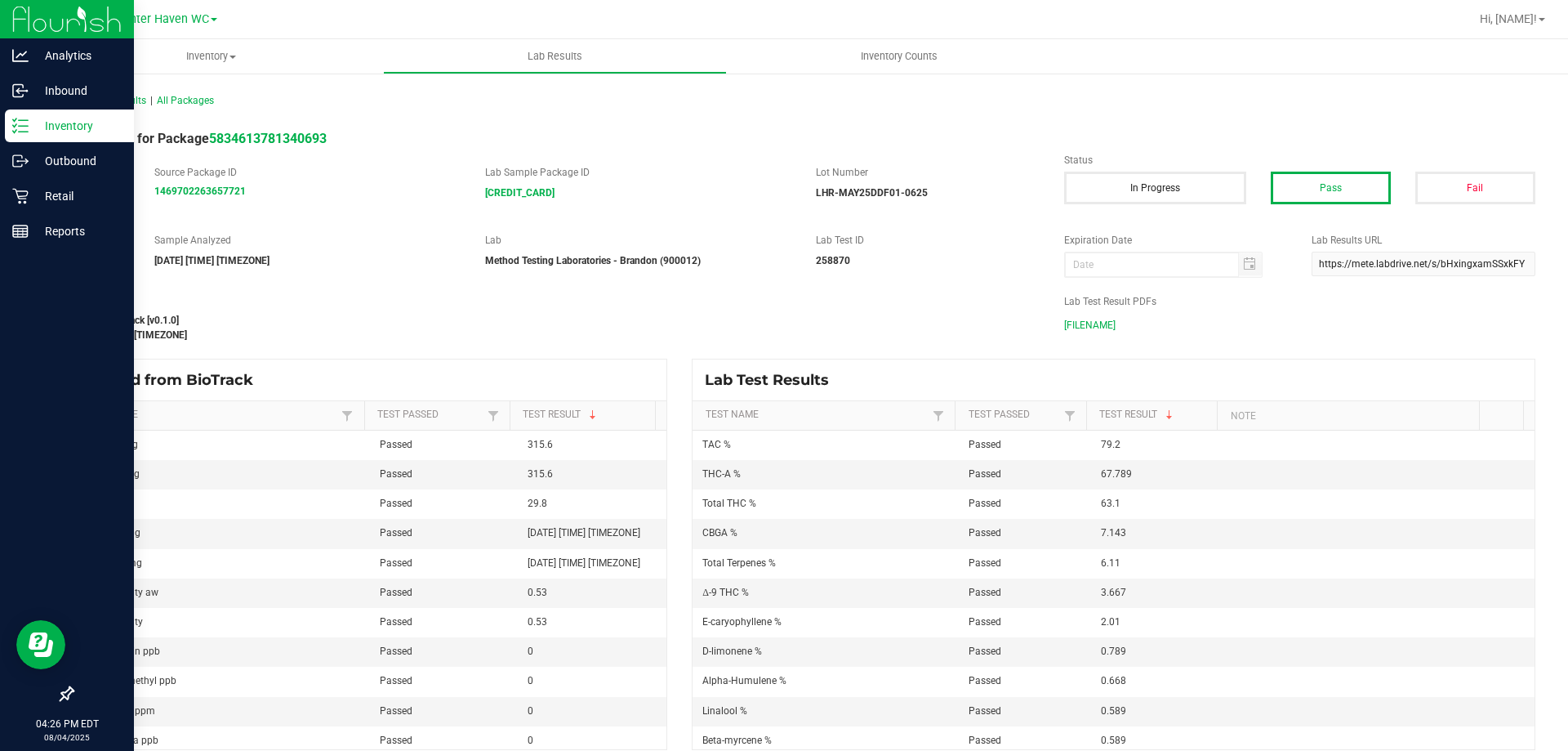 click on "Inventory" at bounding box center [78, 126] 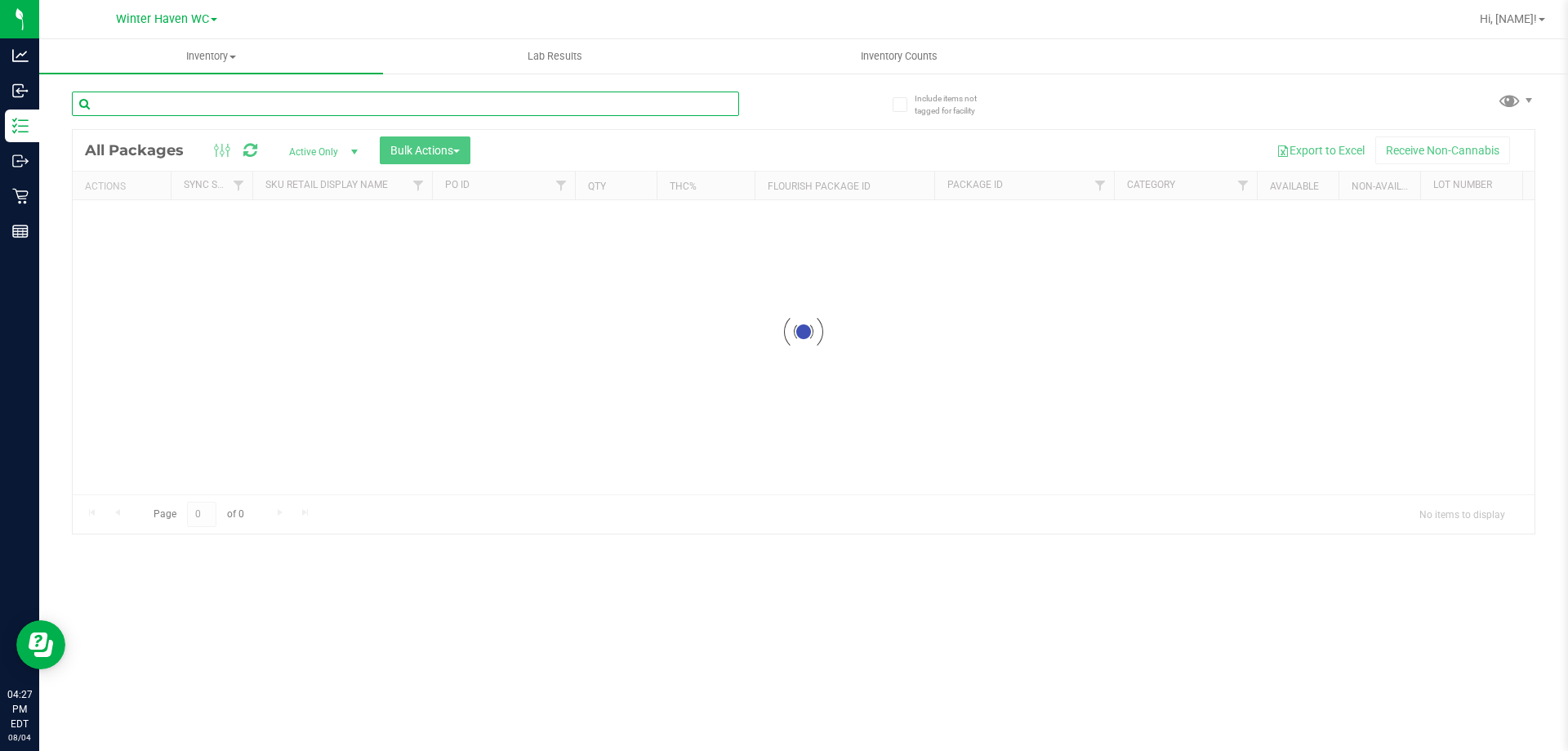 click at bounding box center (405, 104) 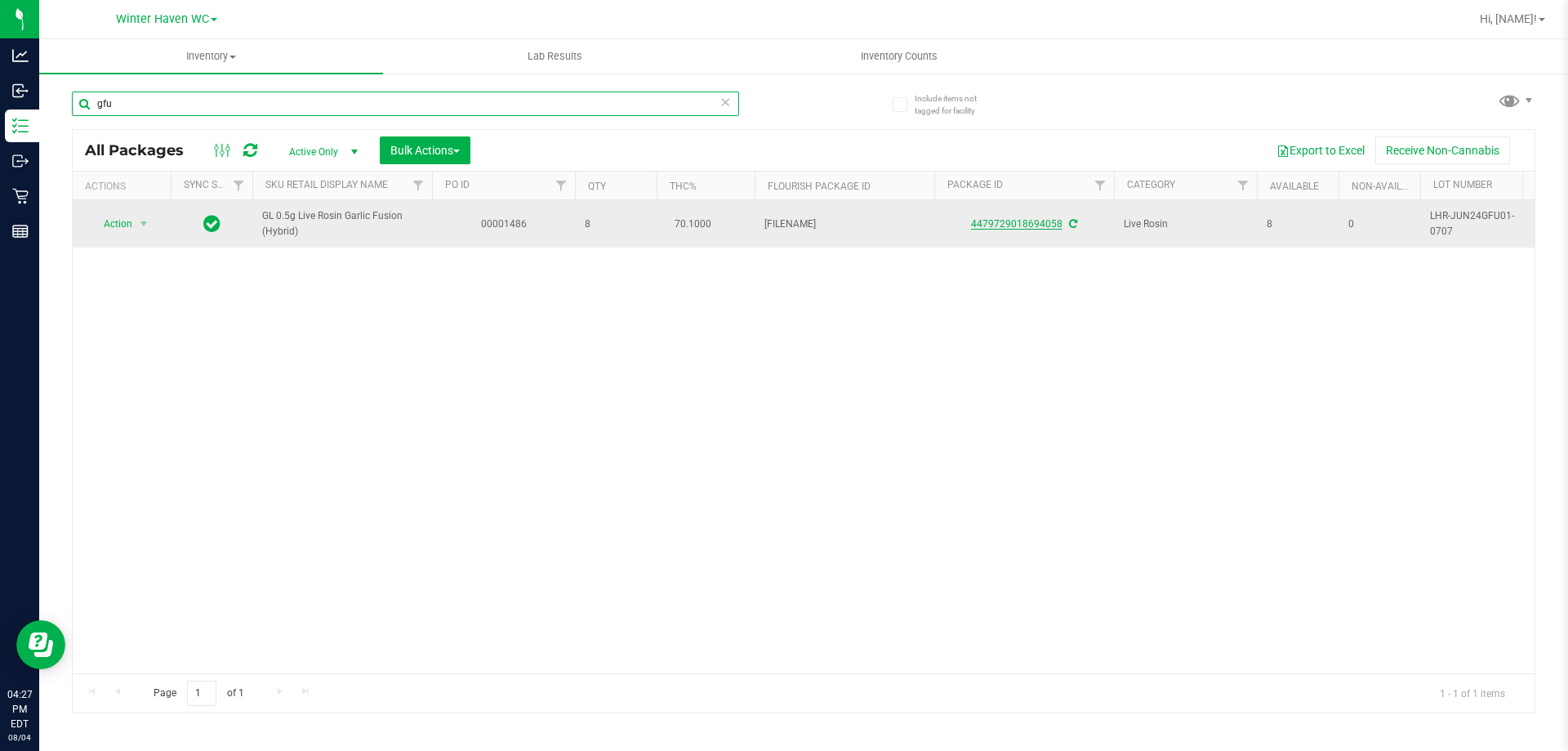 type on "gfu" 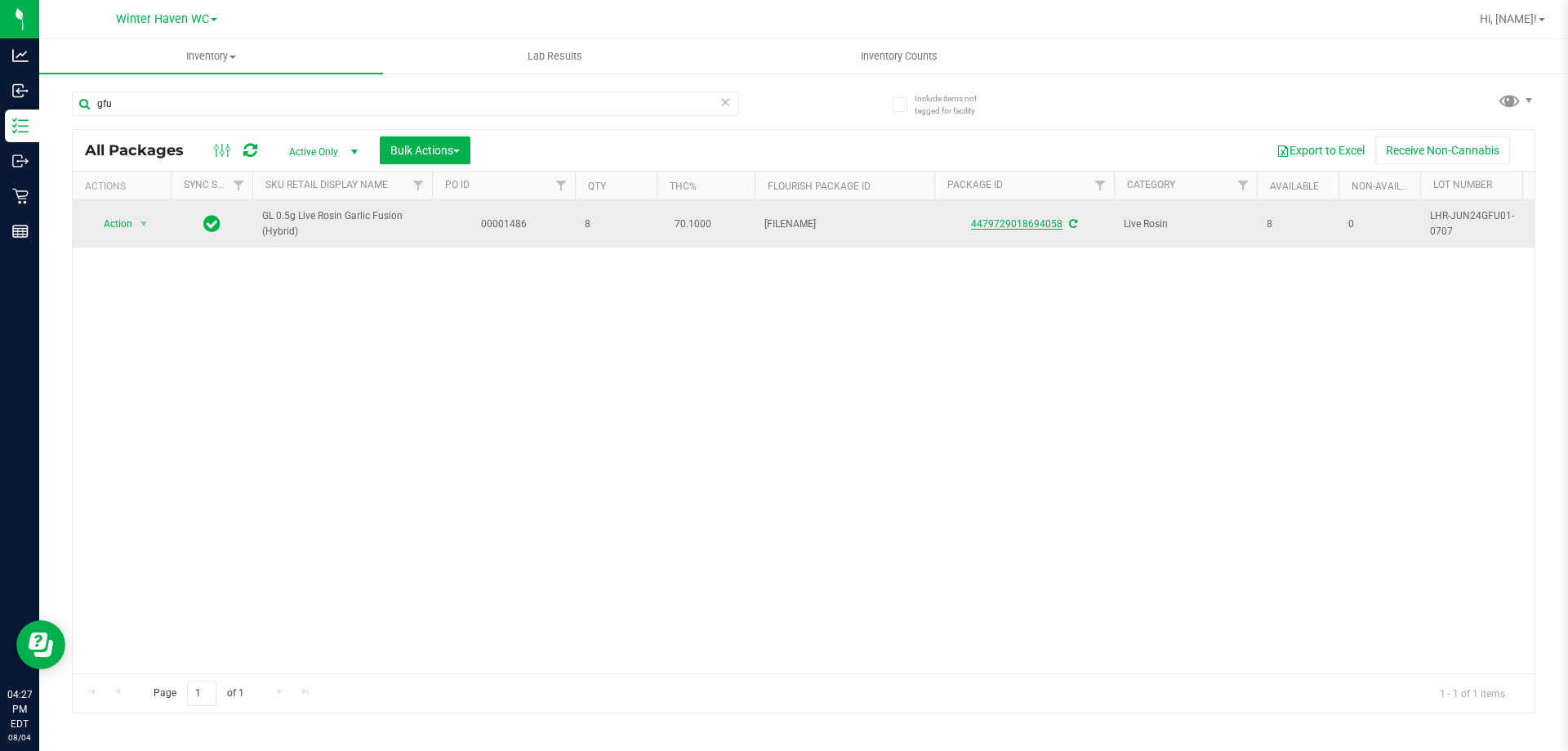 click on "4479729018694058" at bounding box center (1017, 224) 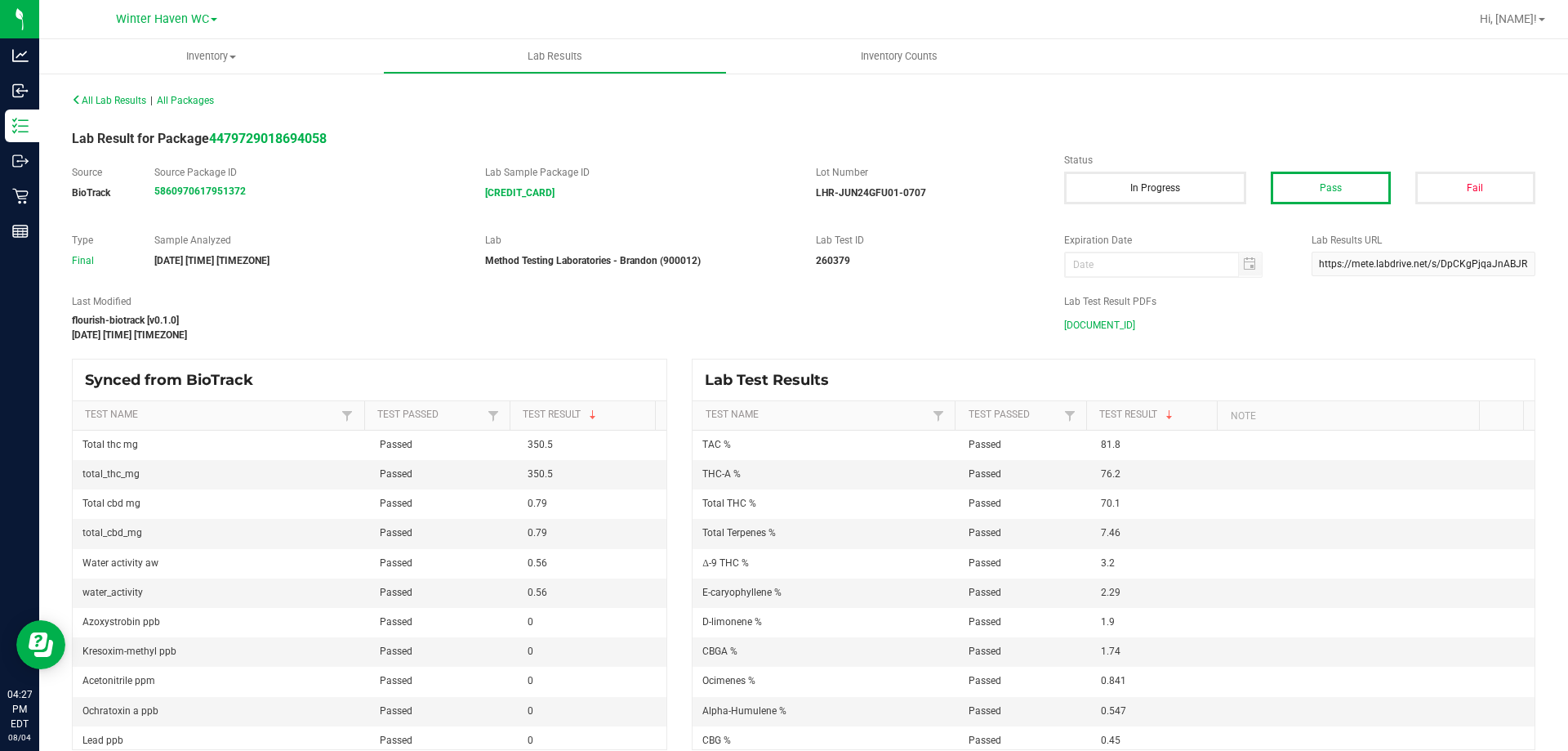 click on "[DOCUMENT_ID]" at bounding box center (1099, 325) 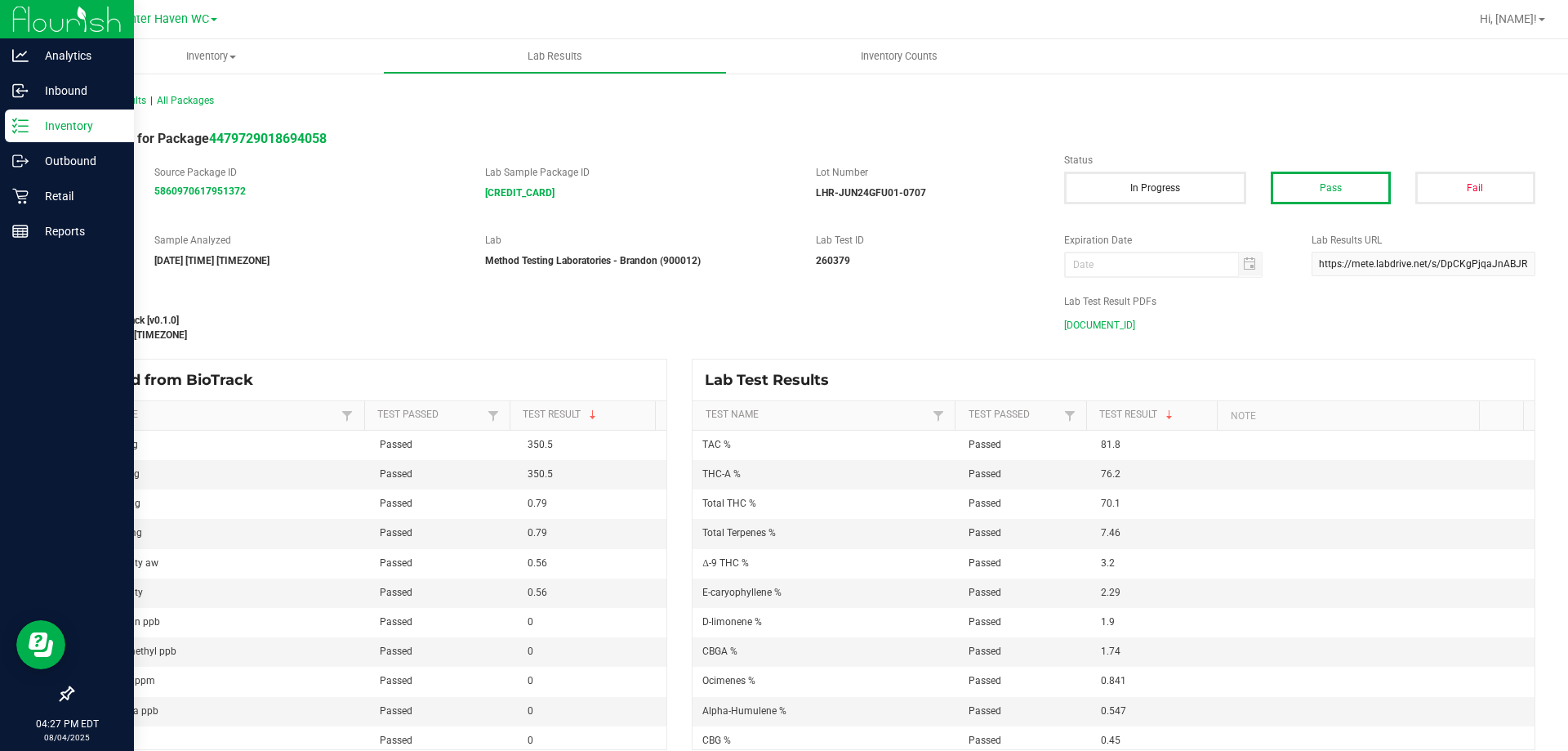click on "Inventory" at bounding box center [69, 126] 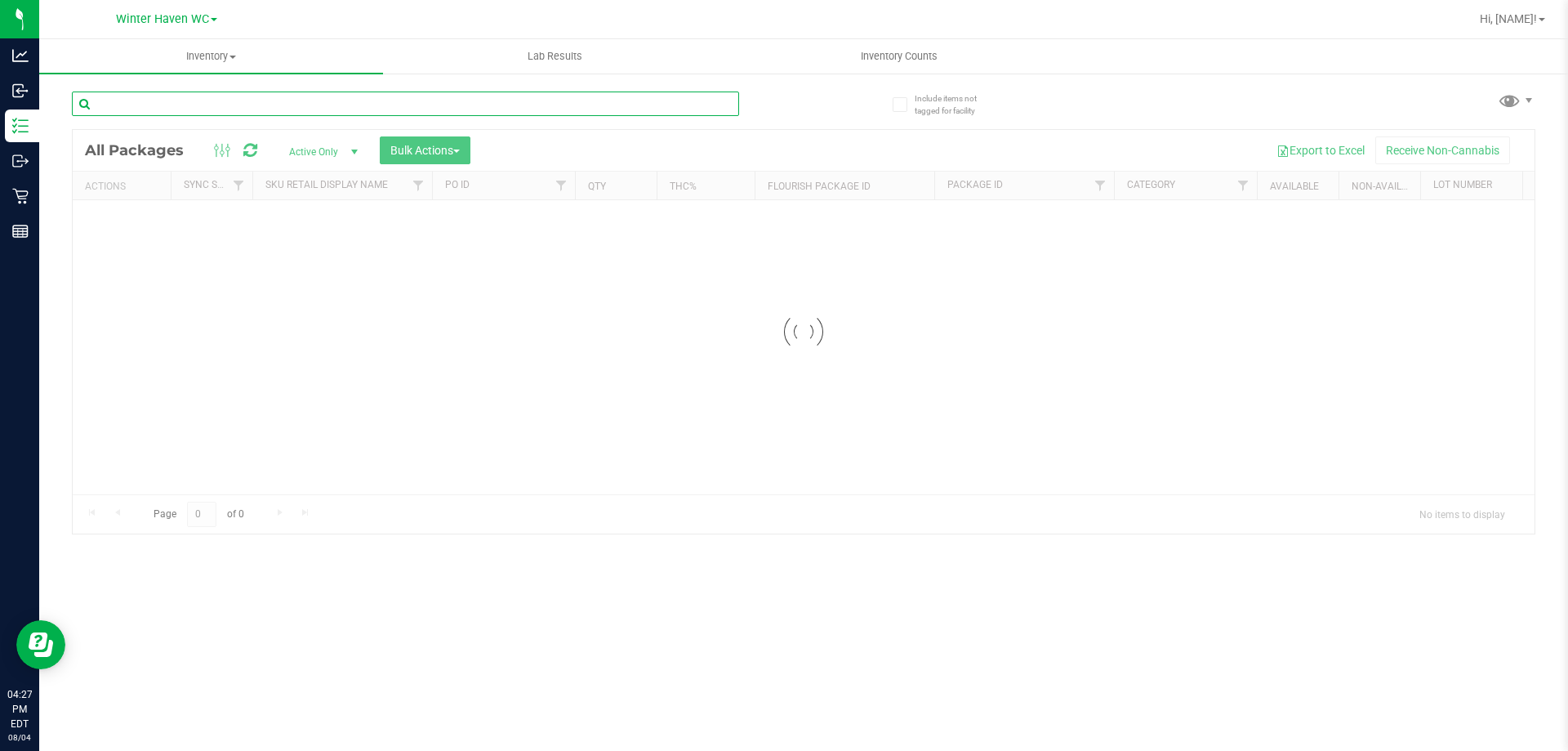 click at bounding box center (405, 104) 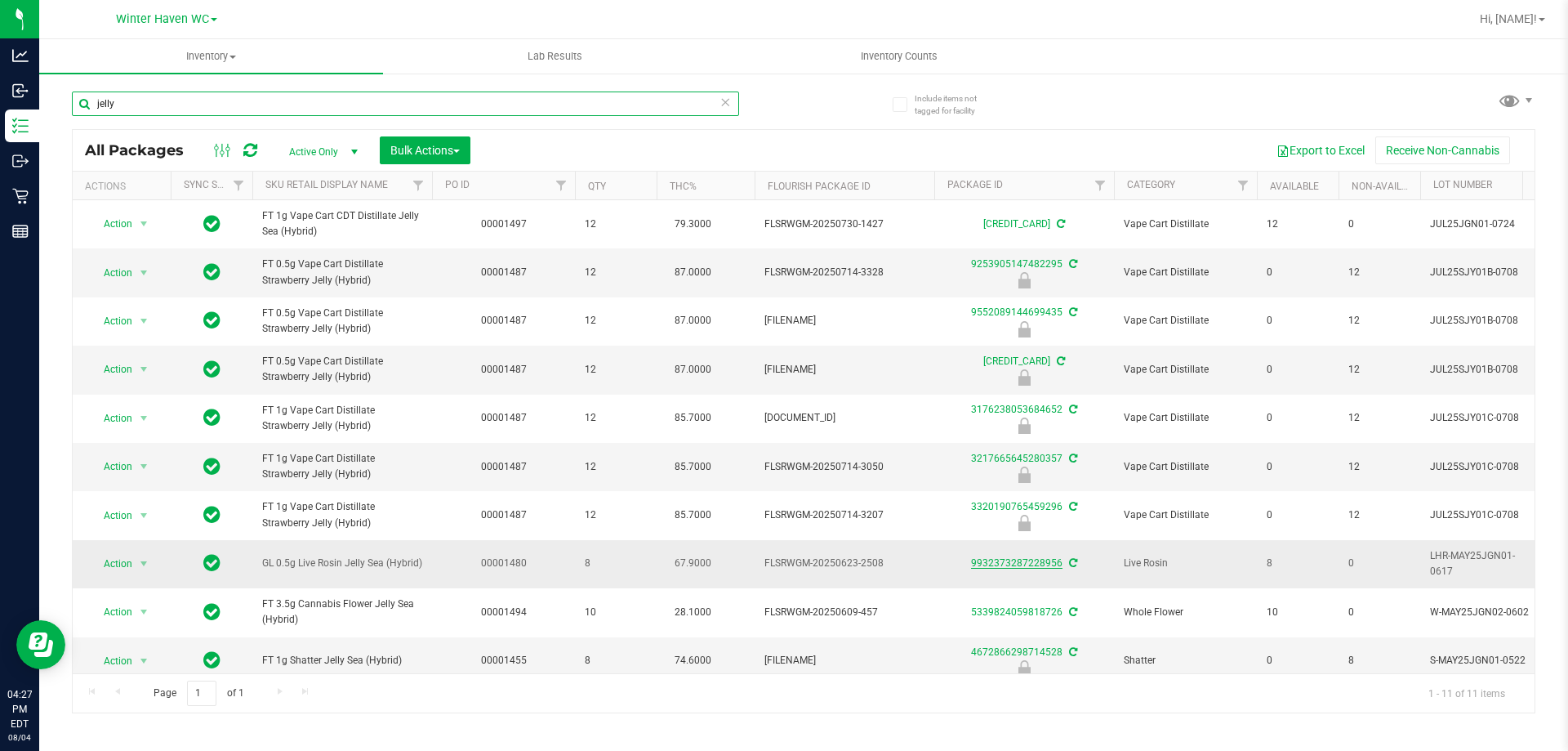 type on "jelly" 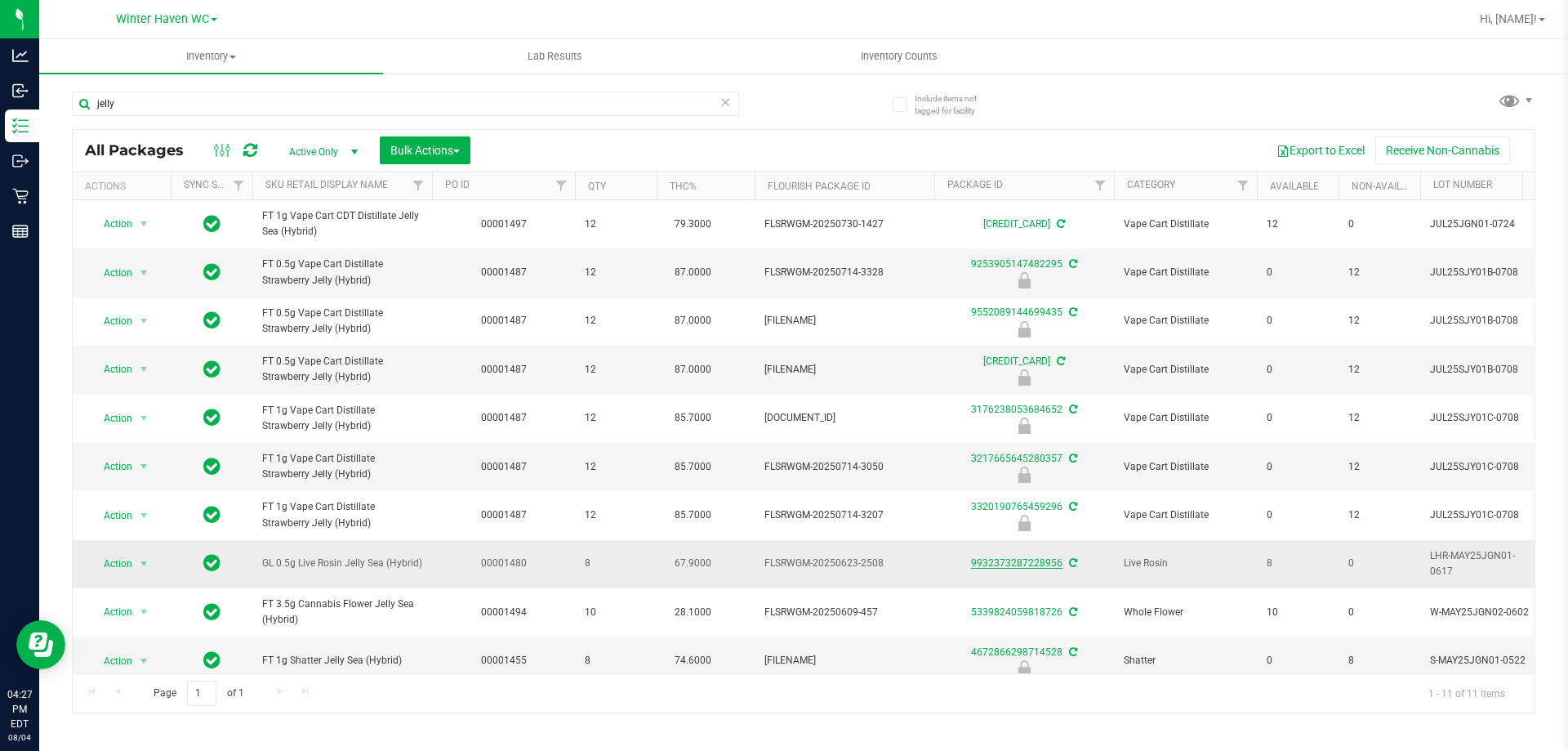 click on "9932373287228956" at bounding box center [1017, 563] 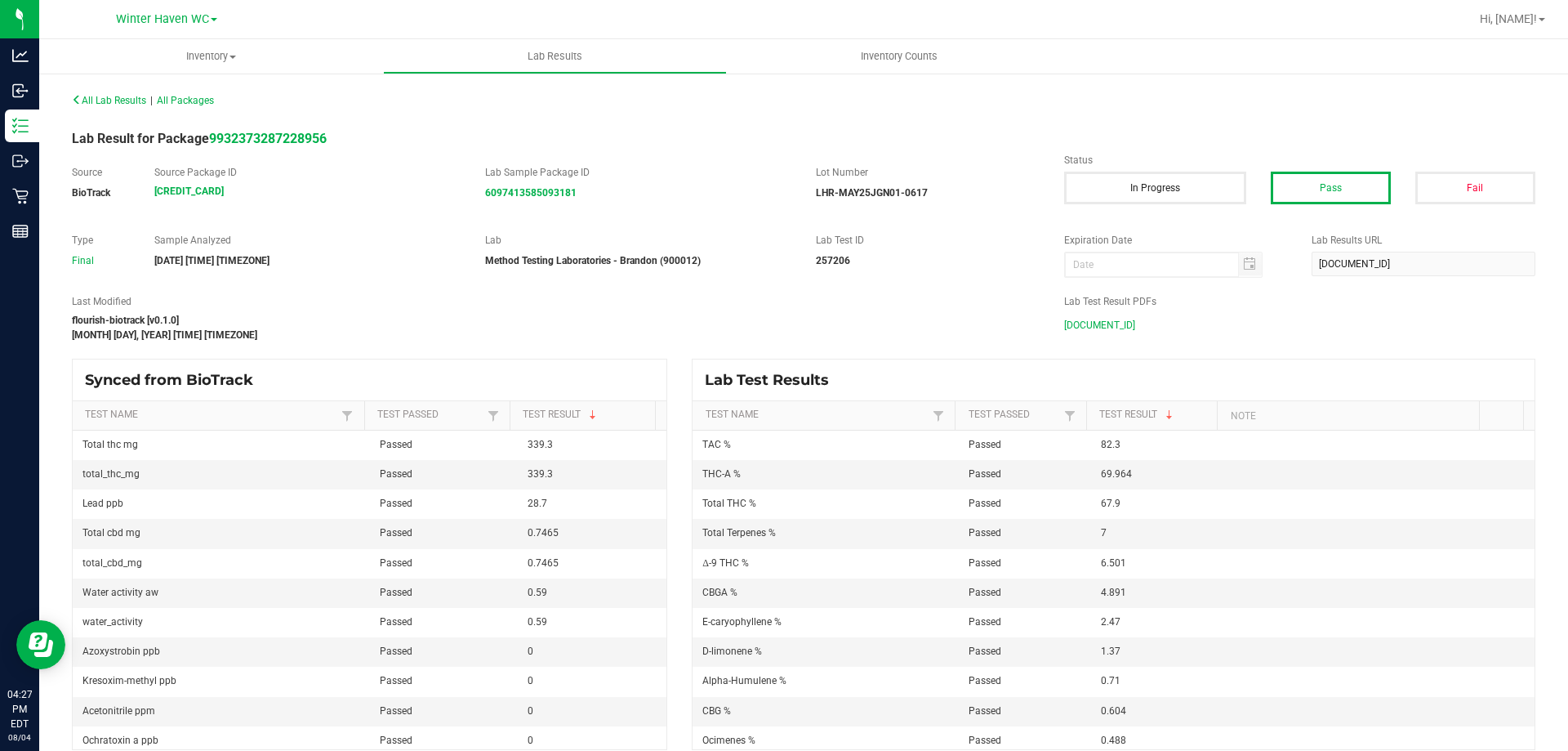 click on "[DOCUMENT_ID]" at bounding box center [1099, 325] 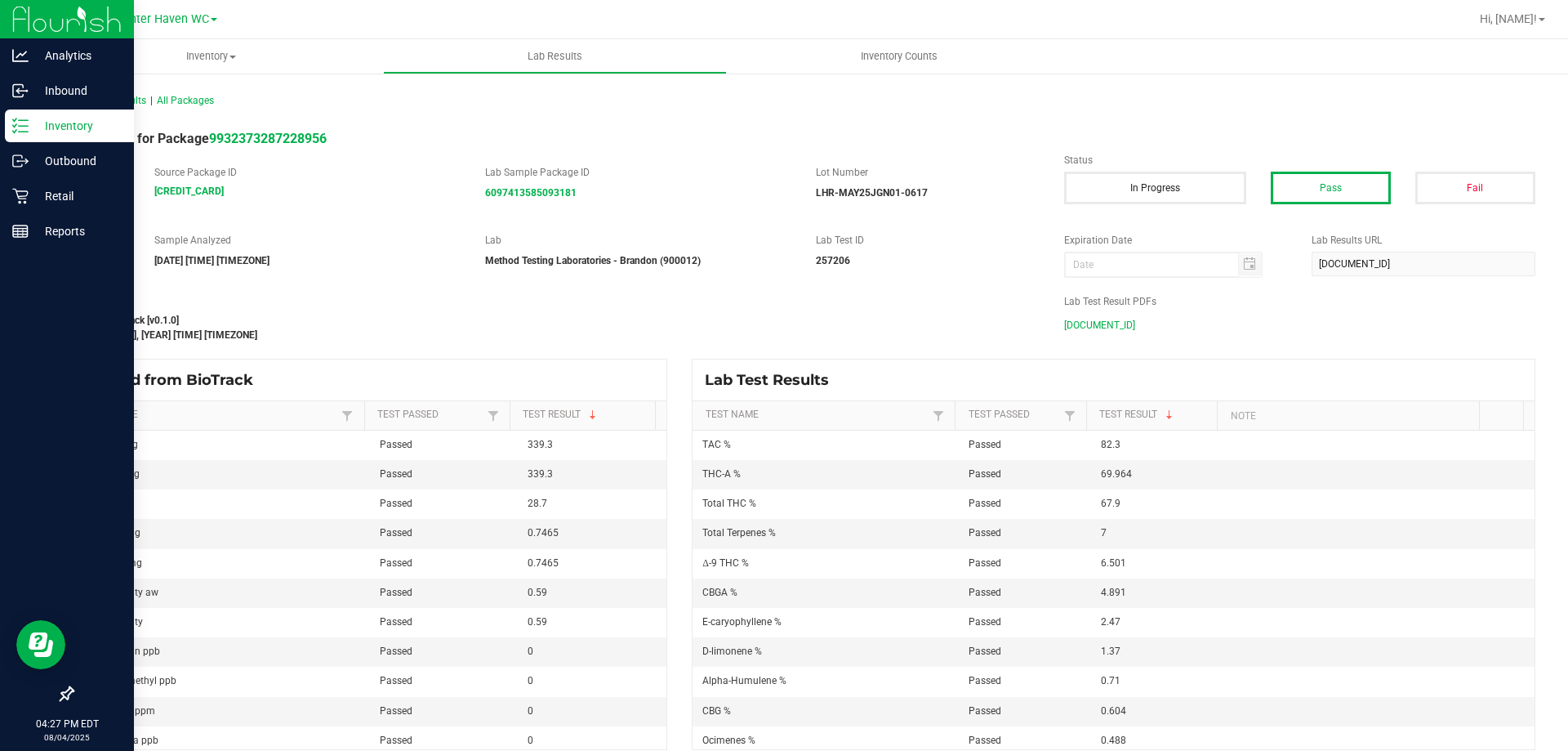 click on "Inventory" at bounding box center (69, 126) 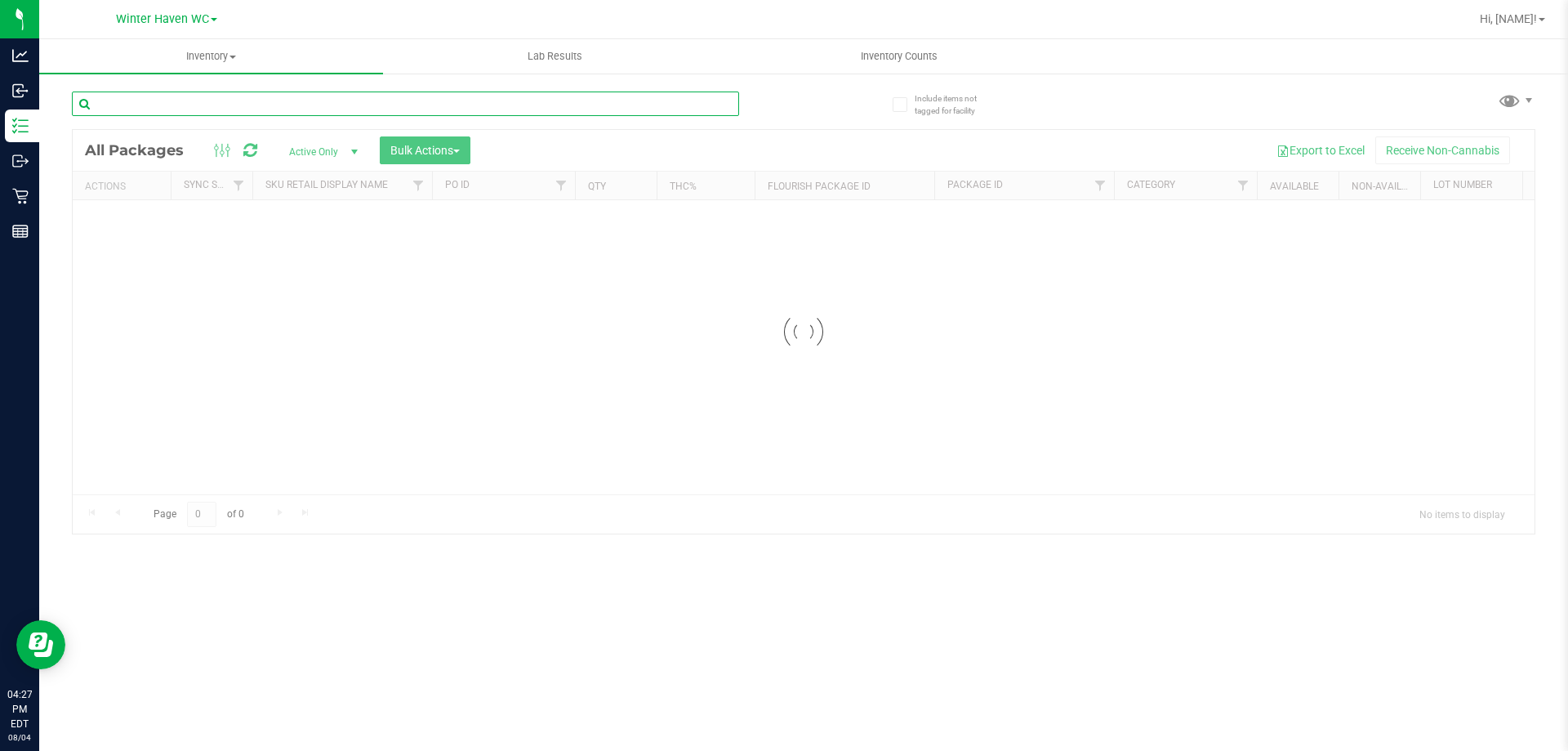 click at bounding box center (405, 104) 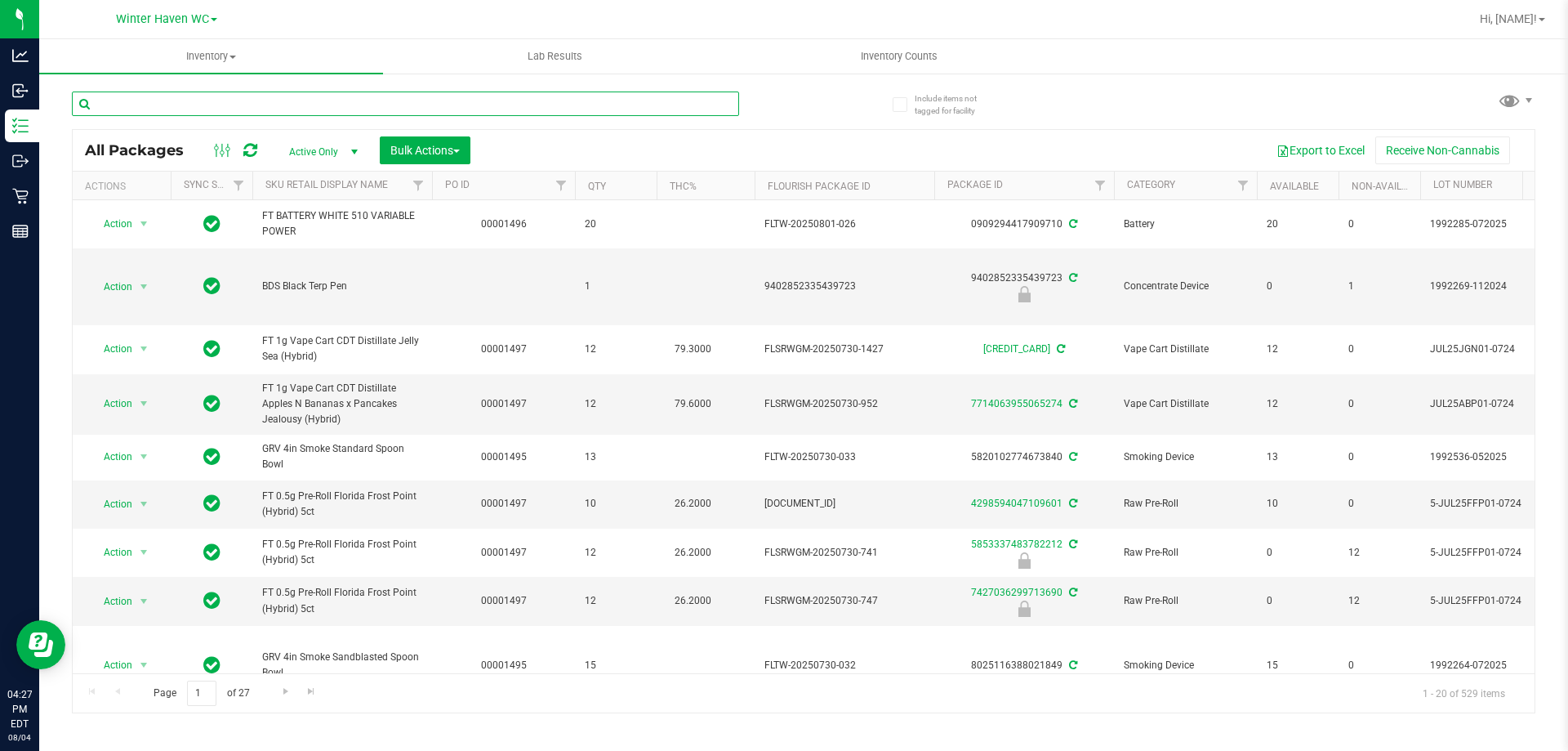 click at bounding box center (405, 104) 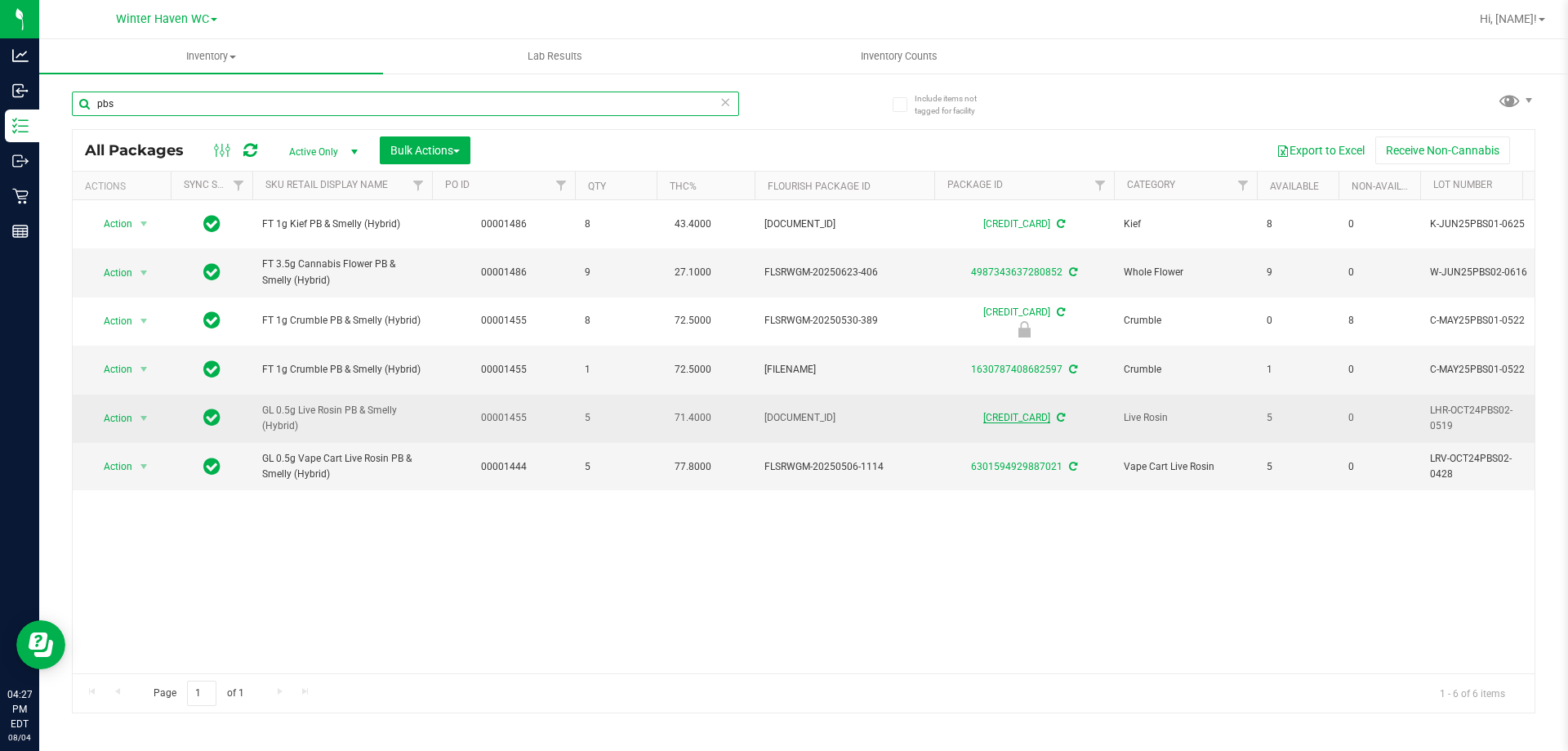 type on "pbs" 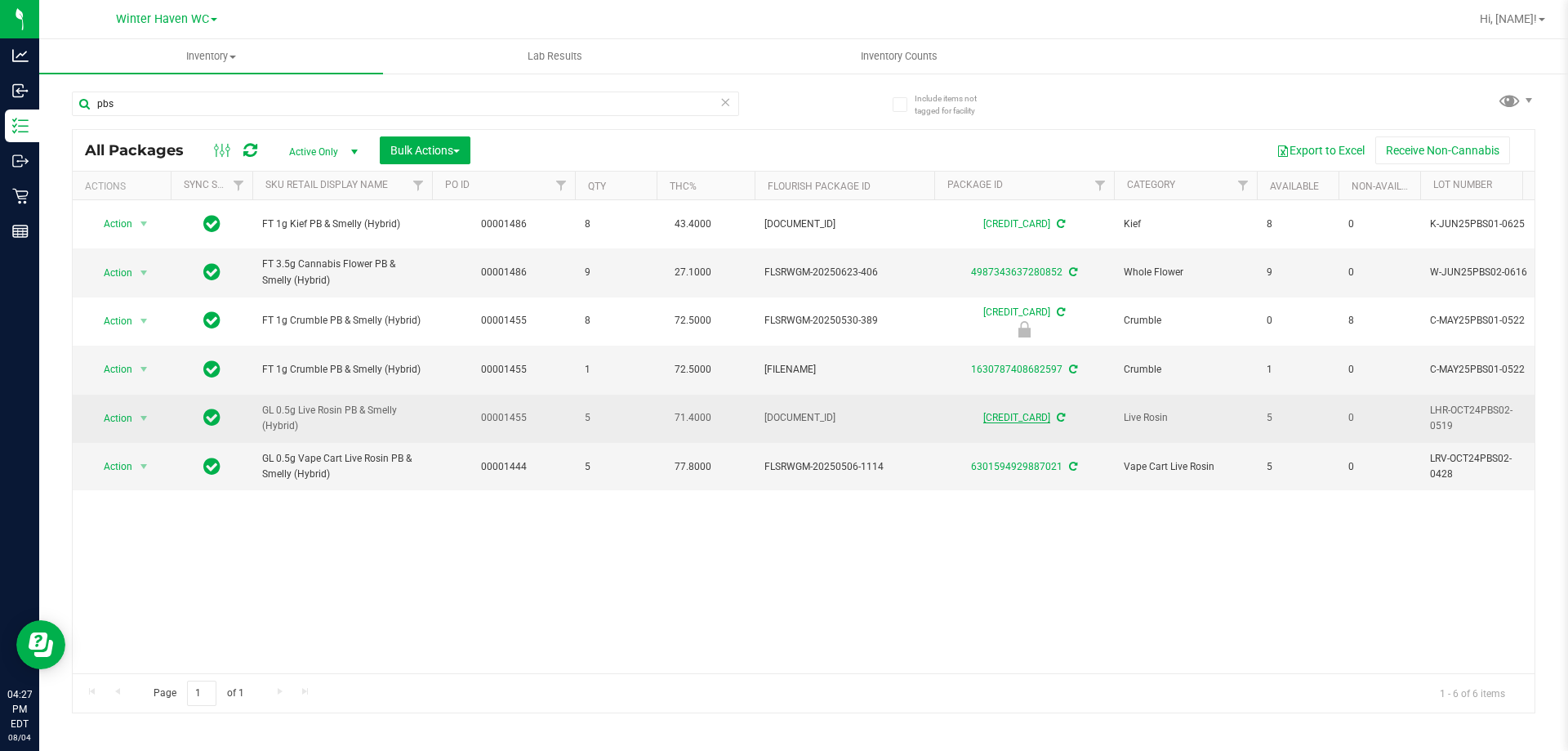 click on "[CREDIT_CARD]" at bounding box center [1017, 418] 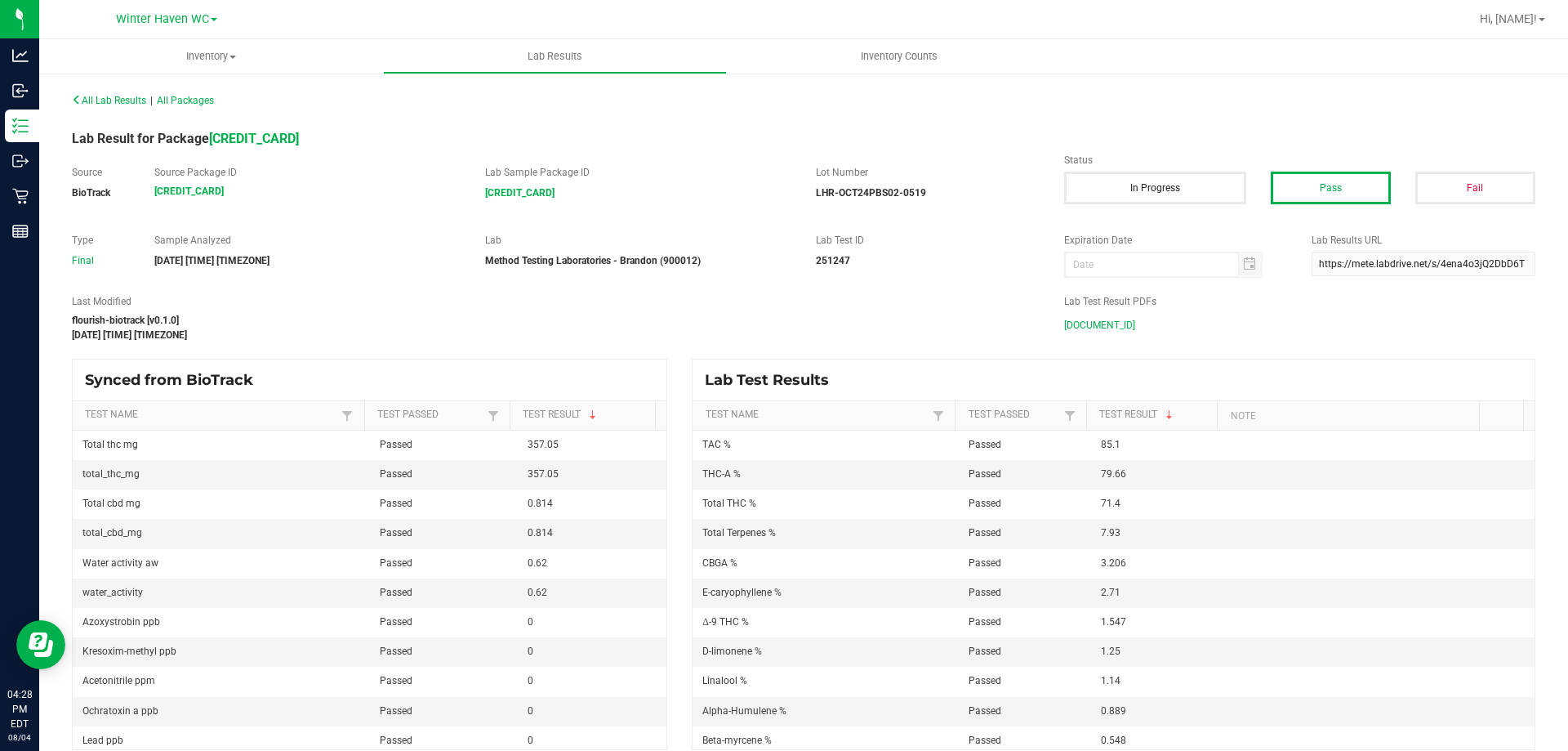 click on "[DOCUMENT_ID]" at bounding box center [1099, 325] 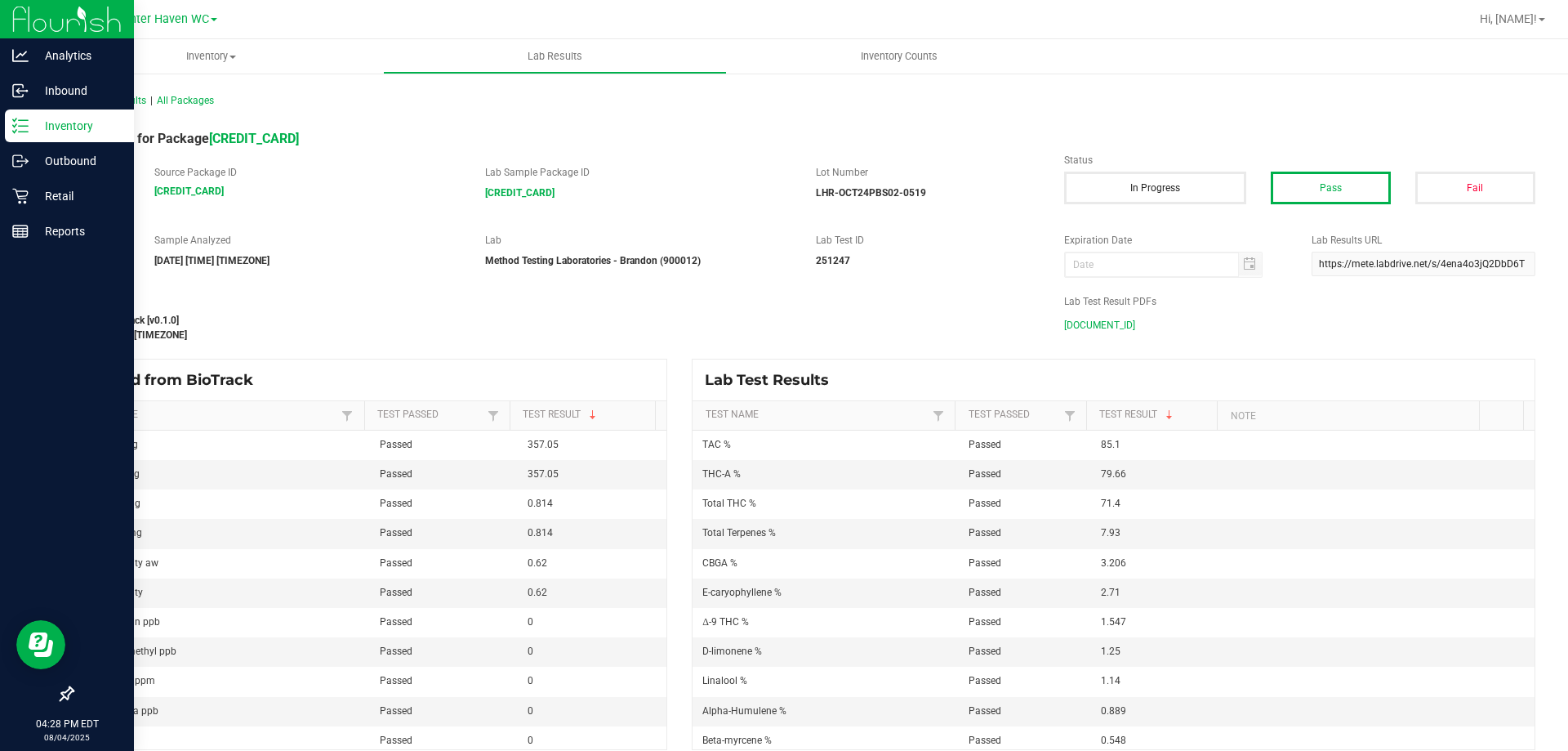 click on "Inventory" at bounding box center (78, 126) 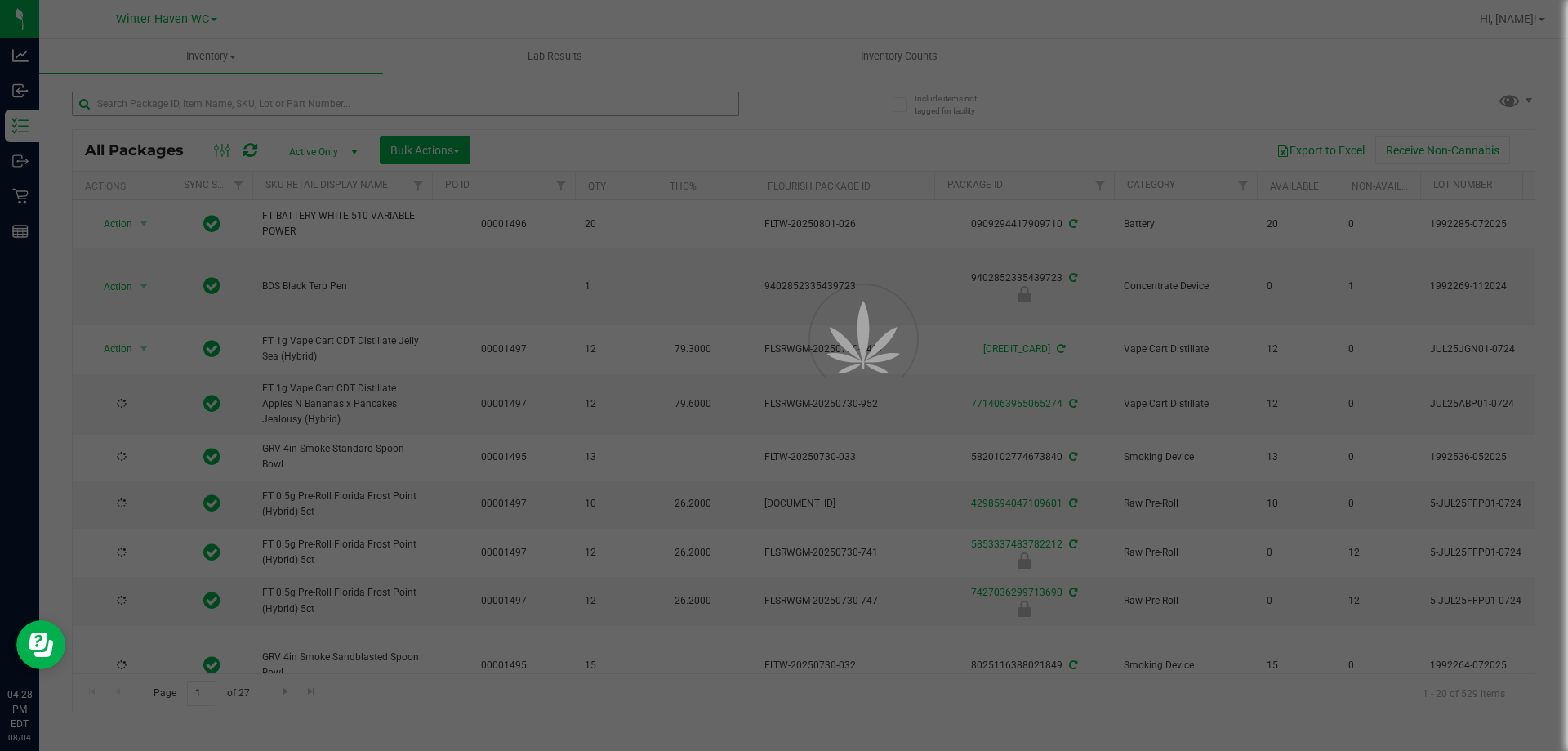 click at bounding box center [784, 375] 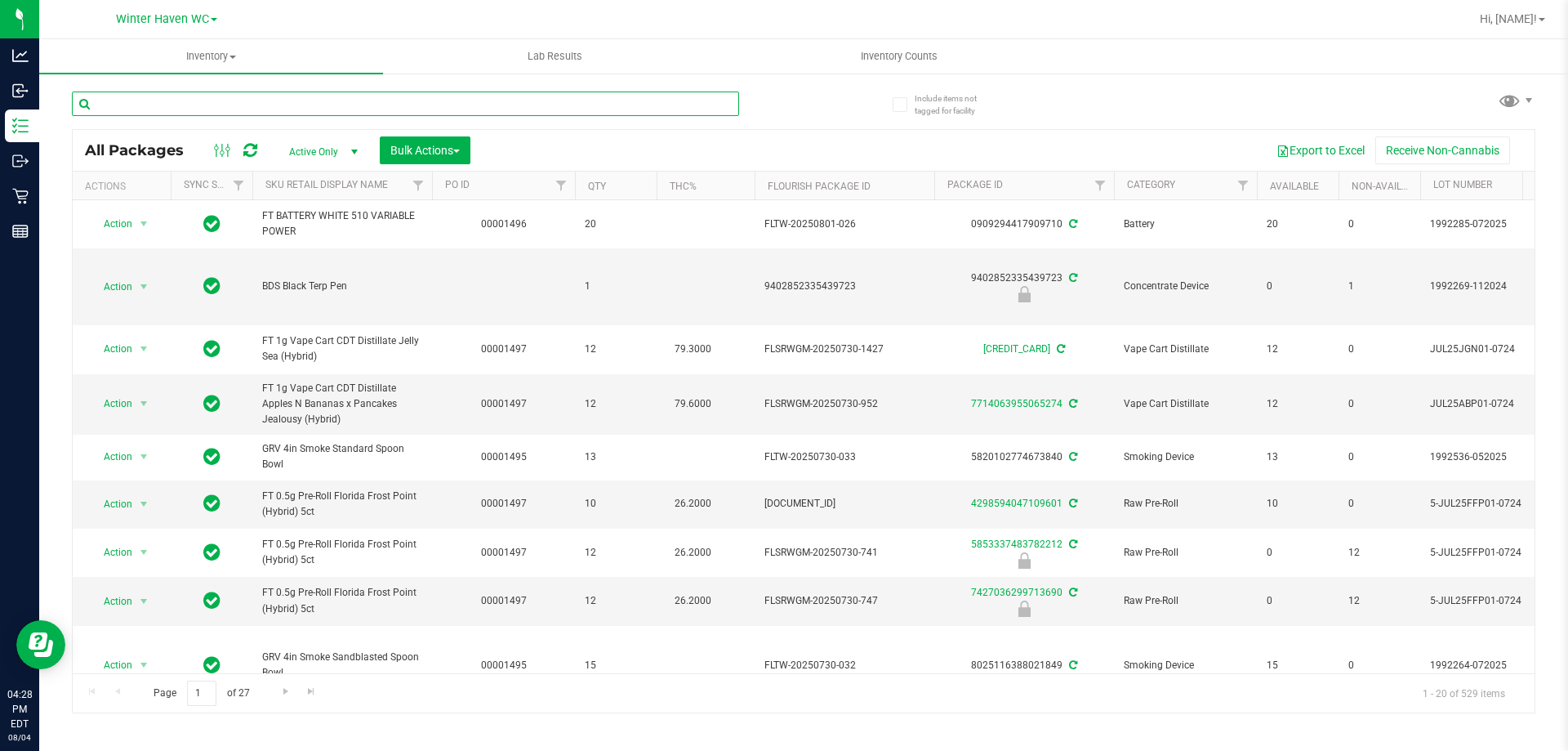 click at bounding box center (405, 104) 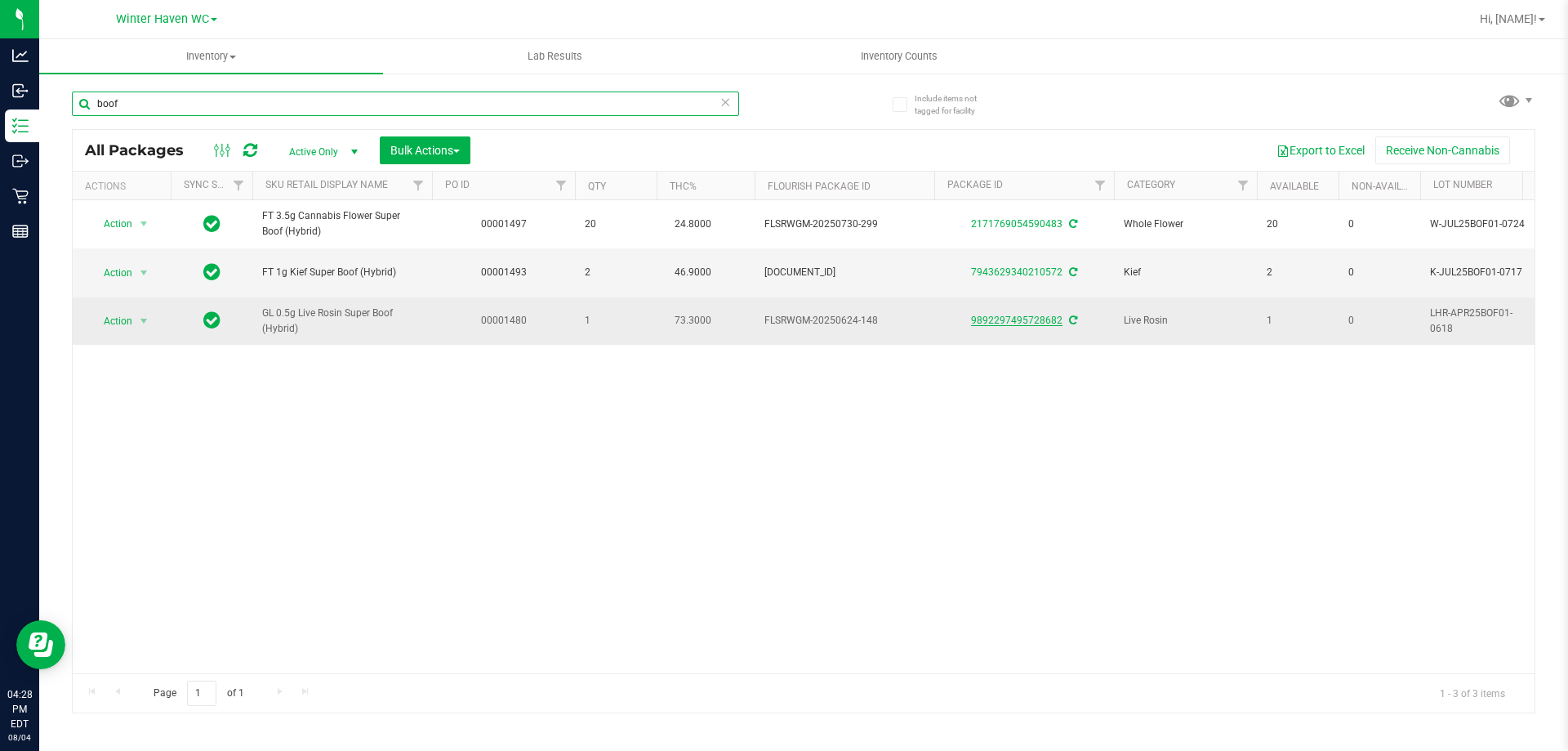 type on "boof" 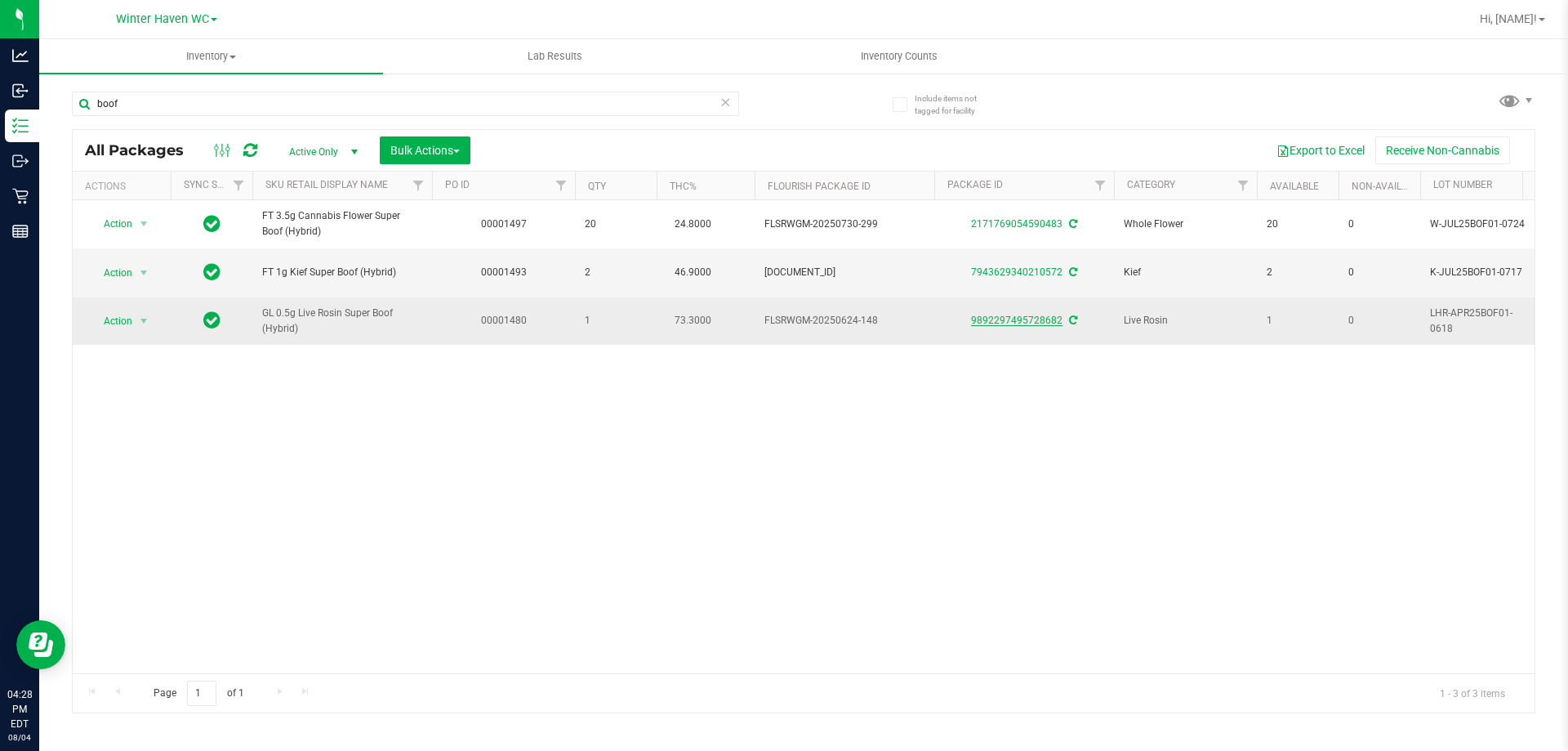 click on "9892297495728682" at bounding box center [1017, 320] 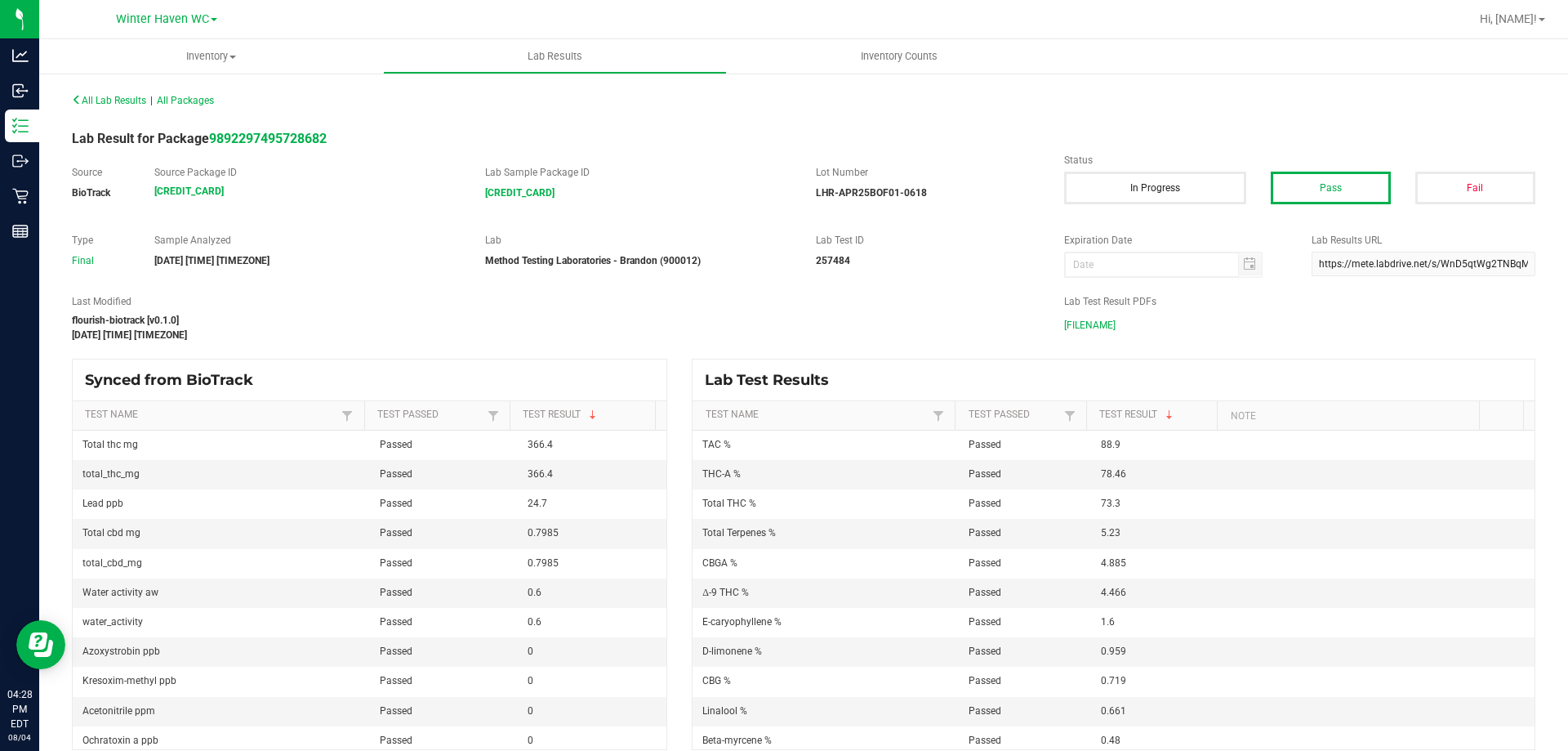 click on "[FILENAME]" at bounding box center (1089, 325) 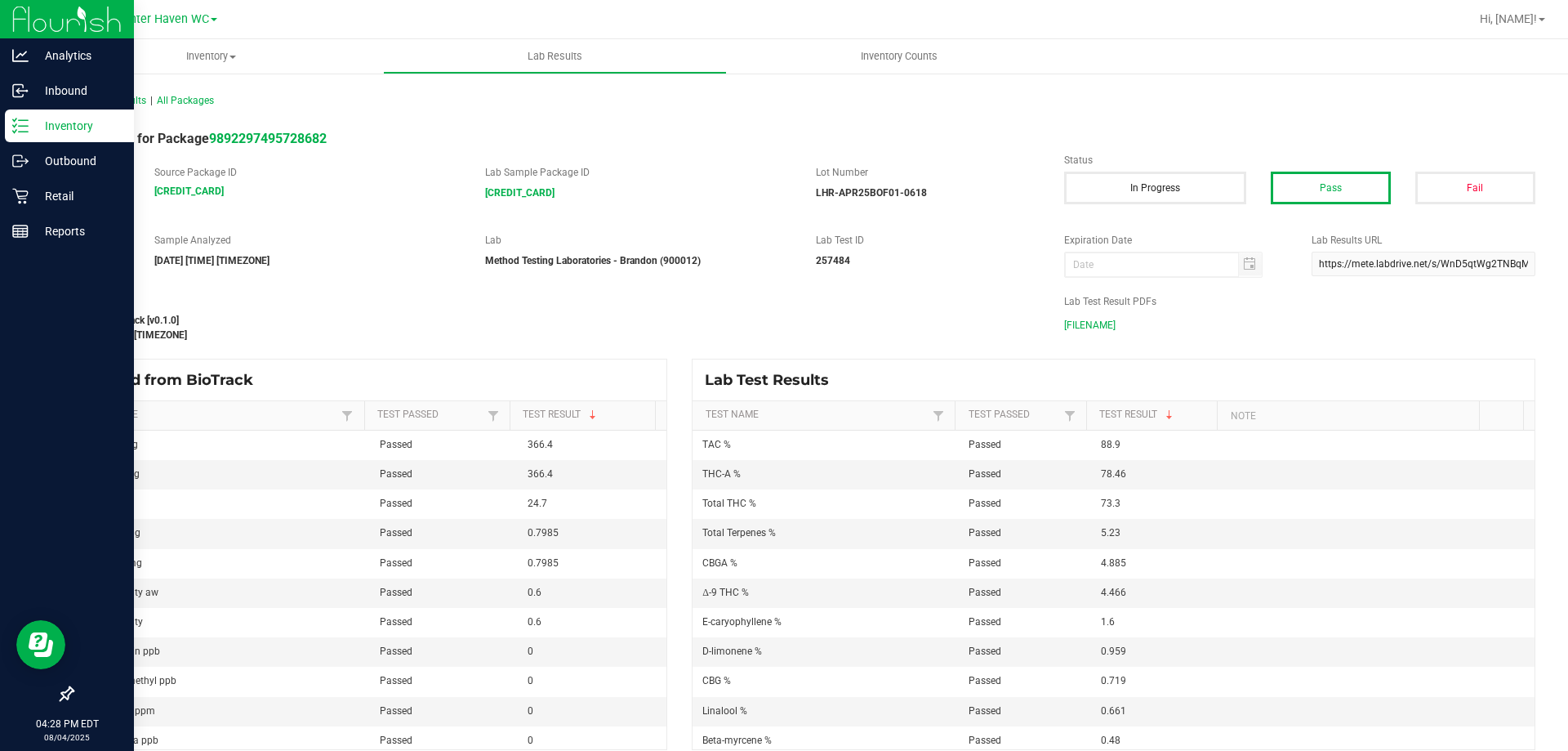 click on "Inventory" at bounding box center [78, 126] 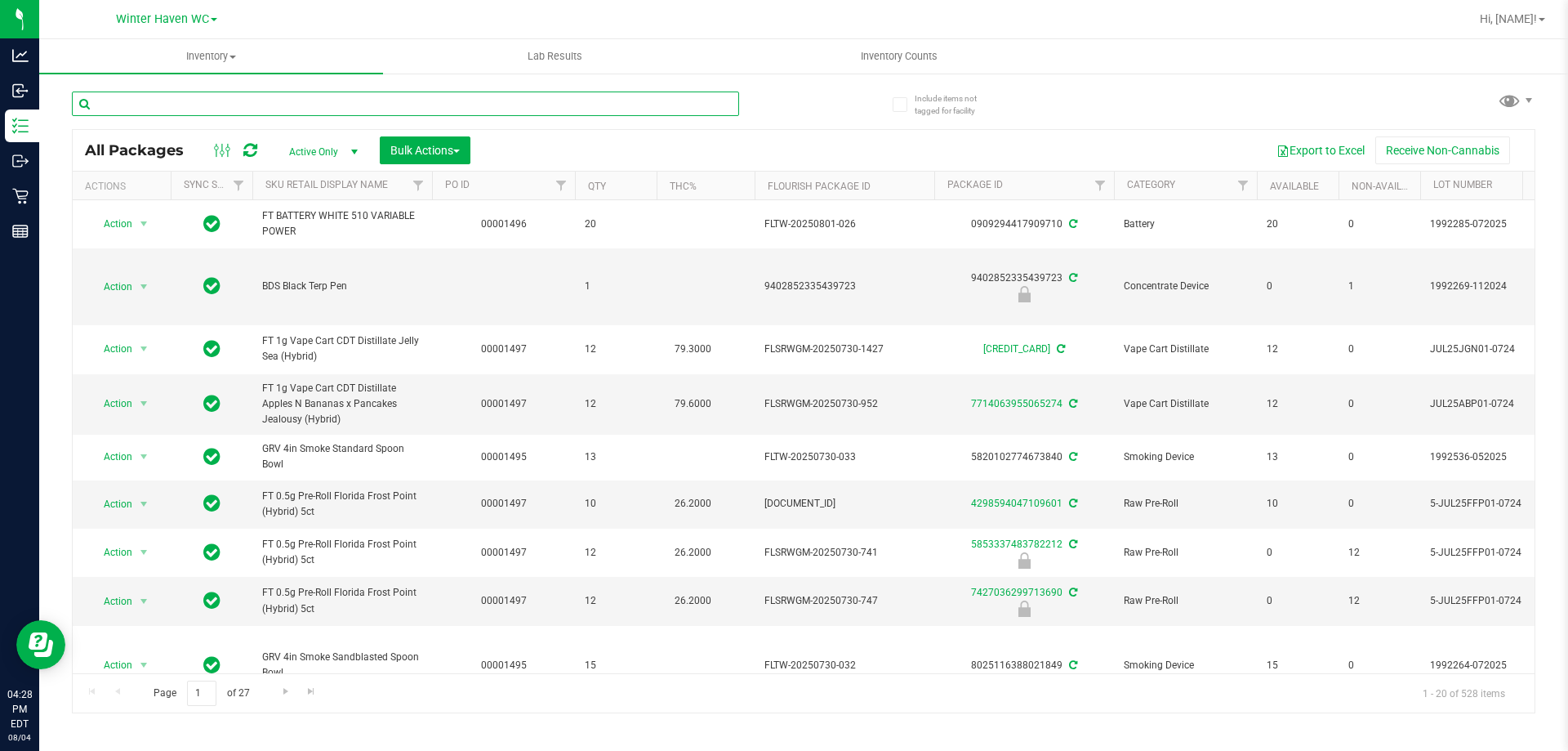 click at bounding box center [405, 104] 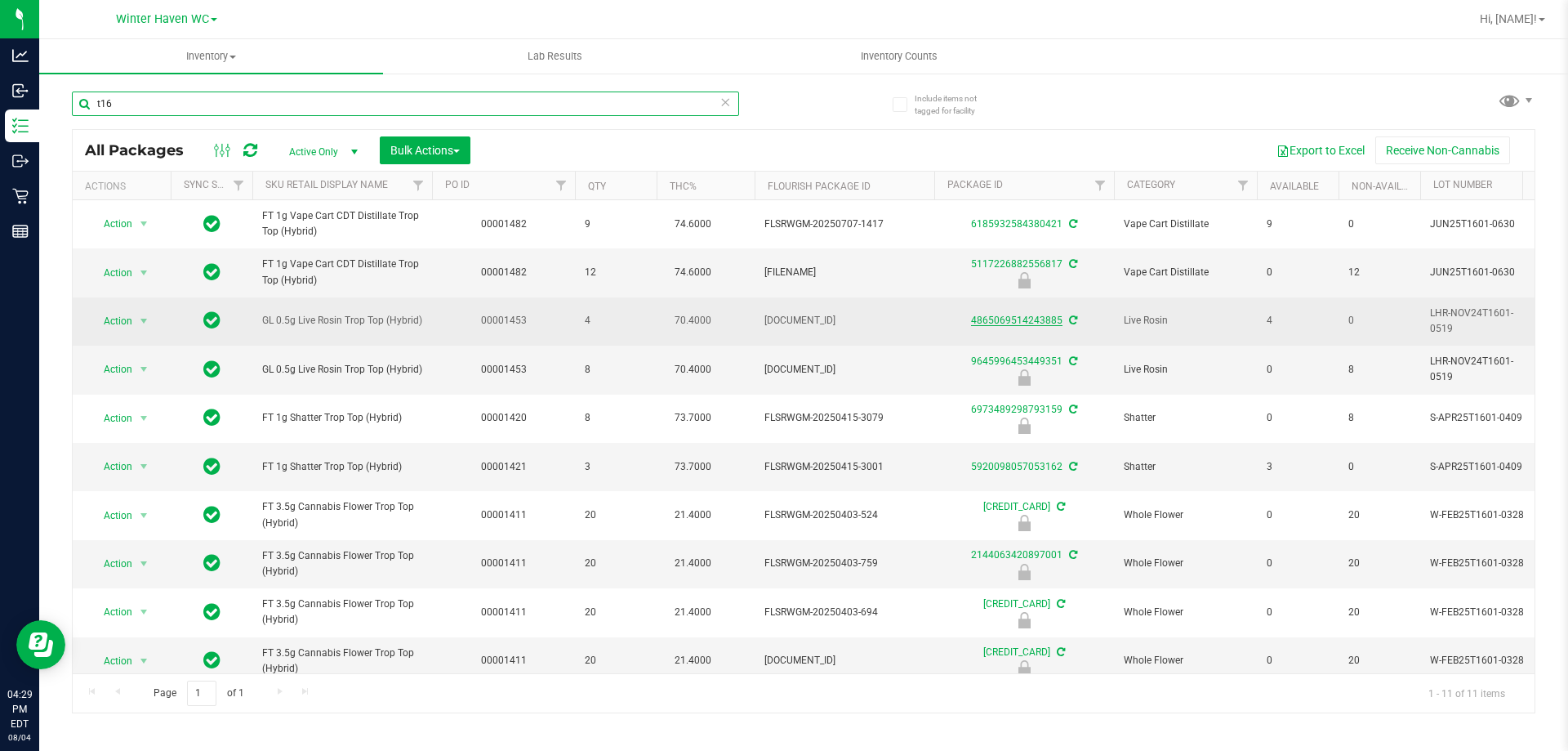 type on "t16" 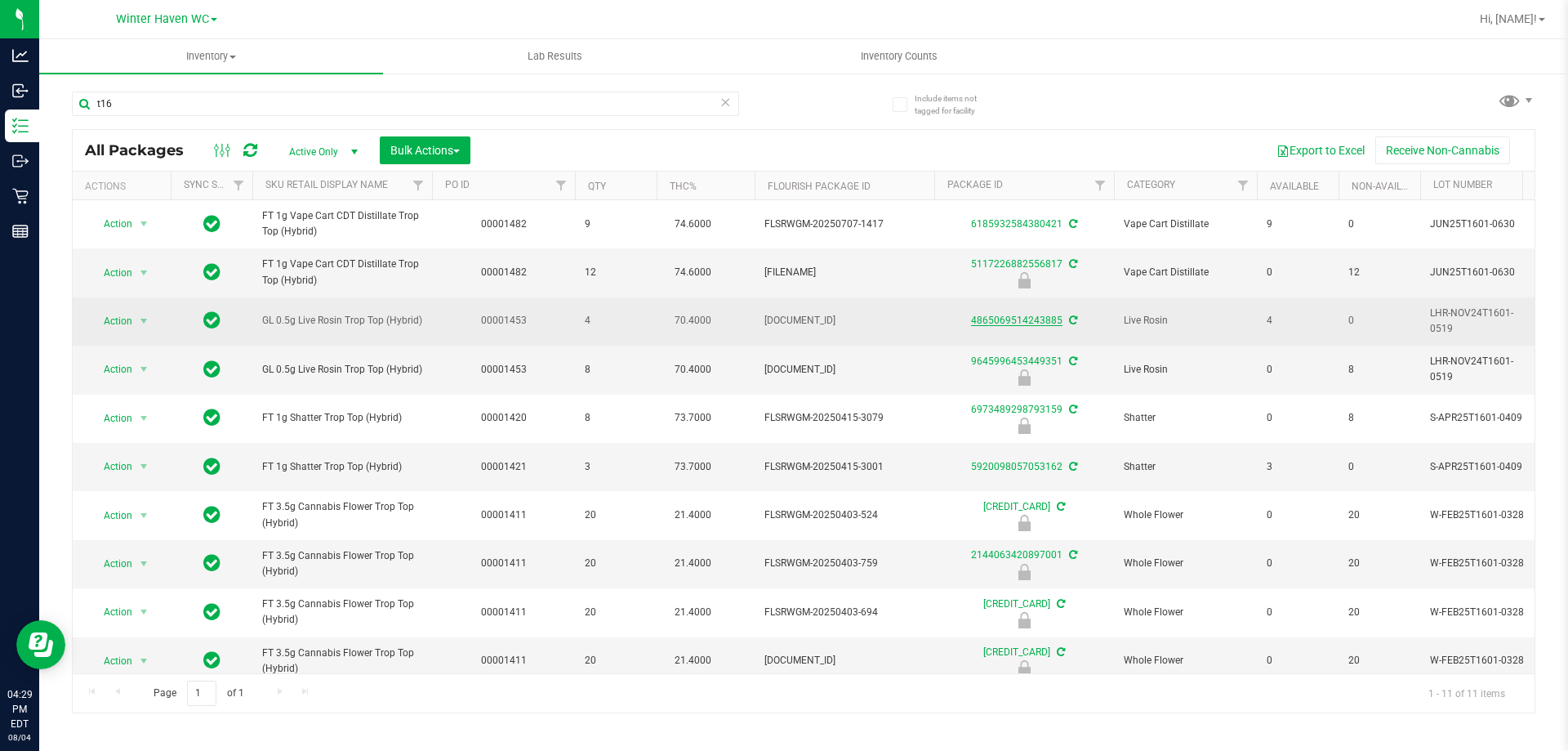 click on "4865069514243885" at bounding box center [1017, 320] 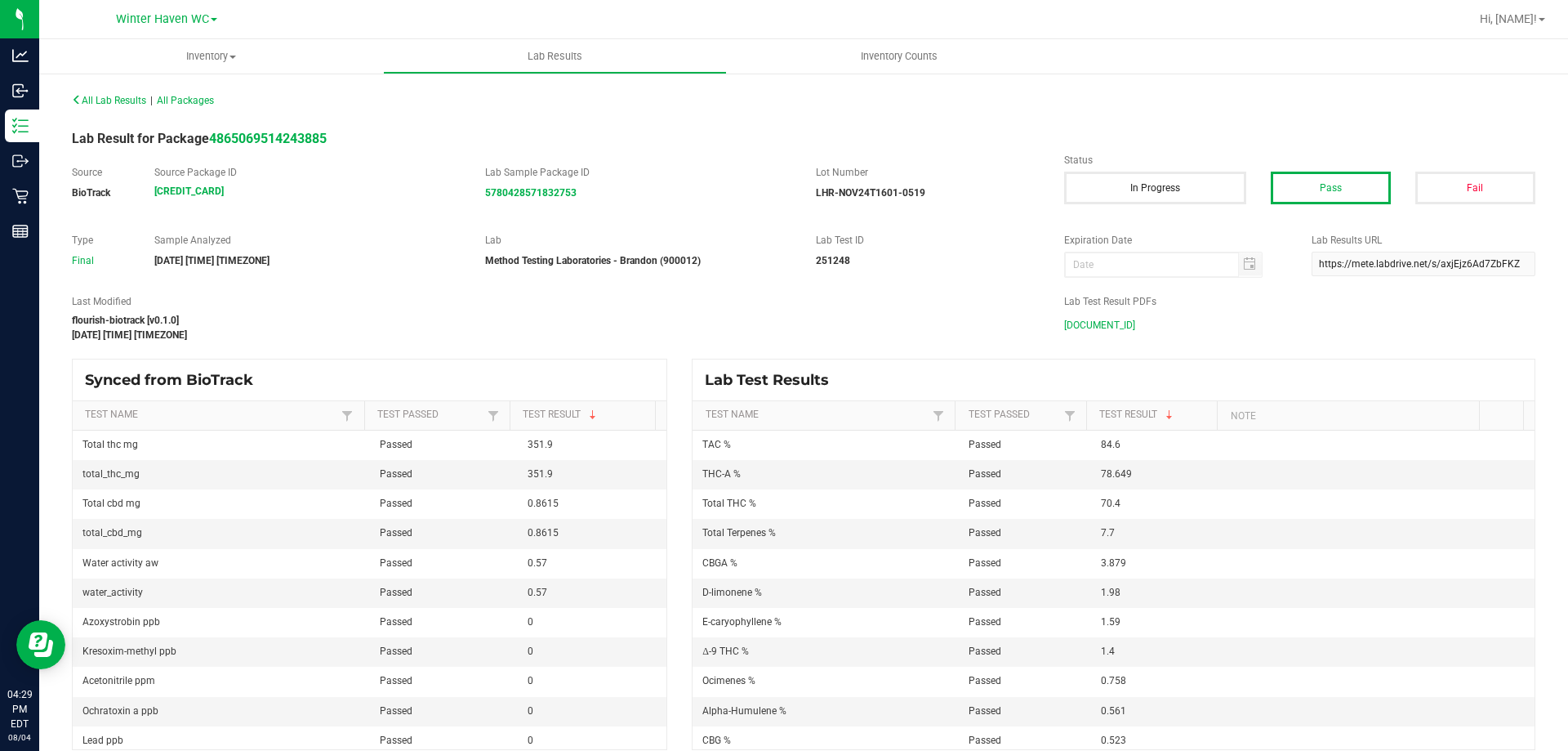 click on "[DOCUMENT_ID]" at bounding box center [1099, 325] 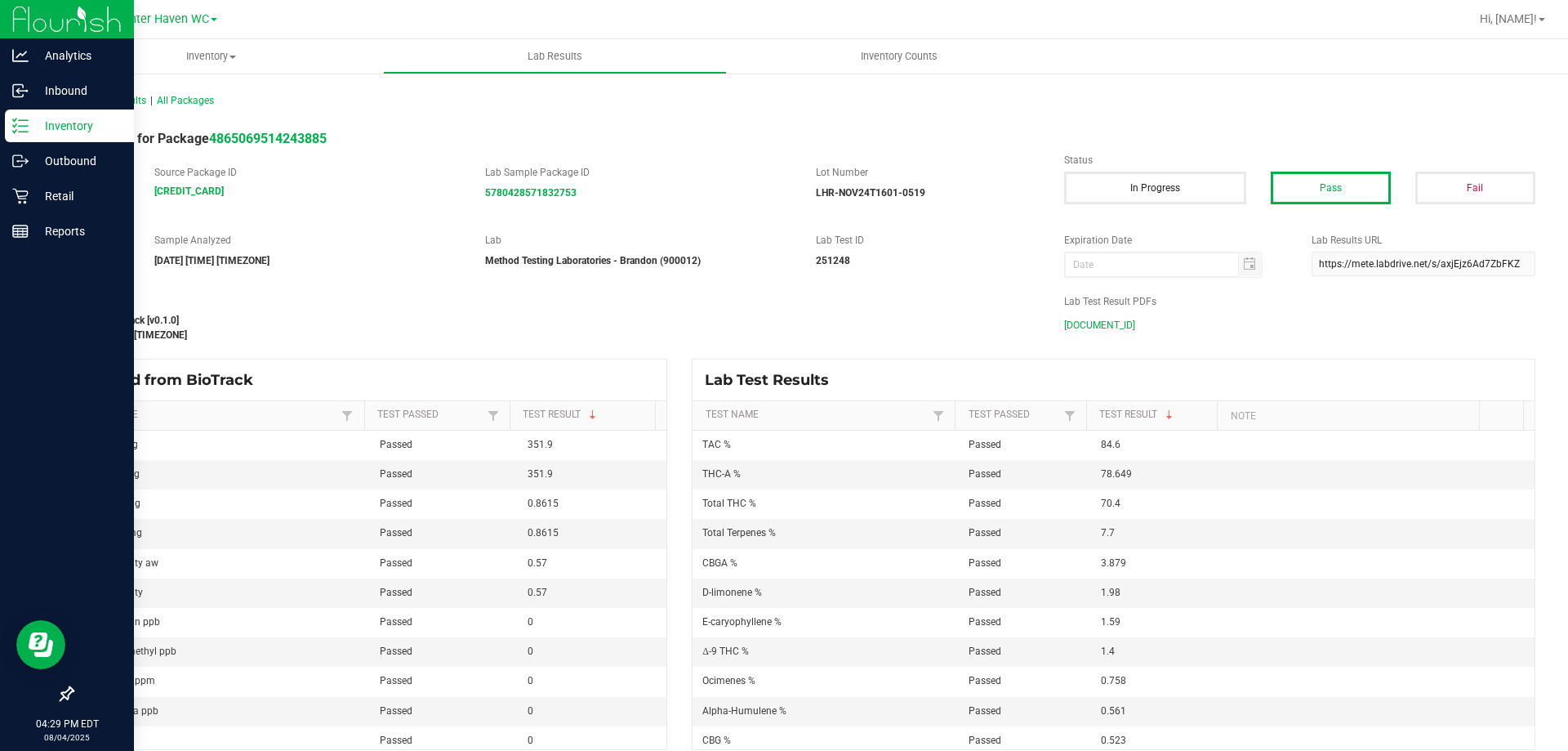 click 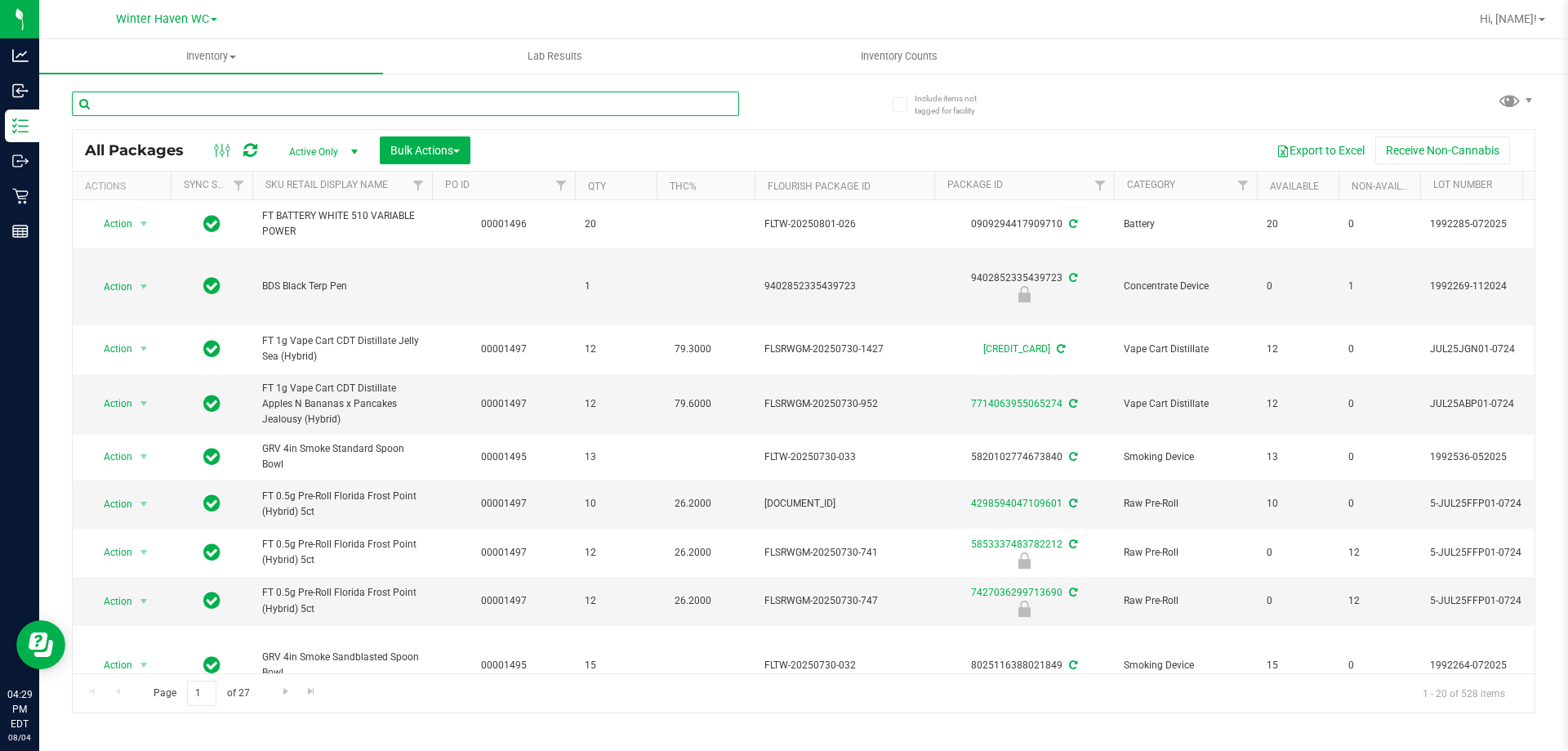 click at bounding box center [405, 104] 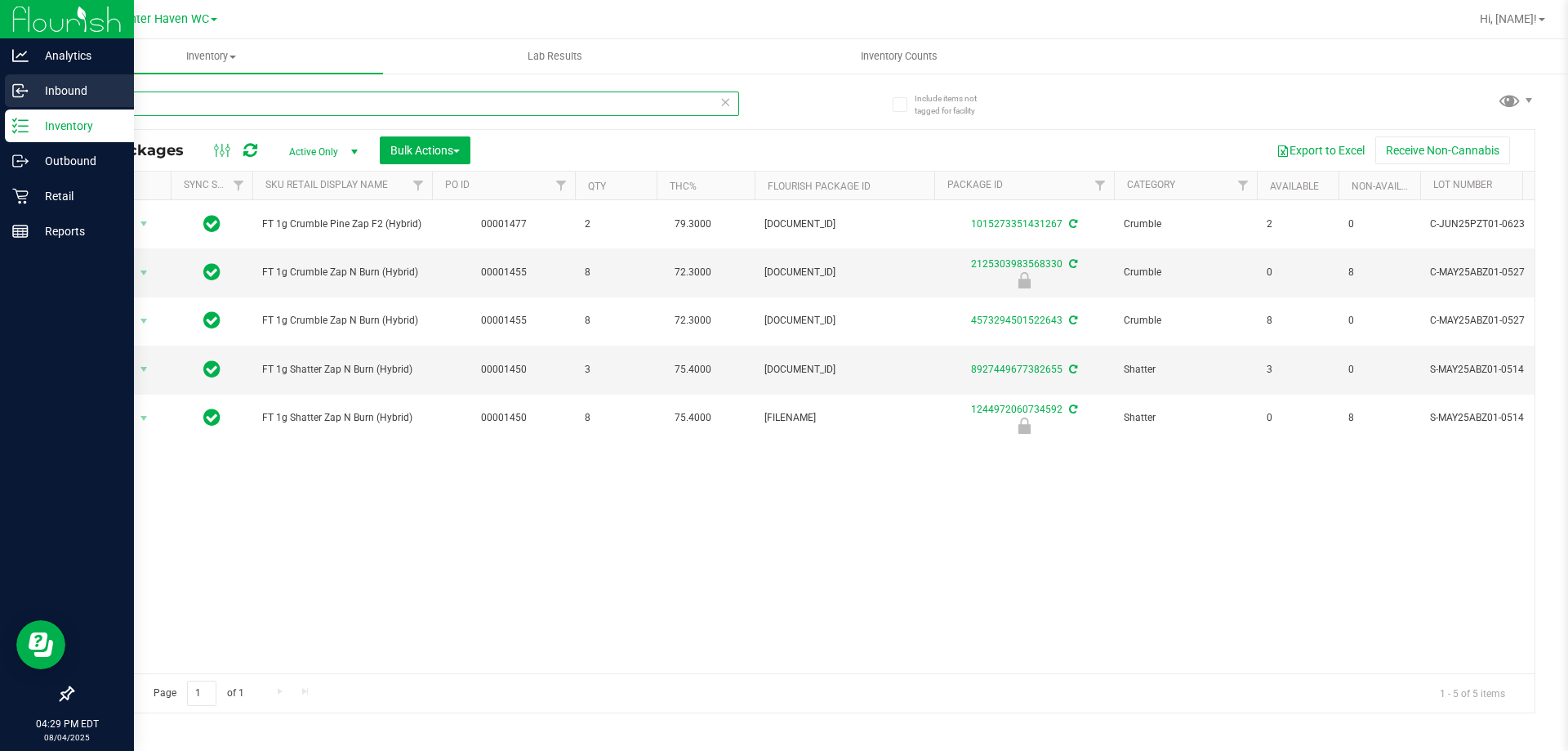 drag, startPoint x: 222, startPoint y: 110, endPoint x: 0, endPoint y: 107, distance: 222.02027 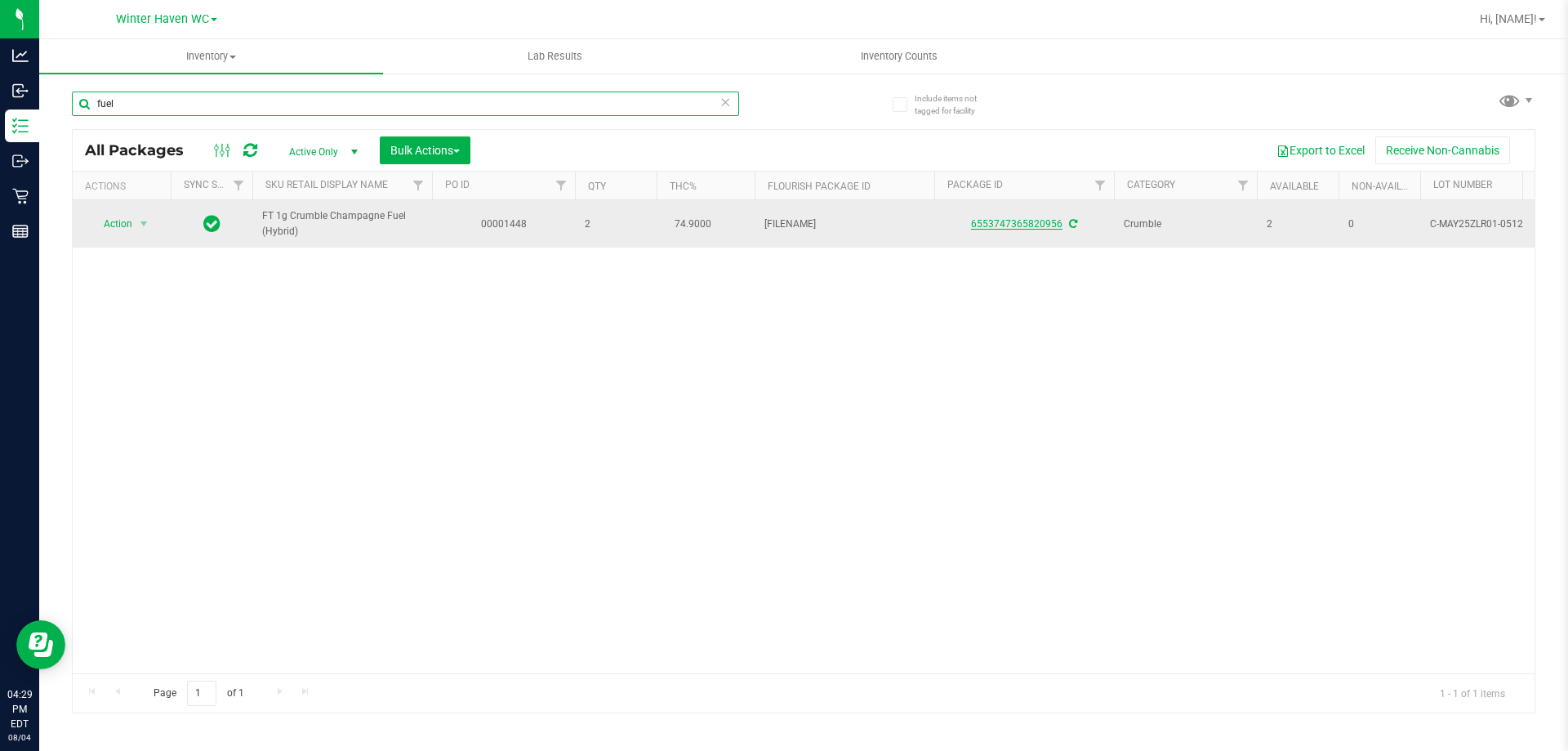 type on "fuel" 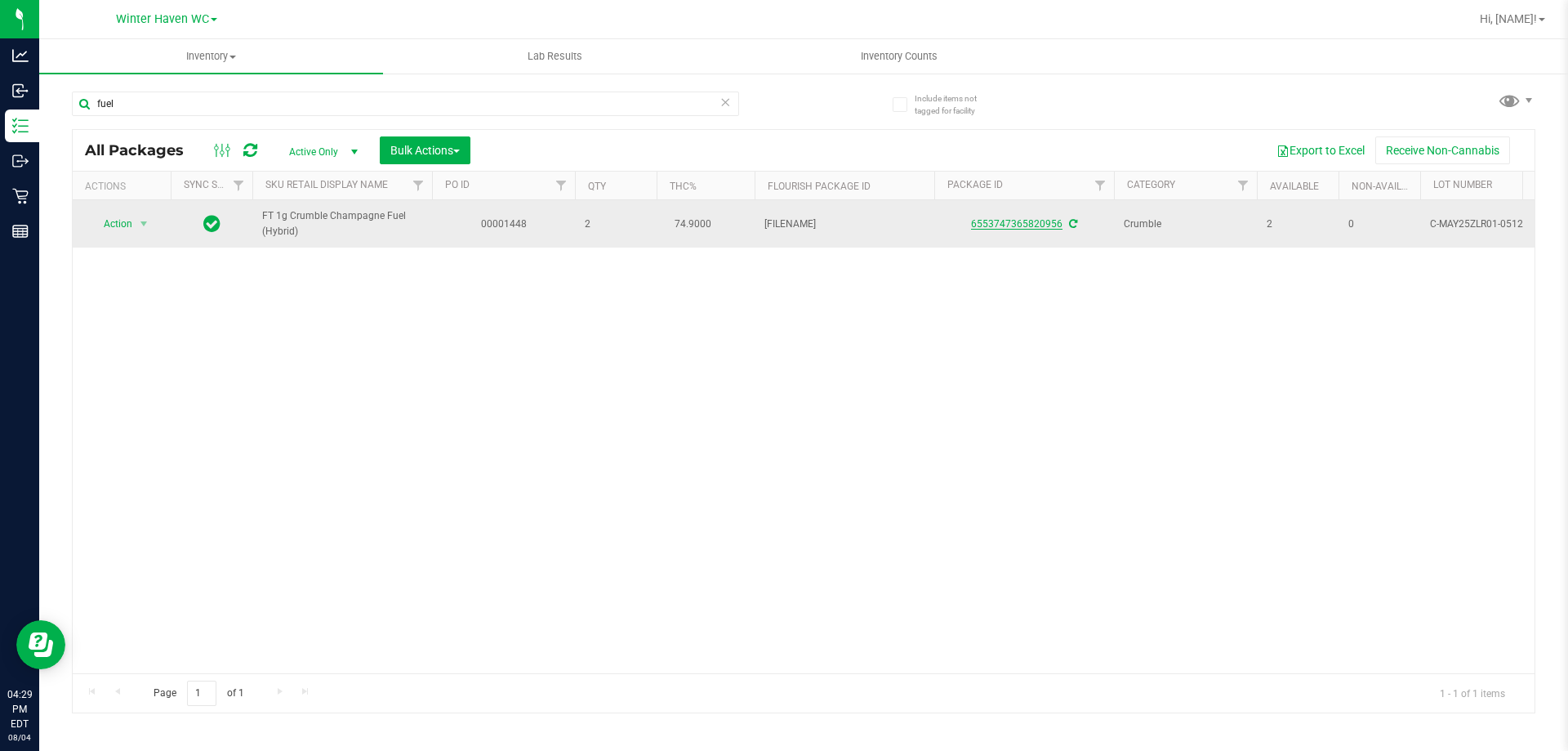 click on "6553747365820956" at bounding box center (1017, 224) 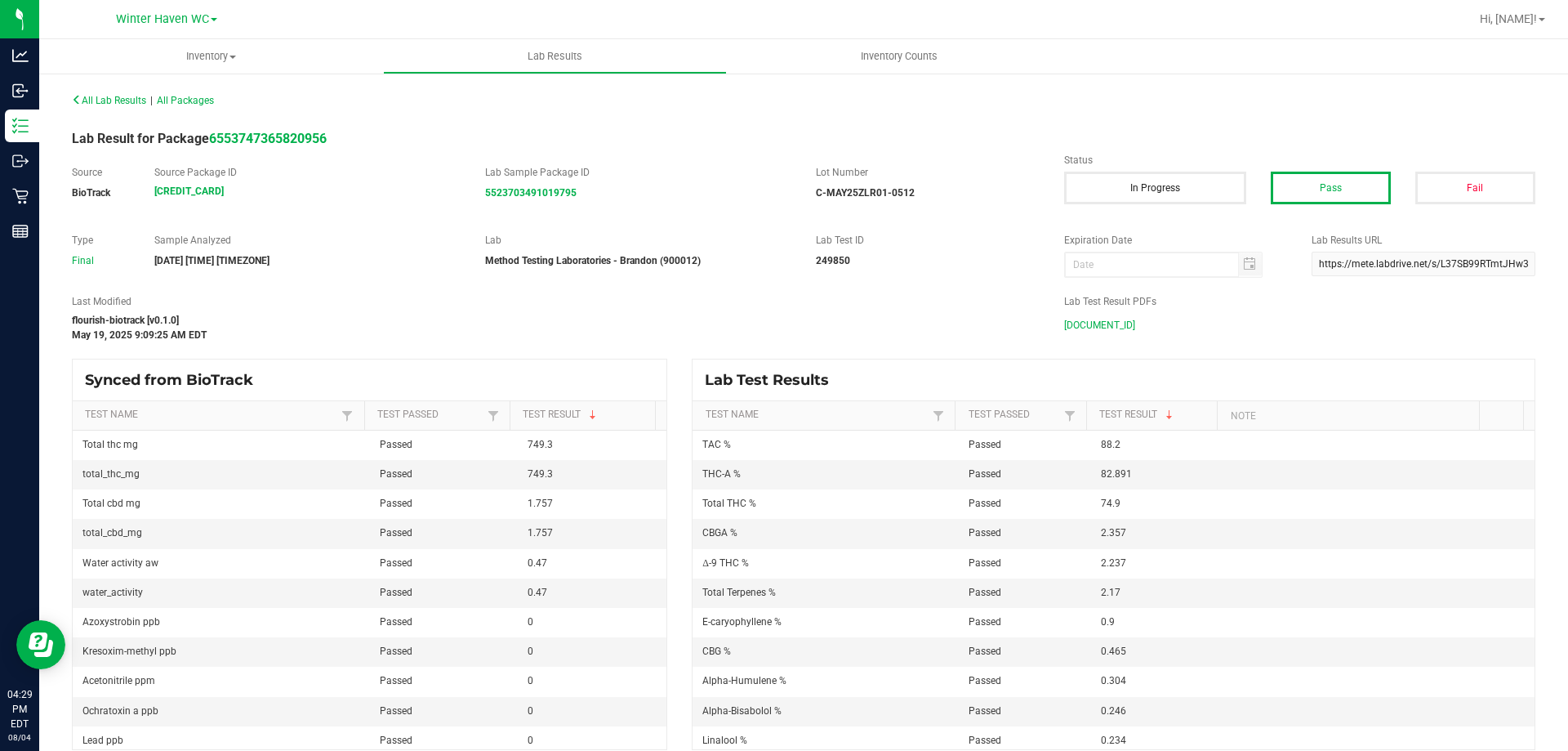 click on "[DOCUMENT_ID]" at bounding box center [1099, 325] 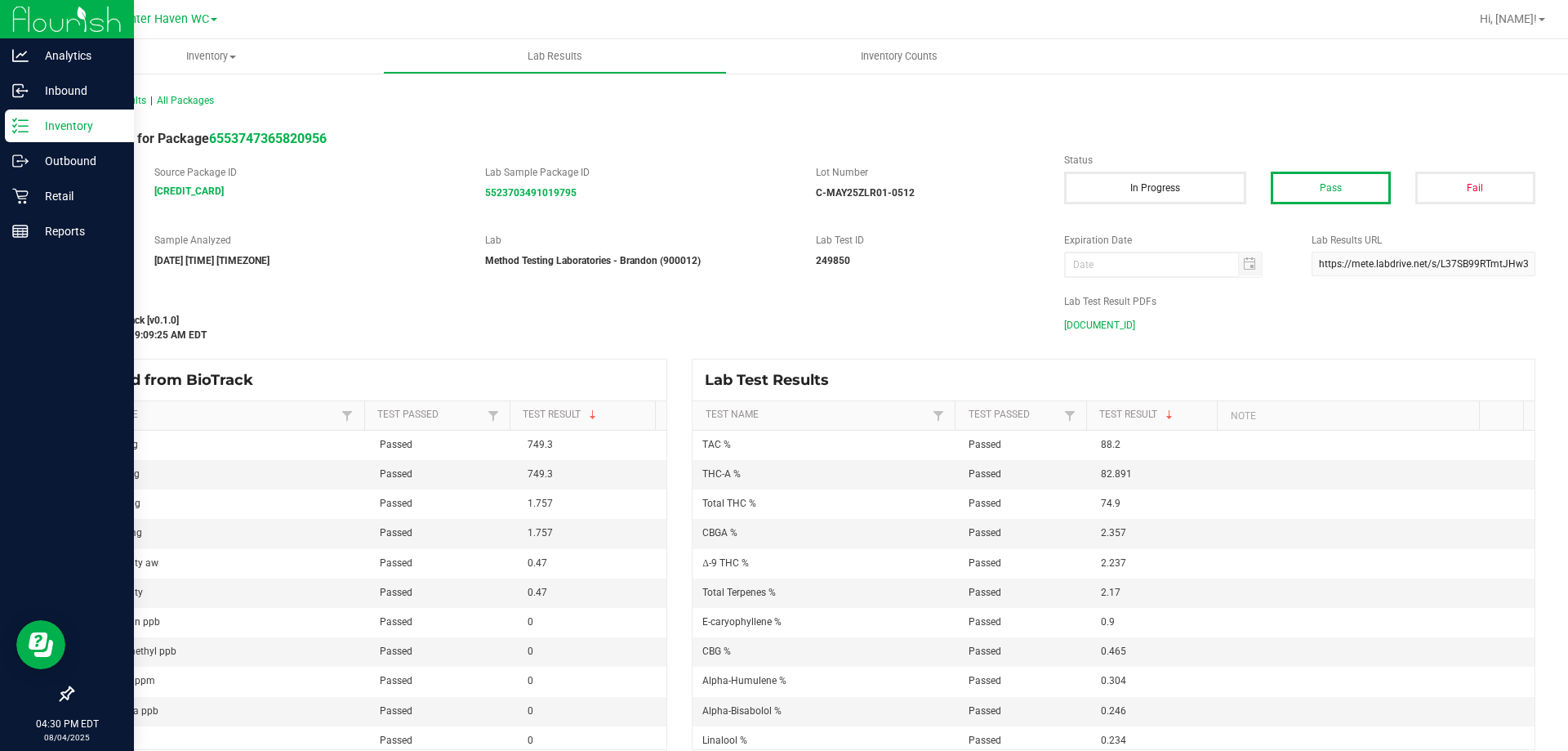 click on "Inventory" at bounding box center (69, 126) 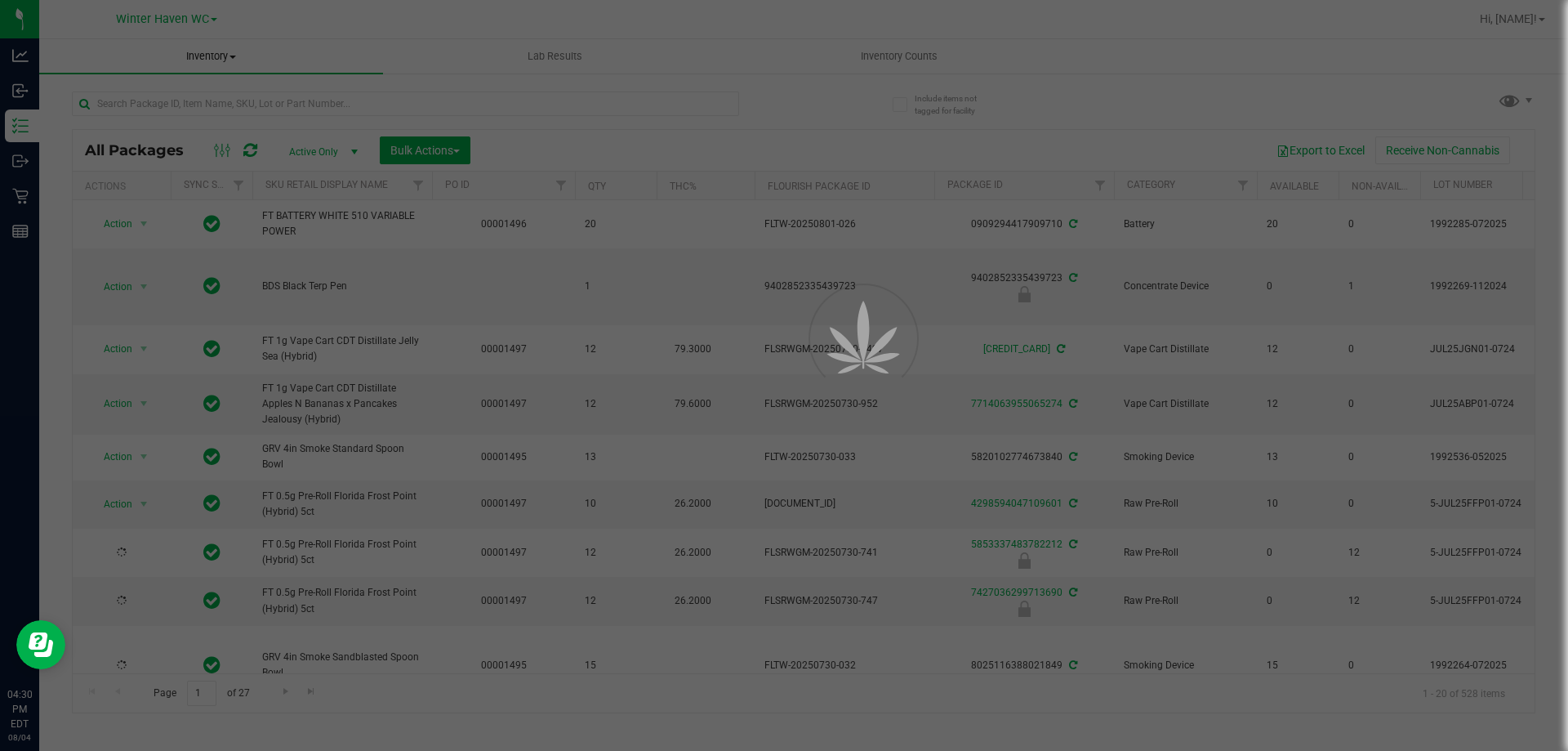 click at bounding box center [784, 375] 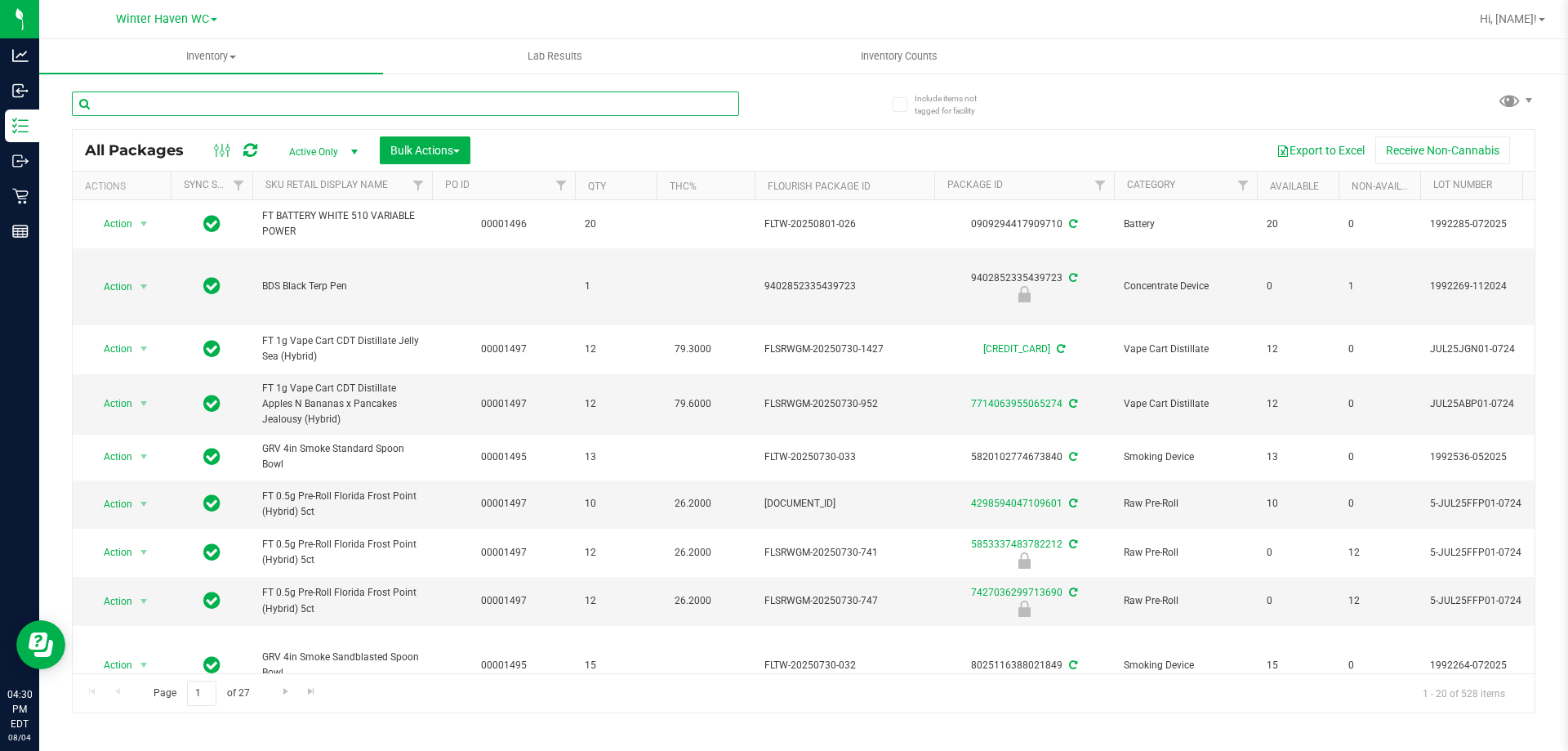 click at bounding box center (405, 104) 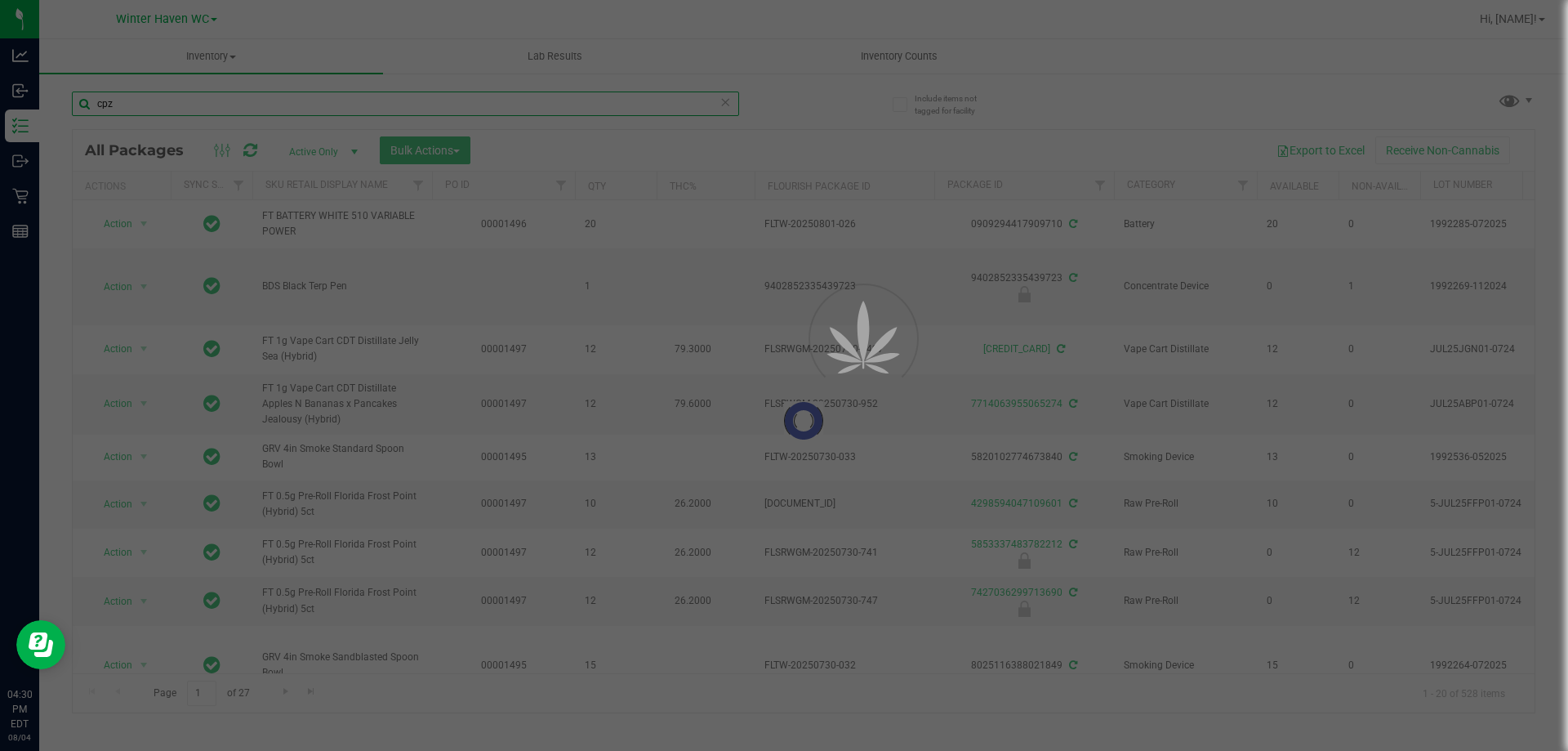 type on "cpz" 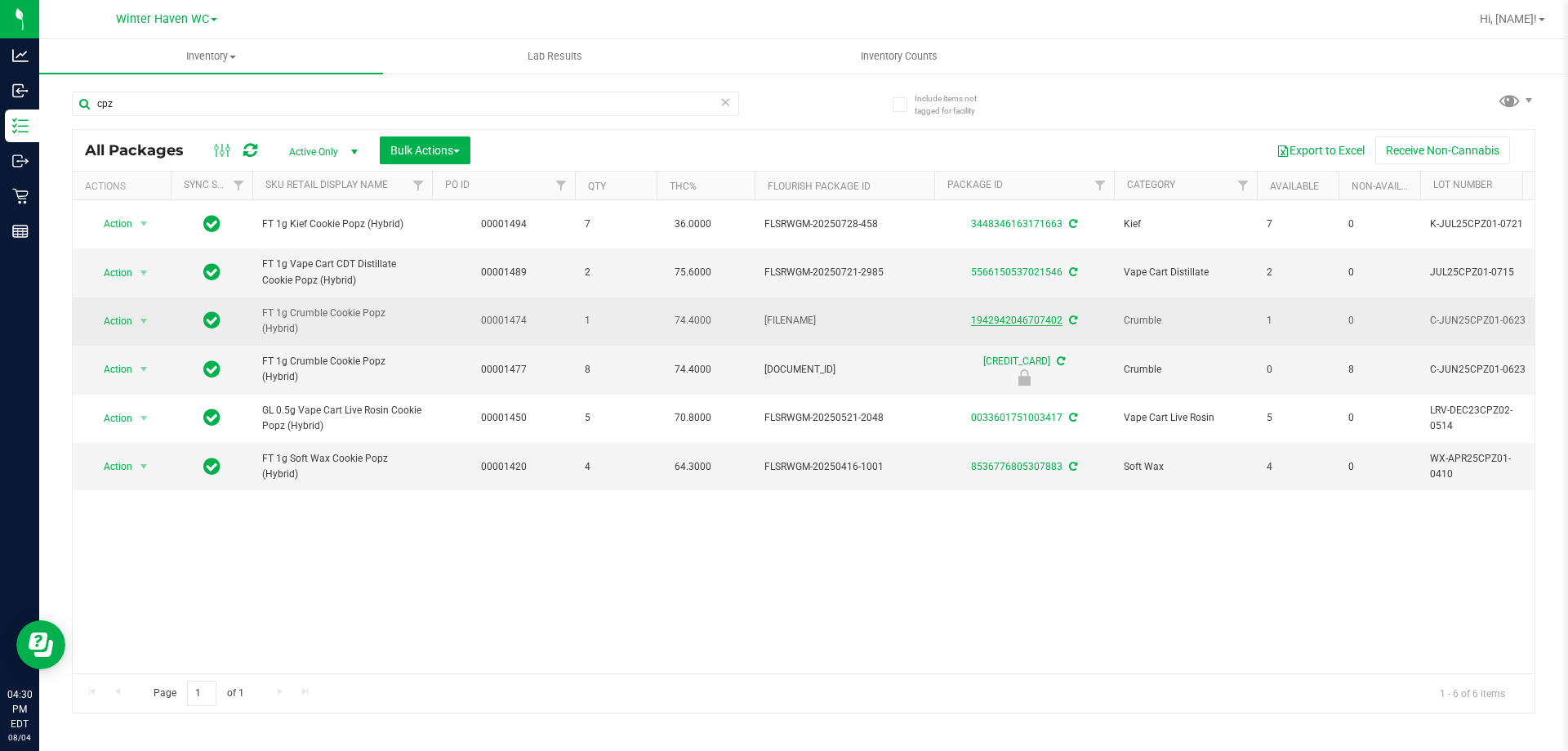 click on "1942942046707402" at bounding box center [1017, 320] 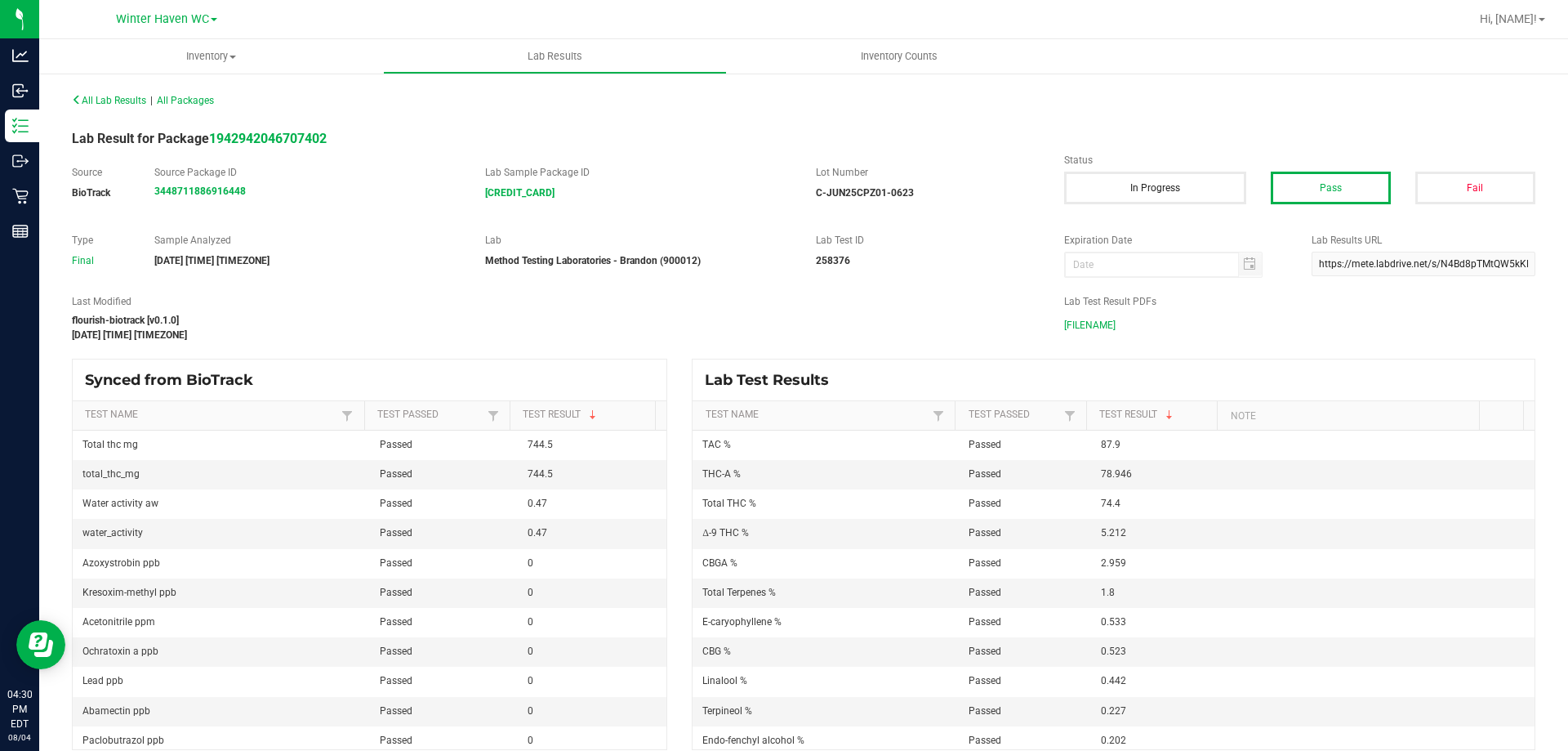 click on "[FILENAME]" at bounding box center (1089, 325) 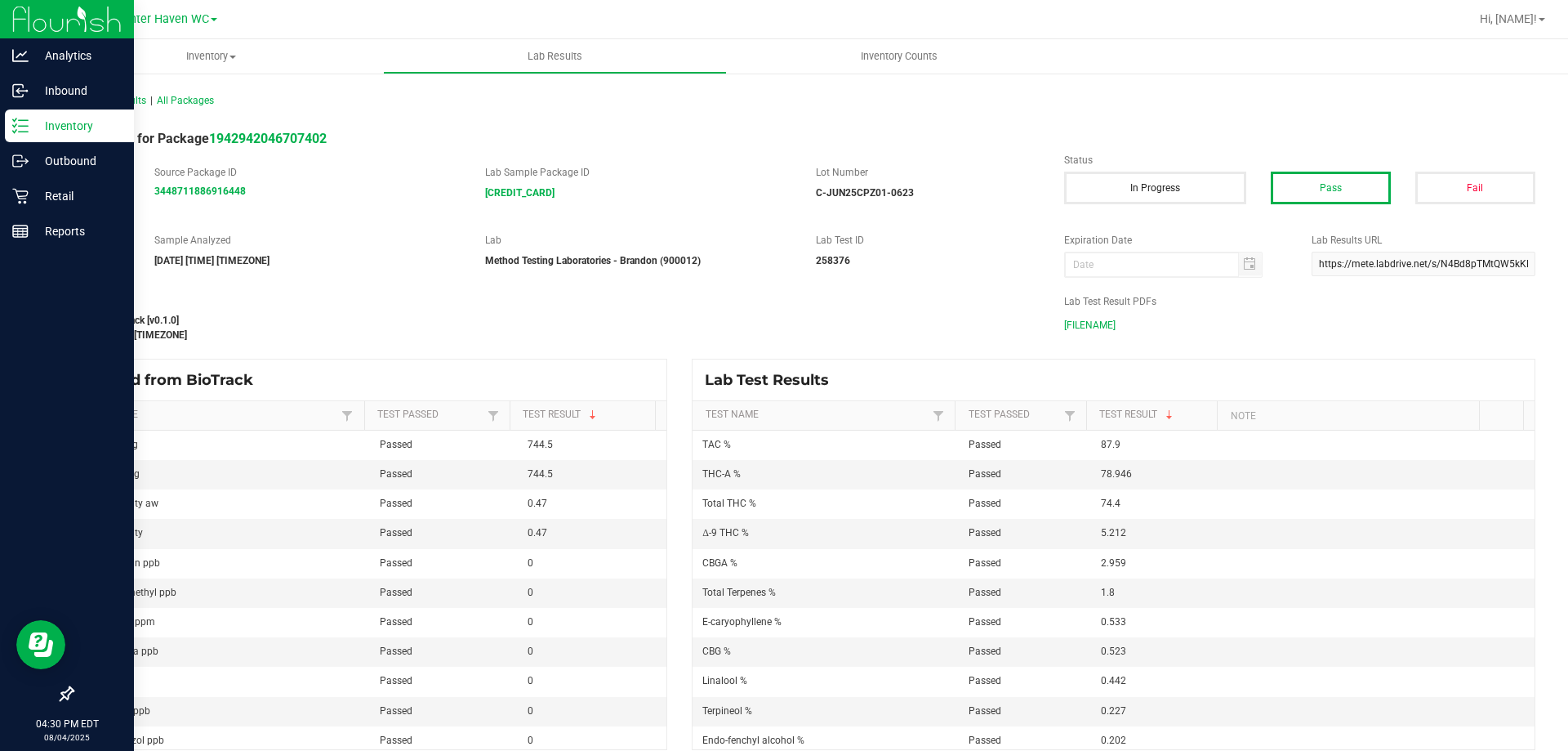 click on "Inventory" at bounding box center [69, 126] 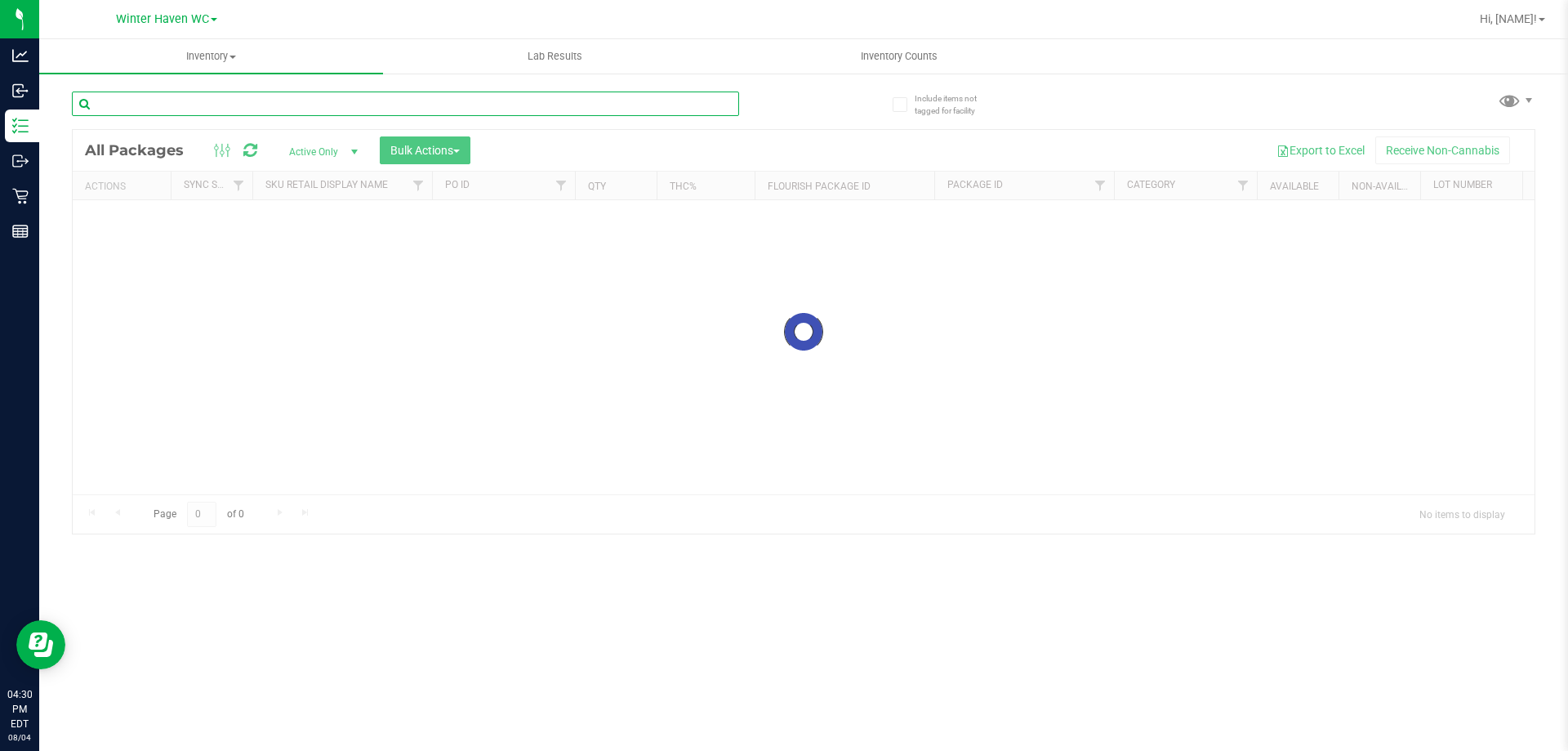click on "Inventory
All packages
All inventory
Waste log
Create inventory
Lab Results
Inventory Counts" at bounding box center [804, 395] 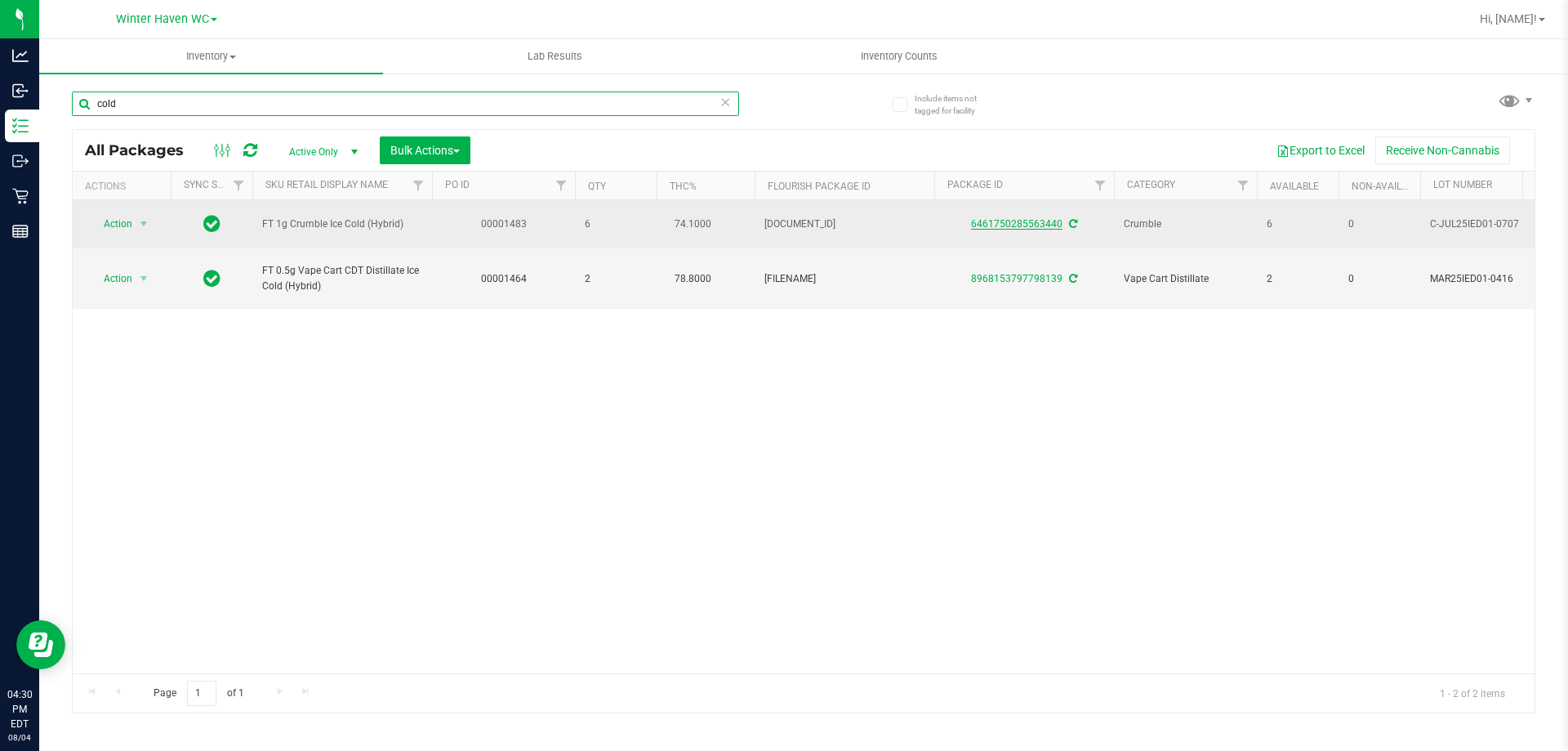 type on "cold" 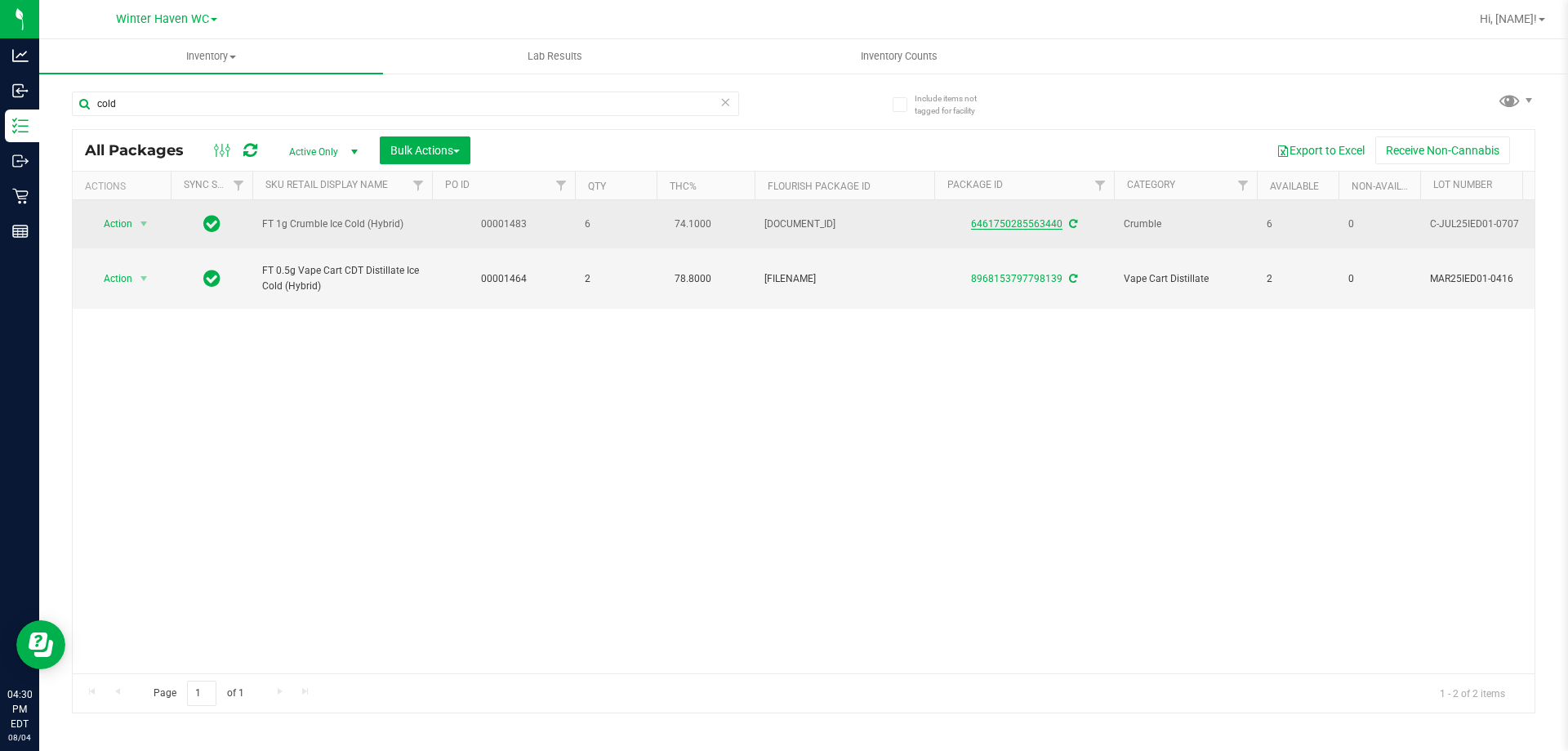 click on "6461750285563440" at bounding box center (1017, 224) 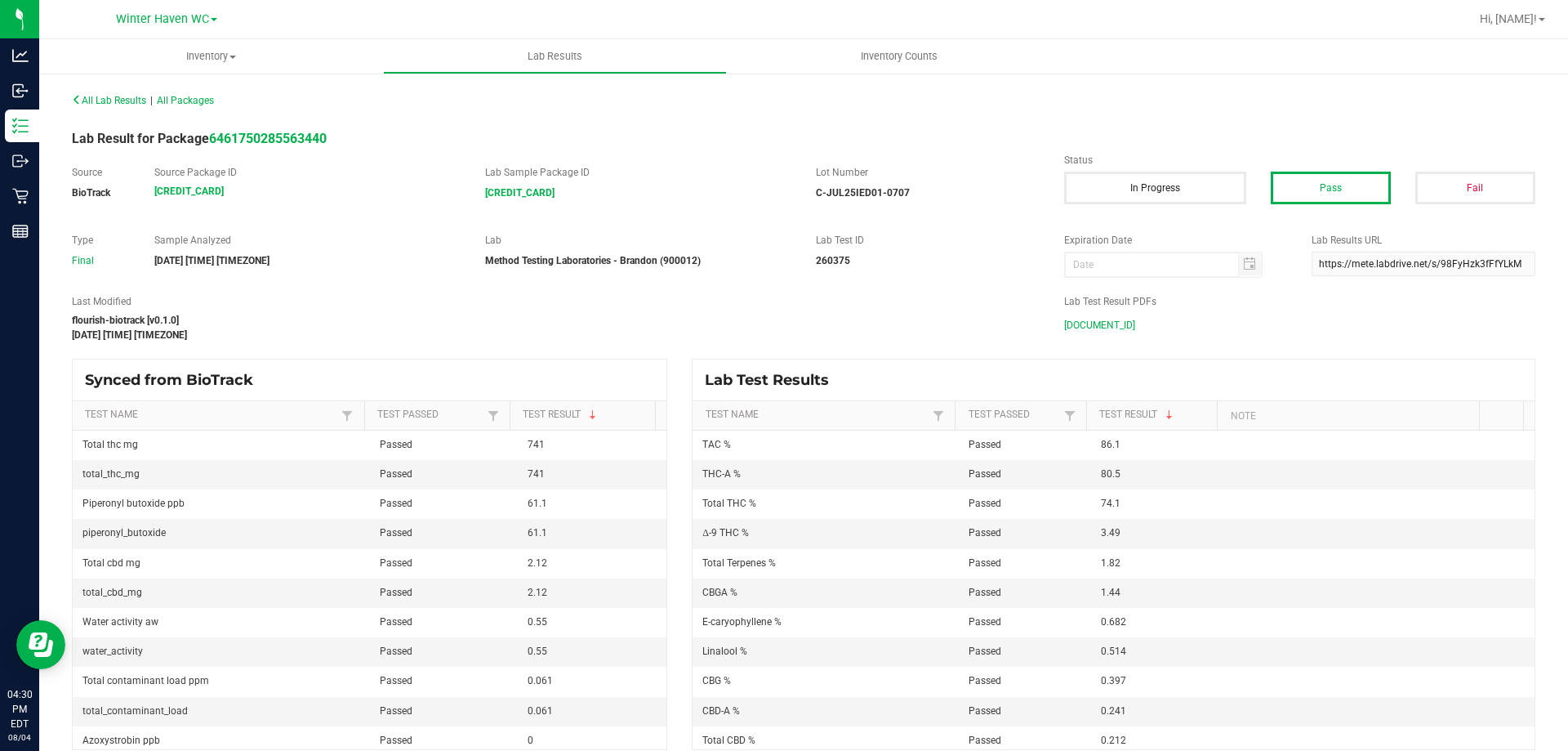 click on "C-JUL25IED01-0707.pdf" at bounding box center [1099, 325] 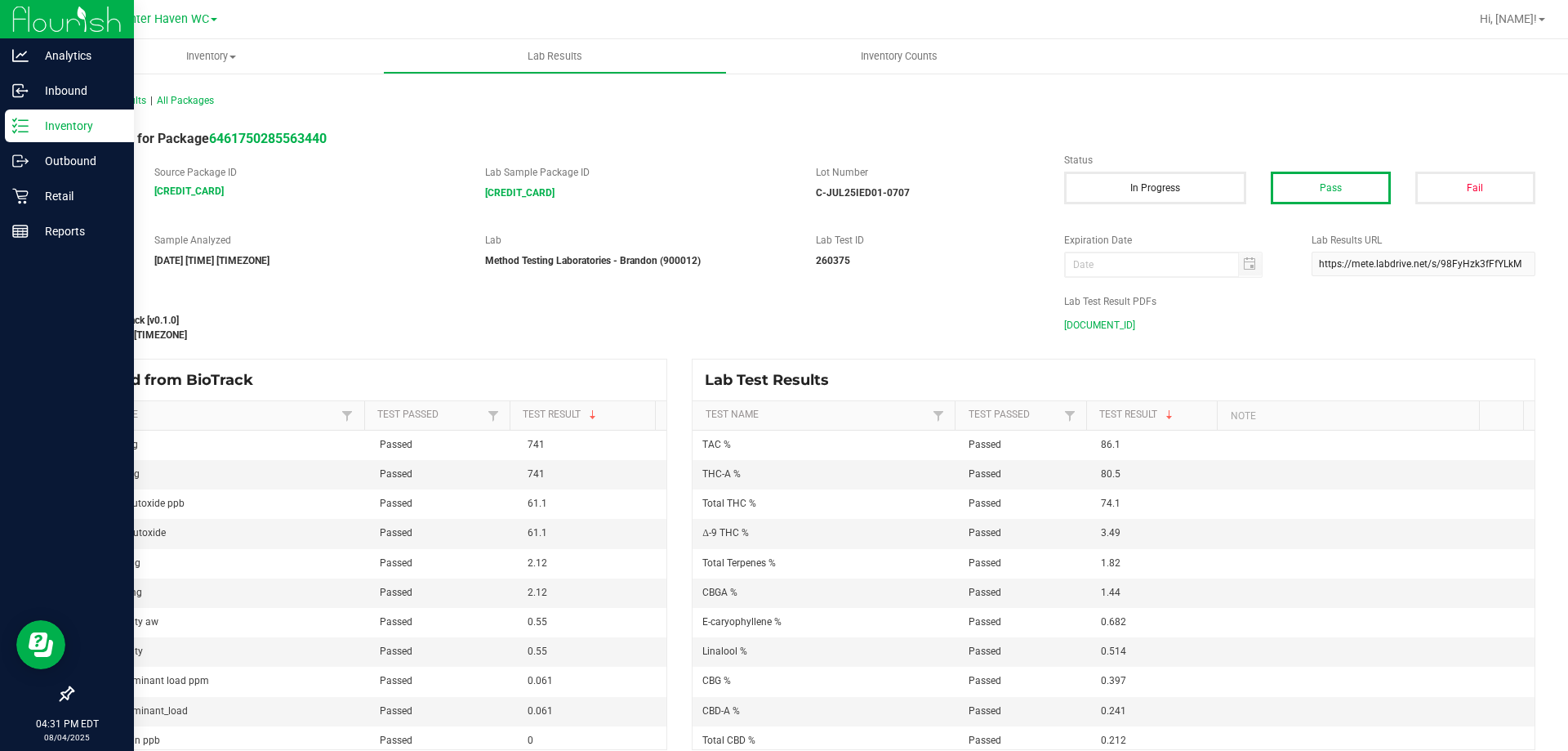 click 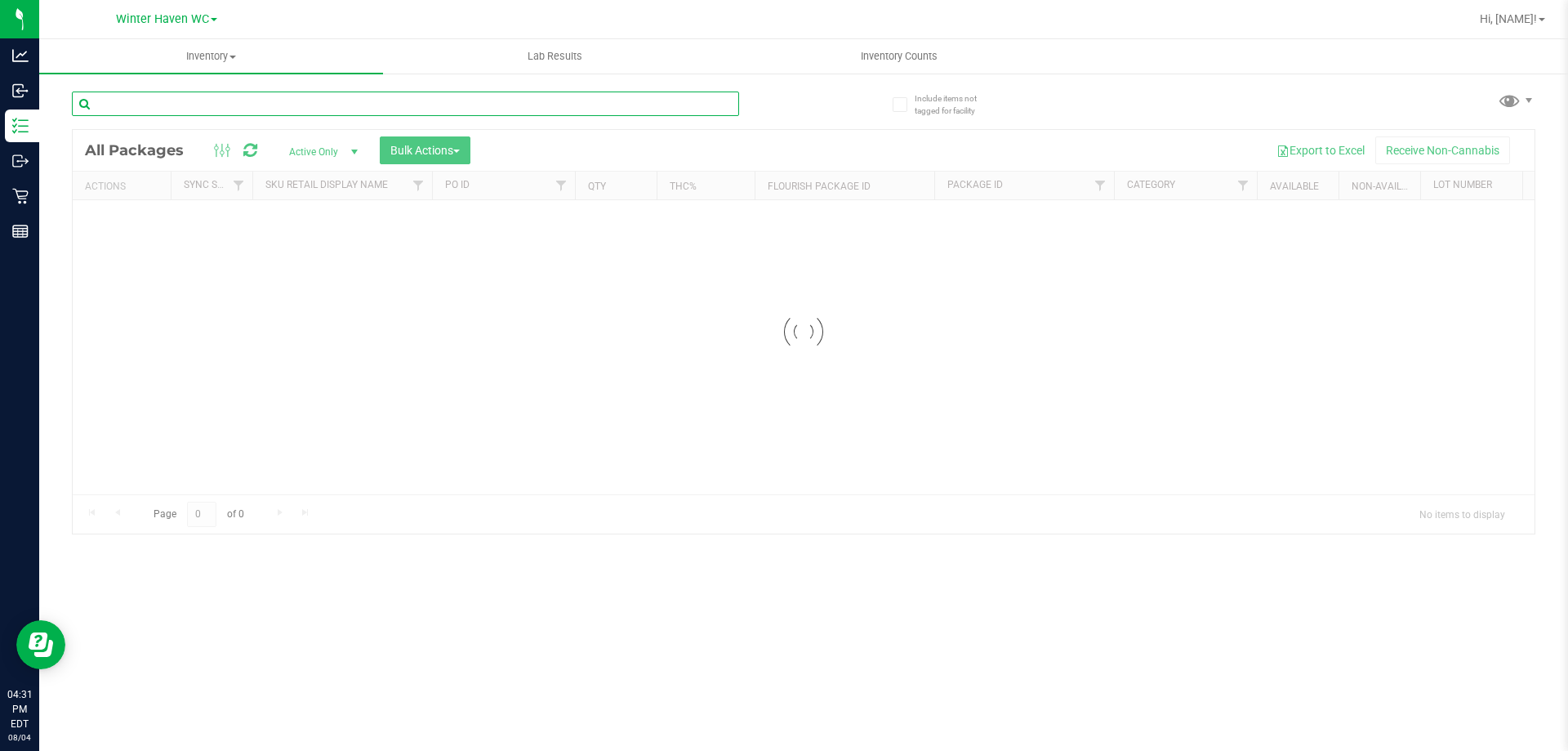 click at bounding box center (405, 104) 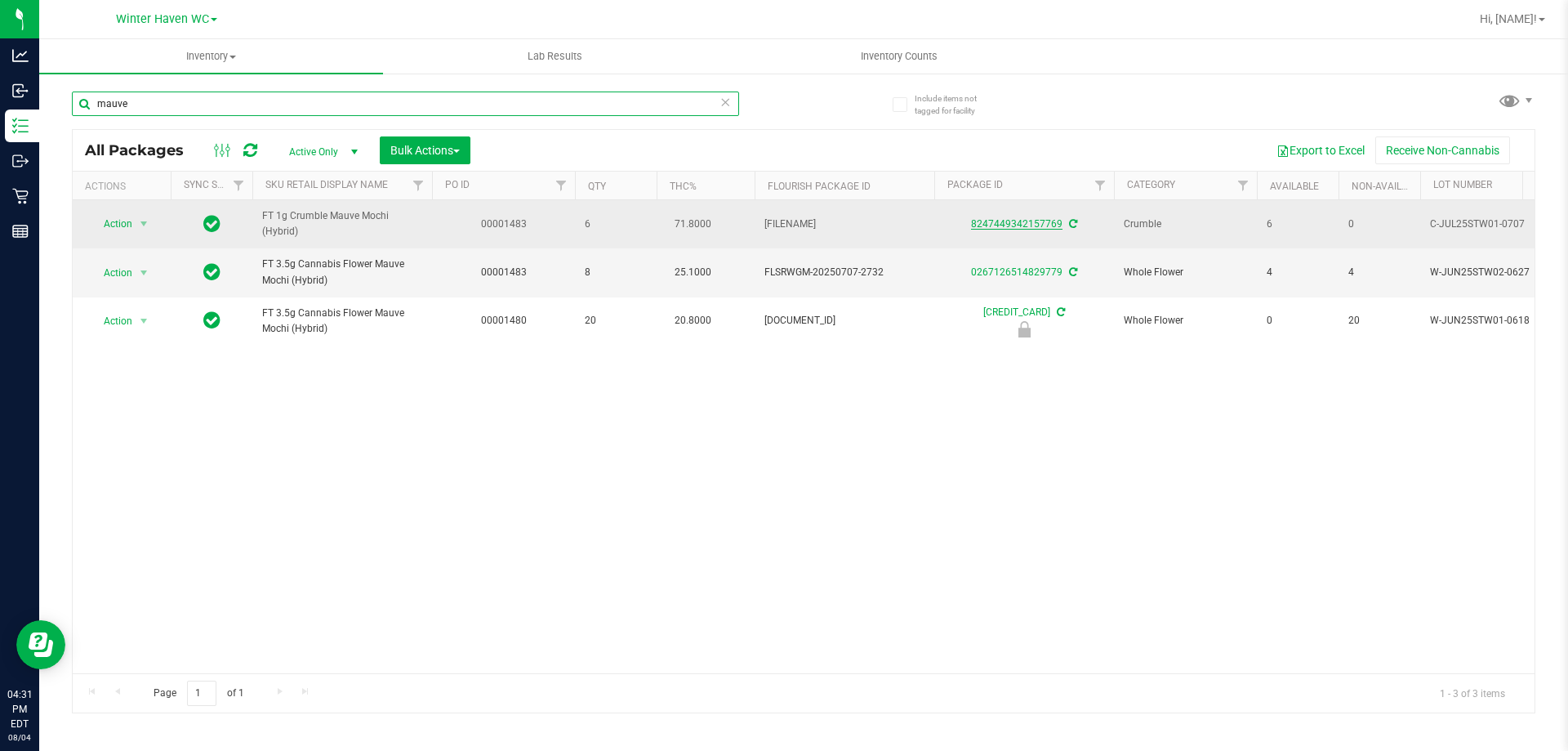 type on "mauve" 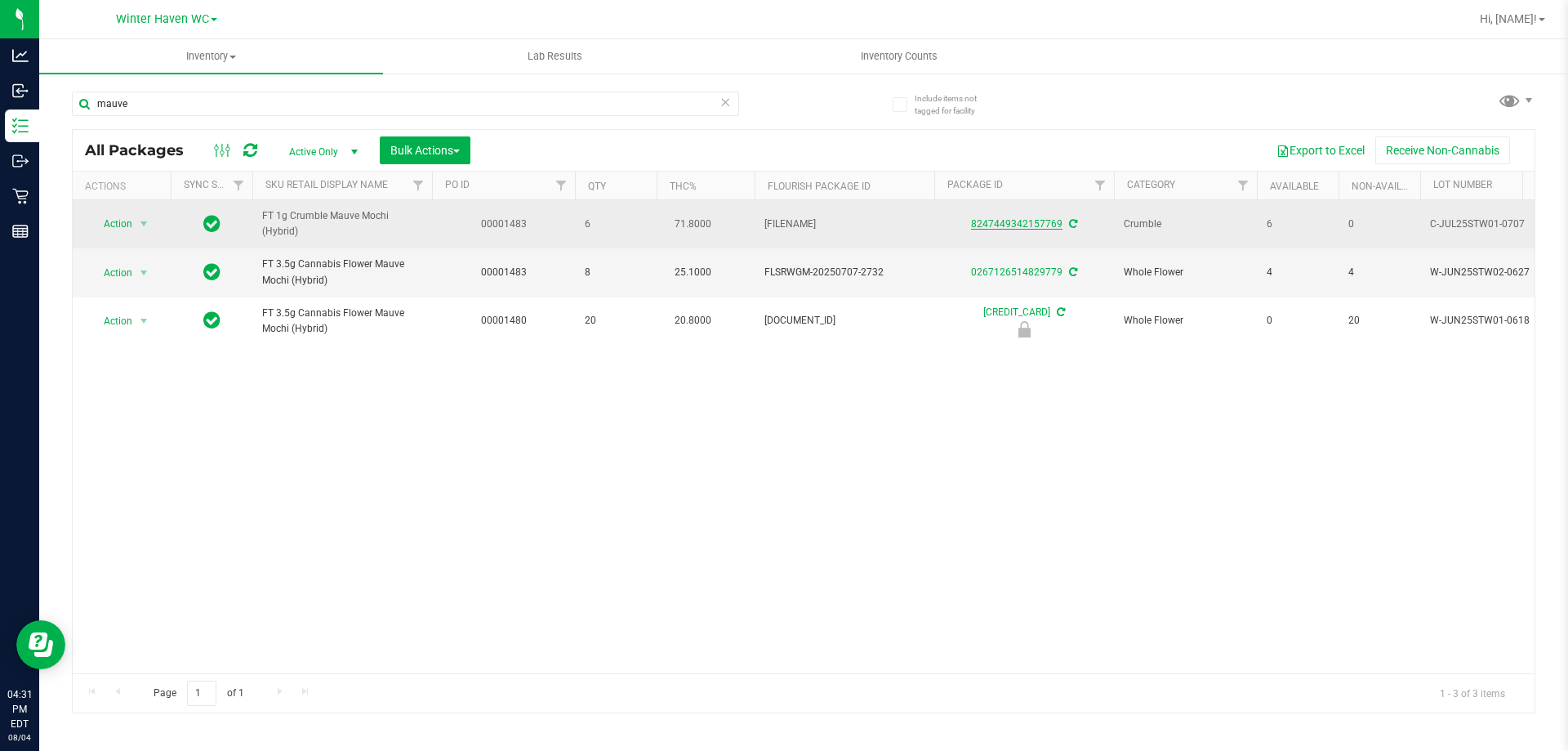 click on "8247449342157769" at bounding box center (1017, 224) 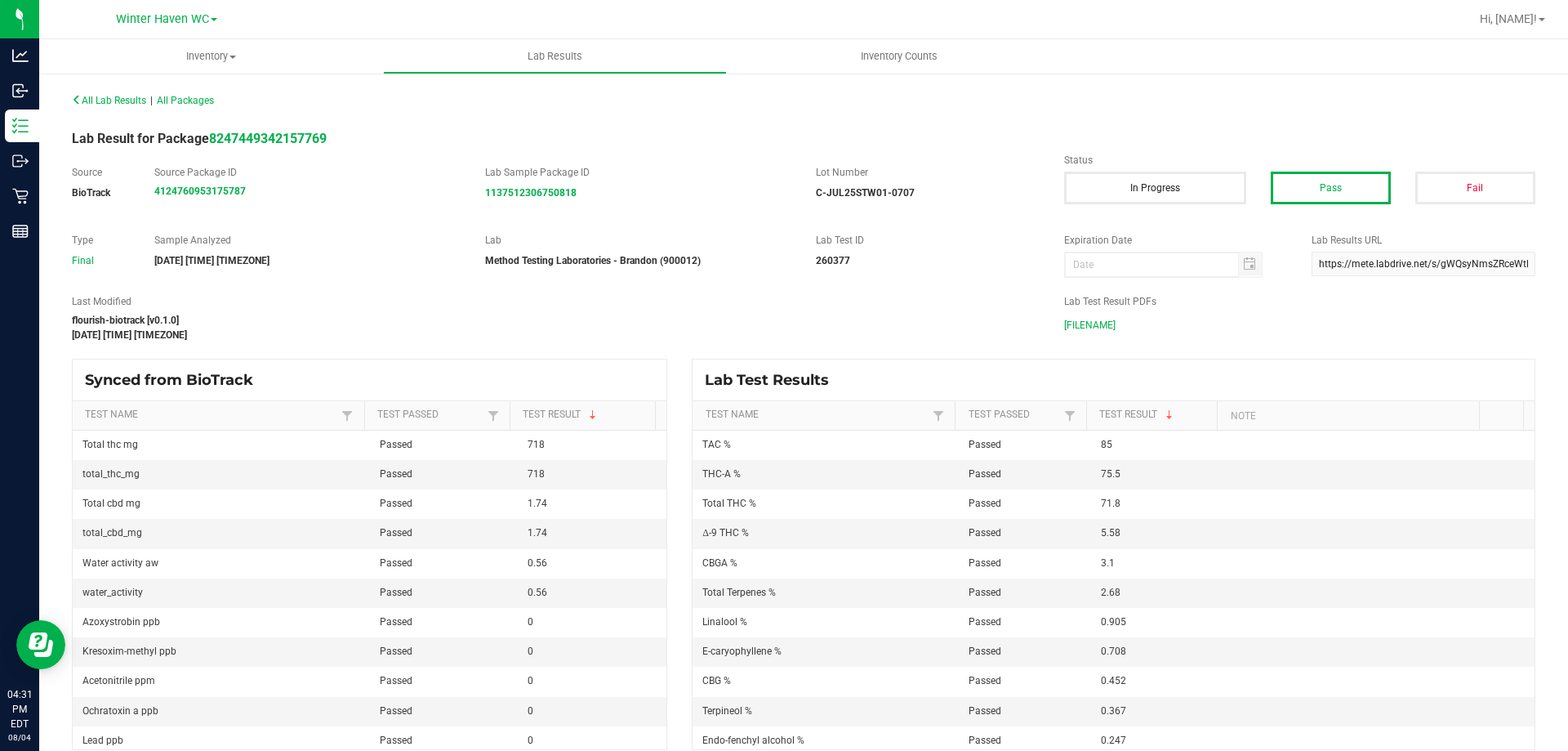 click on "C-JUL25STW01-0707.pdf" at bounding box center [1089, 325] 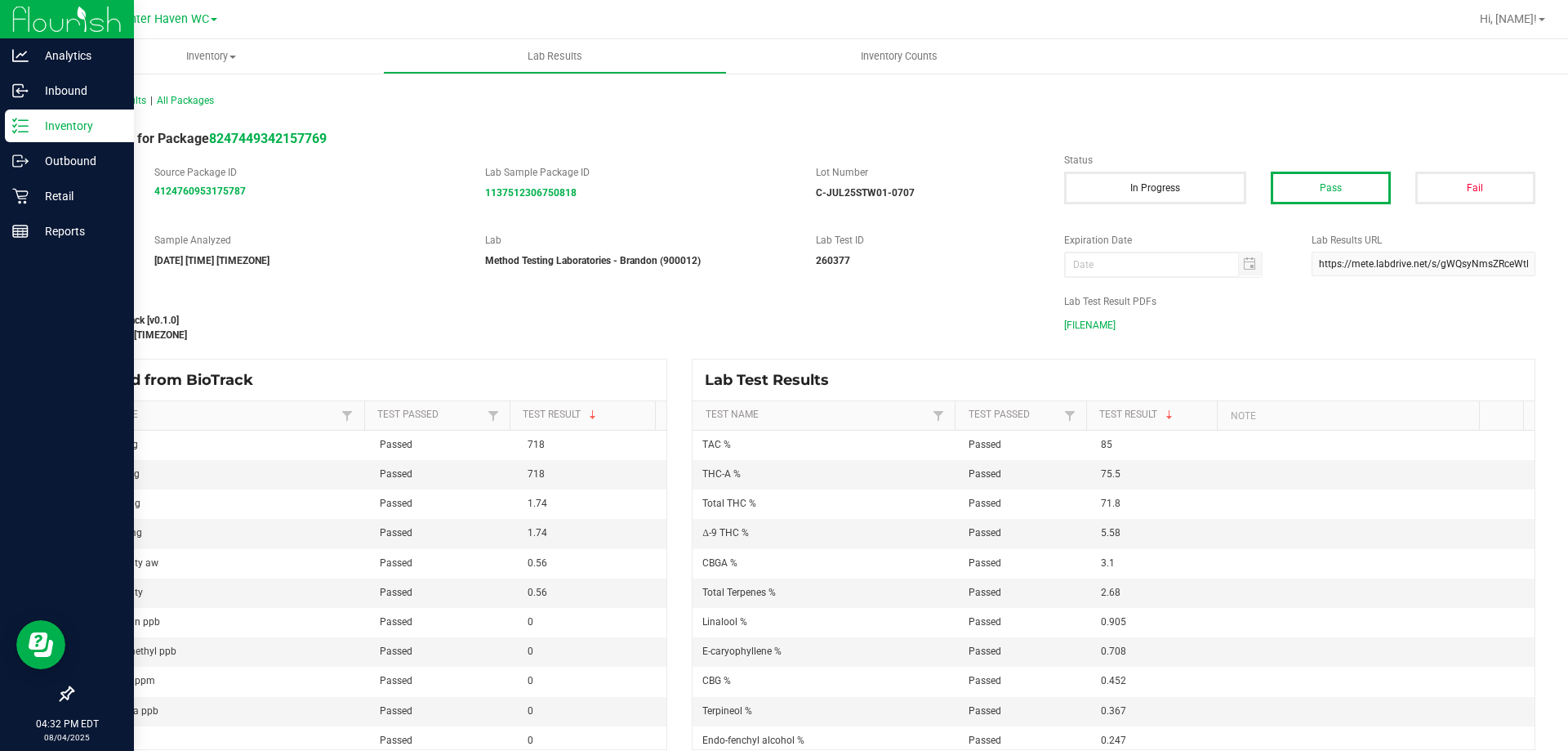 click 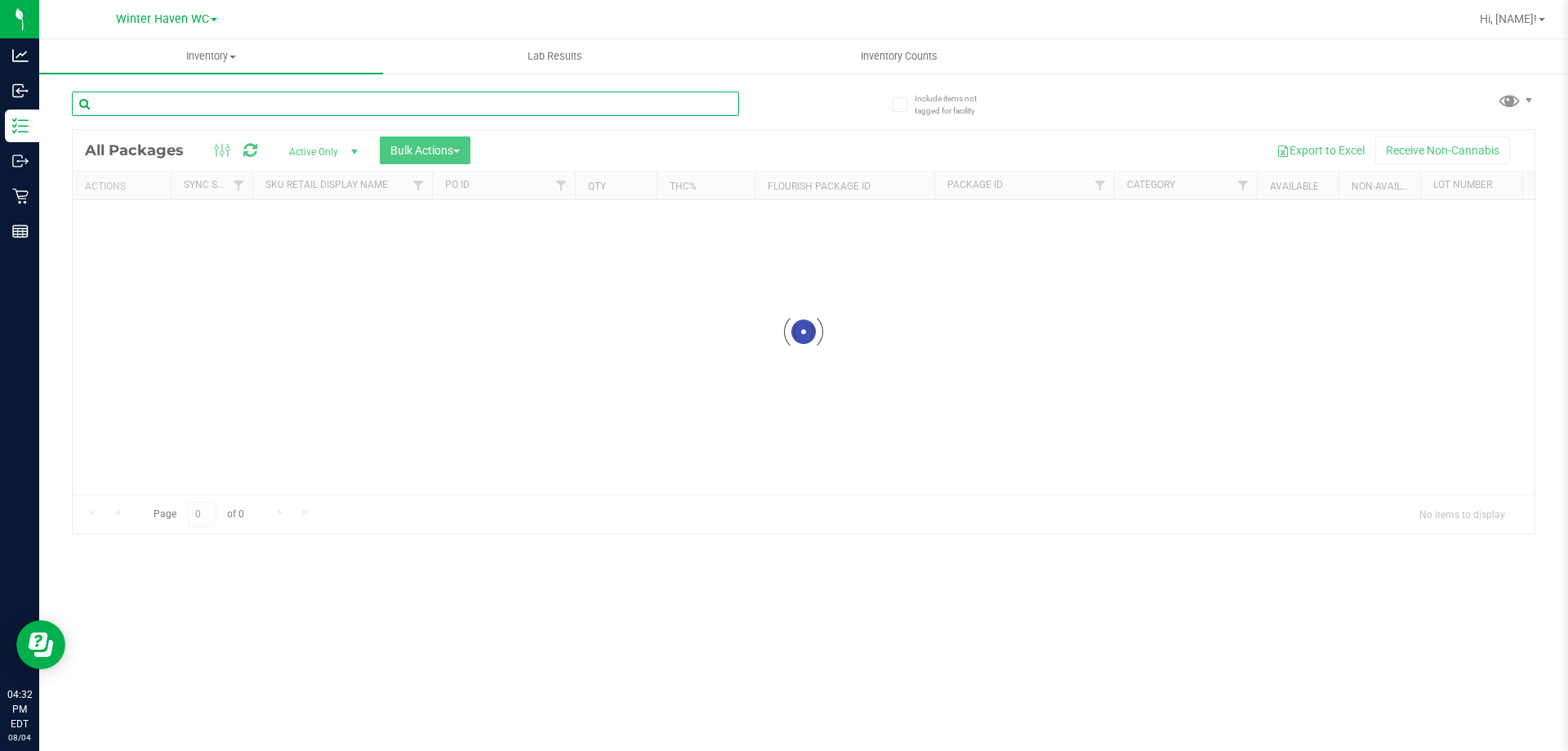 click at bounding box center [405, 104] 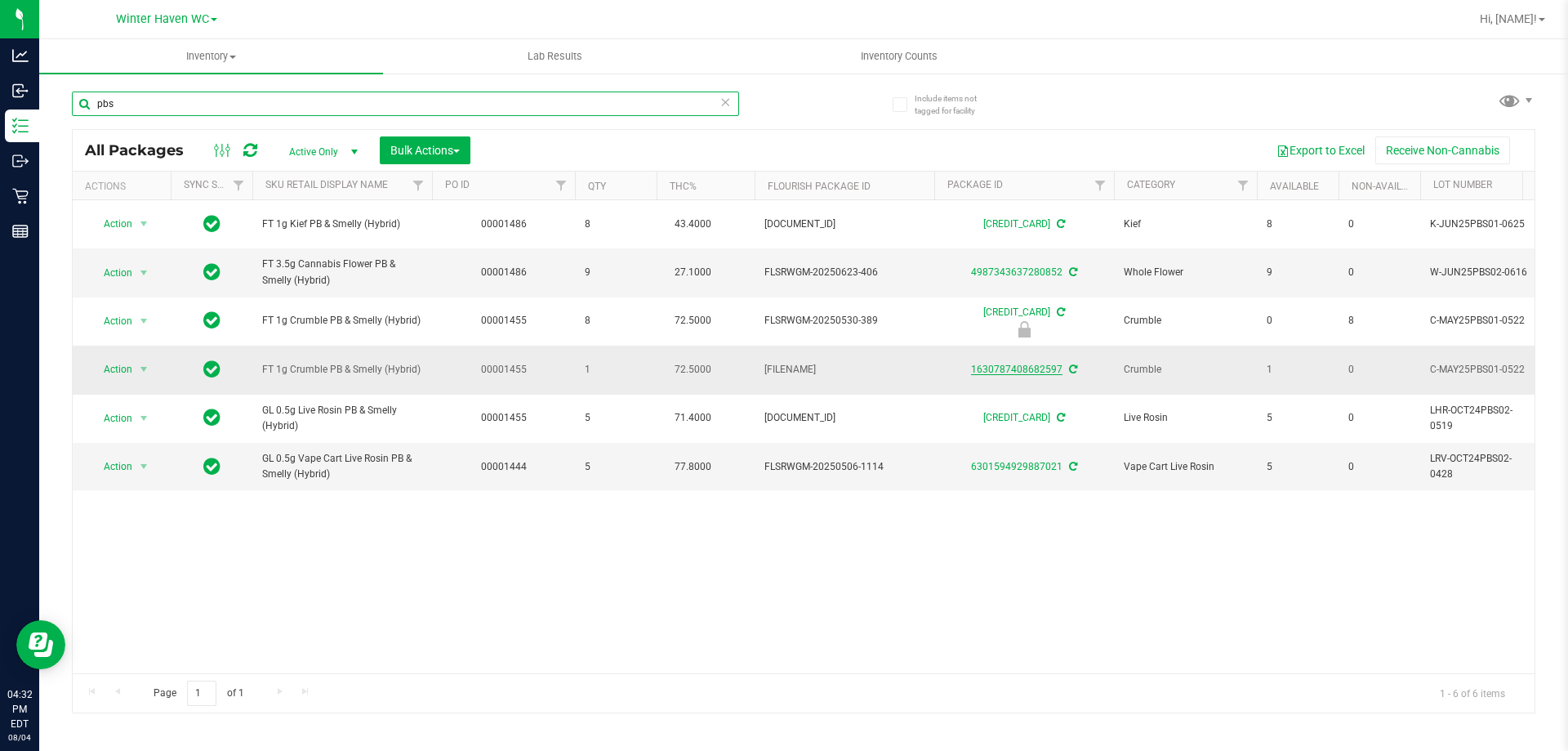 type on "pbs" 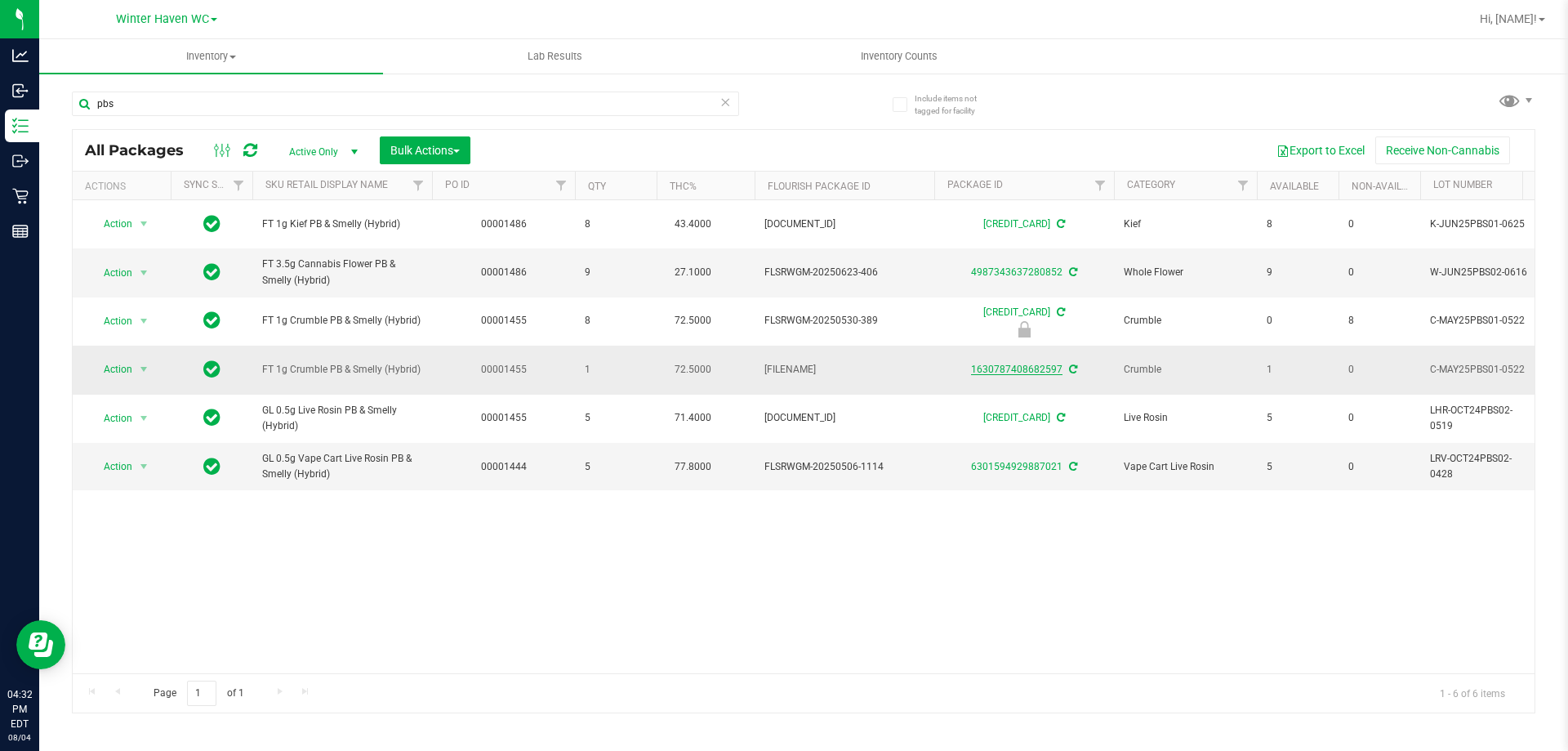 click on "1630787408682597" at bounding box center [1017, 369] 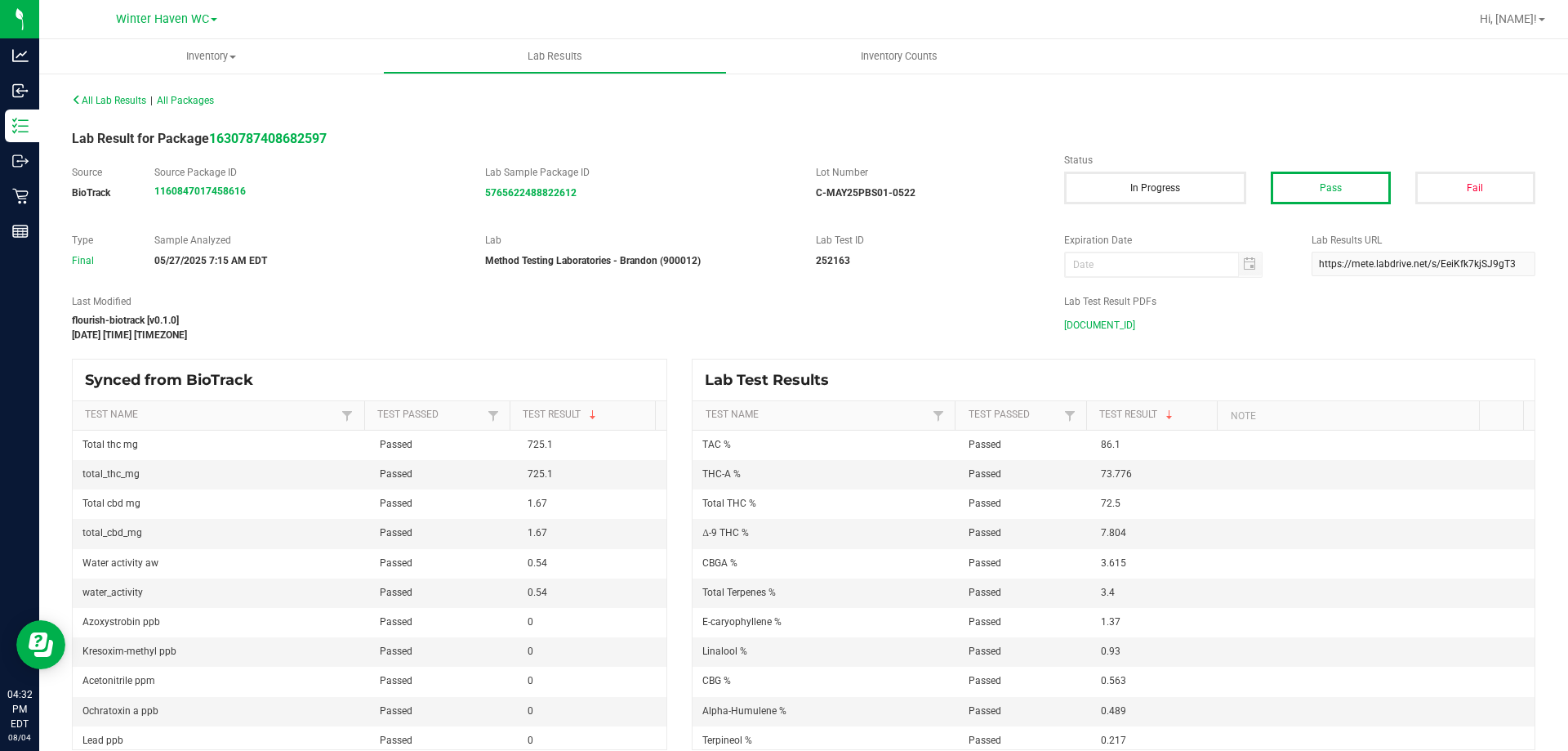 click on "C-MAY25PBS01-0522.pdf" at bounding box center [1099, 325] 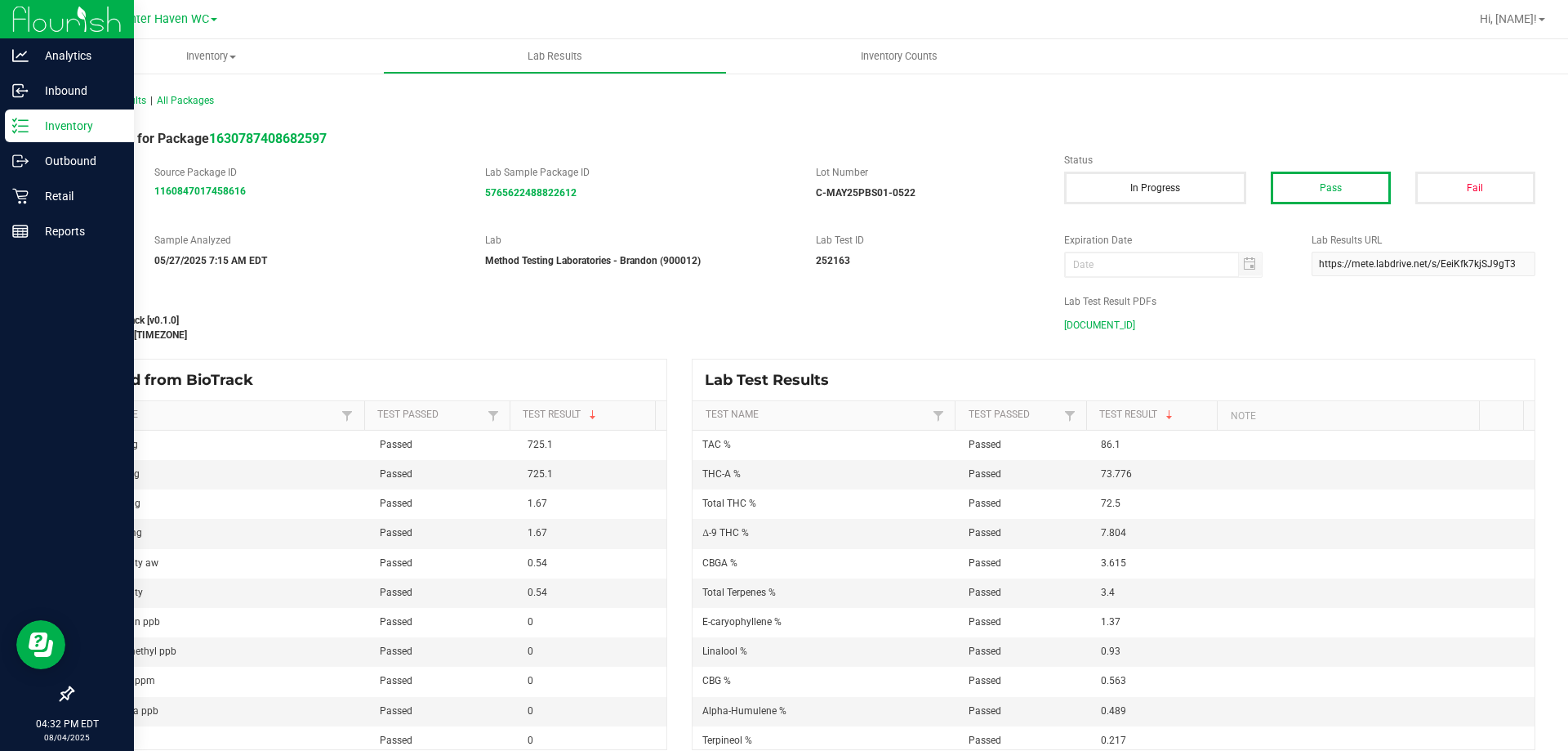 drag, startPoint x: 10, startPoint y: 133, endPoint x: 45, endPoint y: 134, distance: 35.014283 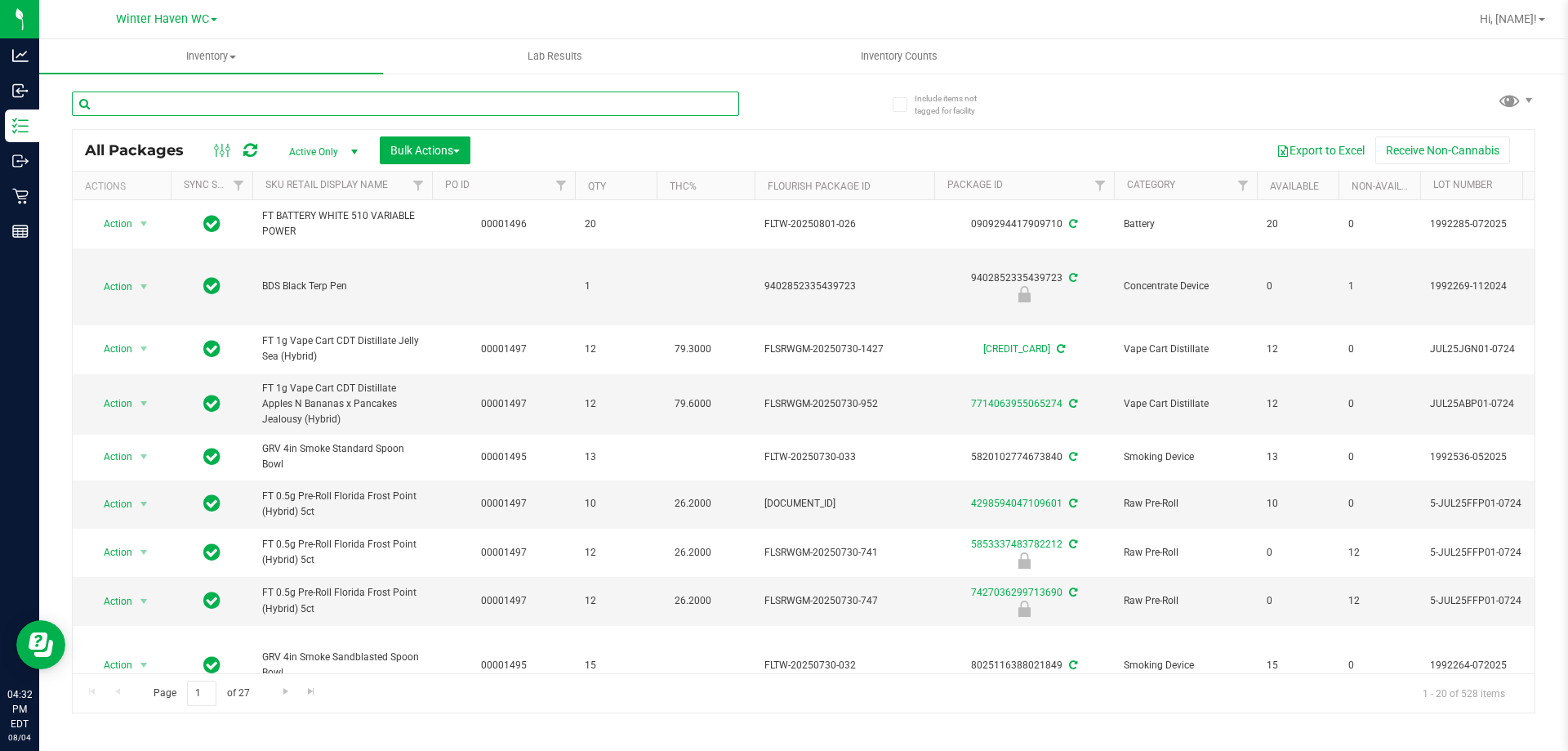 click at bounding box center [405, 104] 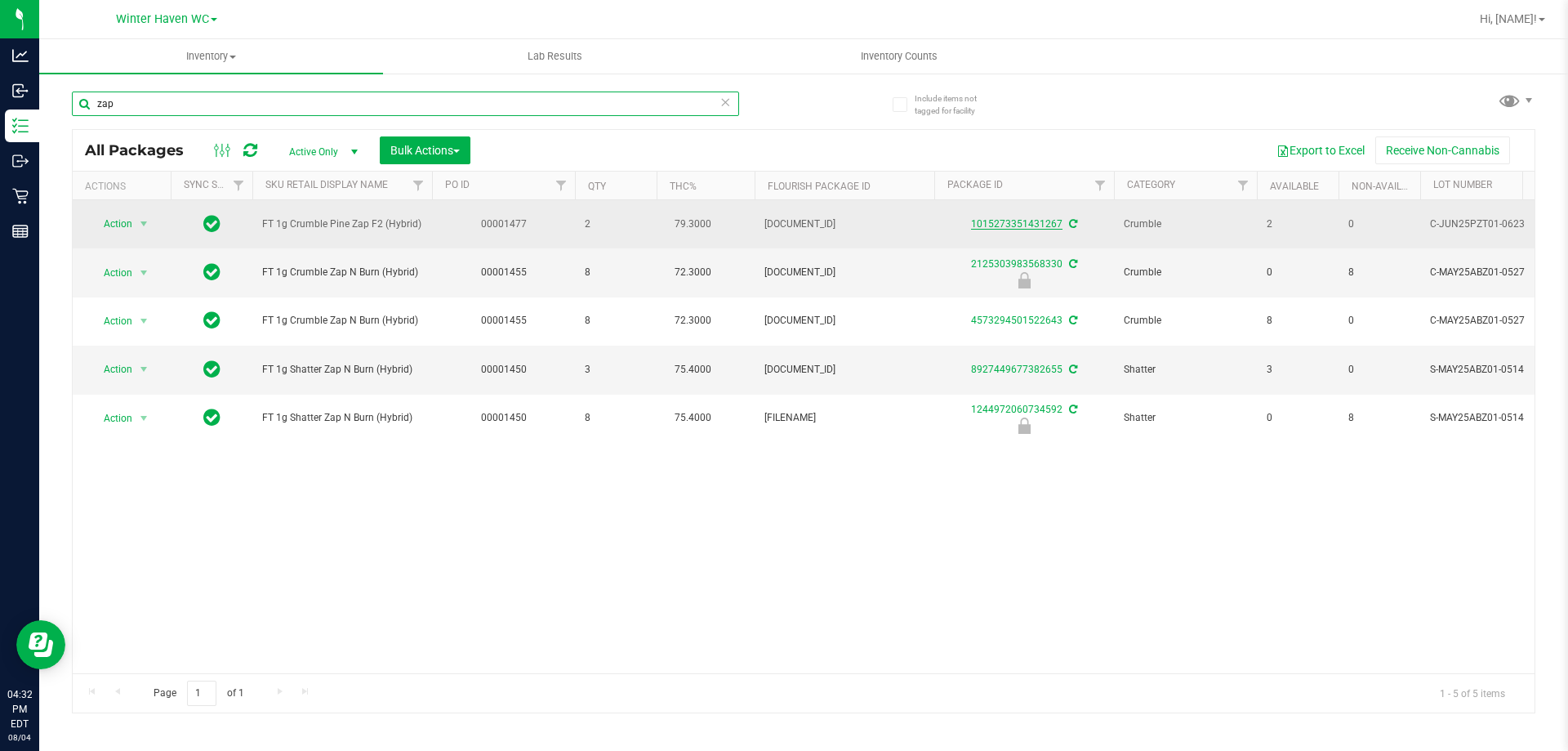 type on "zap" 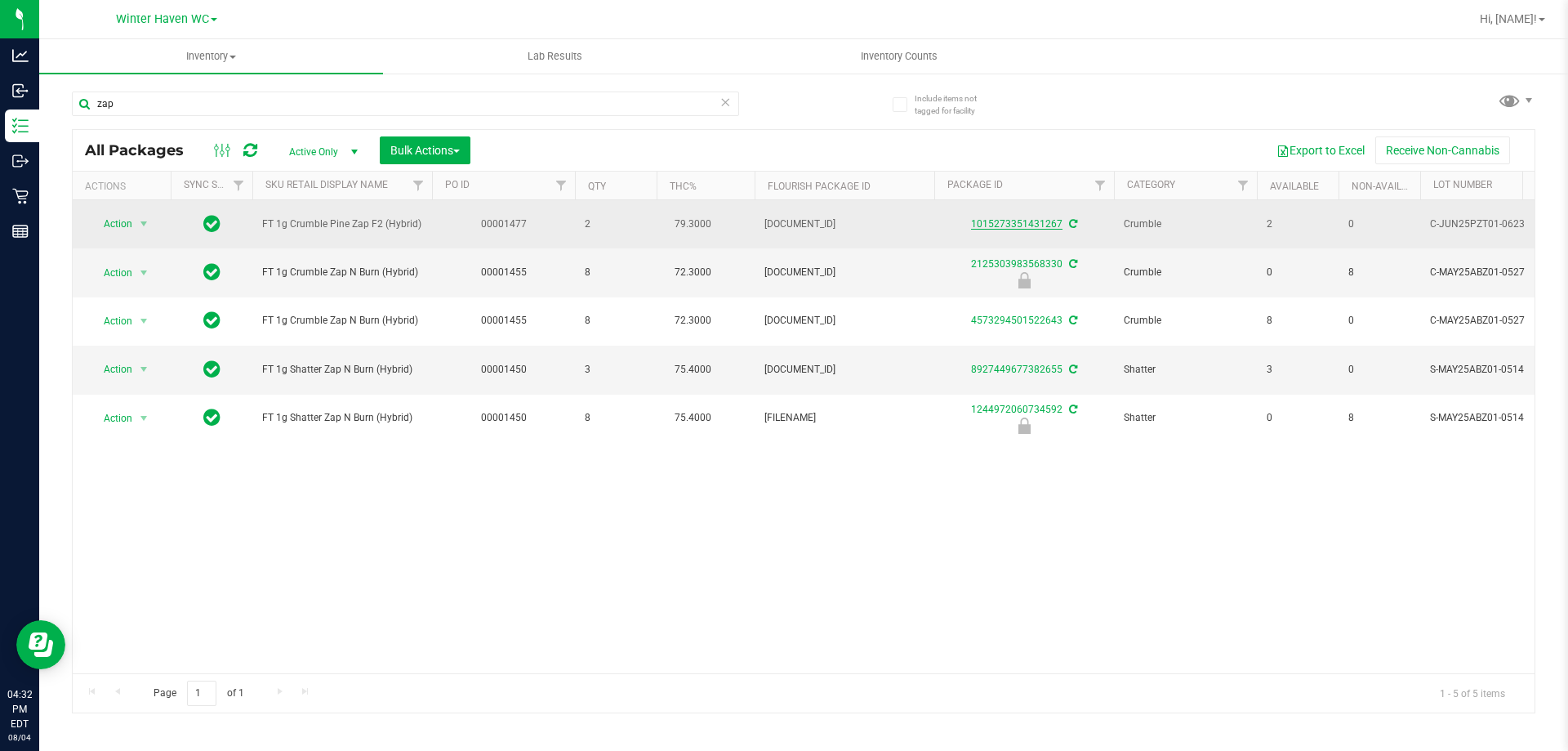 click on "1015273351431267" at bounding box center [1017, 224] 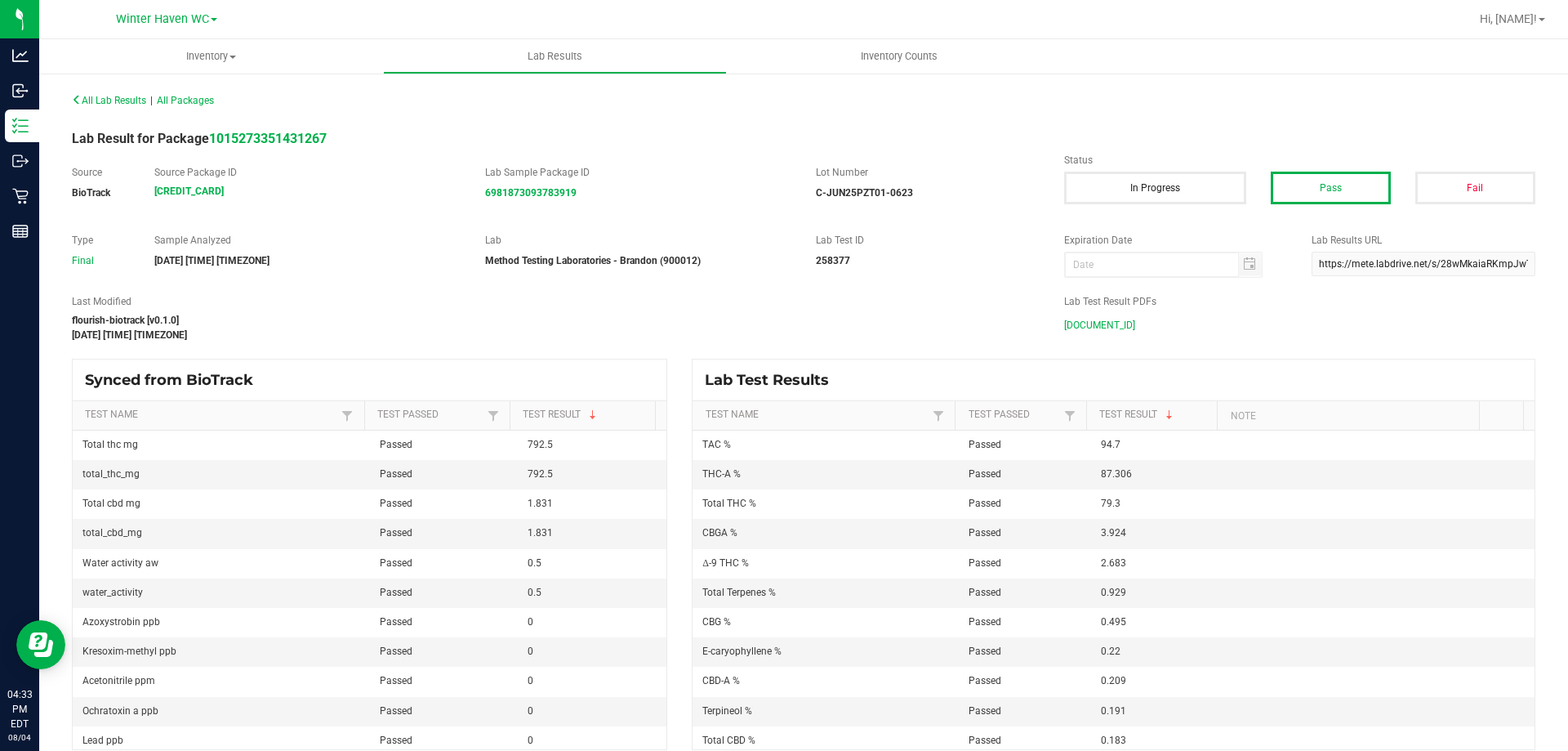click on "C-JUN25PZT01-0623.pdf" at bounding box center [1099, 325] 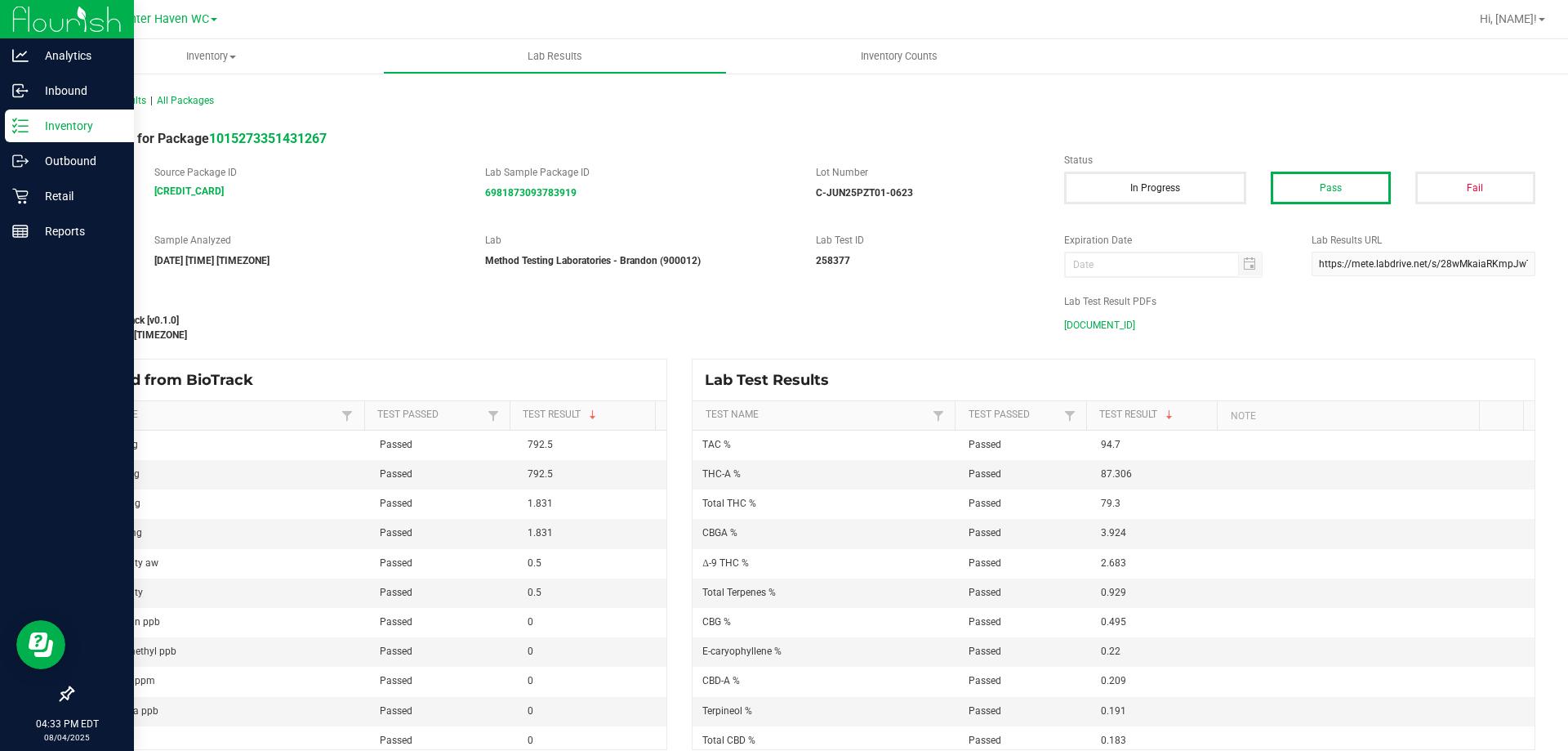 click on "Inventory" at bounding box center (78, 126) 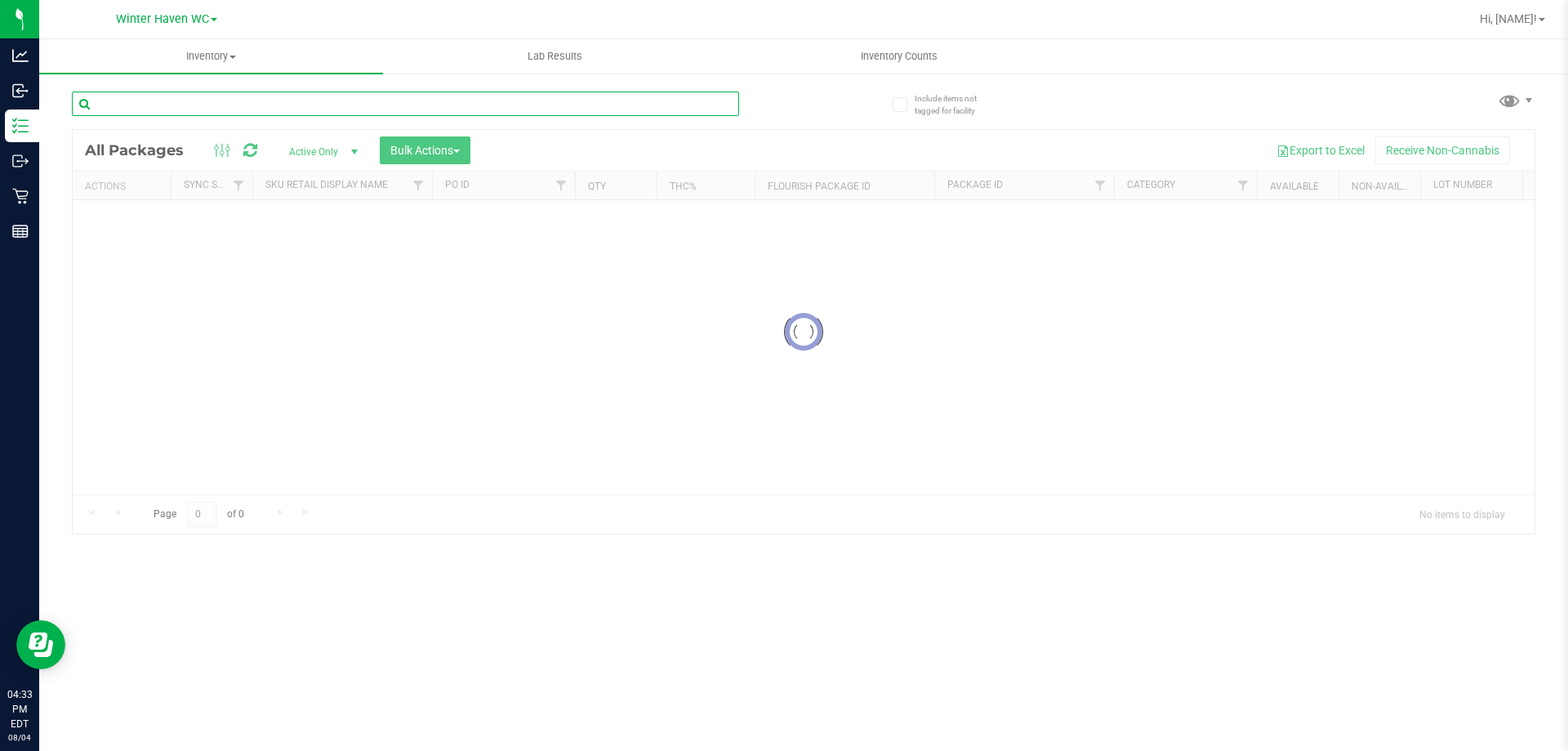 click at bounding box center (405, 104) 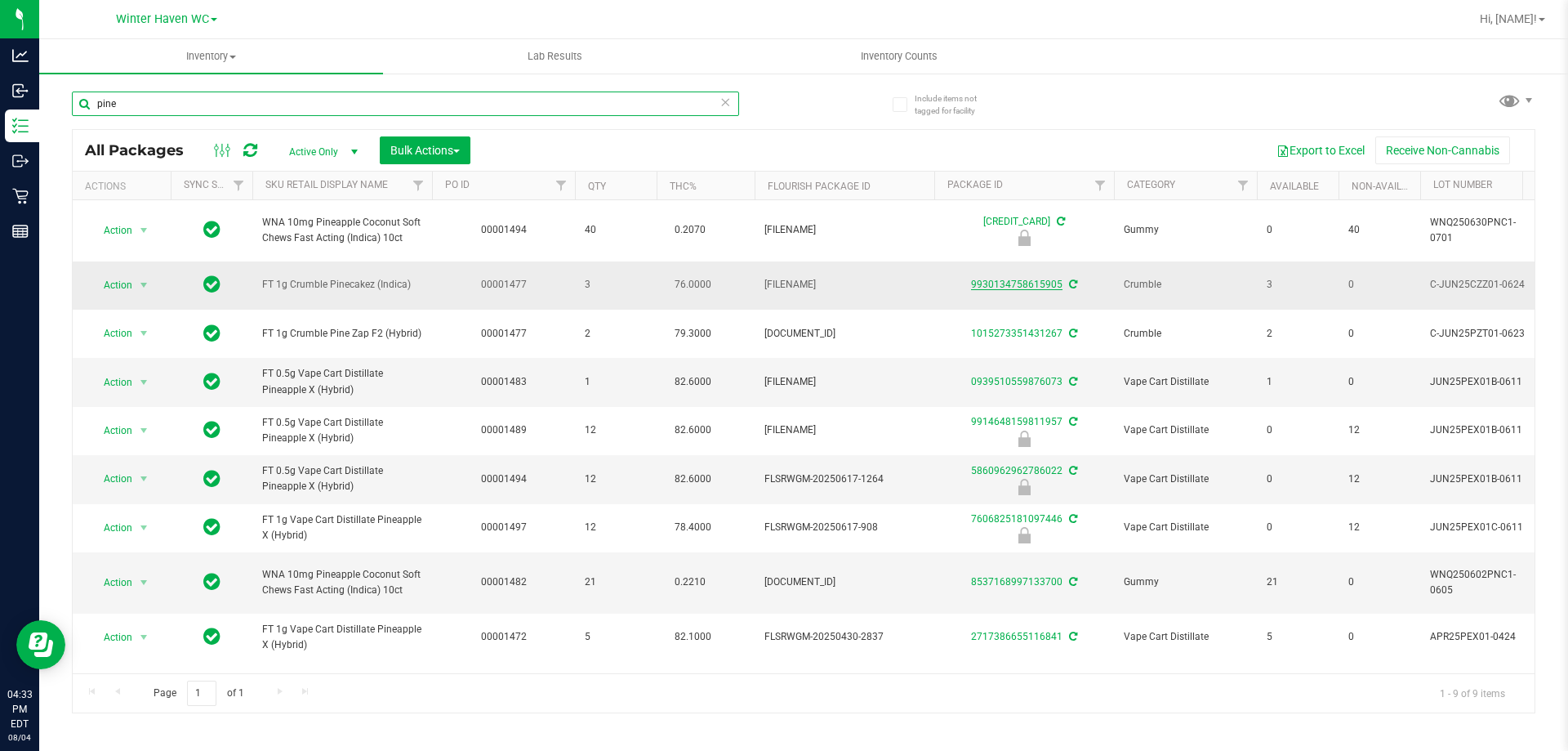 type on "pine" 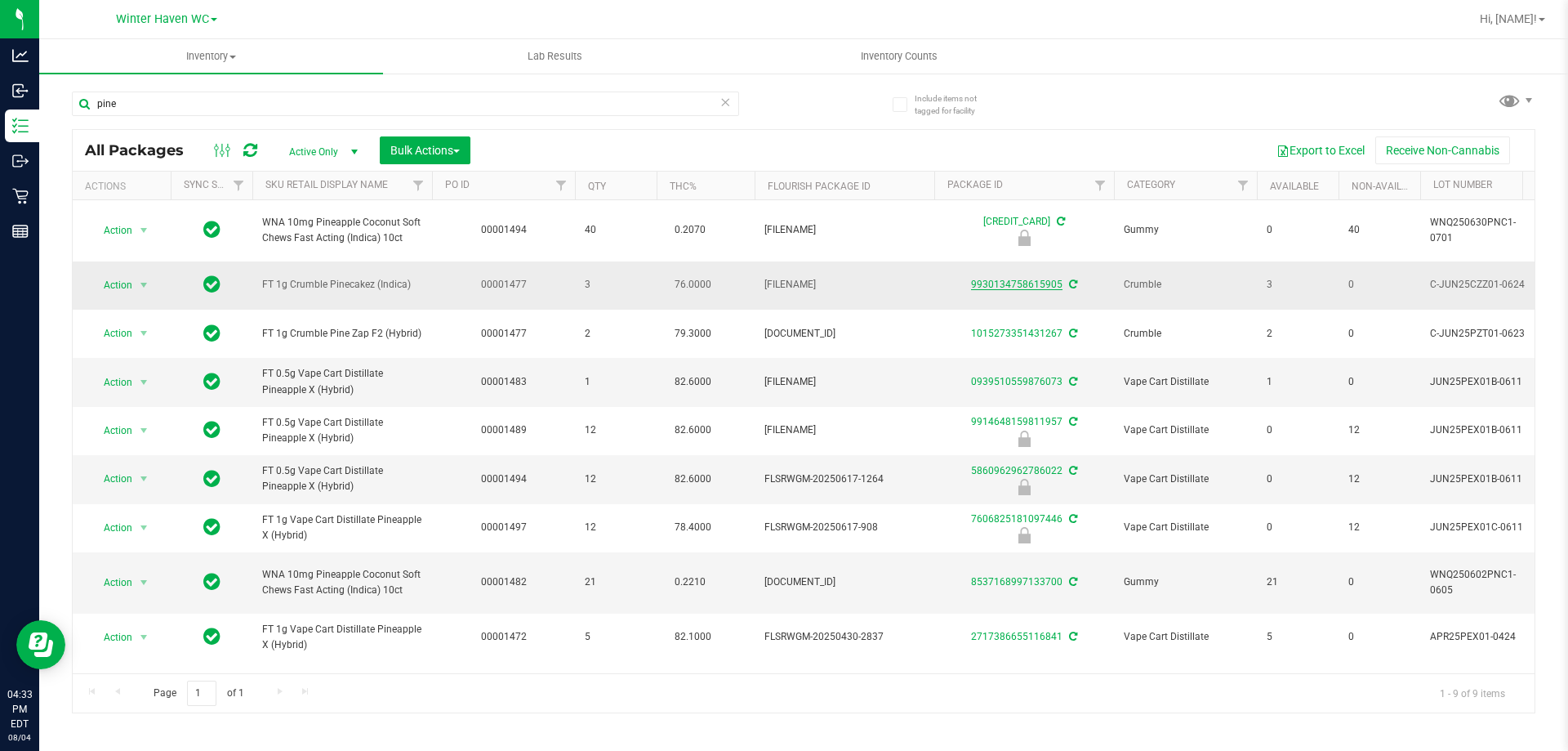 click on "9930134758615905" at bounding box center (1017, 284) 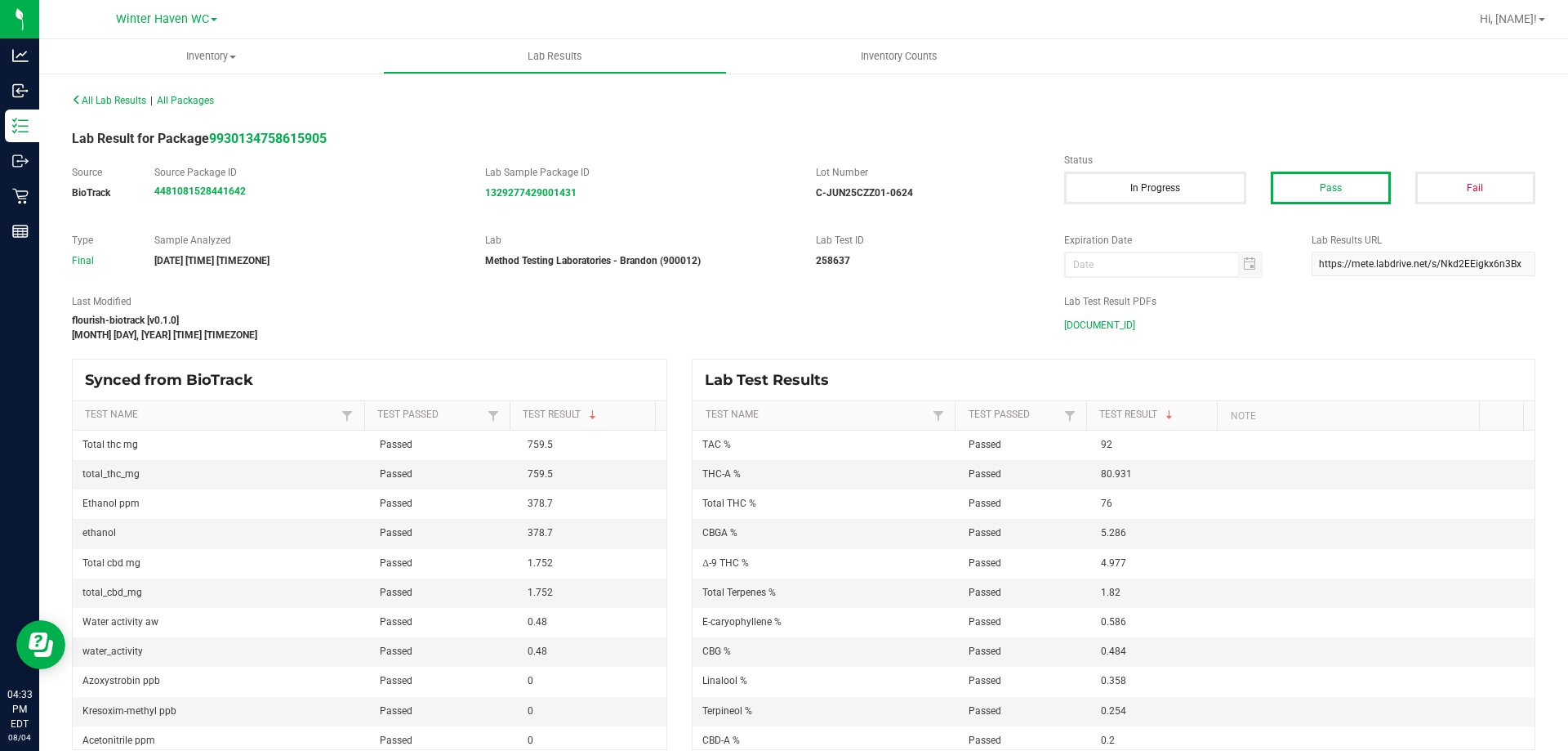 click on "C-JUN25CZZ01-0624.pdf" at bounding box center [1099, 325] 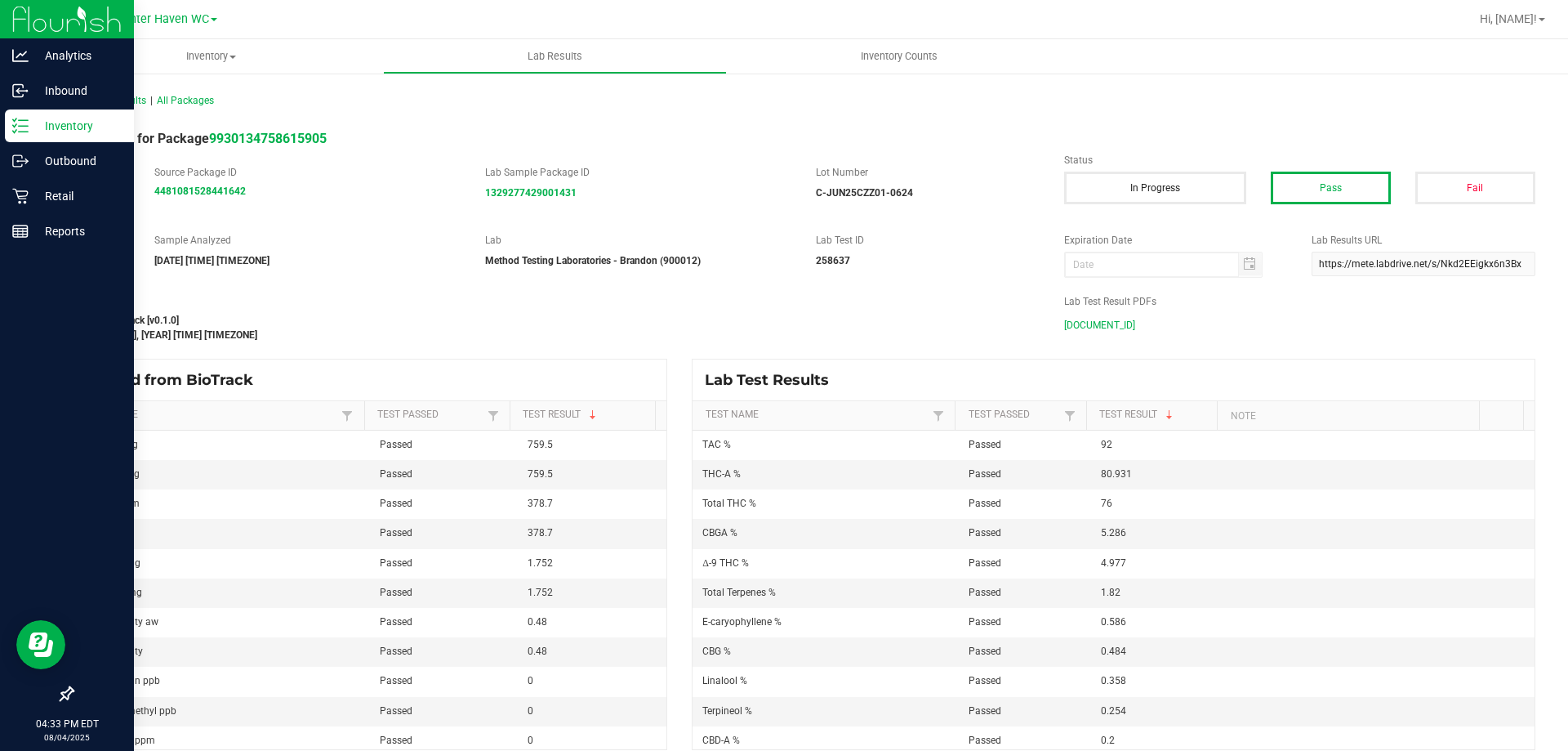 click 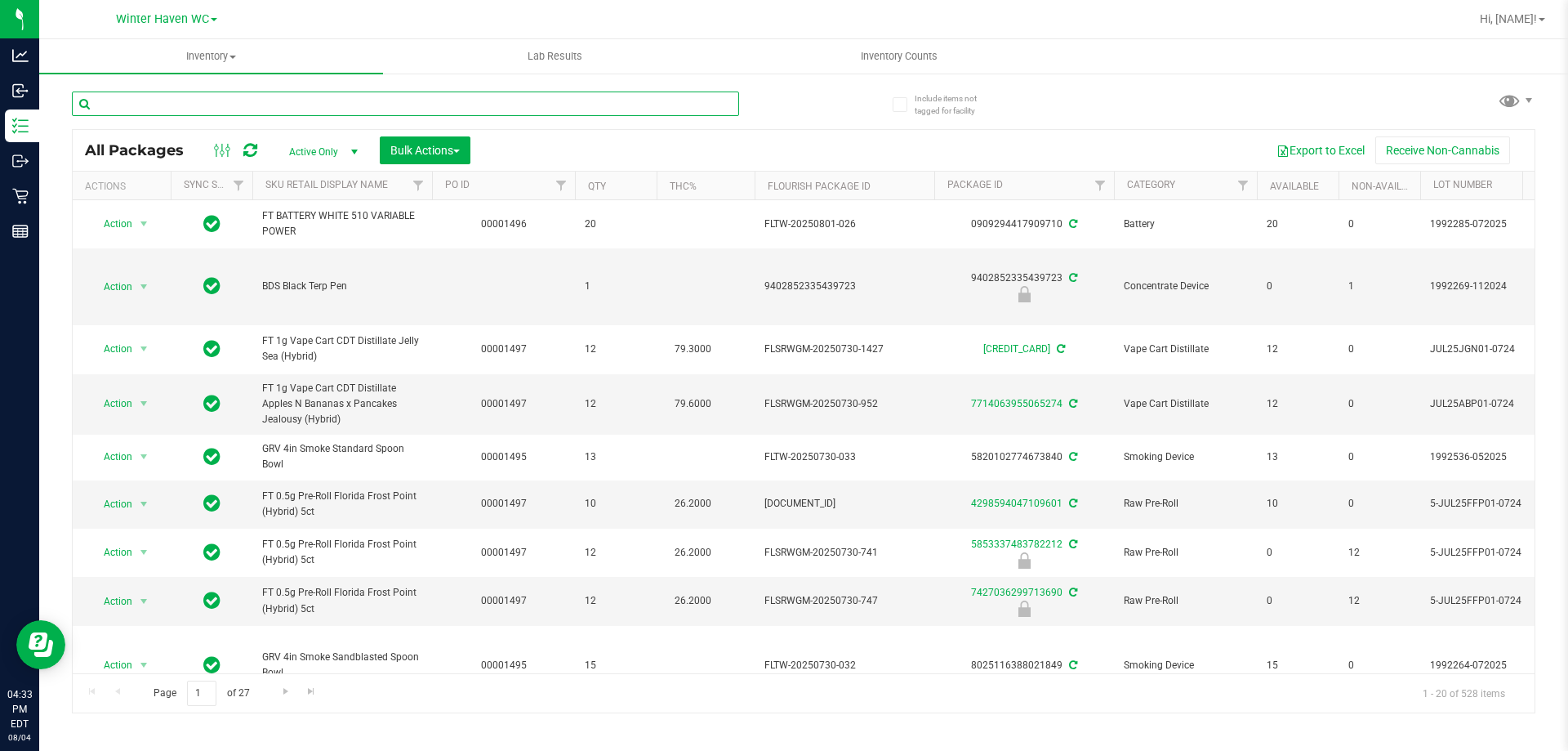 click at bounding box center [405, 104] 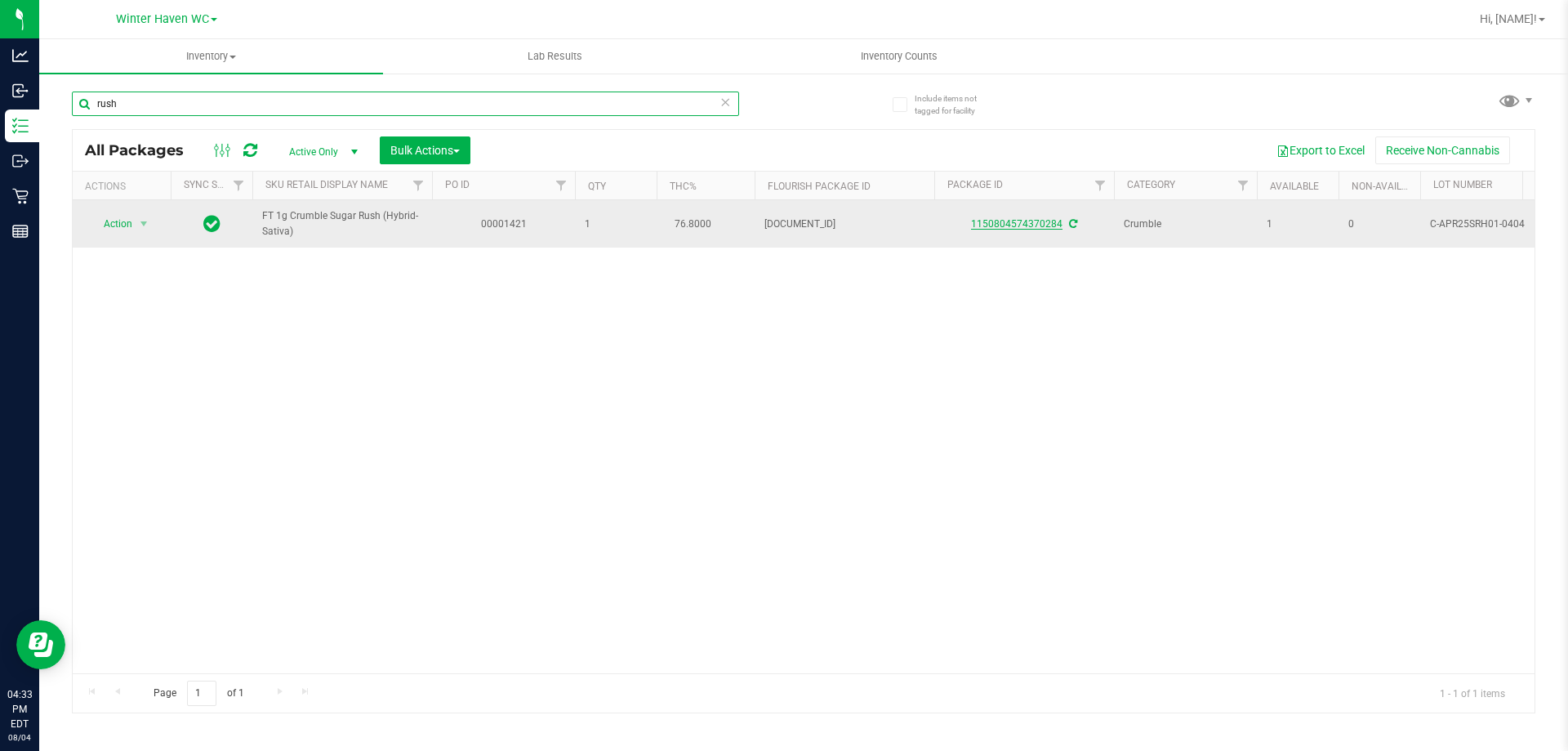 type on "rush" 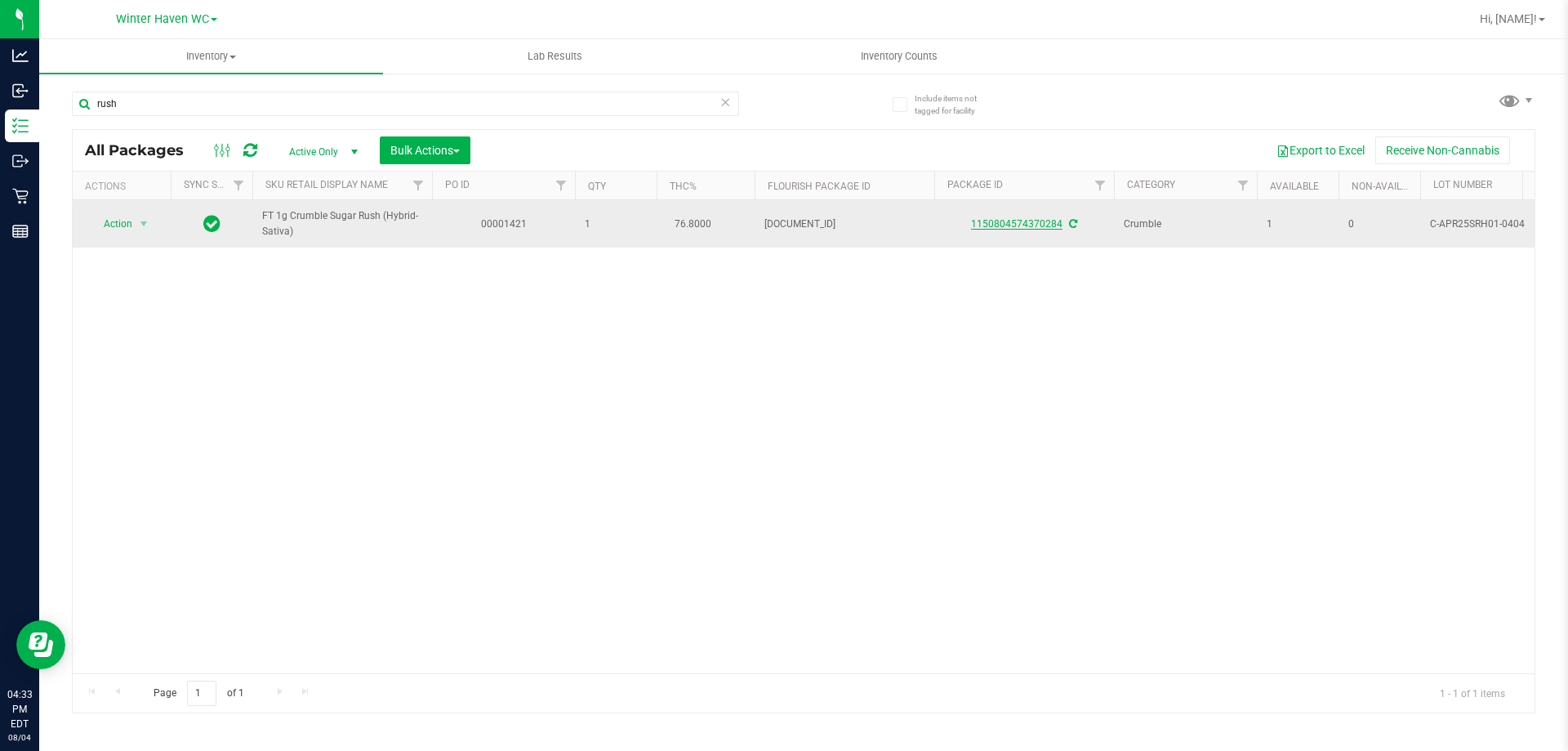 click on "1150804574370284" at bounding box center [1017, 224] 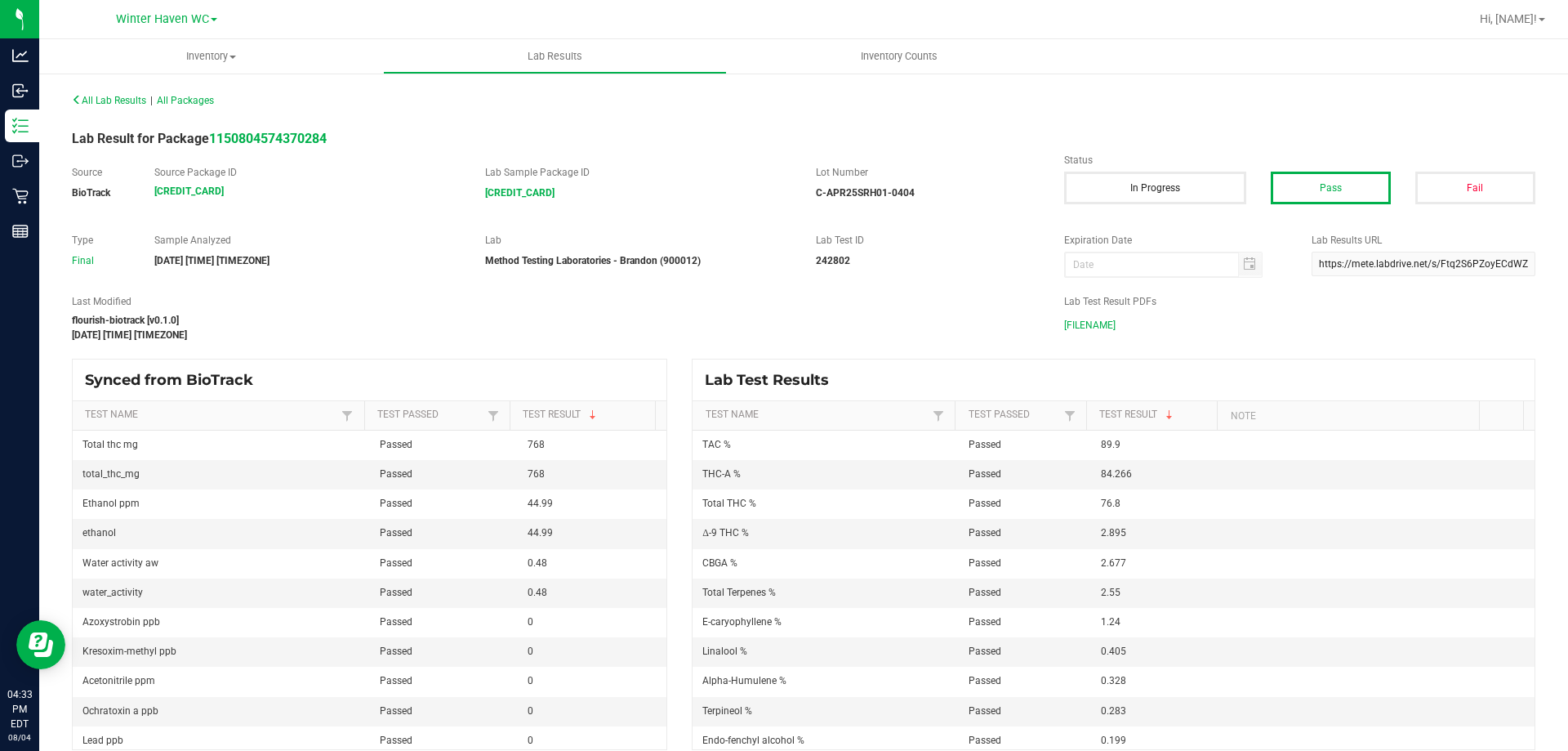 click on "C-APR25SRH01-0404.pdf" at bounding box center (1089, 325) 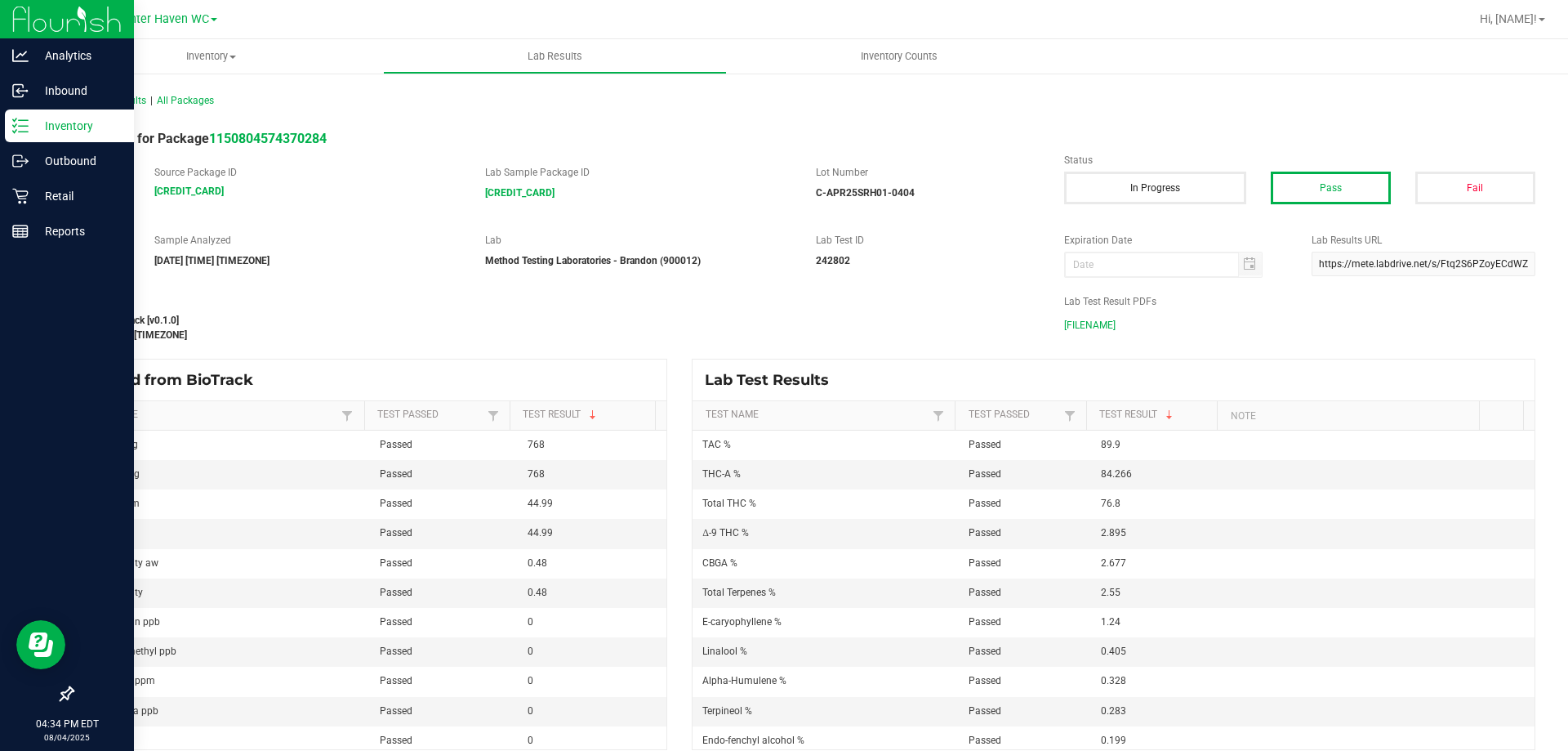 click 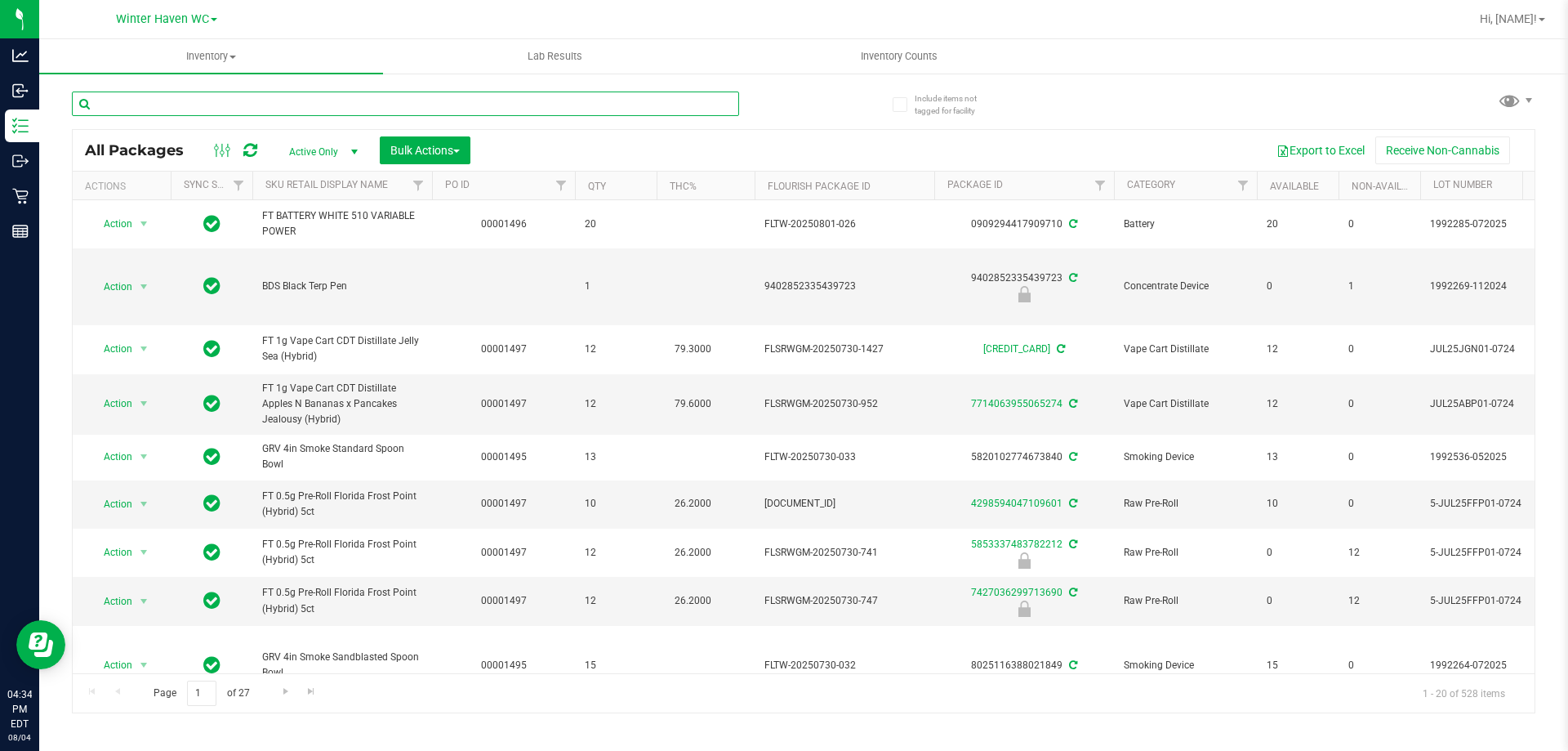 click at bounding box center [405, 104] 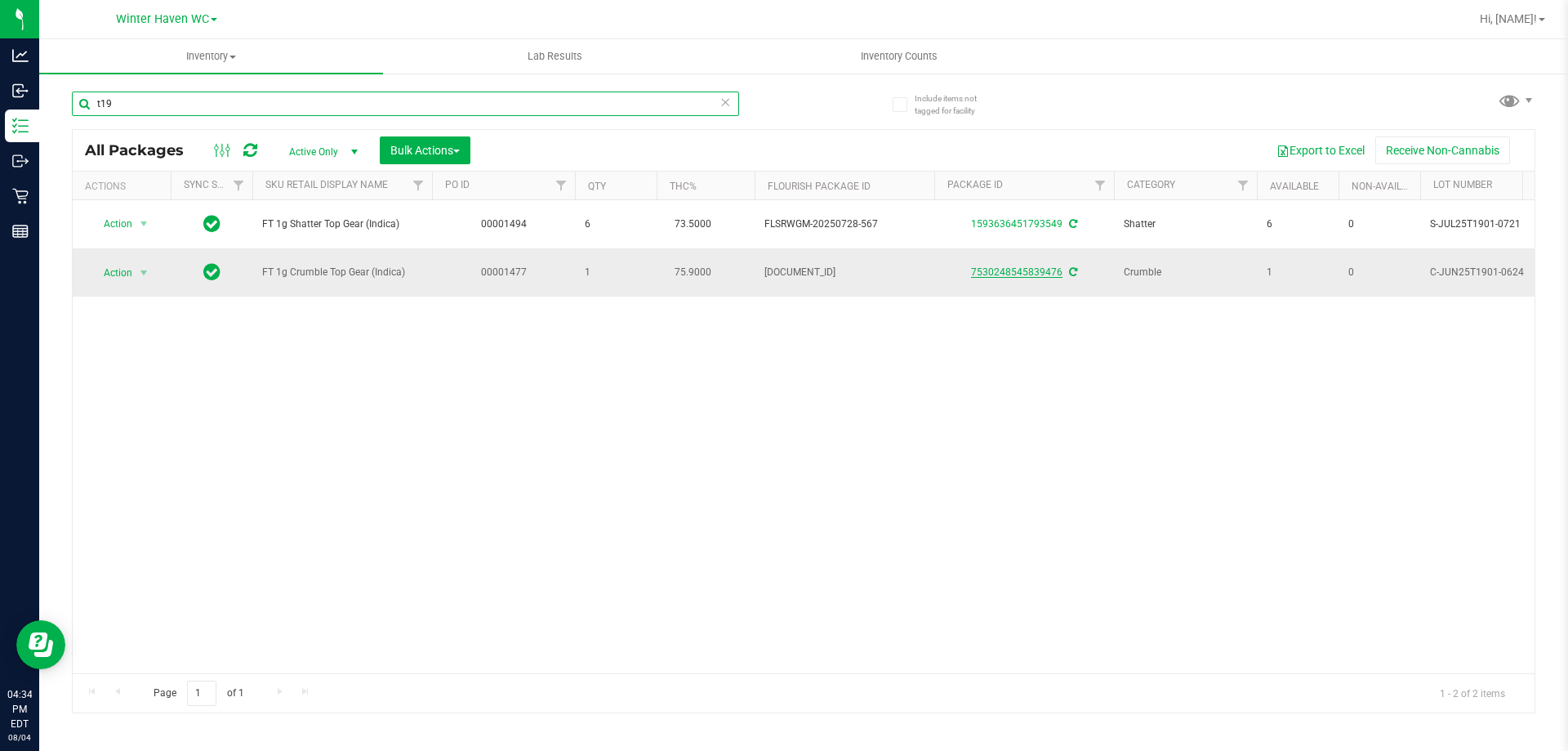 type on "t19" 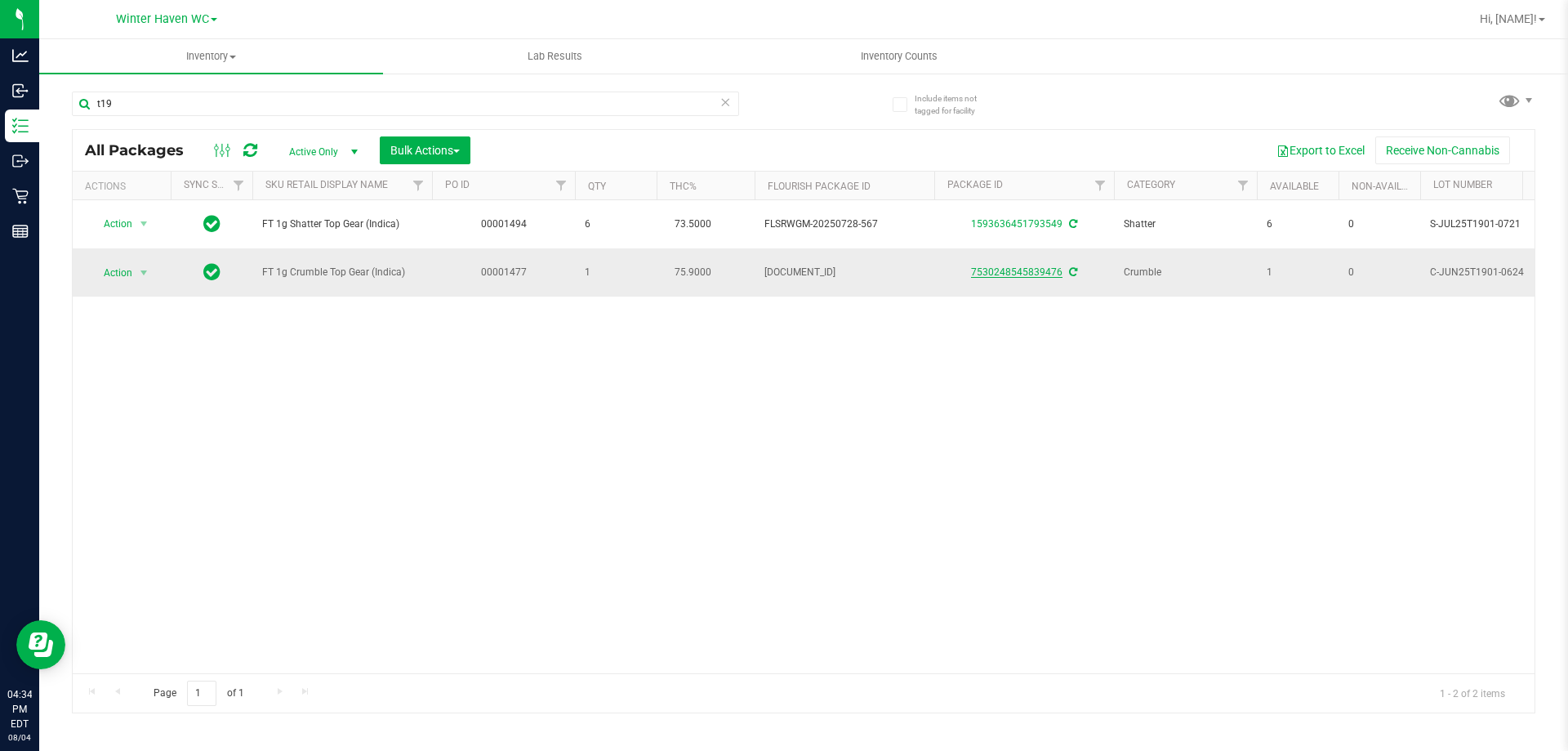 click on "7530248545839476" at bounding box center [1017, 272] 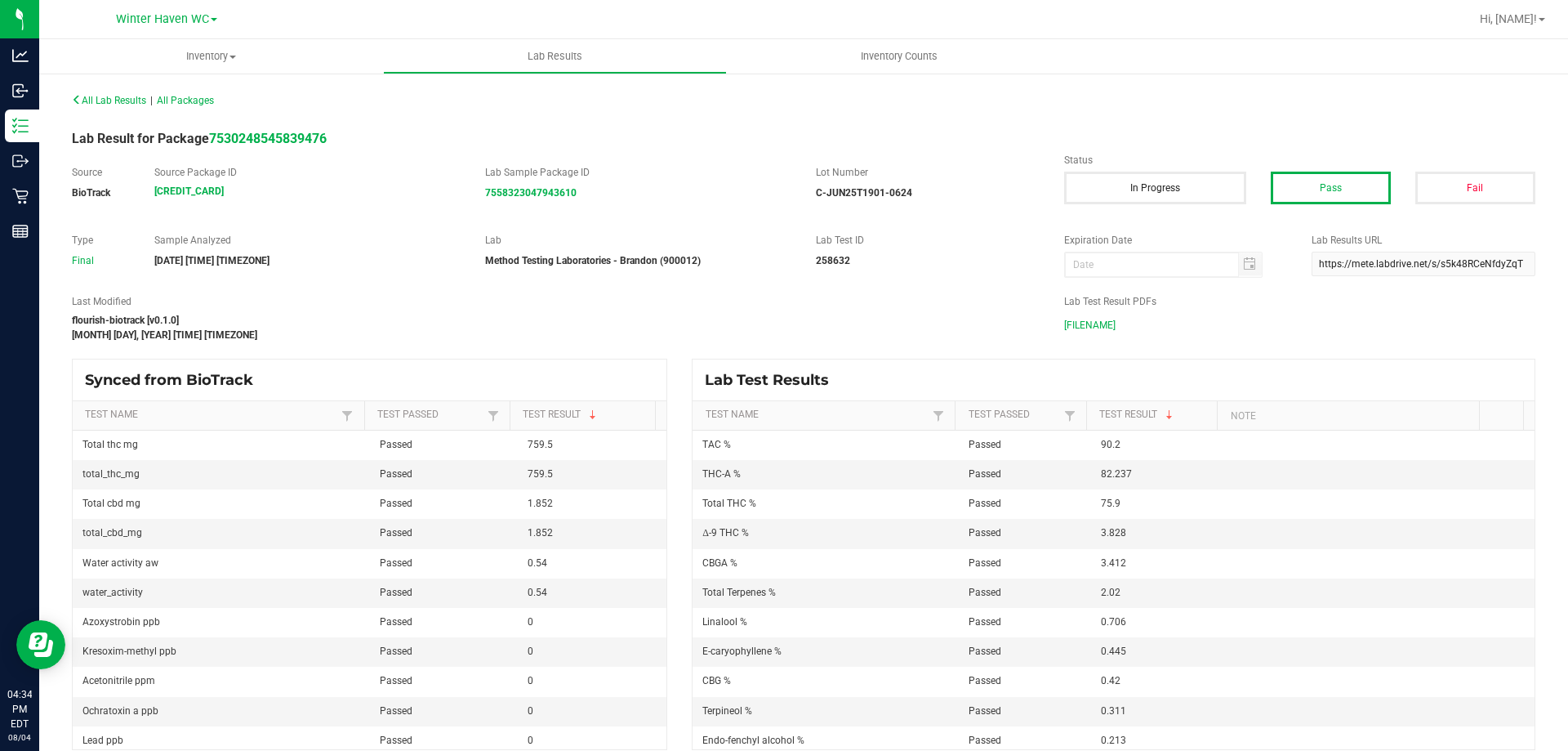click on "C-JUN25T1901-0624.pdf" at bounding box center (1089, 325) 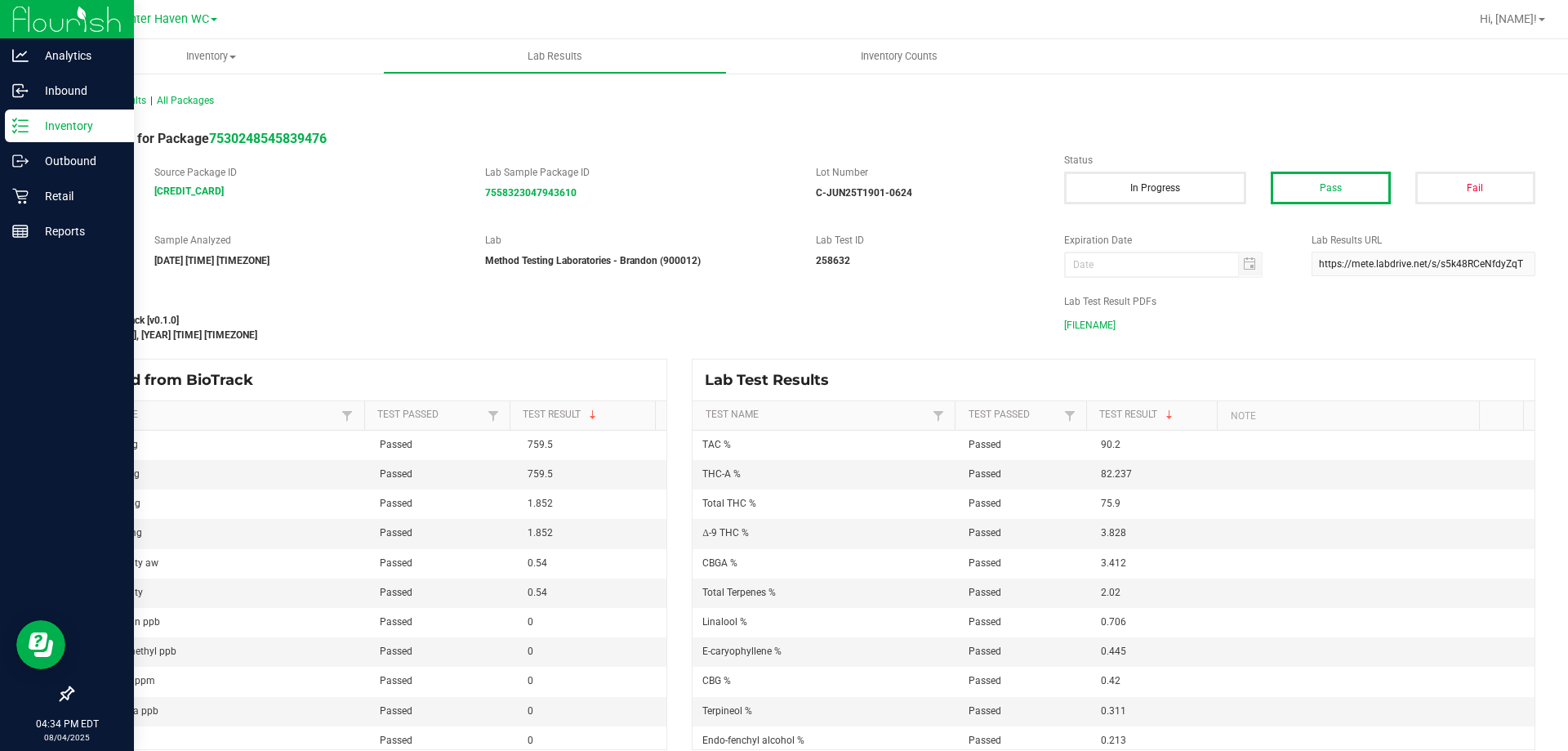 click 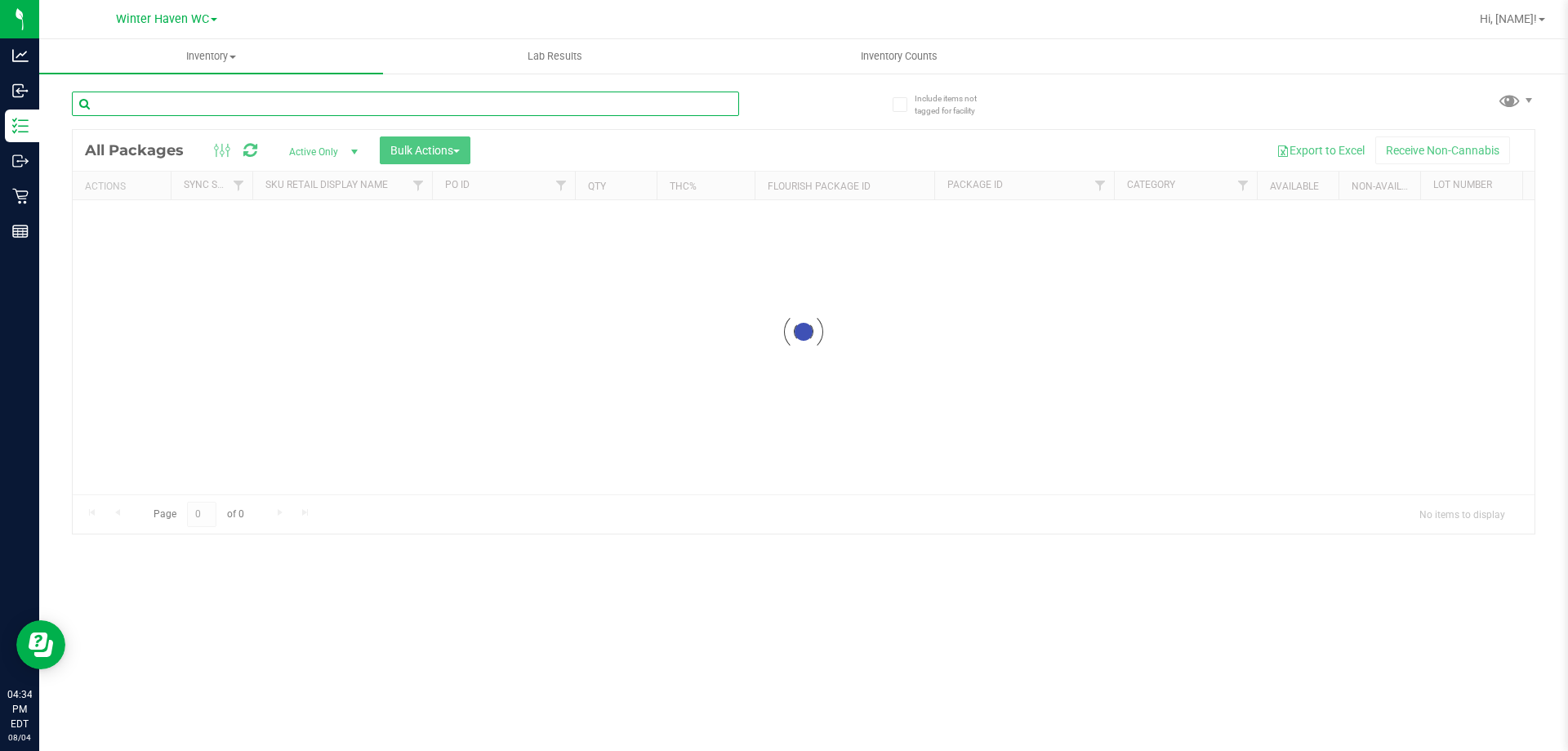 click at bounding box center (405, 104) 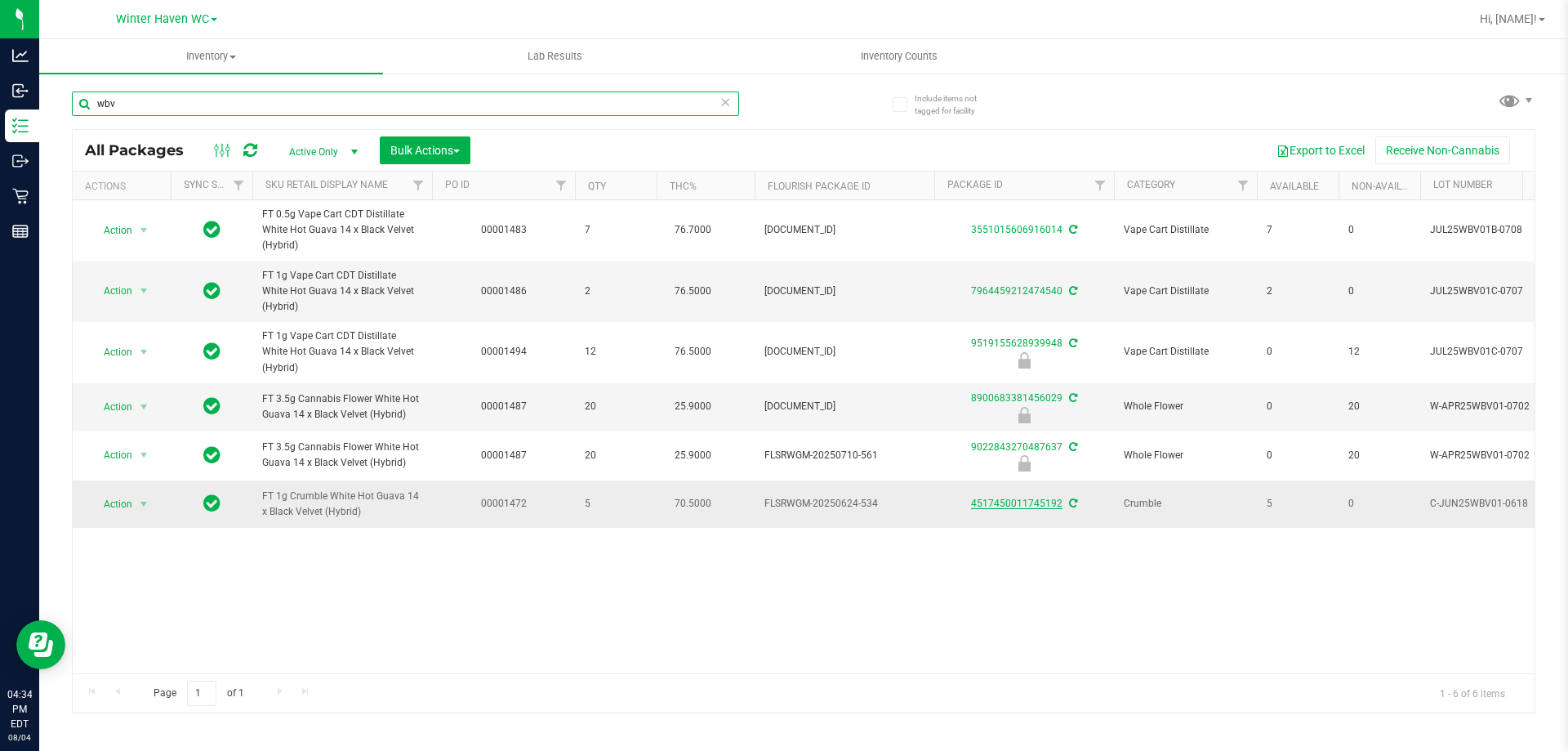 type on "wbv" 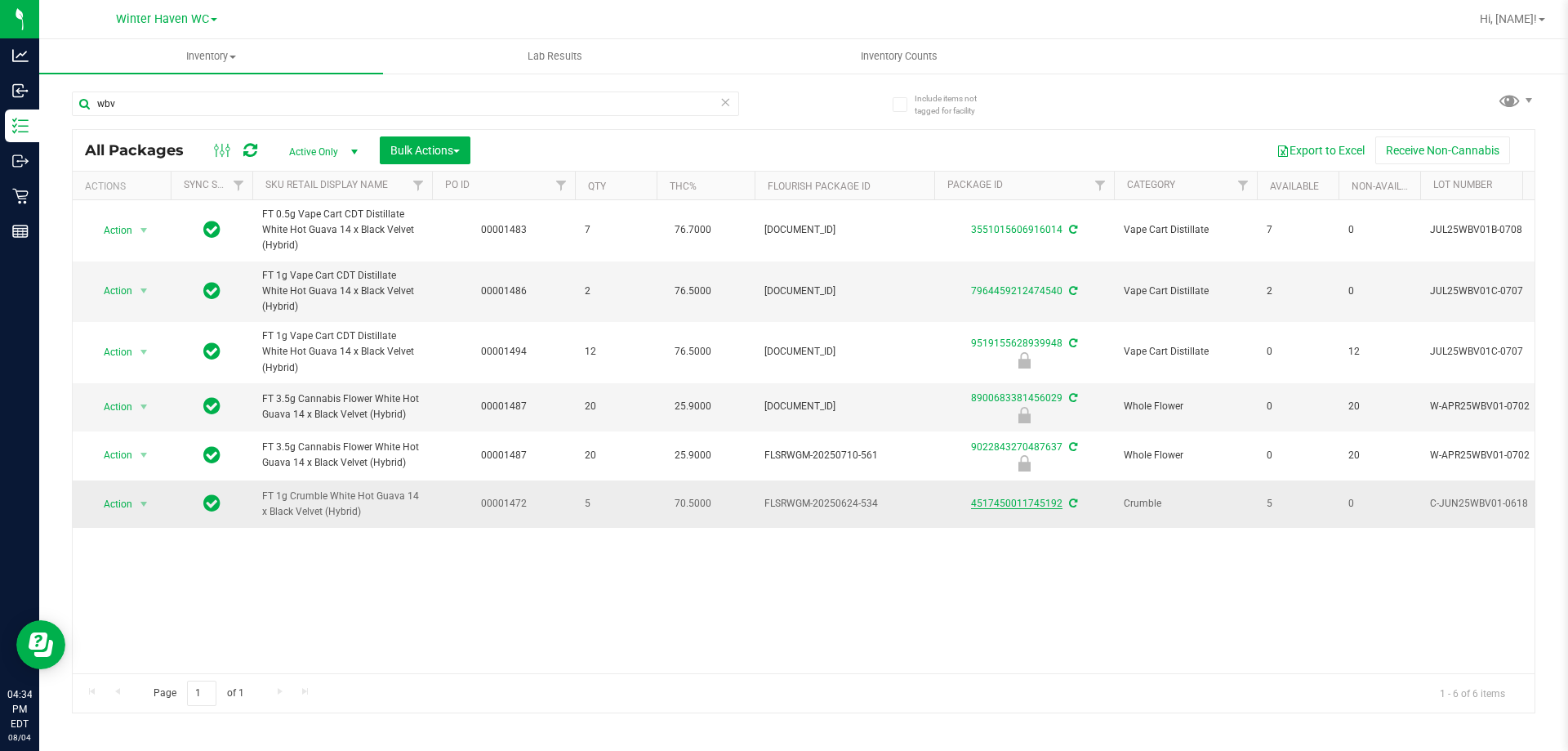 click on "4517450011745192" at bounding box center [1017, 503] 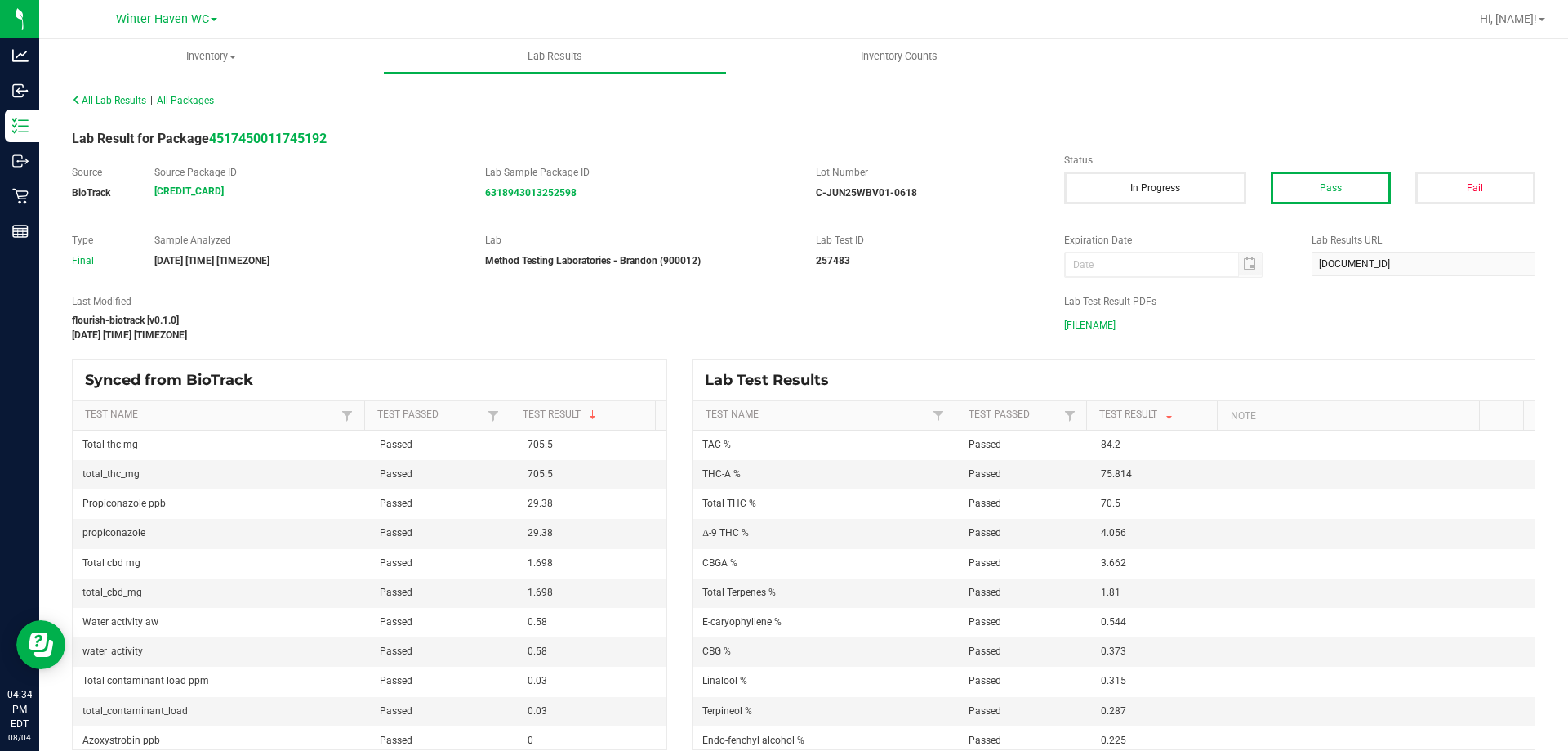 click on "C-JUN25WBV01-0618.pdf" at bounding box center (1089, 325) 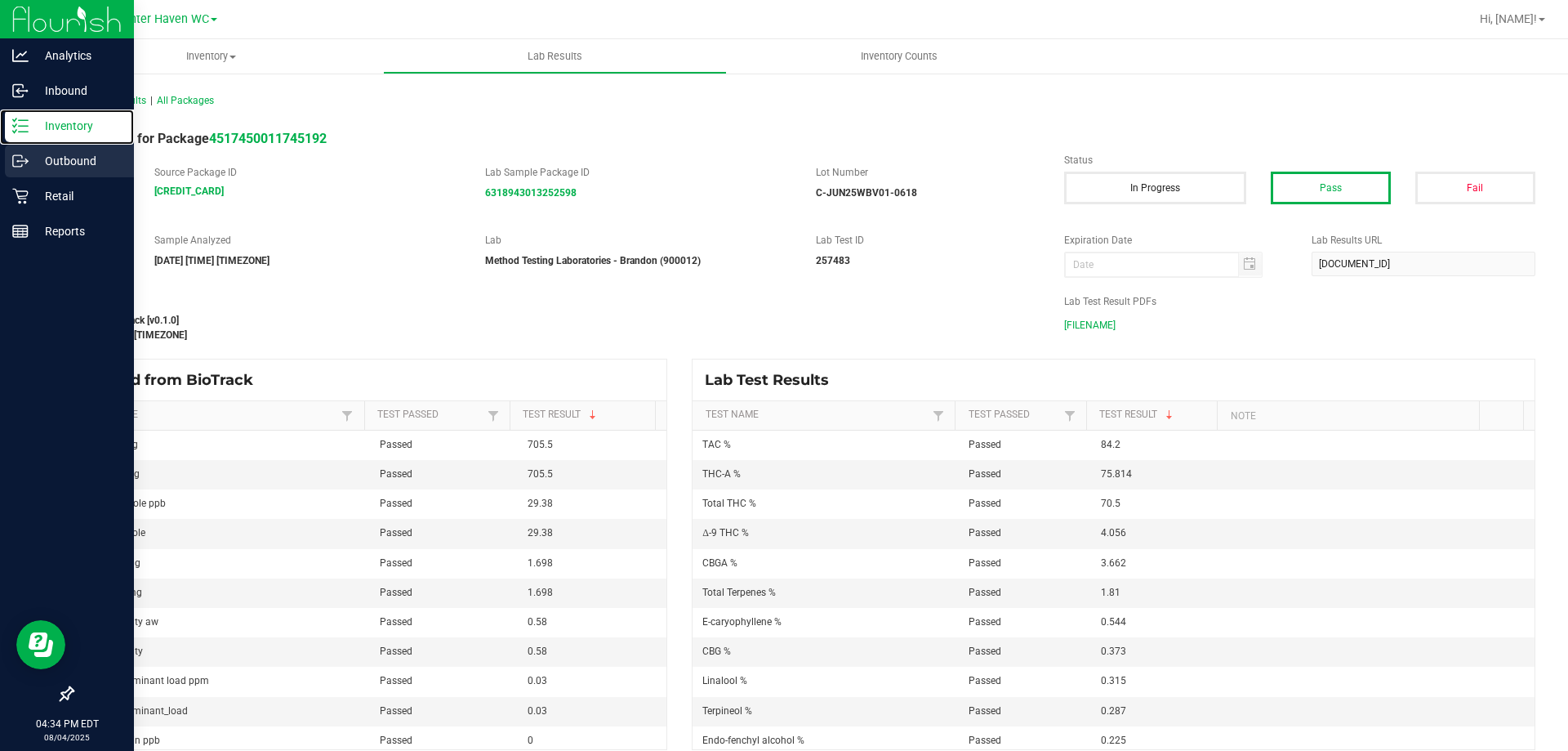 click 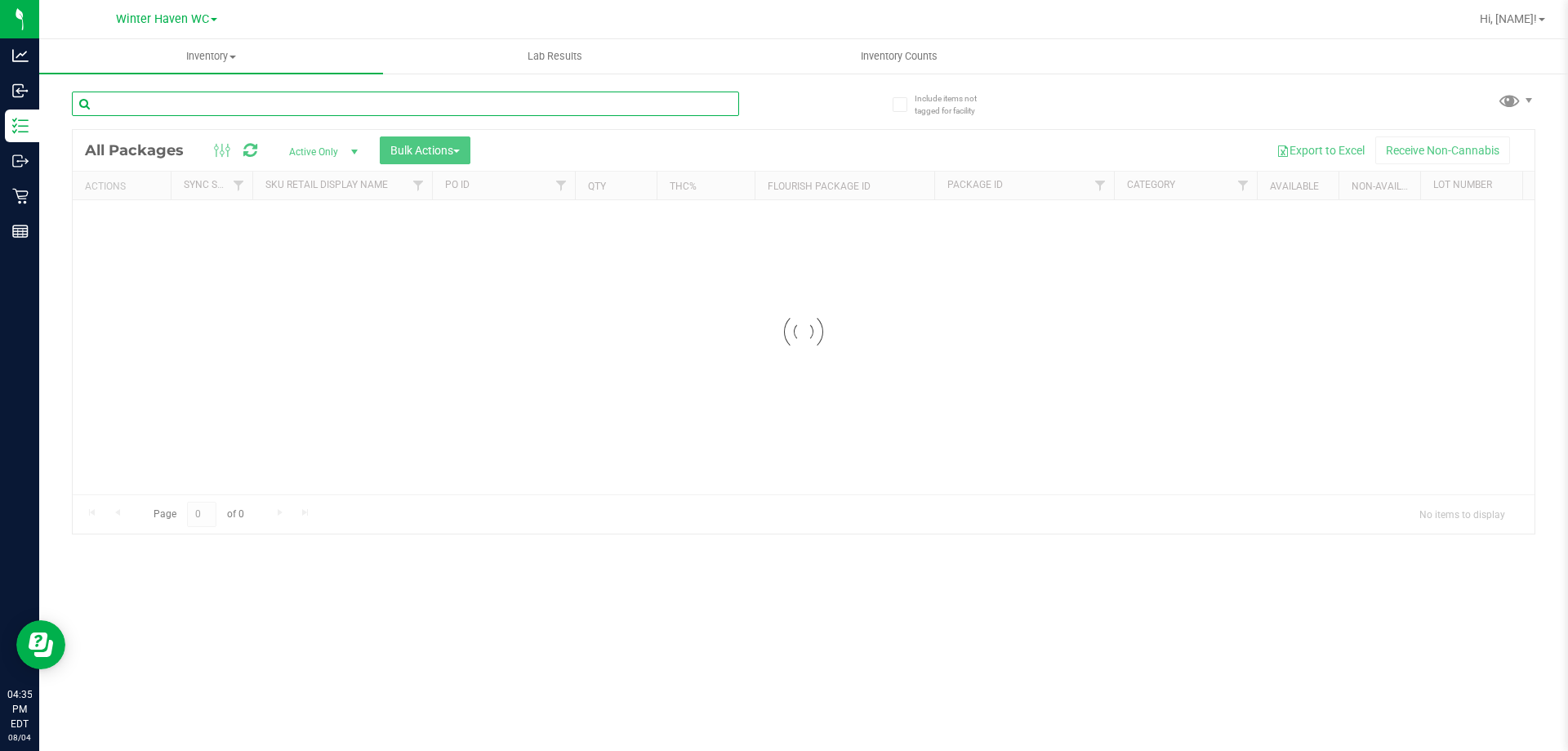 click at bounding box center [405, 104] 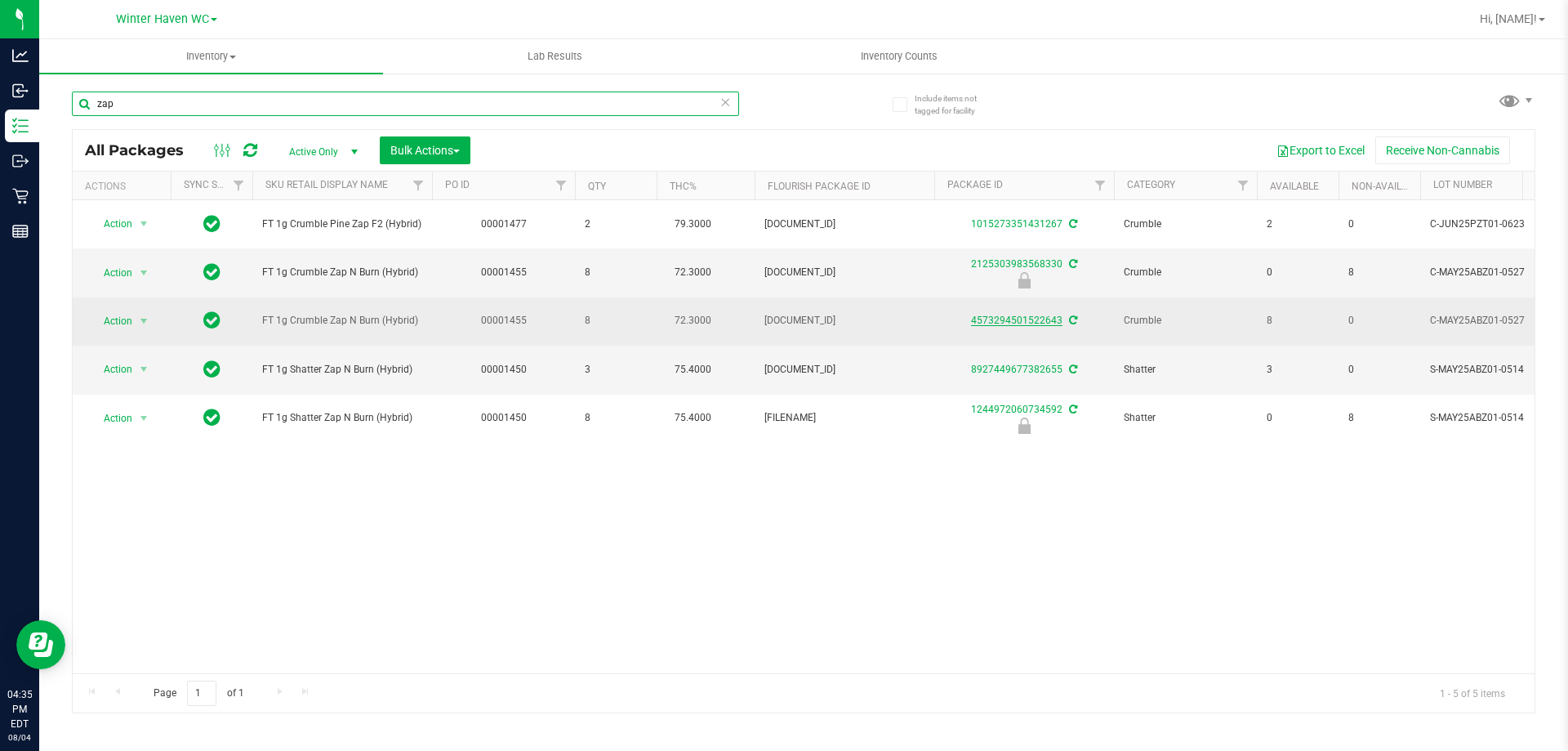type on "zap" 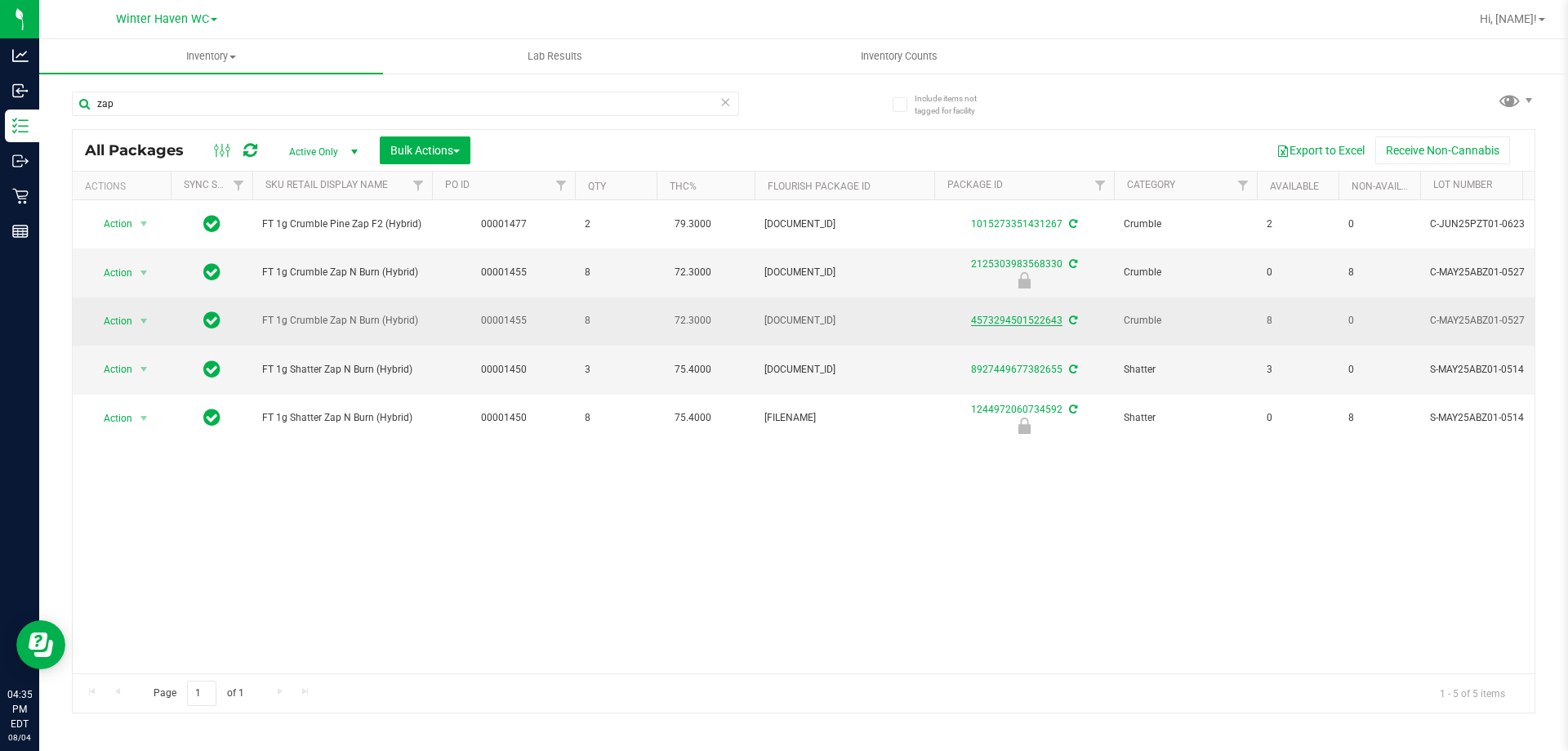 click on "4573294501522643" at bounding box center (1017, 320) 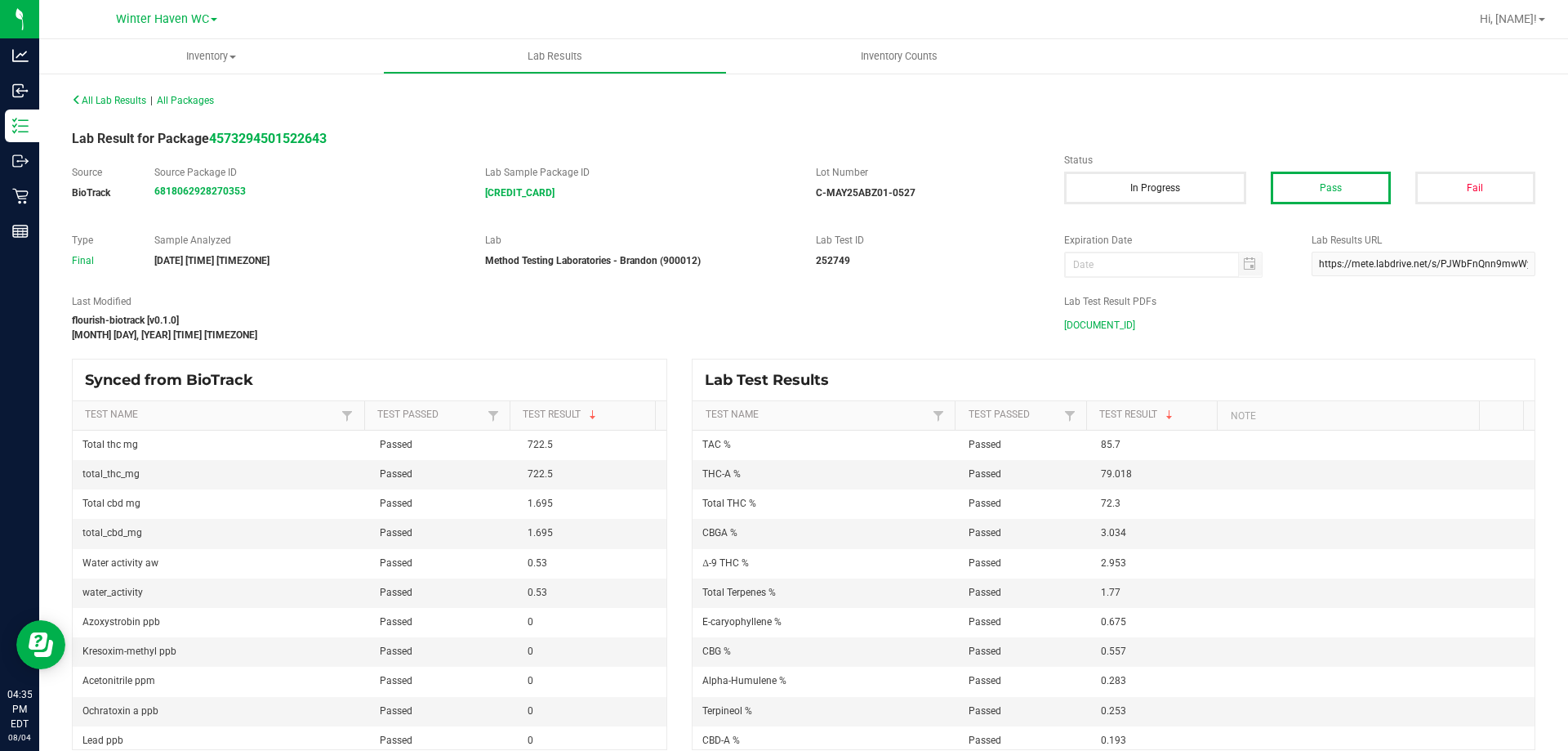 click on "C-MAY25ABZ01-0527.pdf" at bounding box center [1099, 325] 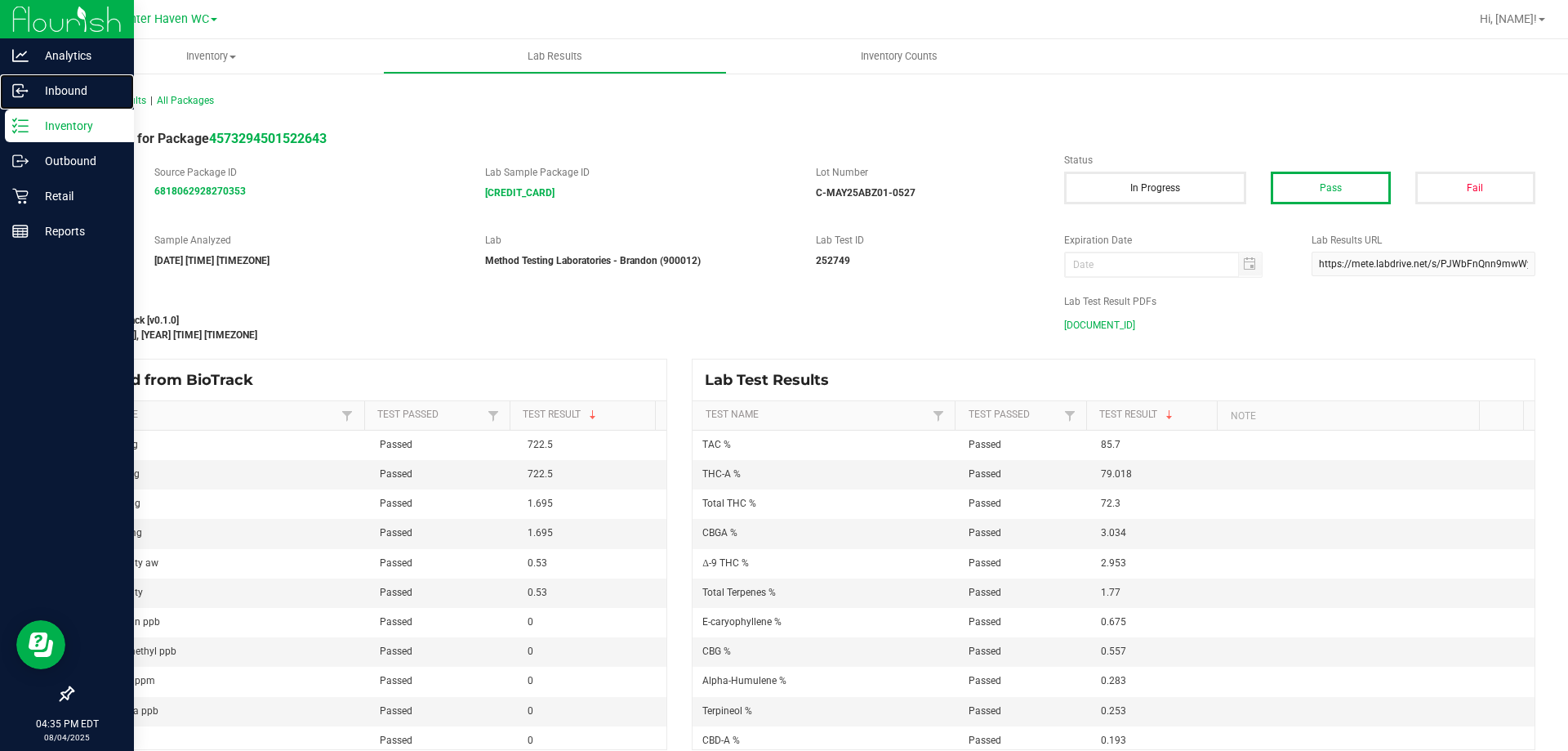 click on "Inbound" at bounding box center [67, 92] 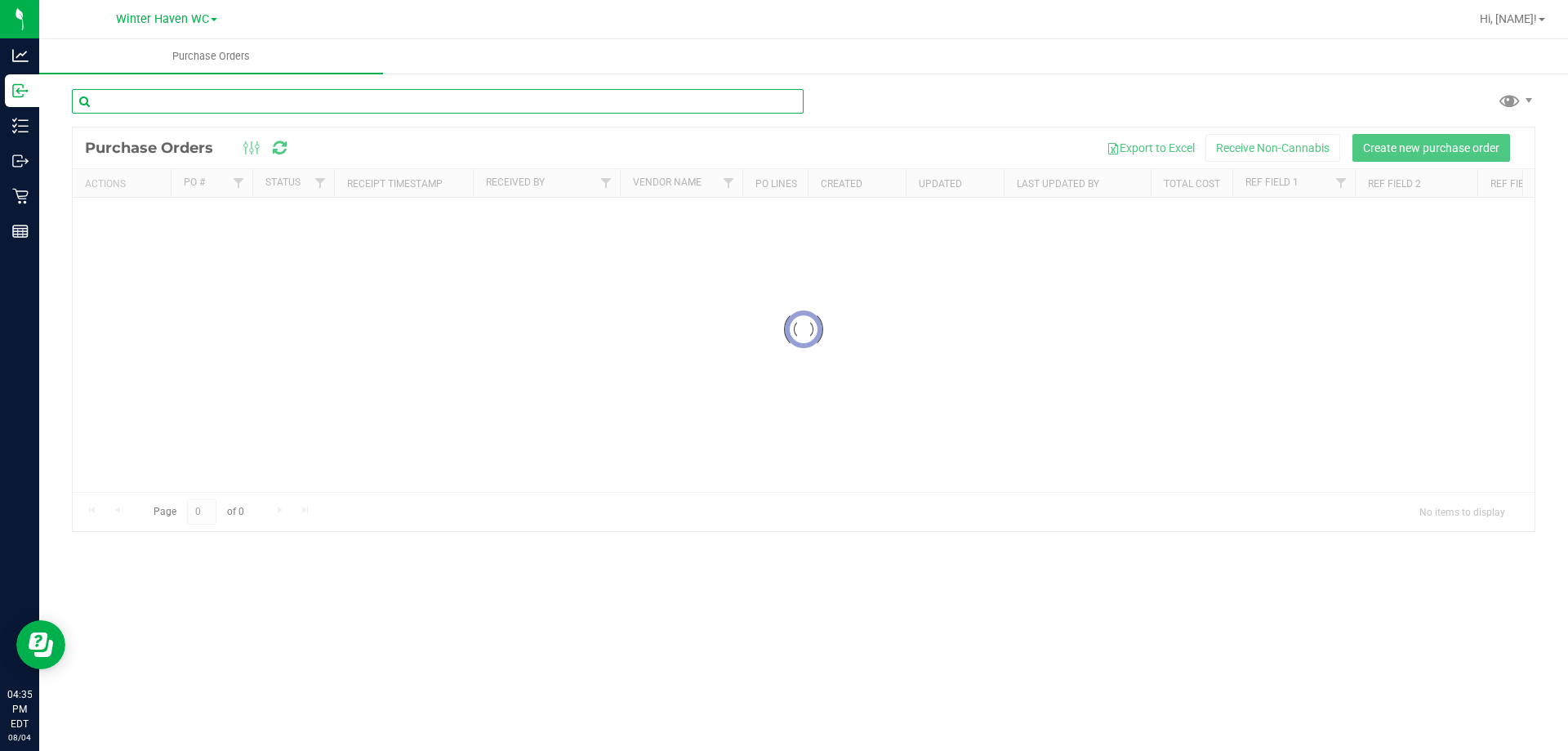 click at bounding box center (438, 101) 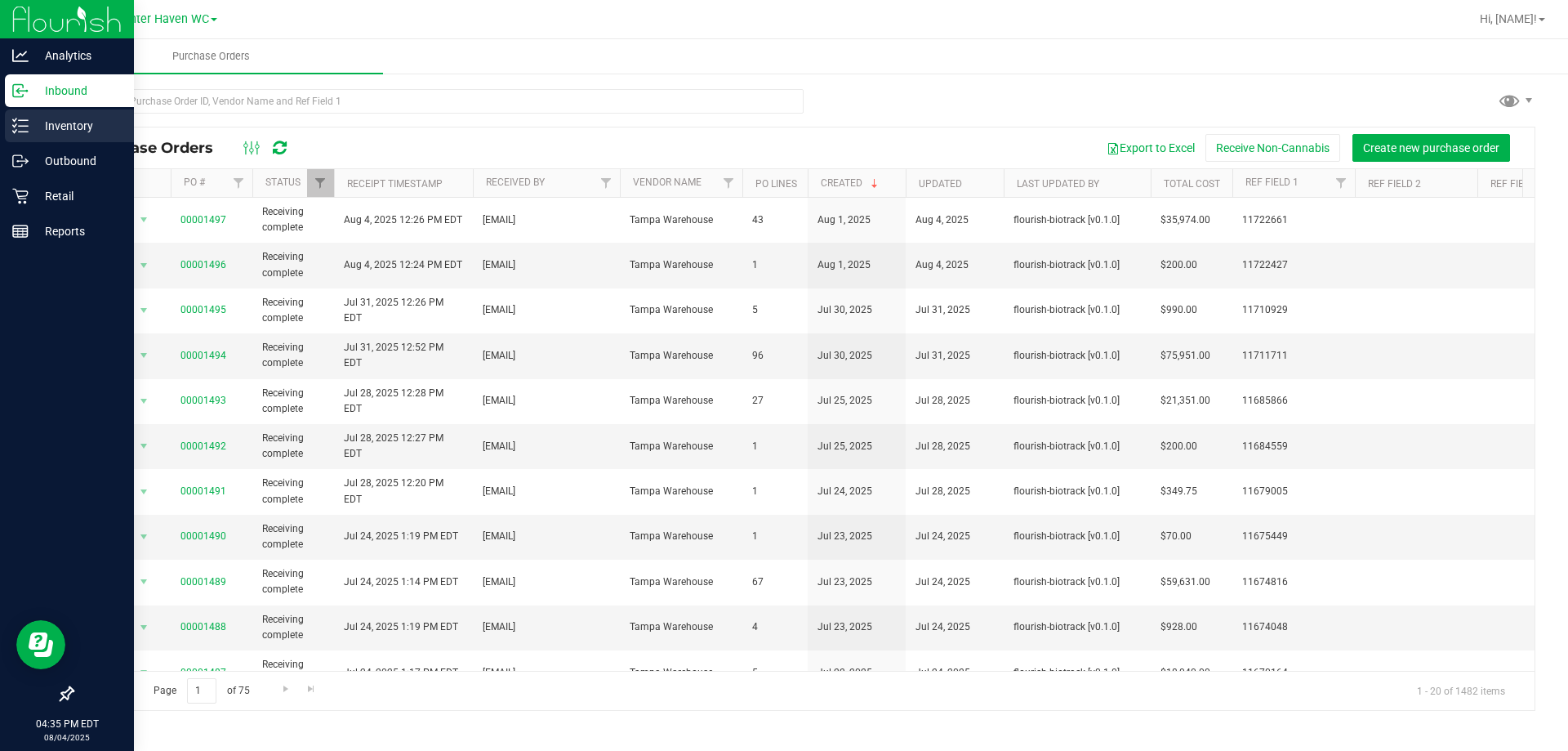 click 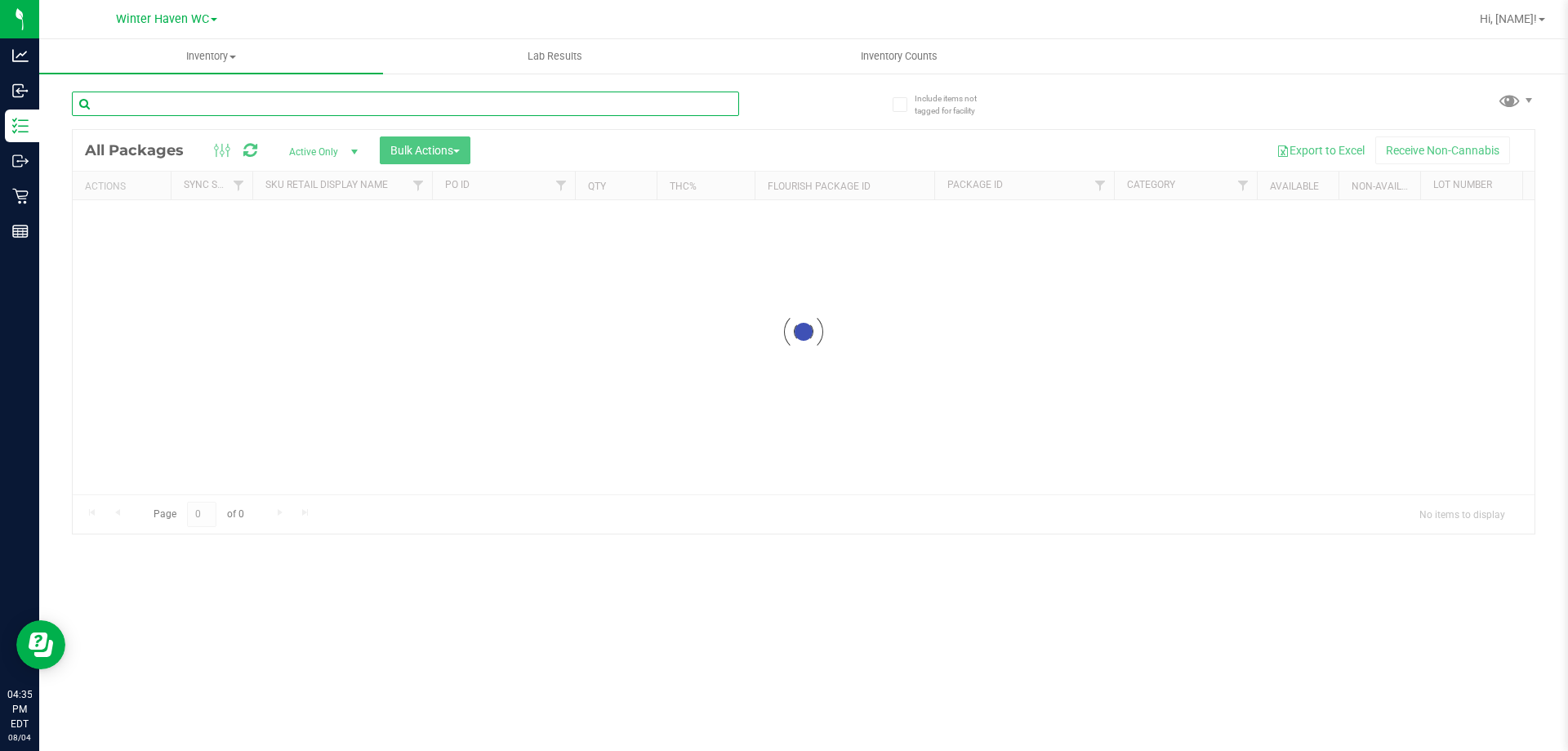 click at bounding box center (405, 104) 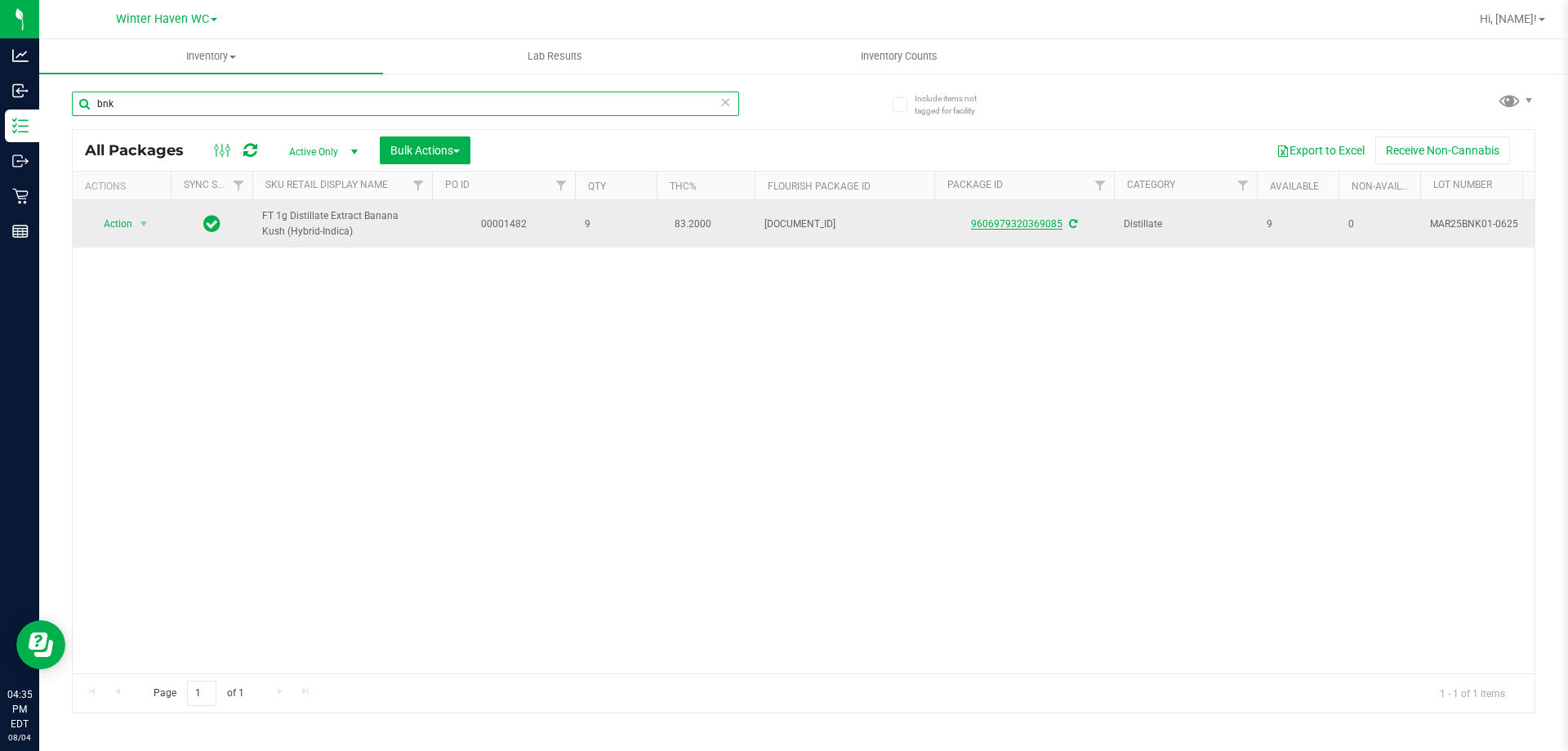 type on "bnk" 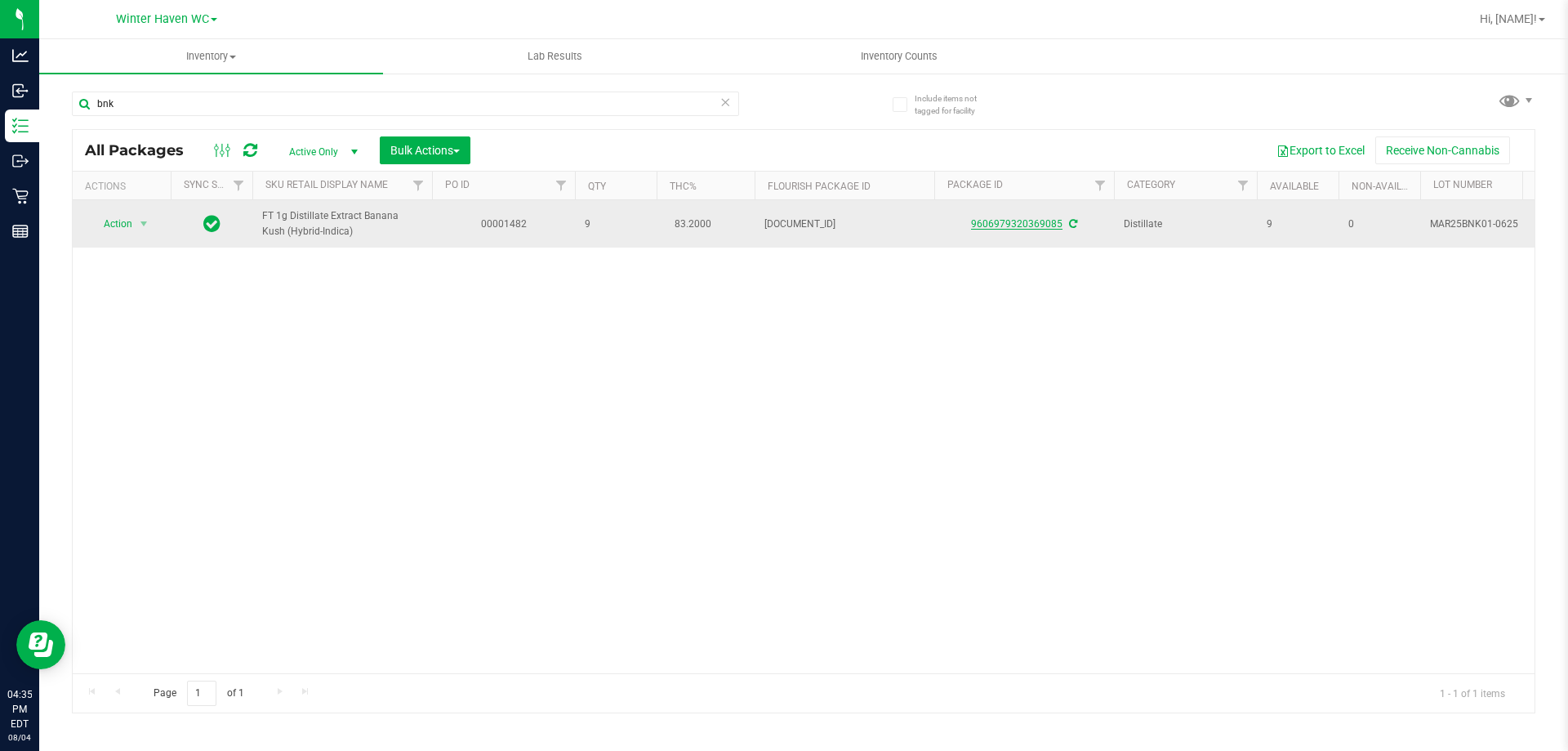 click on "9606979320369085" at bounding box center [1017, 224] 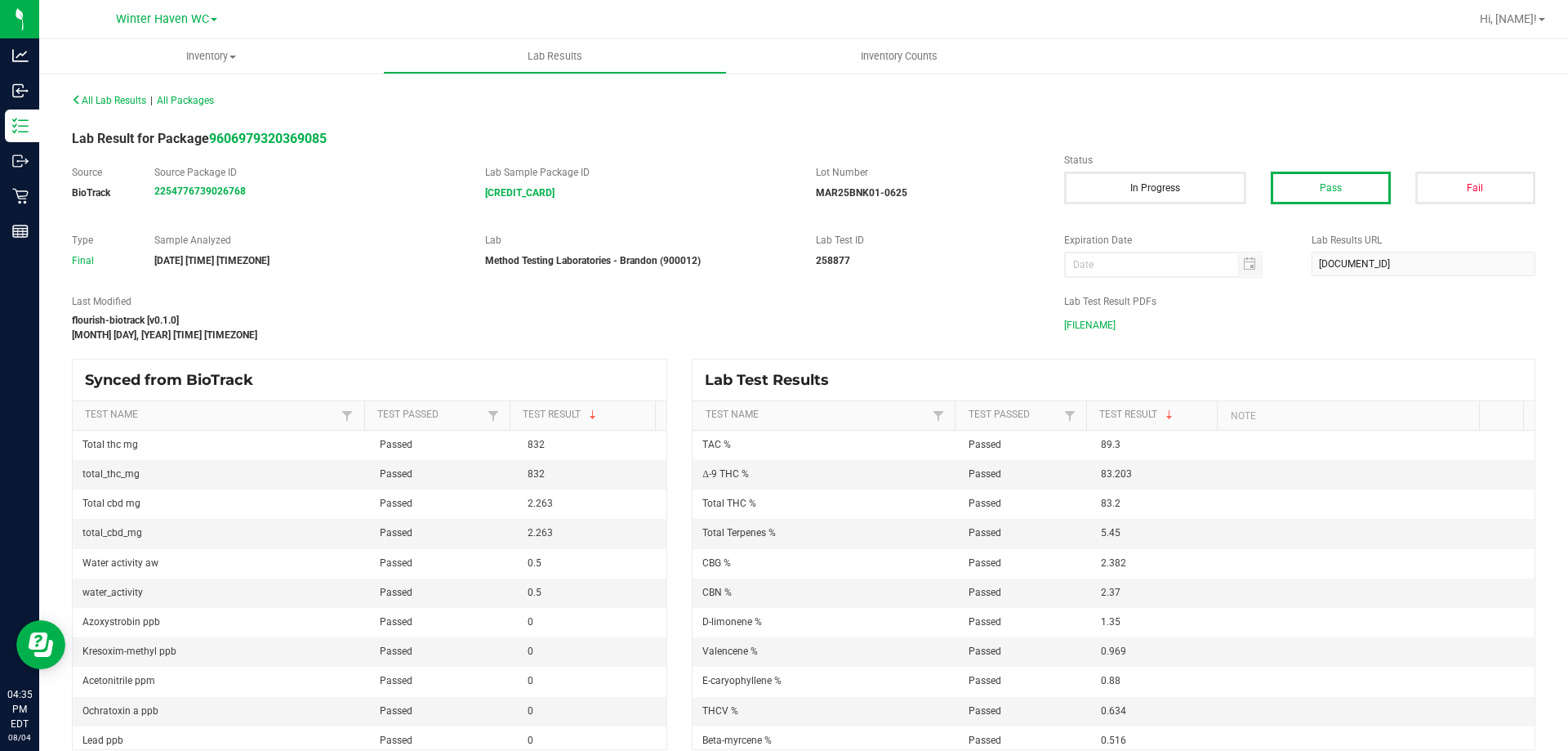 click on "MAR25BNK01-0625.pdf" at bounding box center [1089, 325] 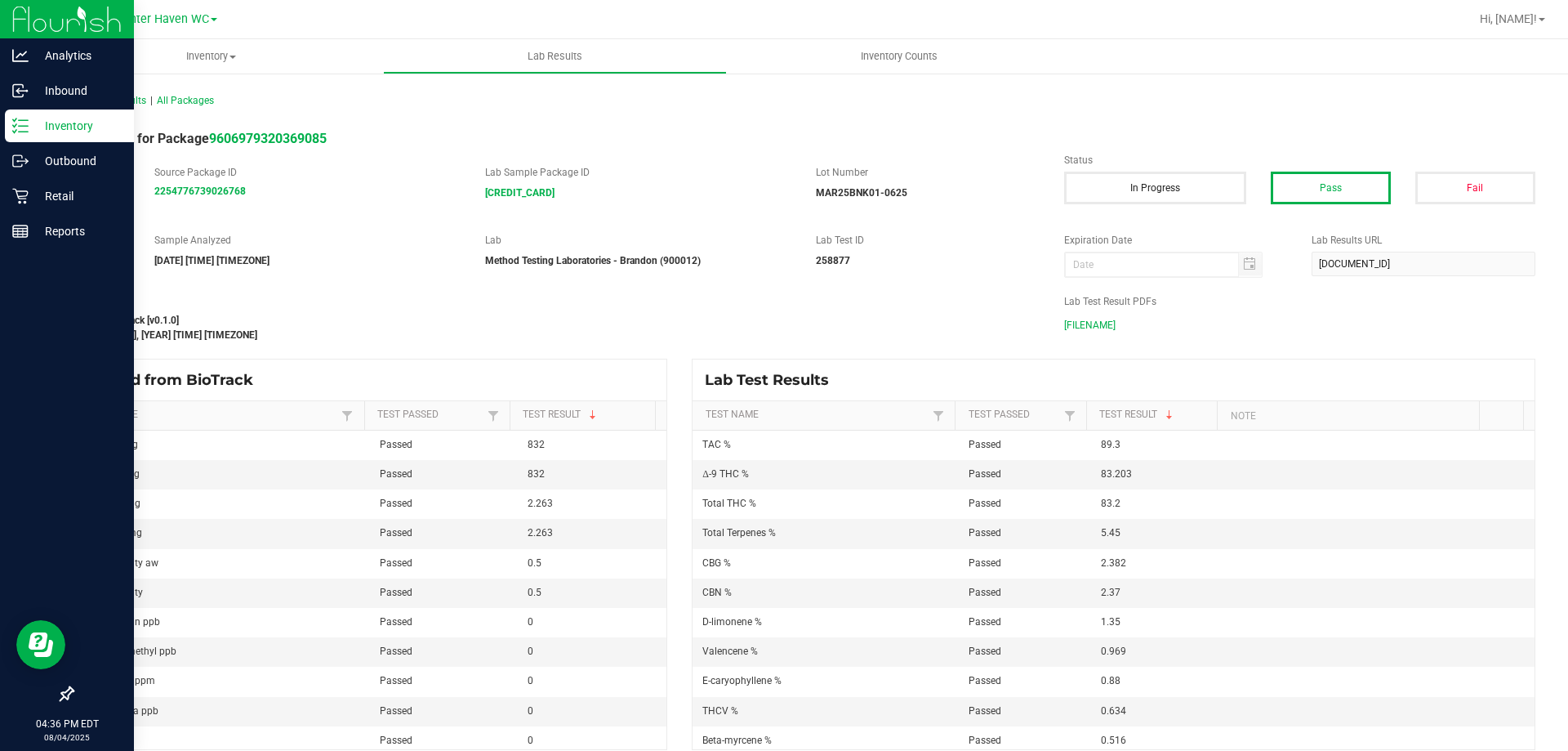 click on "Inventory" at bounding box center [69, 126] 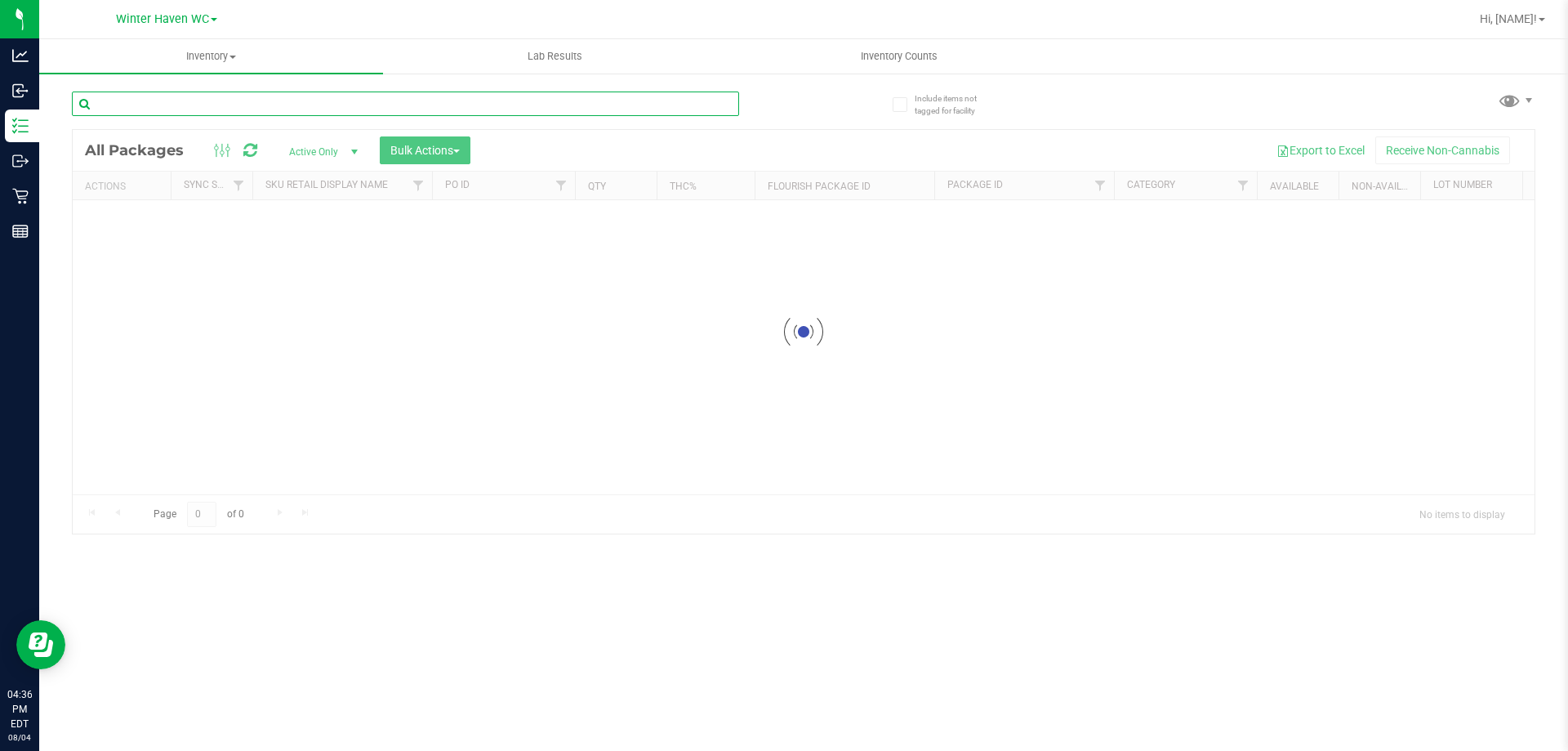 click at bounding box center [405, 104] 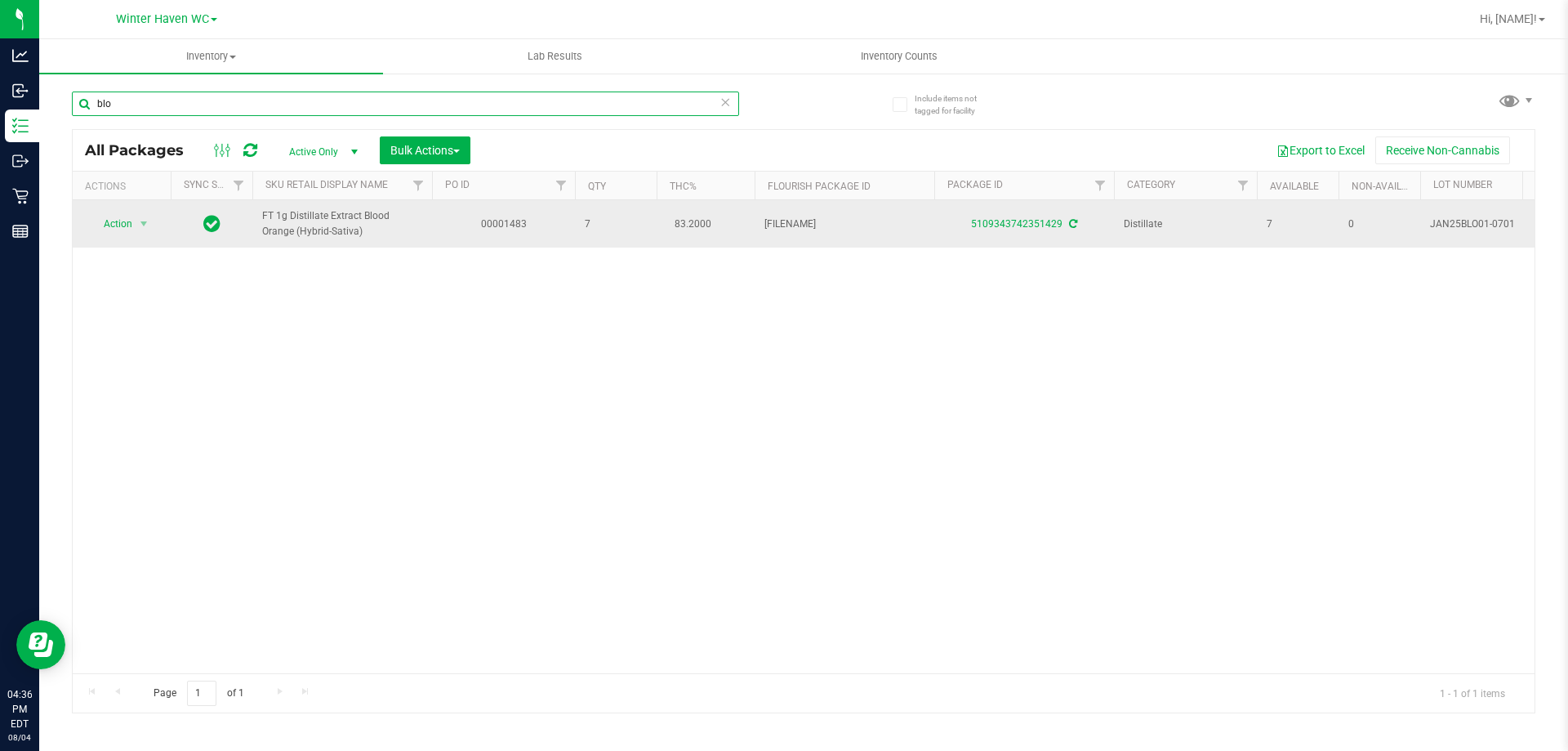 type on "blo" 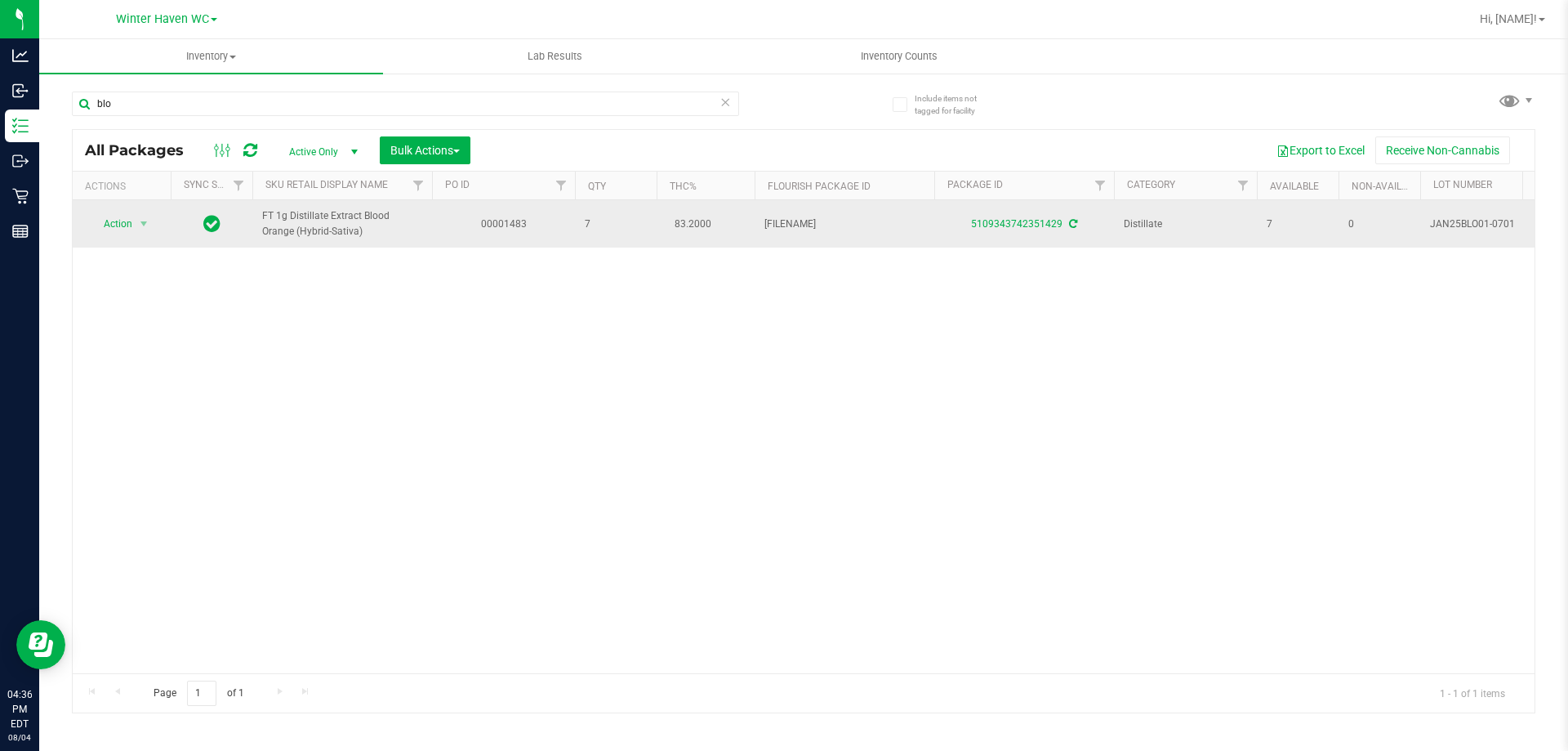 click on "5109343742351429" at bounding box center (1024, 224) 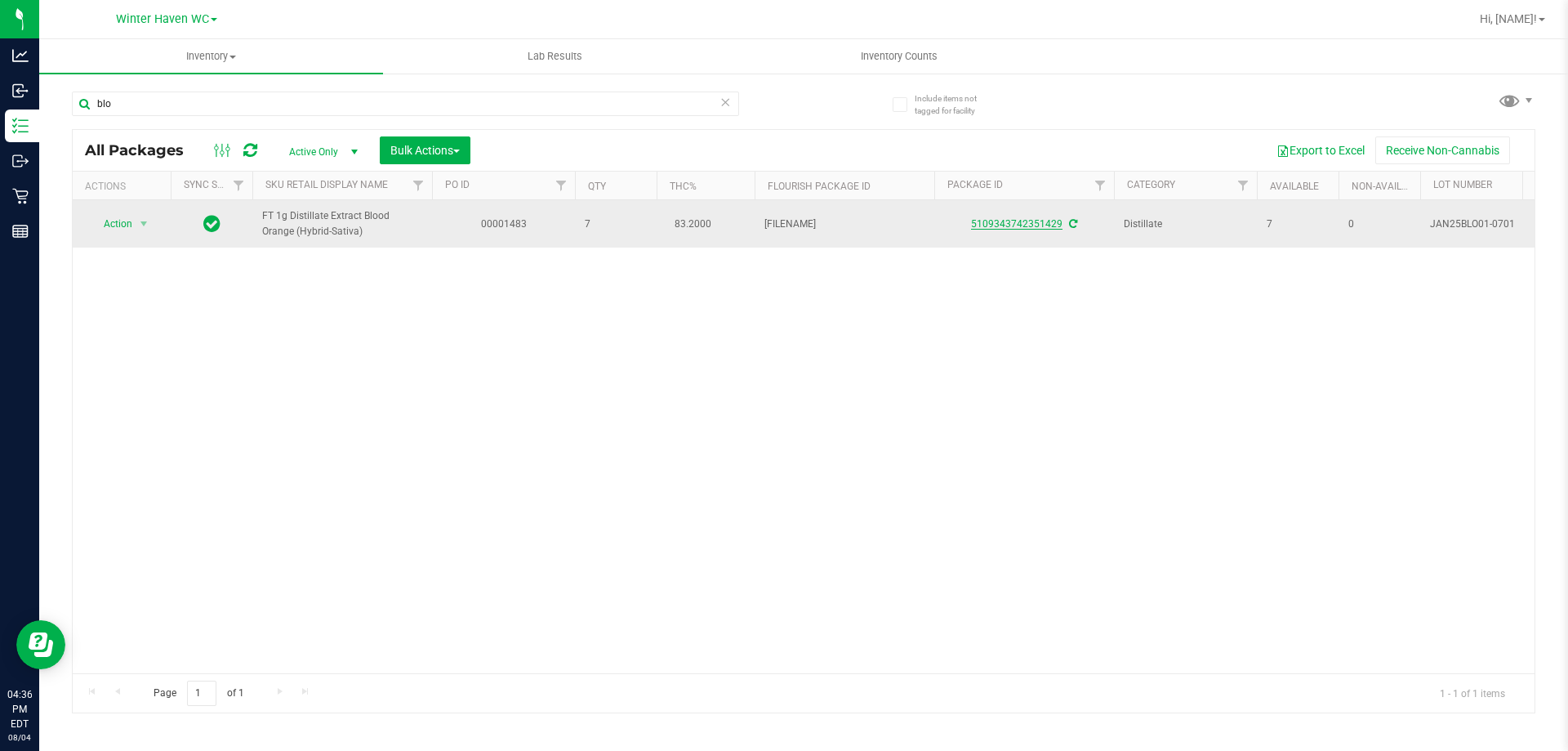 click on "5109343742351429" at bounding box center (1017, 224) 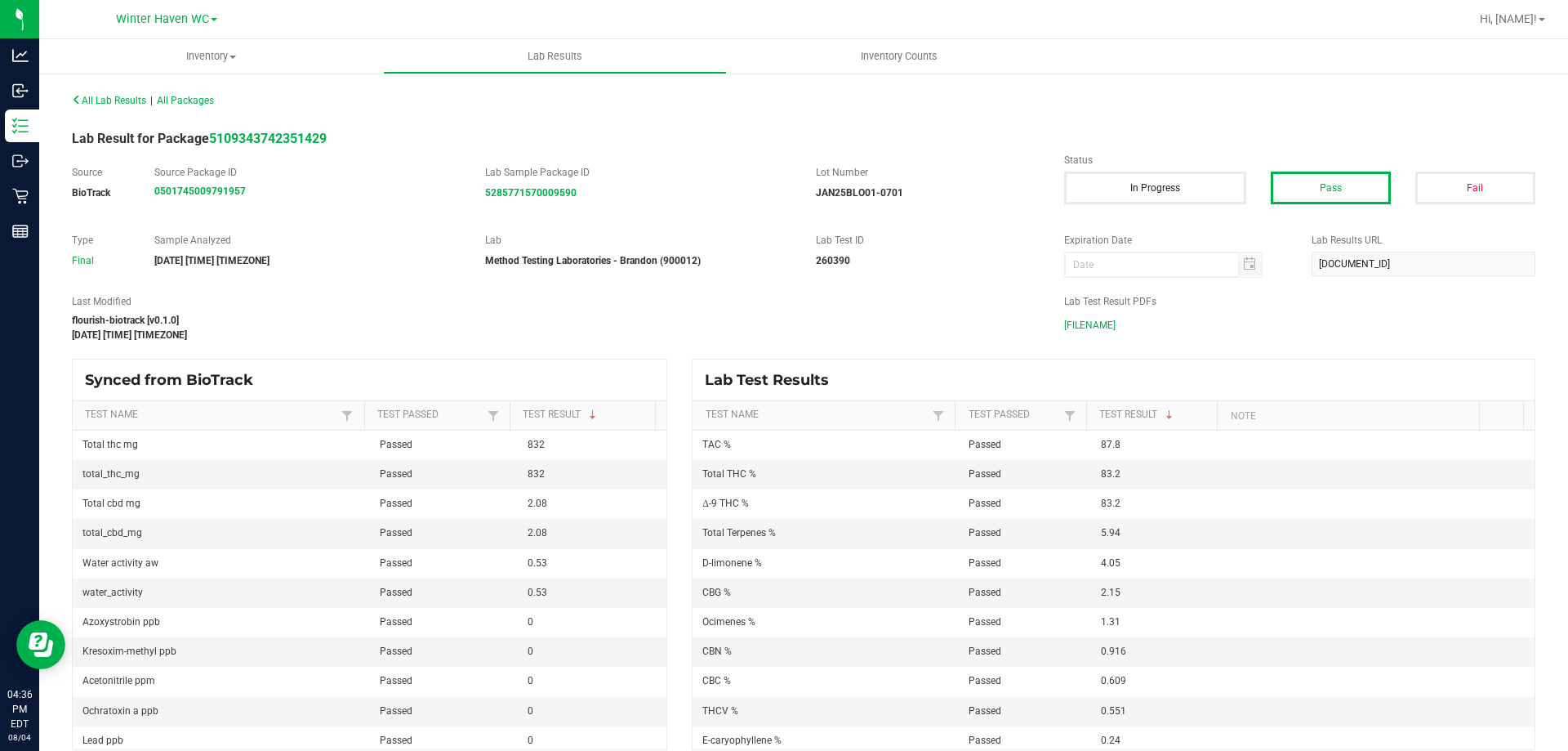 click on "JAN25BLO01-0701.pdf" at bounding box center [1089, 325] 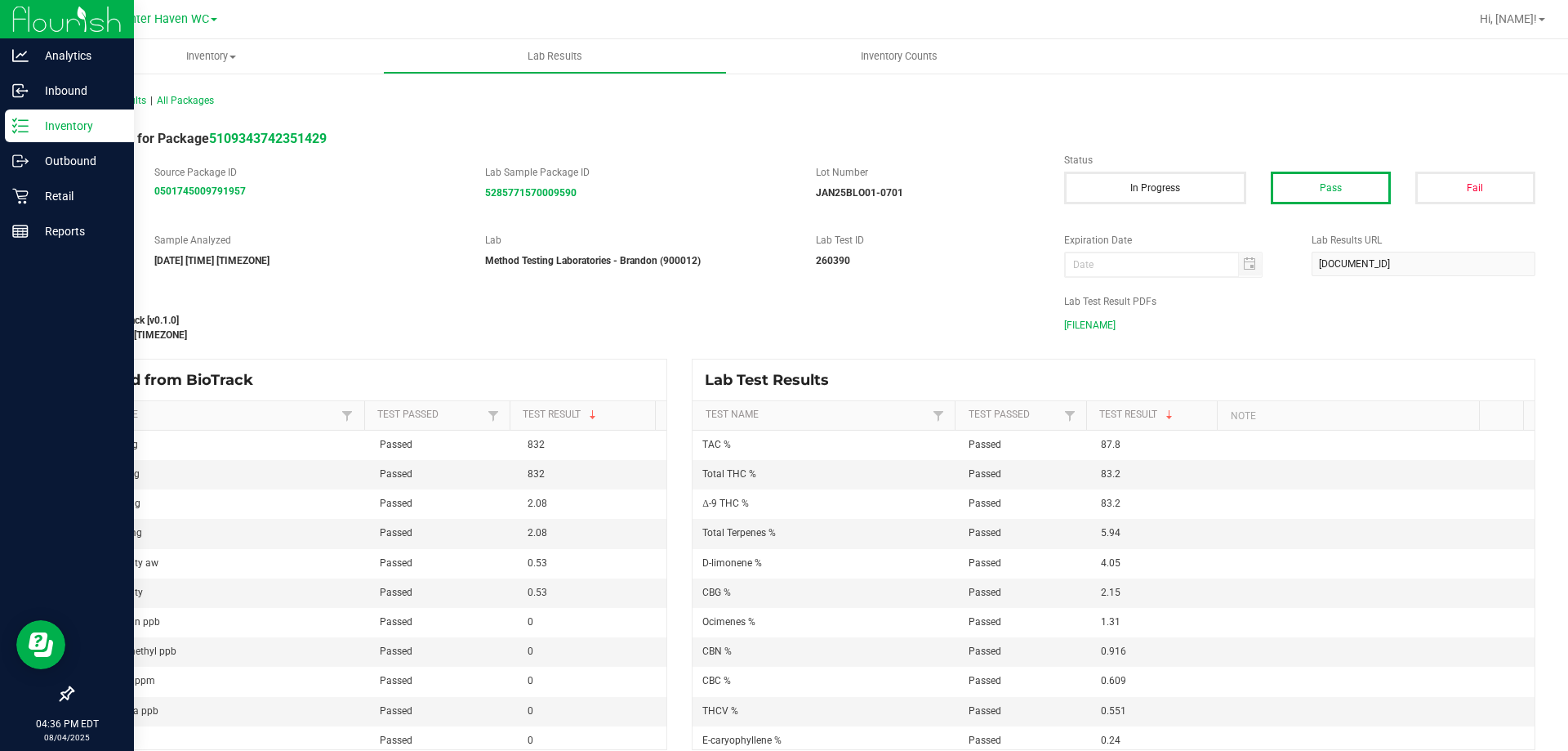 click 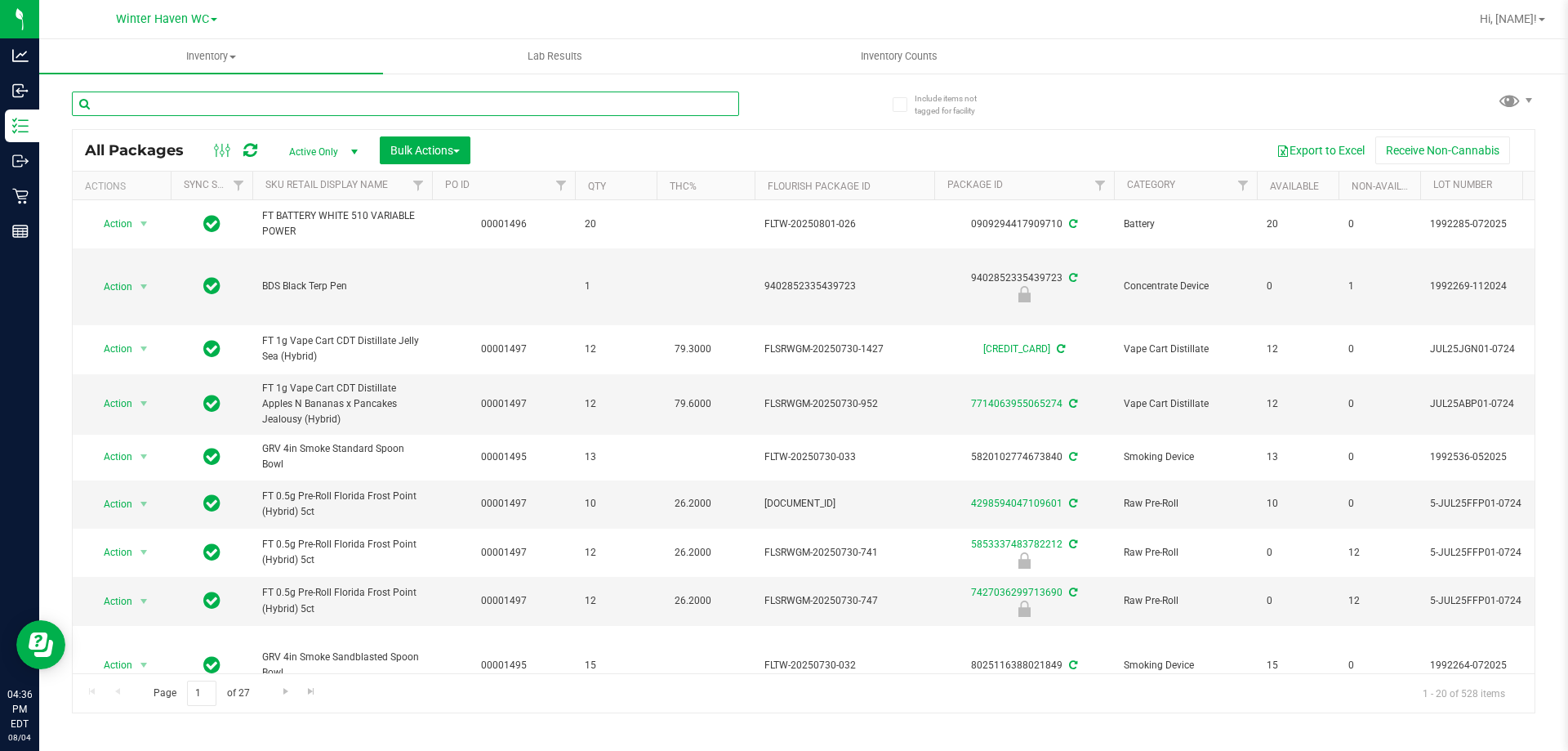 click at bounding box center (405, 104) 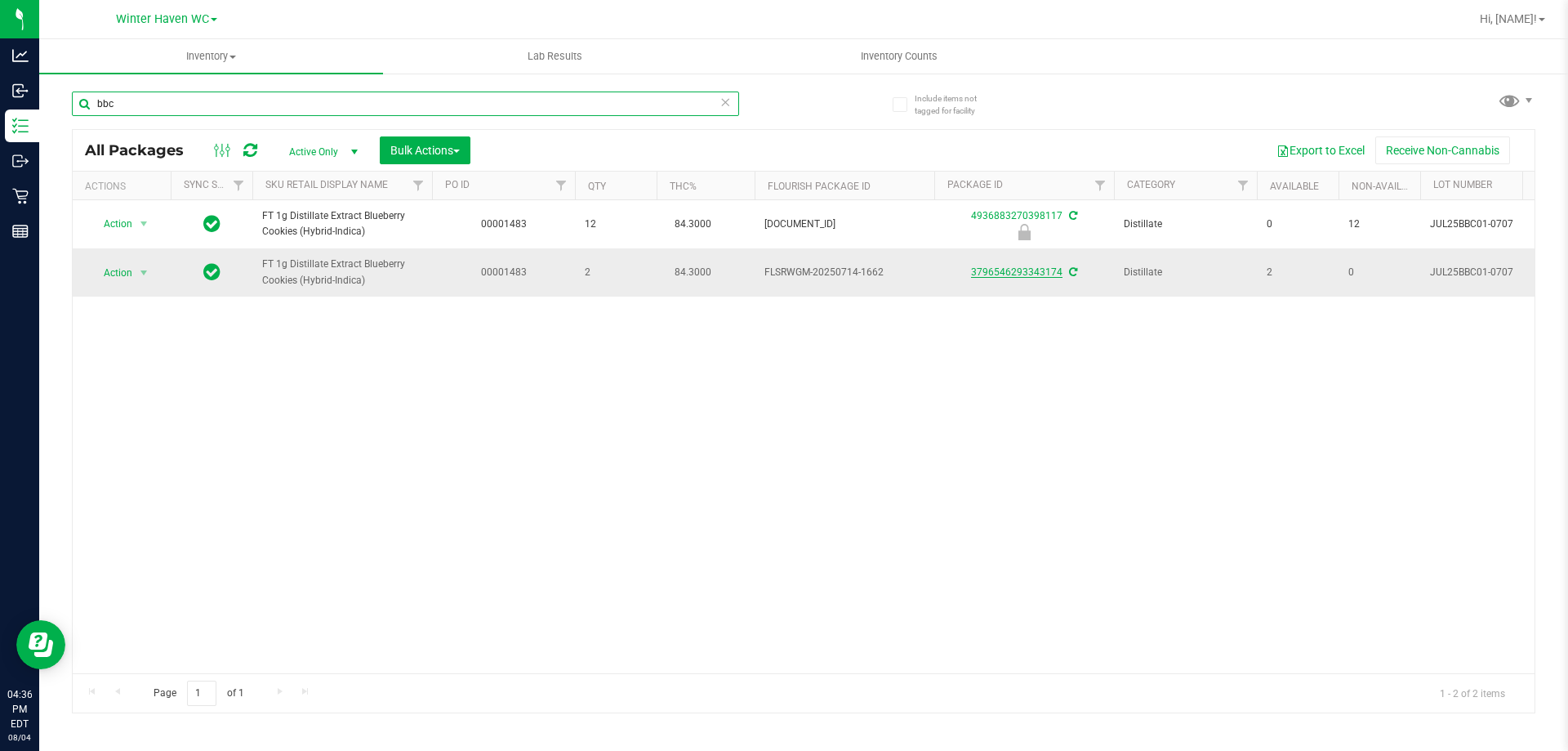 type on "bbc" 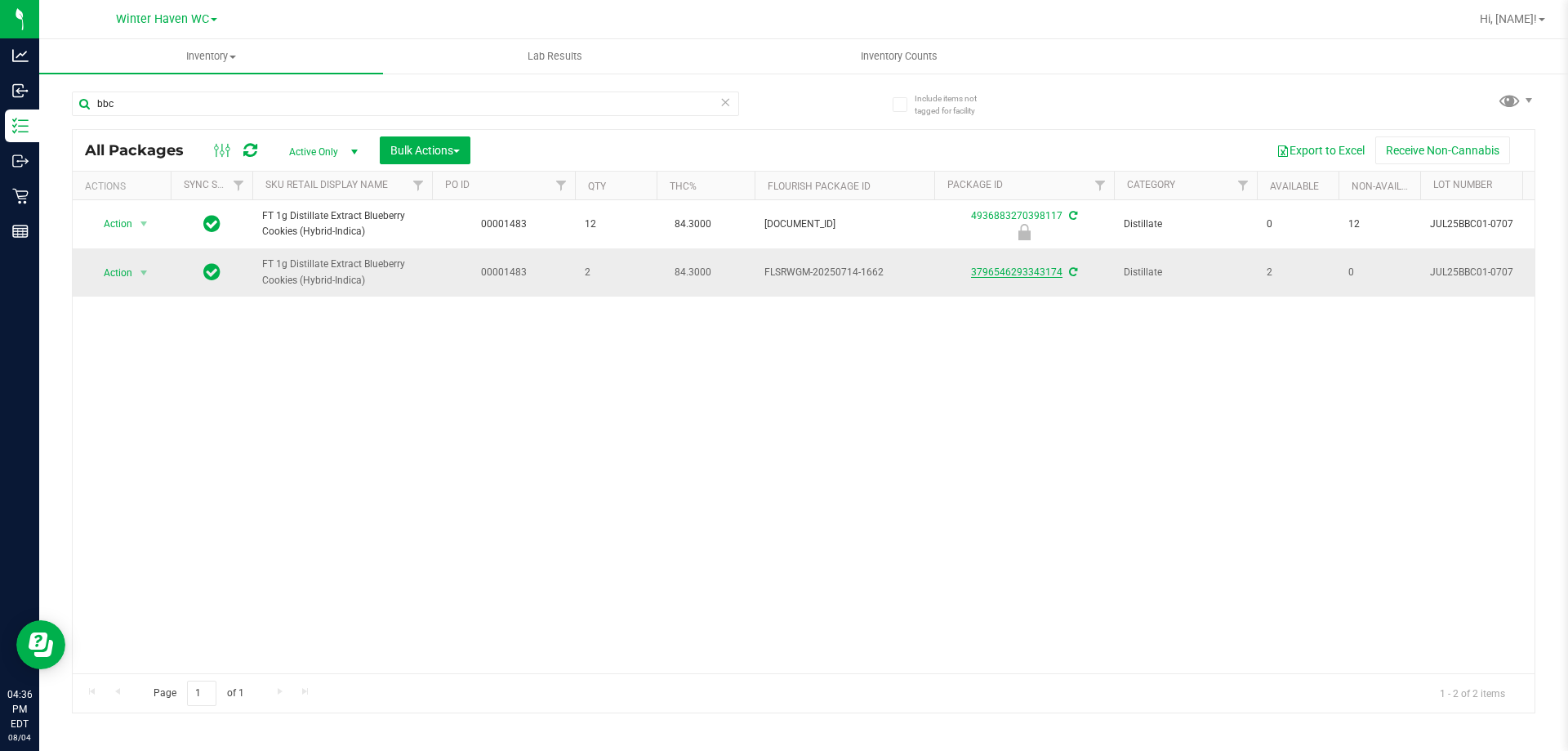 click on "3796546293343174" at bounding box center (1017, 272) 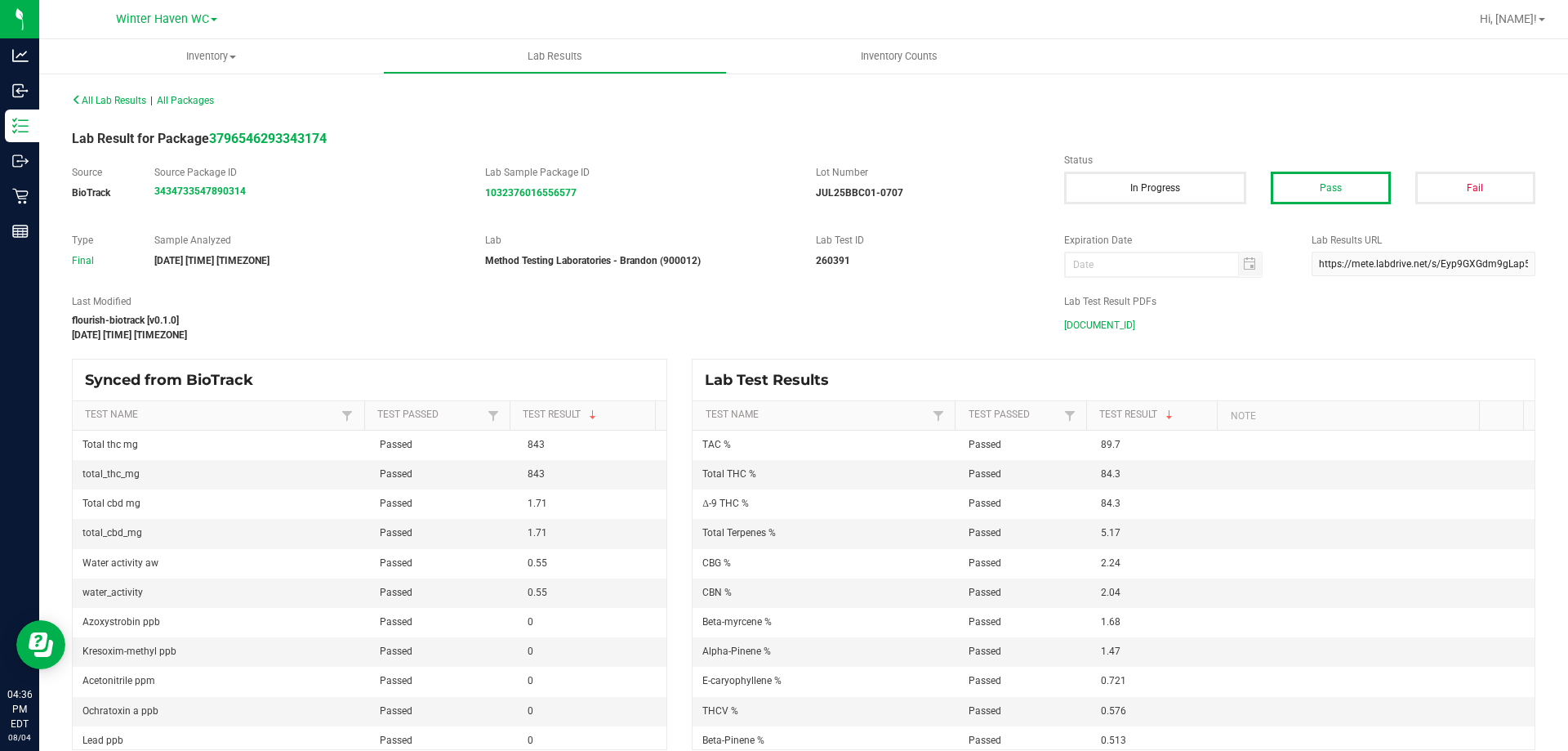 click on "JUL25BBC01-0707.pdf" at bounding box center (1099, 325) 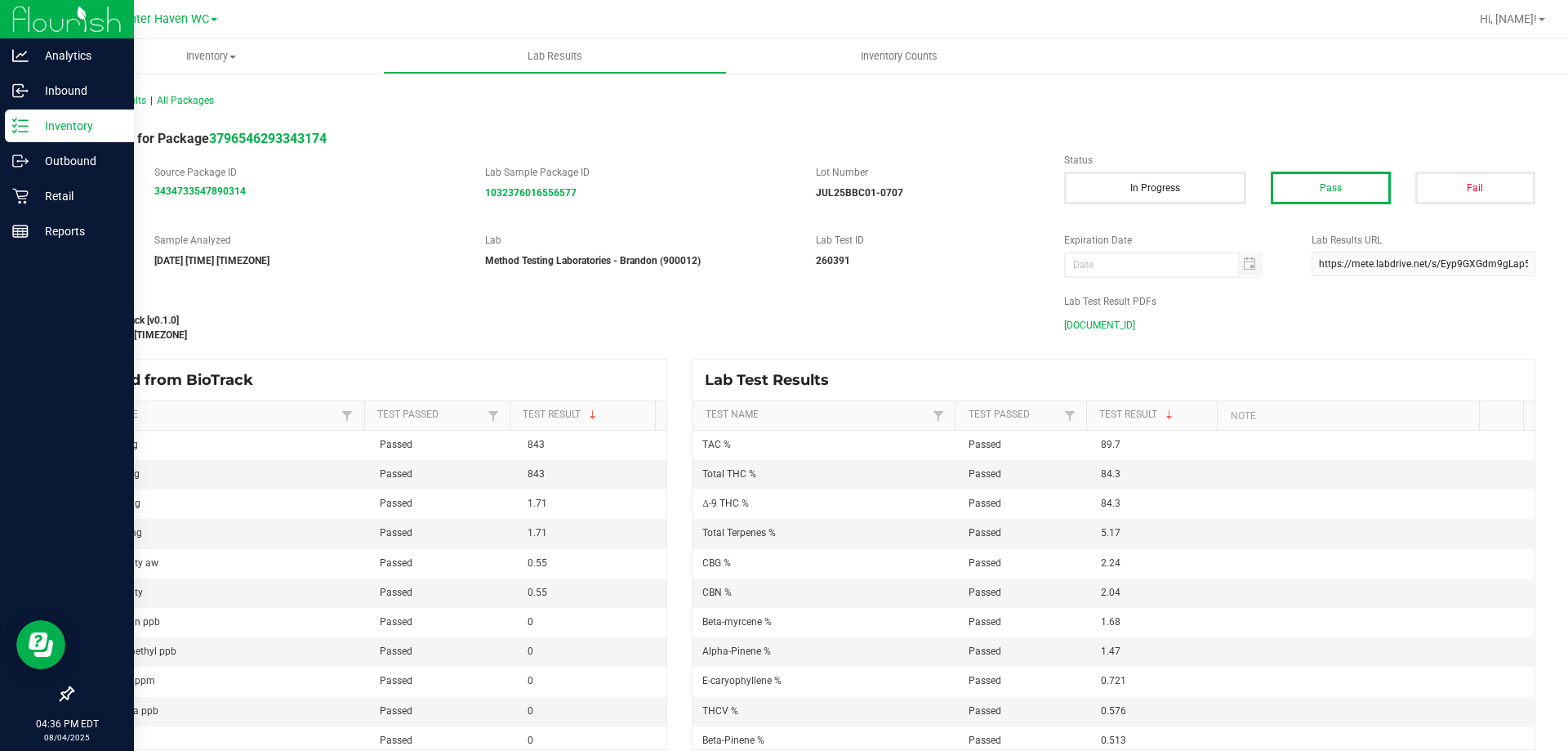 click on "Inventory" at bounding box center (78, 126) 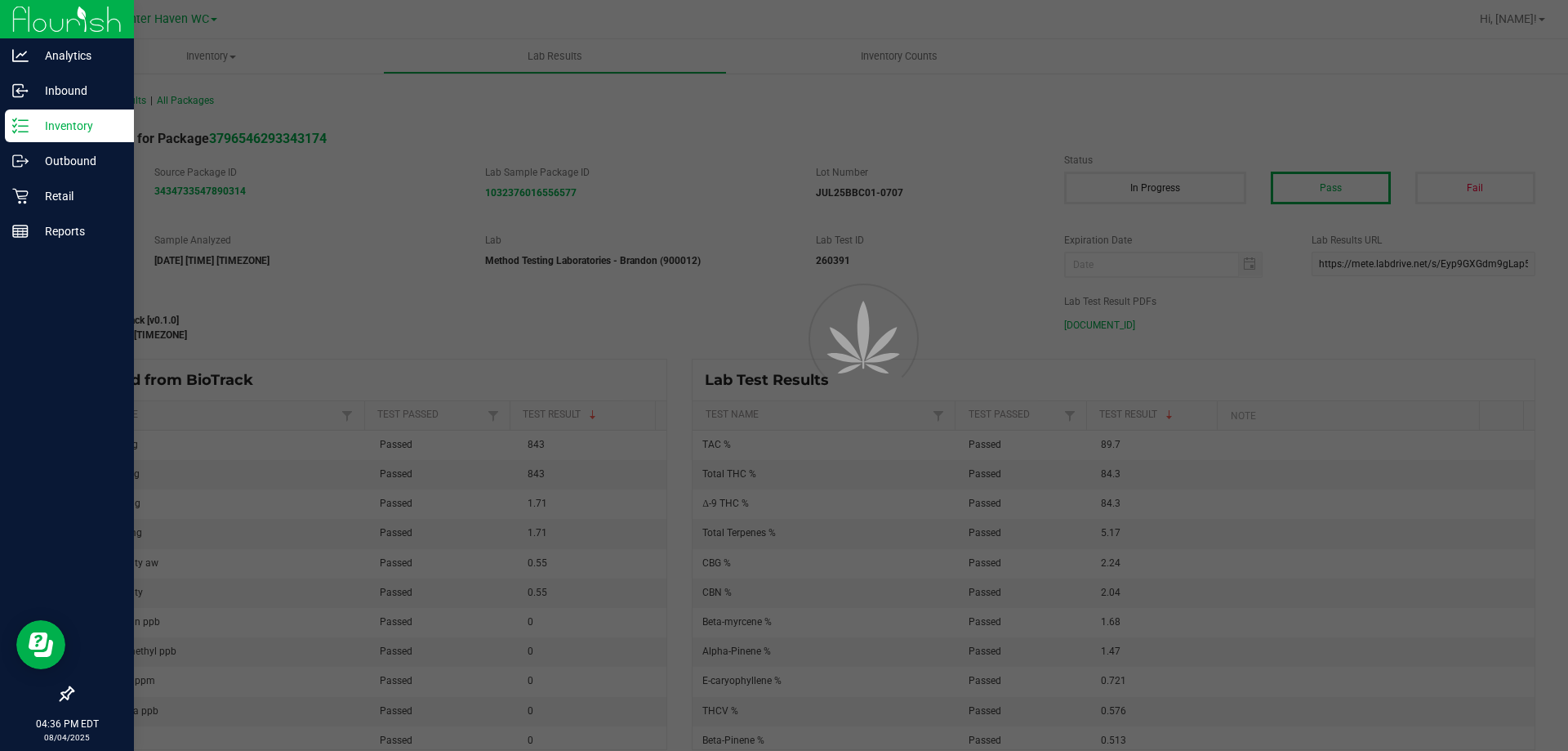 click 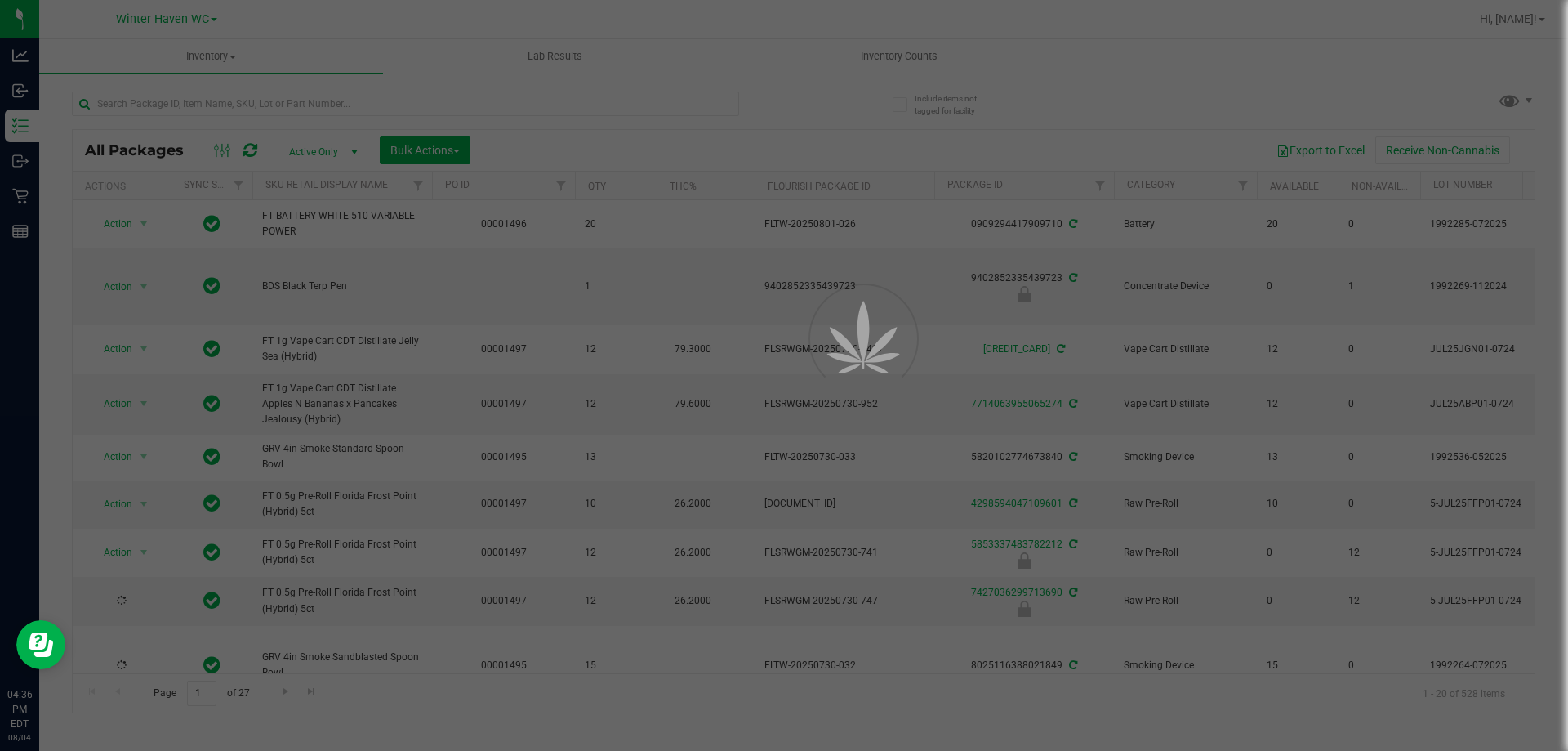click at bounding box center [784, 375] 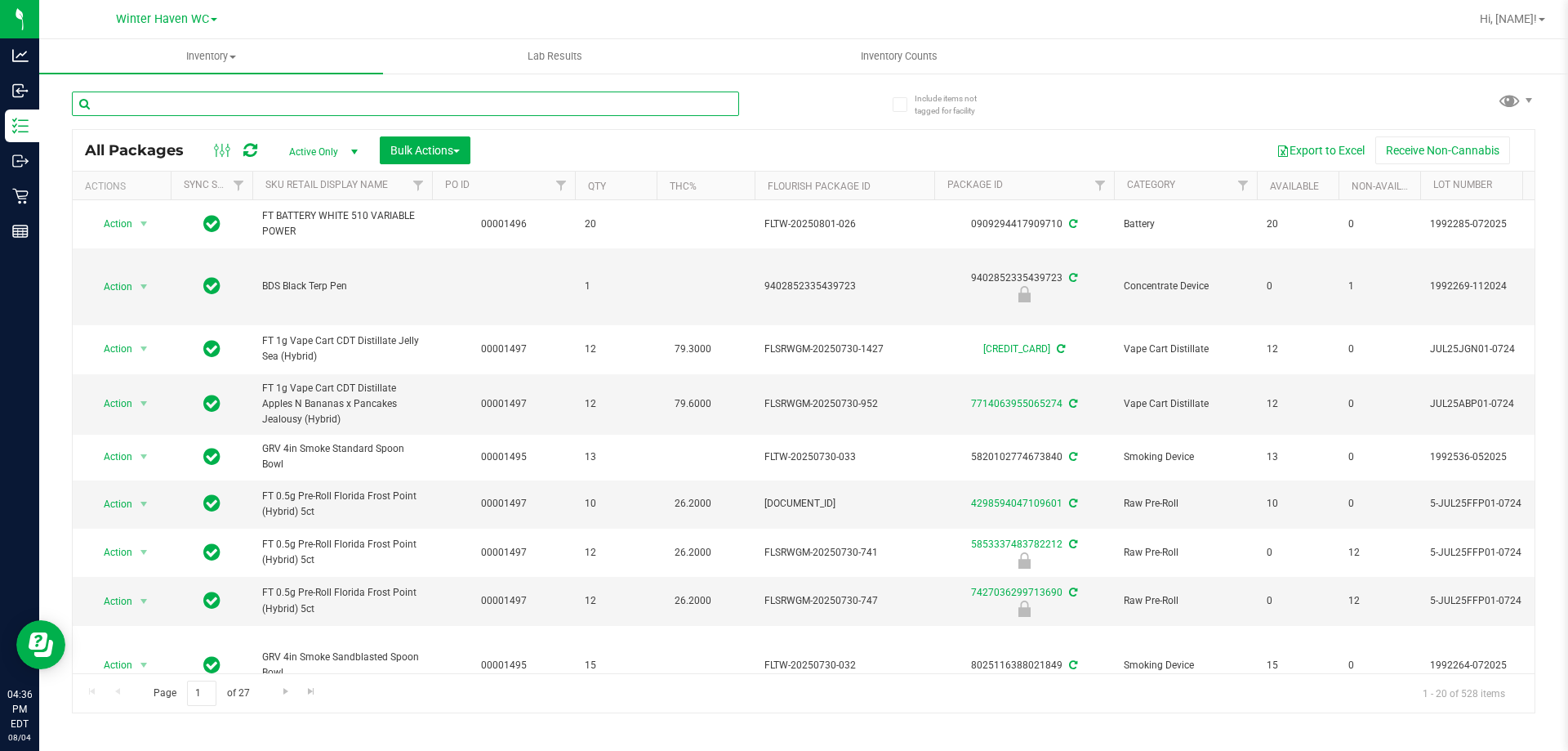 click at bounding box center [405, 104] 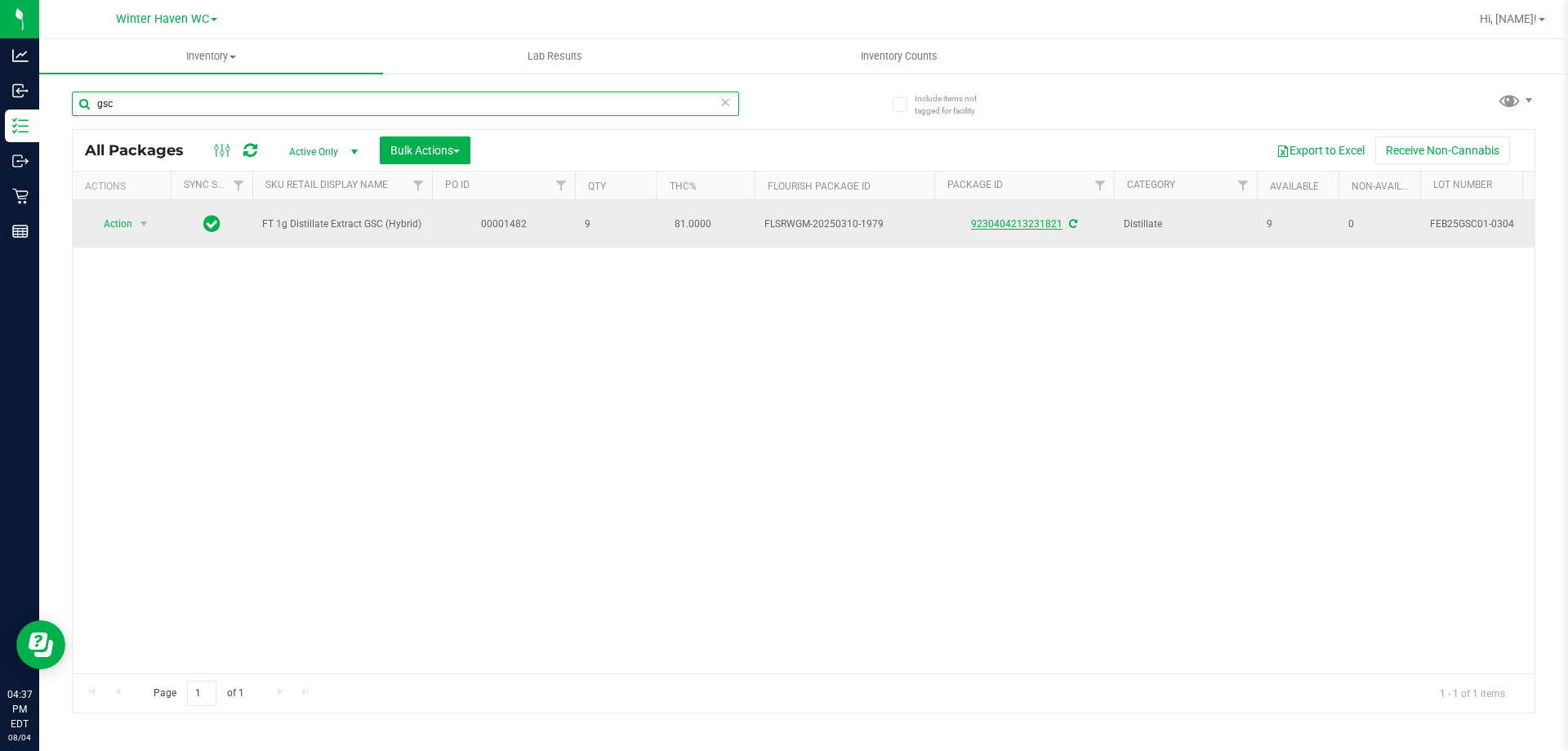 type on "gsc" 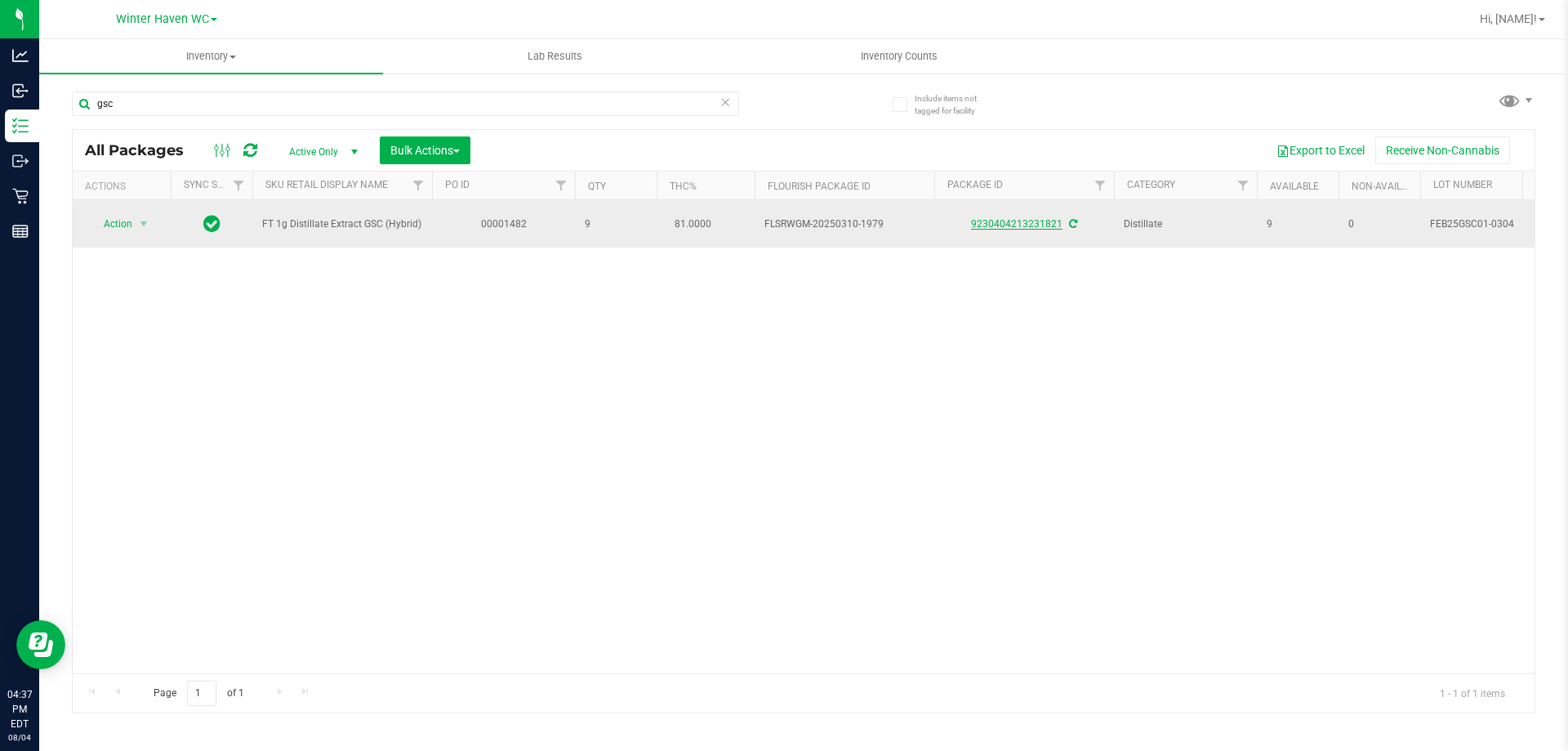 click on "9230404213231821" at bounding box center [1017, 224] 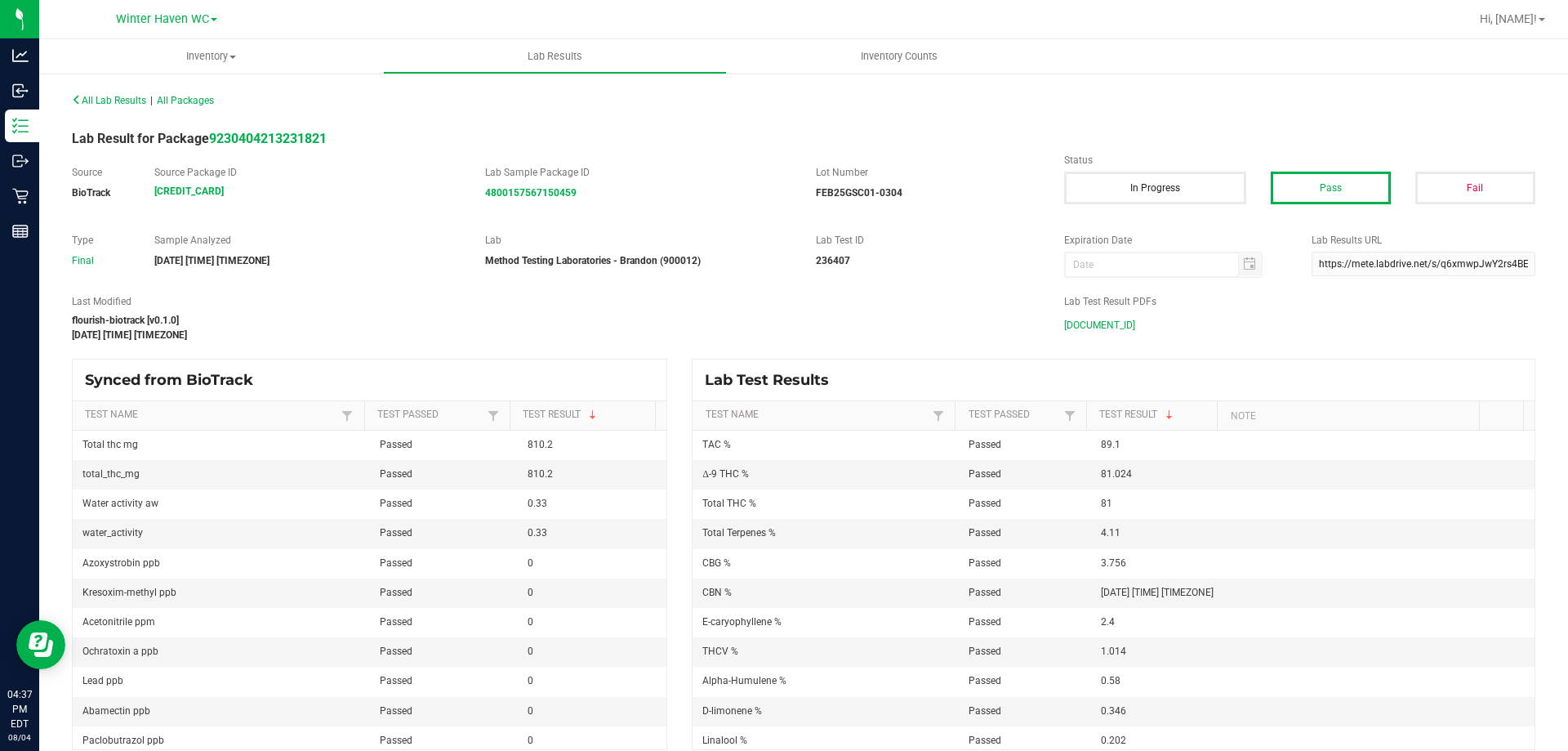 click on "FEB25GSC01-0304.pdf" at bounding box center (1099, 325) 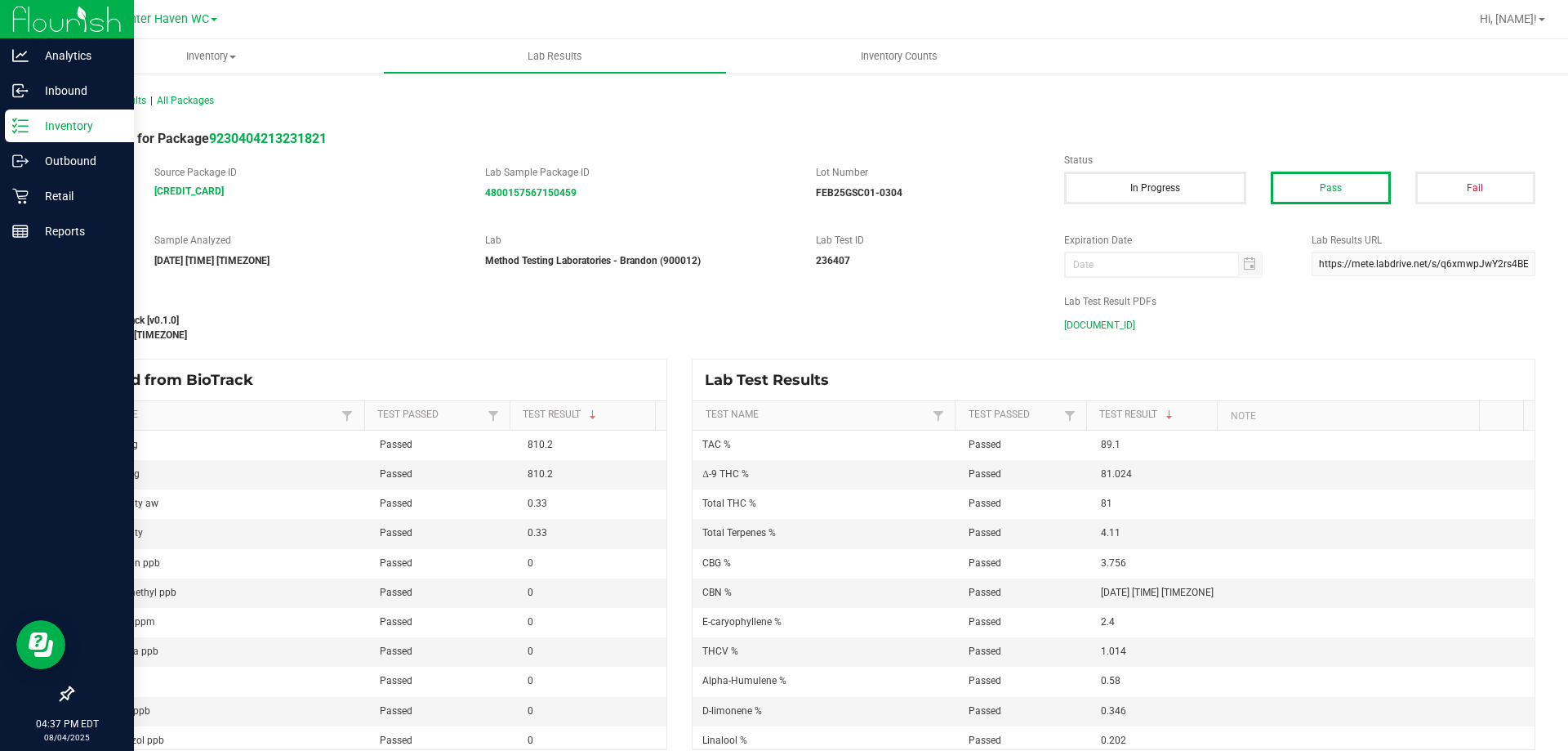 click on "Inventory" at bounding box center (69, 126) 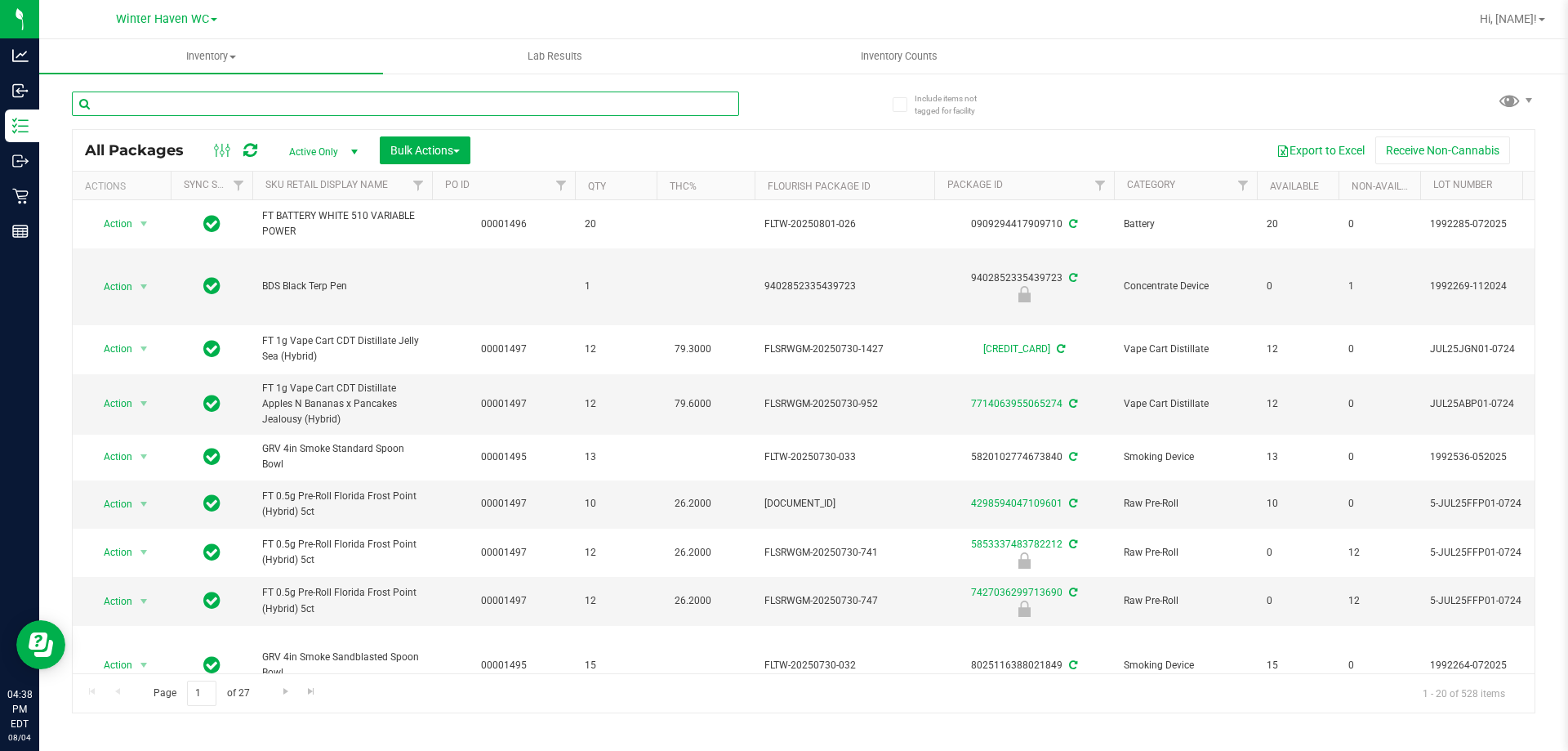 click at bounding box center [405, 104] 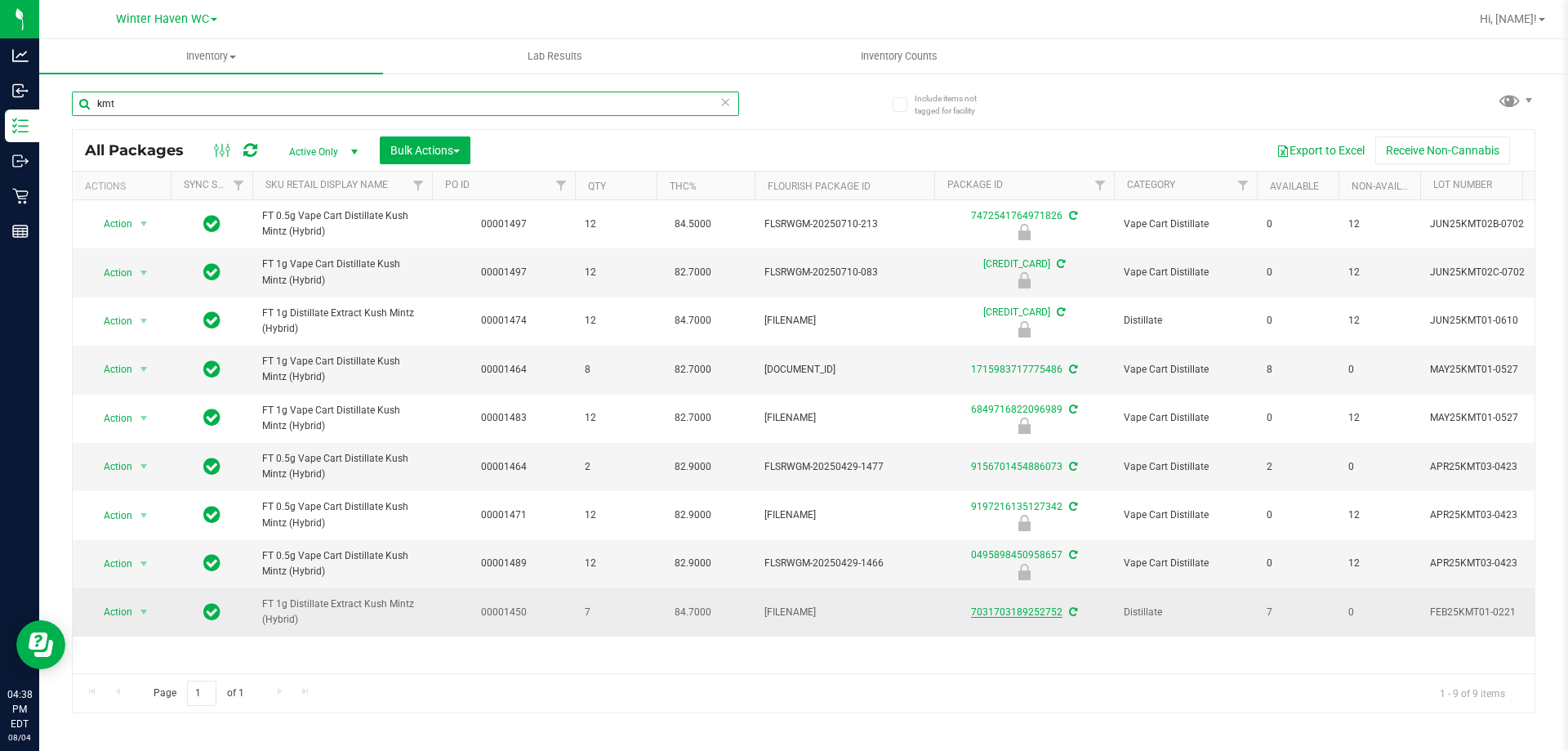 type on "kmt" 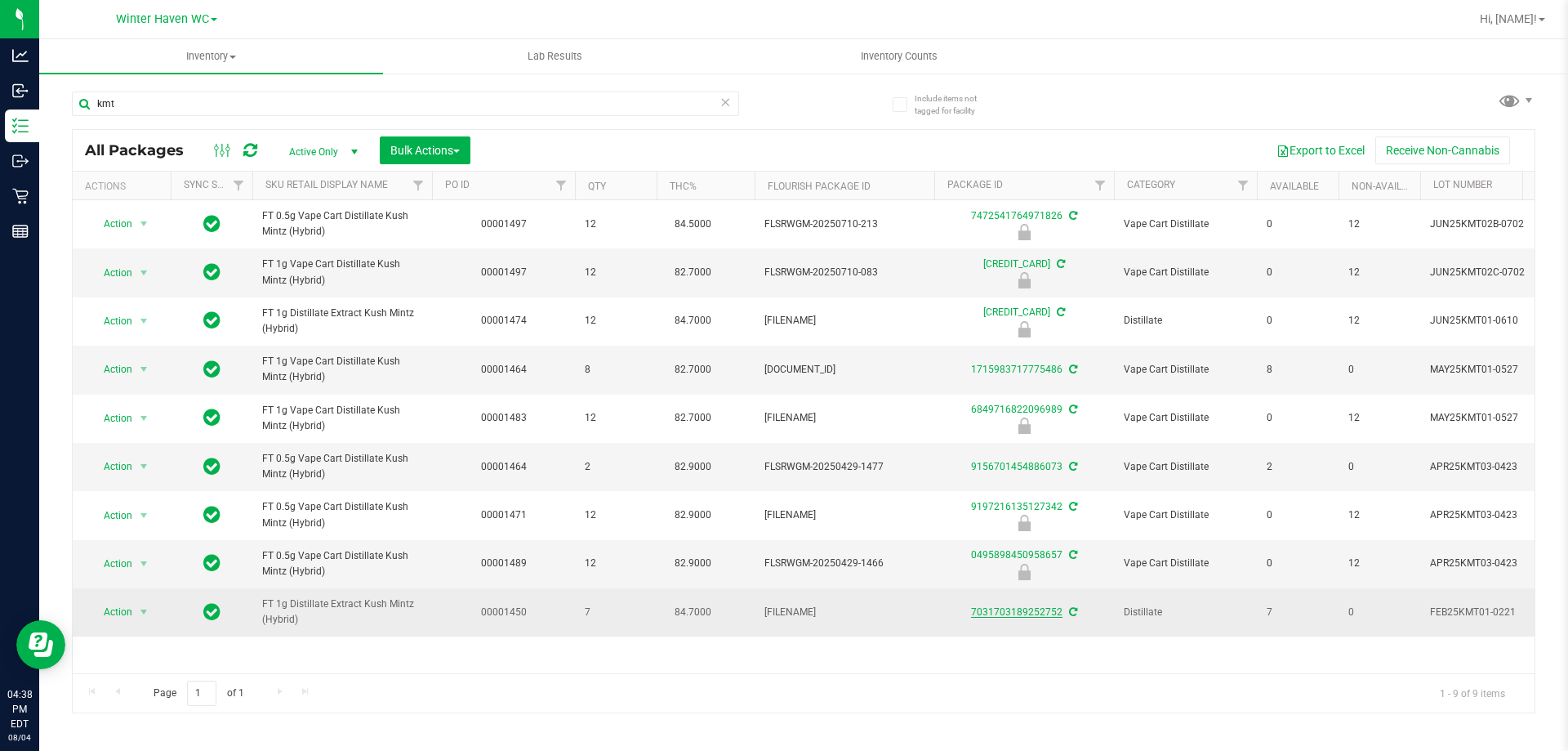click on "7031703189252752" at bounding box center (1017, 612) 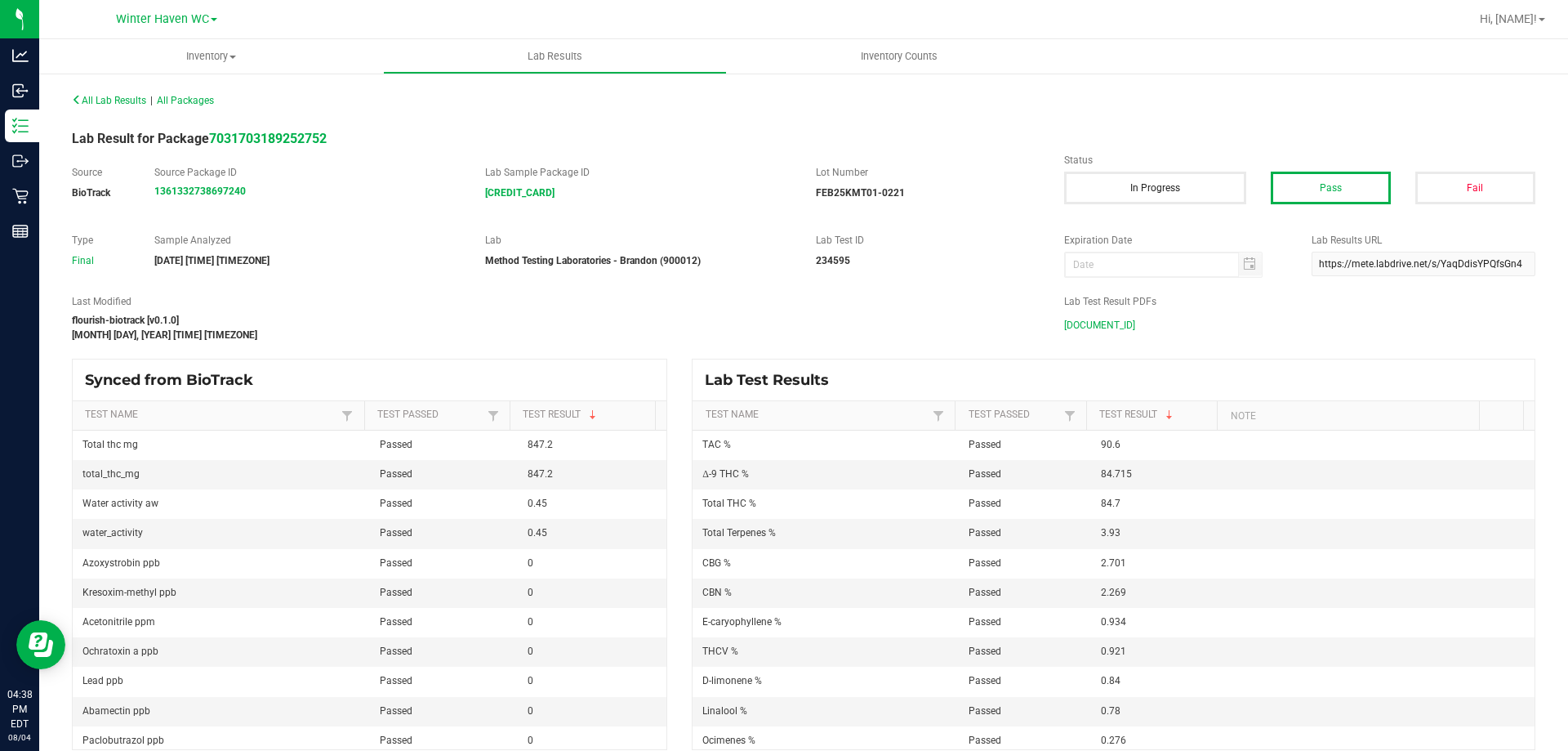 click on "FEB25KMT01-0221.pdf" at bounding box center [1099, 325] 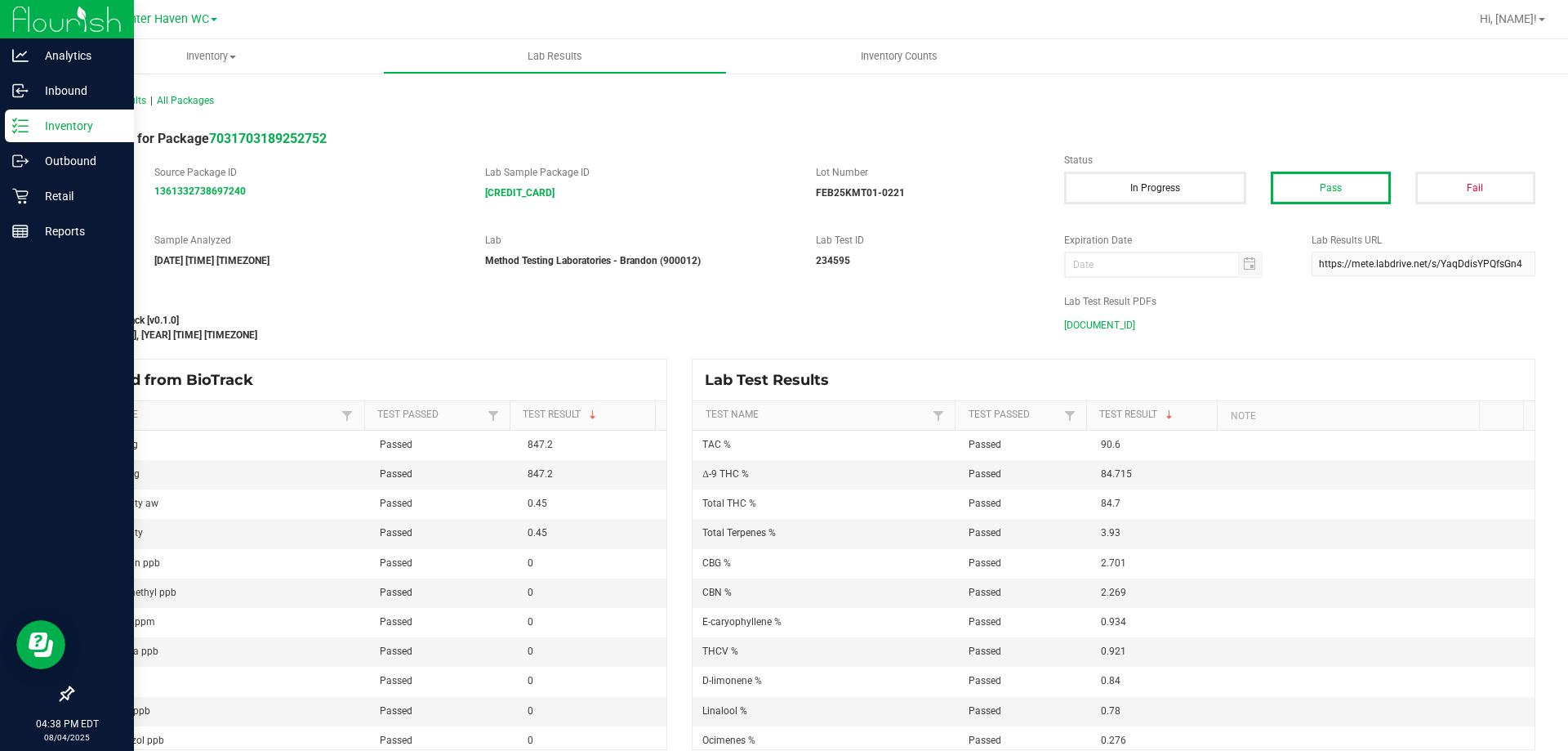 click 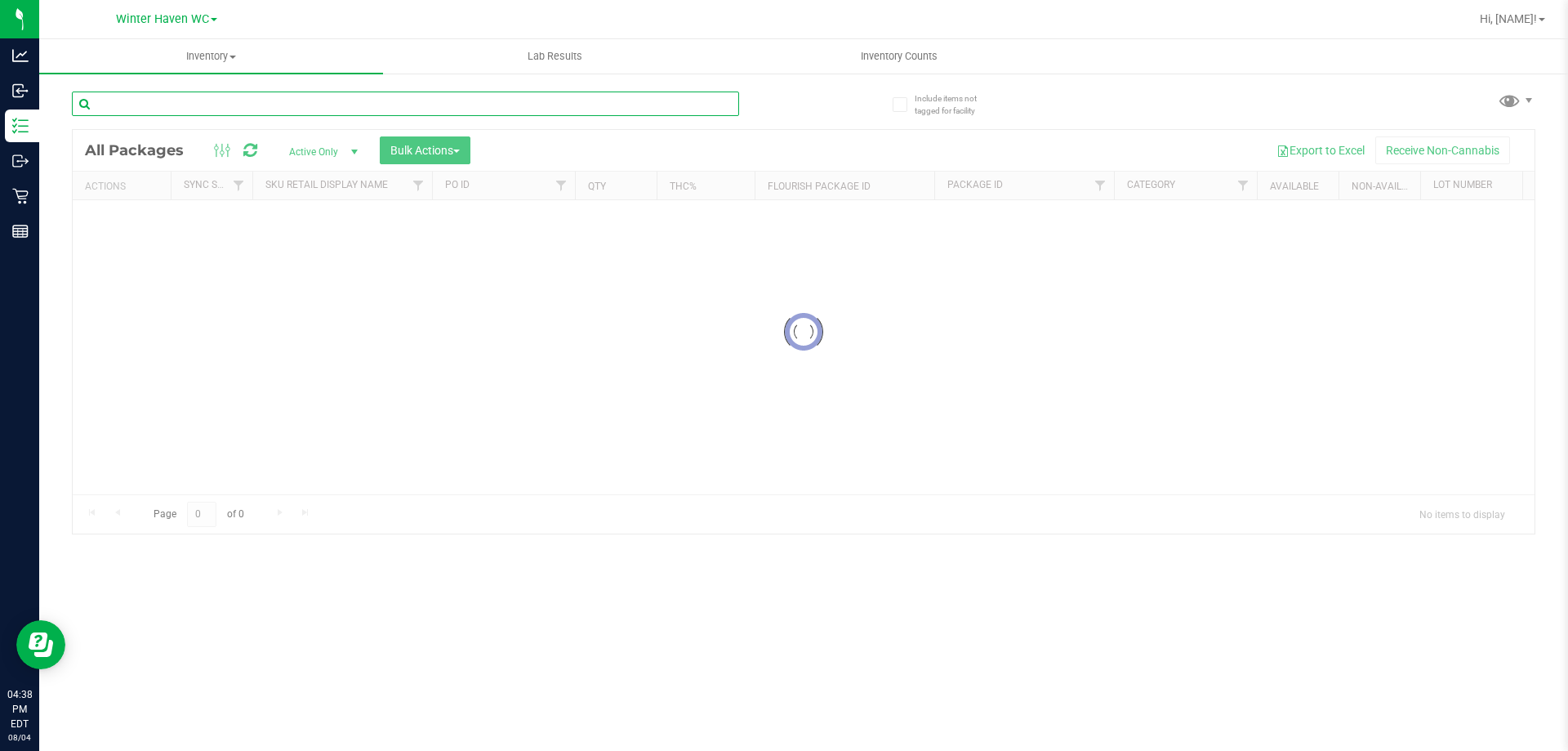 click at bounding box center (405, 104) 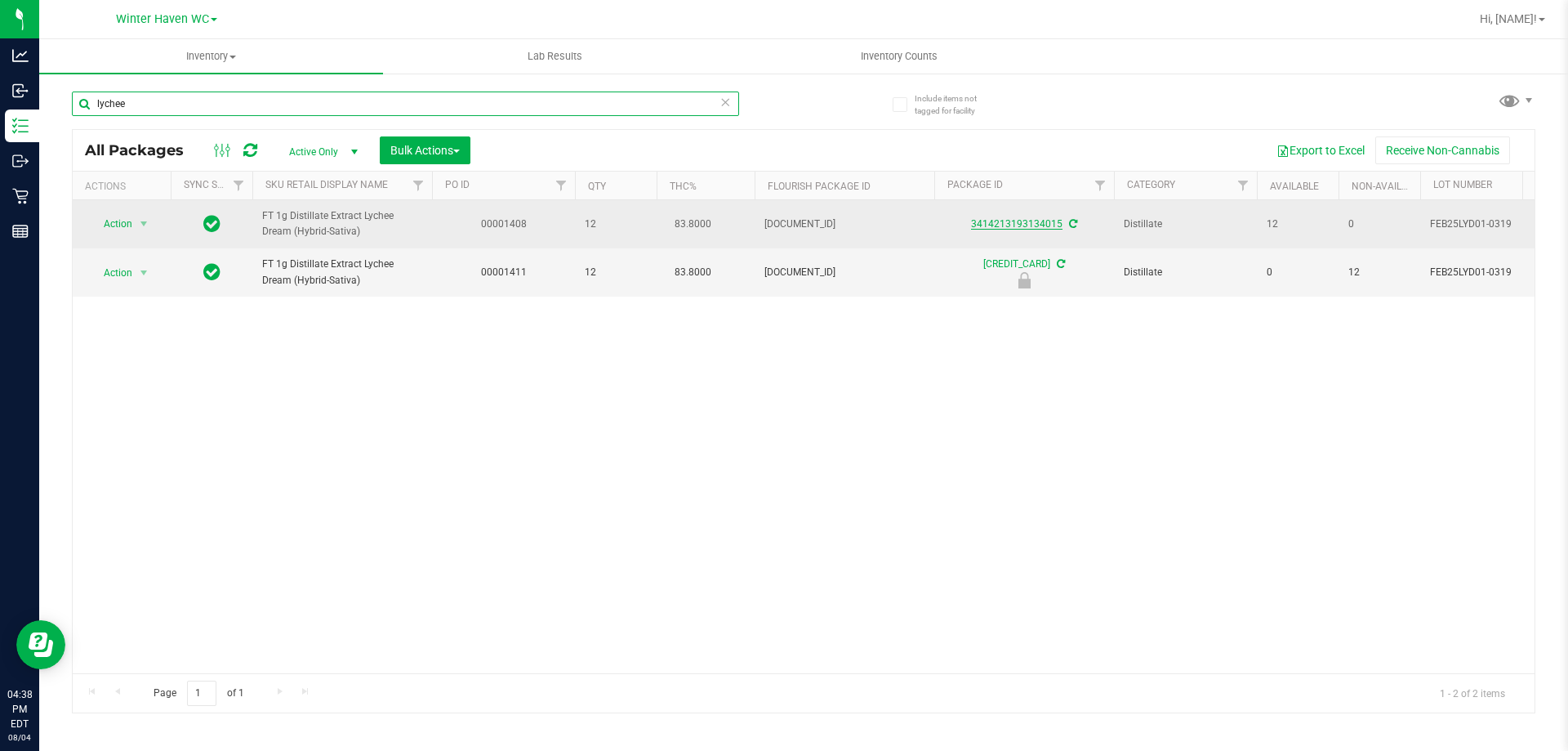 type on "lychee" 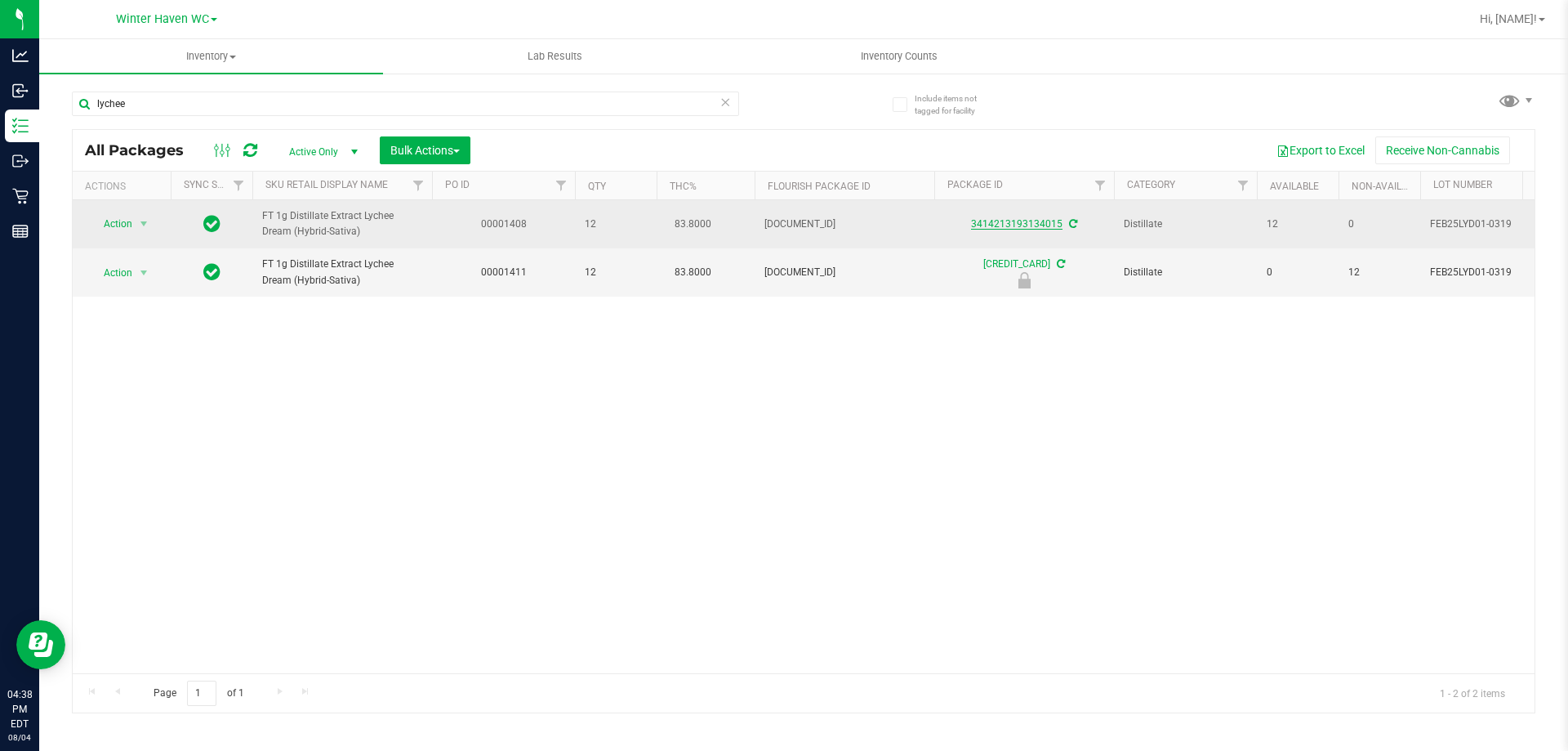 click on "3414213193134015" at bounding box center (1017, 224) 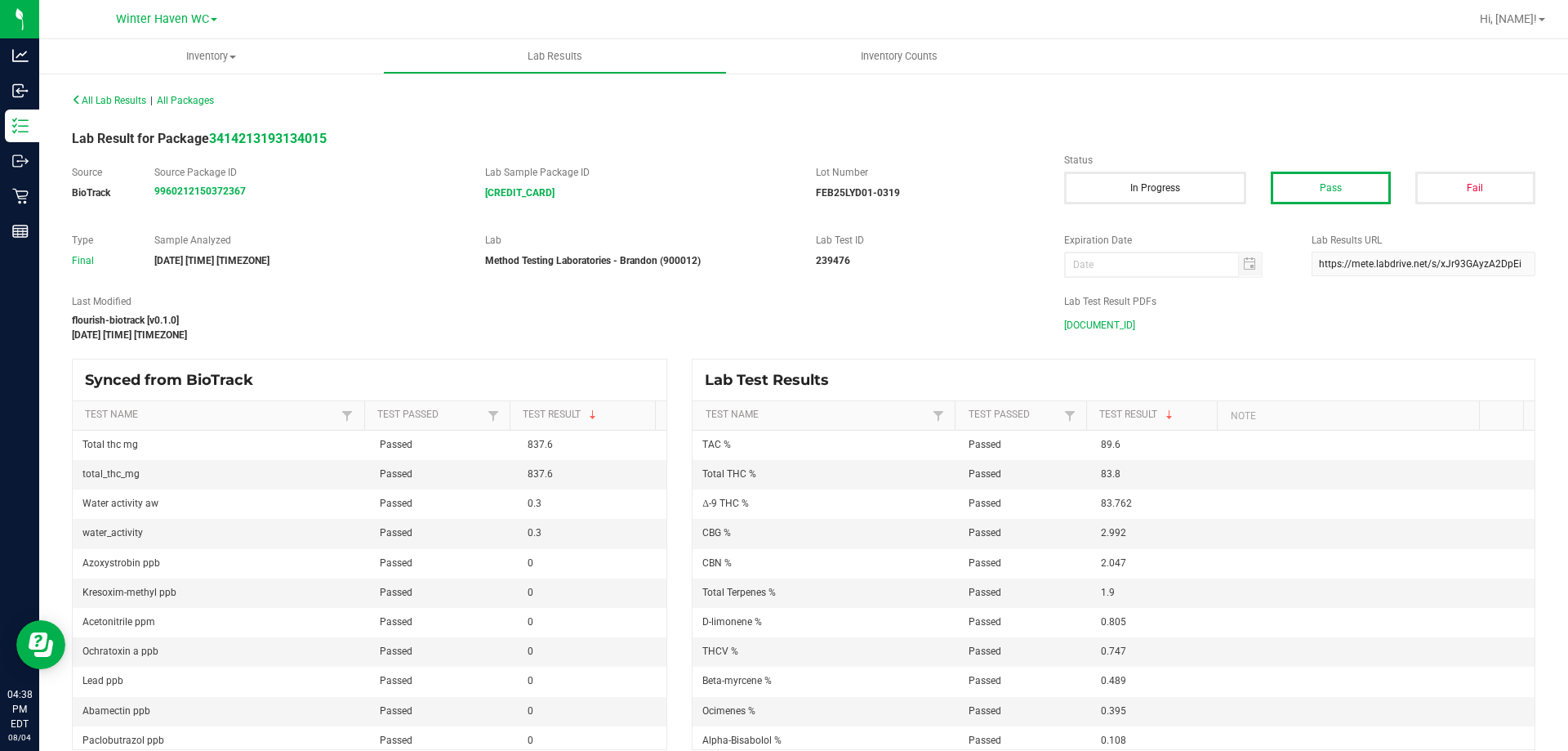 click on "FEB25LYD01-0319.pdf" at bounding box center (1099, 325) 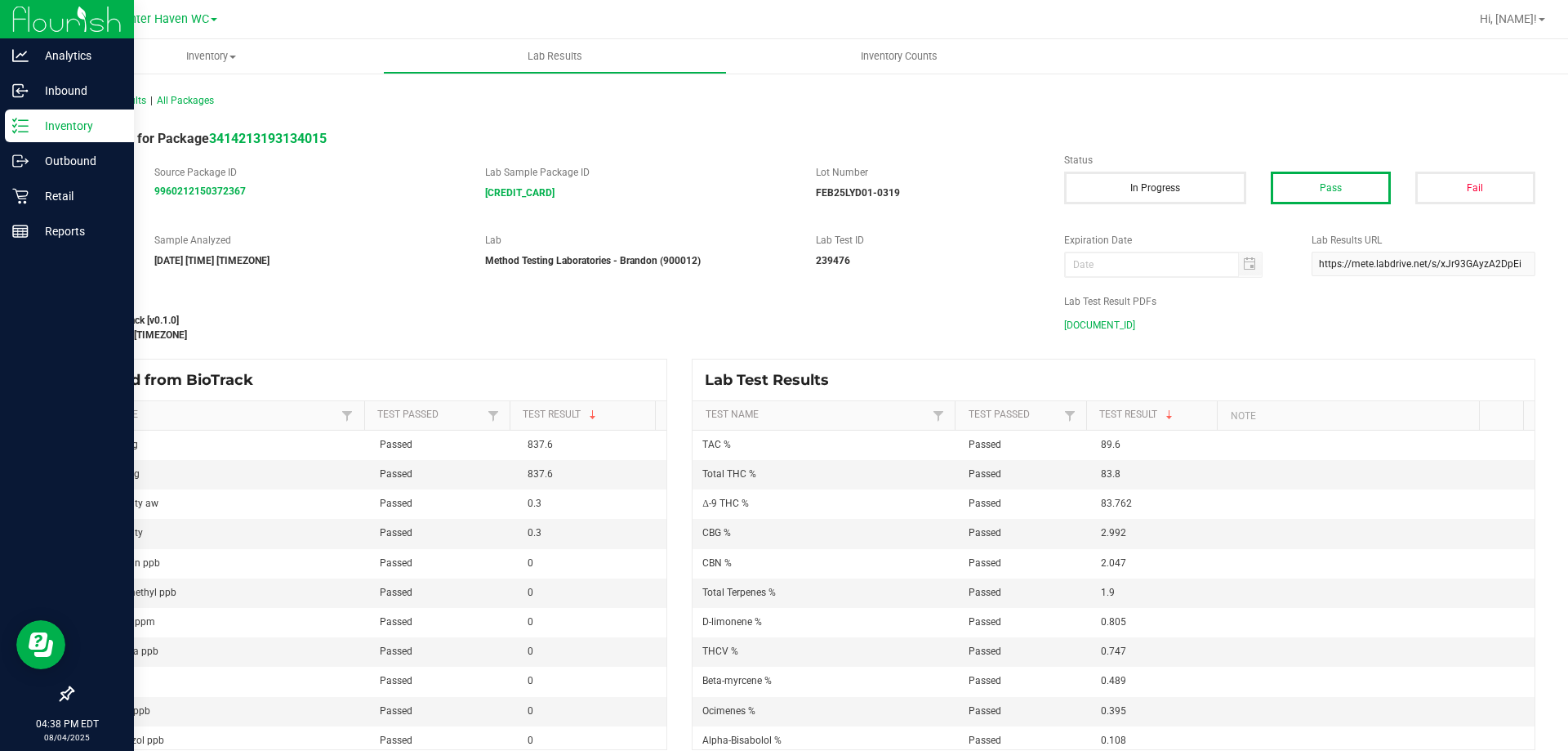 click 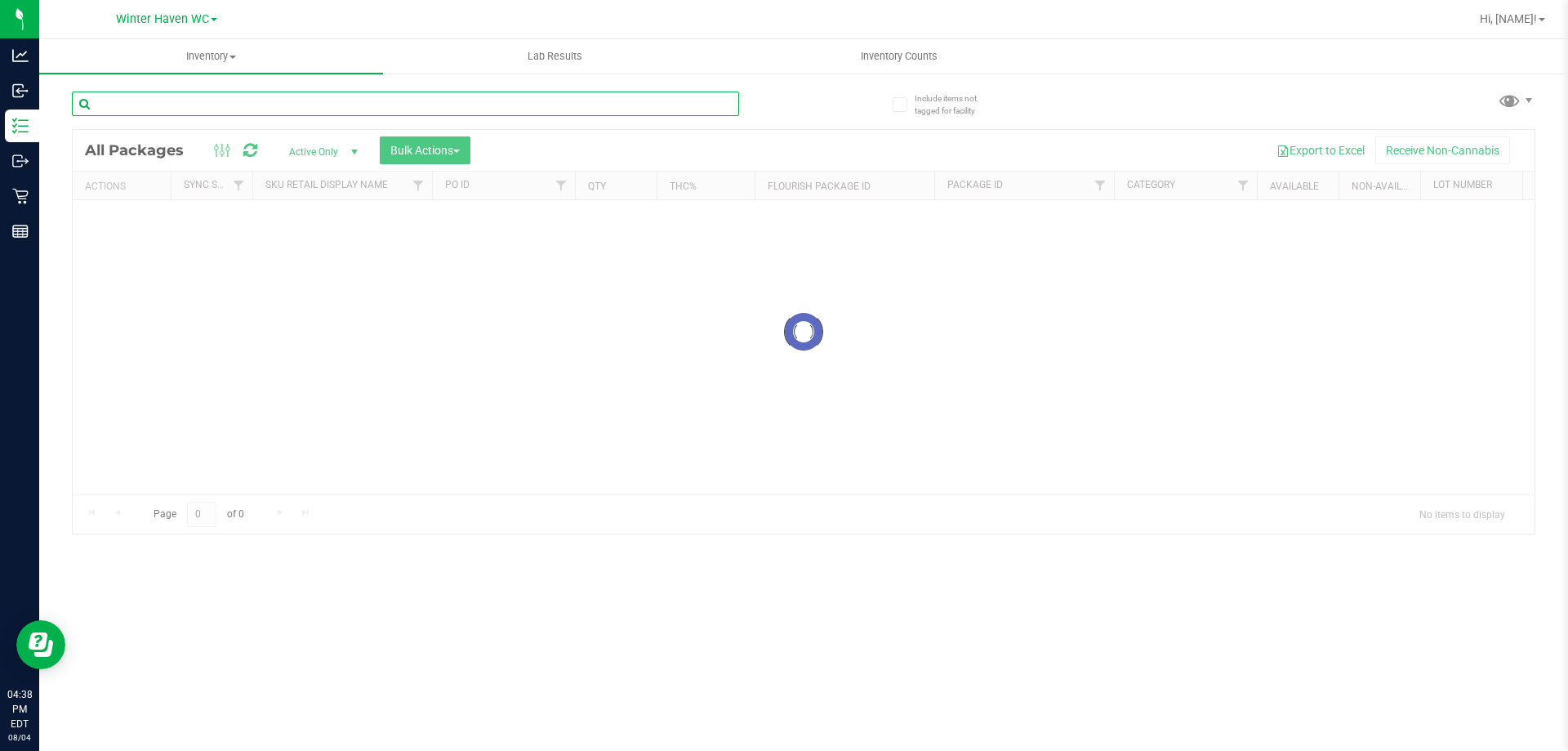 click at bounding box center [405, 104] 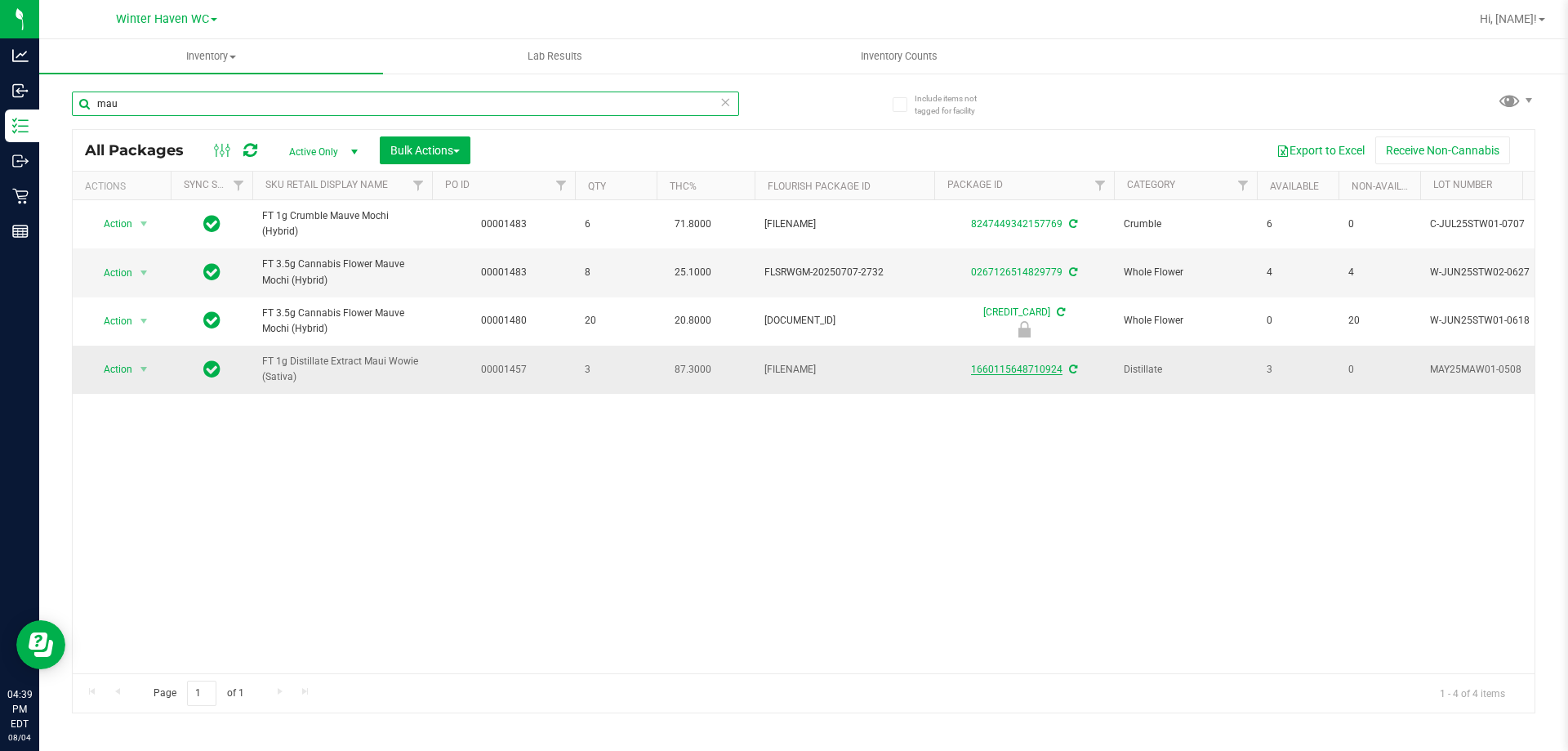 type on "mau" 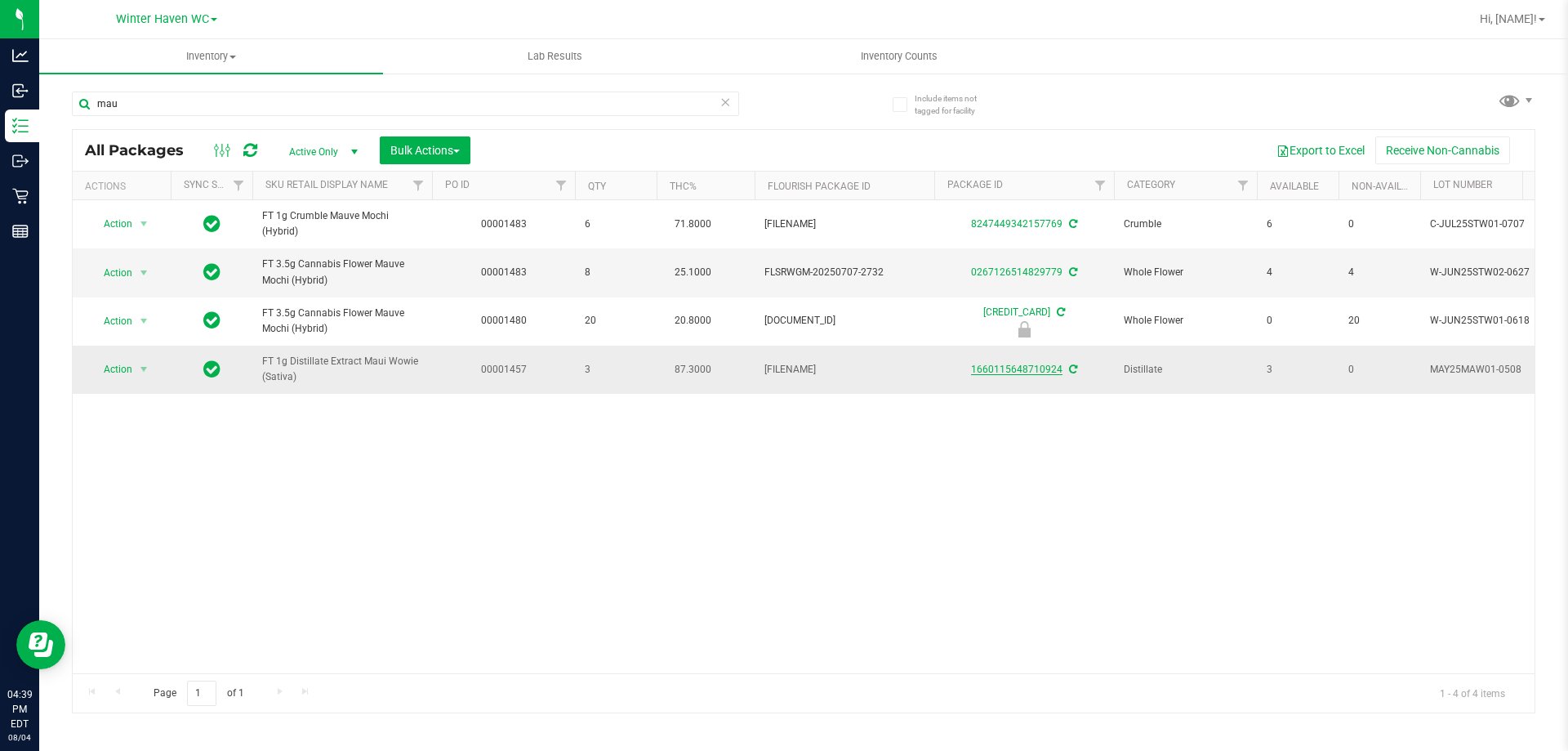 click on "1660115648710924" at bounding box center (1017, 369) 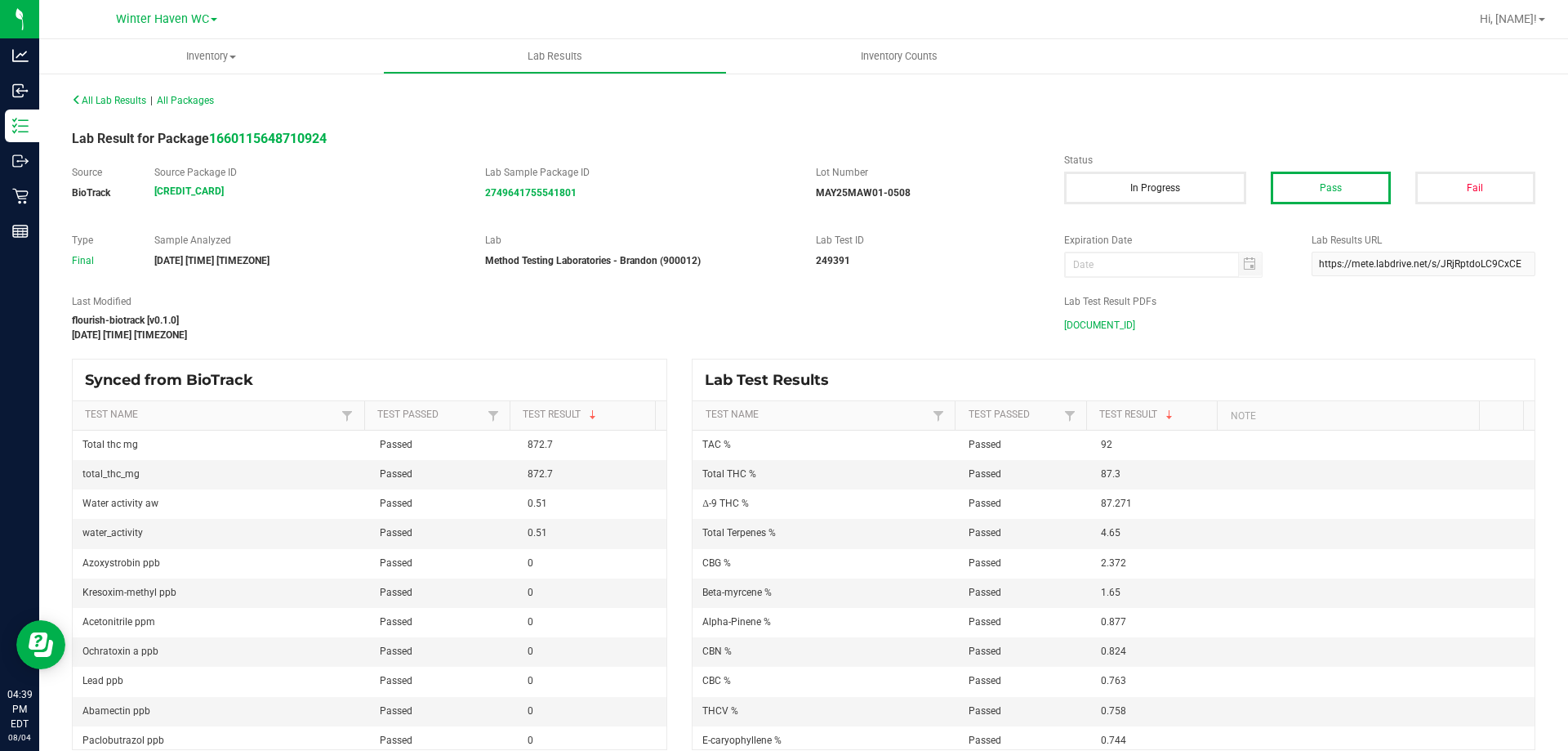 click on "MAY25MAW01-0508.pdf" at bounding box center [1099, 325] 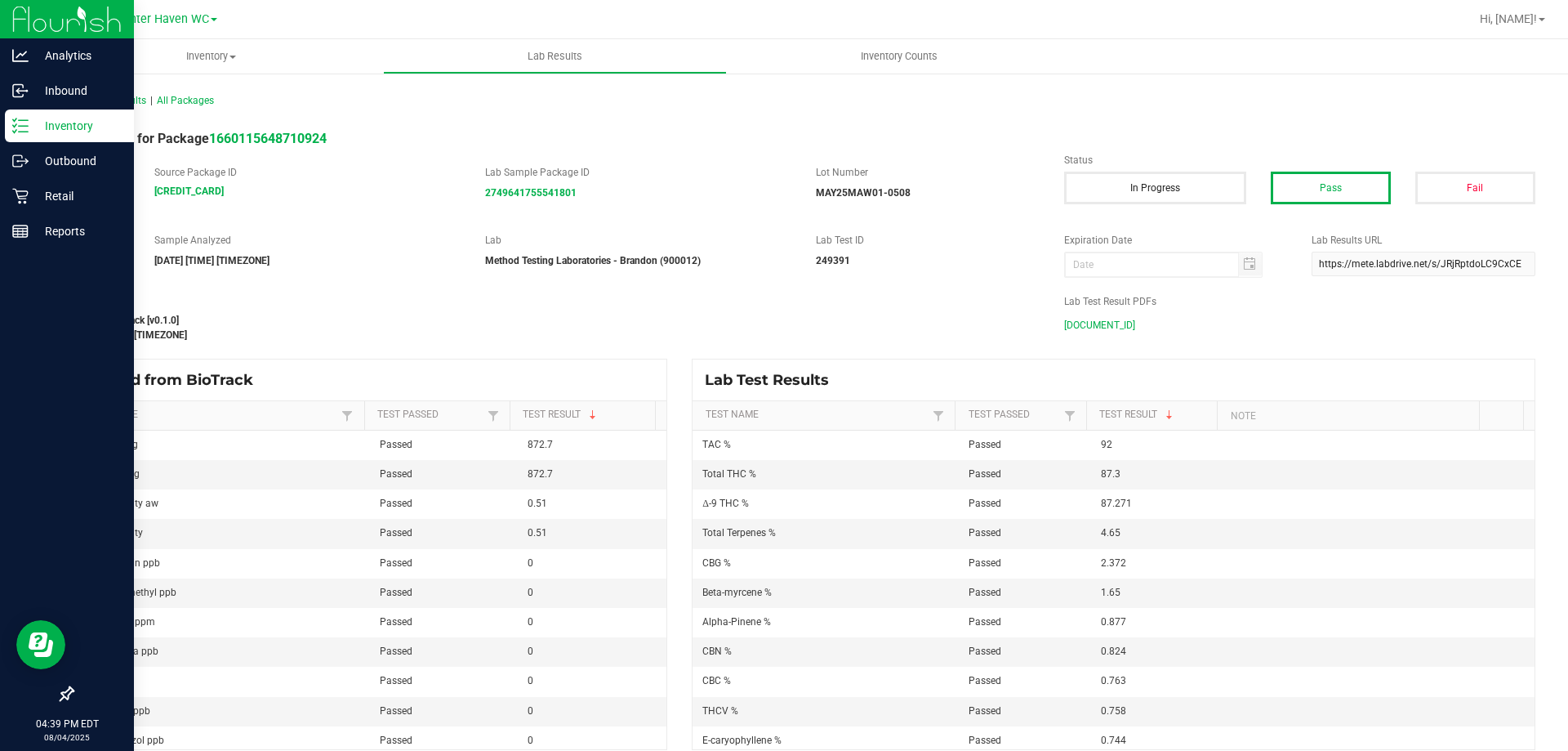 click on "Inventory" at bounding box center (69, 126) 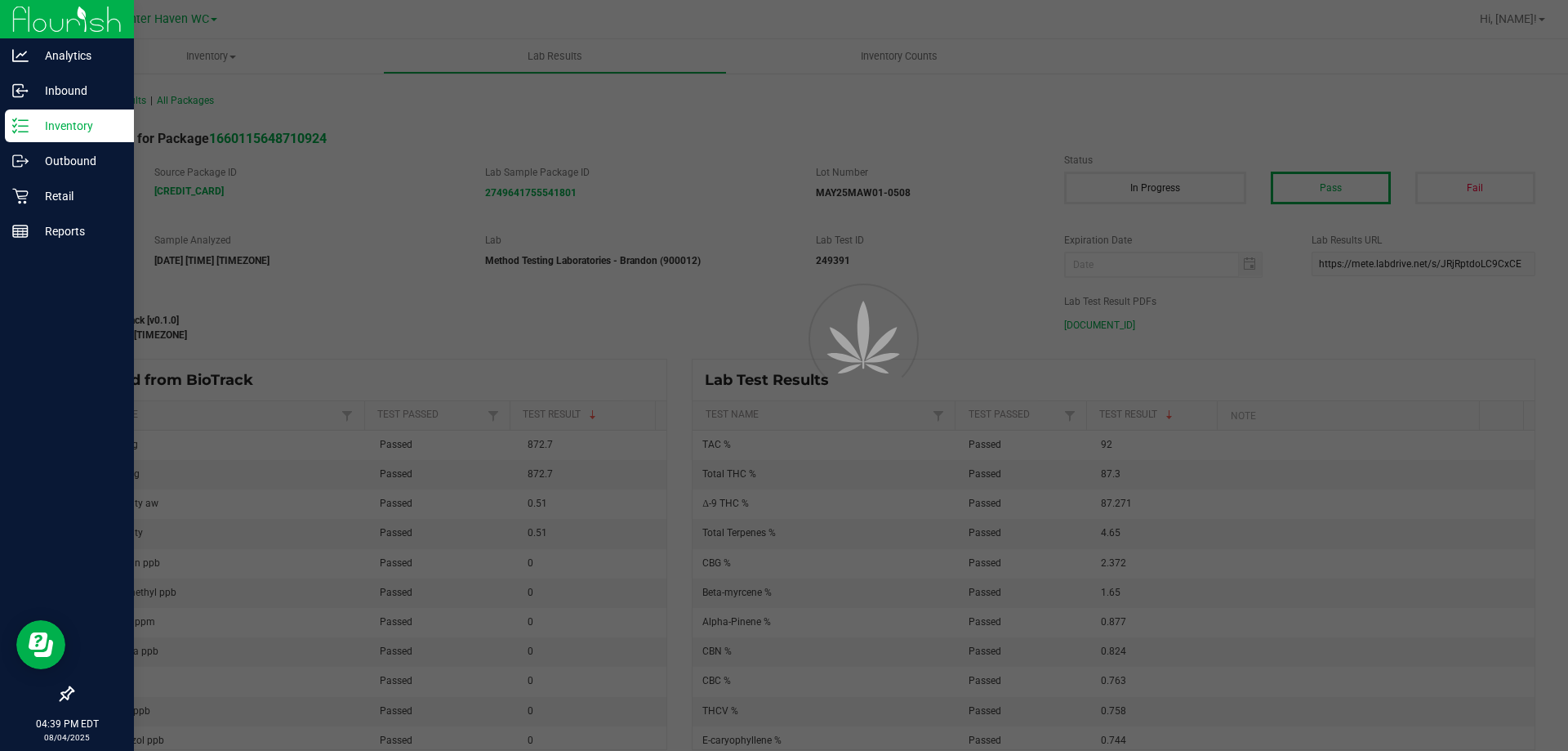 drag, startPoint x: 16, startPoint y: 123, endPoint x: 227, endPoint y: 131, distance: 211.1516 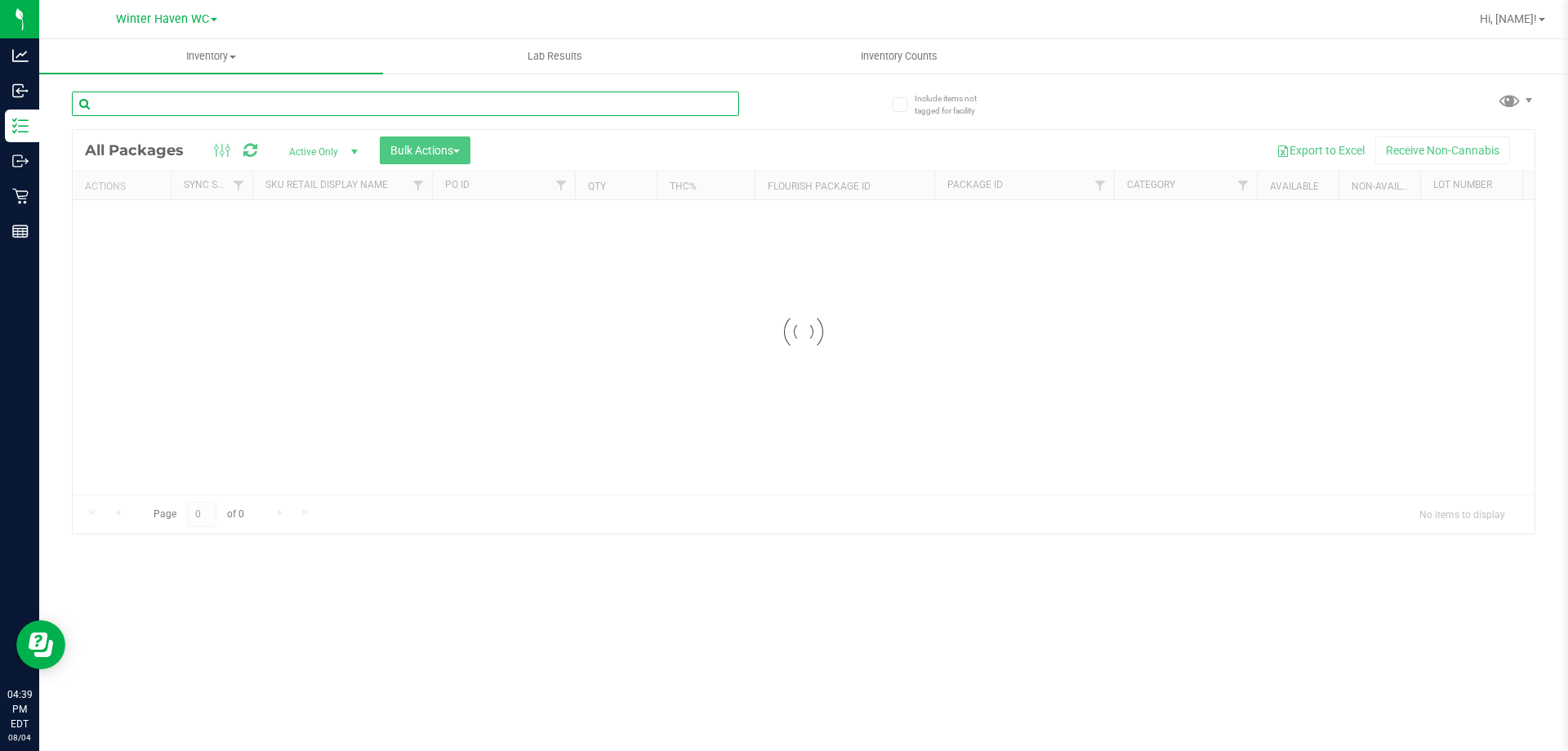 click at bounding box center [405, 104] 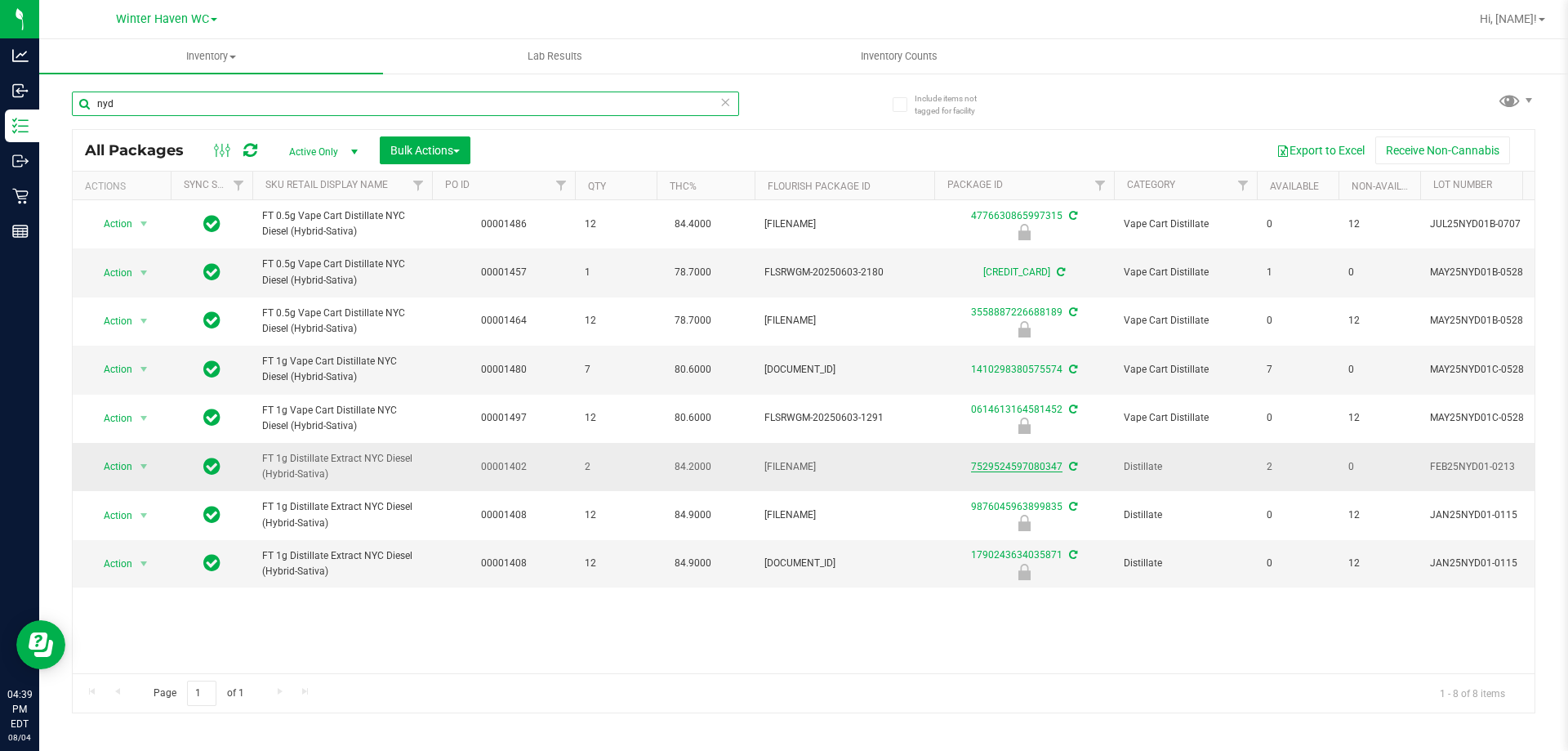 type on "nyd" 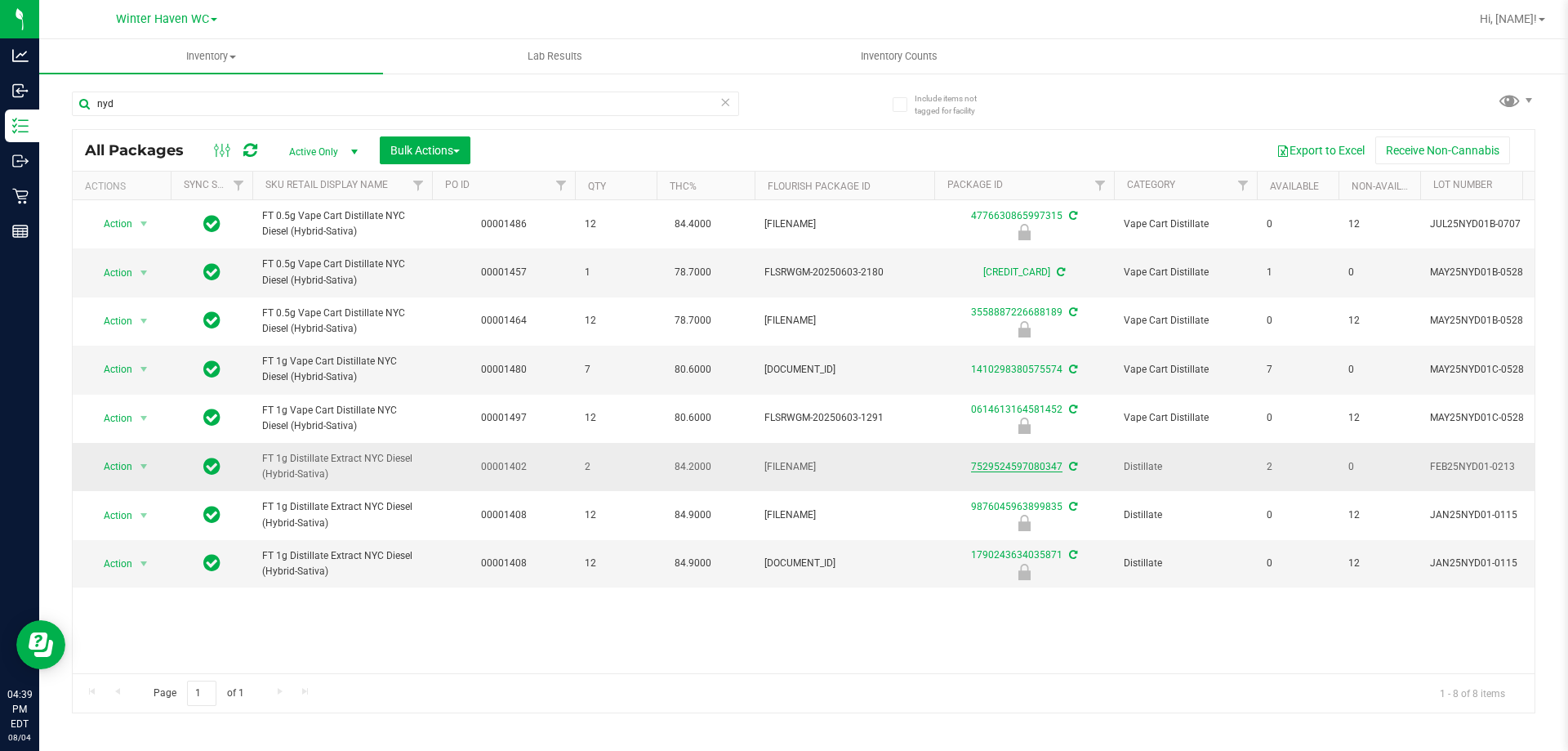 click on "7529524597080347" at bounding box center (1017, 467) 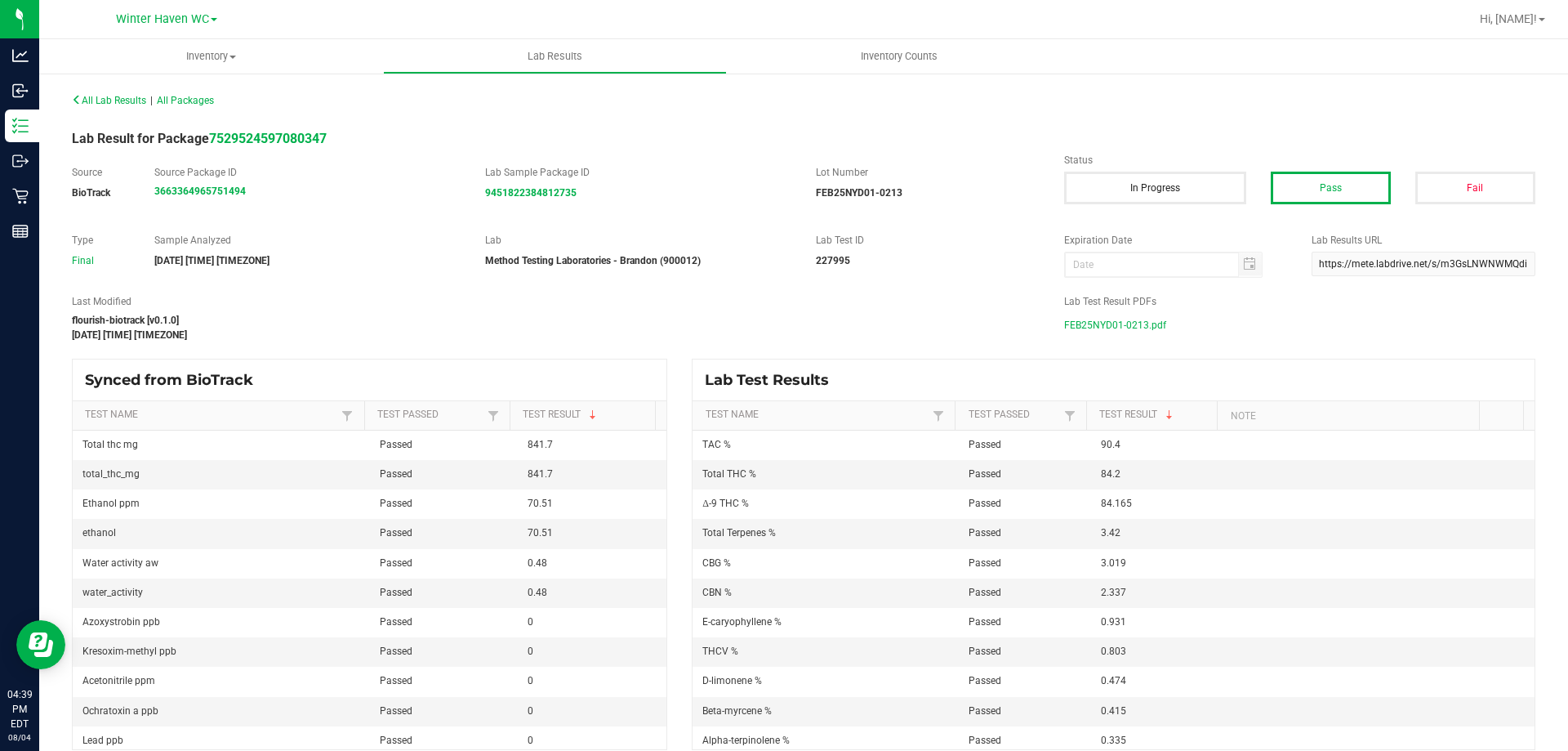 click on "FEB25NYD01-0213.pdf" at bounding box center (1115, 325) 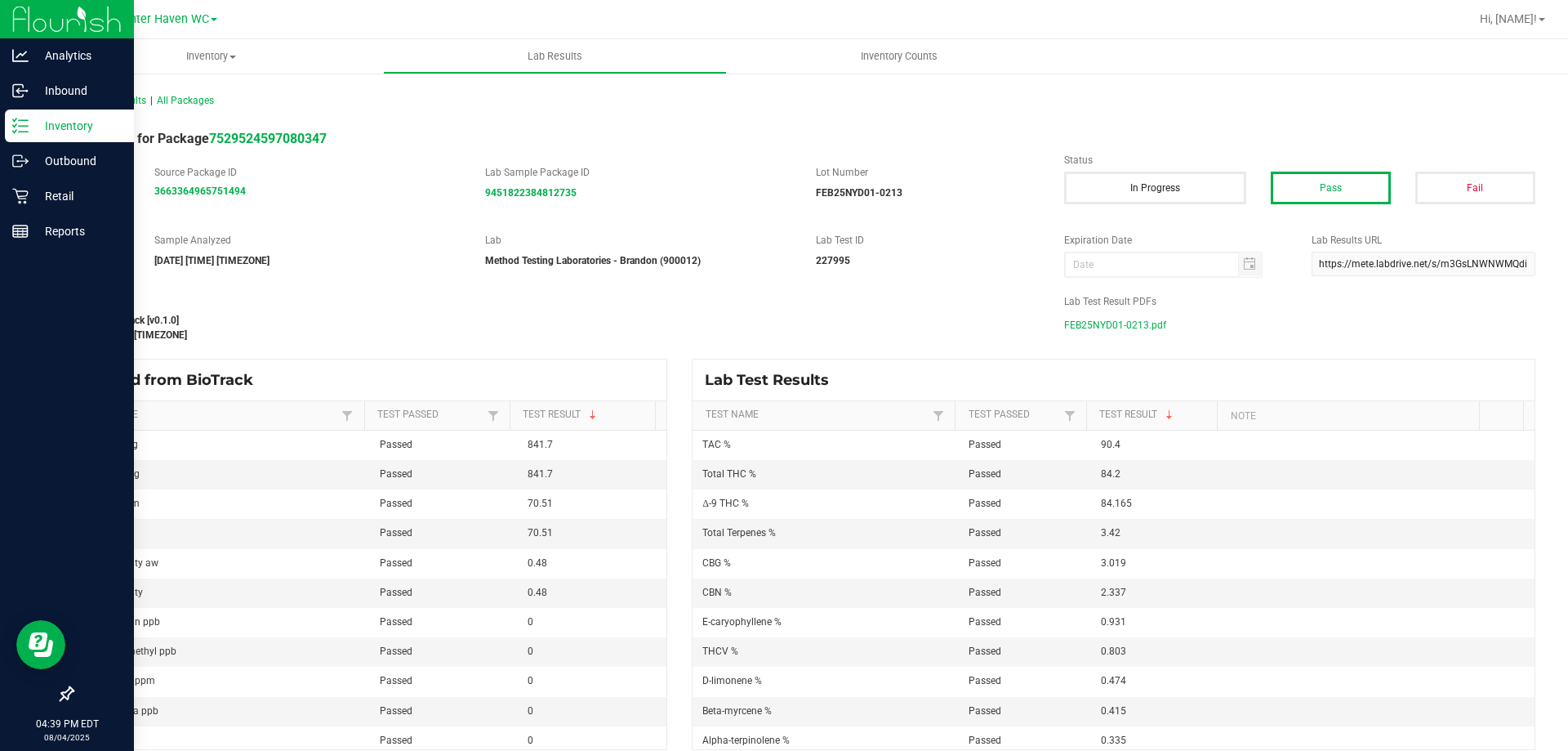 click on "Inventory" at bounding box center [69, 126] 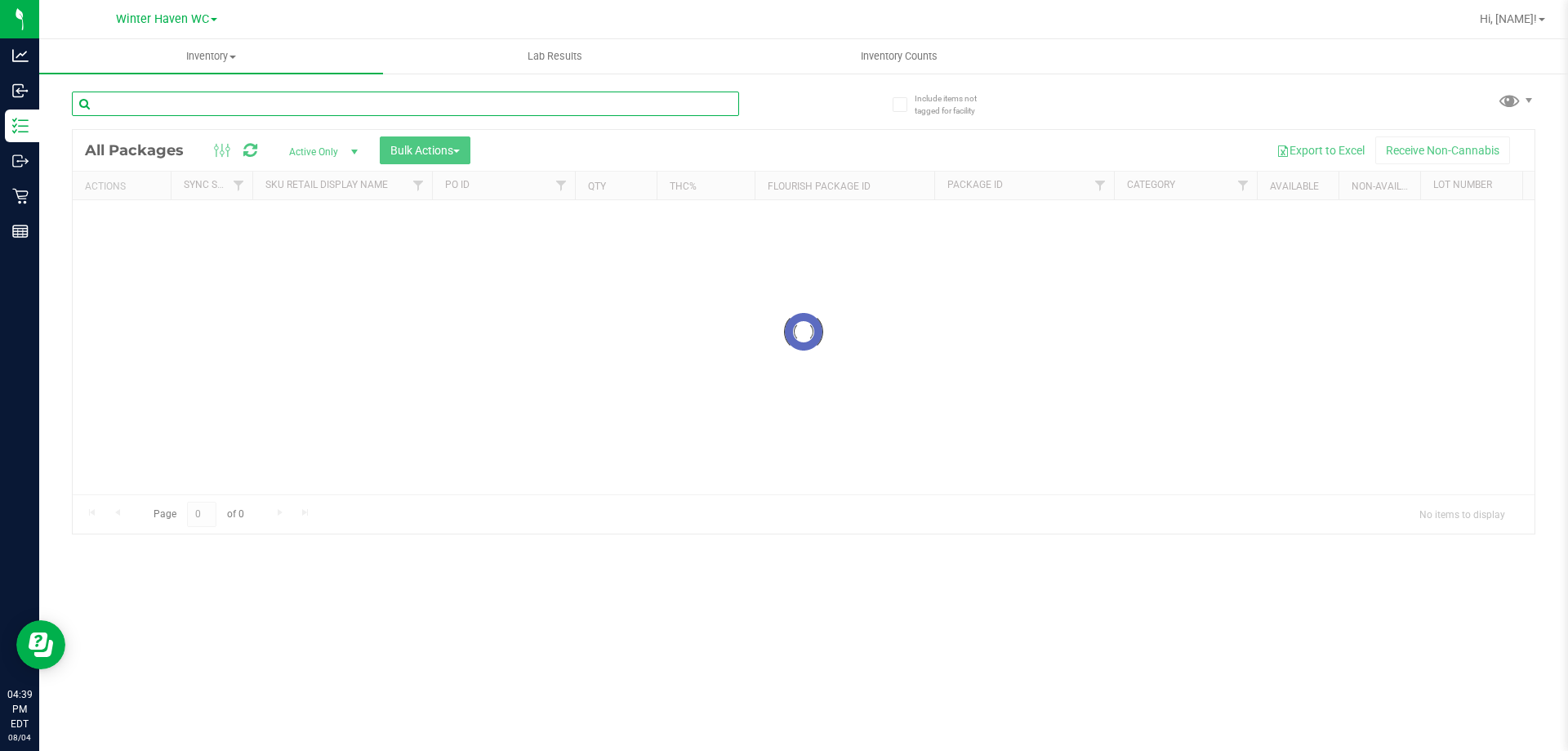 click at bounding box center (405, 104) 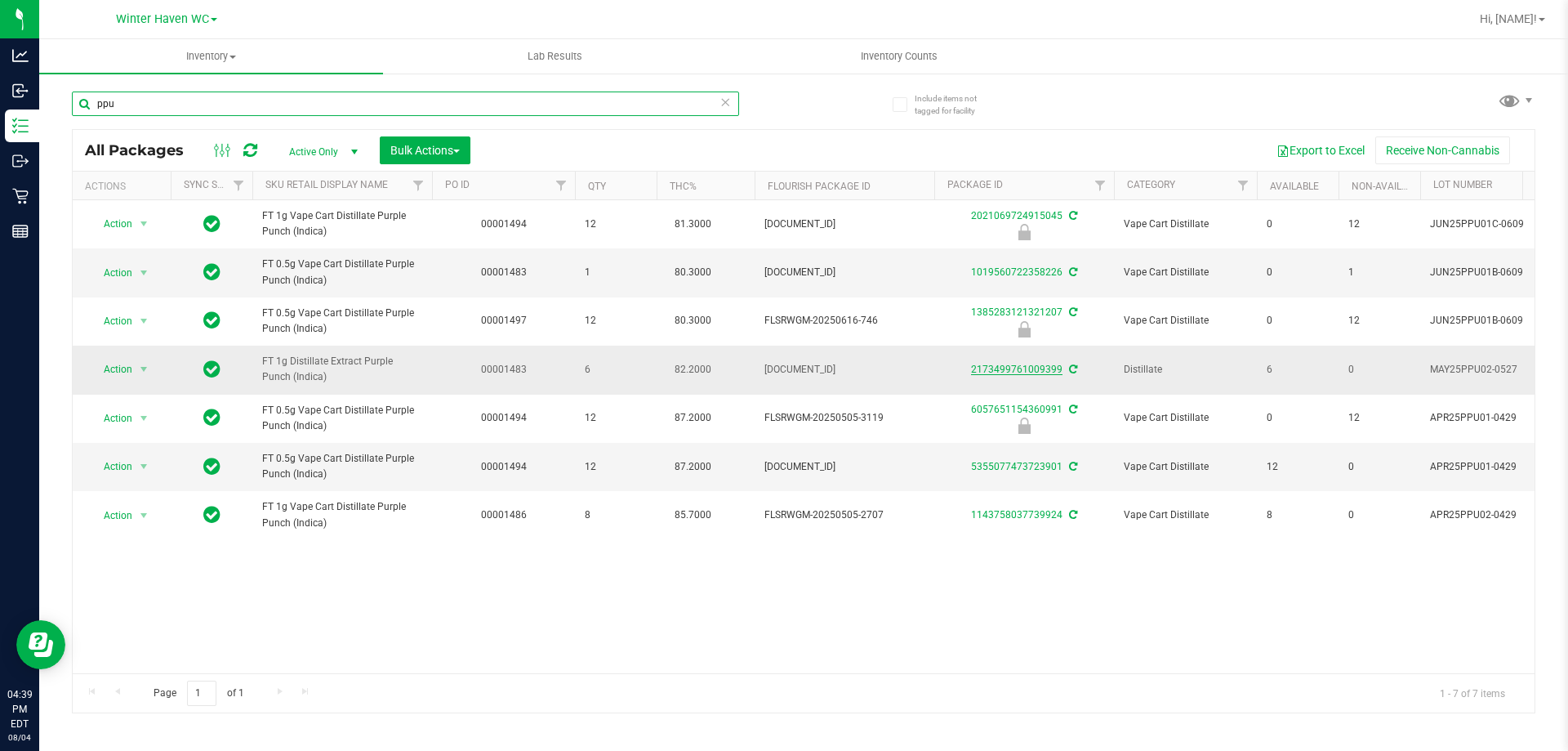 type on "ppu" 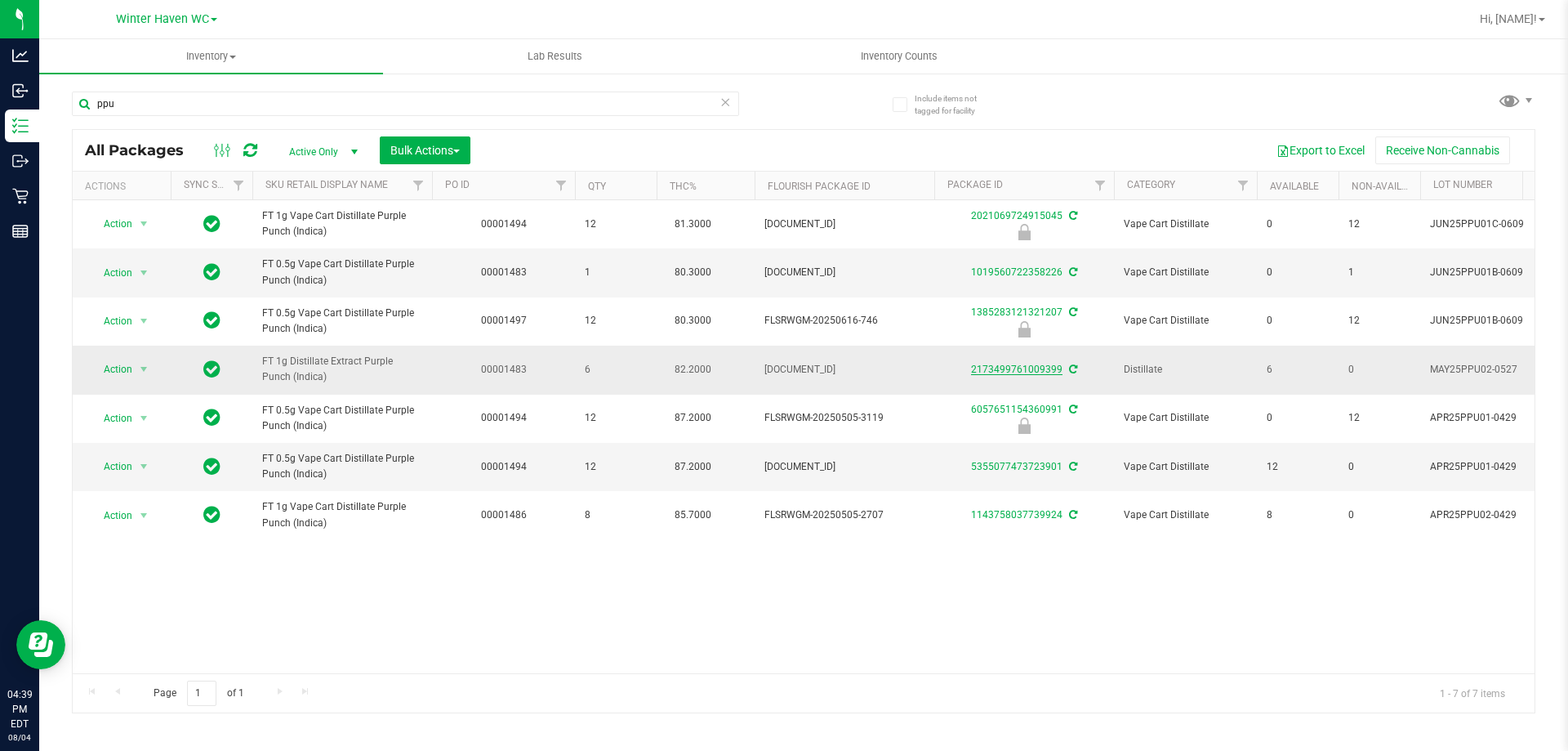 click on "2173499761009399" at bounding box center (1017, 369) 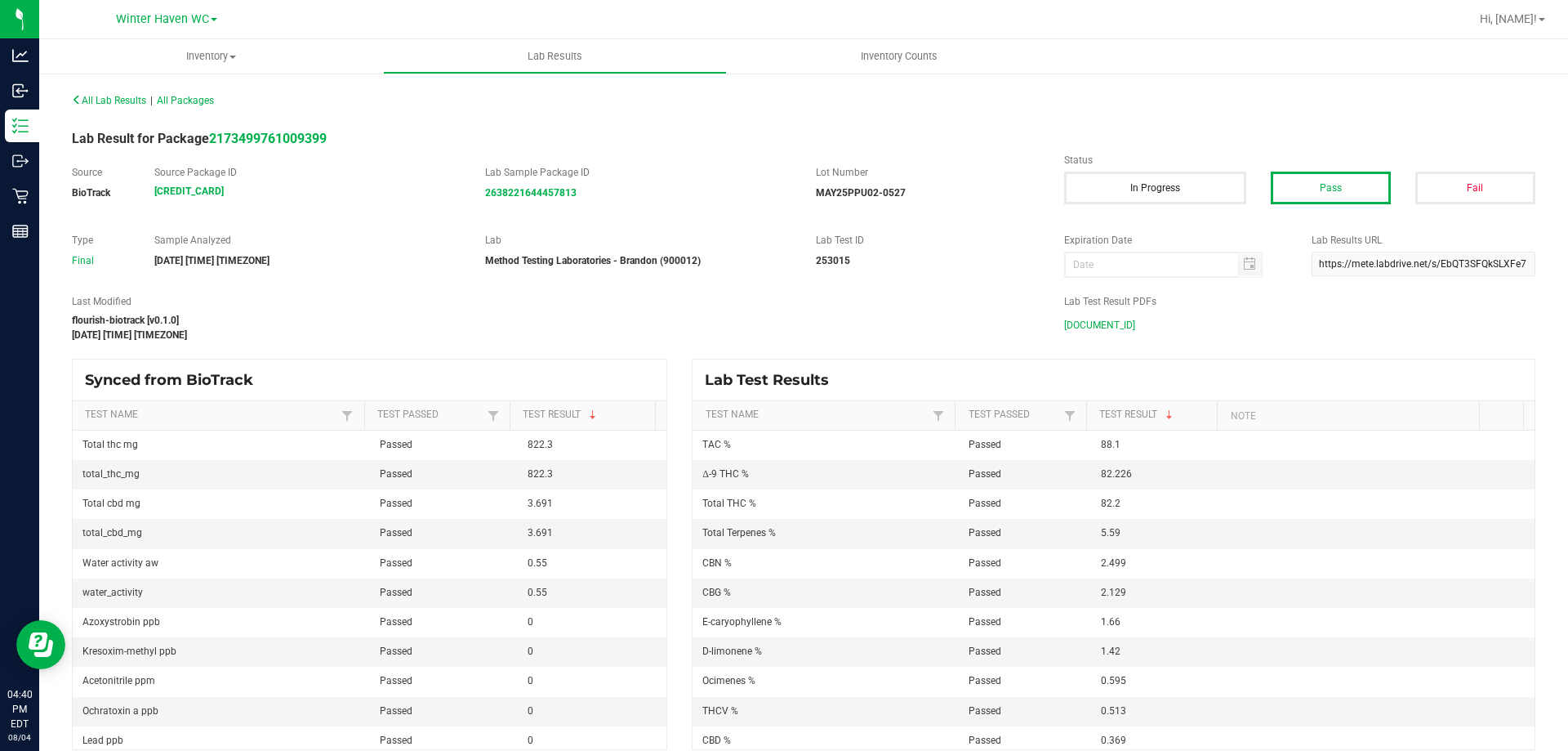 click on "MAY25PPU02-0527.pdf" at bounding box center (1099, 325) 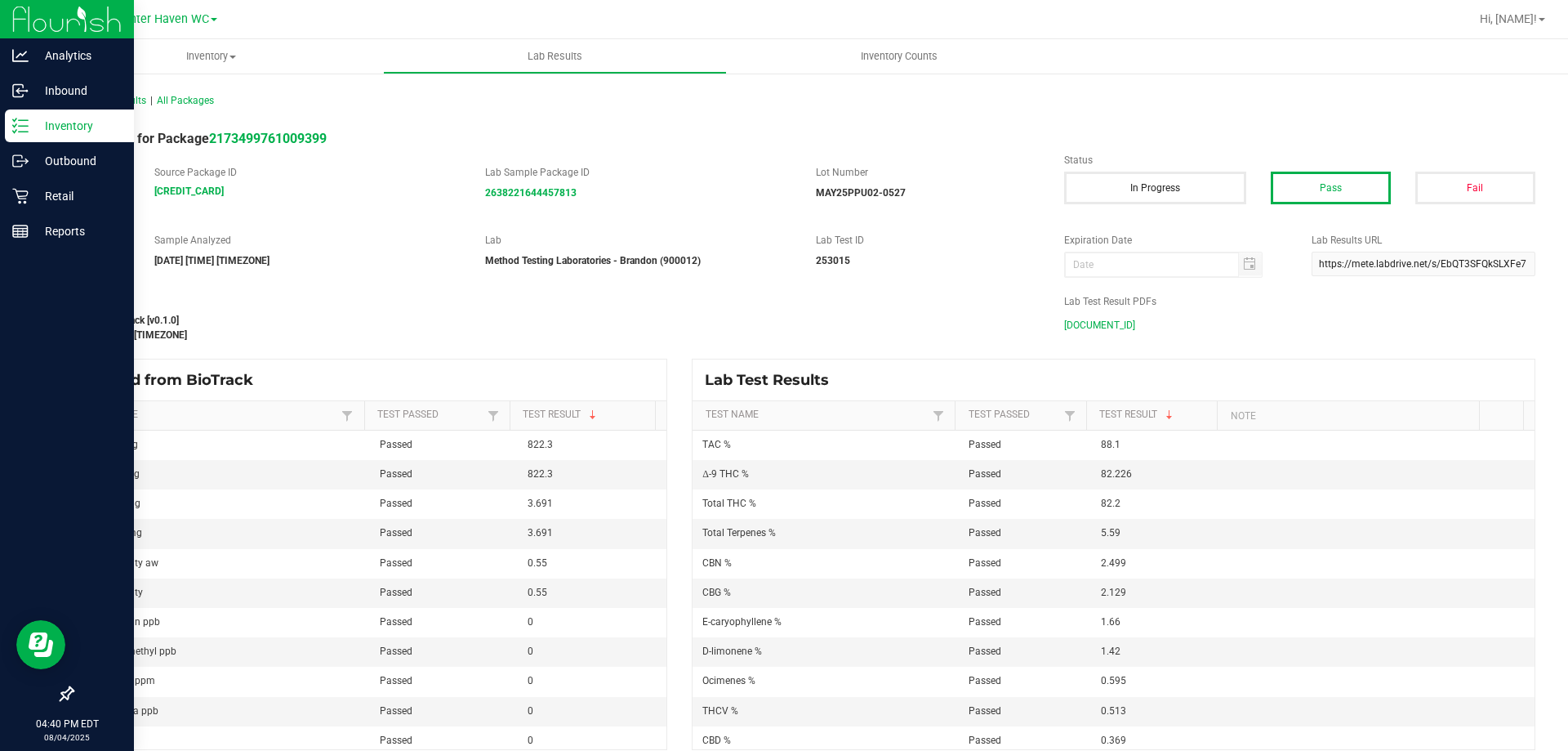 click on "Inventory" at bounding box center (67, 127) 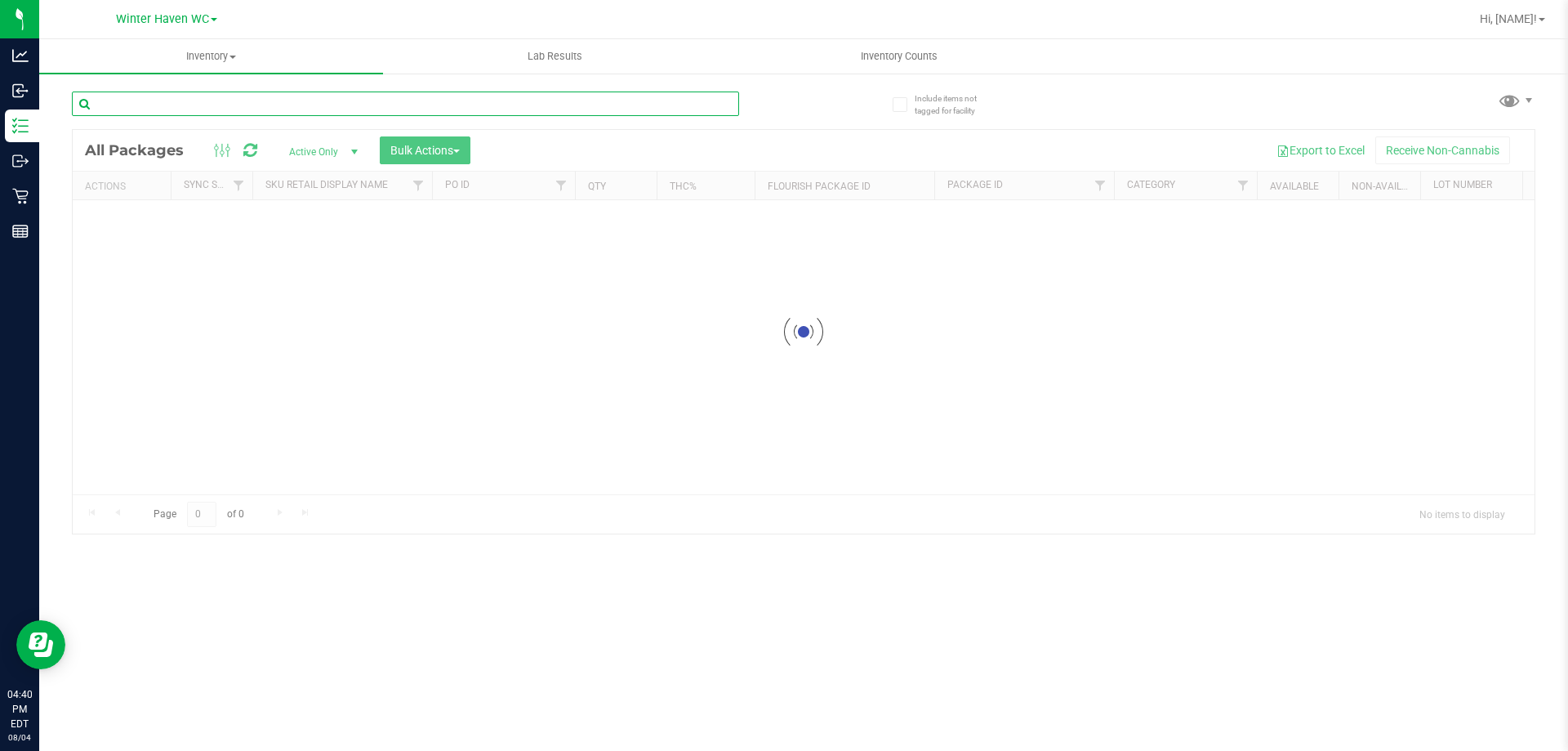 click at bounding box center (405, 104) 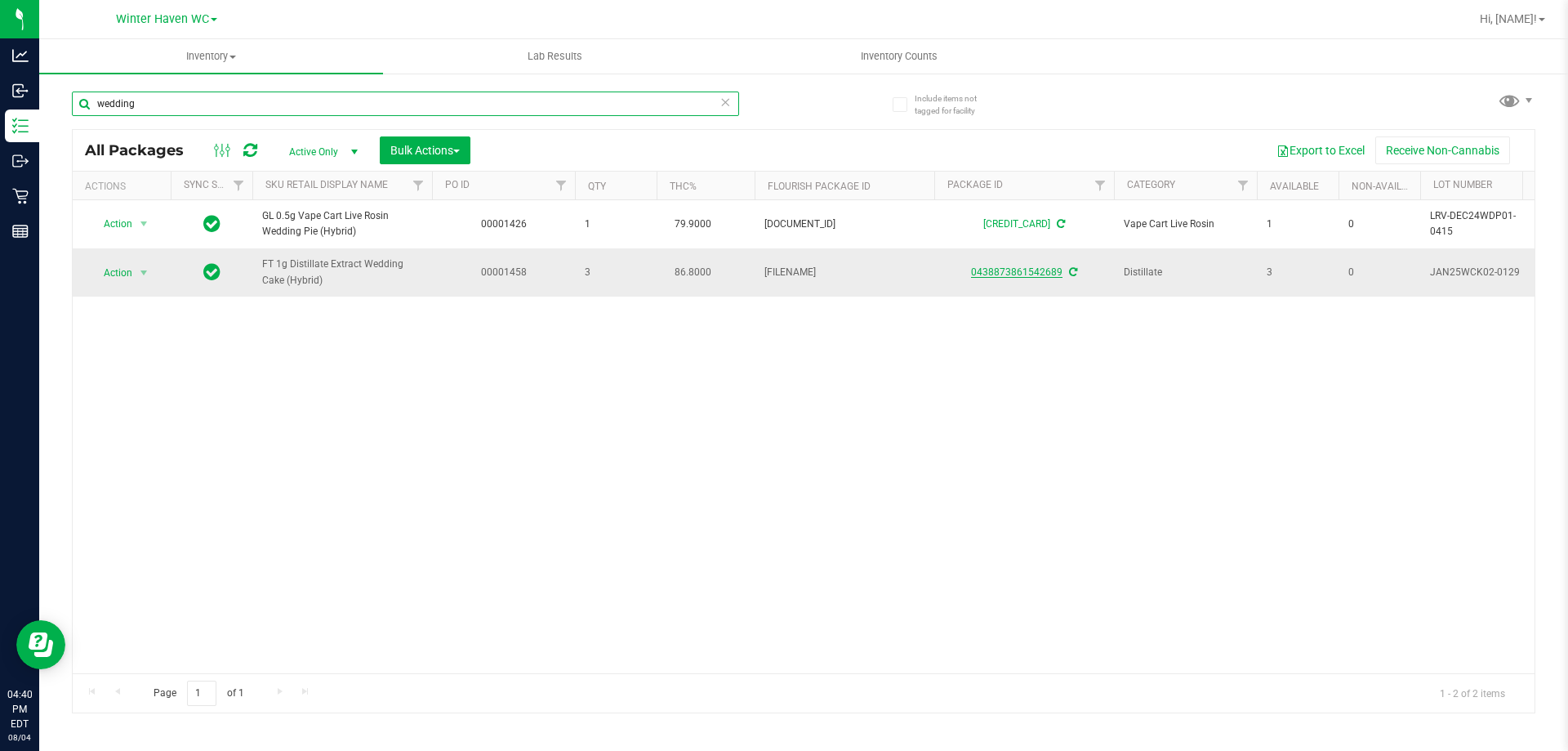 type on "wedding" 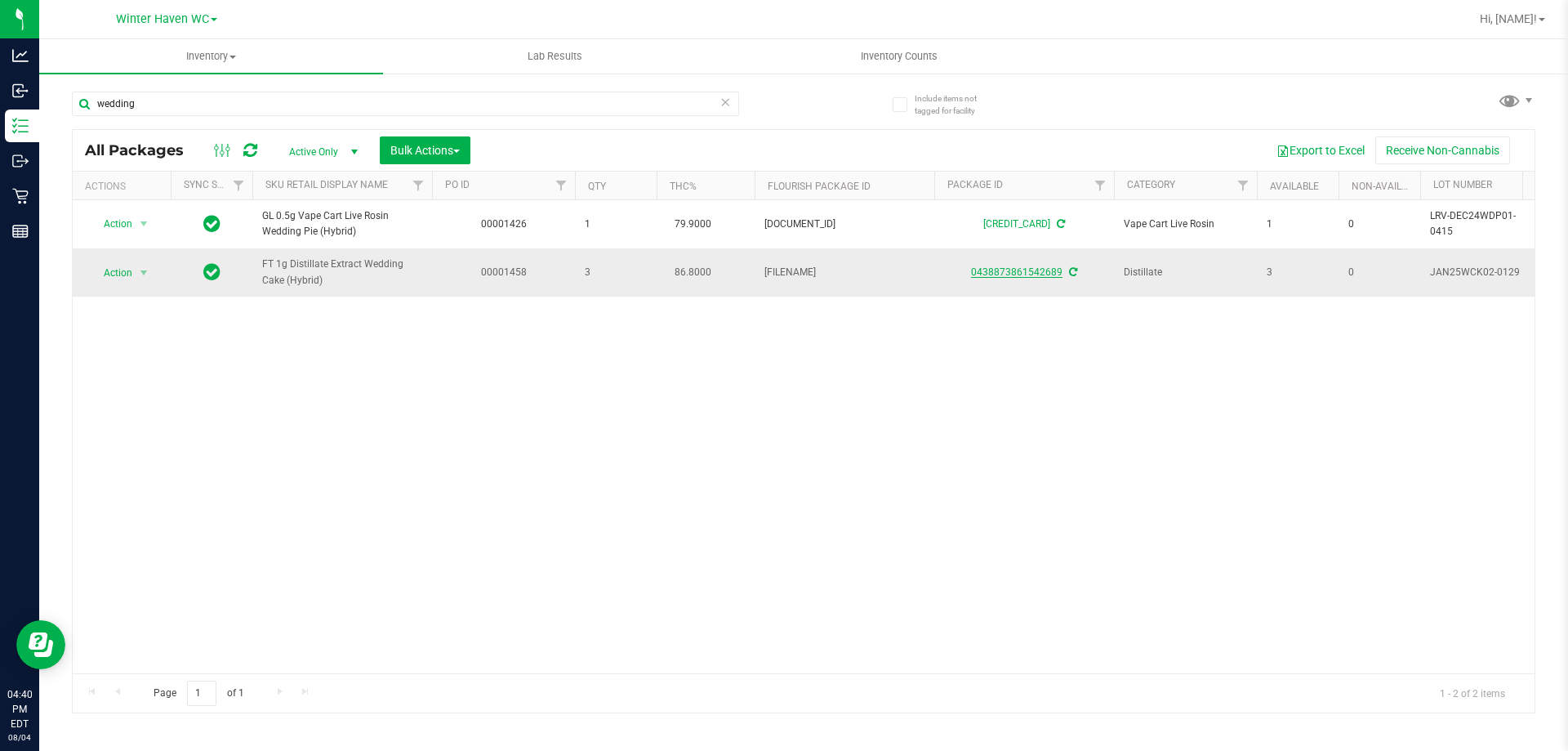click on "0438873861542689" at bounding box center (1017, 272) 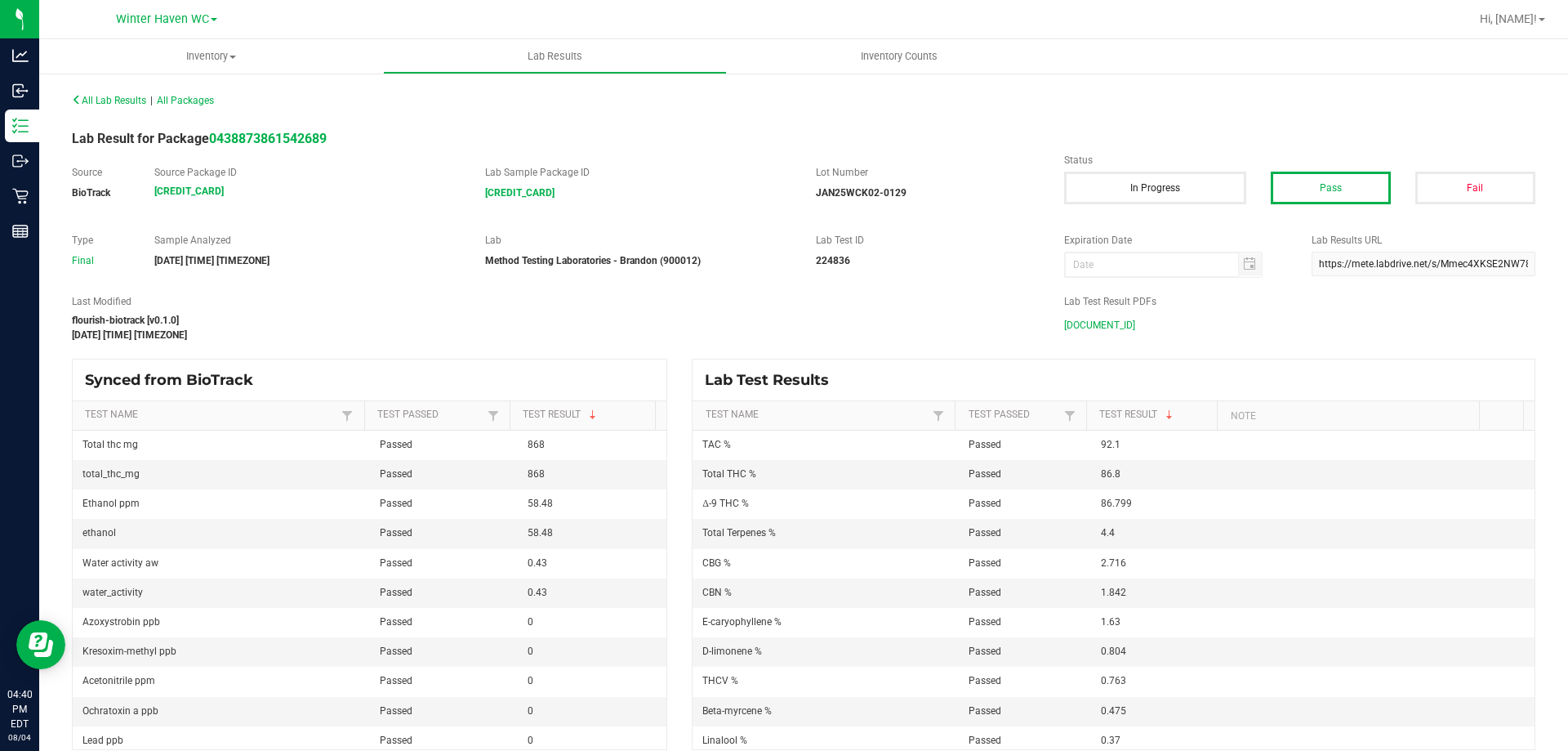 click on "JAN25WCK02-0129.pdf" at bounding box center [1099, 325] 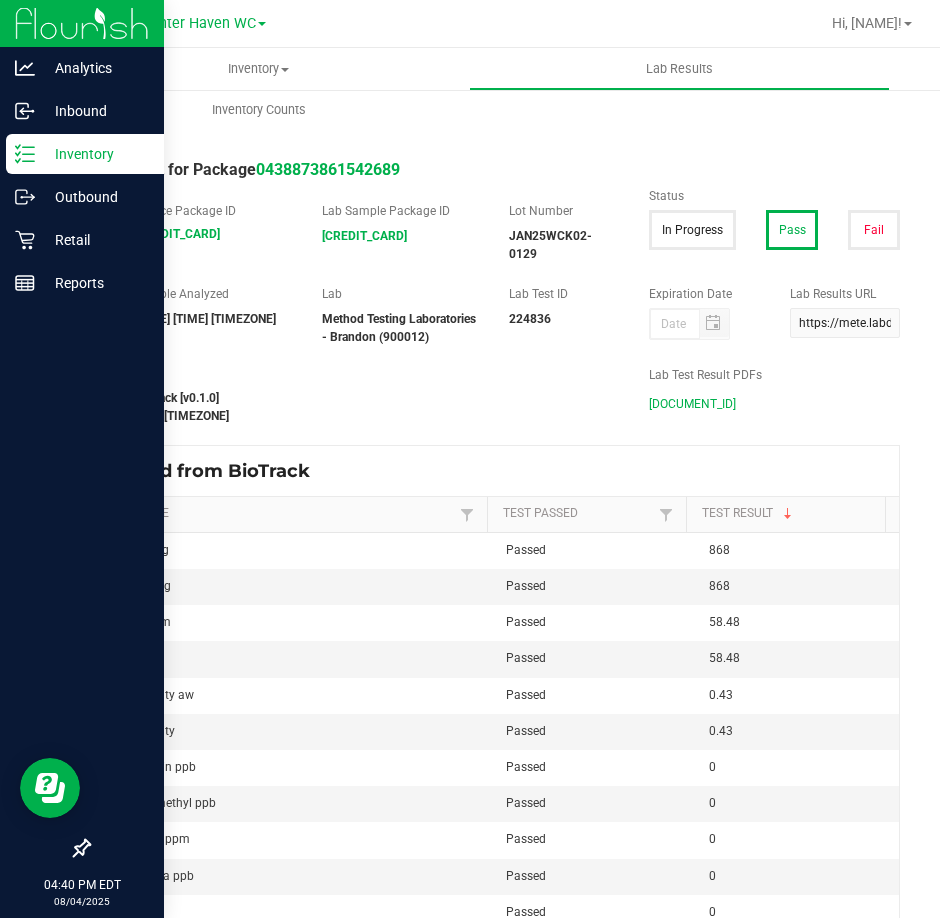 click on "Inventory" at bounding box center [95, 154] 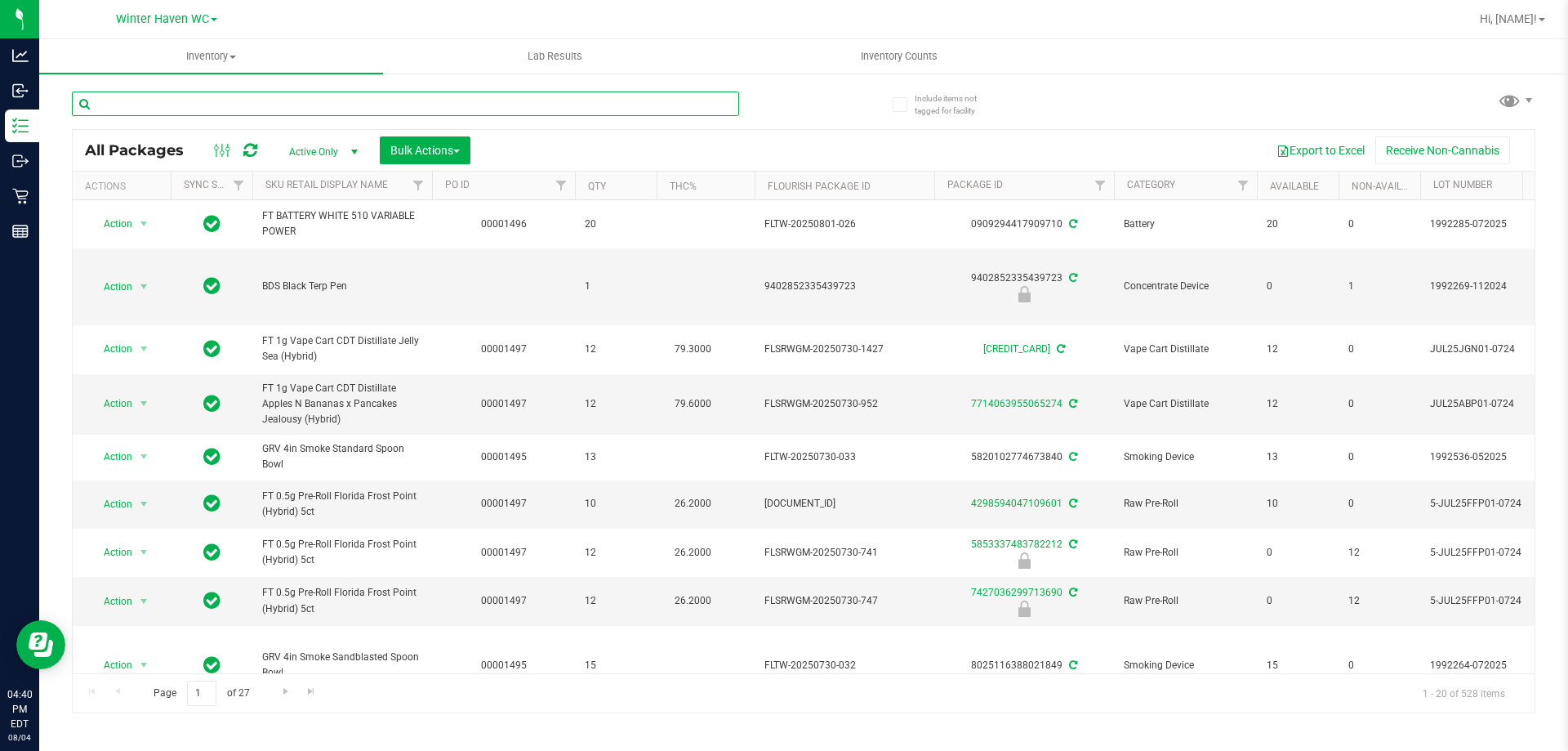 click at bounding box center [405, 104] 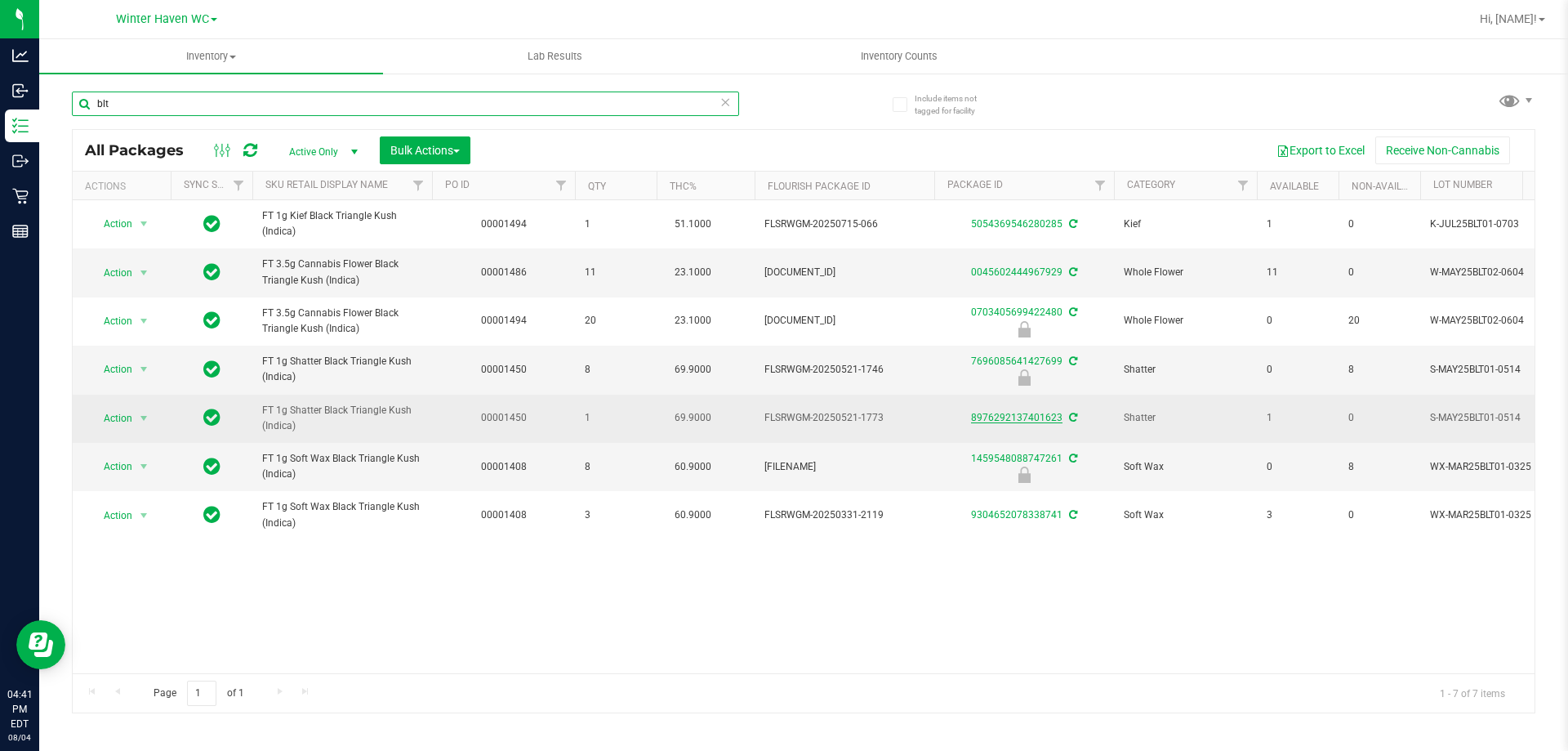type on "blt" 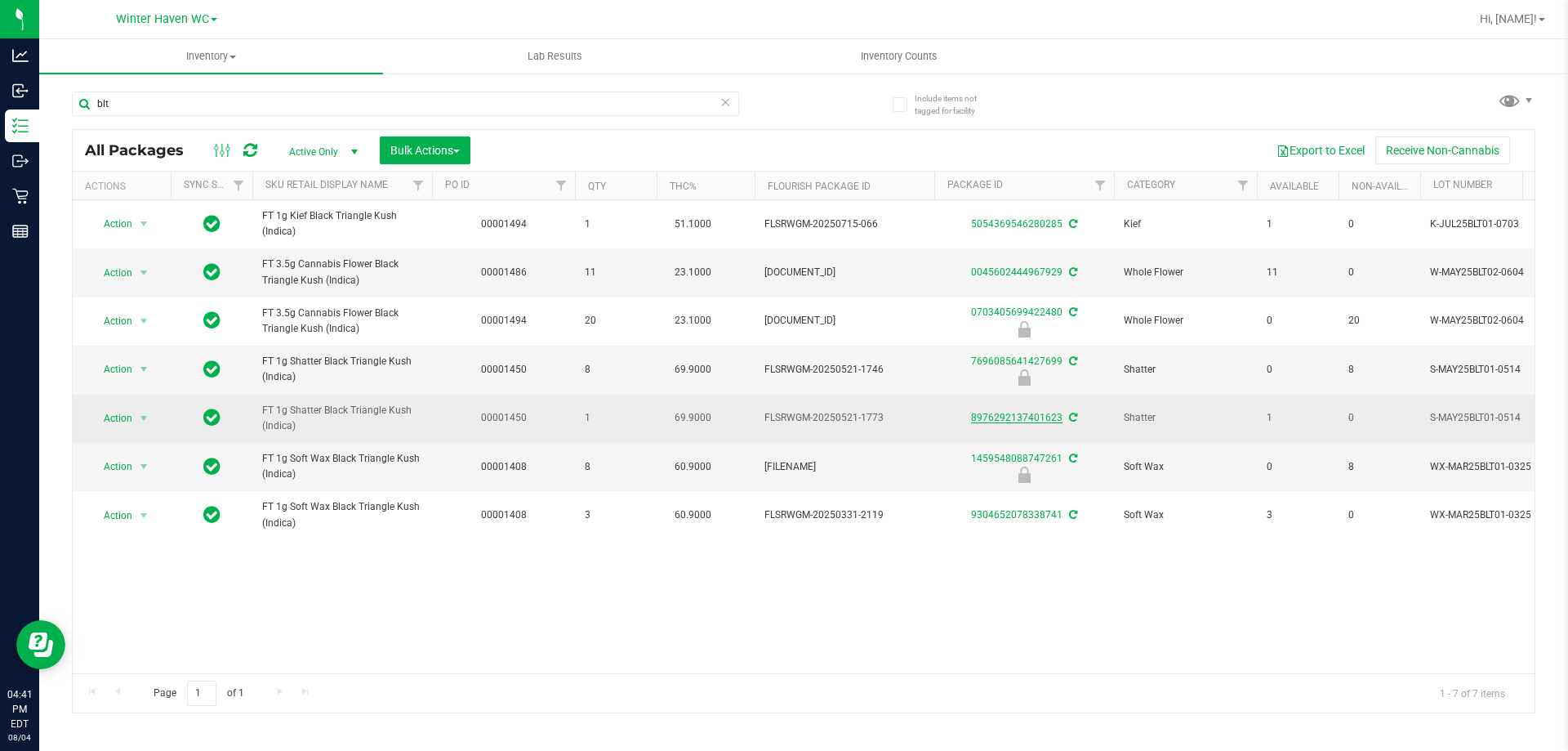click on "8976292137401623" at bounding box center [1017, 418] 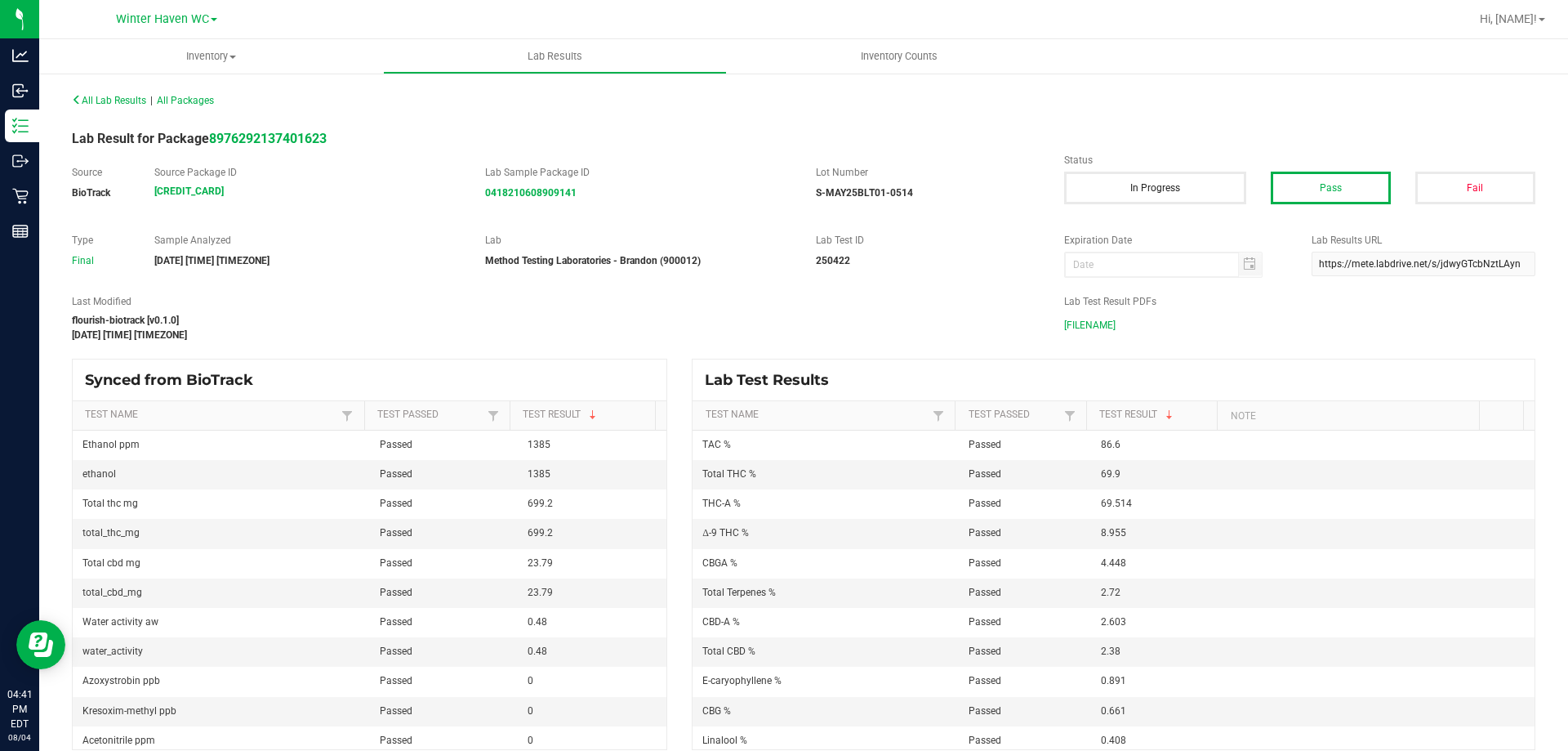 click on "S-MAY25BLT01-0514.pdf" at bounding box center [1089, 325] 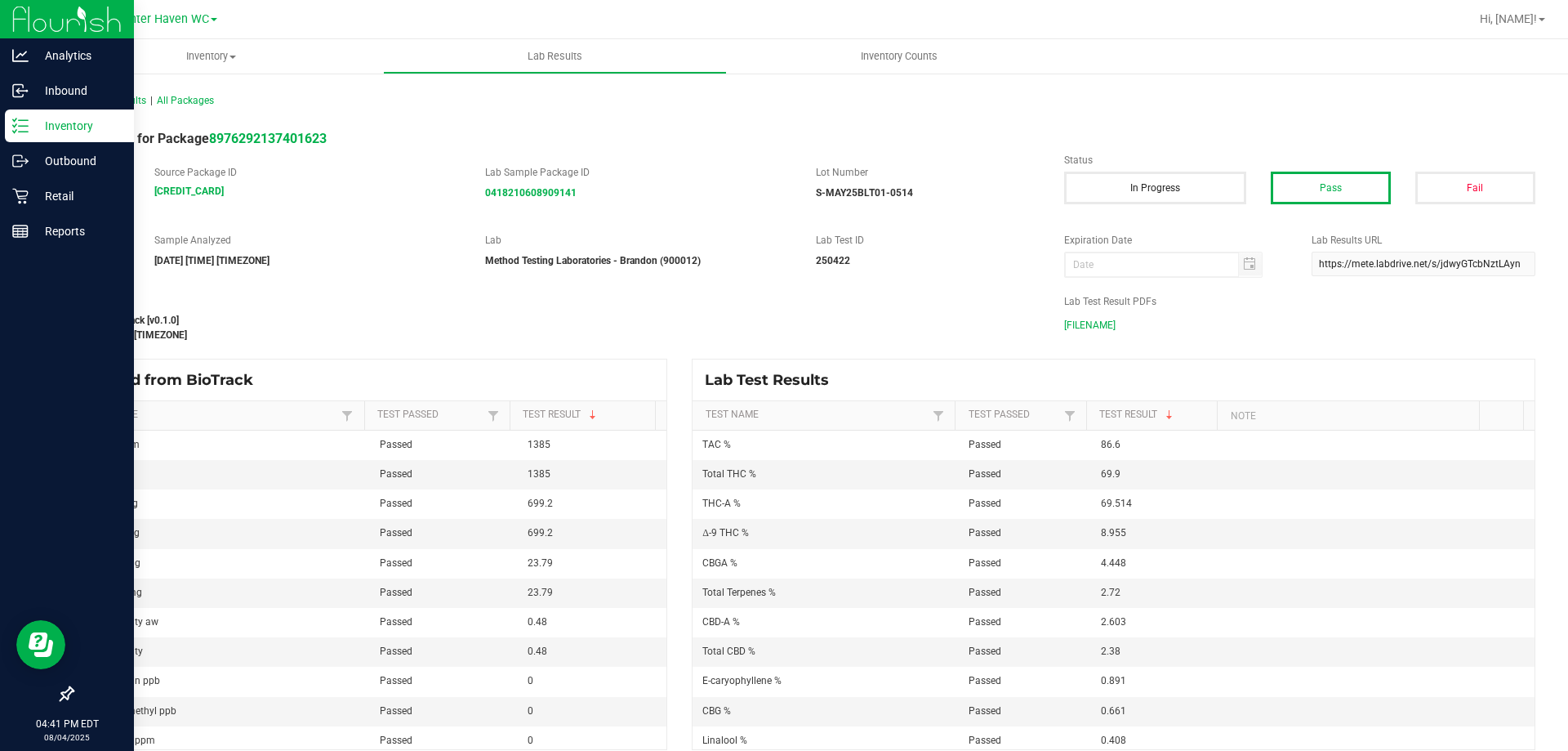 click 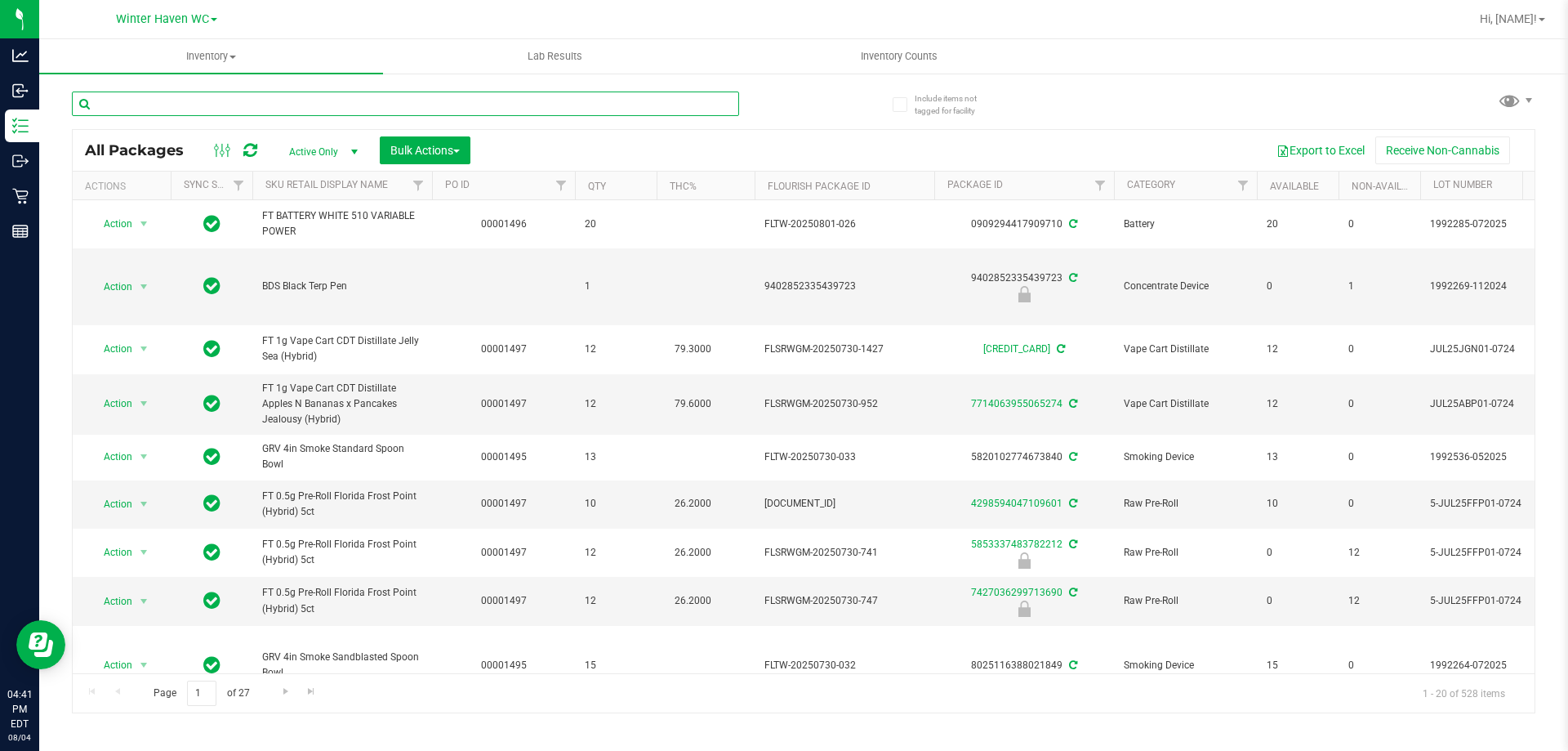 drag, startPoint x: 285, startPoint y: 110, endPoint x: 305, endPoint y: 114, distance: 20.396078 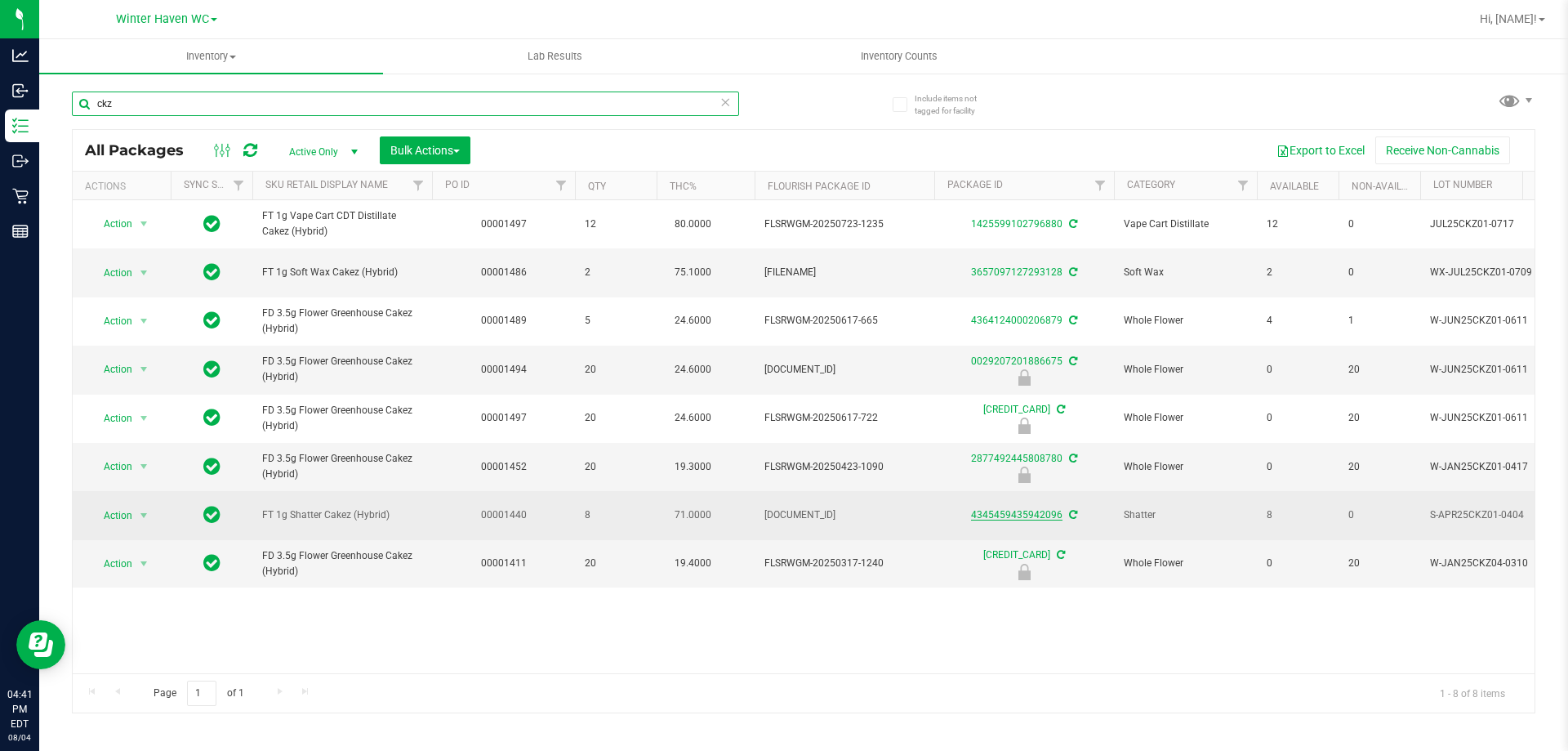 type on "ckz" 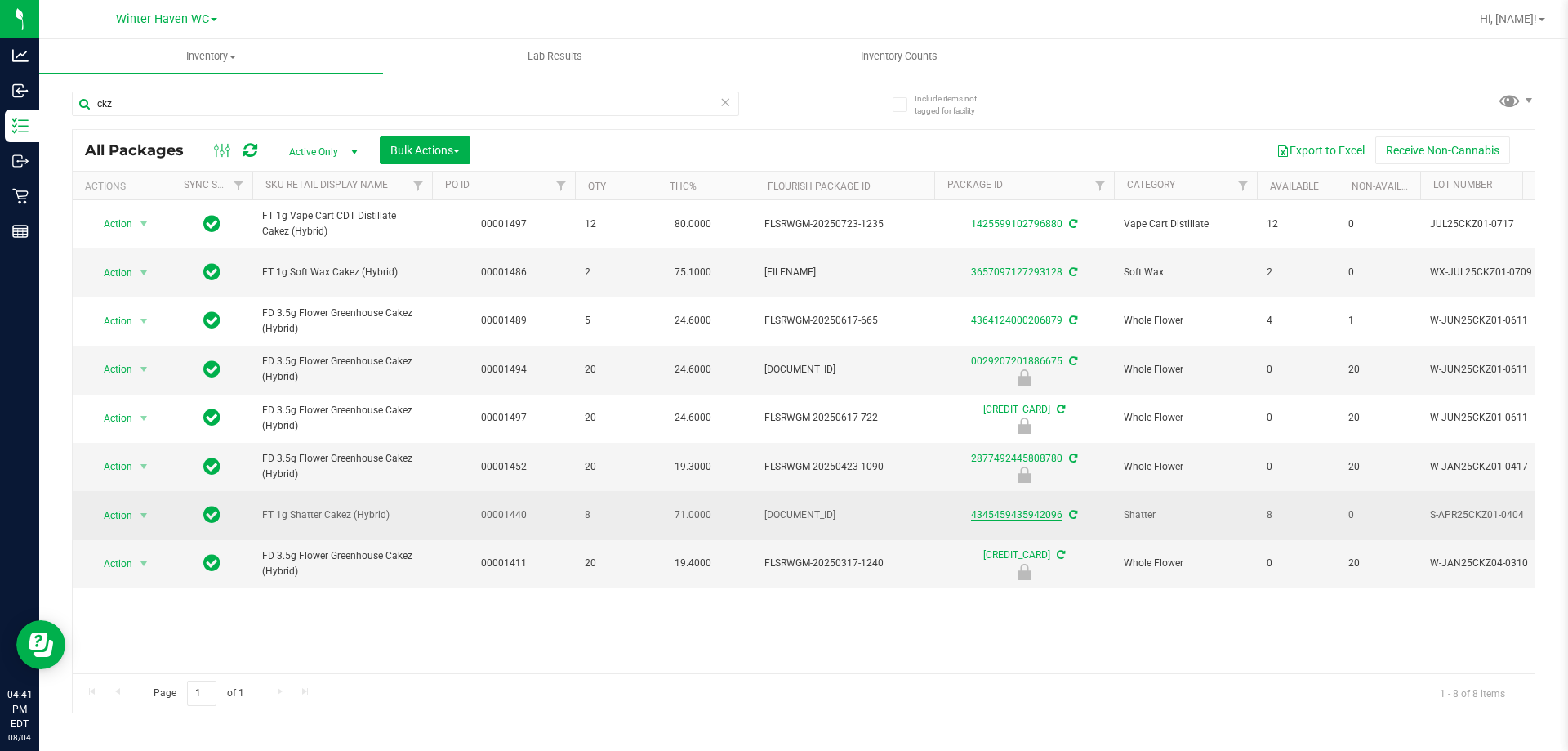 click on "4345459435942096" at bounding box center [1017, 515] 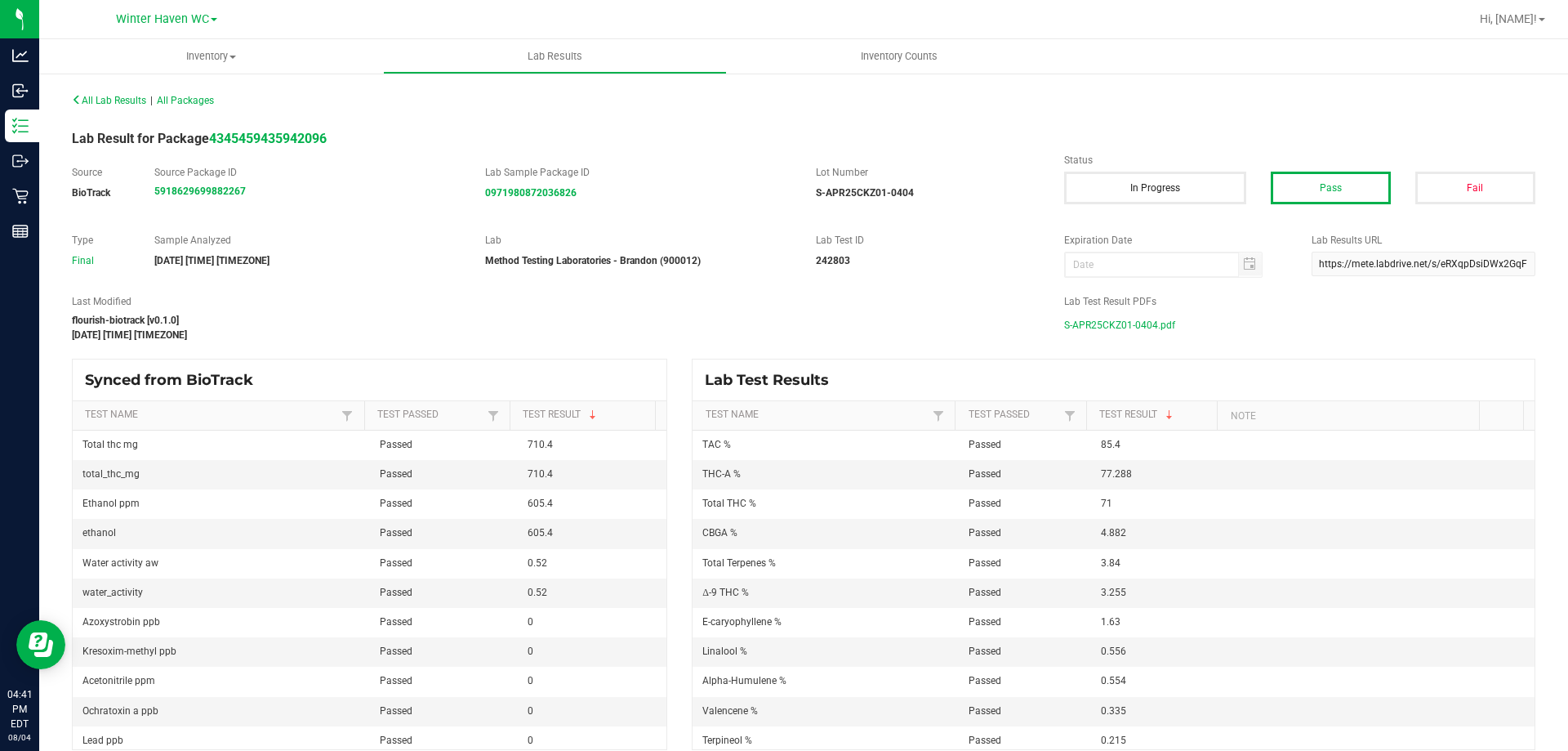 click on "S-APR25CKZ01-0404.pdf" at bounding box center [1120, 325] 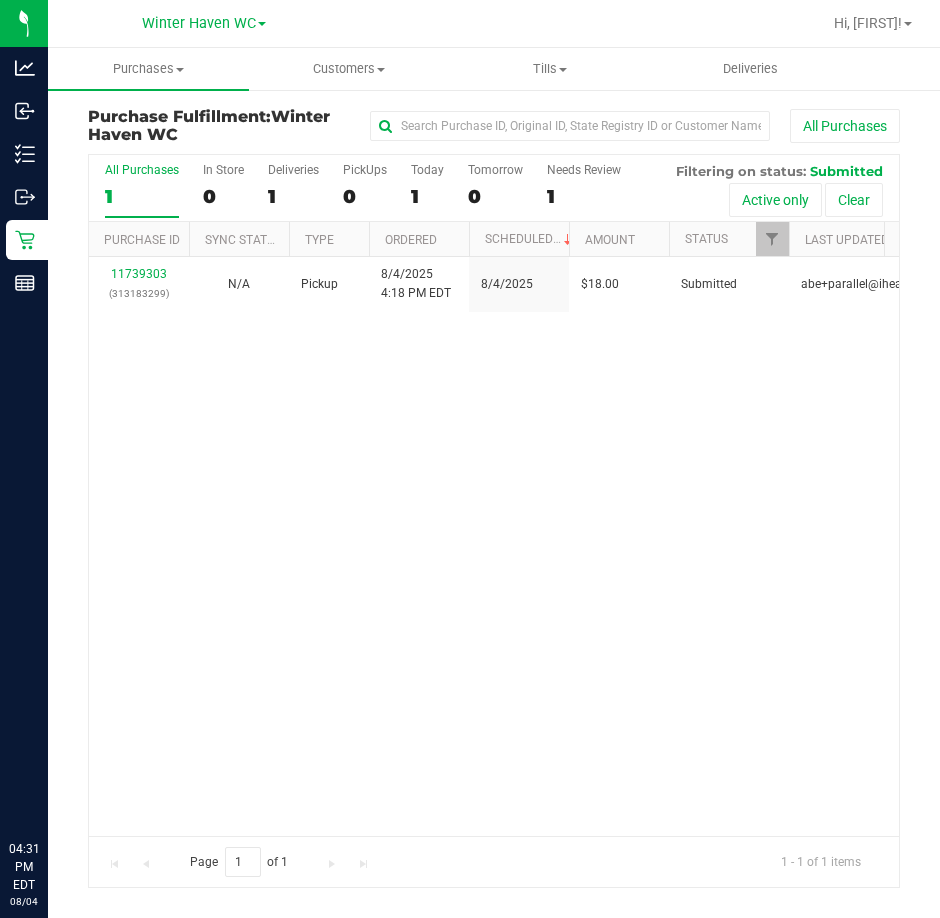 scroll, scrollTop: 0, scrollLeft: 0, axis: both 